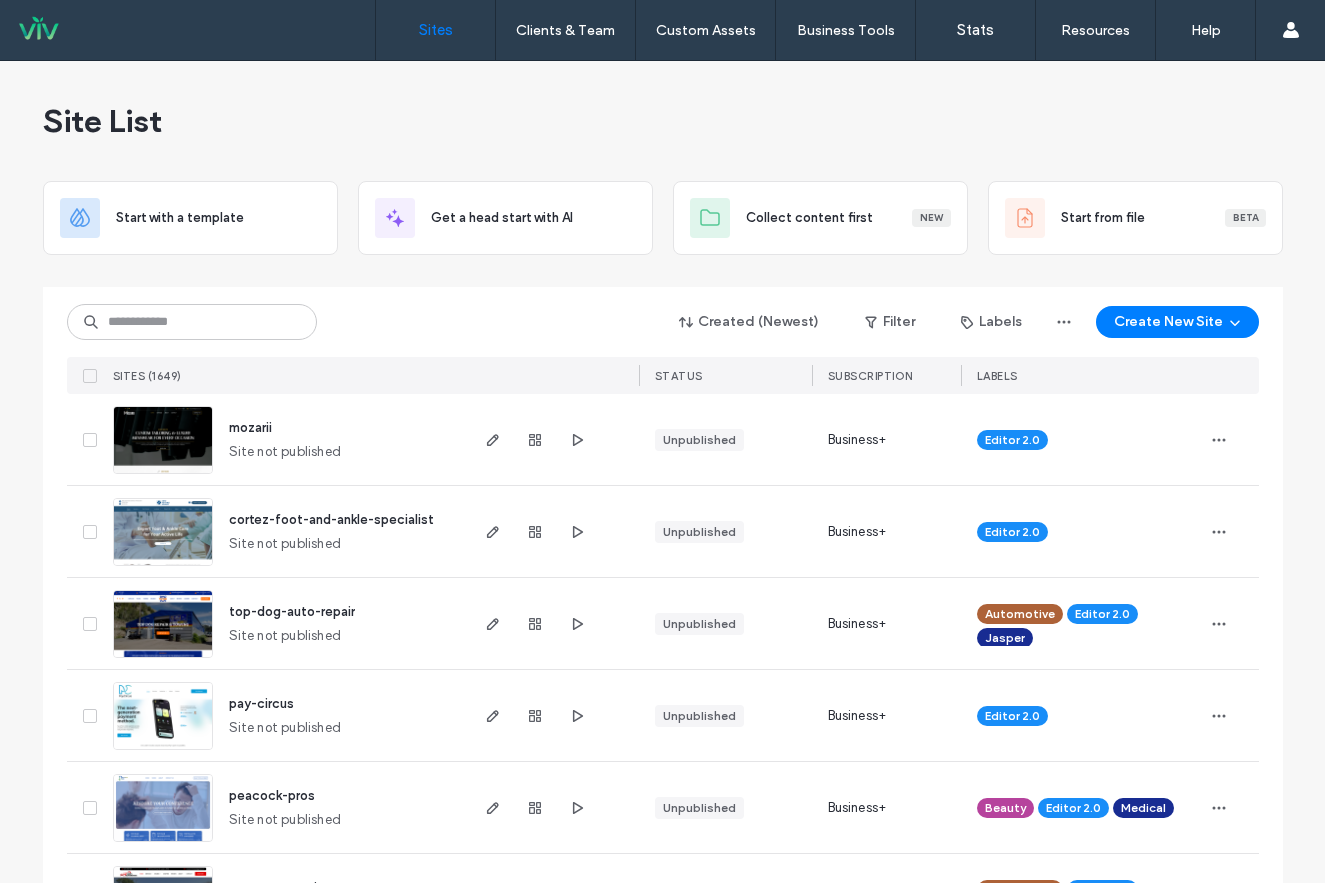scroll, scrollTop: 0, scrollLeft: 0, axis: both 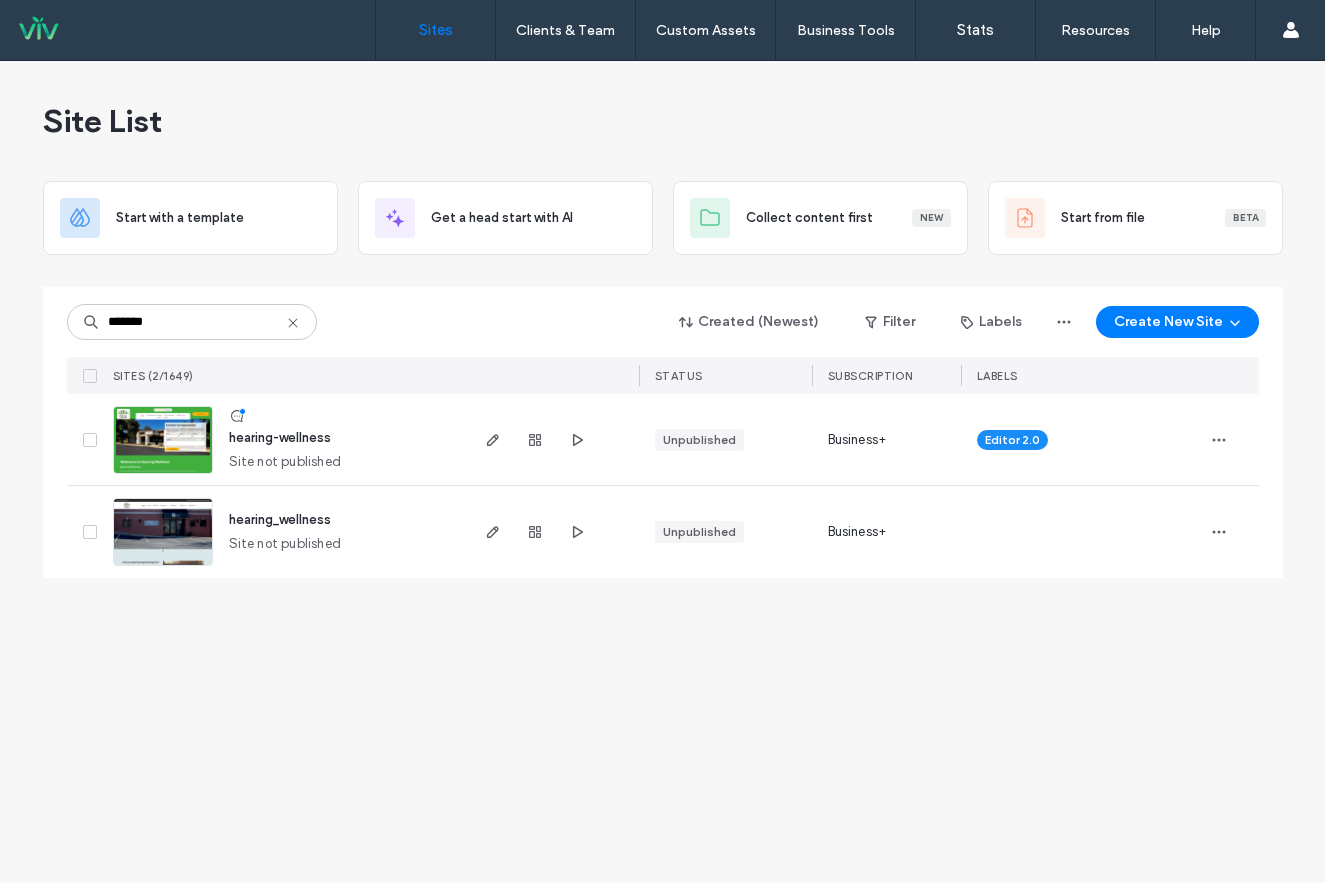 type on "*******" 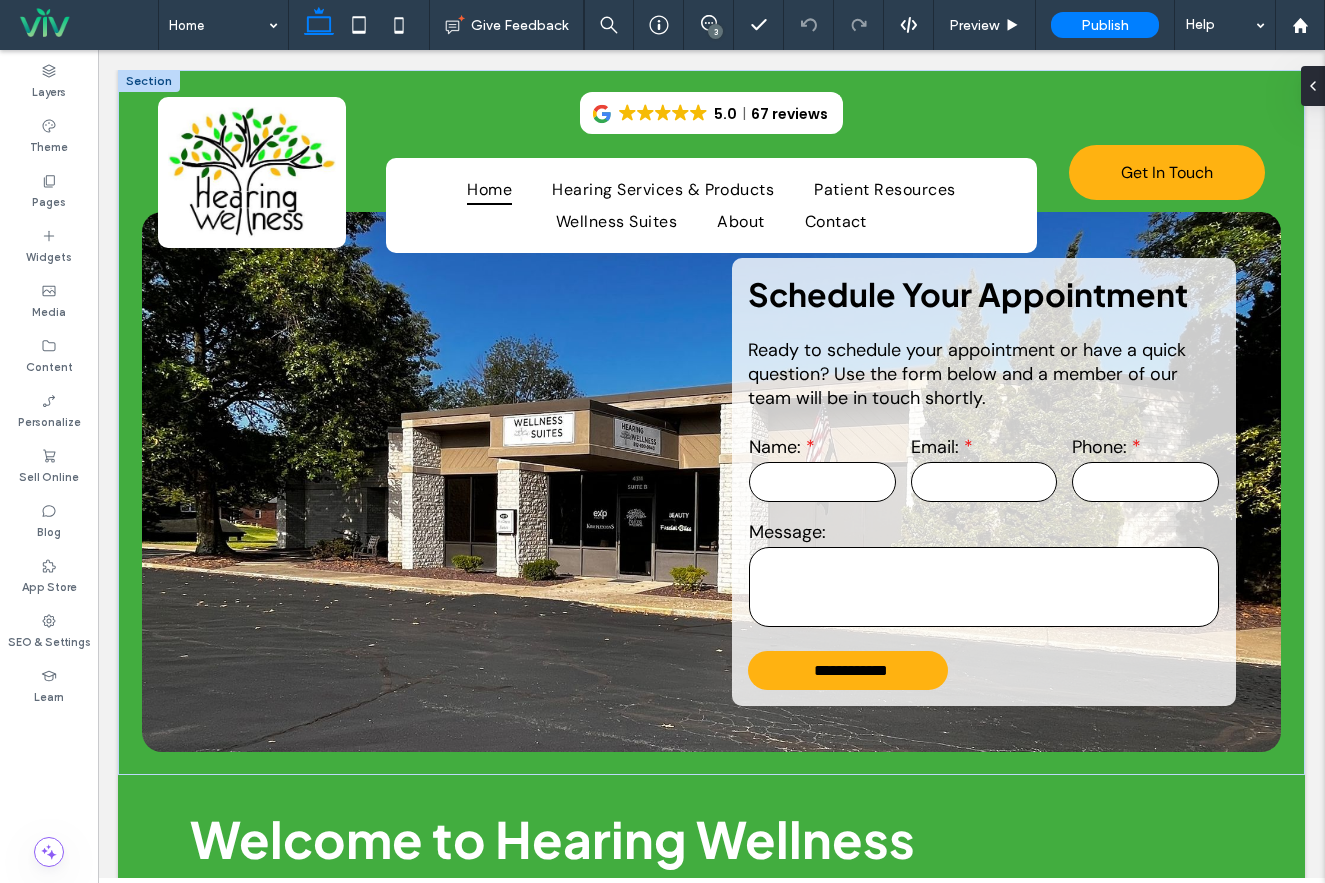 scroll, scrollTop: 0, scrollLeft: 0, axis: both 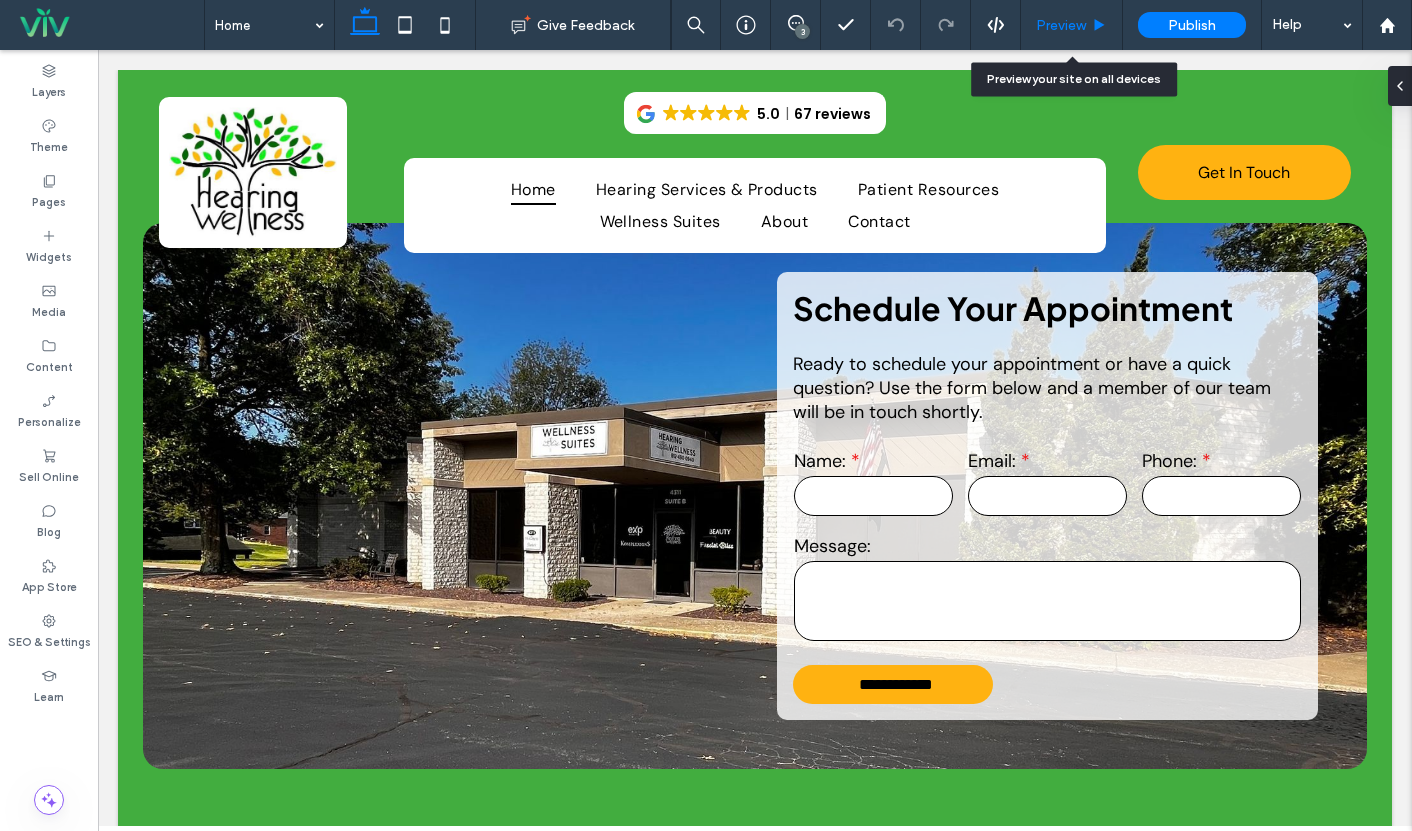 click on "Preview" at bounding box center [1061, 25] 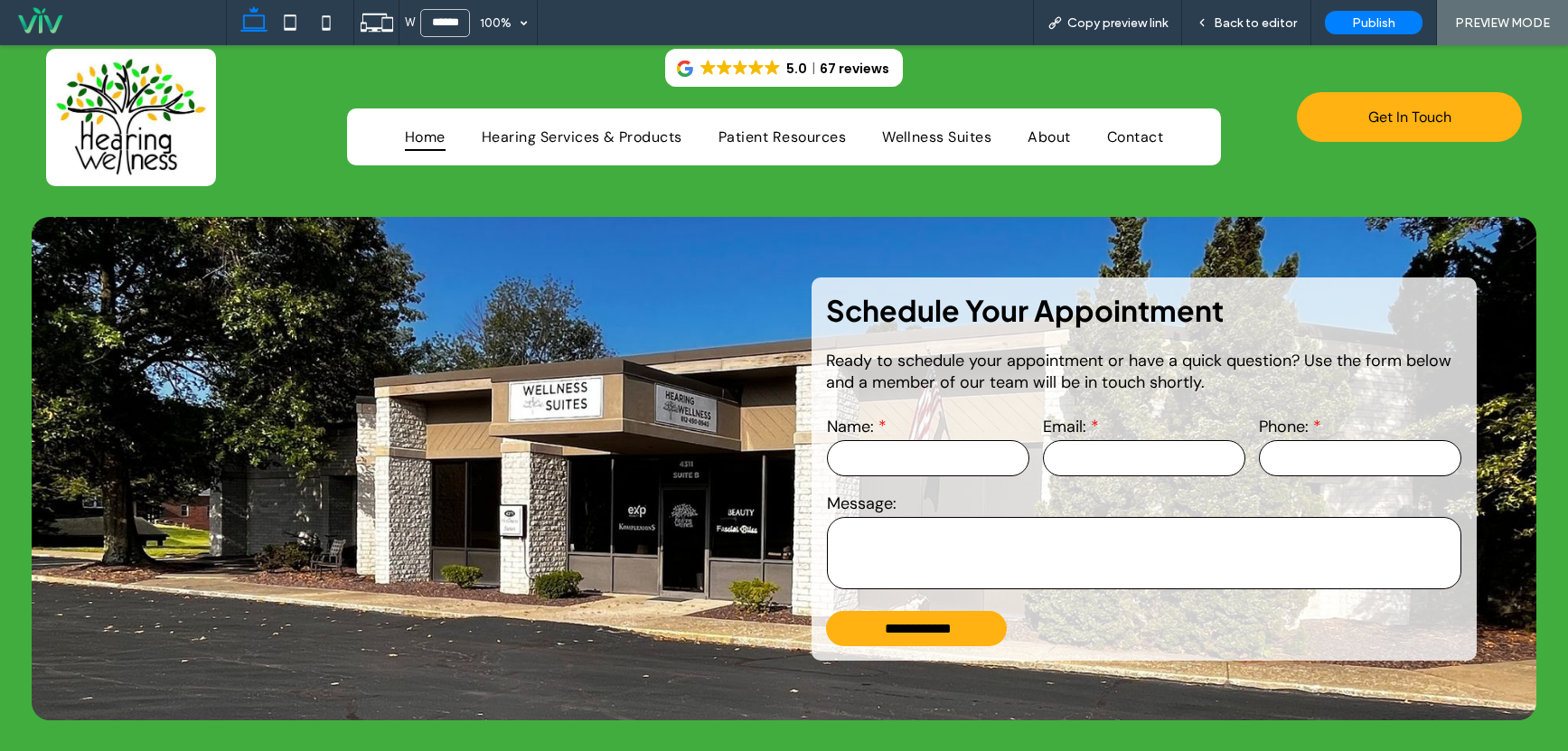 scroll, scrollTop: 0, scrollLeft: 0, axis: both 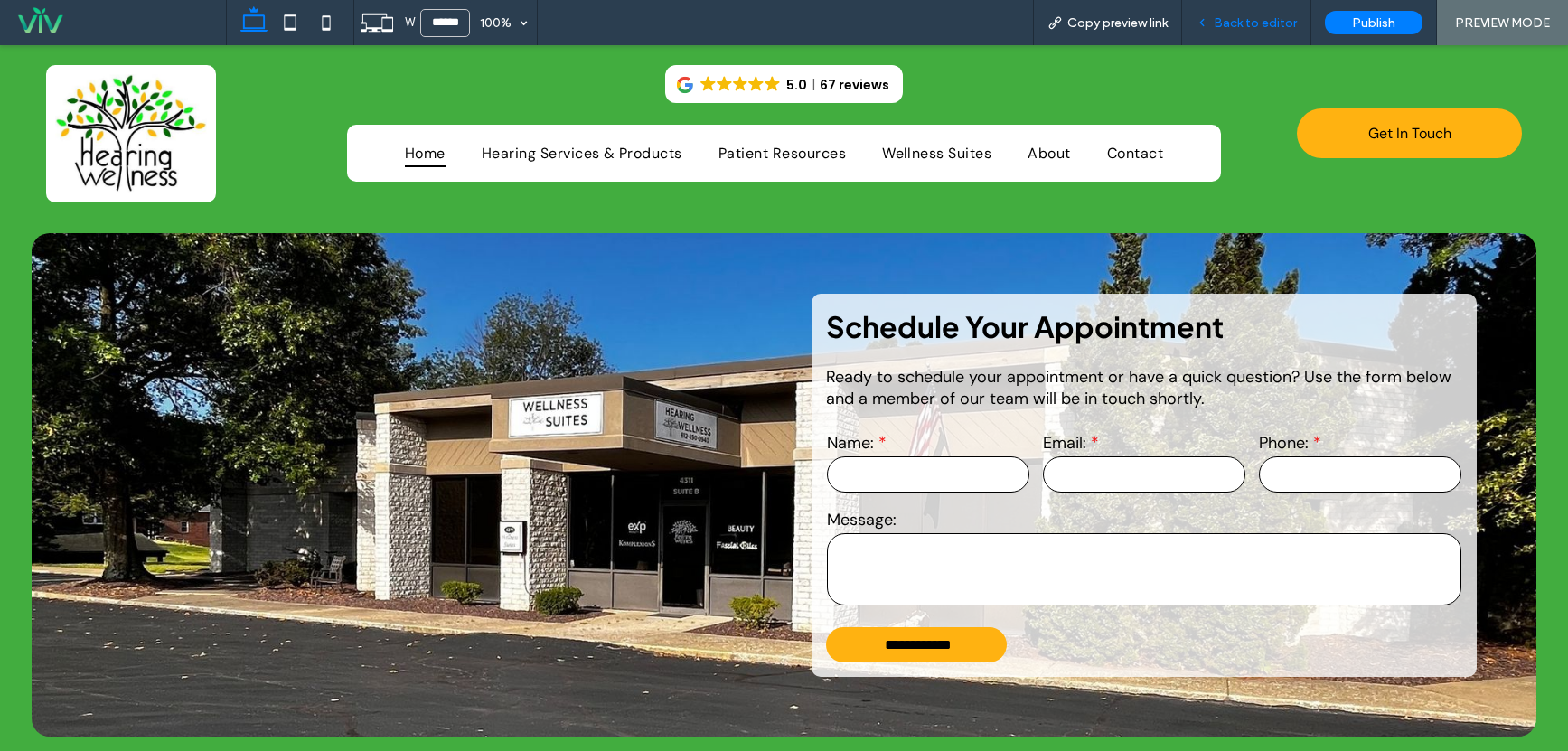 click on "Back to editor" at bounding box center (1255, 23) 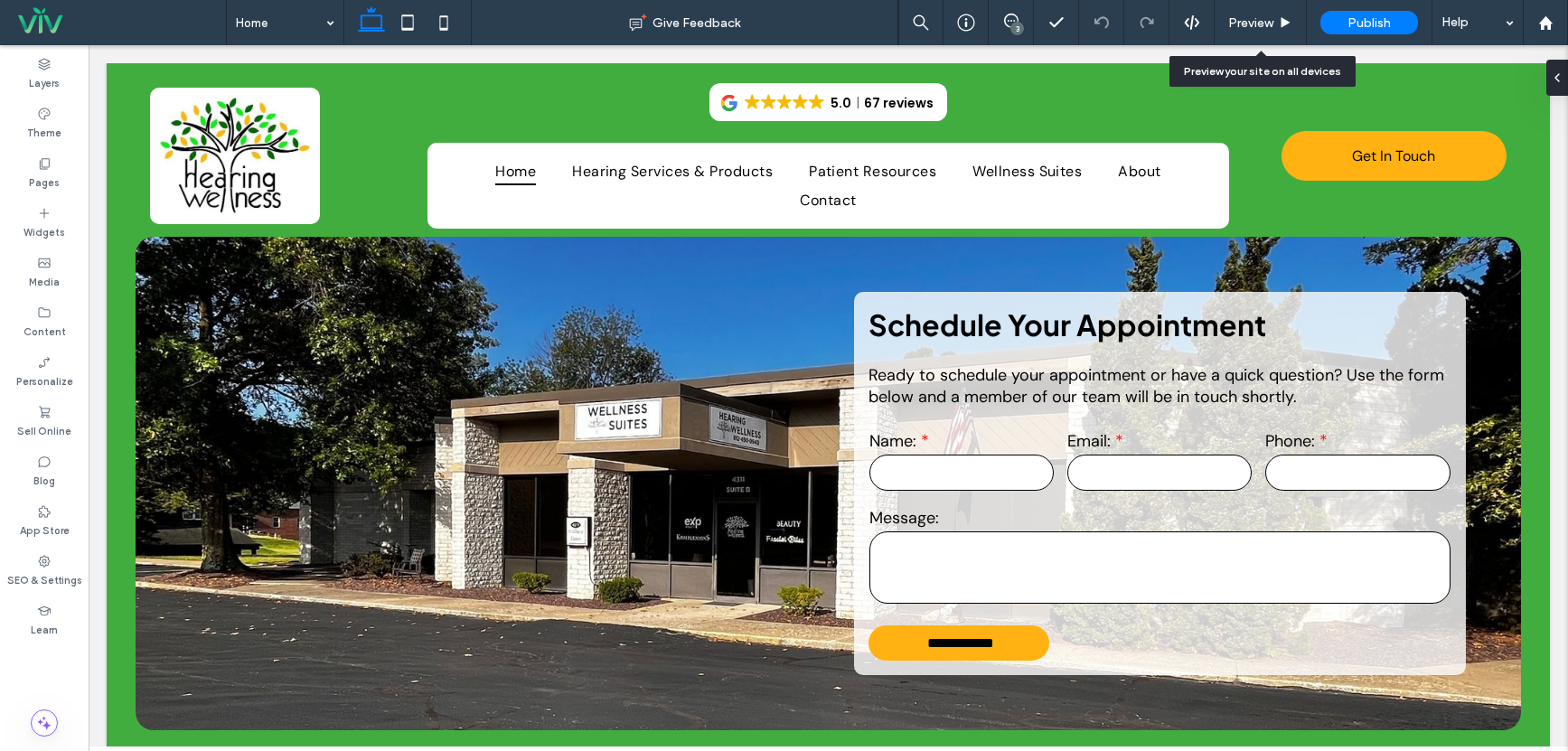 click on "Preview" at bounding box center [1251, 23] 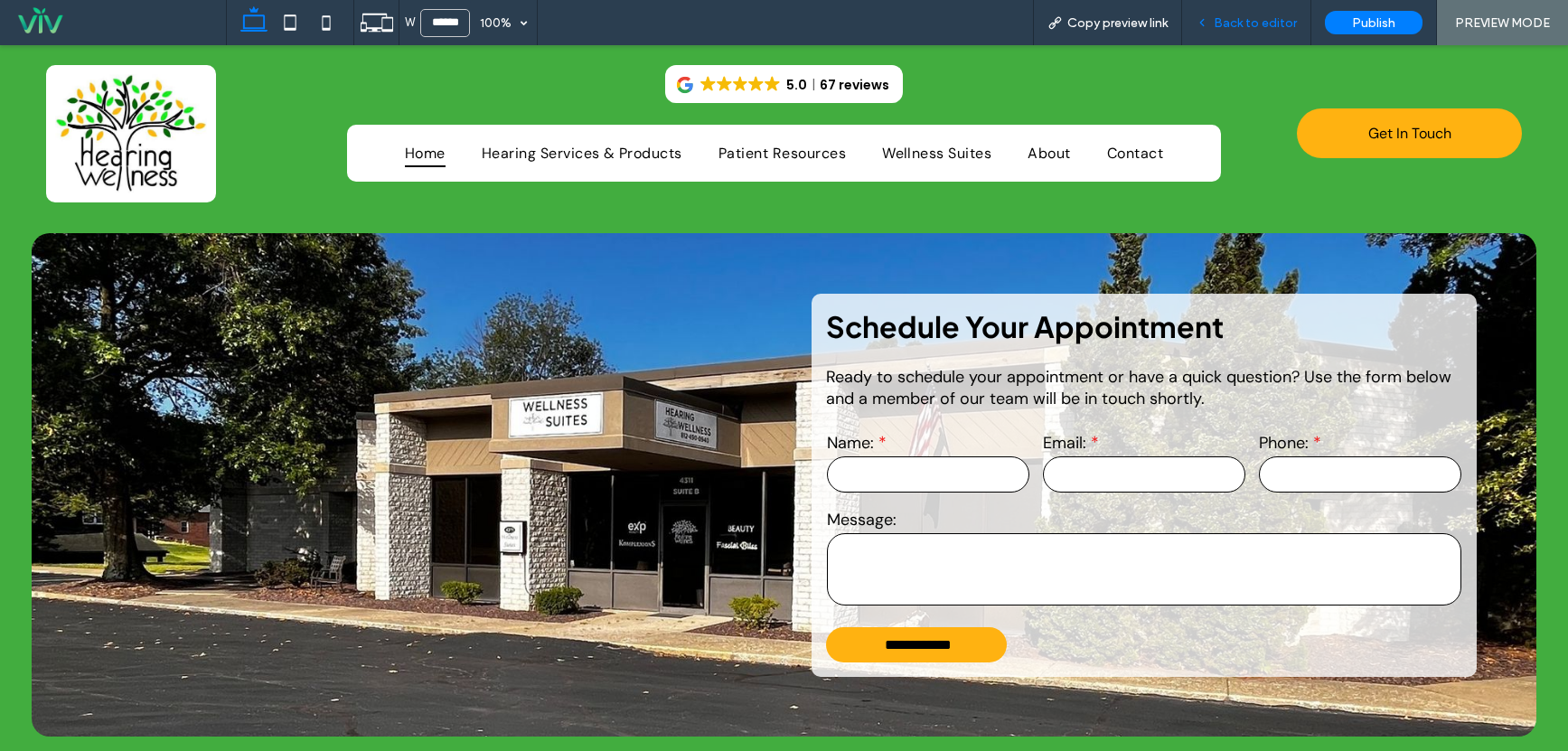 click on "Back to editor" at bounding box center (1255, 23) 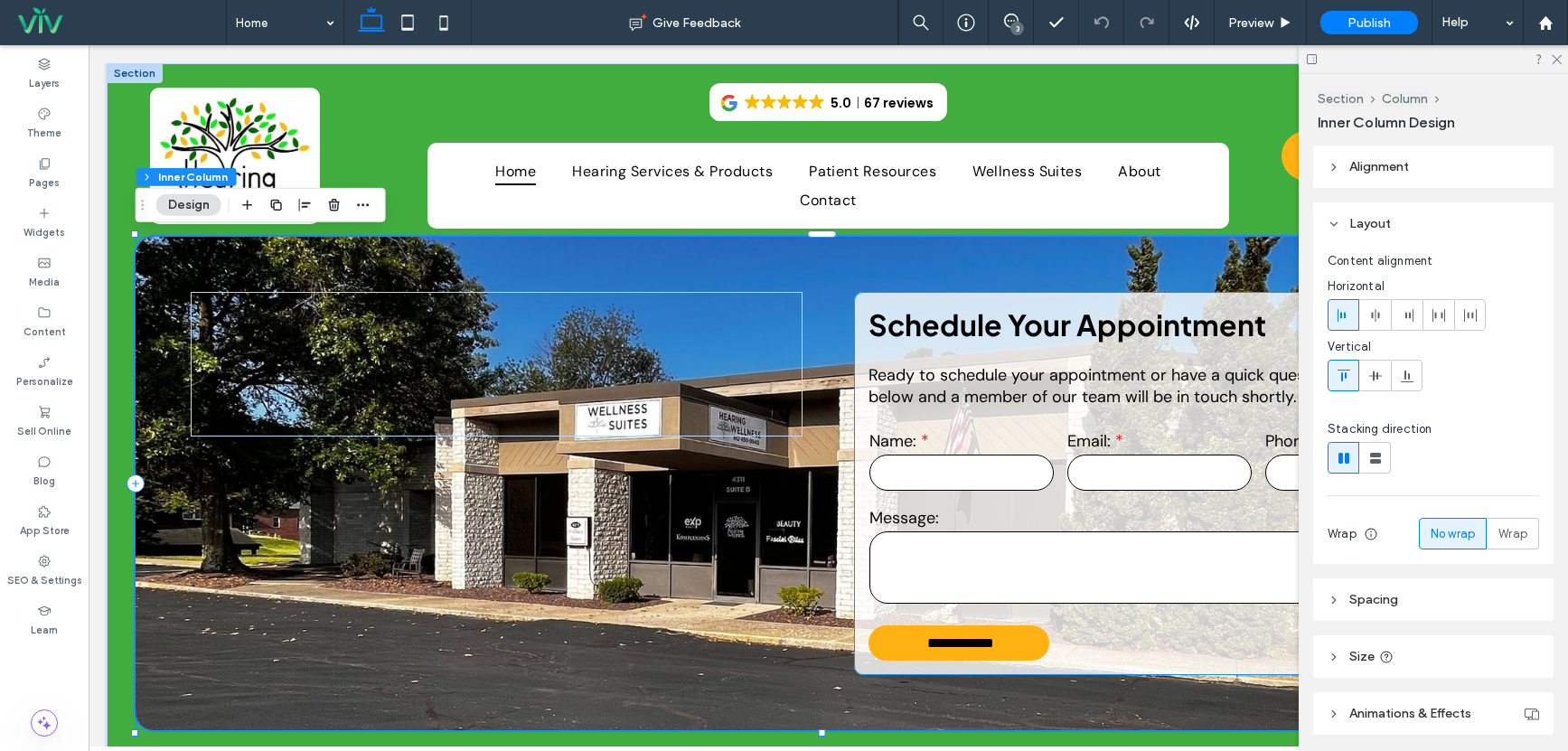 click on "**********" at bounding box center (1160, 483) 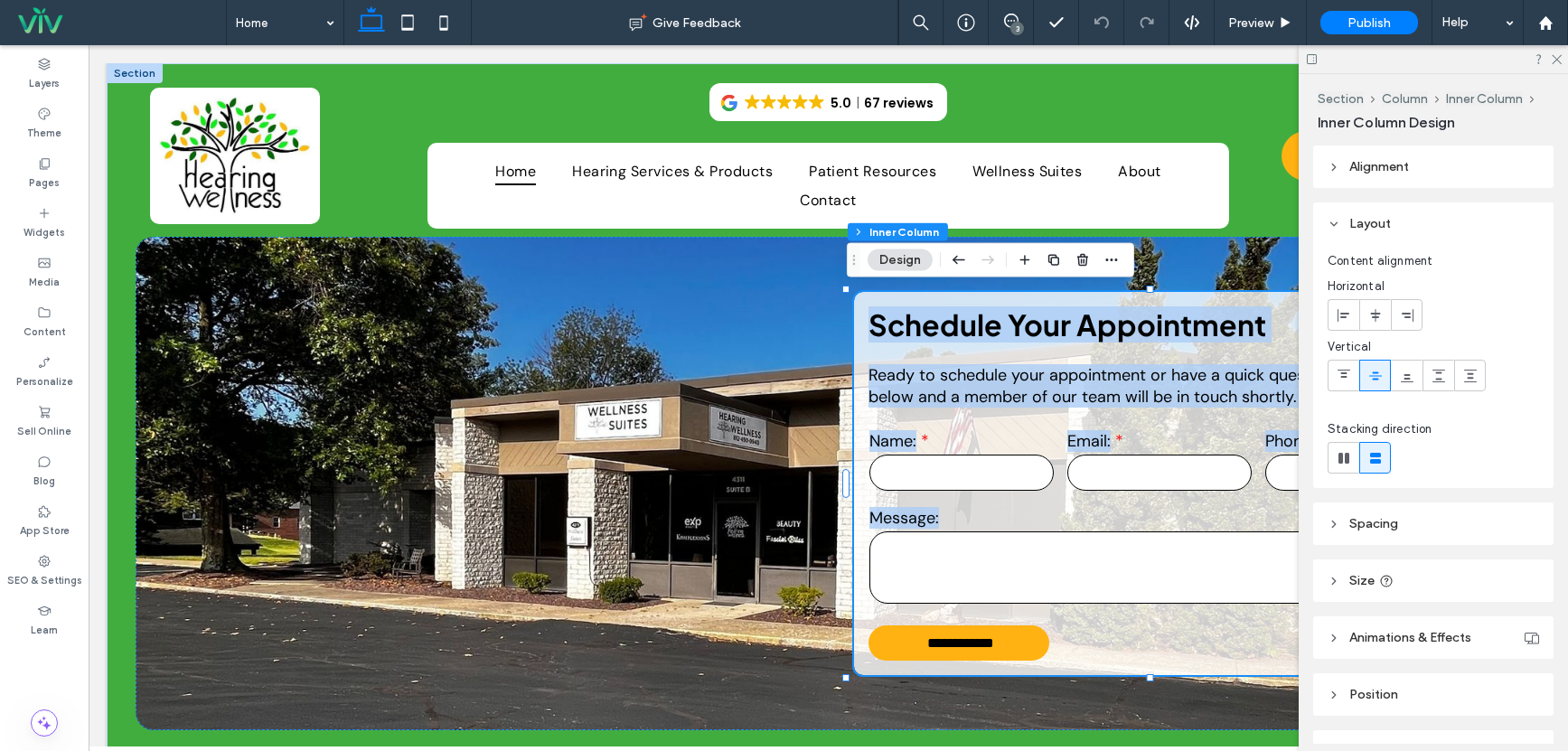click on "**********" at bounding box center (828, 411) 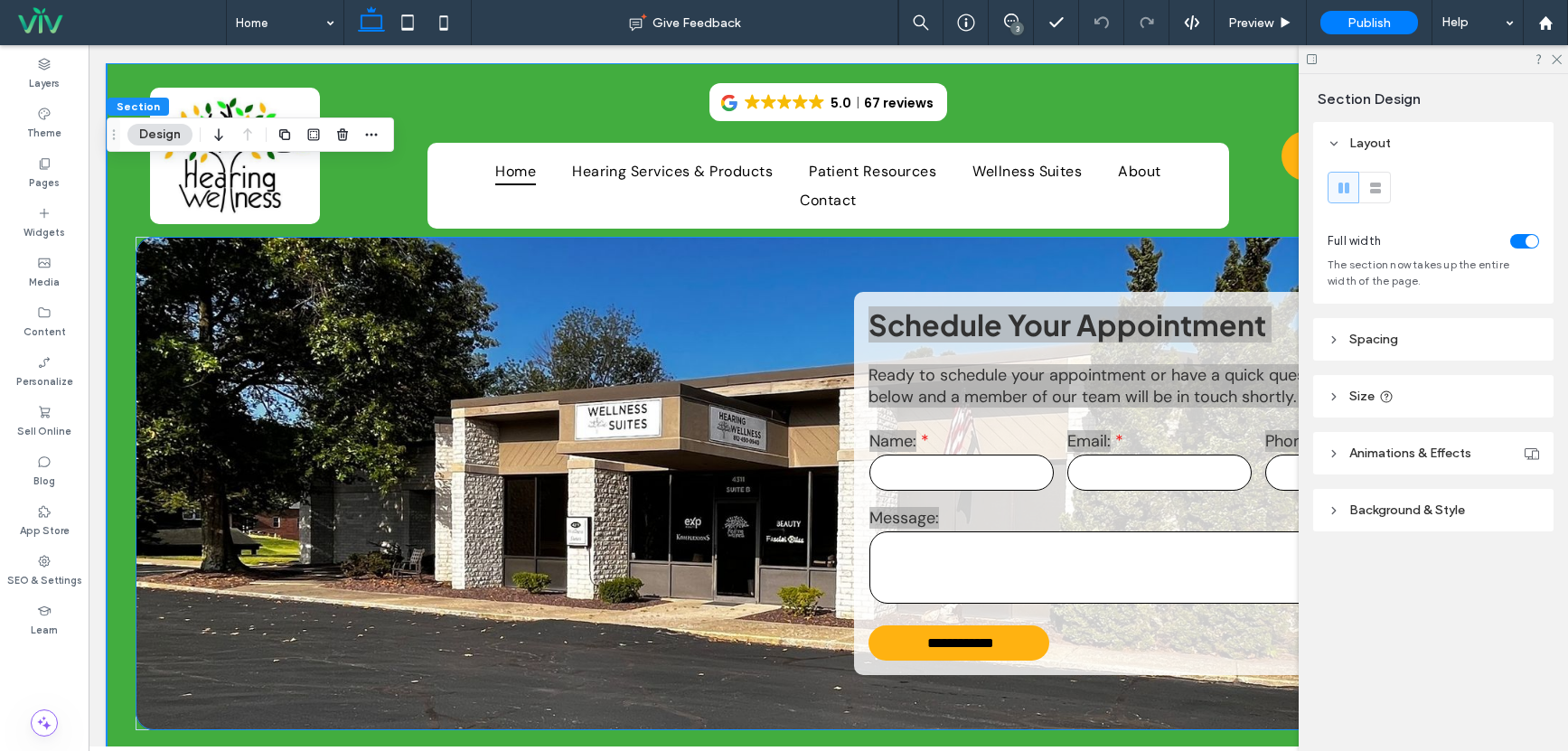 click on "**********" at bounding box center [1160, 483] 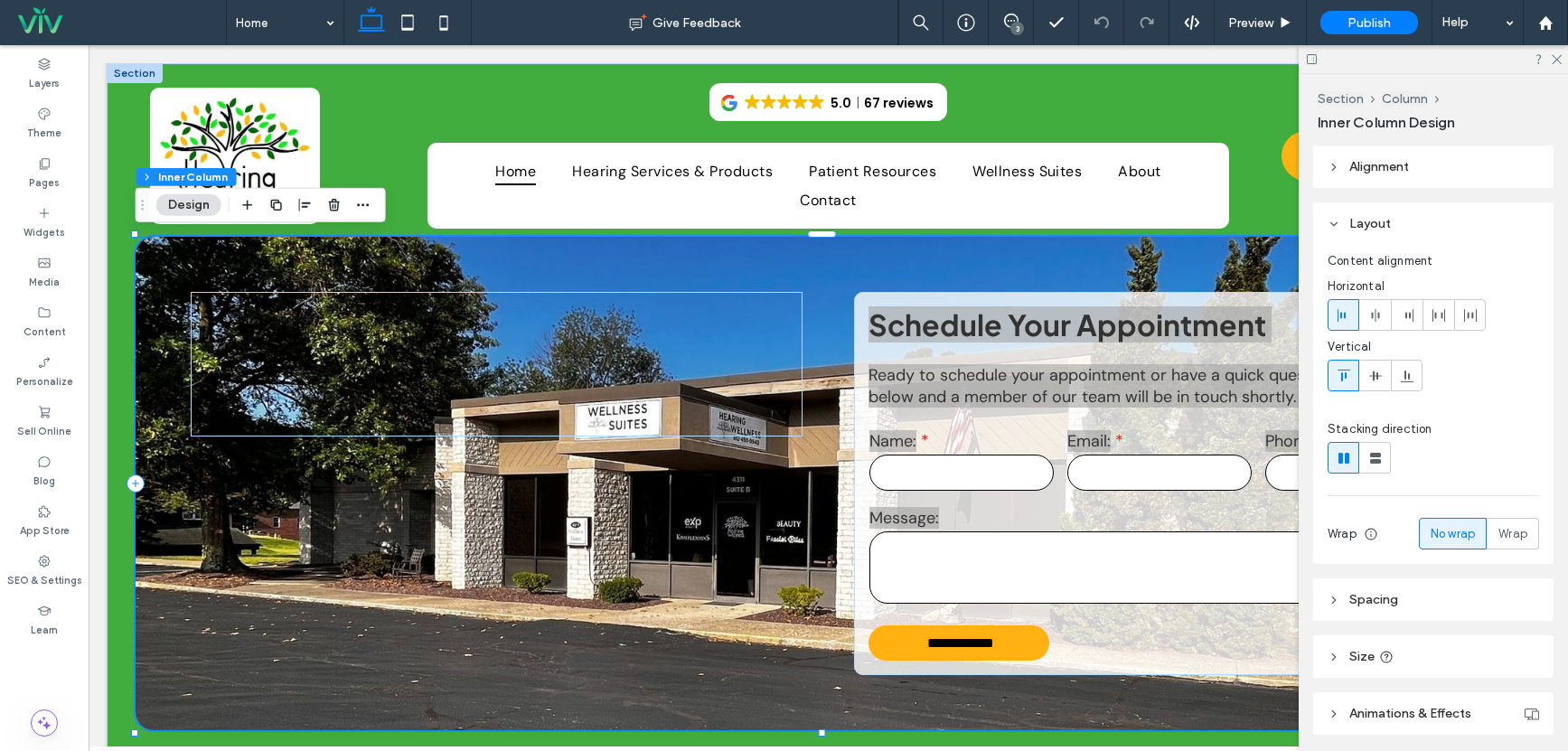 click on "**********" at bounding box center [1160, 483] 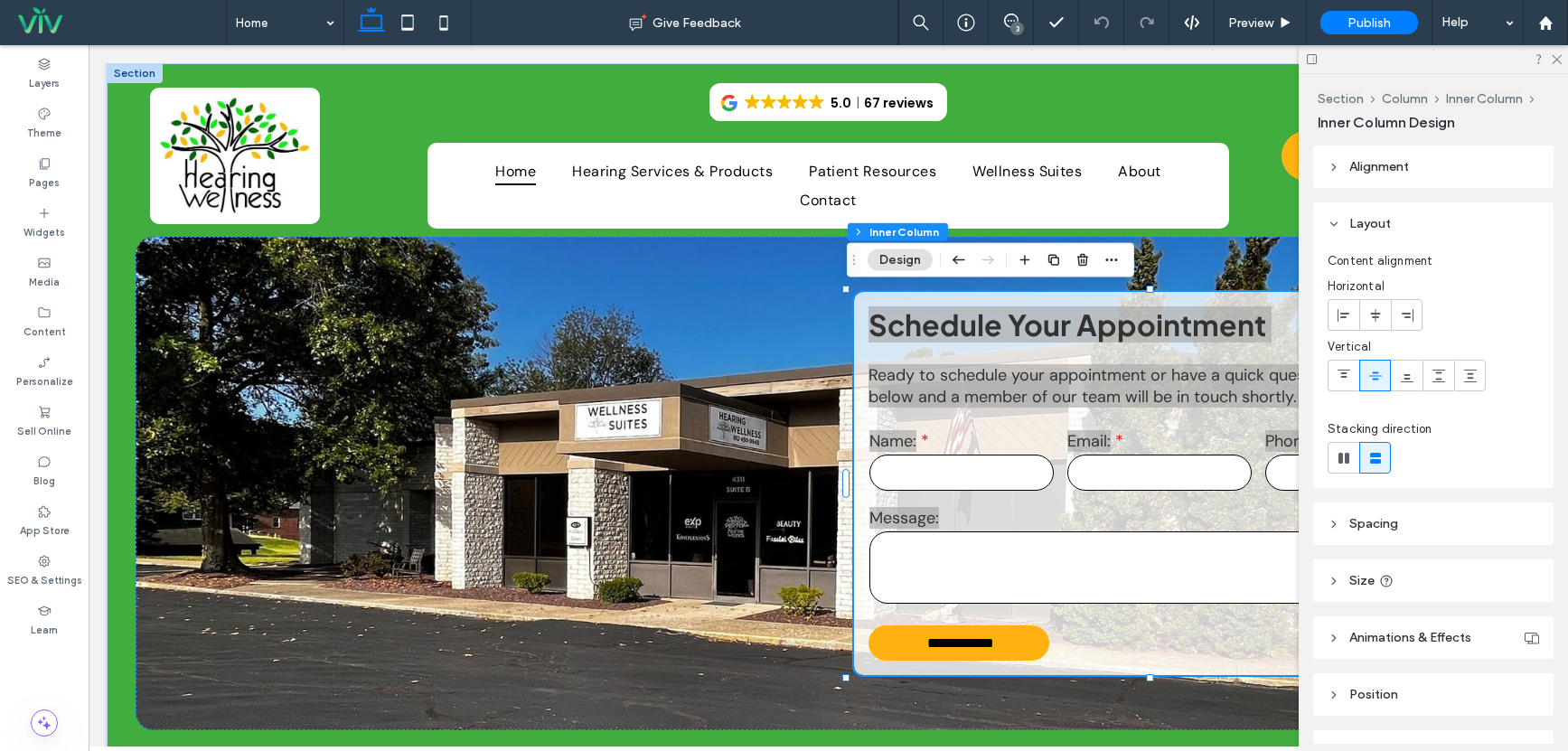 click on "Section Column Inner Column Inner Column Design" at bounding box center [991, 260] 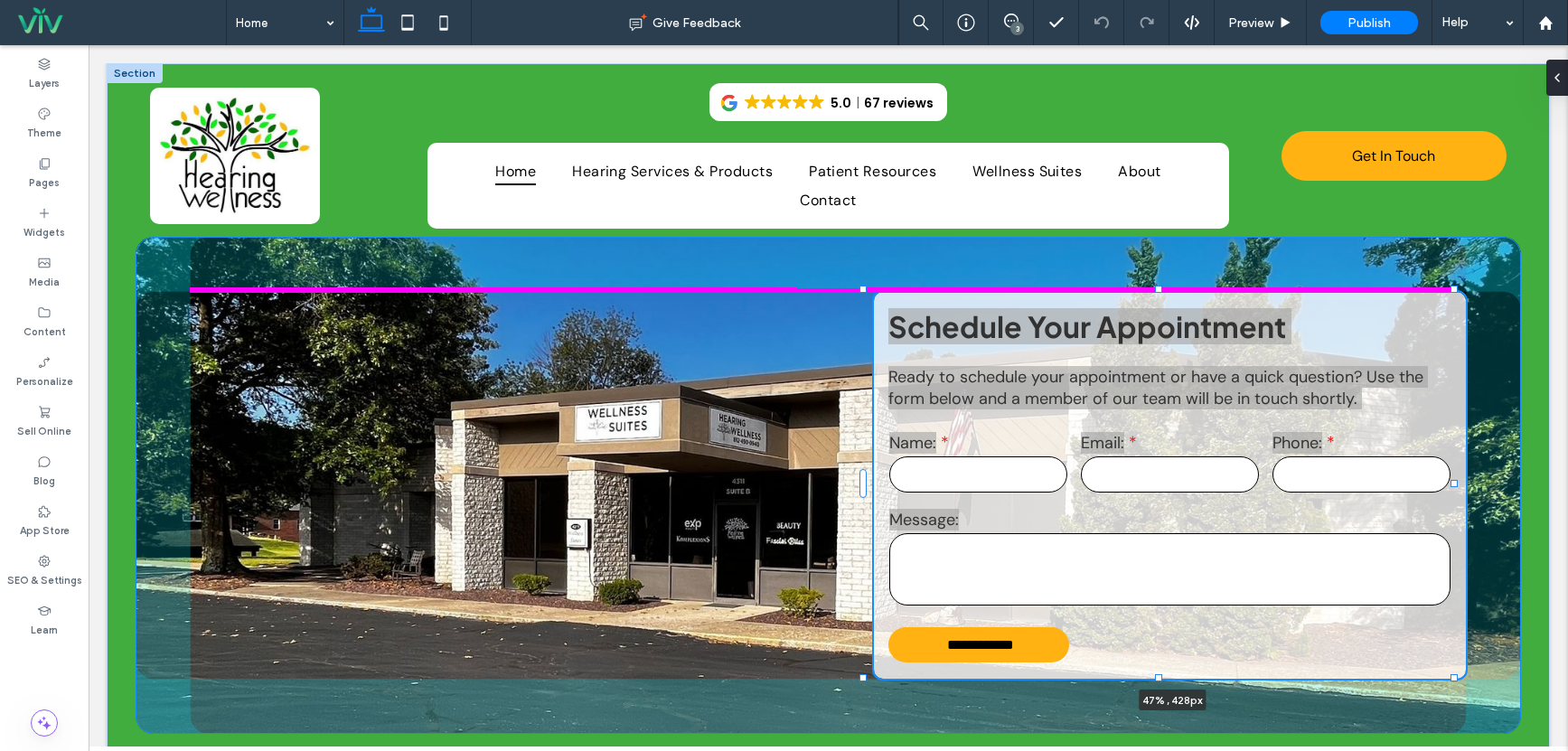 drag, startPoint x: 842, startPoint y: 292, endPoint x: 851, endPoint y: 298, distance: 10.816654 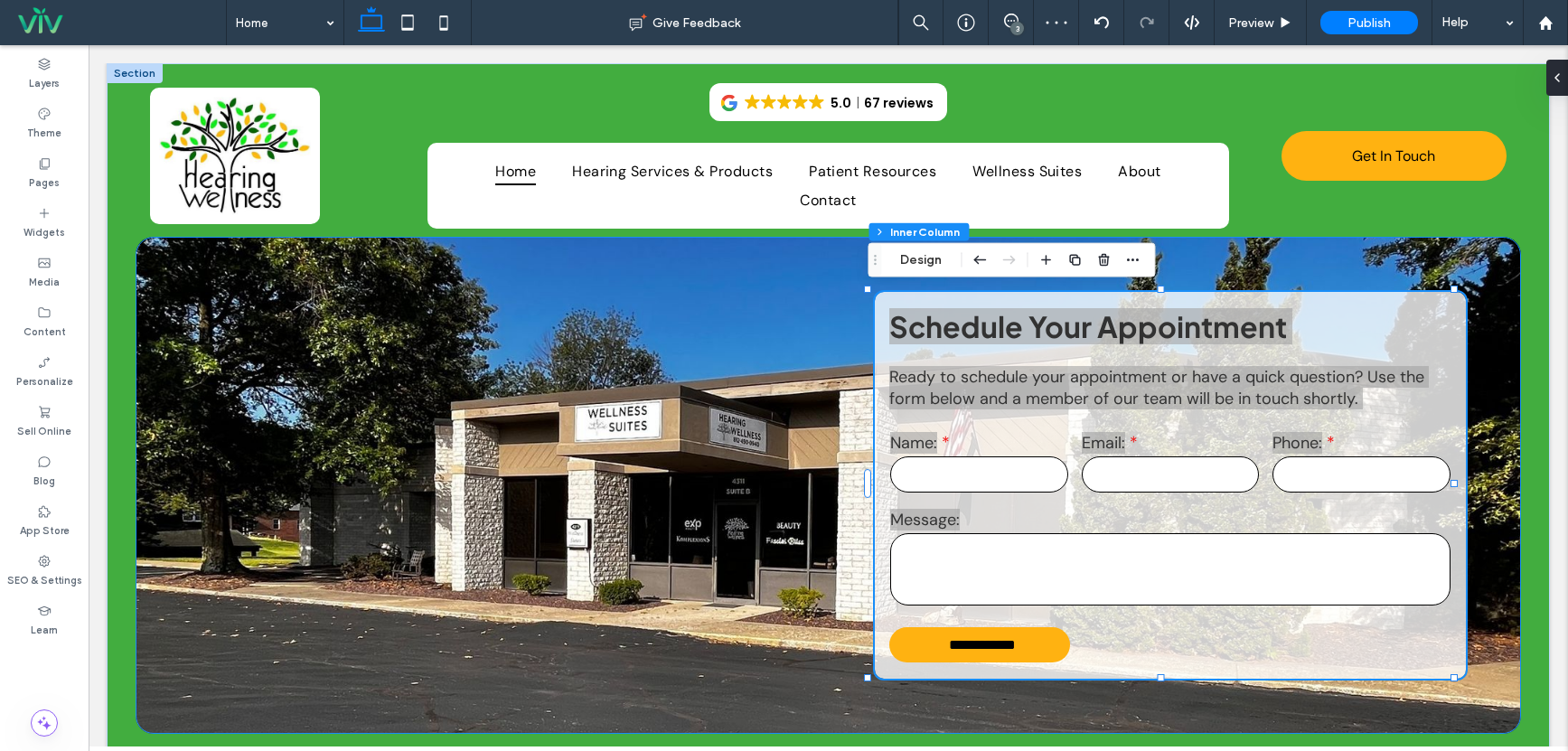 click on "**********" at bounding box center (828, 485) 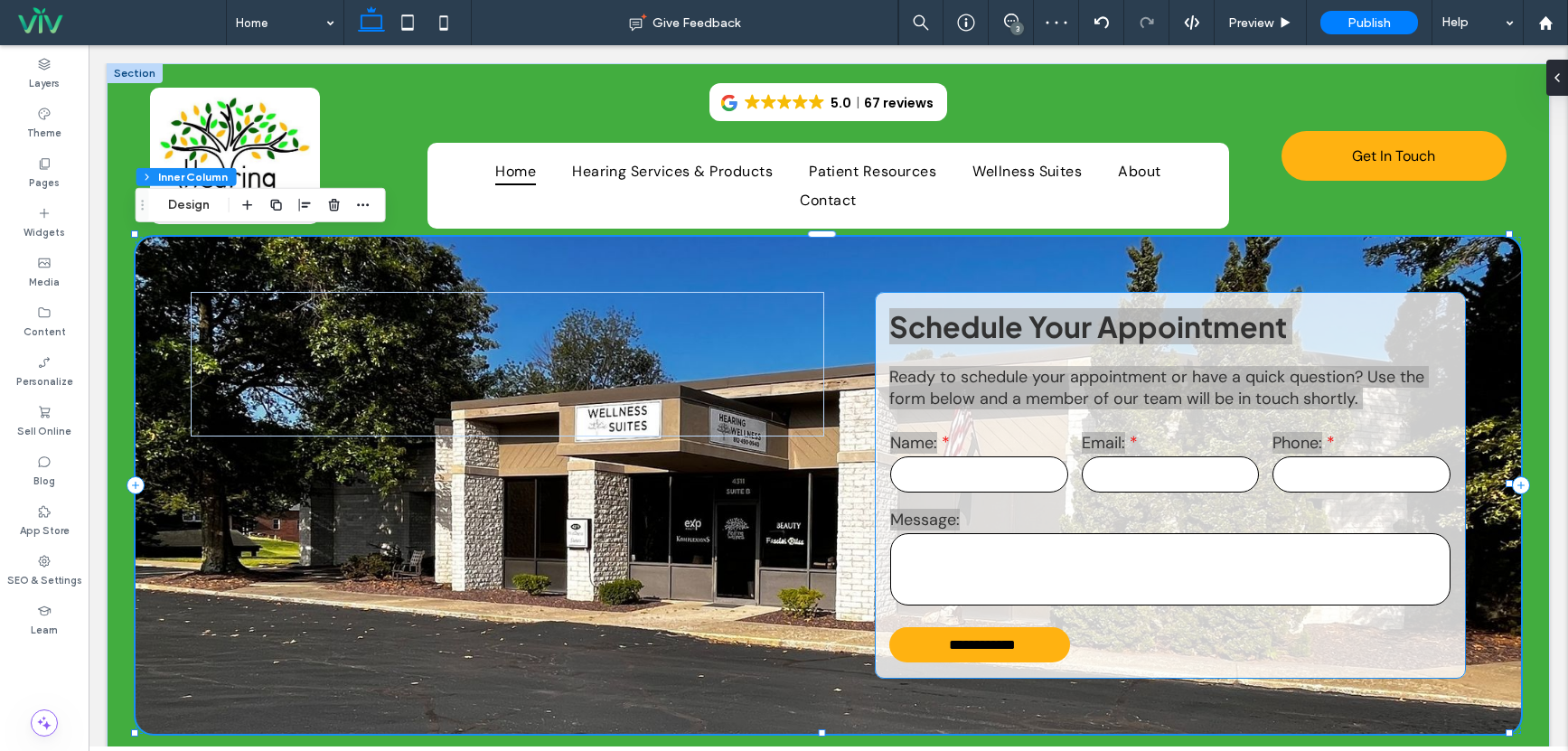 click on "Phone:" at bounding box center (1361, 463) 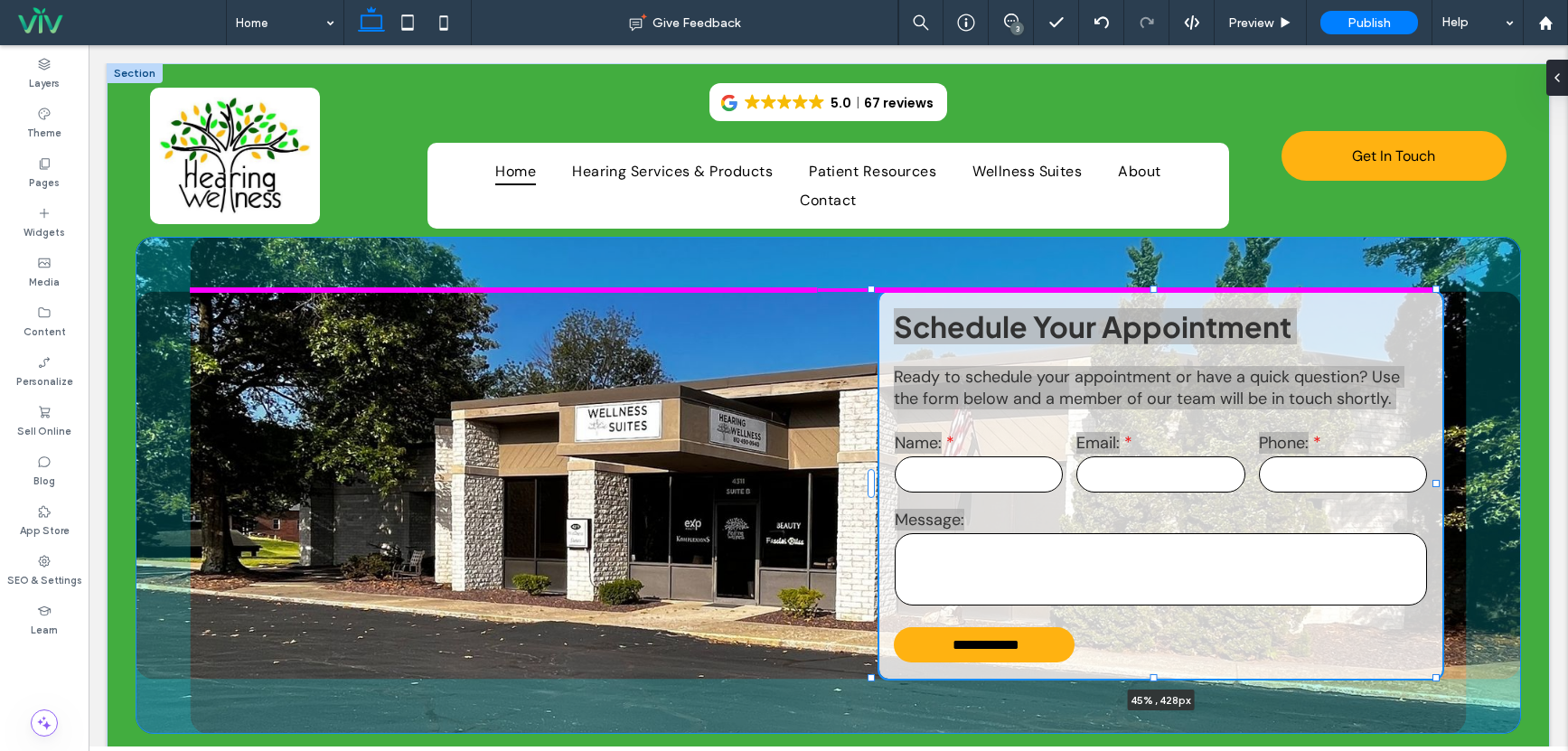 drag, startPoint x: 1457, startPoint y: 292, endPoint x: 1333, endPoint y: 678, distance: 405.4282 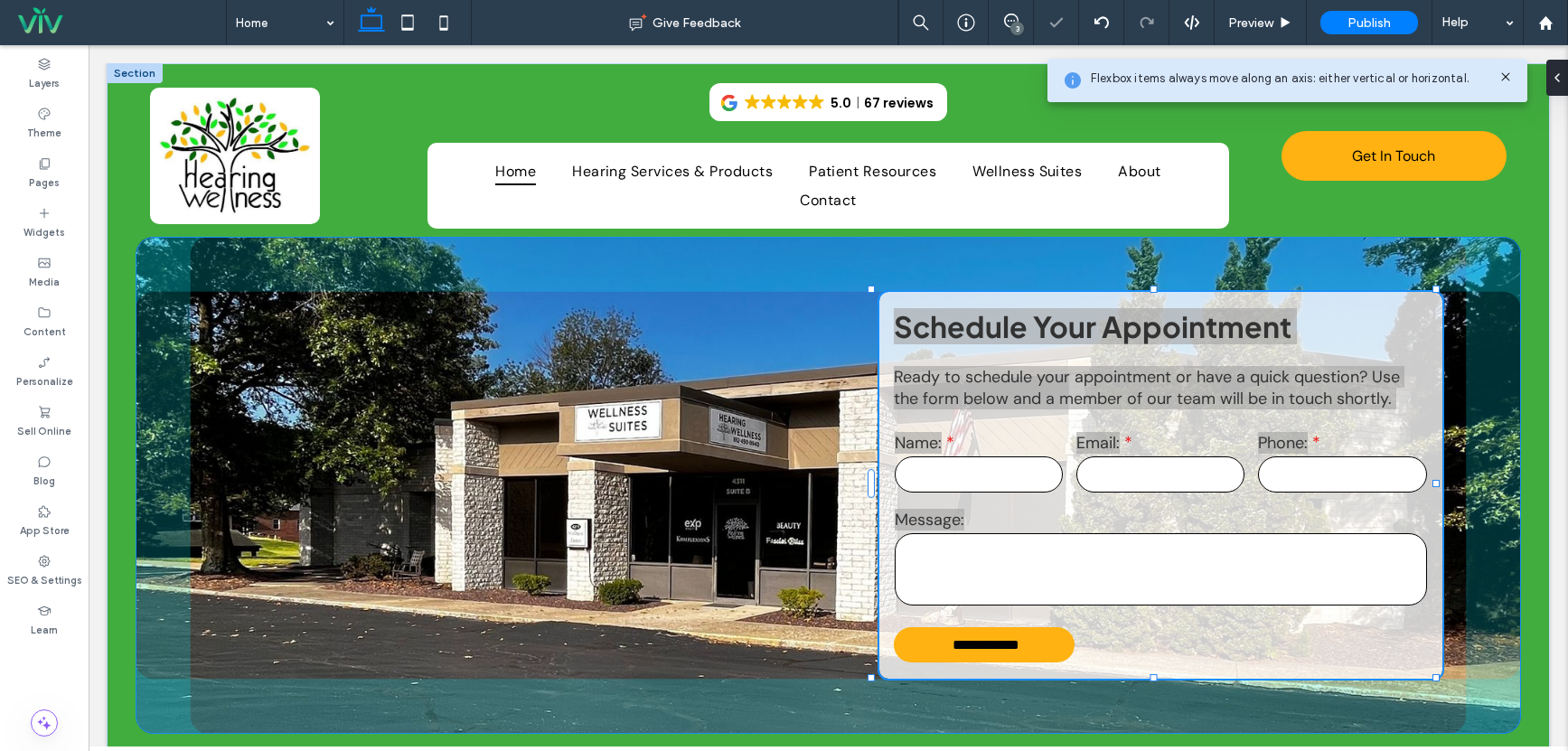 drag, startPoint x: 1157, startPoint y: 676, endPoint x: 1150, endPoint y: 559, distance: 117.20921 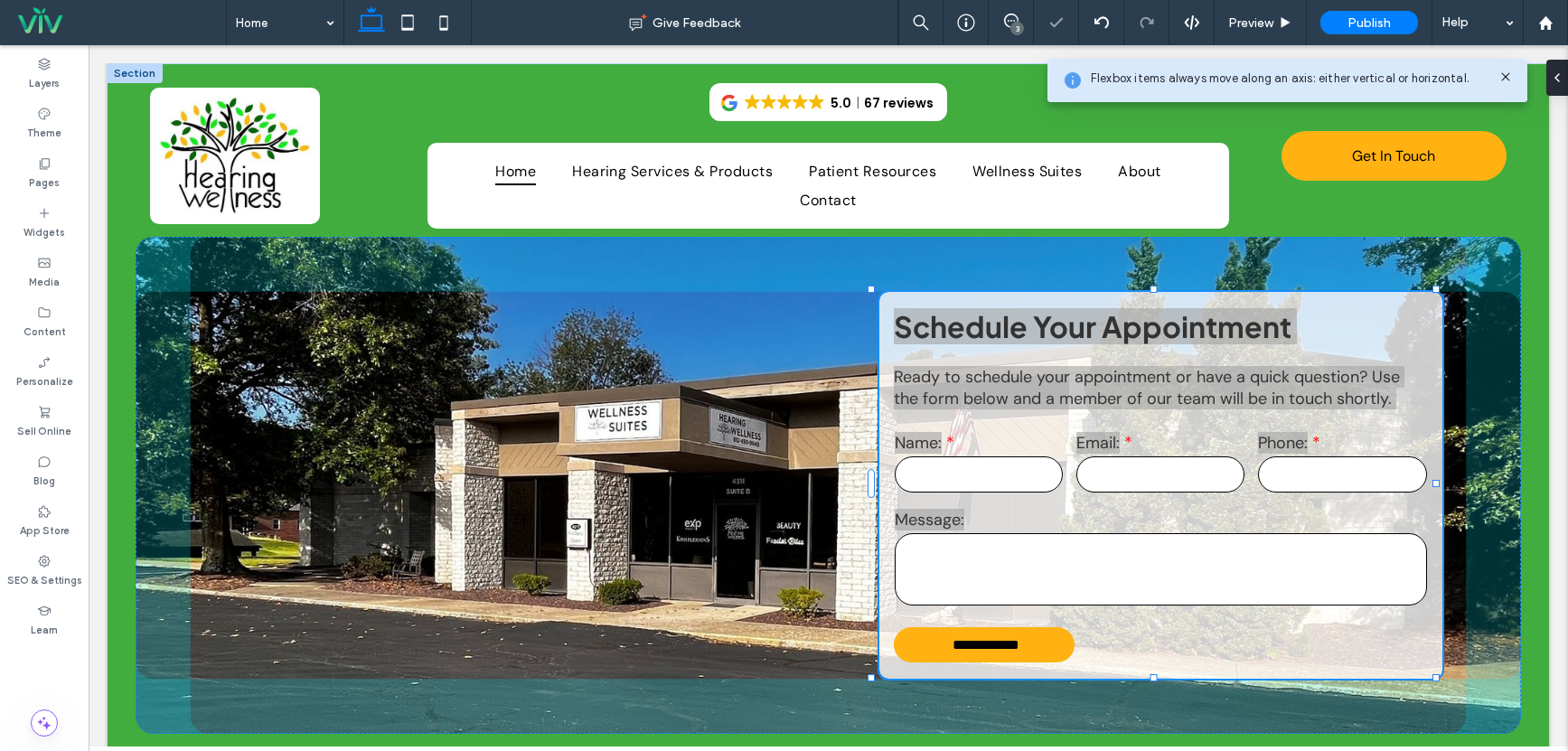 drag, startPoint x: 1156, startPoint y: 291, endPoint x: 1156, endPoint y: 304, distance: 13 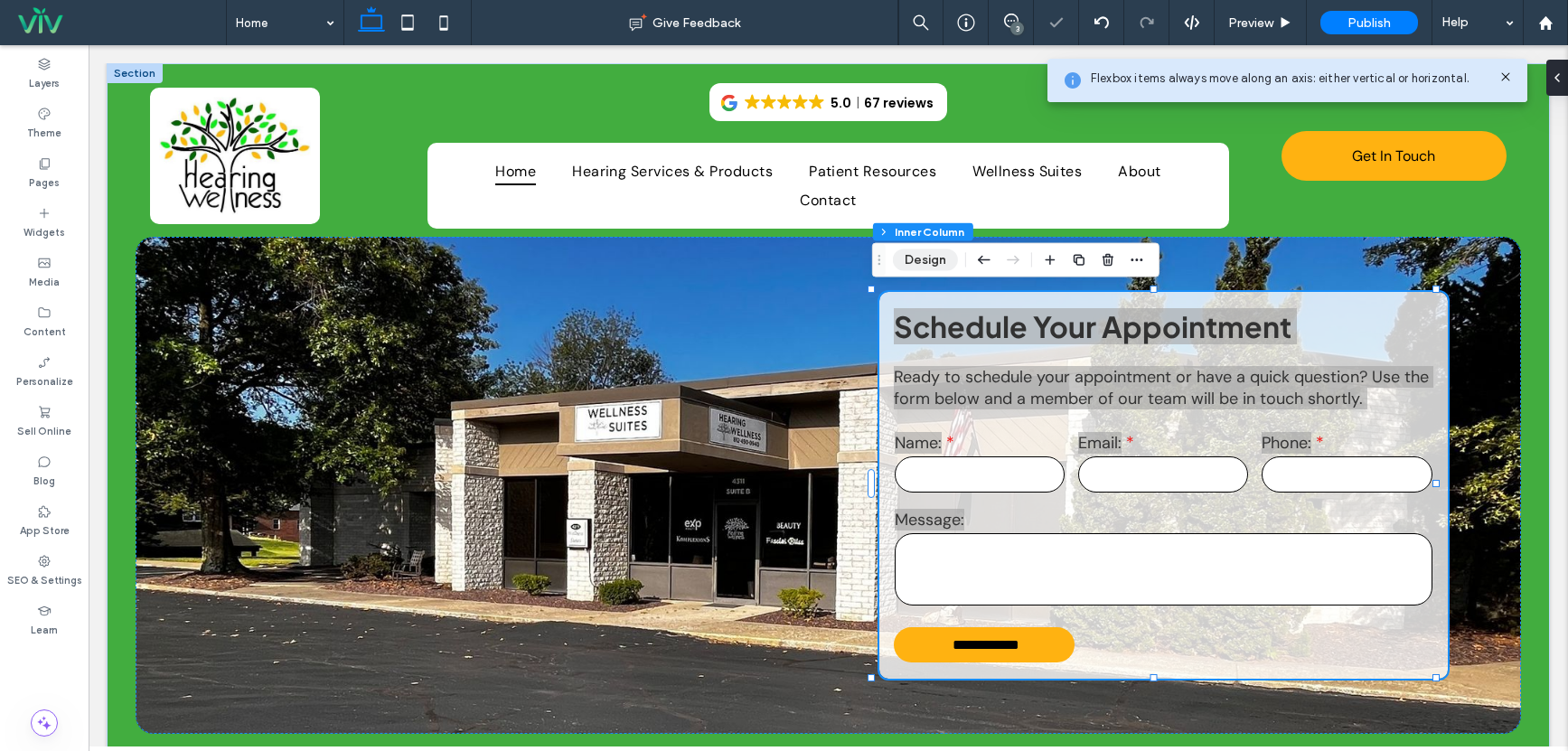 click on "Design" at bounding box center (925, 260) 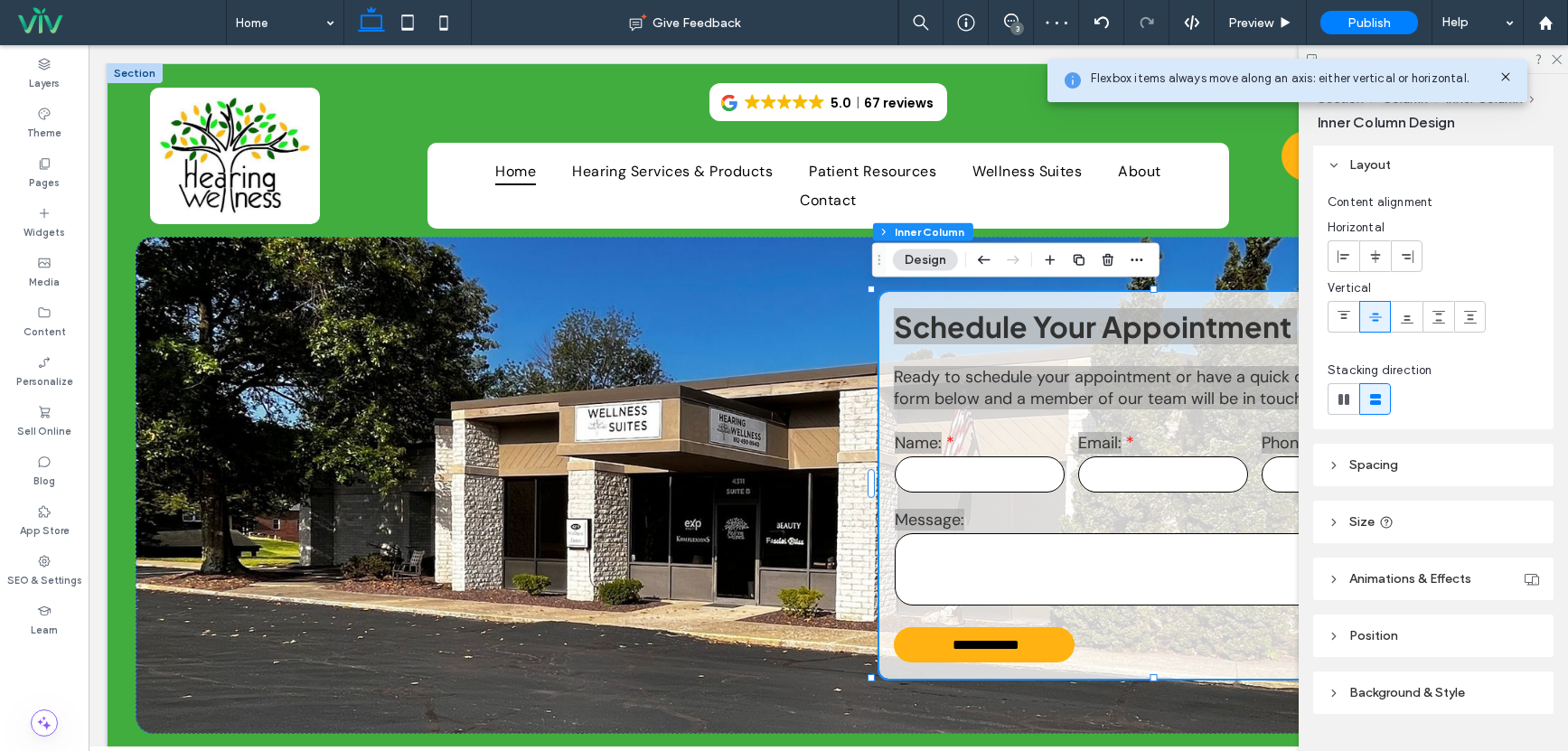 scroll, scrollTop: 90, scrollLeft: 0, axis: vertical 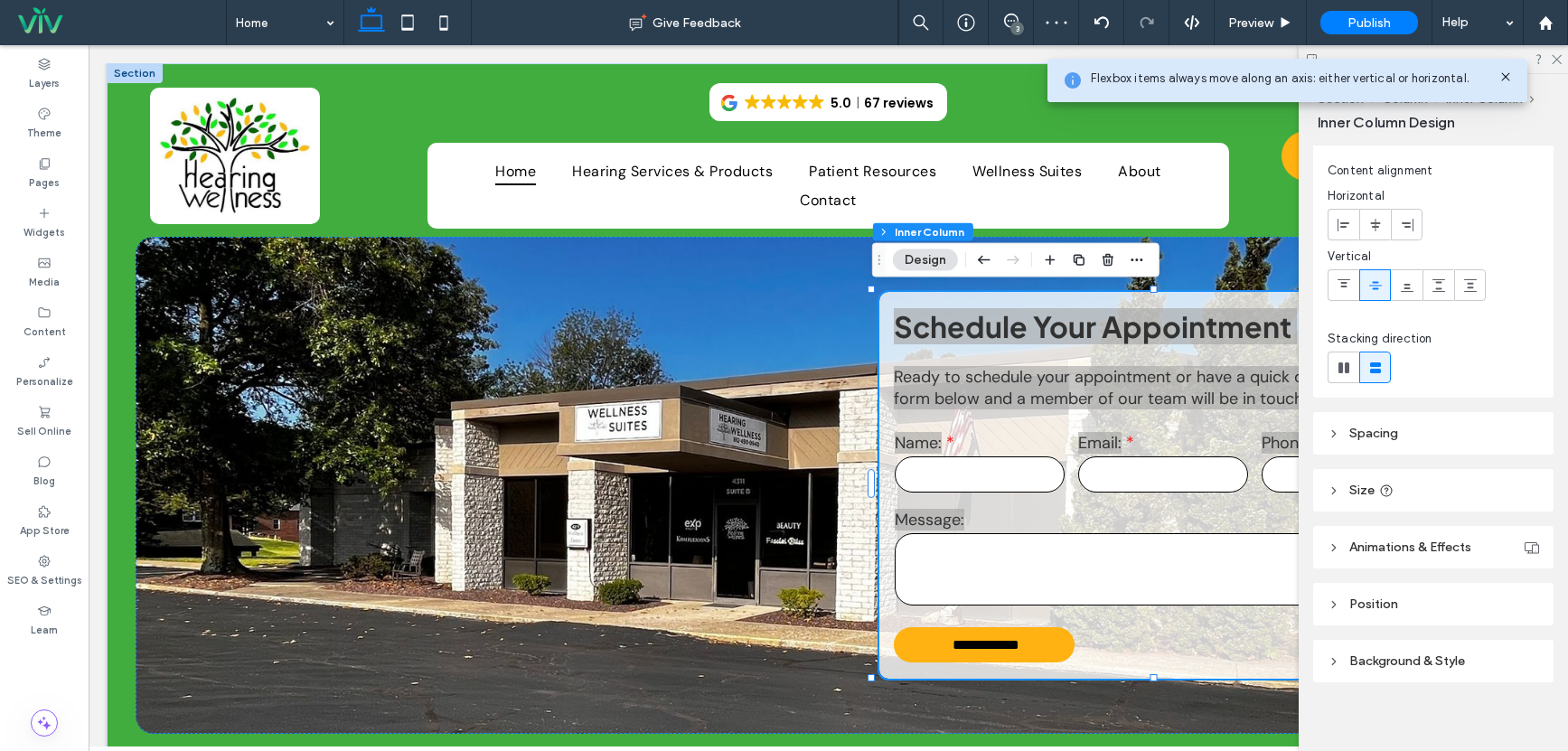 click on "Size" at bounding box center [1433, 490] 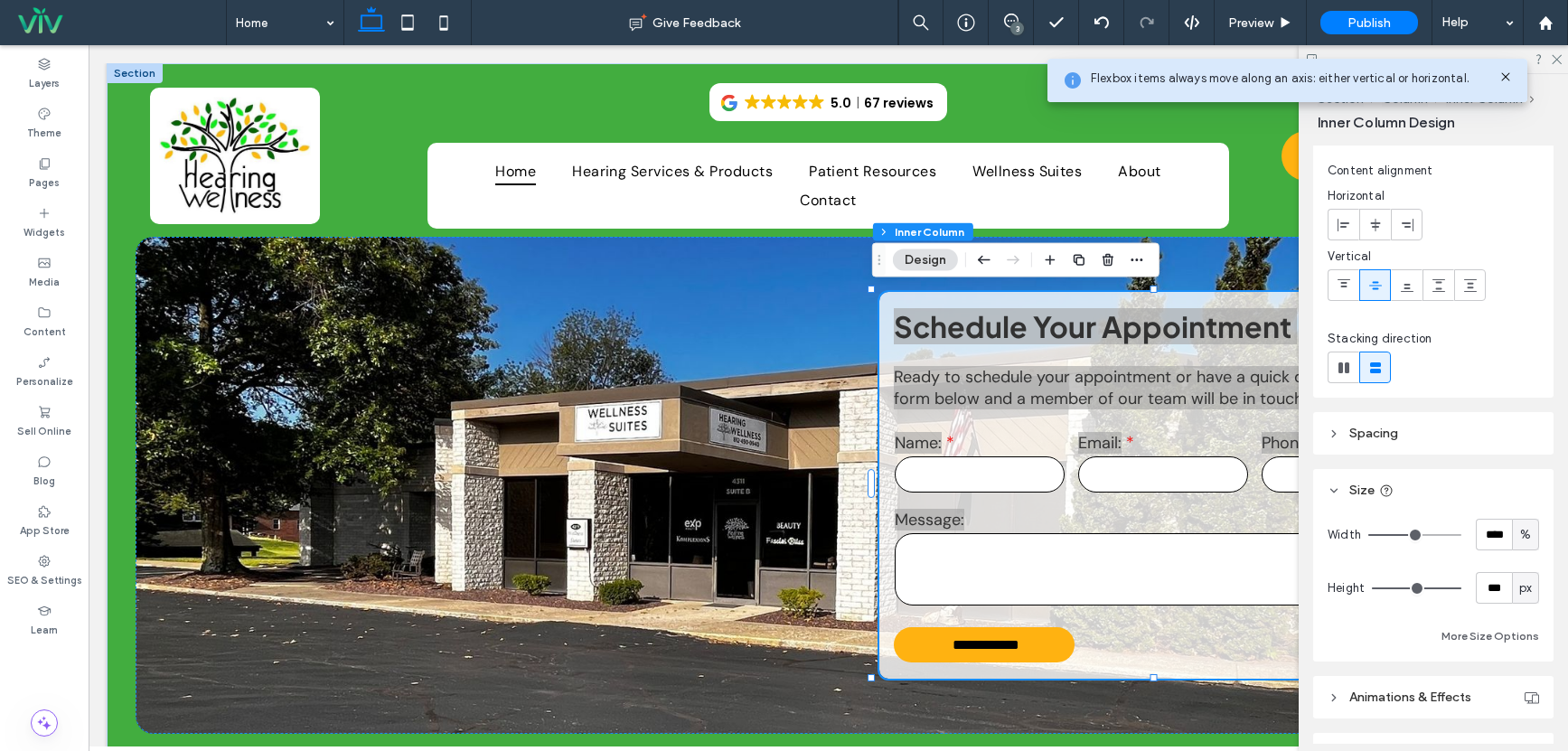 type on "**" 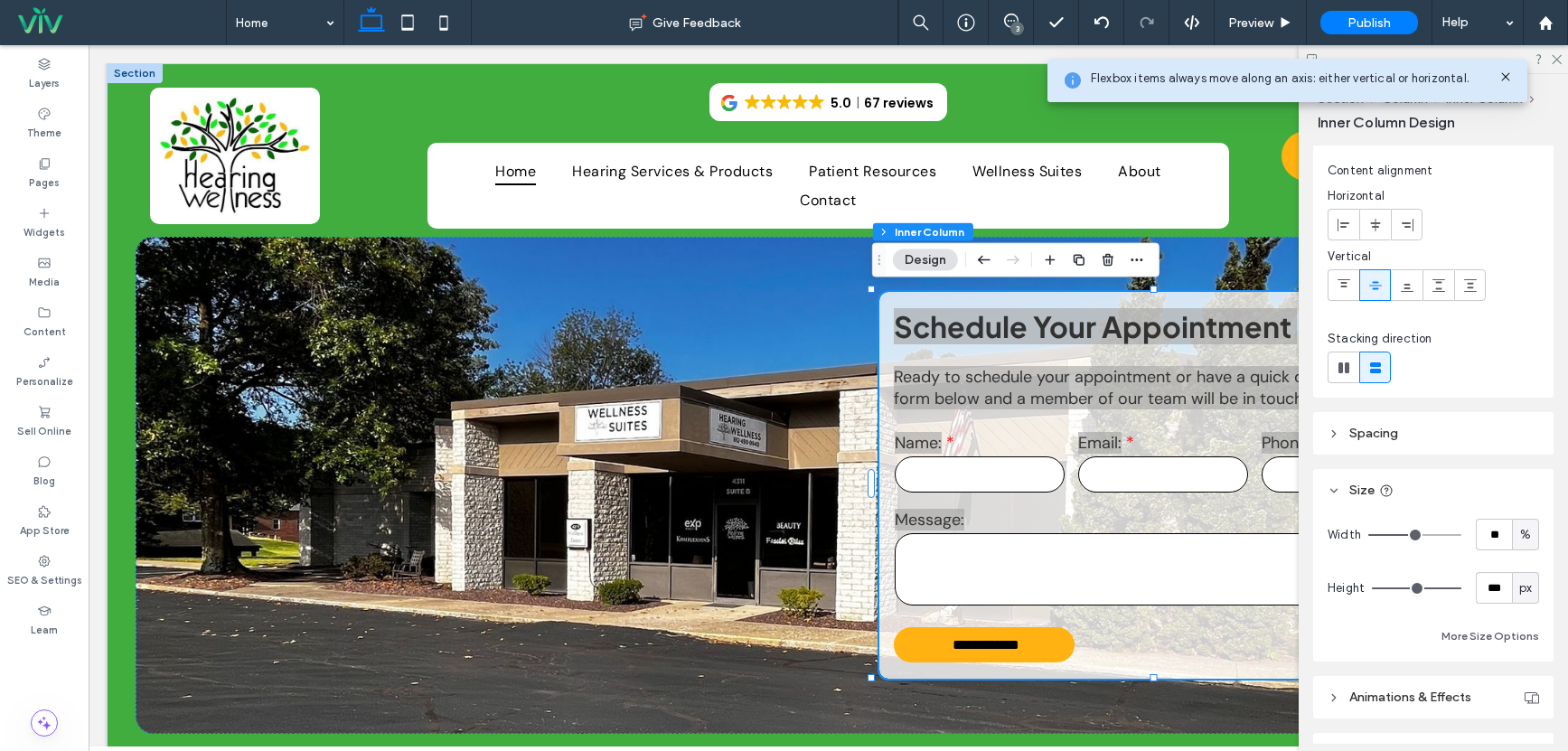 type on "**" 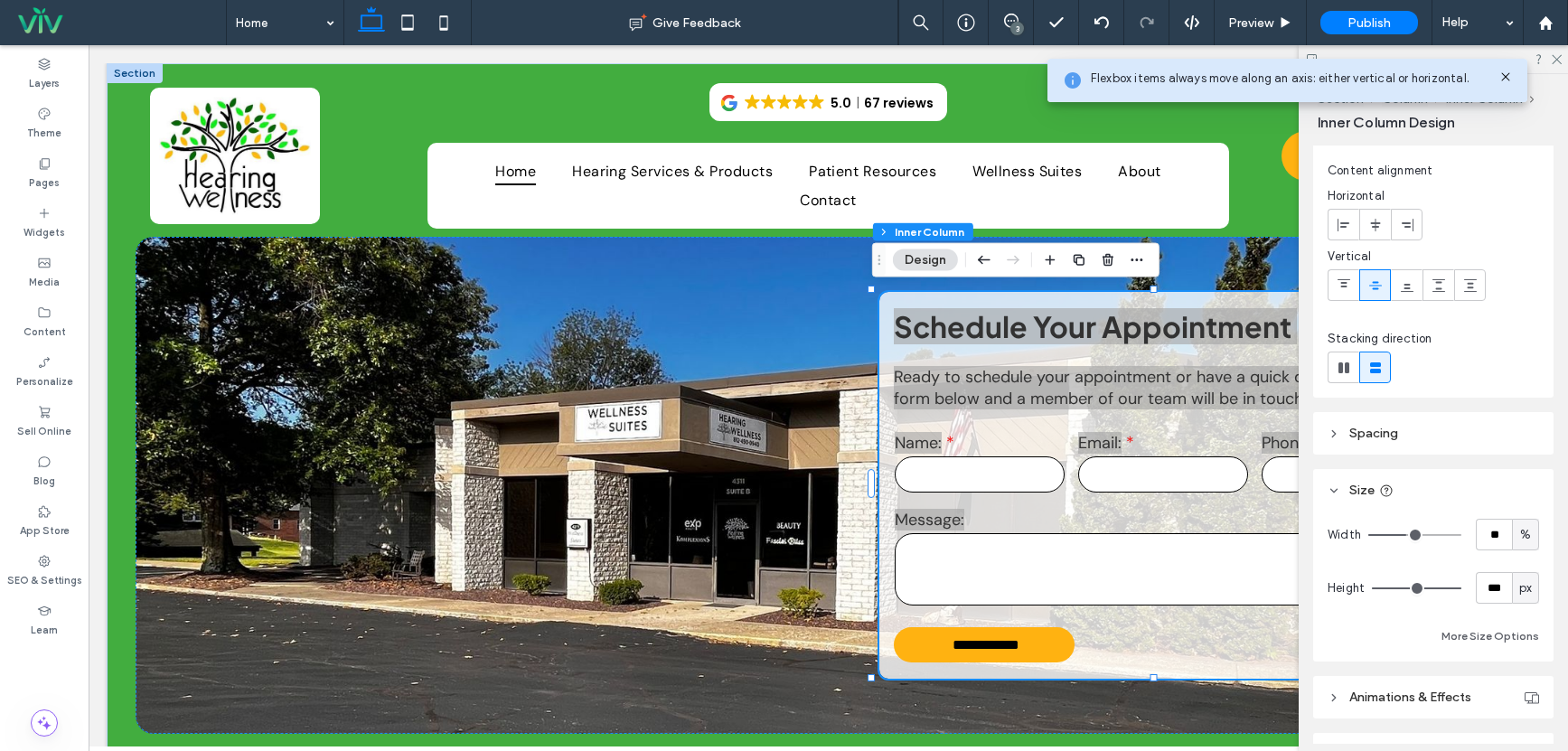 type on "**" 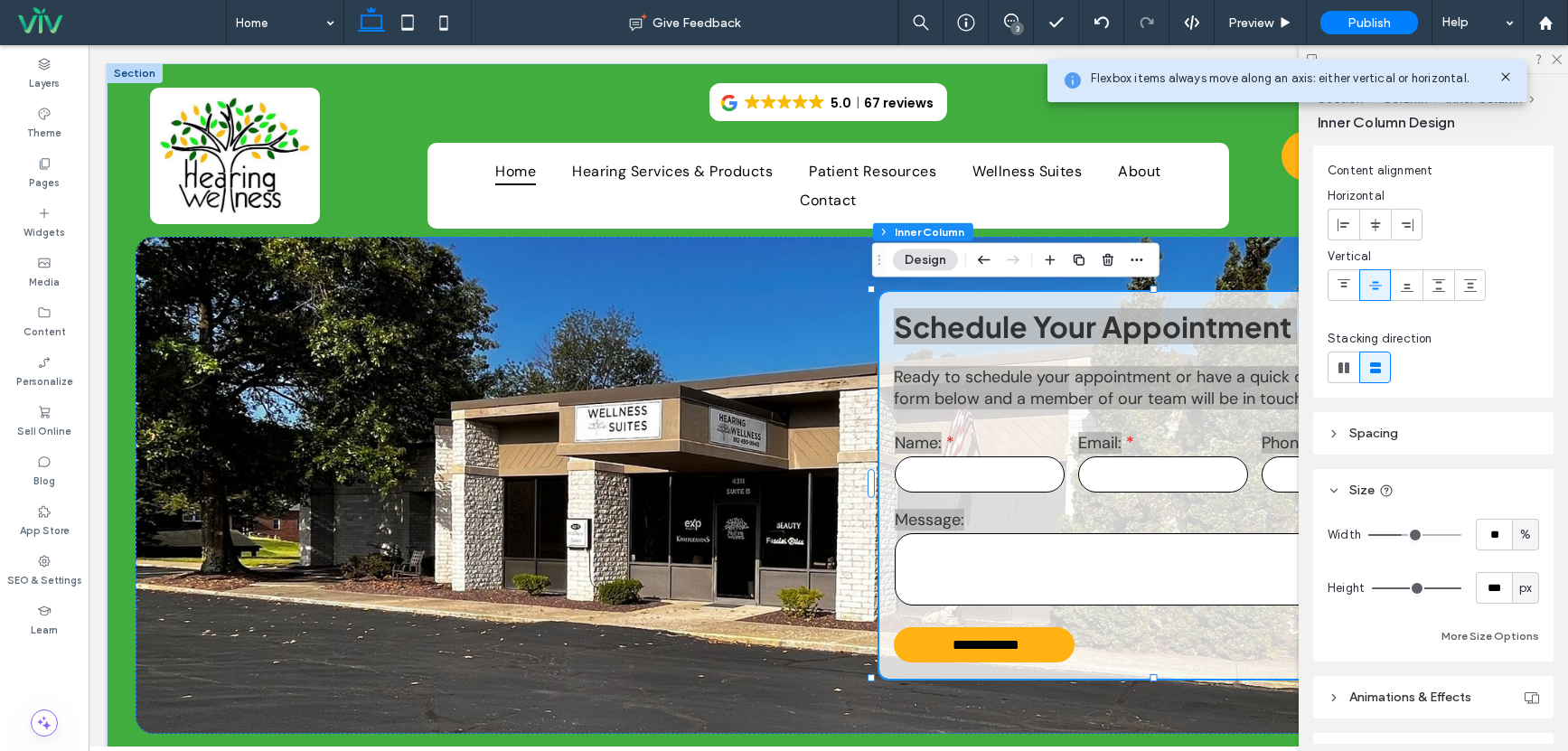type on "**" 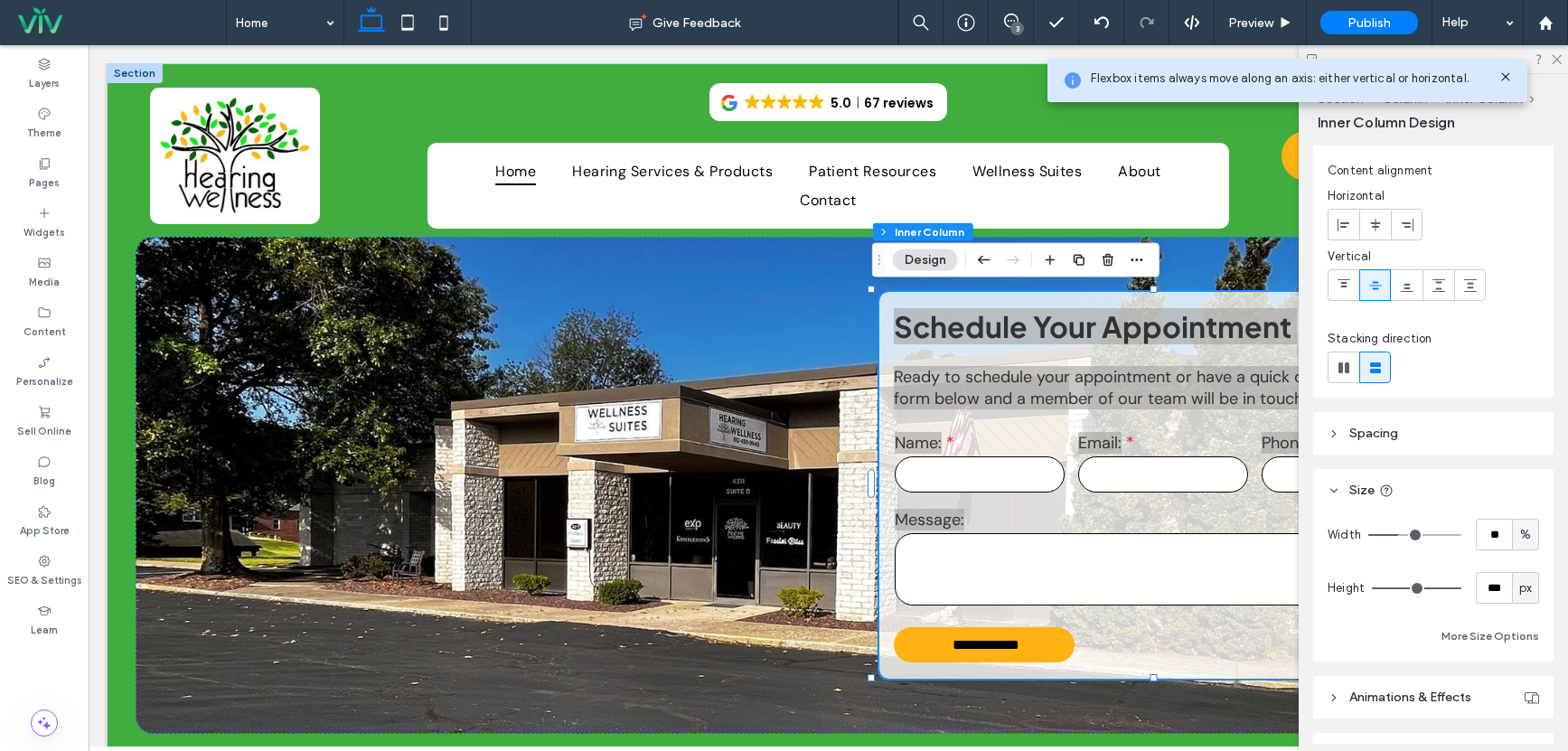 type on "**" 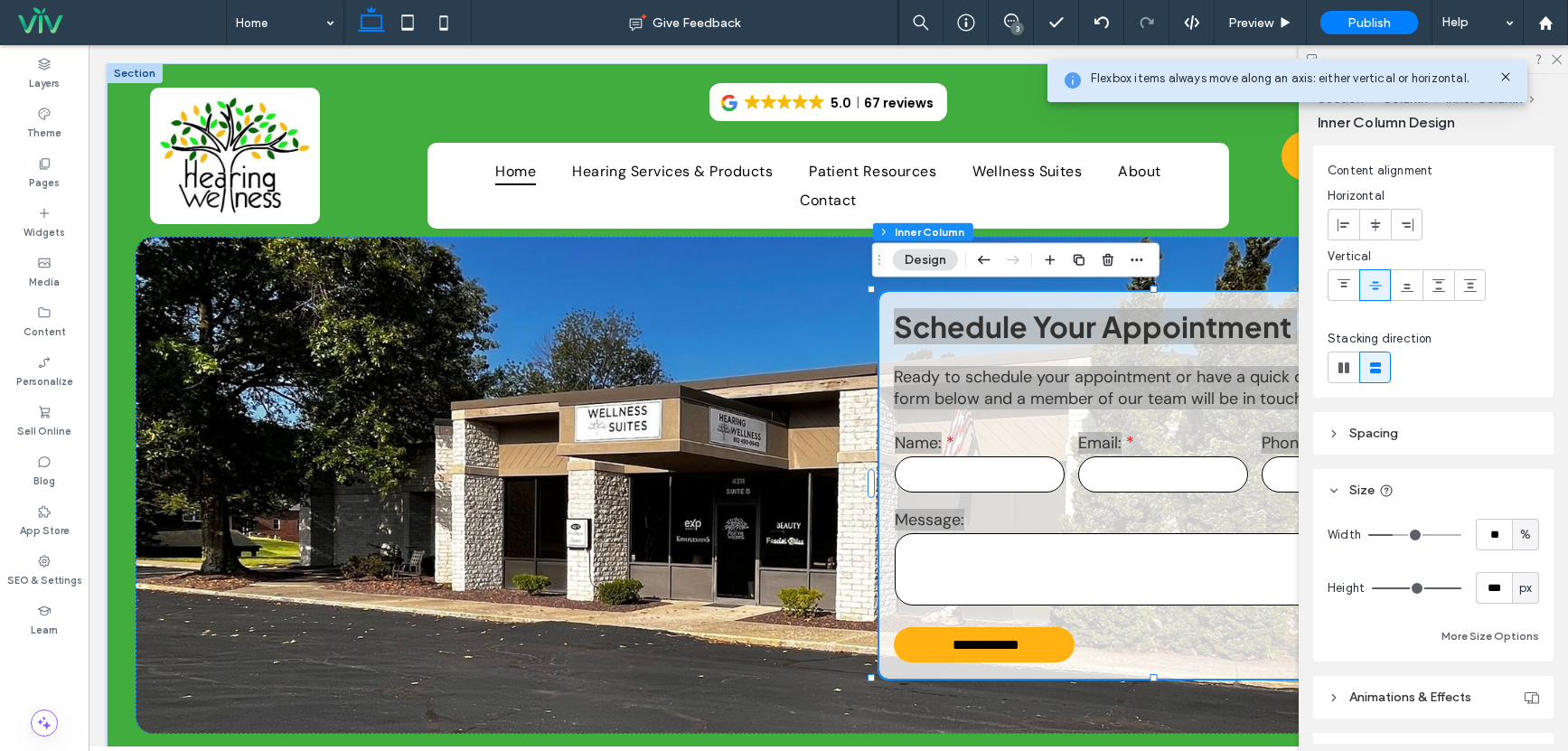 drag, startPoint x: 1406, startPoint y: 533, endPoint x: 1393, endPoint y: 533, distance: 13 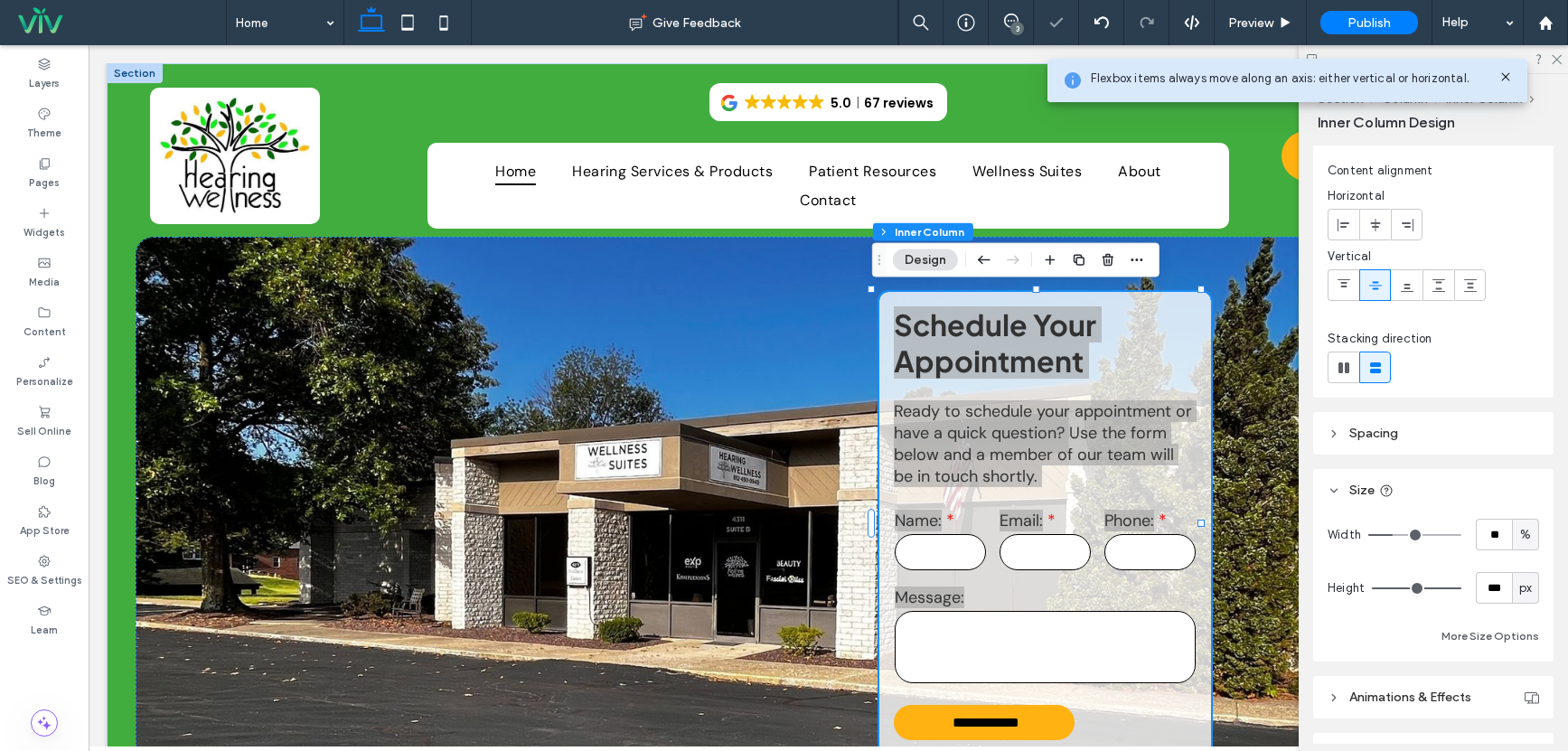 type on "**" 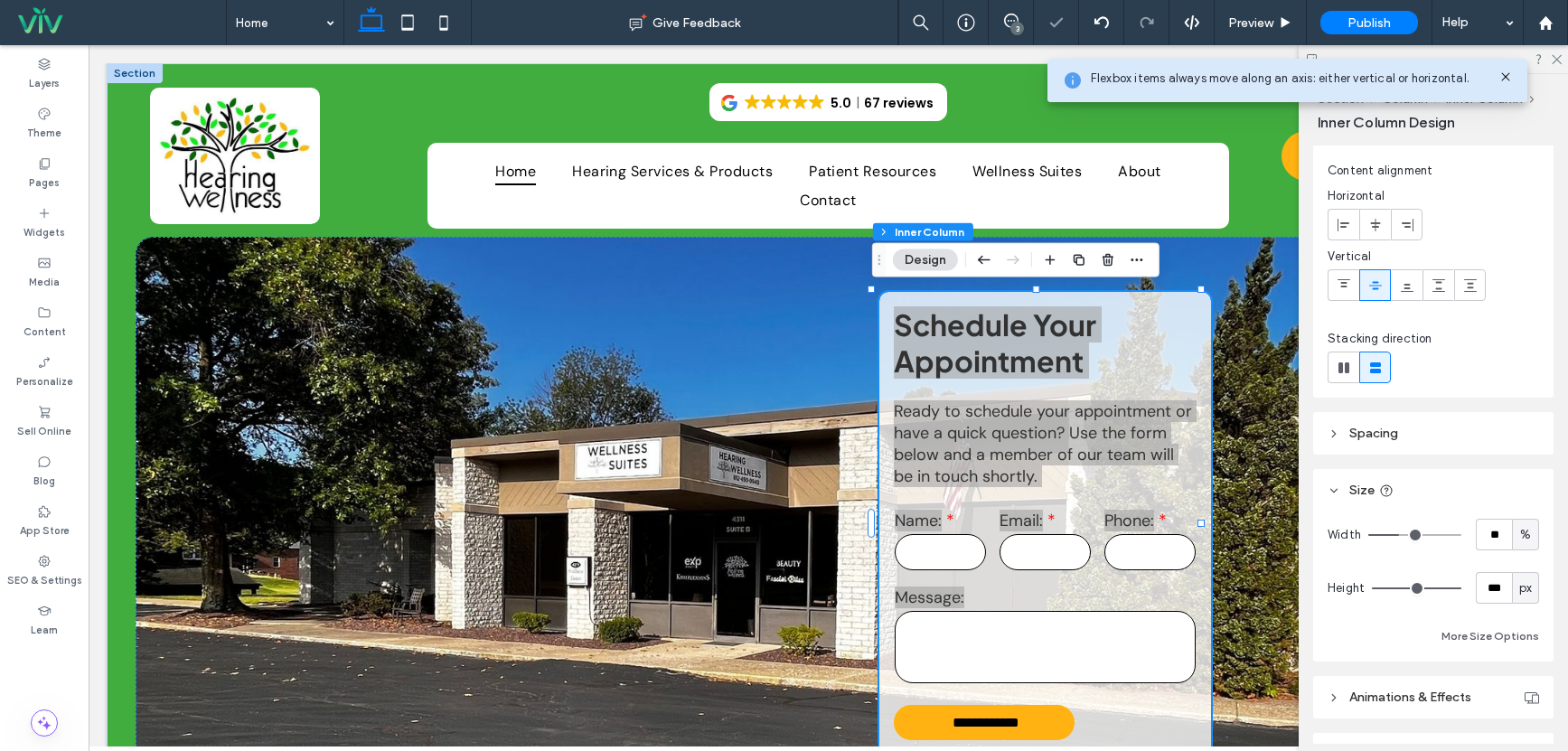 type on "**" 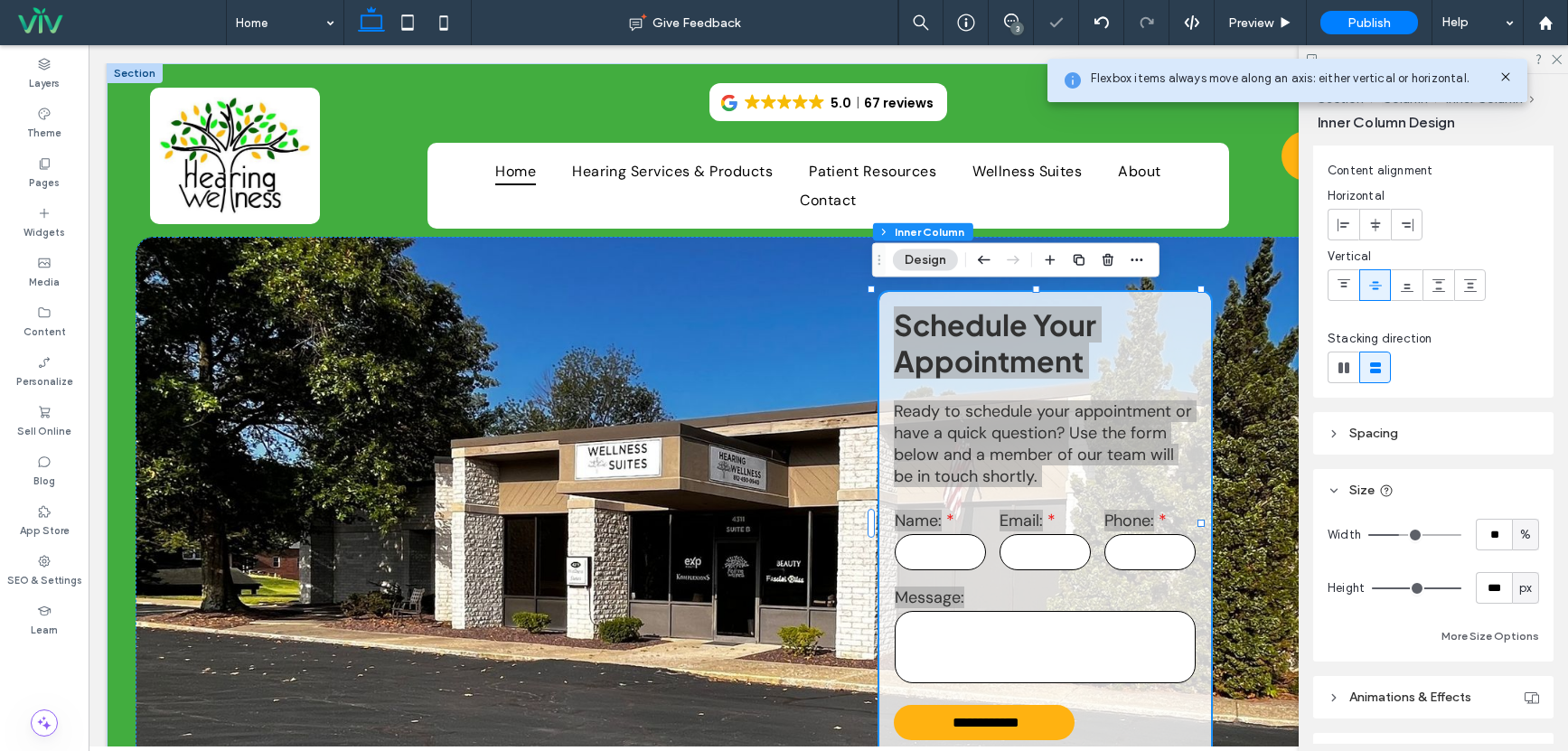type on "**" 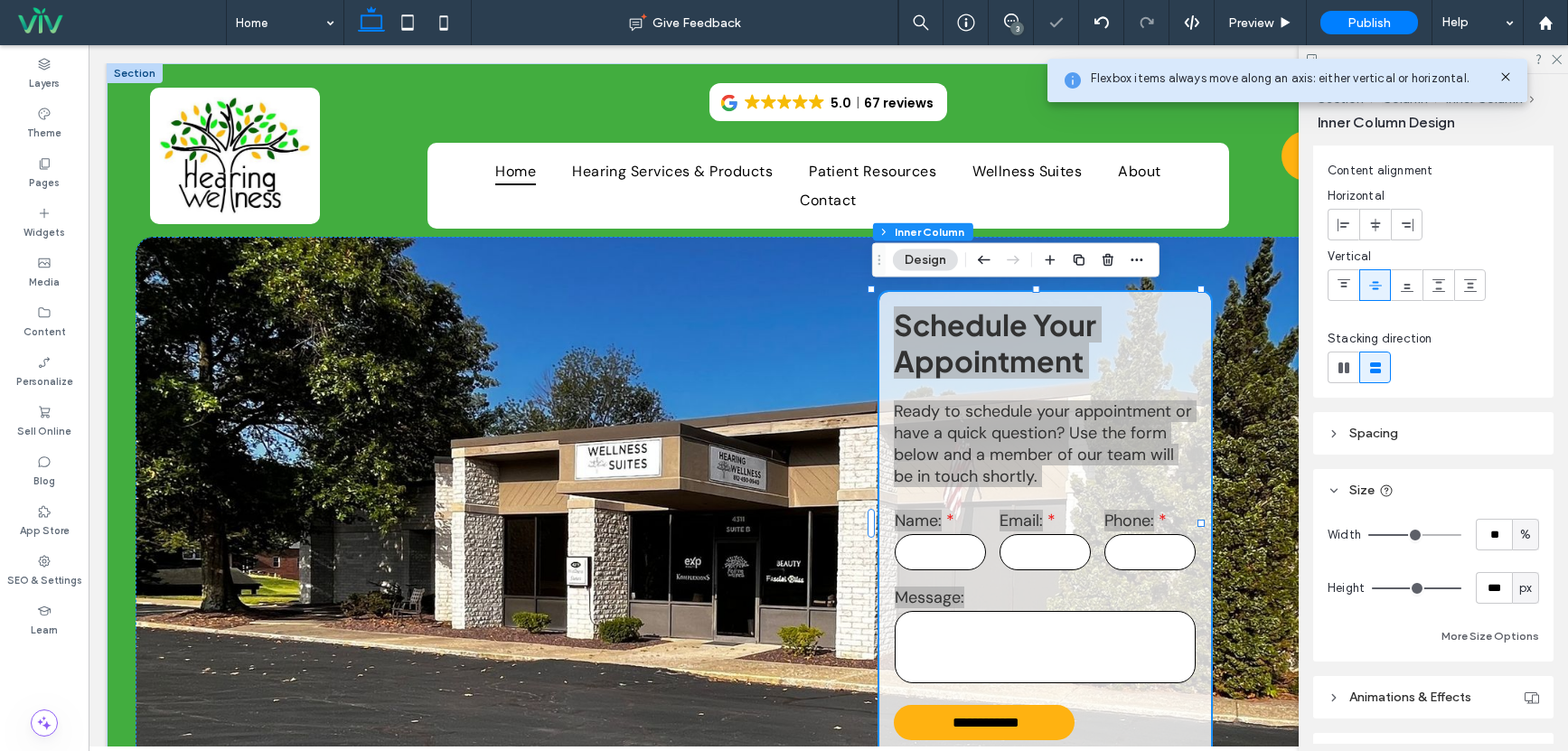 type on "**" 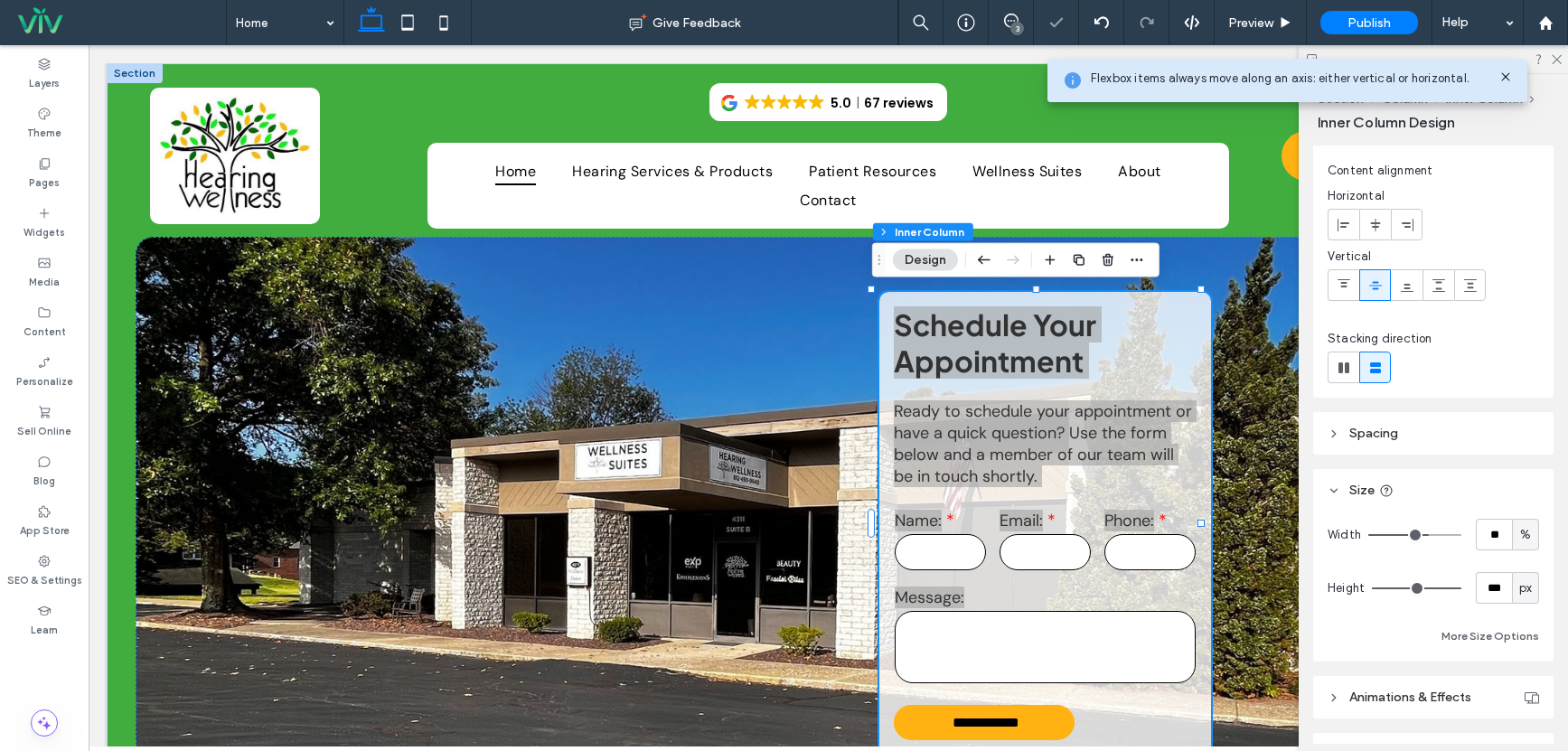type on "**" 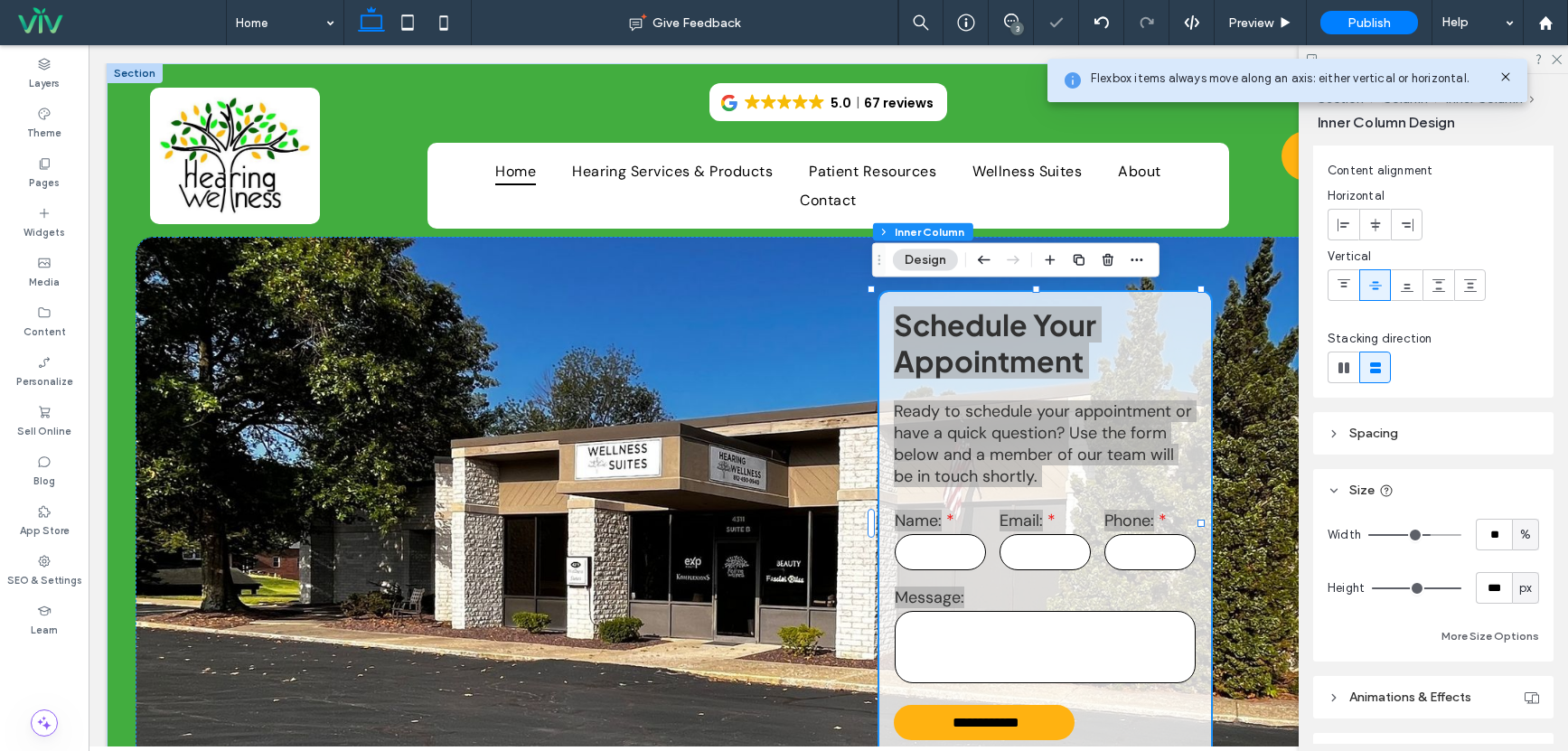 drag, startPoint x: 1393, startPoint y: 533, endPoint x: 1422, endPoint y: 533, distance: 29 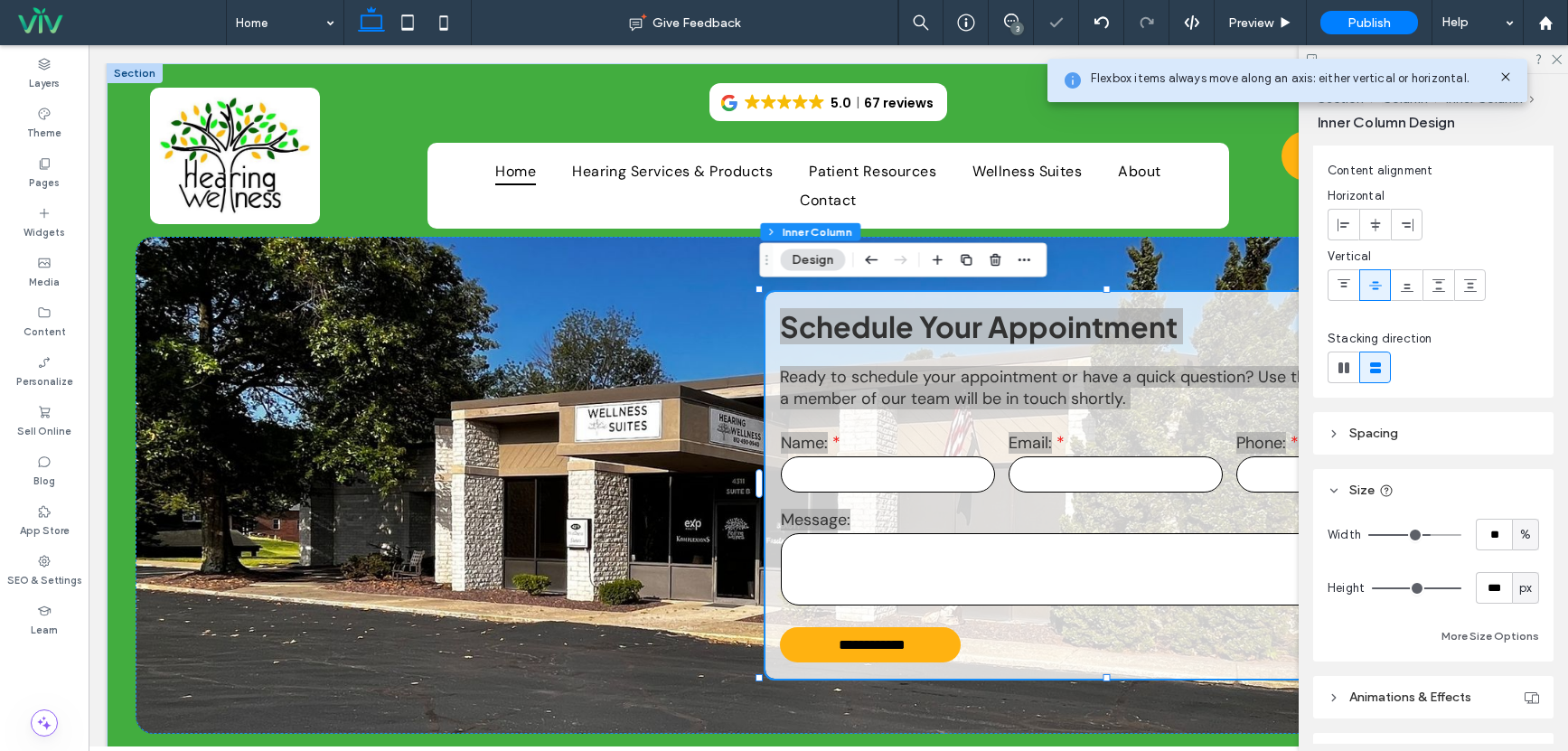 type on "**" 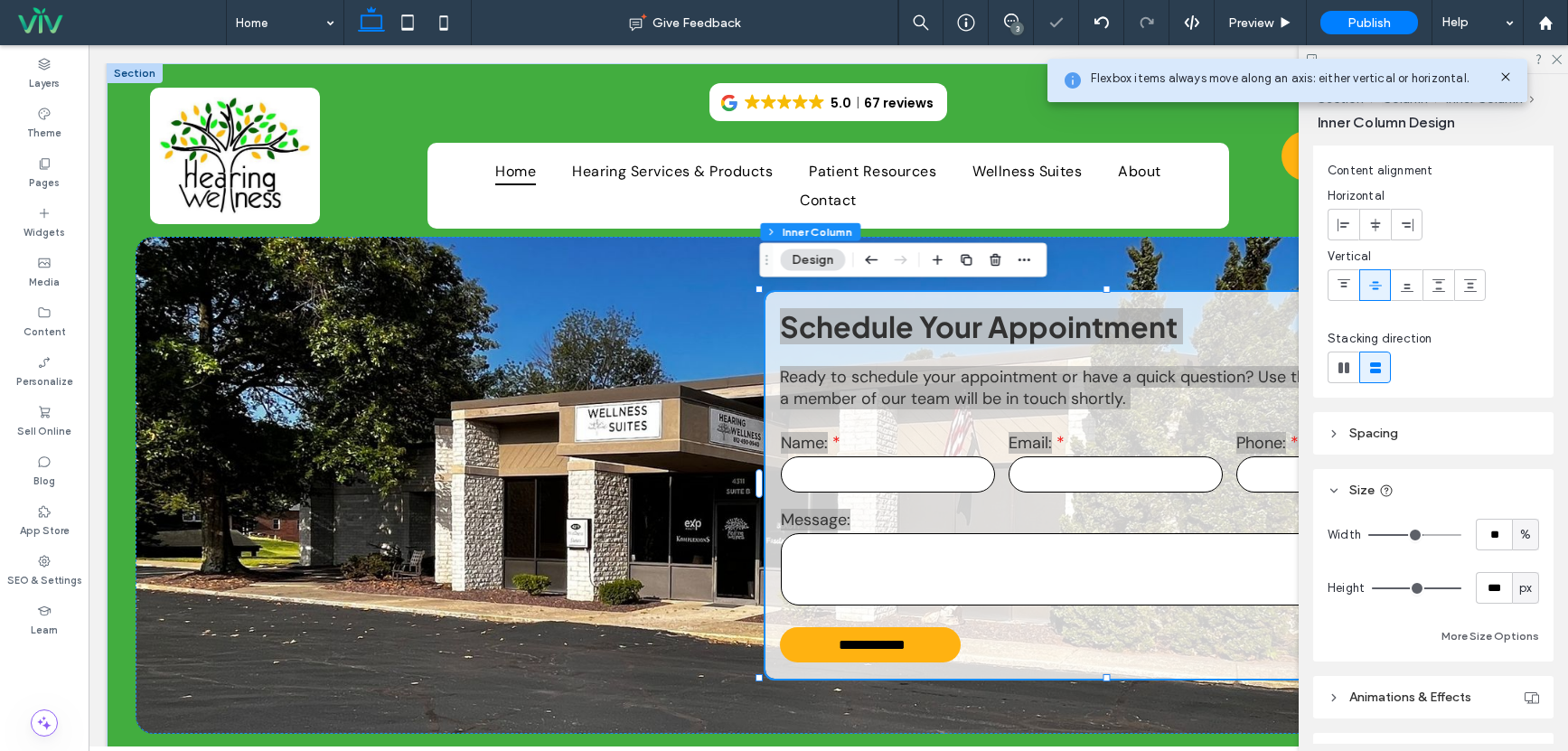 type on "**" 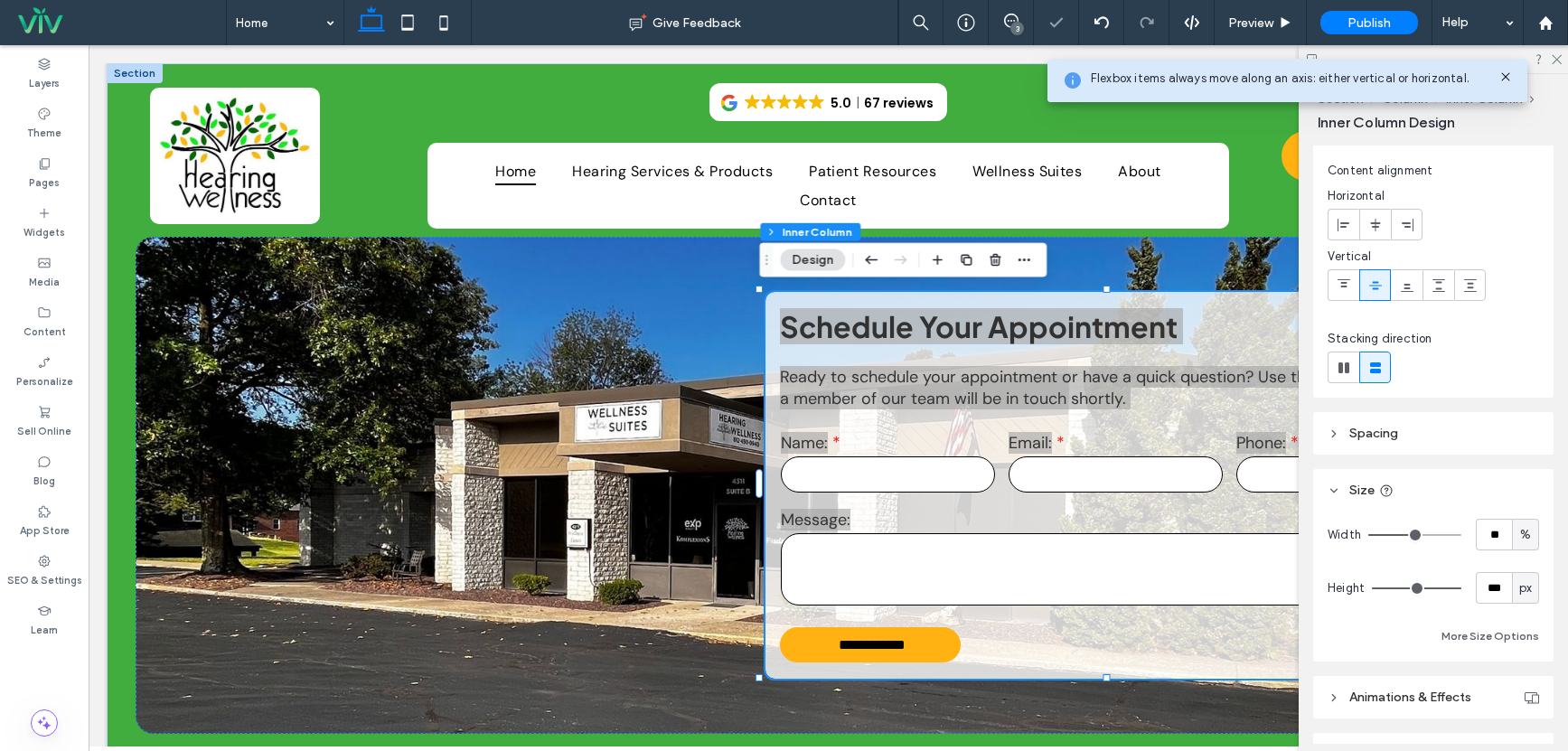 drag, startPoint x: 1422, startPoint y: 533, endPoint x: 1412, endPoint y: 533, distance: 10 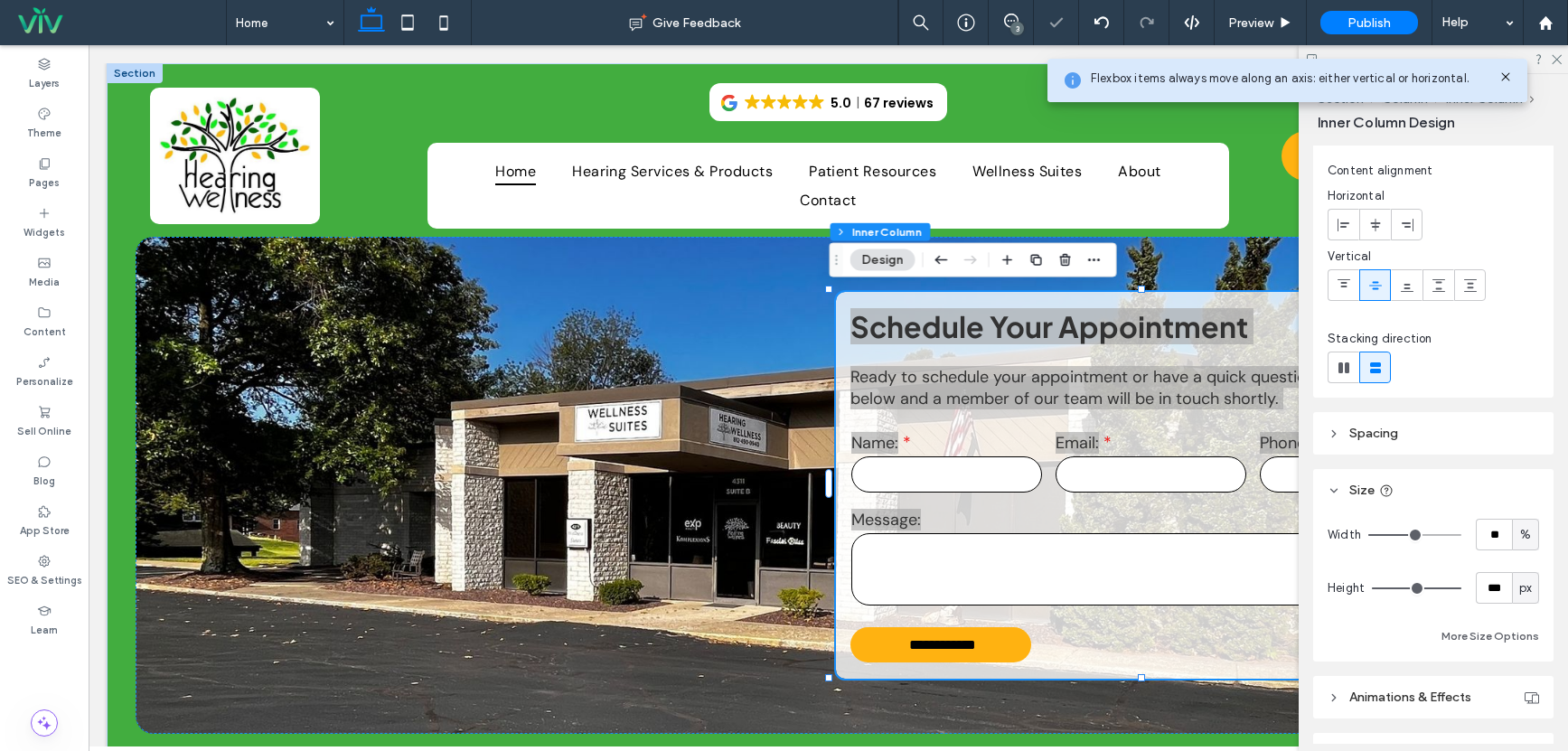 type on "**" 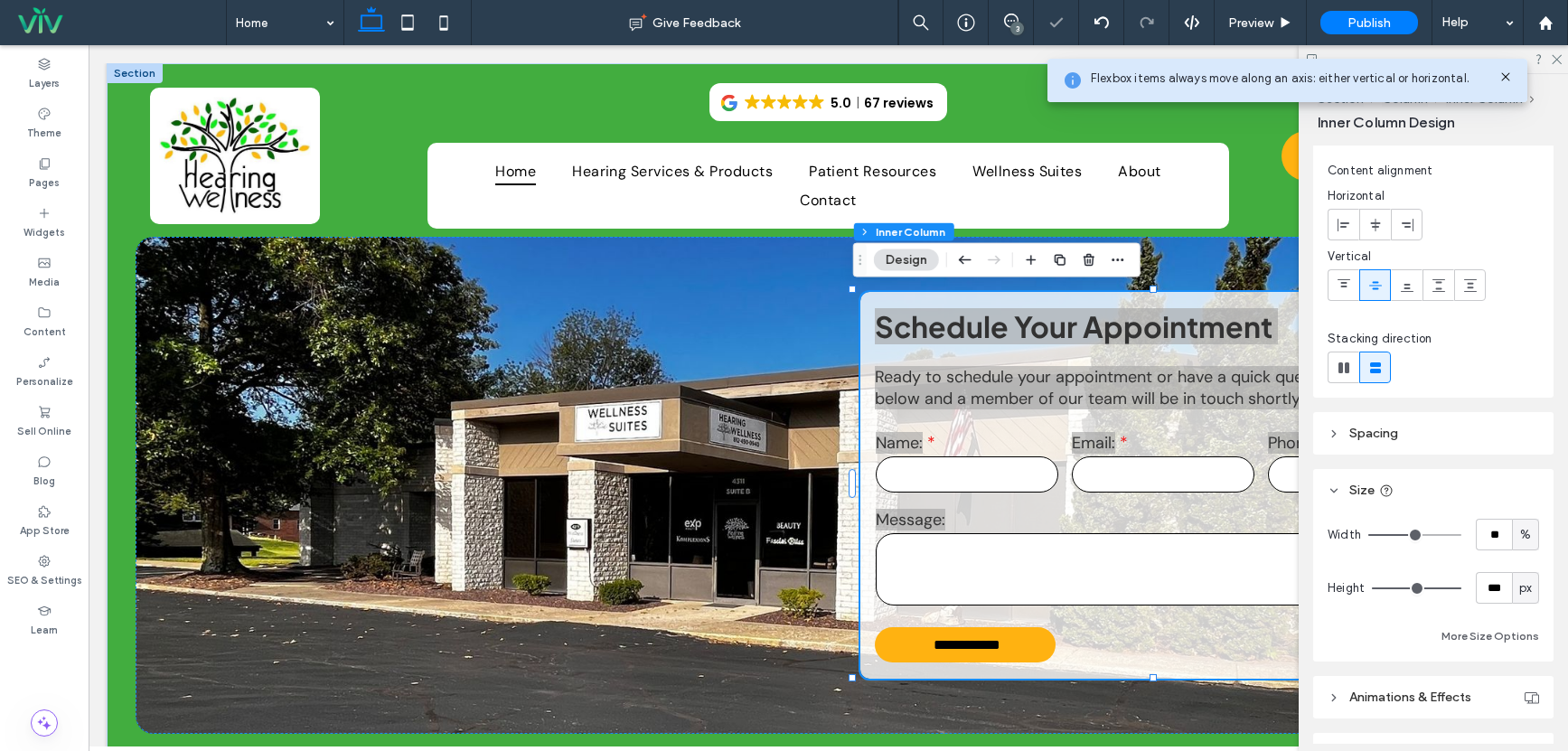type on "***" 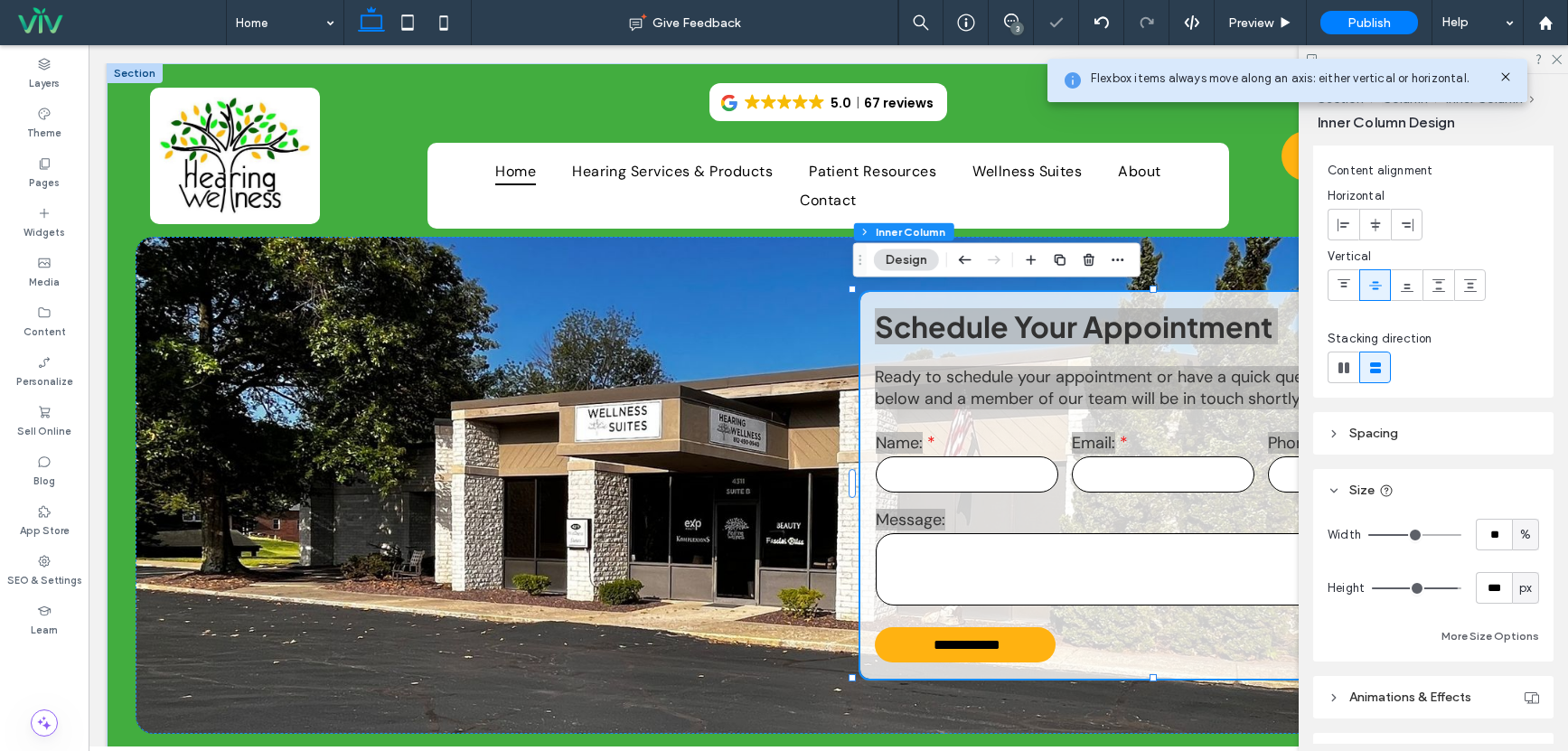 type on "***" 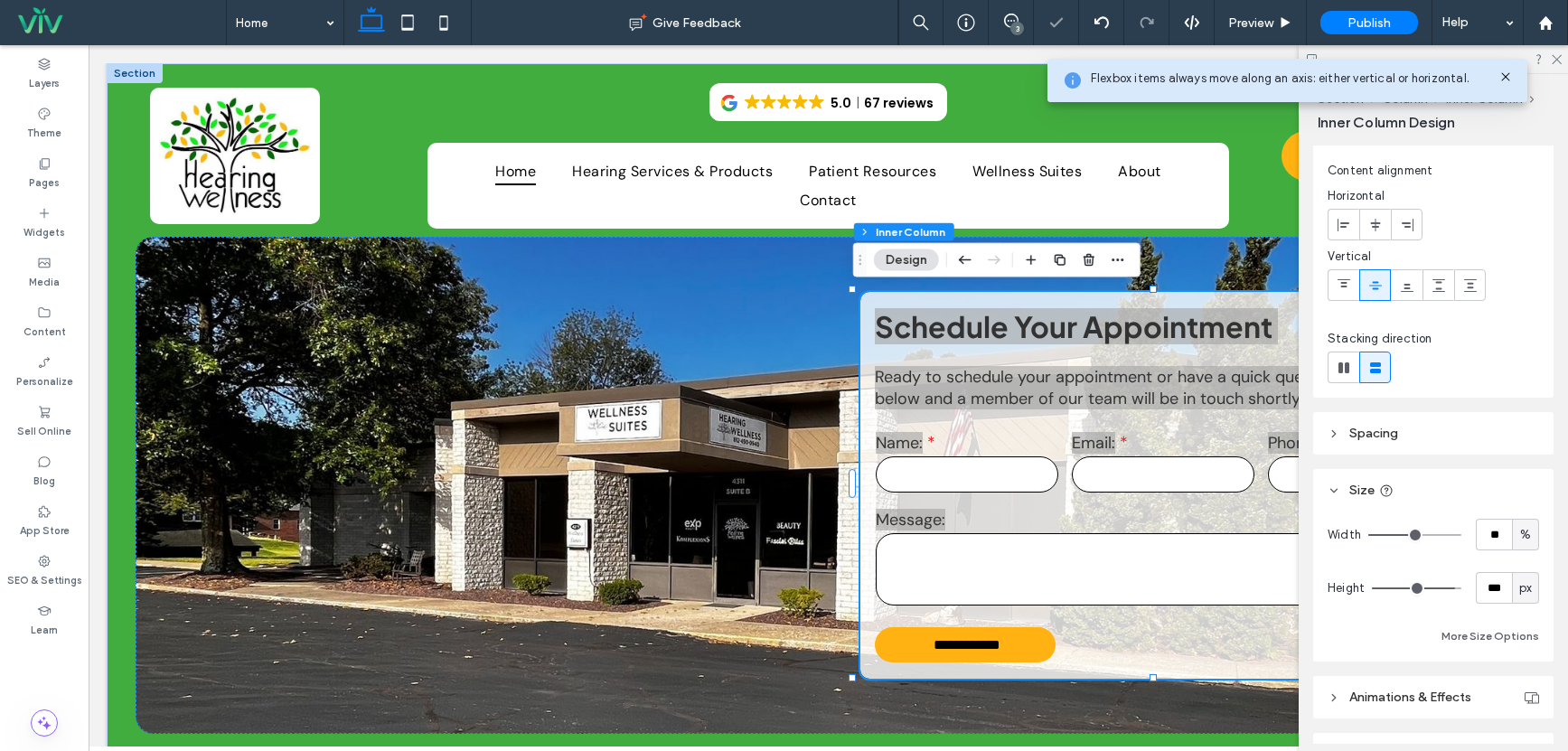 click at bounding box center (1416, 588) 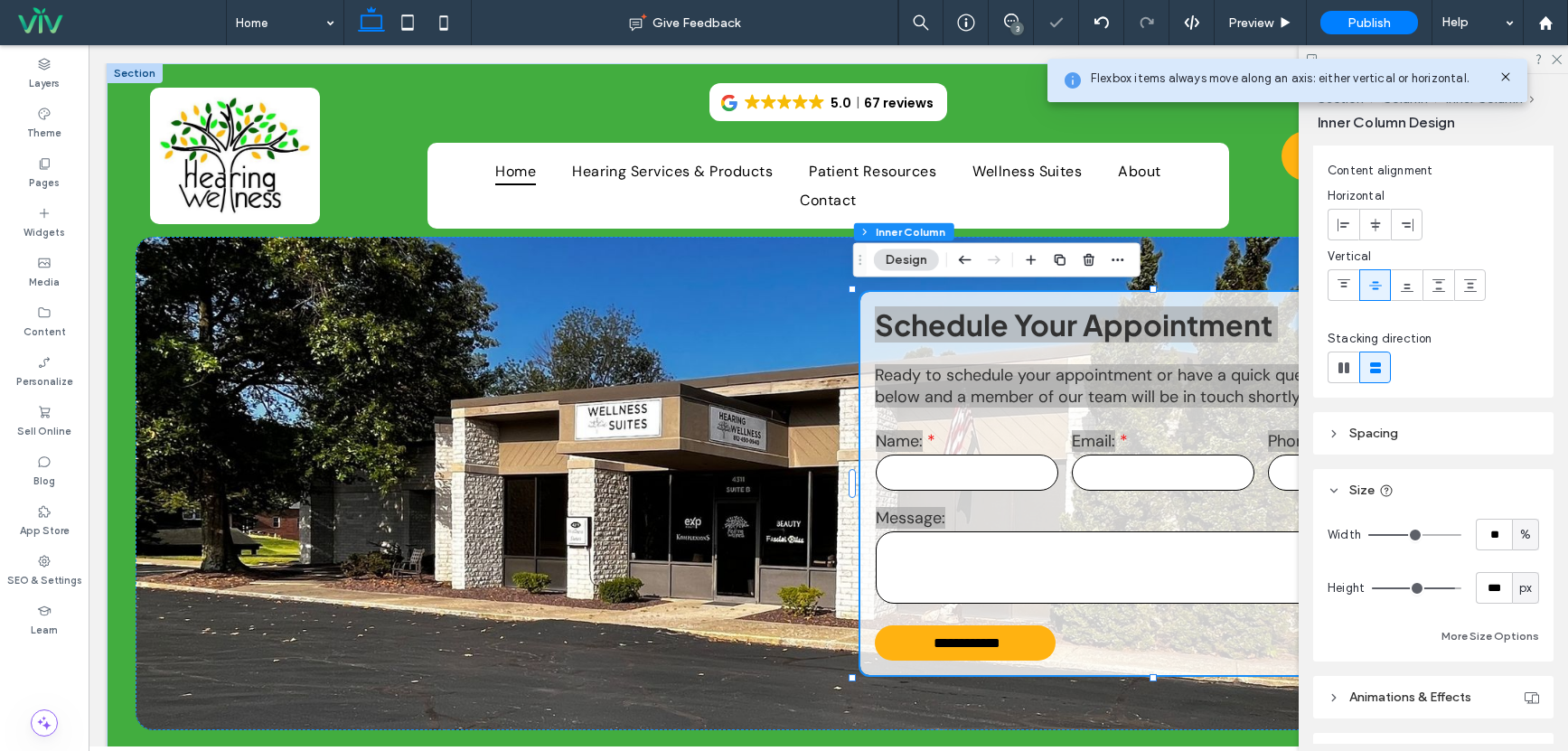 type on "***" 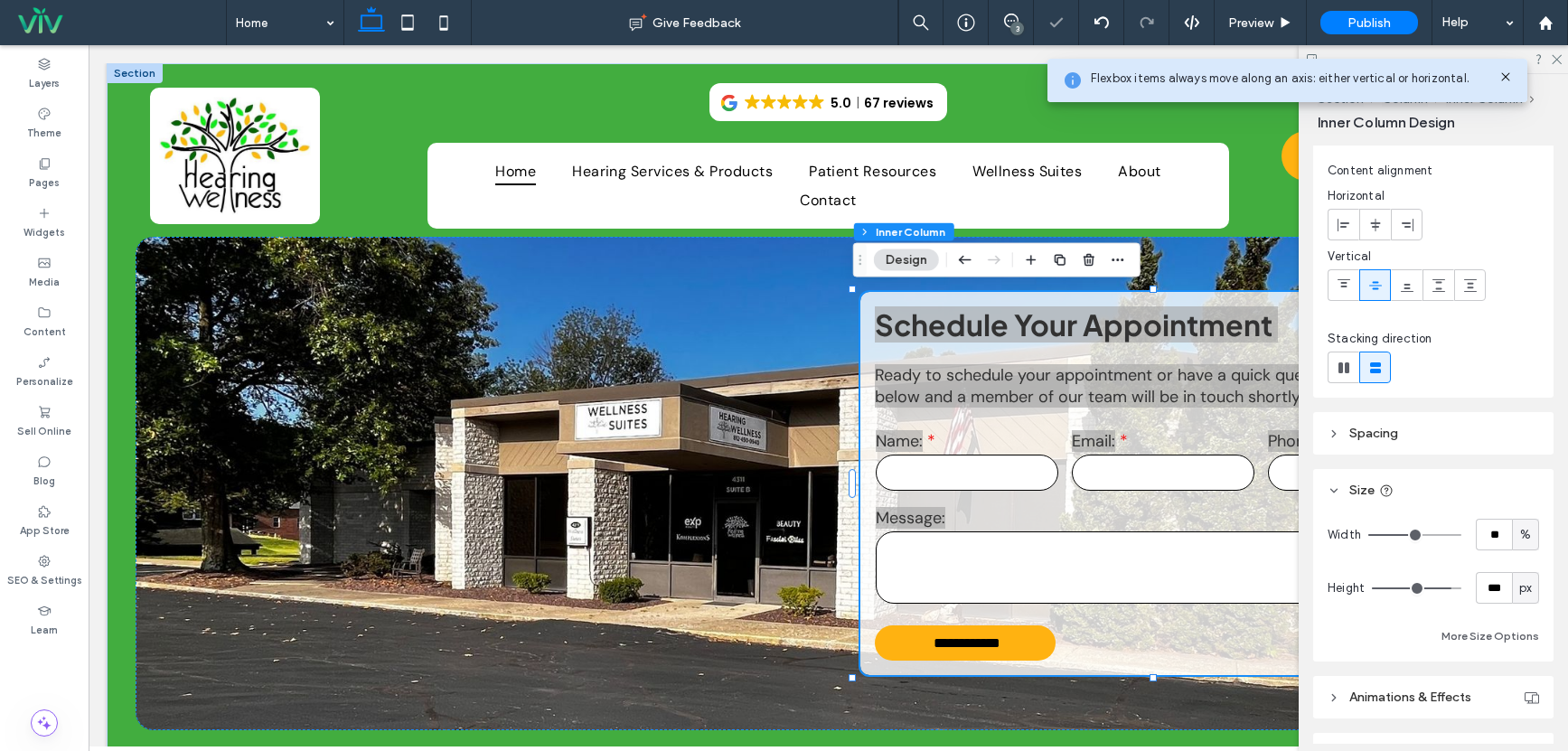 click at bounding box center (1416, 588) 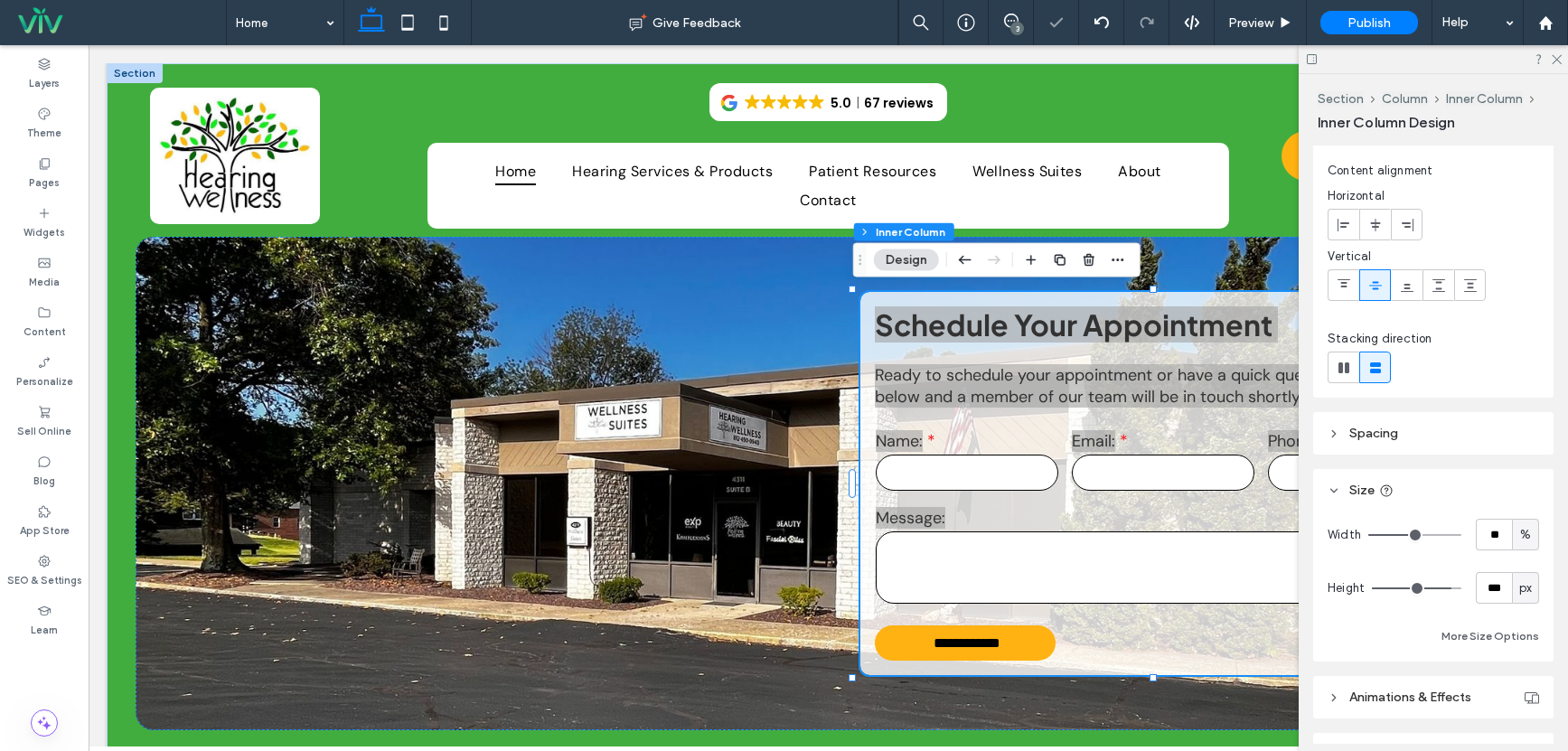 type on "***" 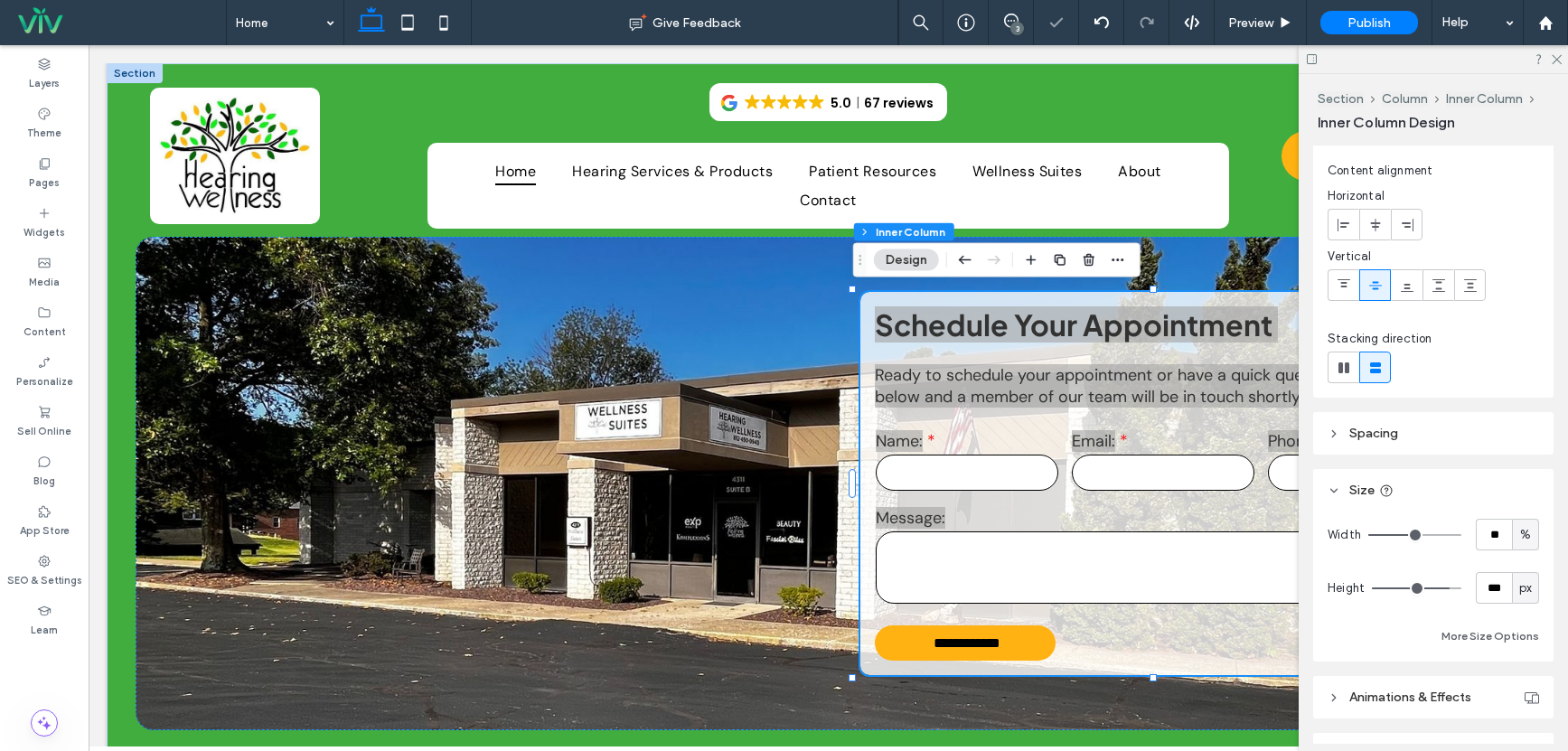 type on "***" 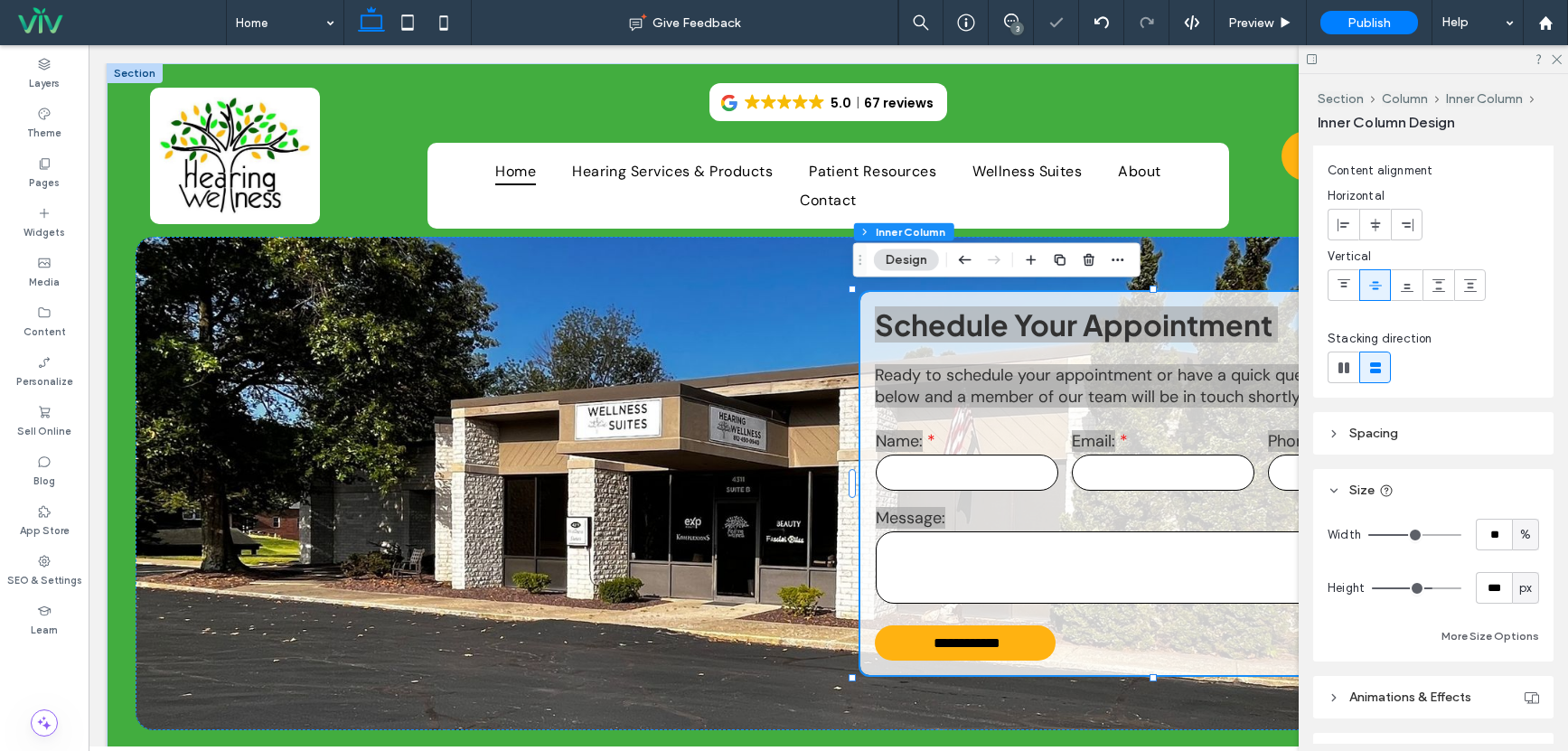 drag, startPoint x: 1438, startPoint y: 585, endPoint x: 1423, endPoint y: 587, distance: 15.132746 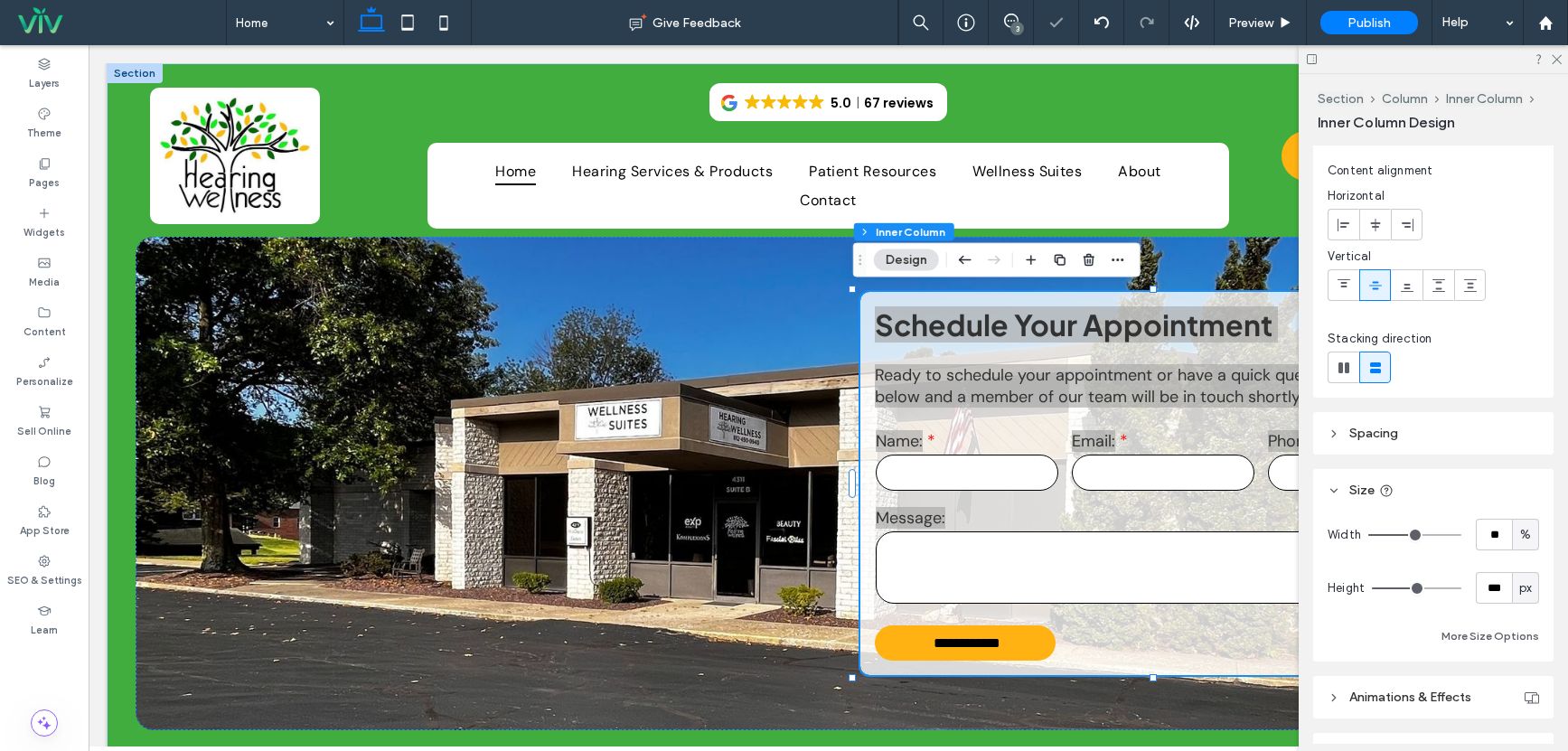 type on "***" 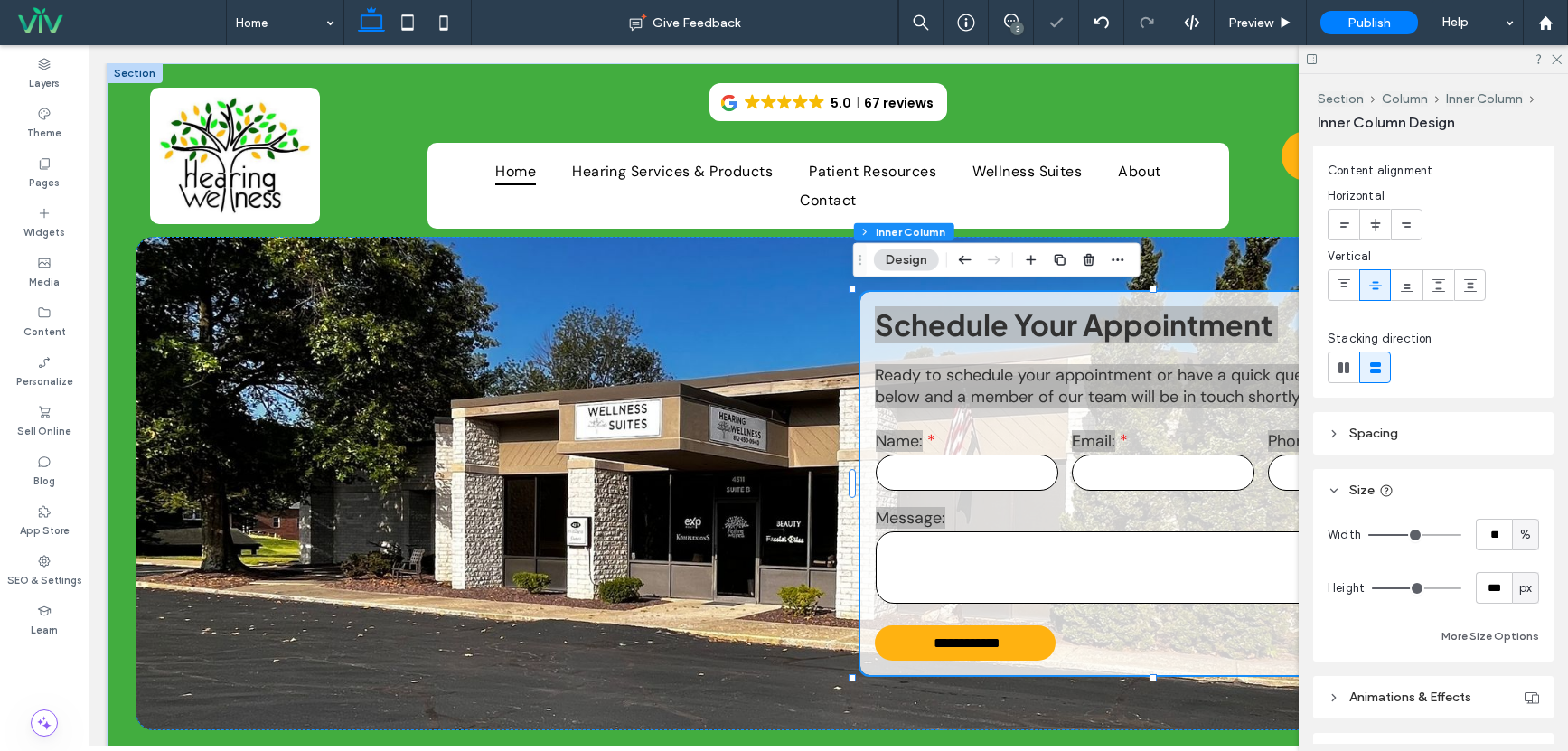 type on "***" 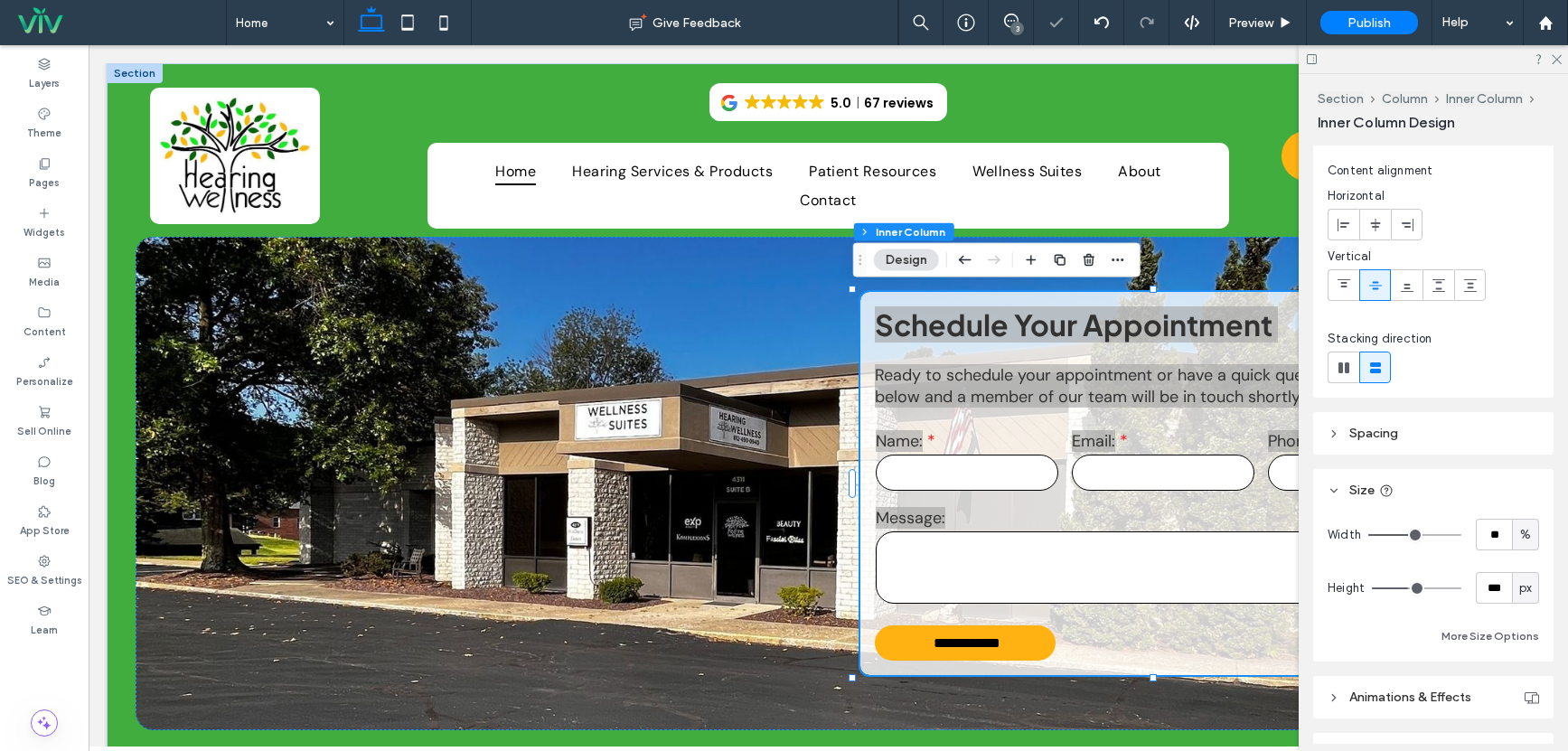 type on "***" 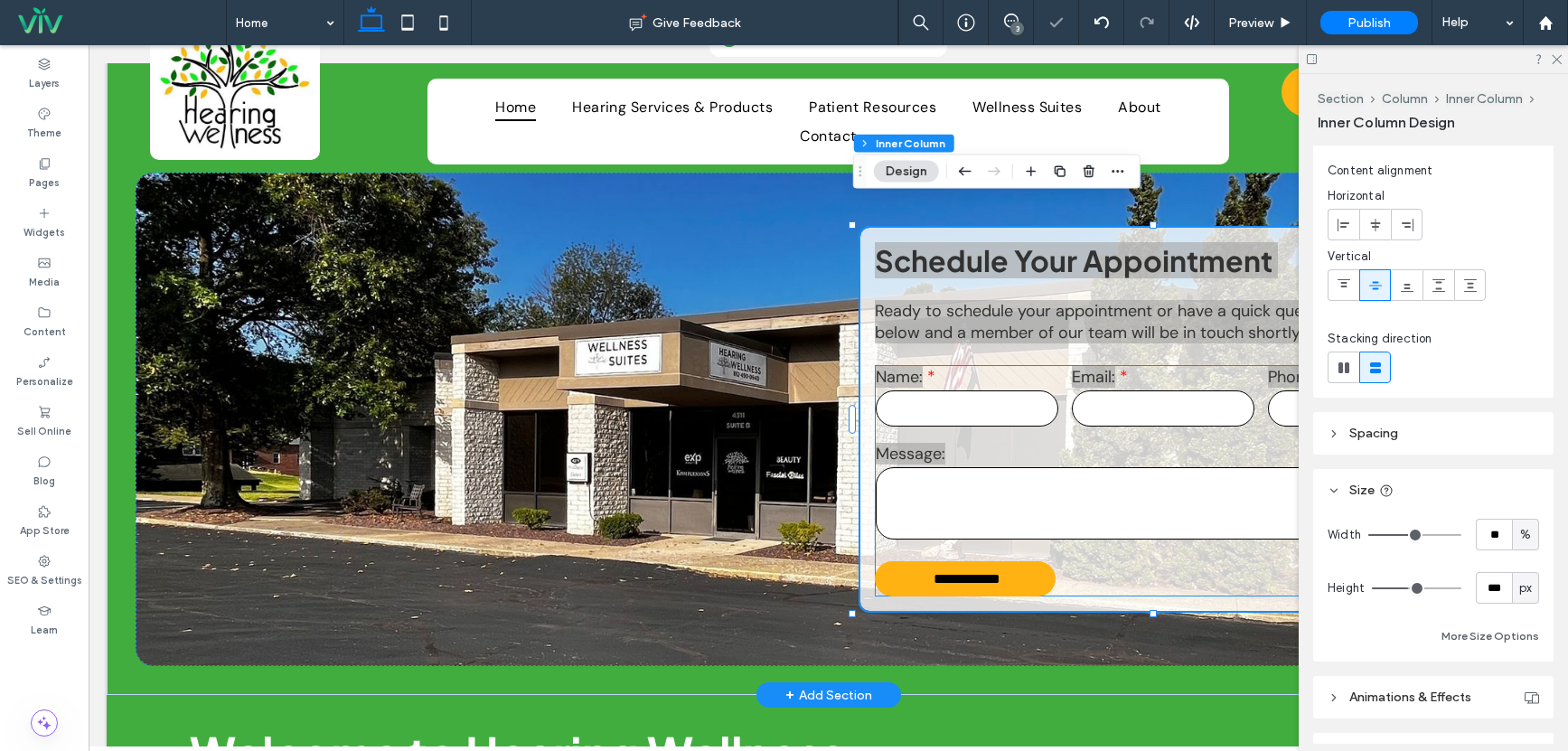 scroll, scrollTop: 90, scrollLeft: 0, axis: vertical 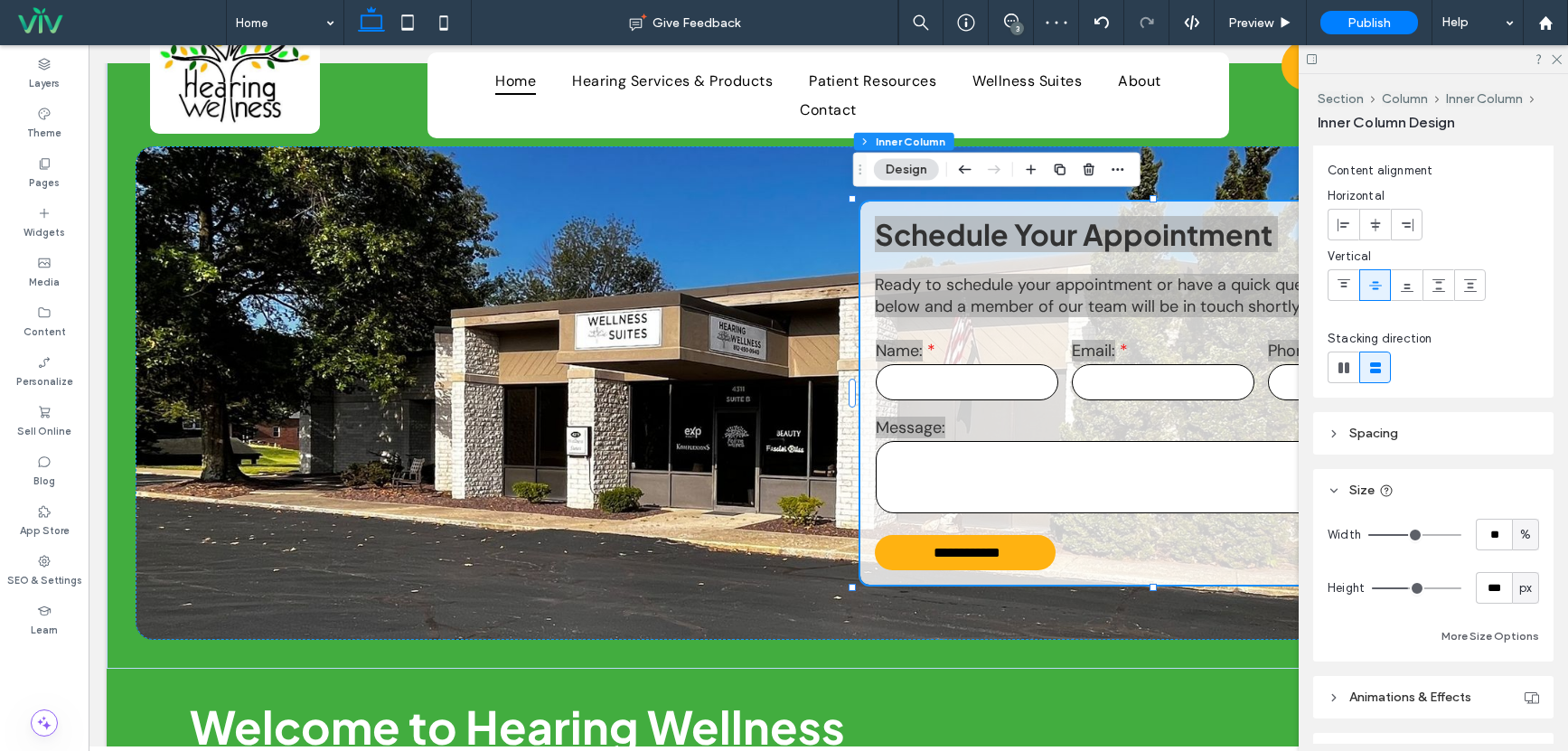 type on "**" 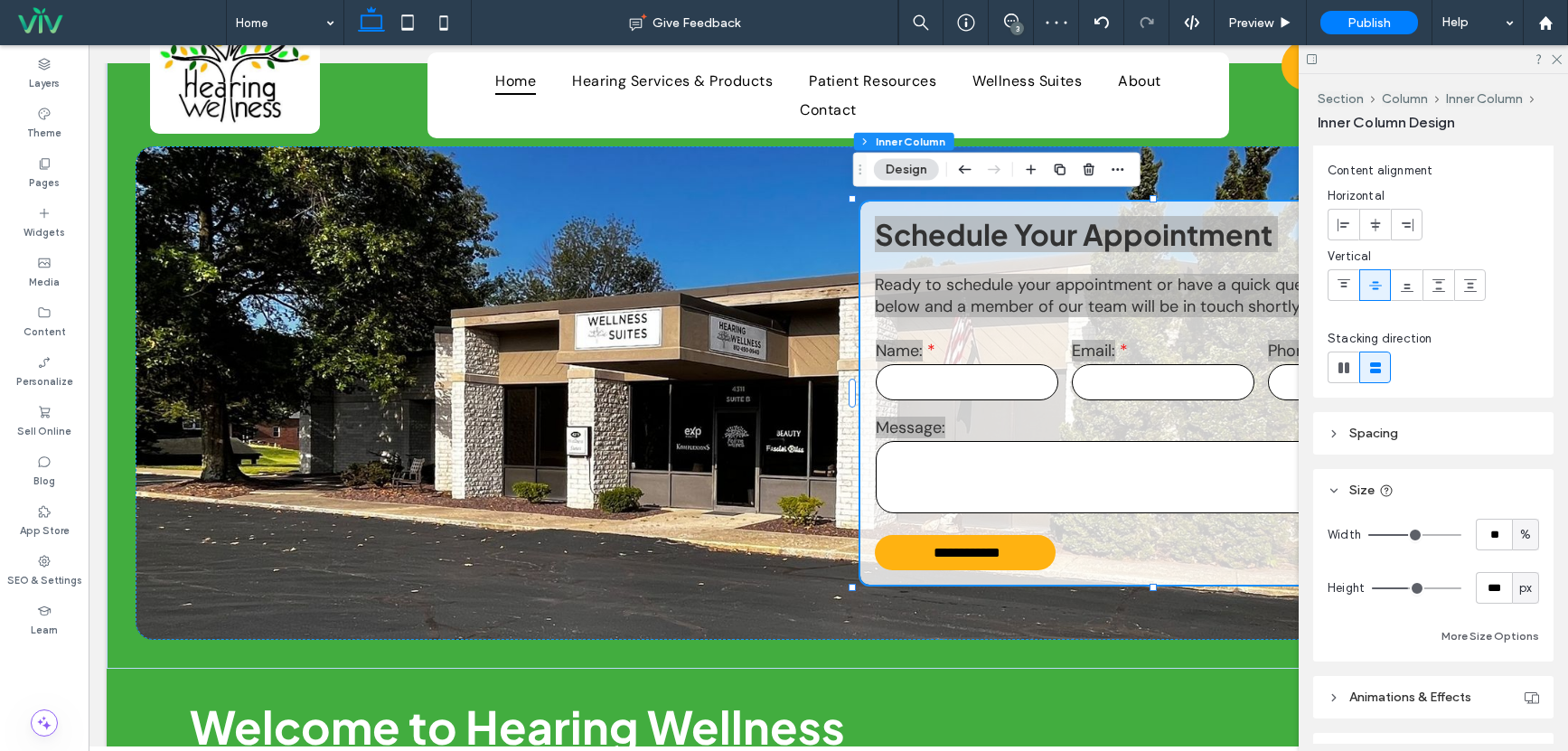 type on "**" 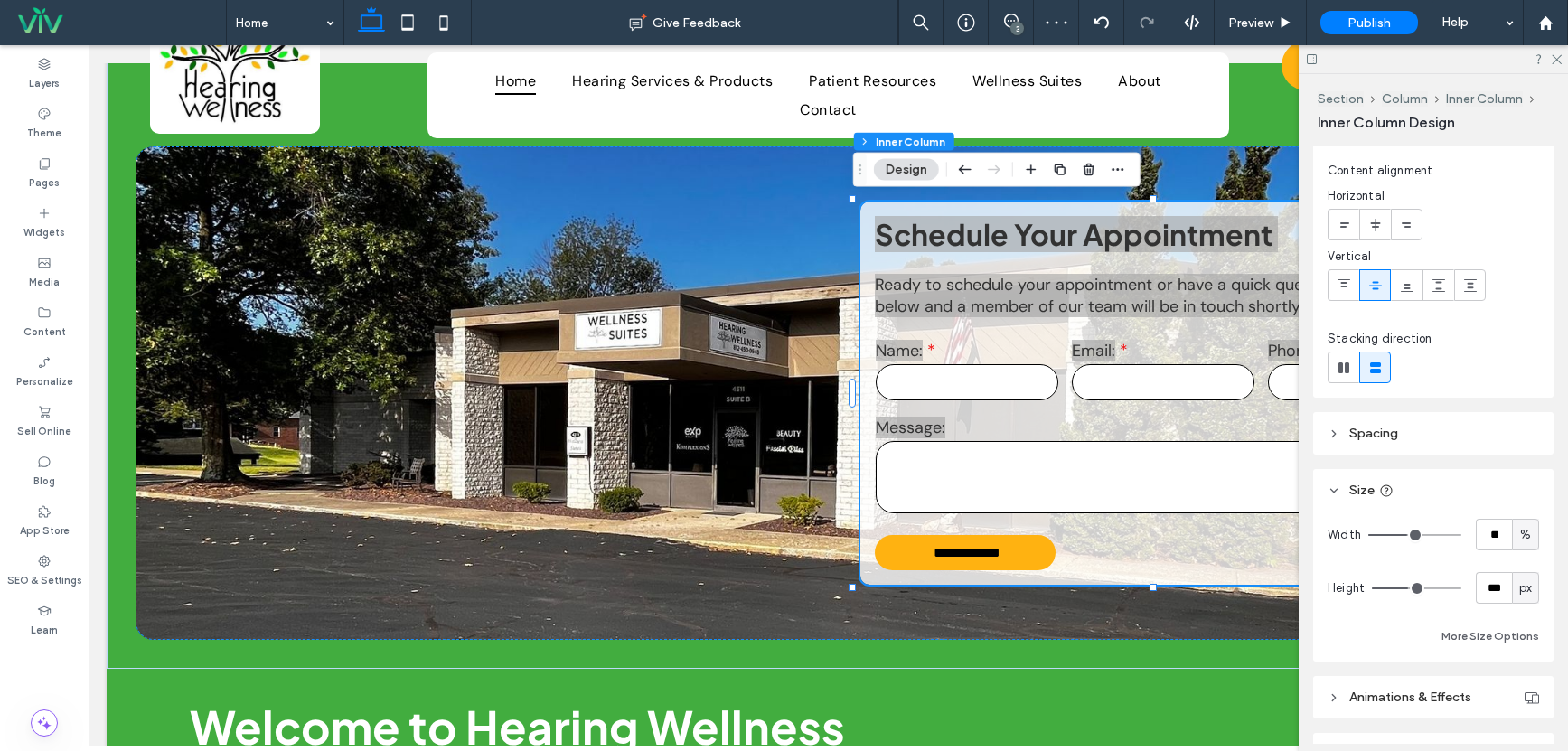 click at bounding box center [1414, 535] 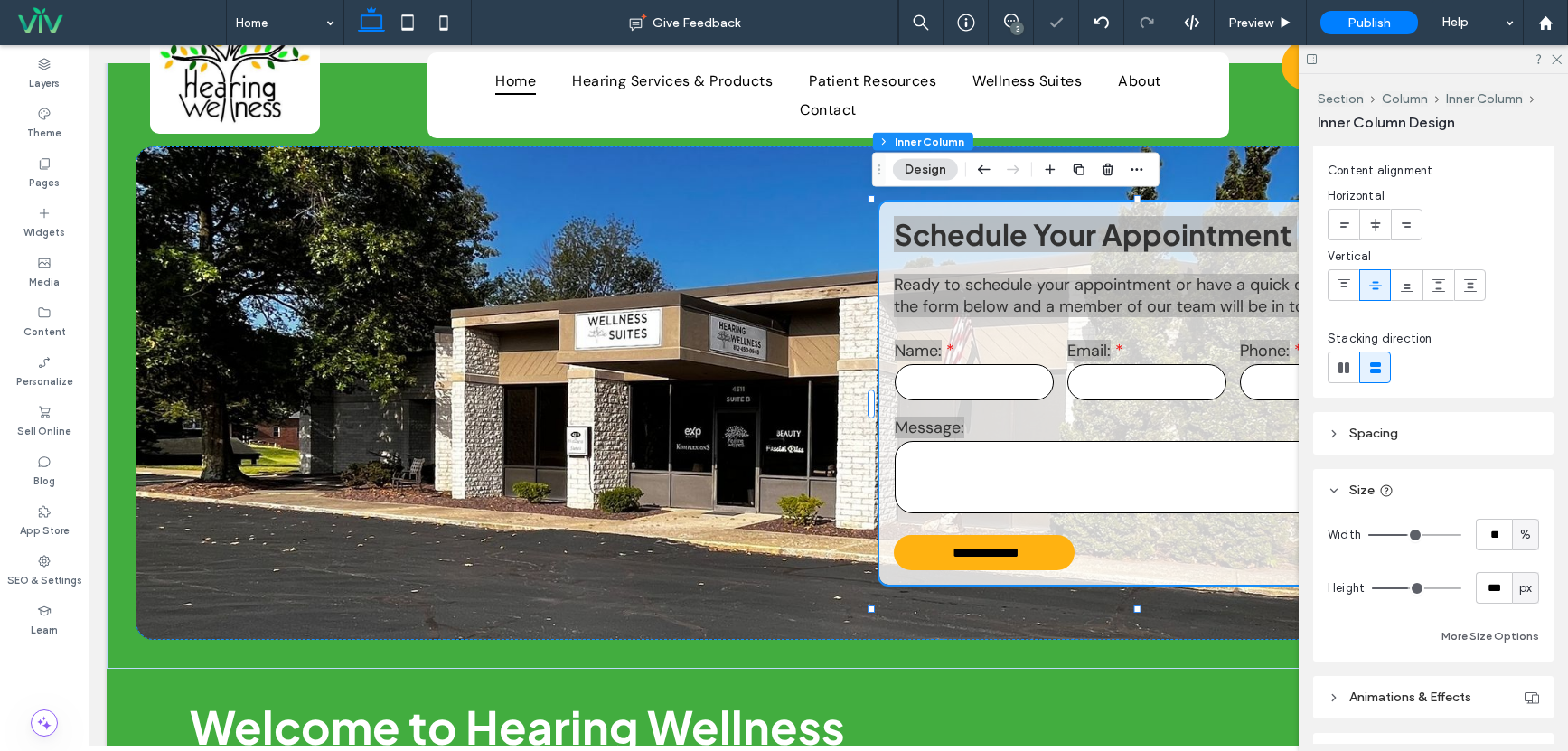 type on "**" 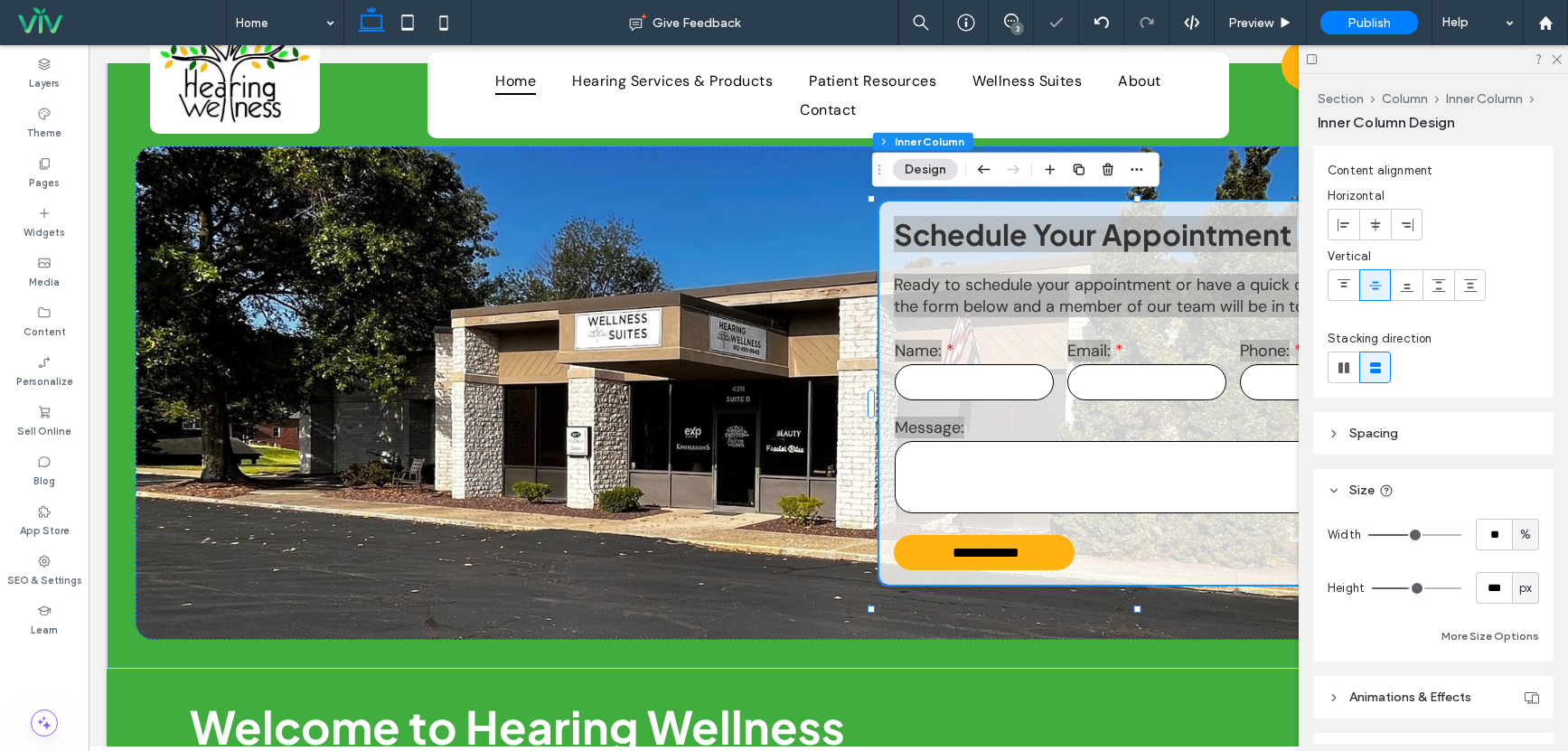 type on "**" 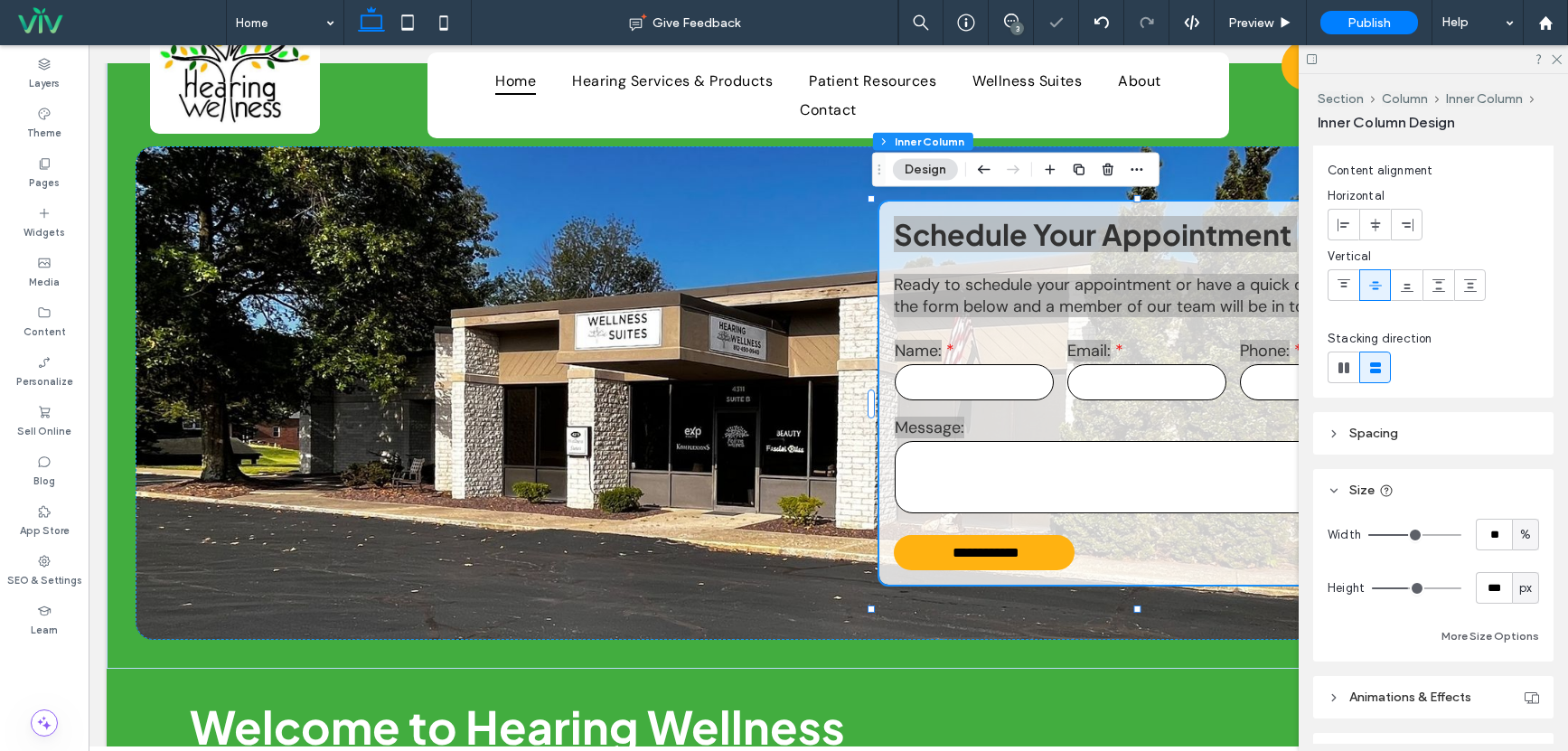 type on "**" 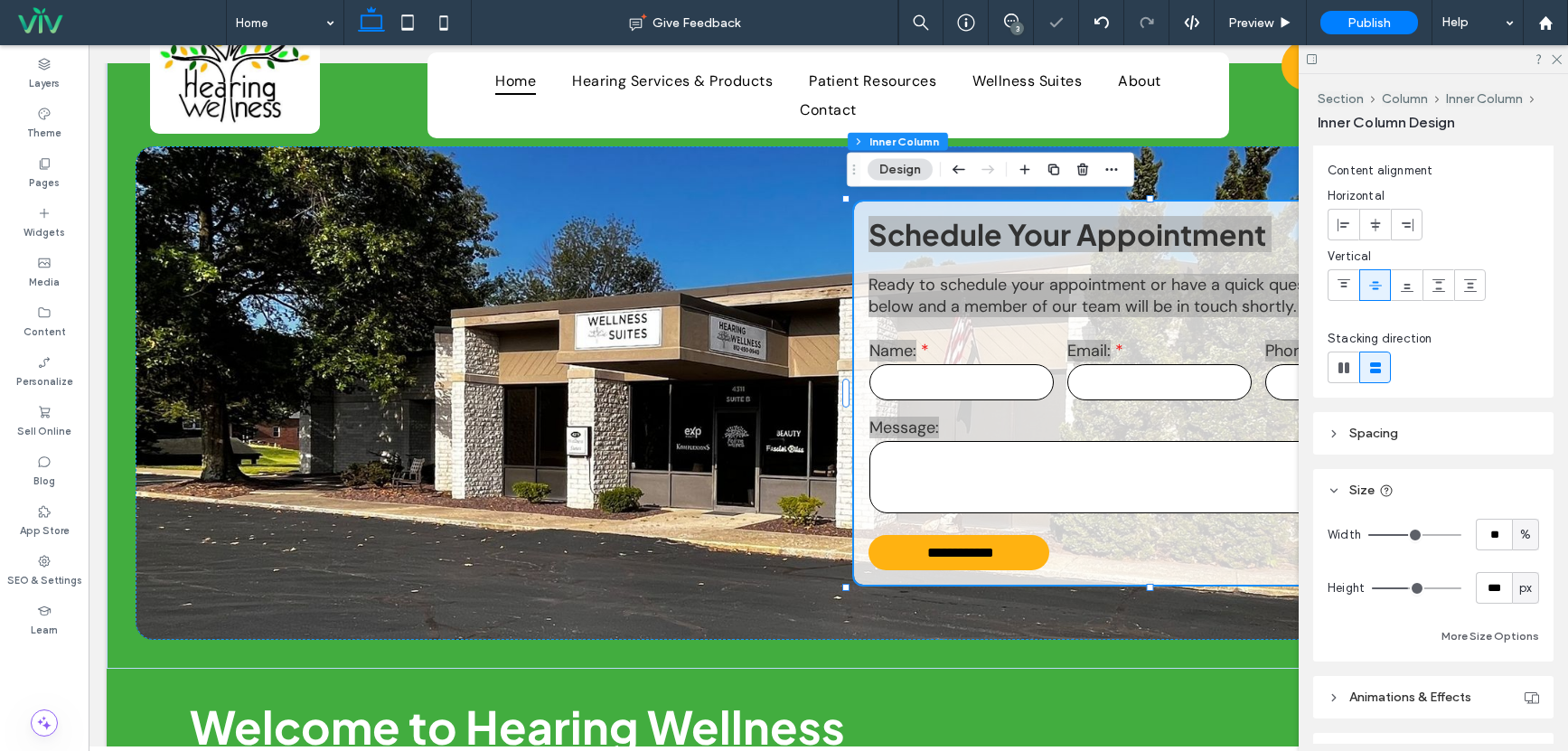 type on "***" 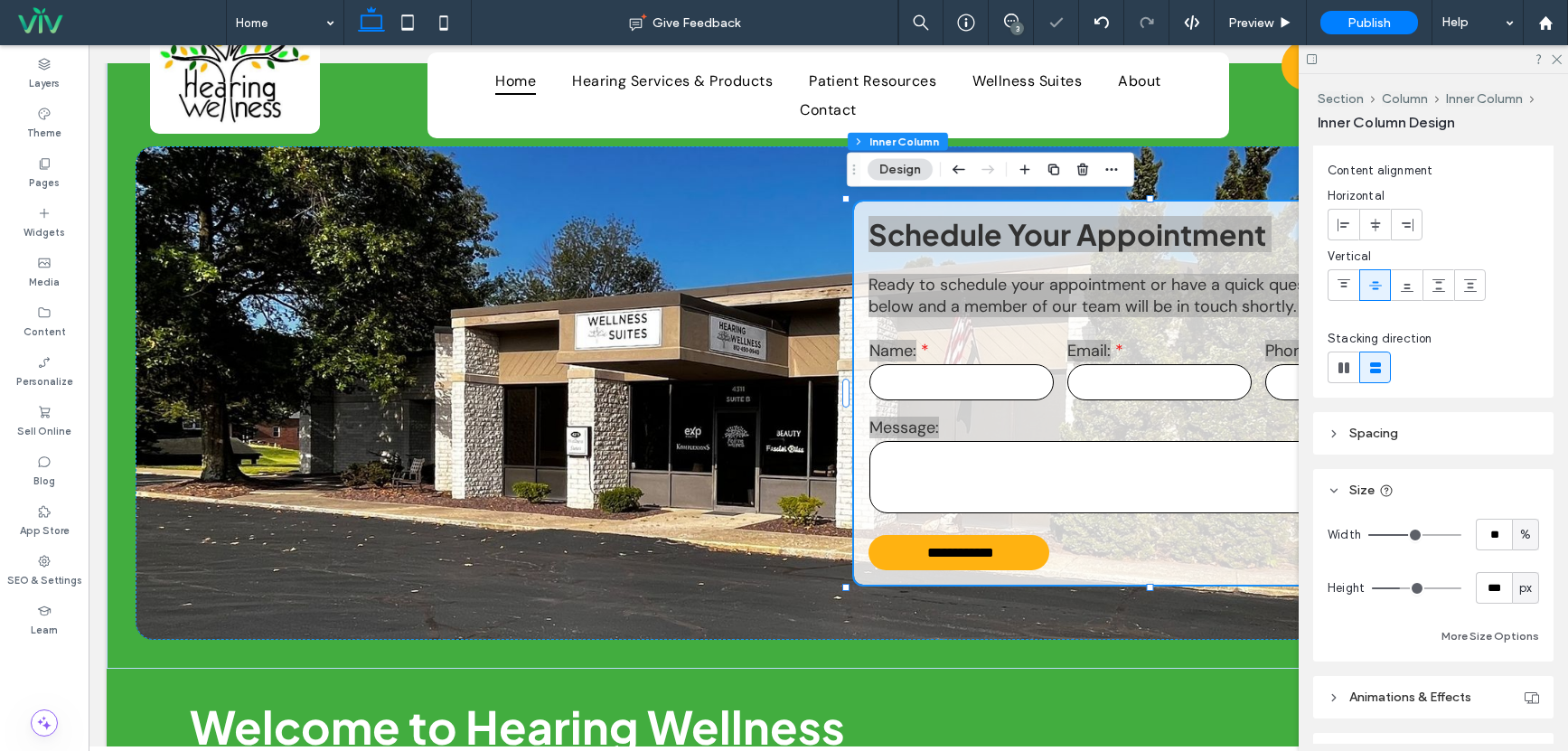 click at bounding box center [1416, 588] 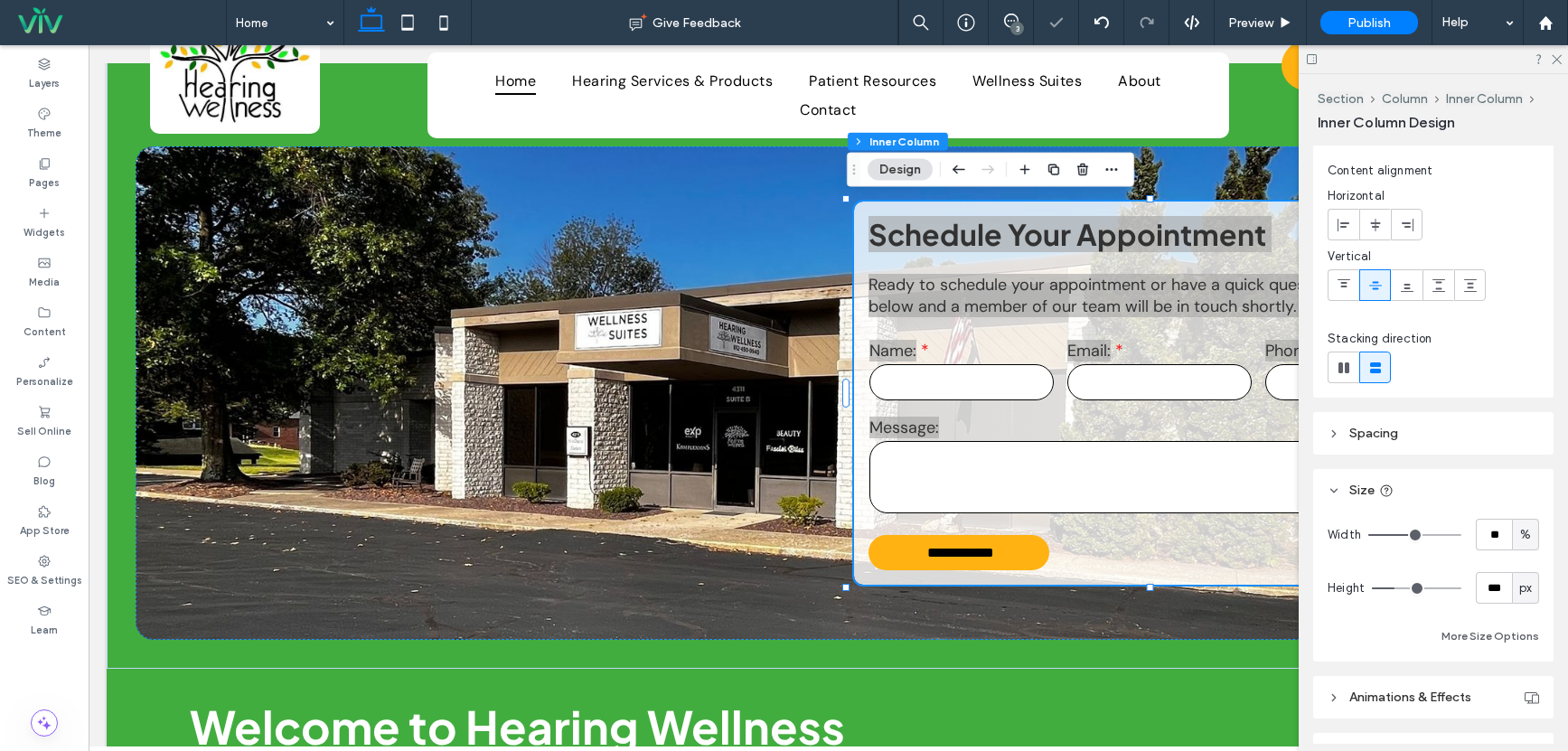 click at bounding box center (1416, 588) 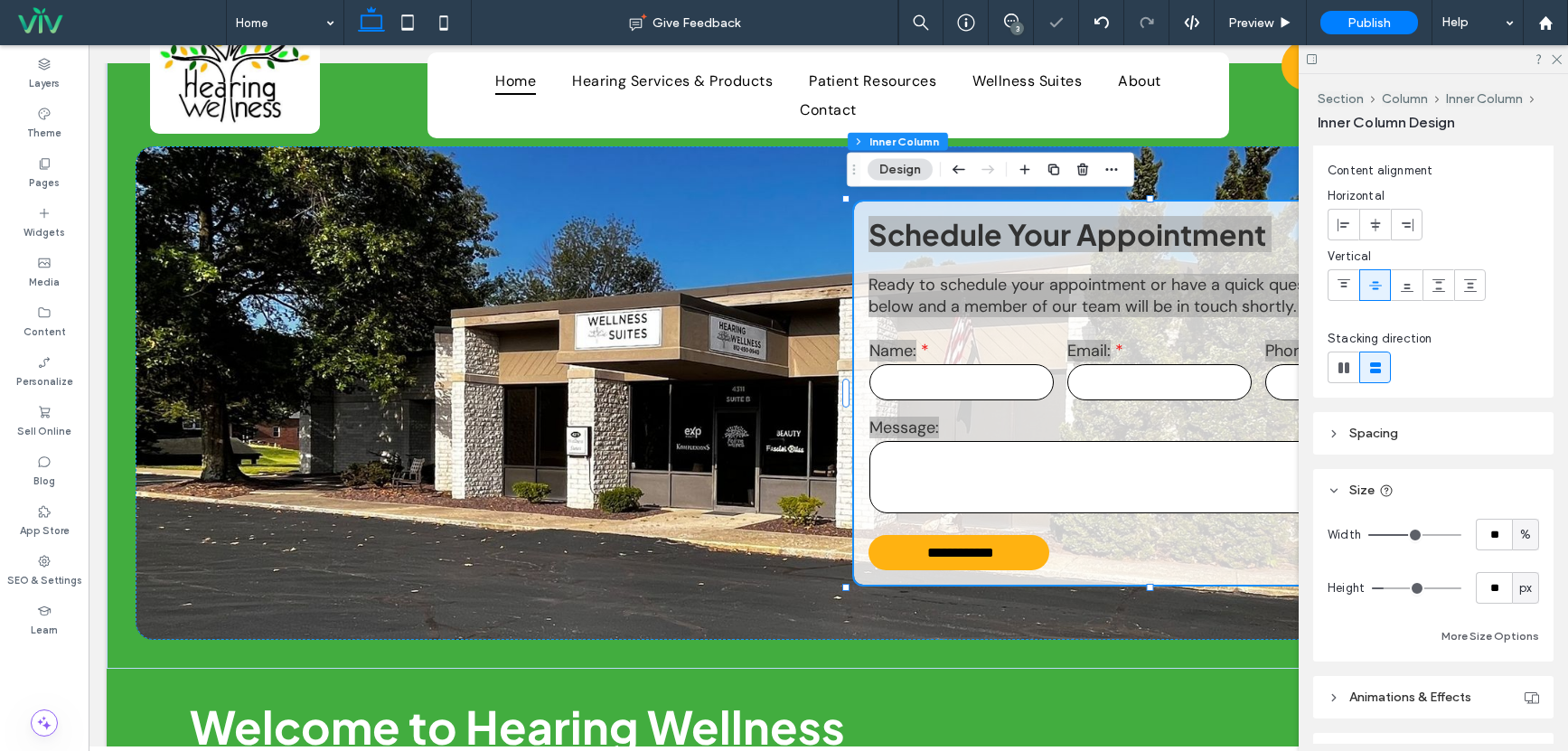 click at bounding box center [1416, 588] 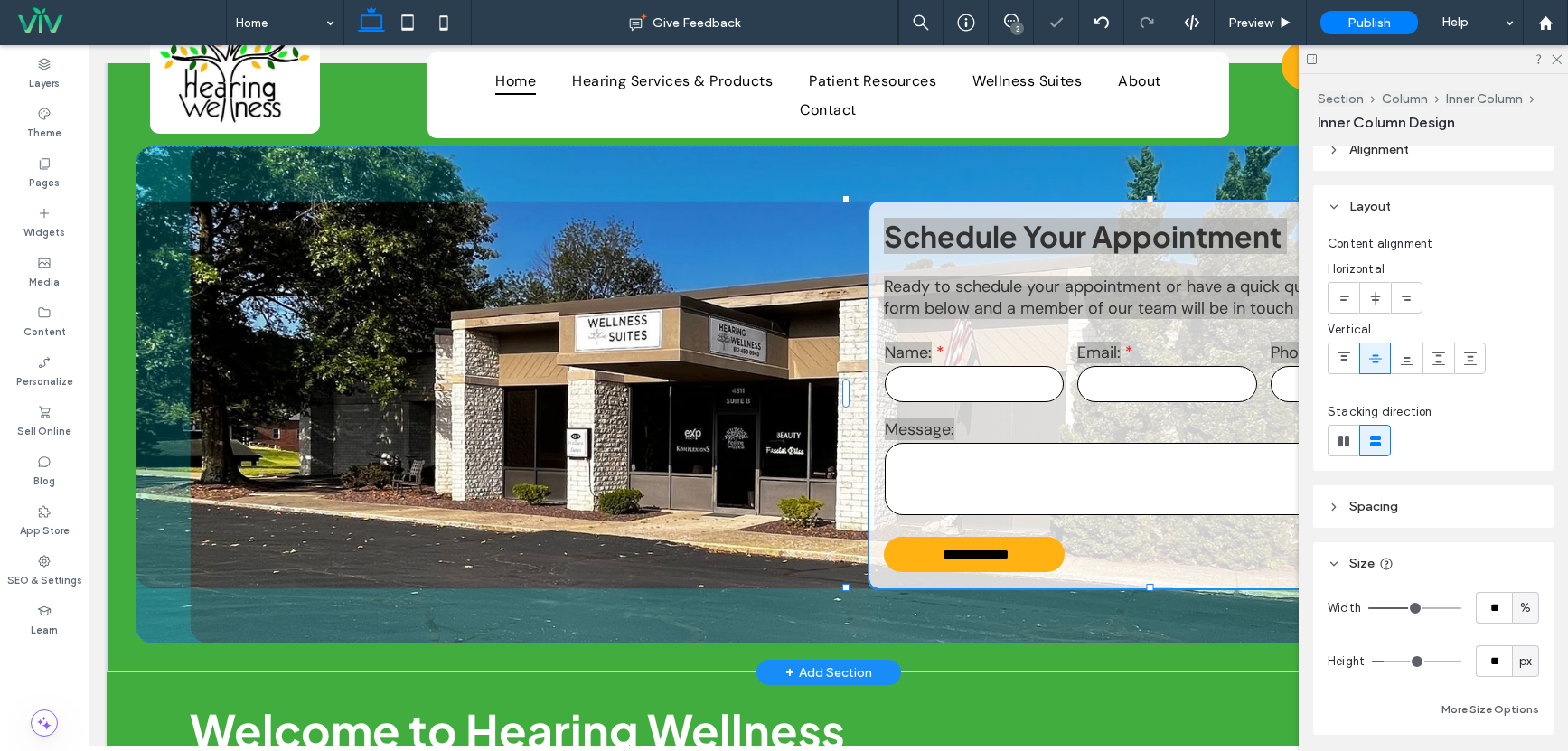 scroll, scrollTop: 0, scrollLeft: 0, axis: both 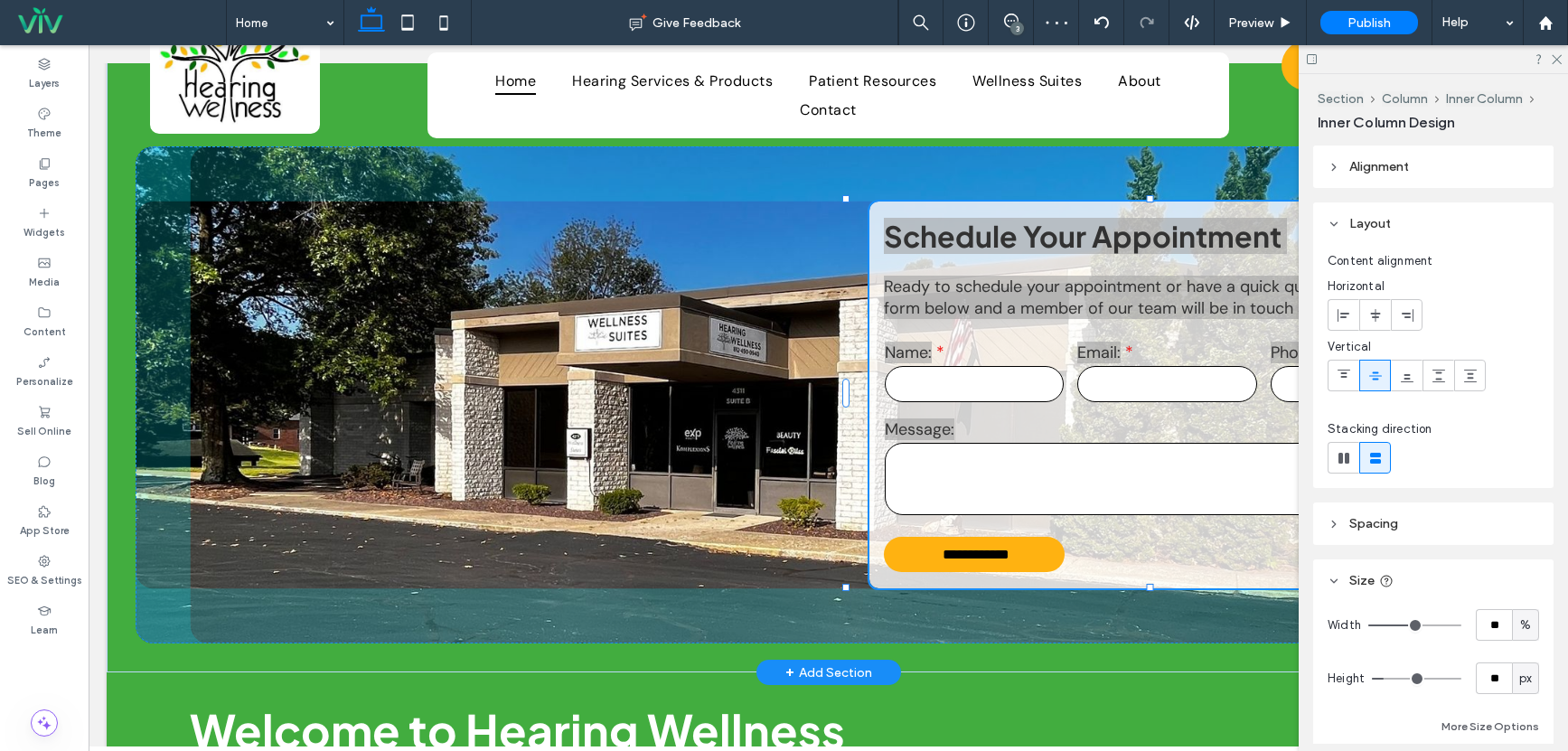 drag, startPoint x: 1152, startPoint y: 589, endPoint x: 1160, endPoint y: 577, distance: 14.422205 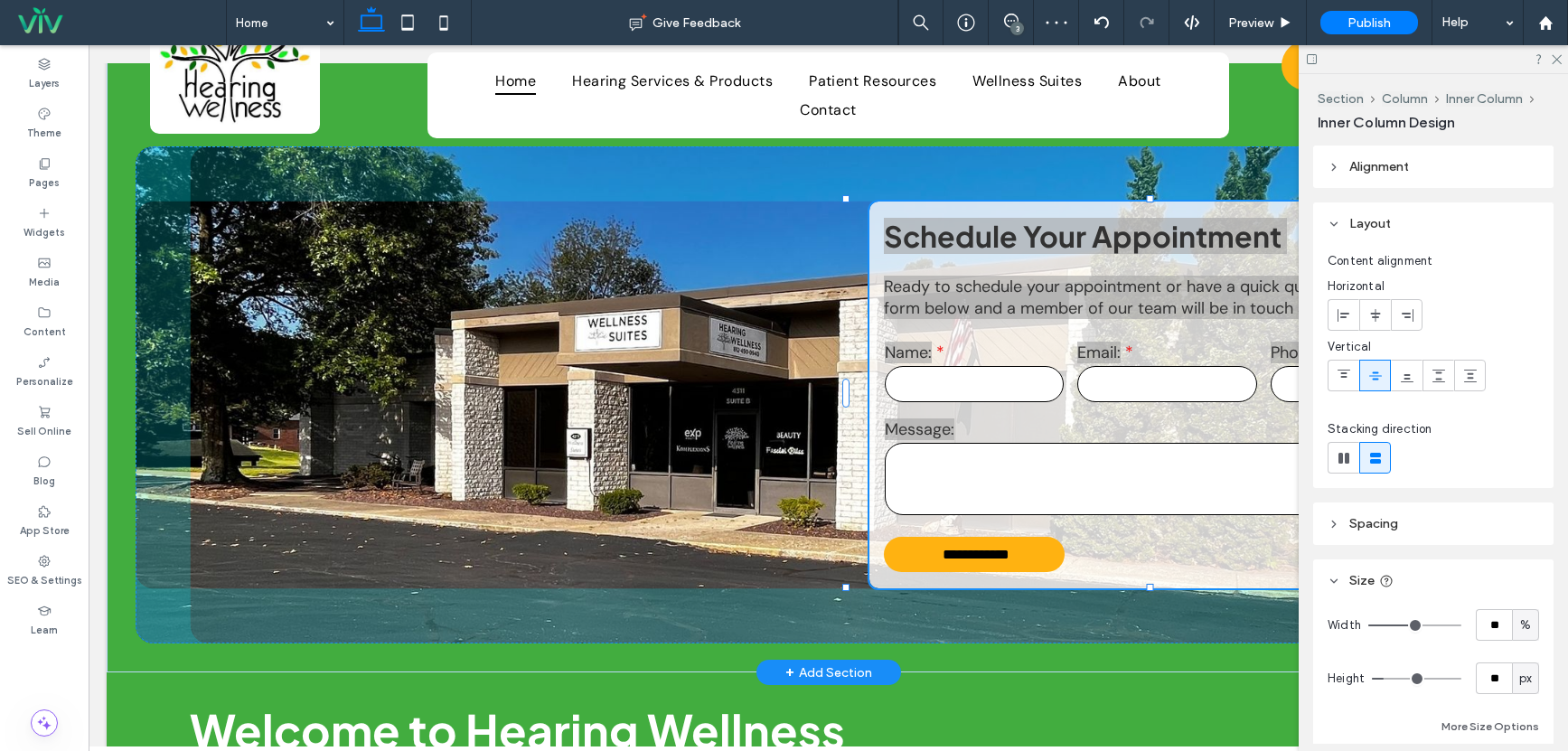 click on "**********" at bounding box center [828, 323] 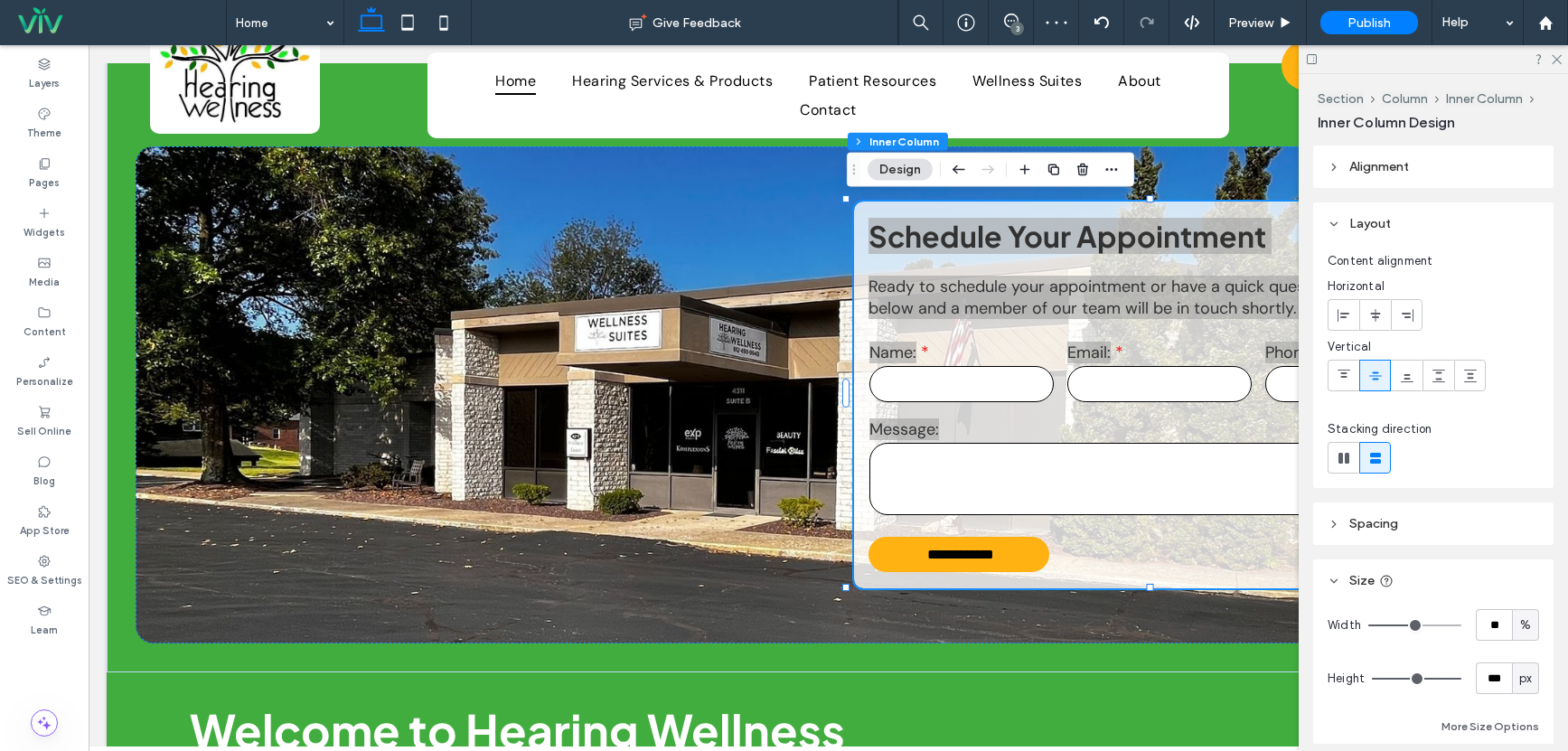 click at bounding box center (1414, 625) 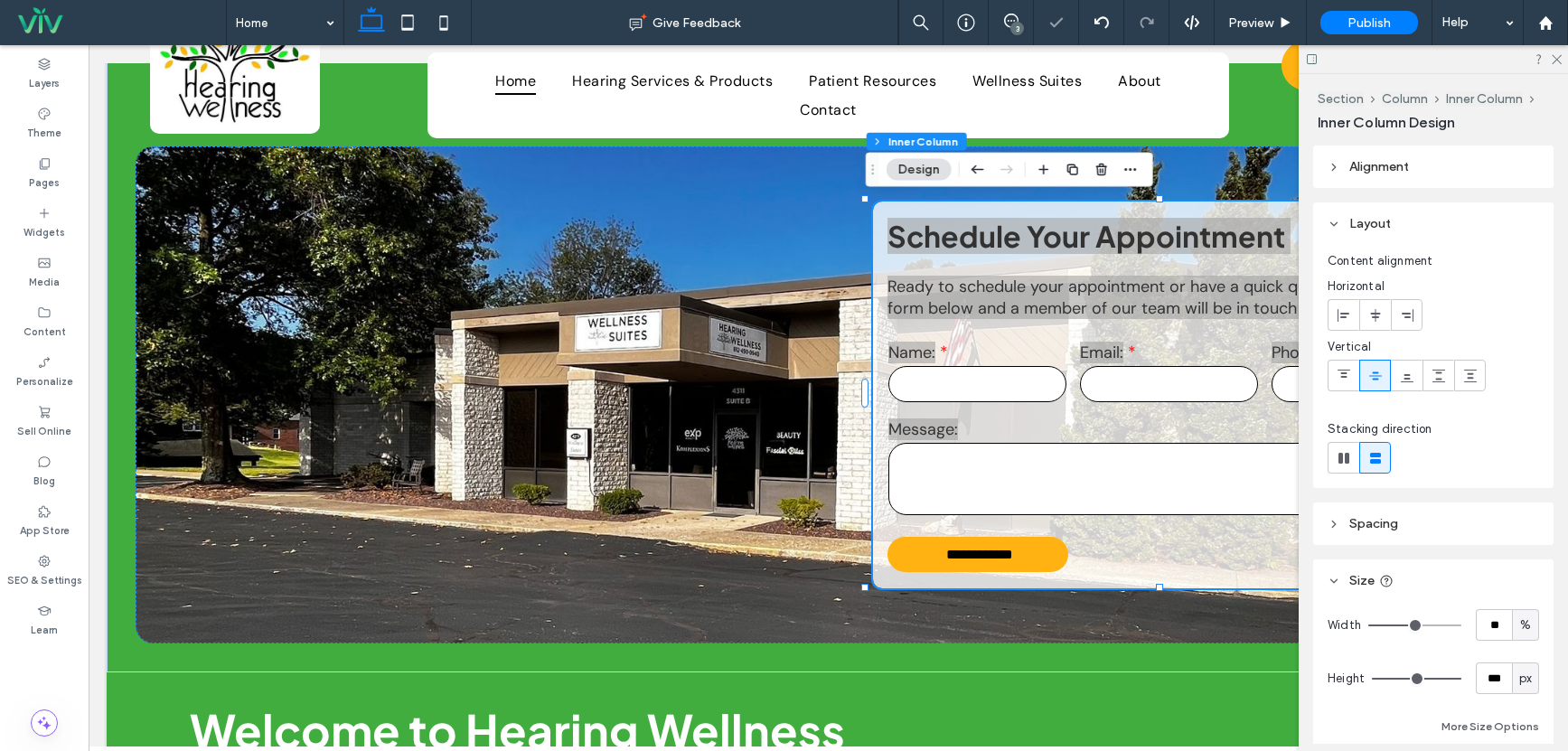 click on "Size" at bounding box center [1433, 580] 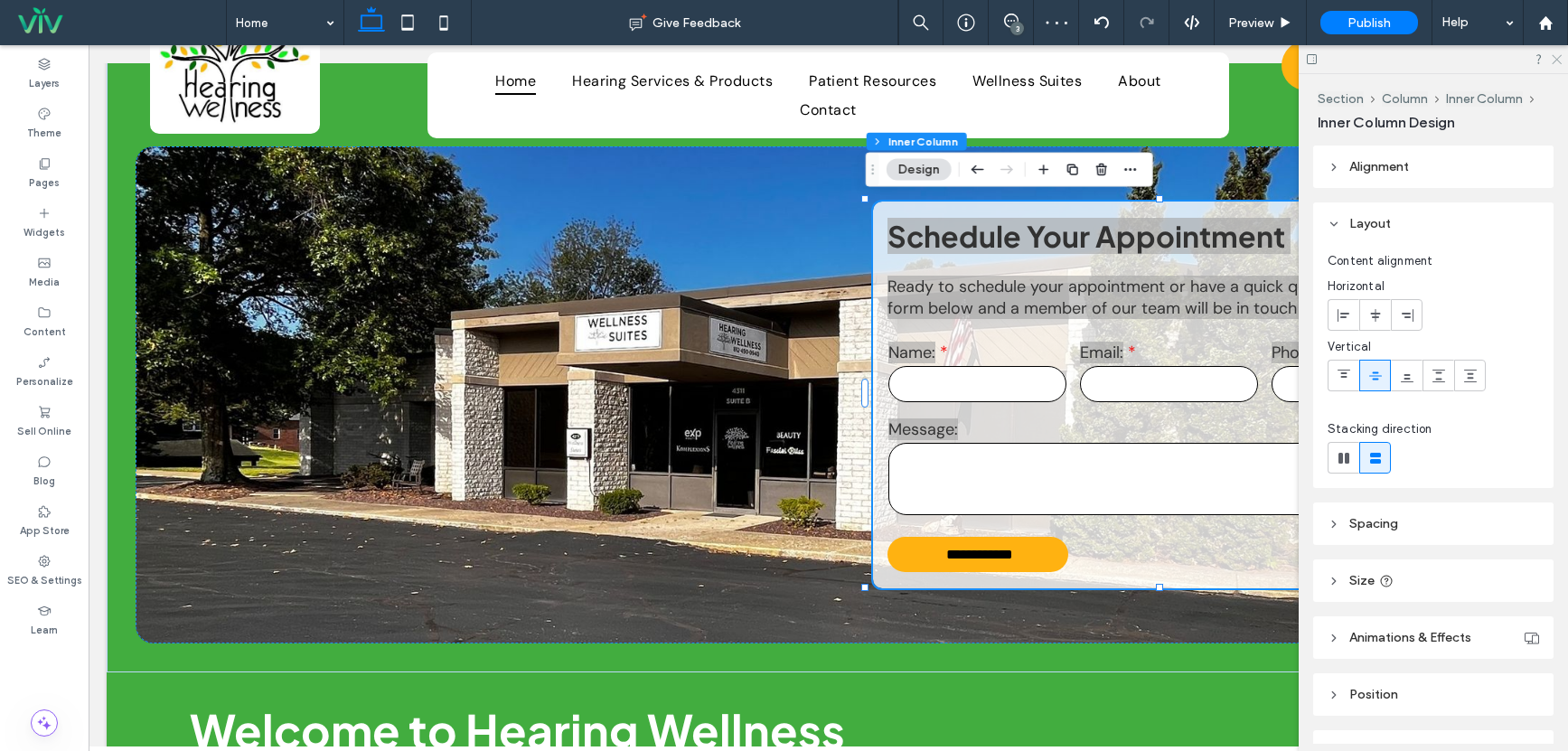 click 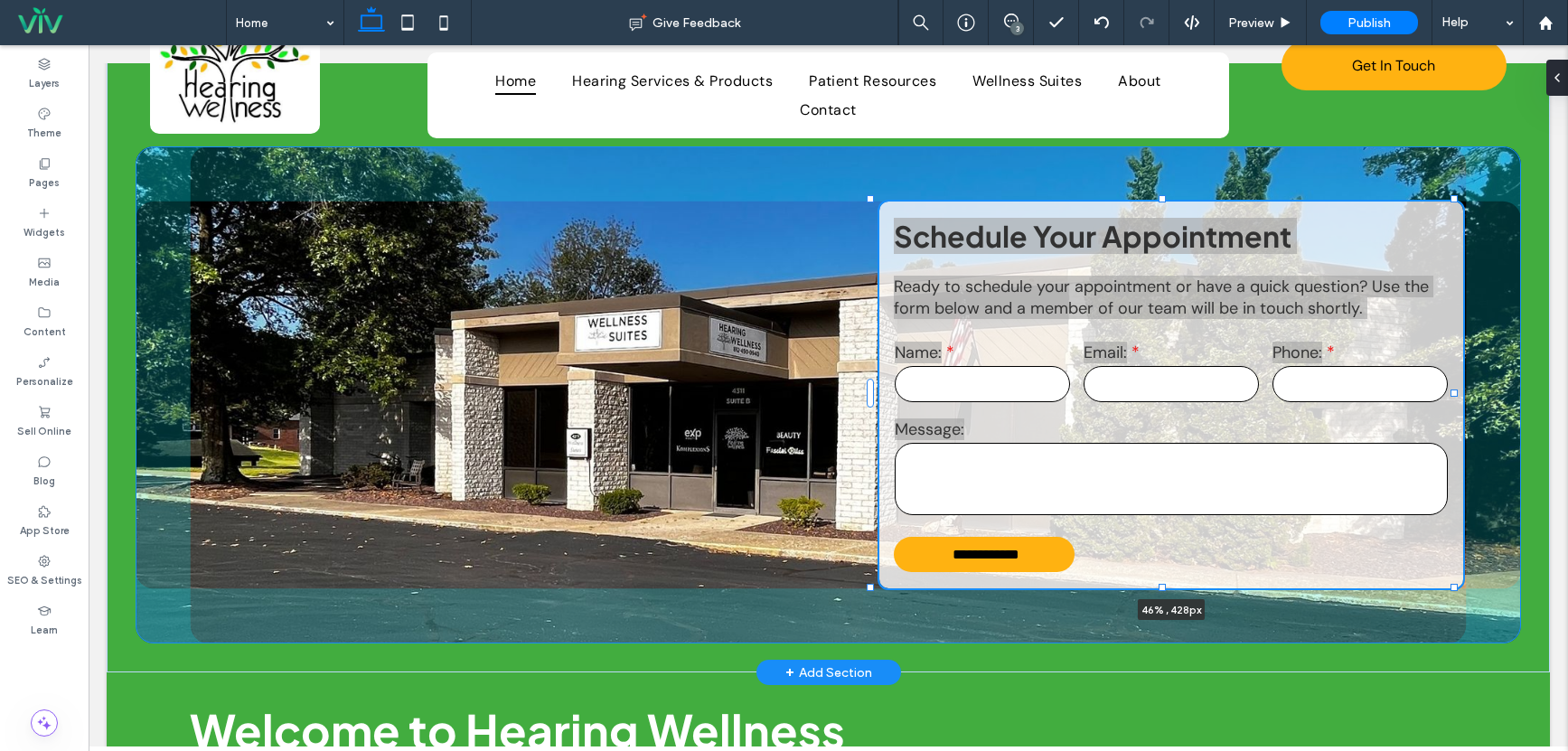 drag, startPoint x: 866, startPoint y: 200, endPoint x: 869, endPoint y: 214, distance: 14.317821 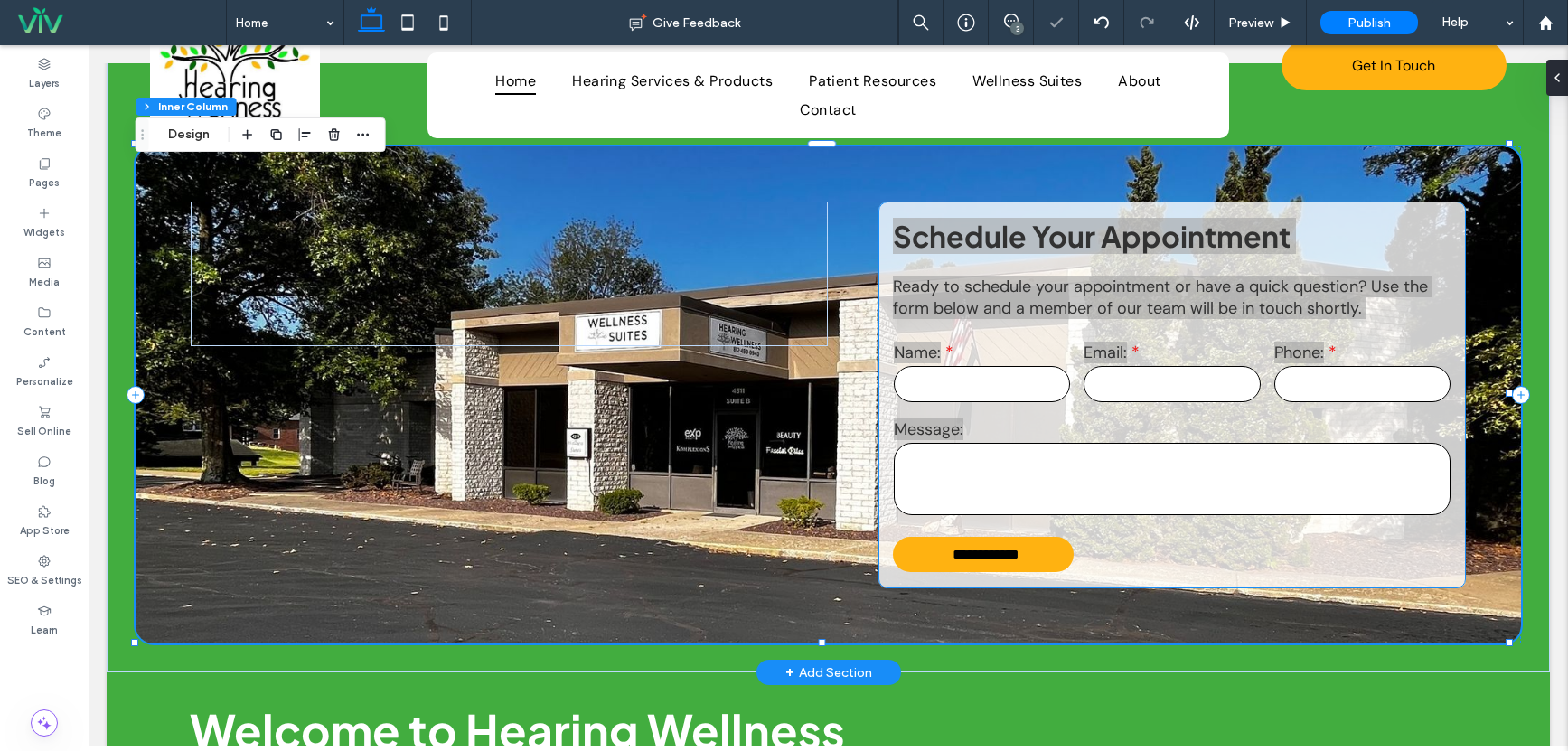 click on "Schedule Your Appointment" at bounding box center [1092, 236] 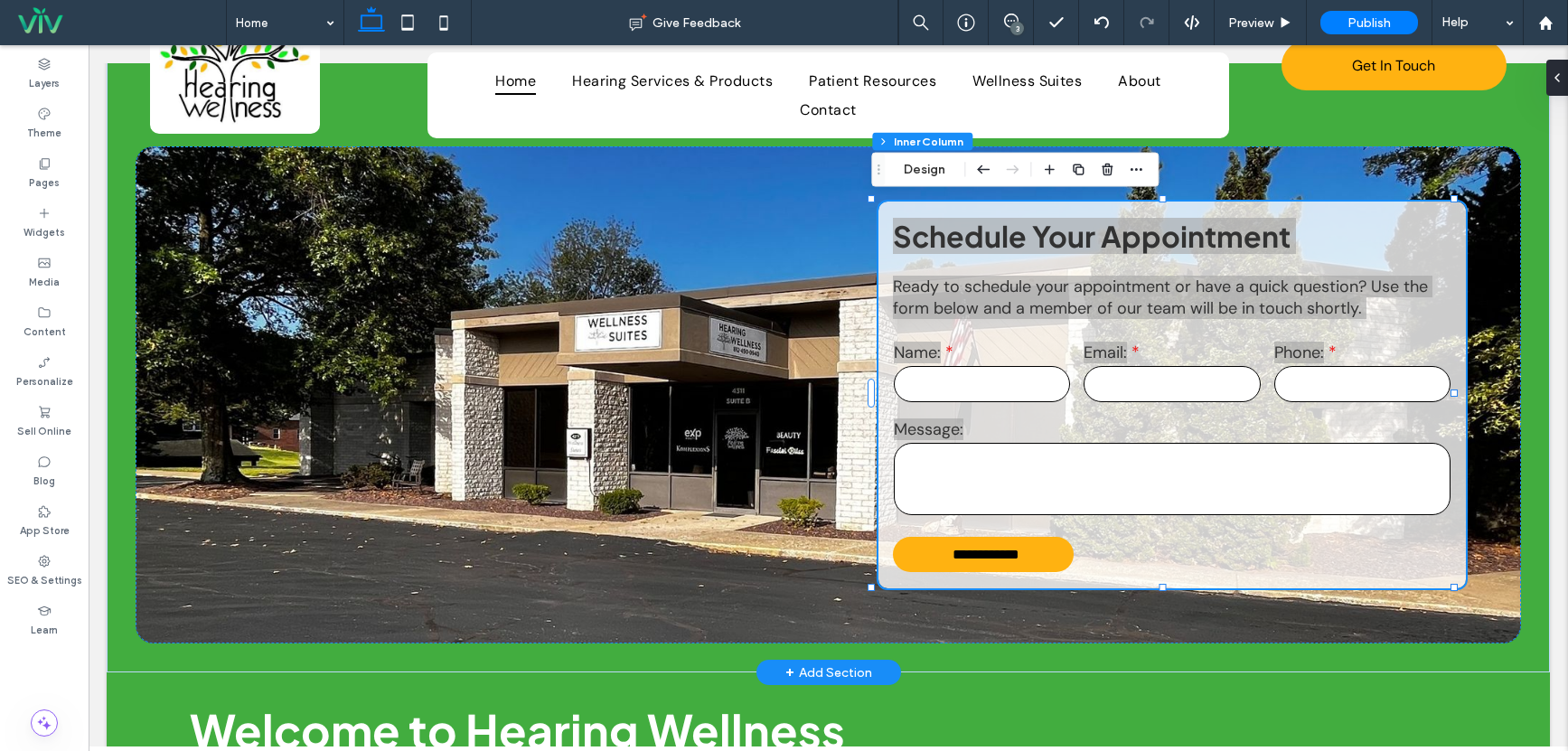 click on "**********" at bounding box center (1171, 395) 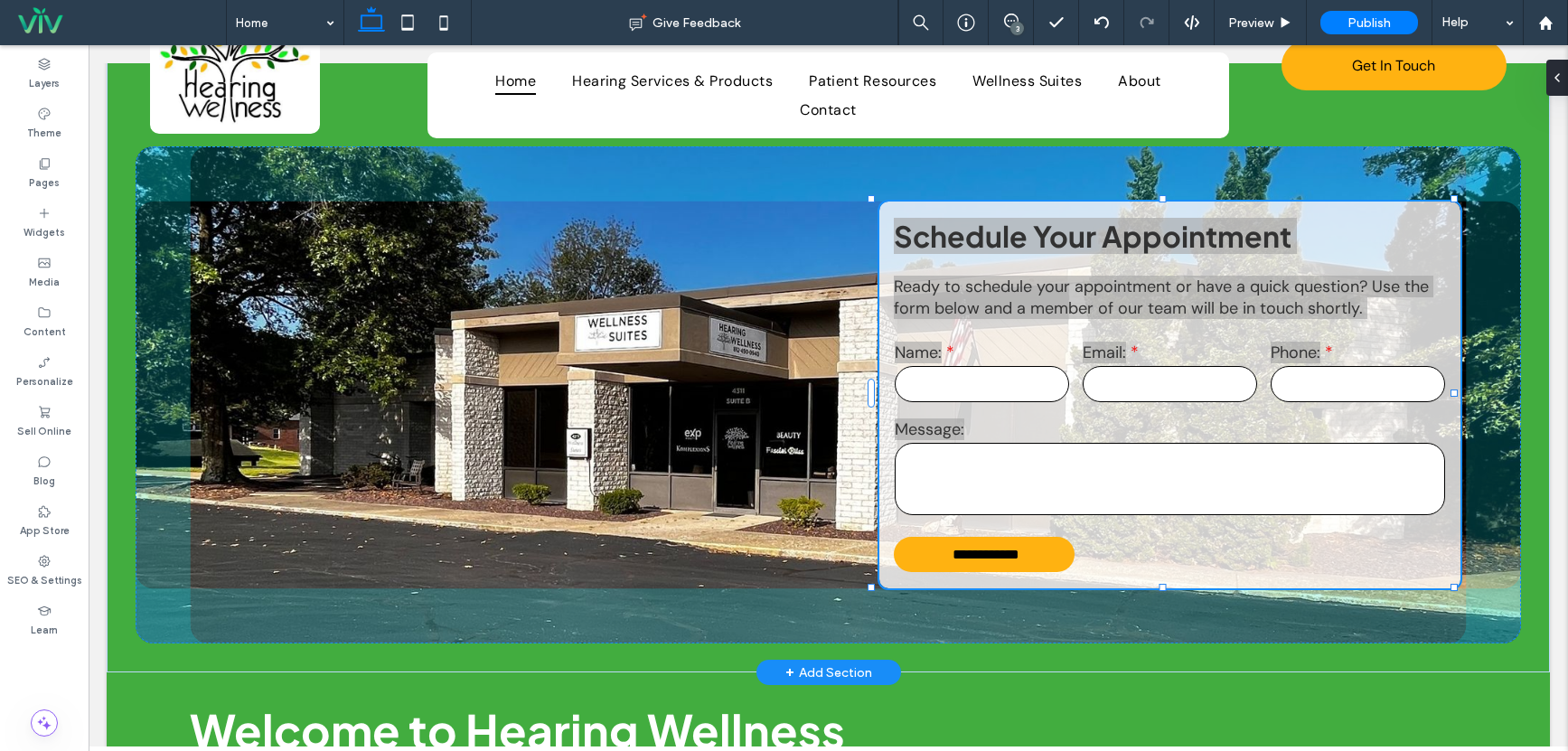 drag, startPoint x: 1166, startPoint y: 198, endPoint x: 1165, endPoint y: 219, distance: 21.023796 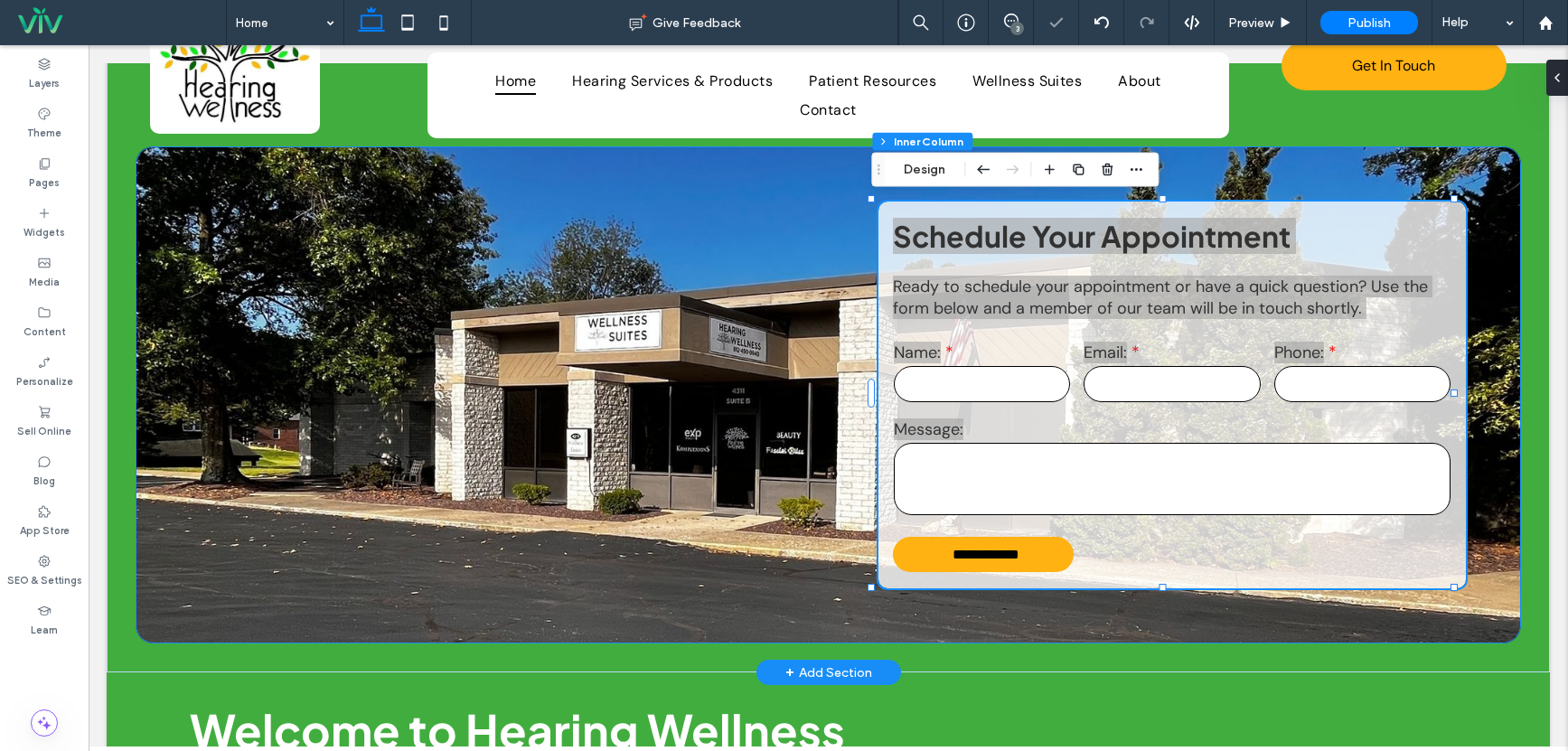 click on "**********" at bounding box center [828, 395] 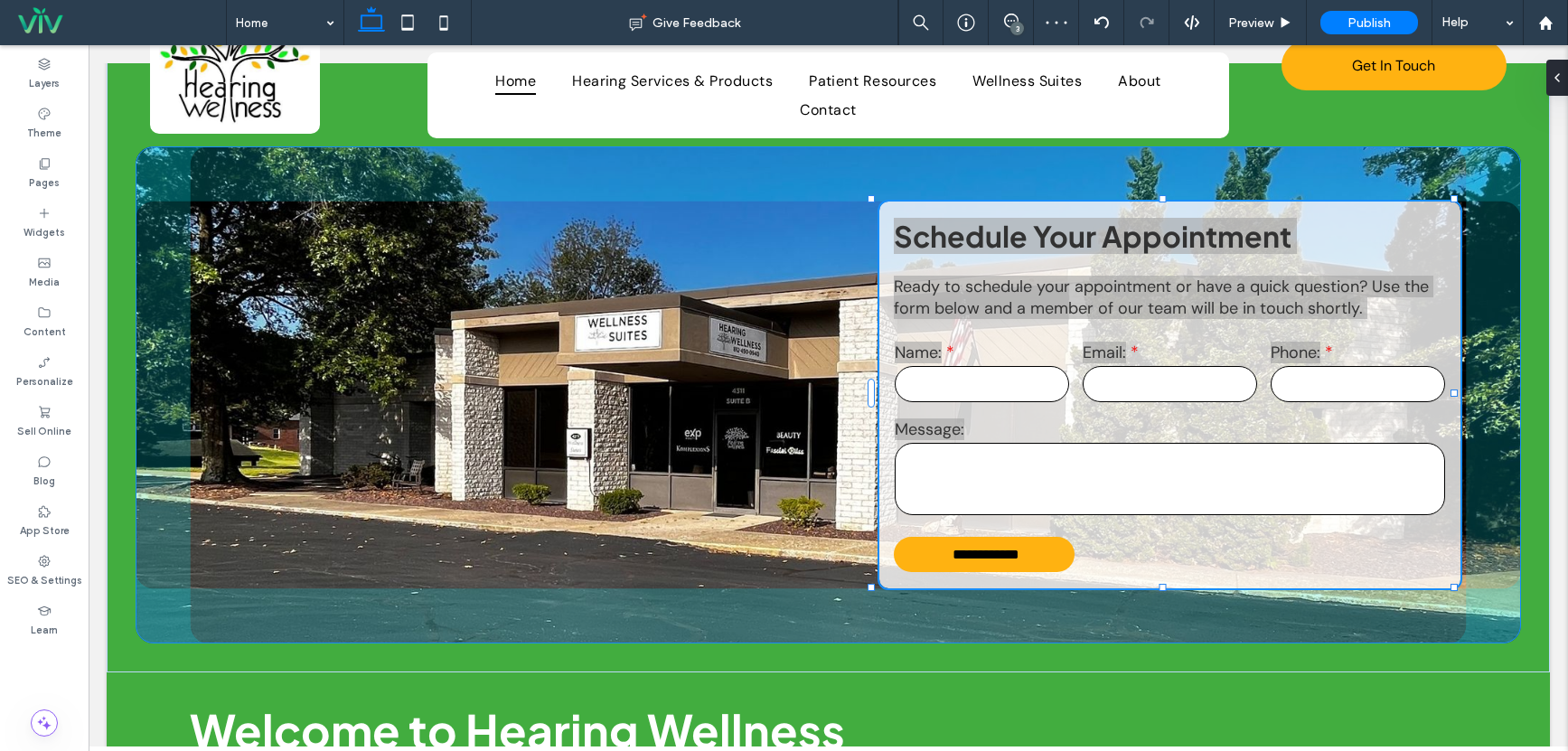 drag, startPoint x: 1160, startPoint y: 590, endPoint x: 1168, endPoint y: 571, distance: 20.615528 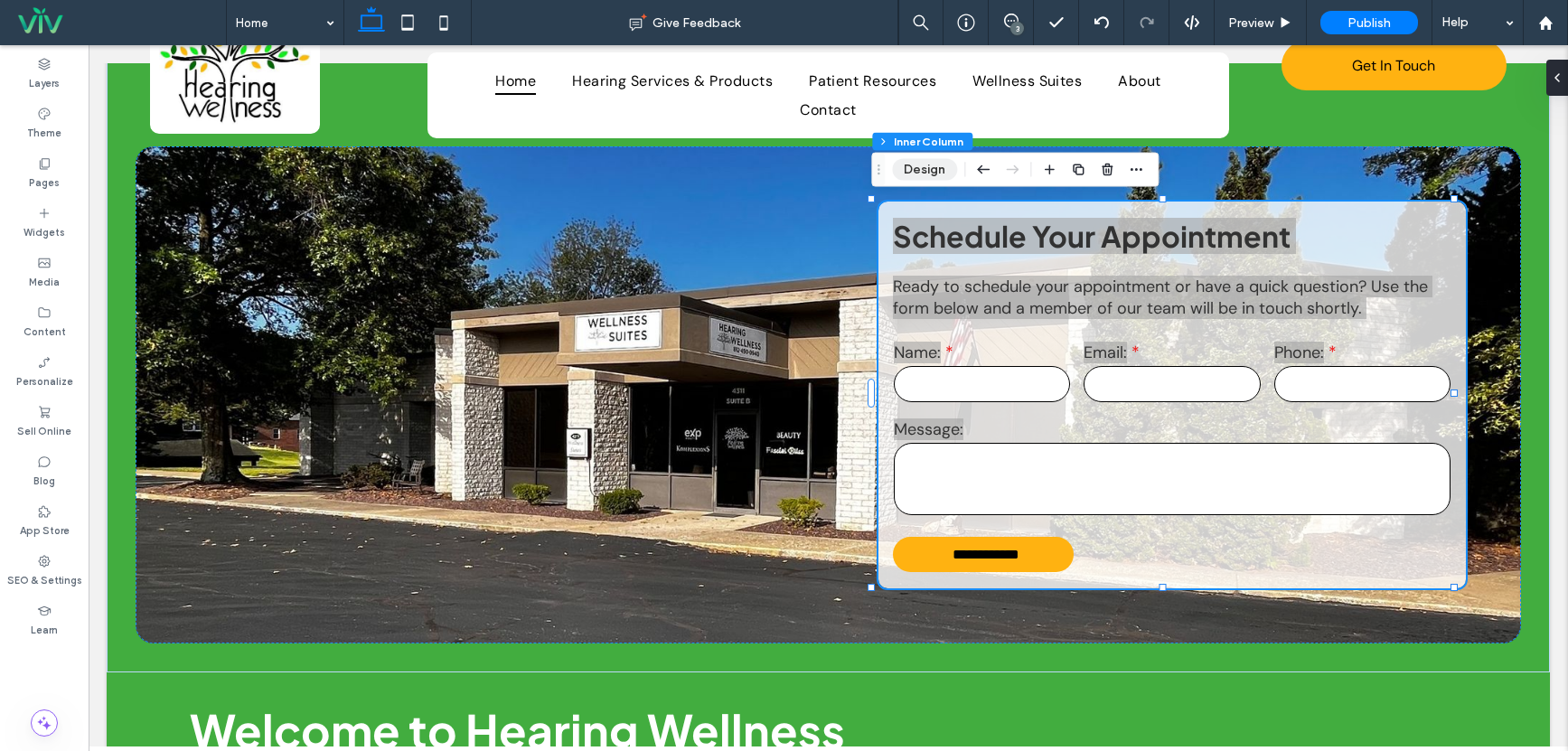 click on "Design" at bounding box center (925, 170) 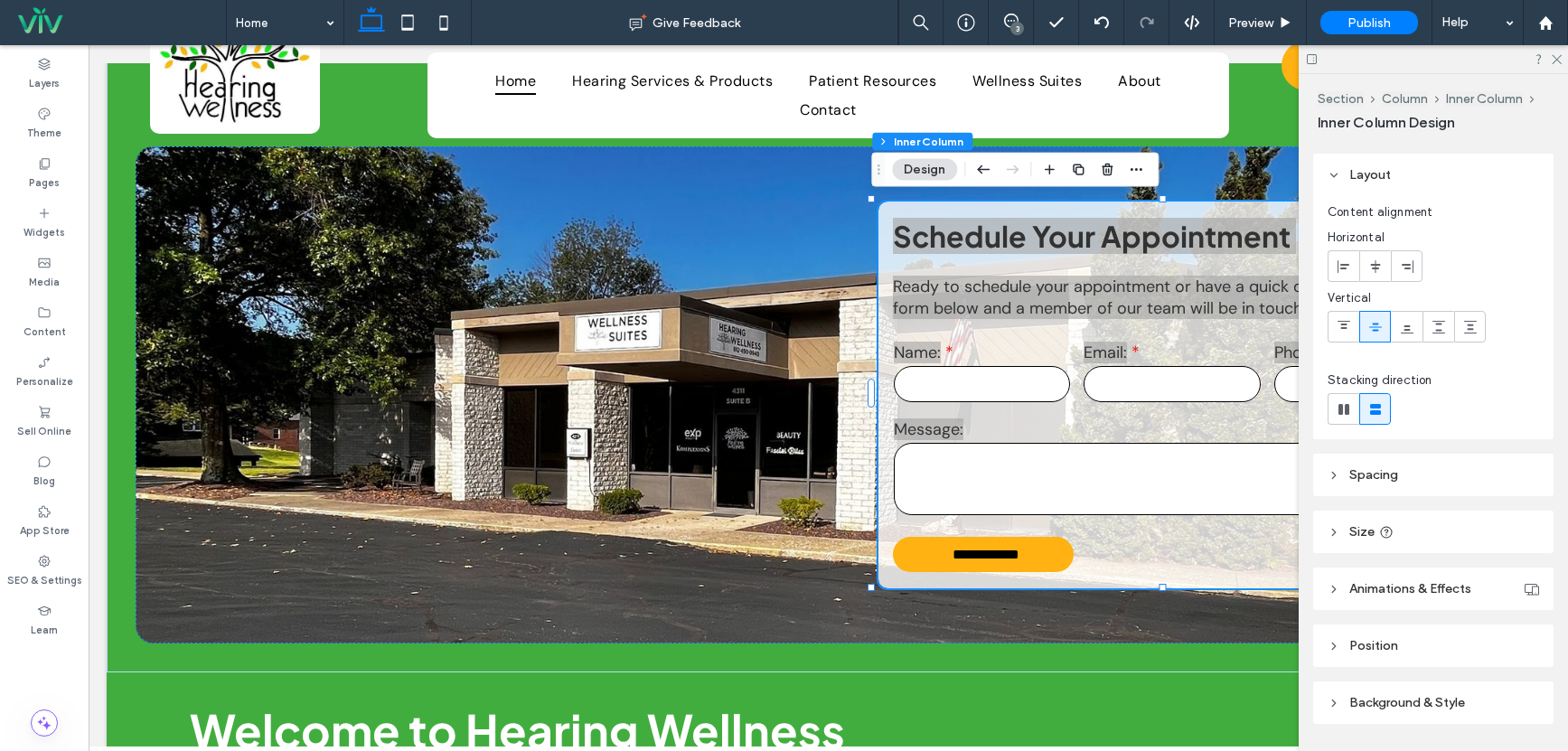 scroll, scrollTop: 101, scrollLeft: 0, axis: vertical 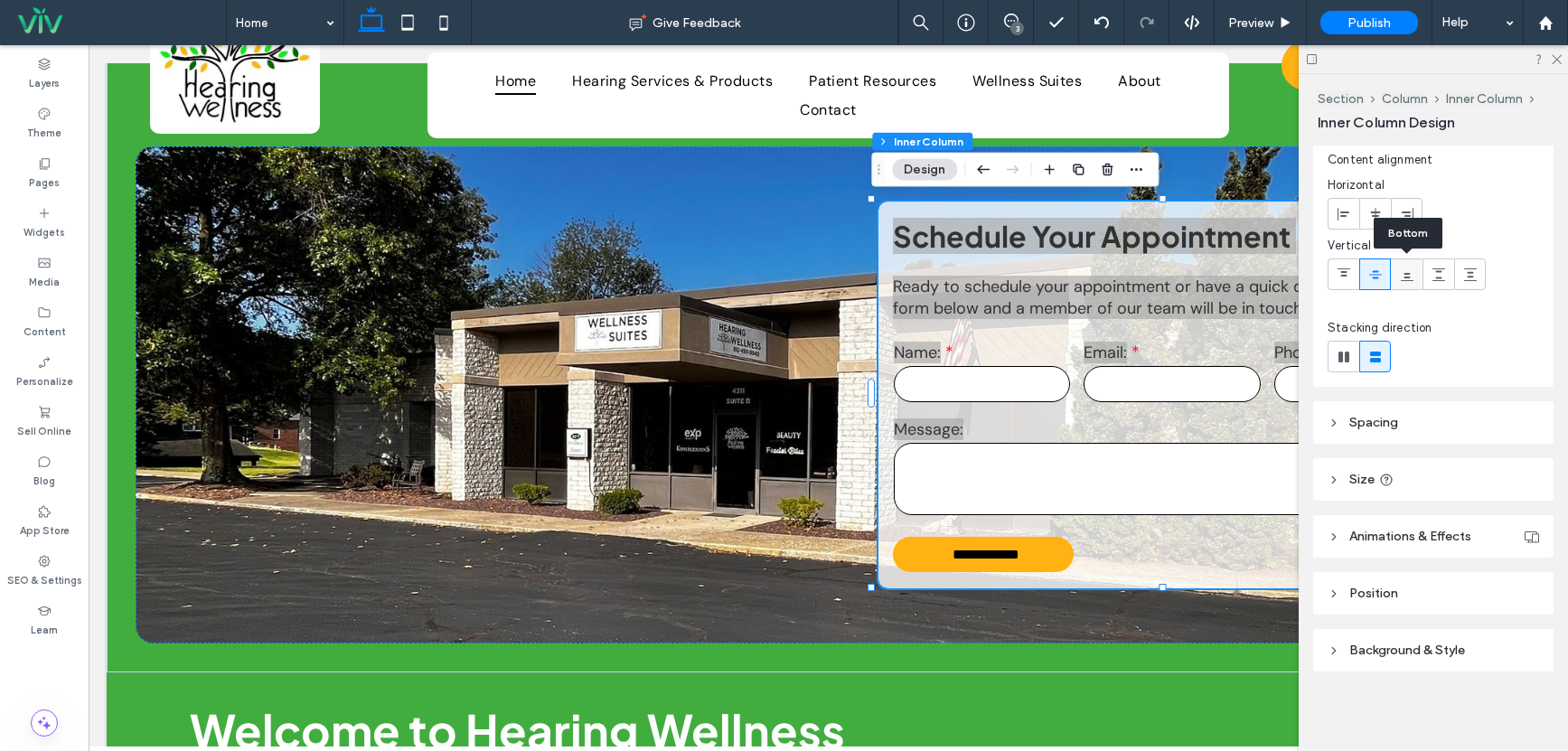 click 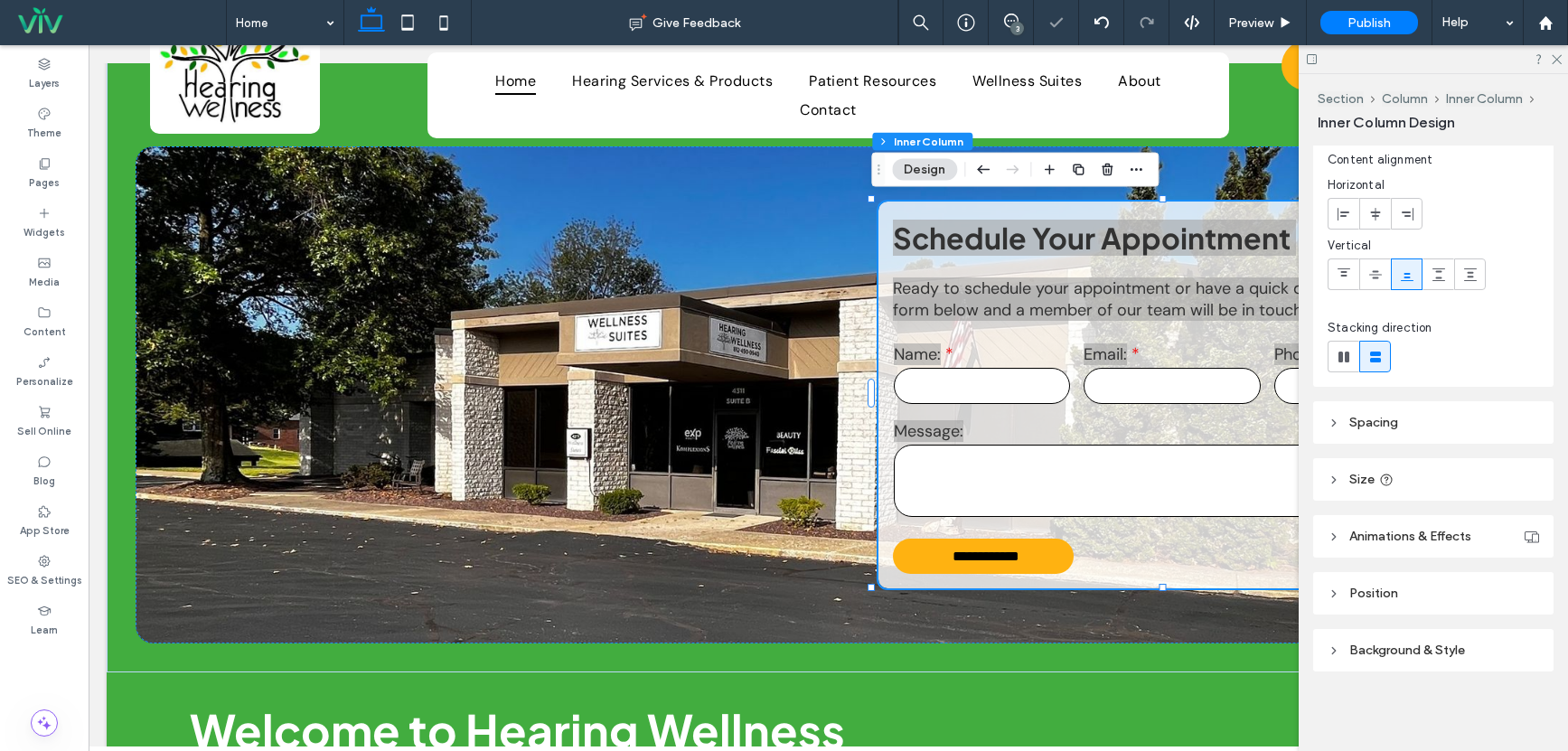 click on "Stacking direction" at bounding box center [1433, 328] 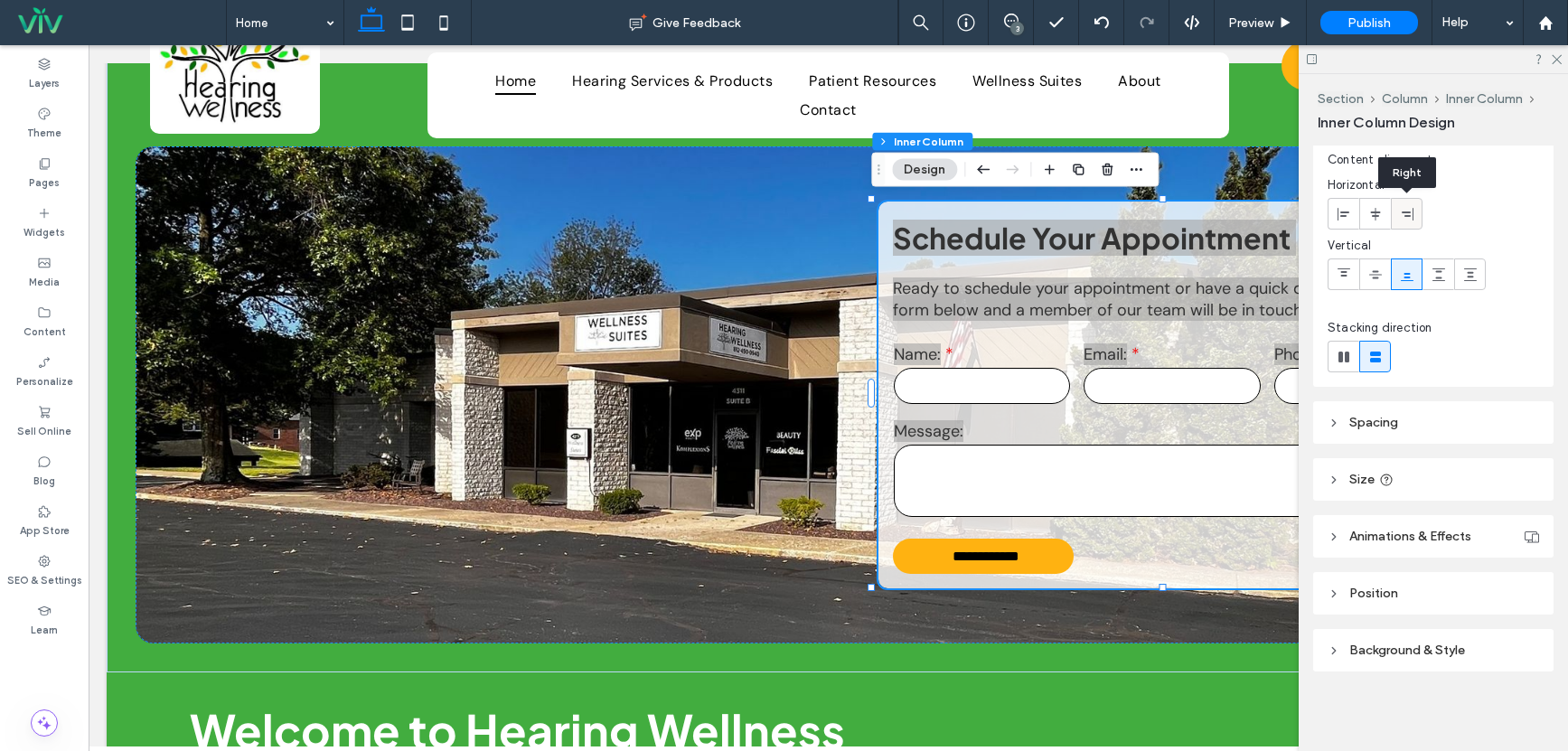 click 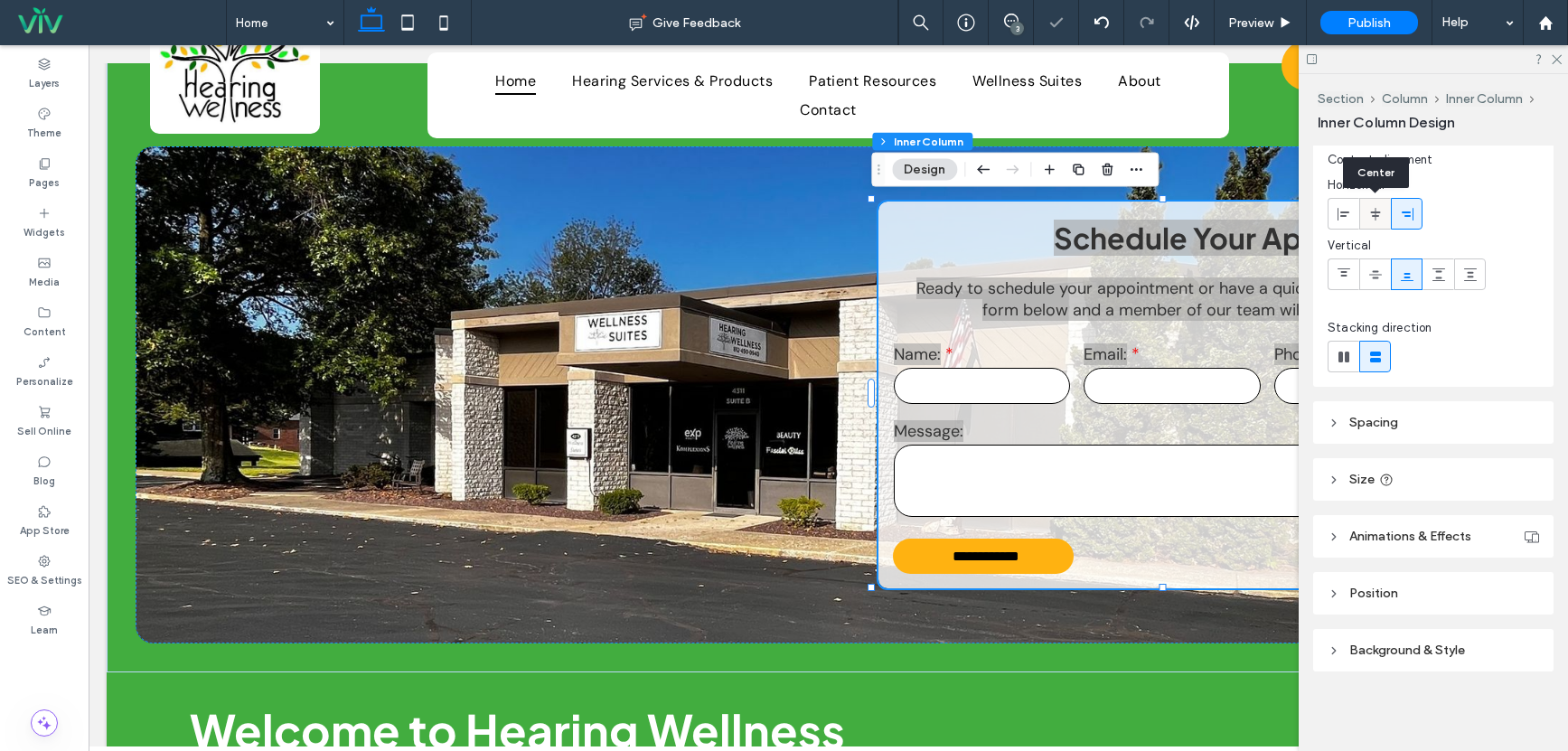 click 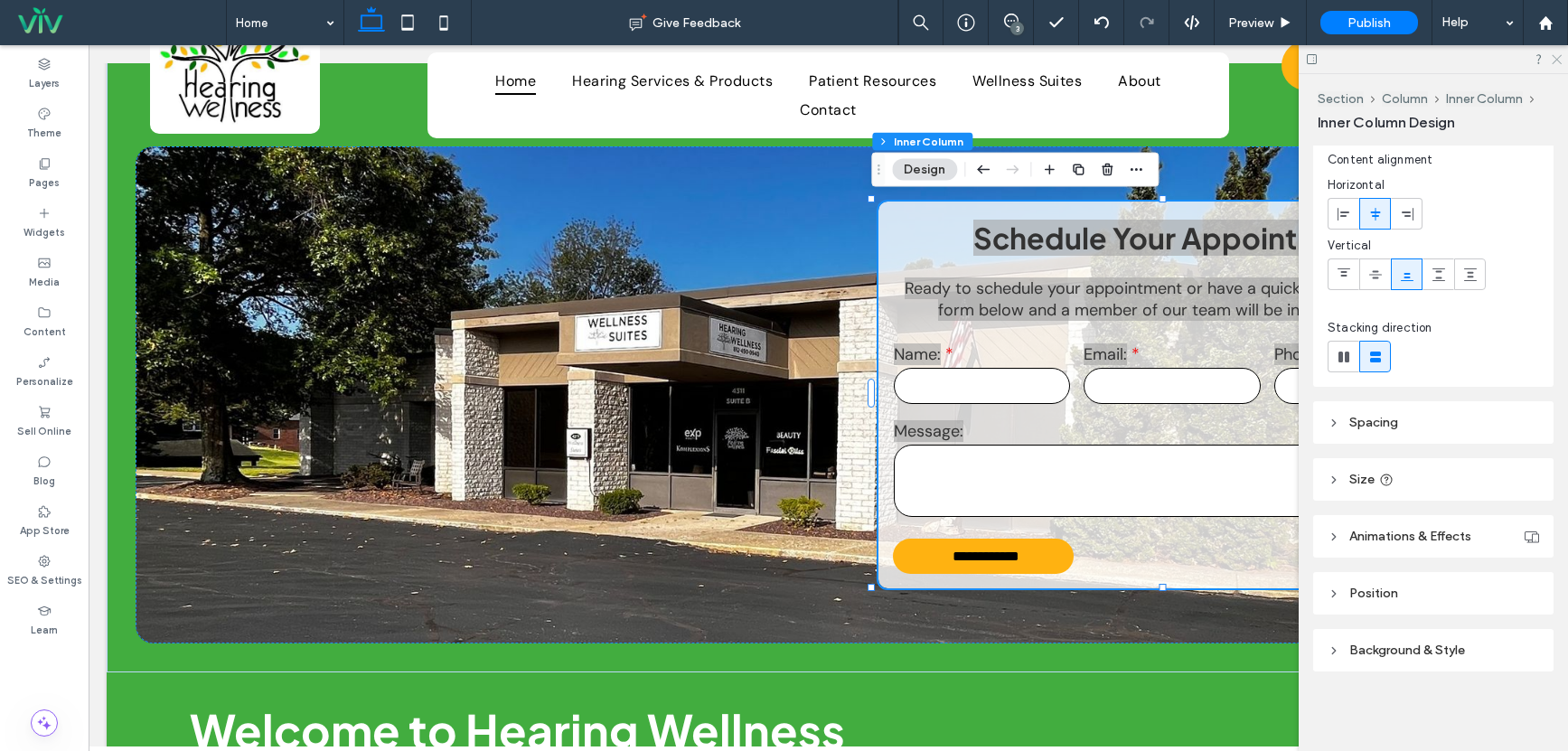 click 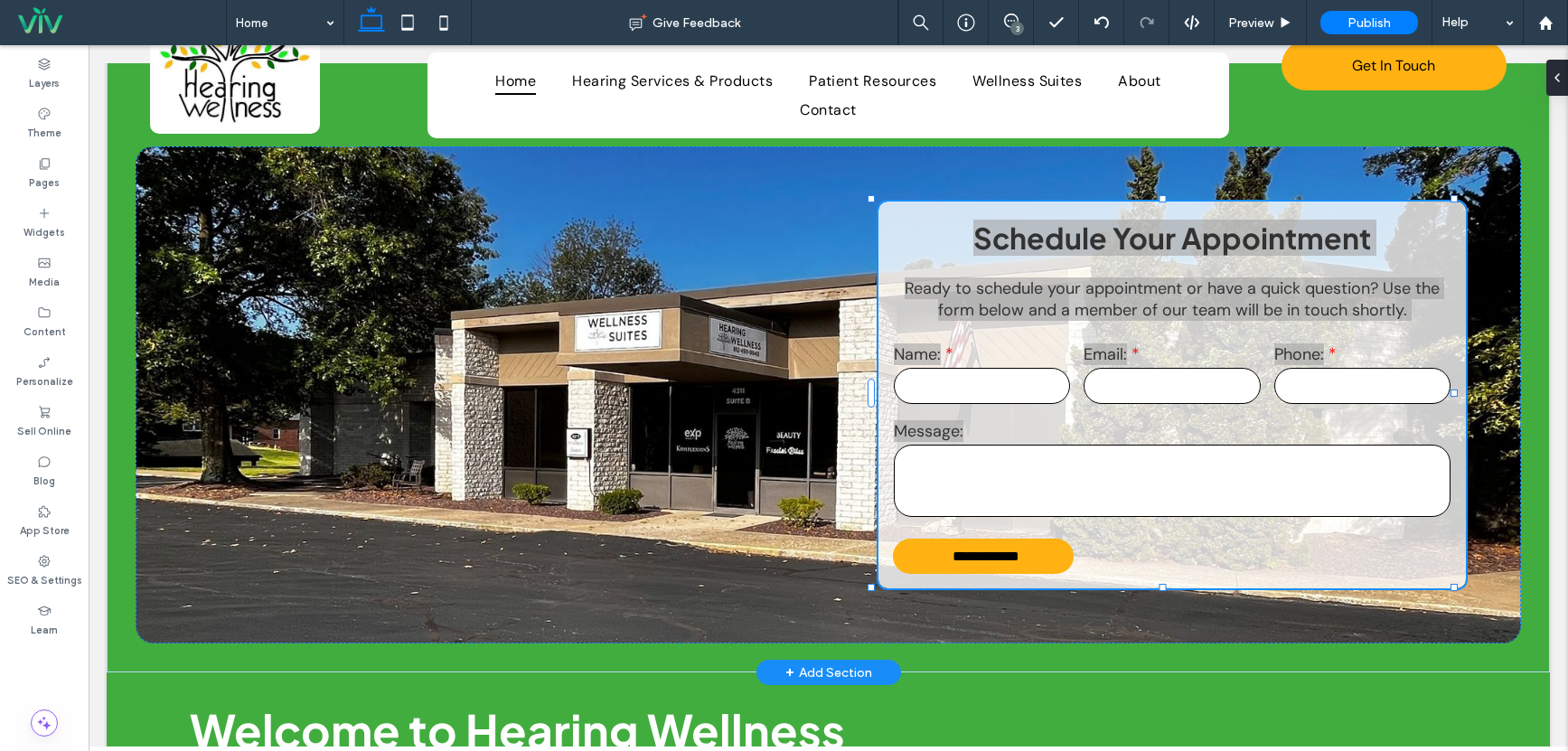 scroll, scrollTop: 0, scrollLeft: 0, axis: both 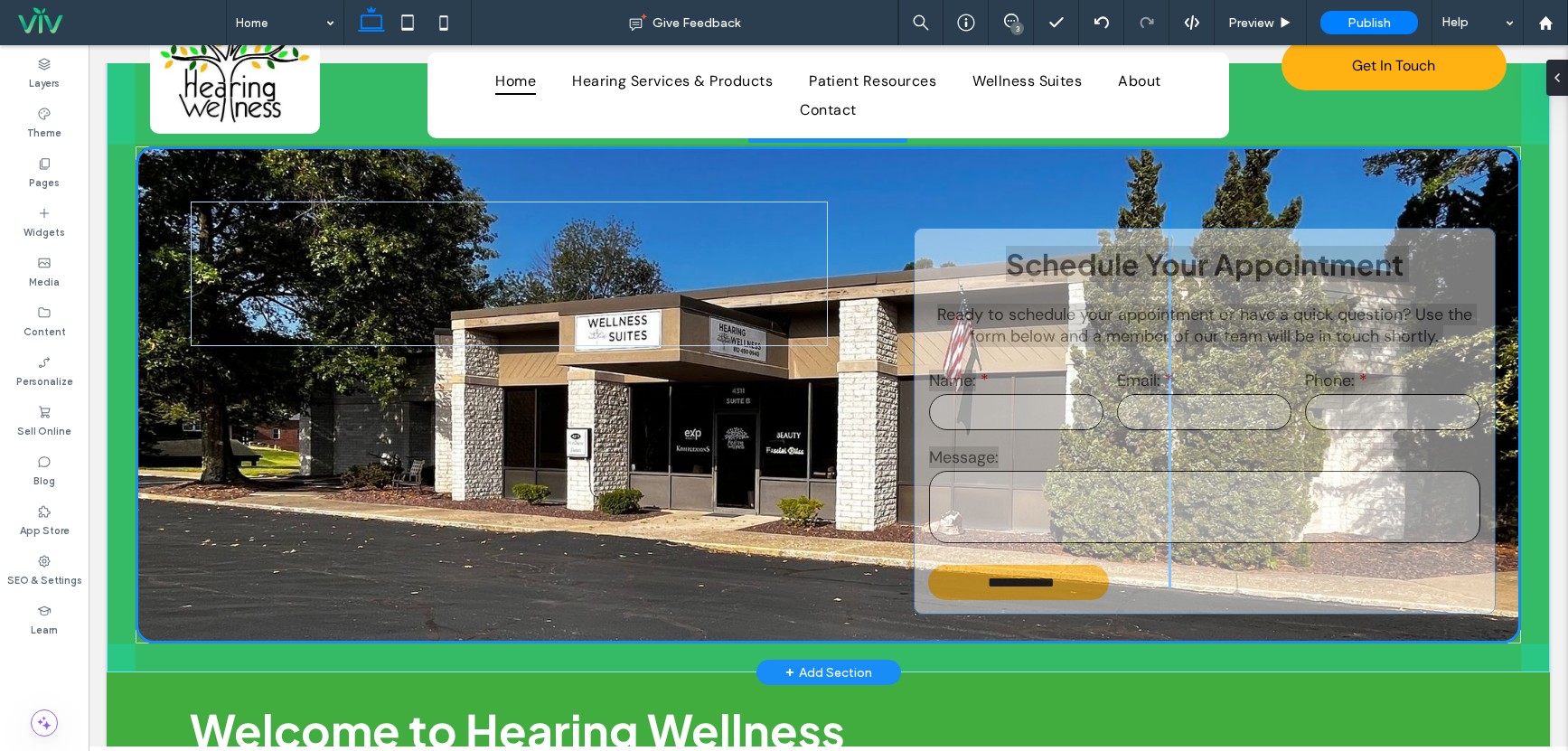 drag, startPoint x: 913, startPoint y: 250, endPoint x: 955, endPoint y: 278, distance: 50.477718 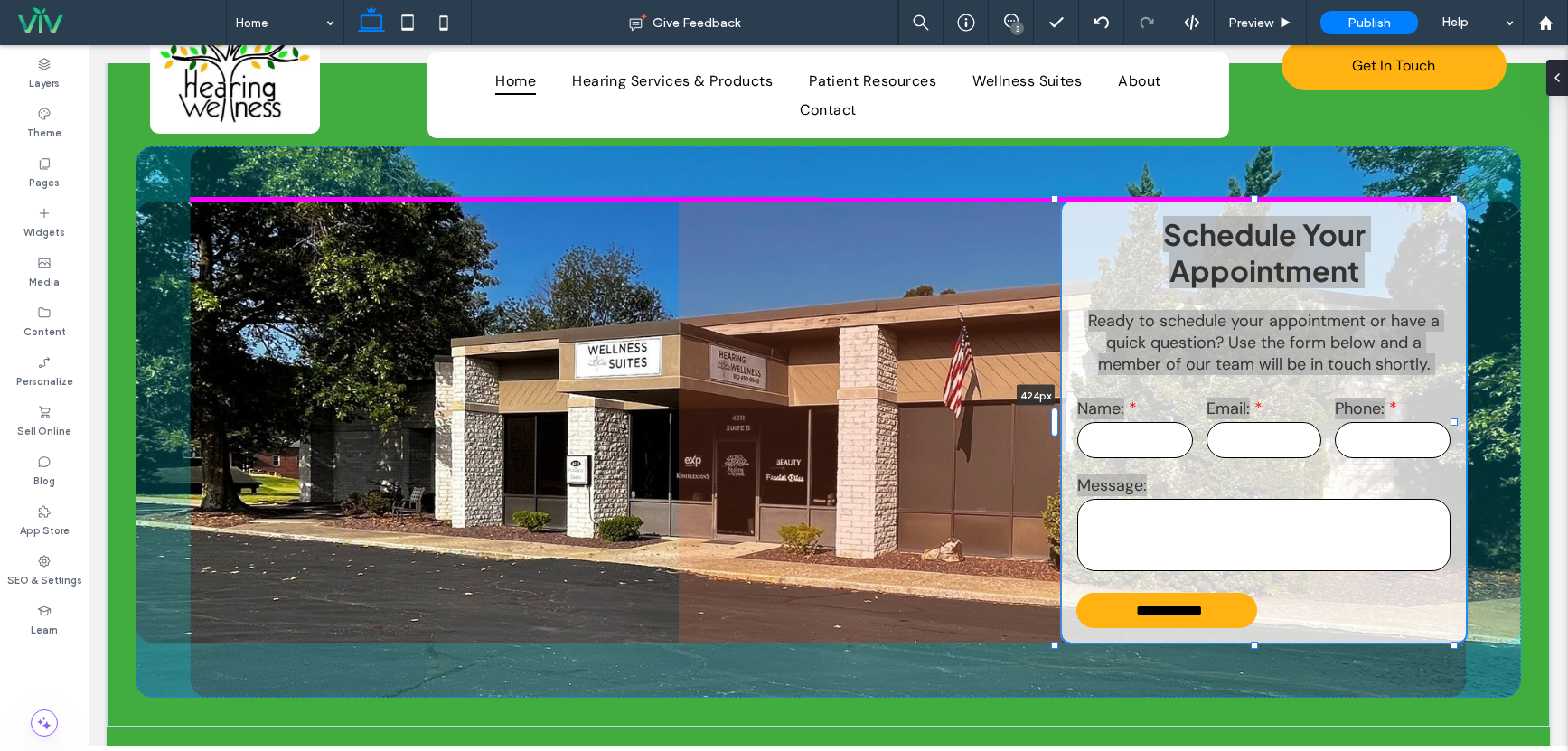 drag, startPoint x: 872, startPoint y: 401, endPoint x: 1543, endPoint y: 447, distance: 672.5749 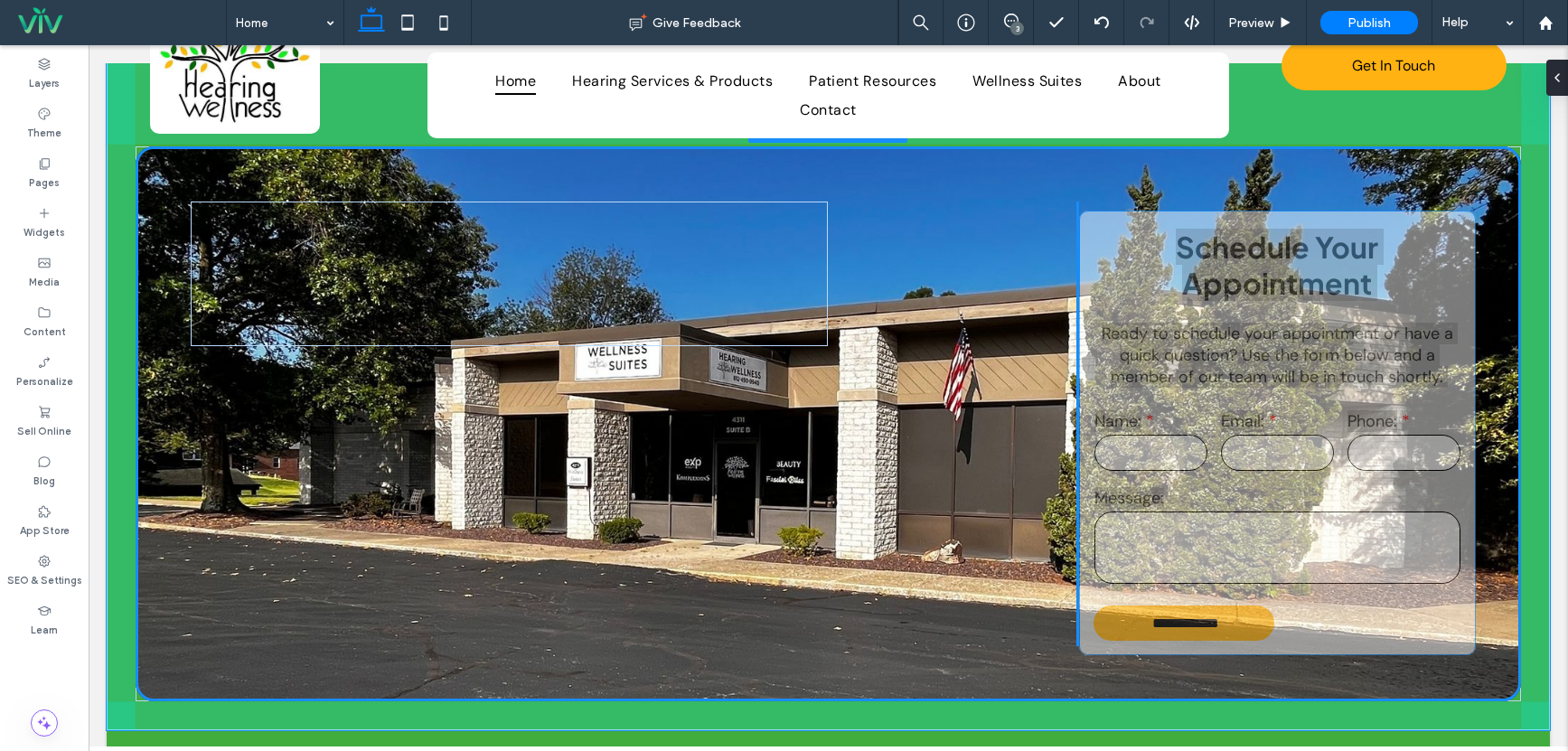 drag, startPoint x: 1440, startPoint y: 388, endPoint x: 1460, endPoint y: 399, distance: 22.825424 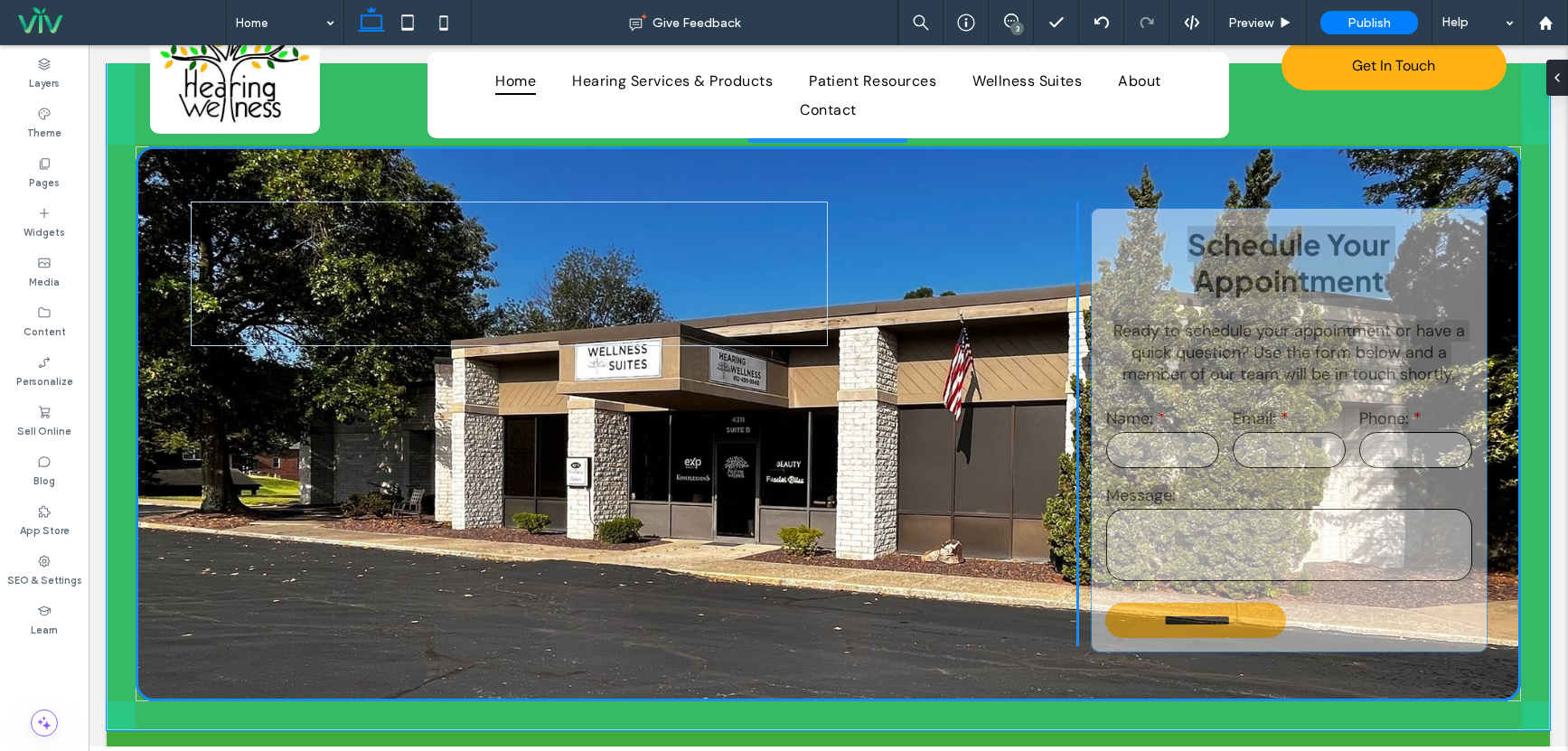 drag, startPoint x: 1439, startPoint y: 380, endPoint x: 1473, endPoint y: 388, distance: 34.928498 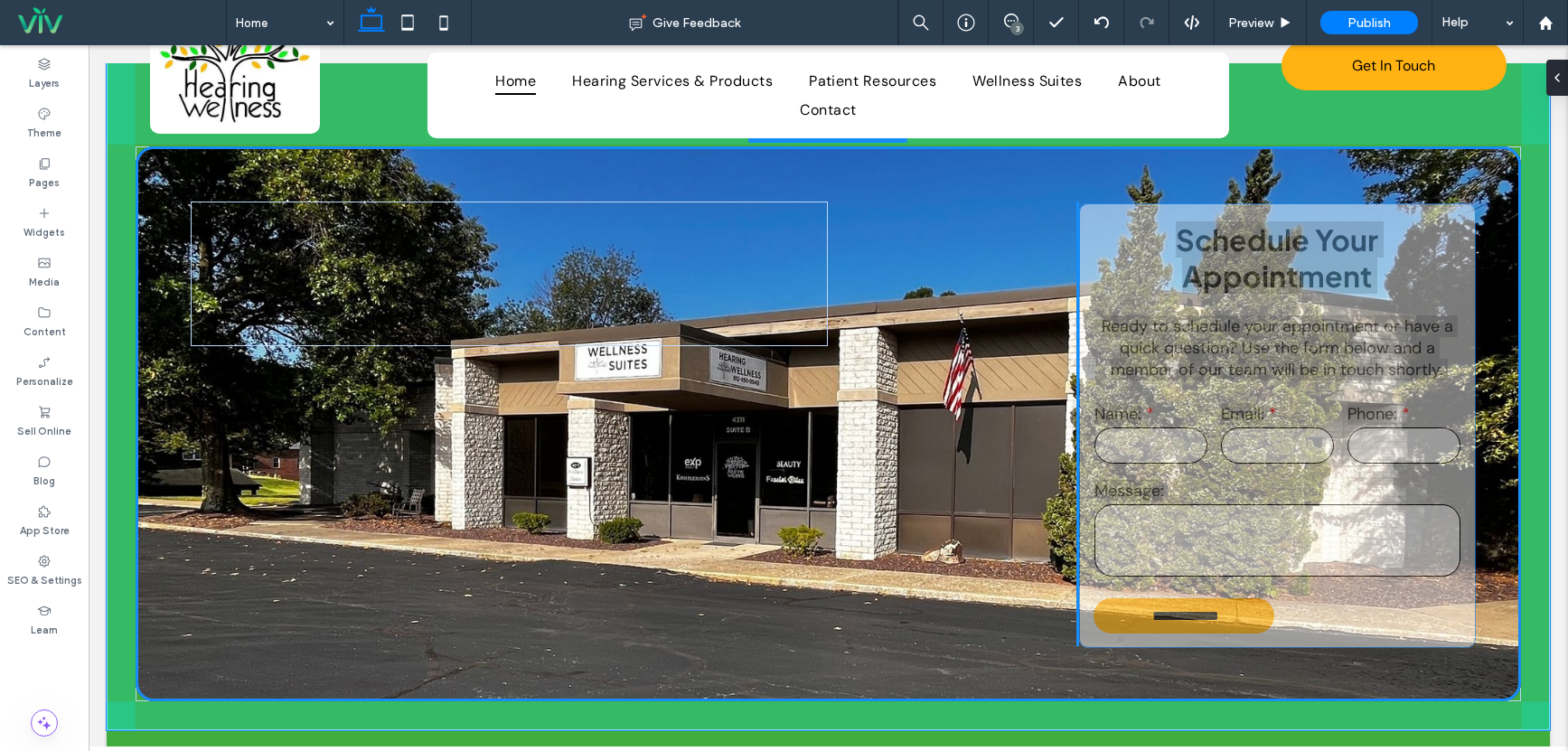 drag, startPoint x: 1441, startPoint y: 381, endPoint x: 1464, endPoint y: 385, distance: 23.345235 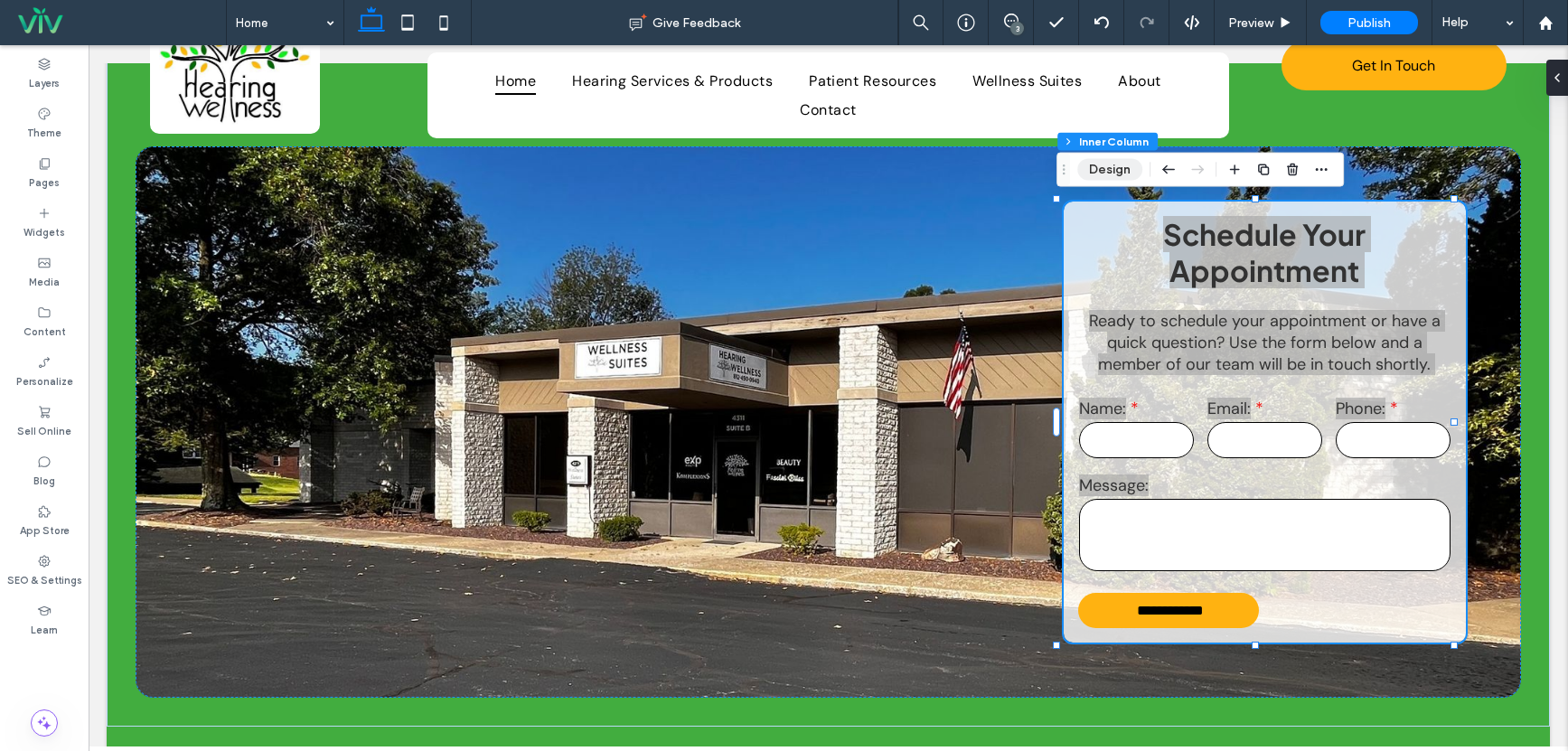click on "Design" at bounding box center (1110, 170) 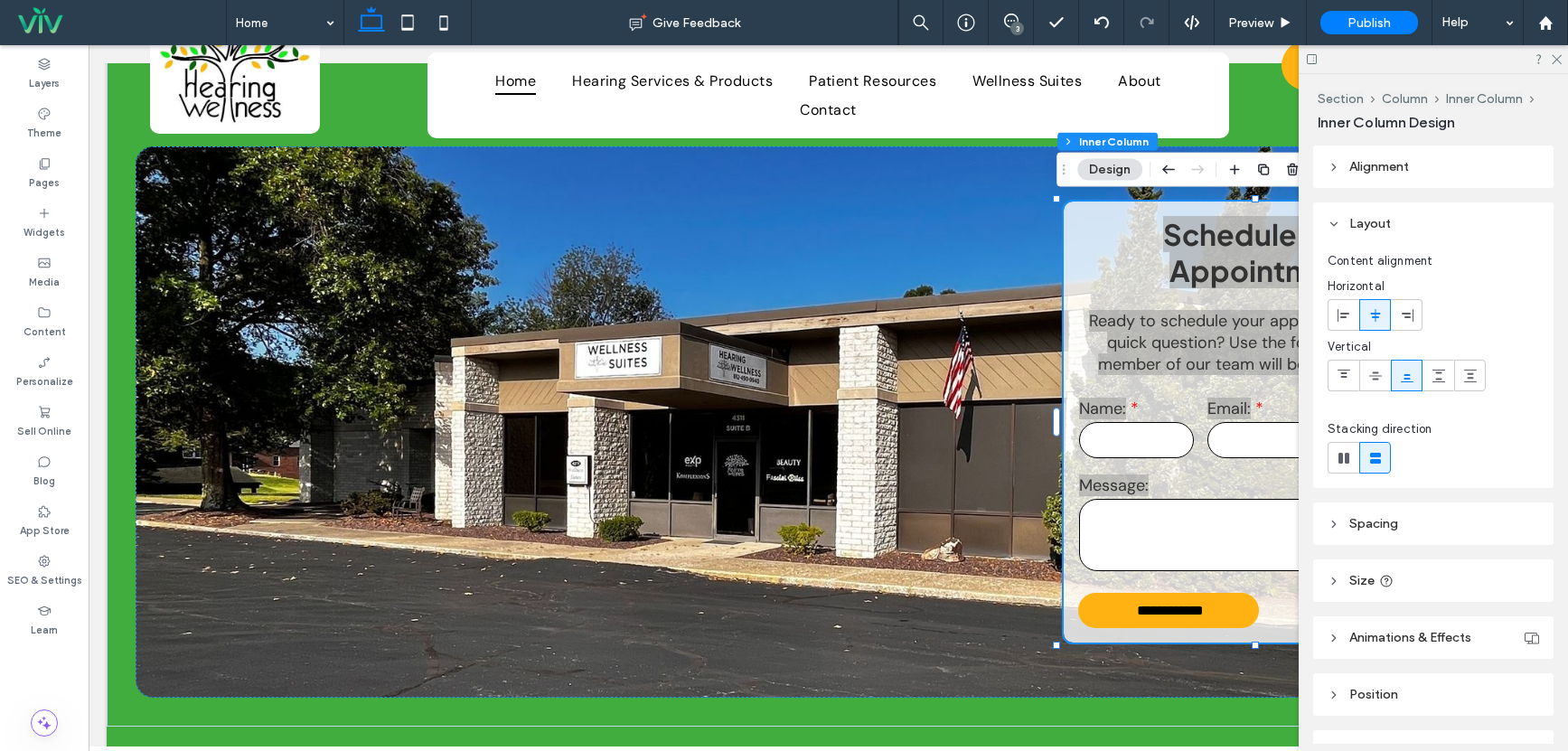 click on "Spacing" at bounding box center [1433, 523] 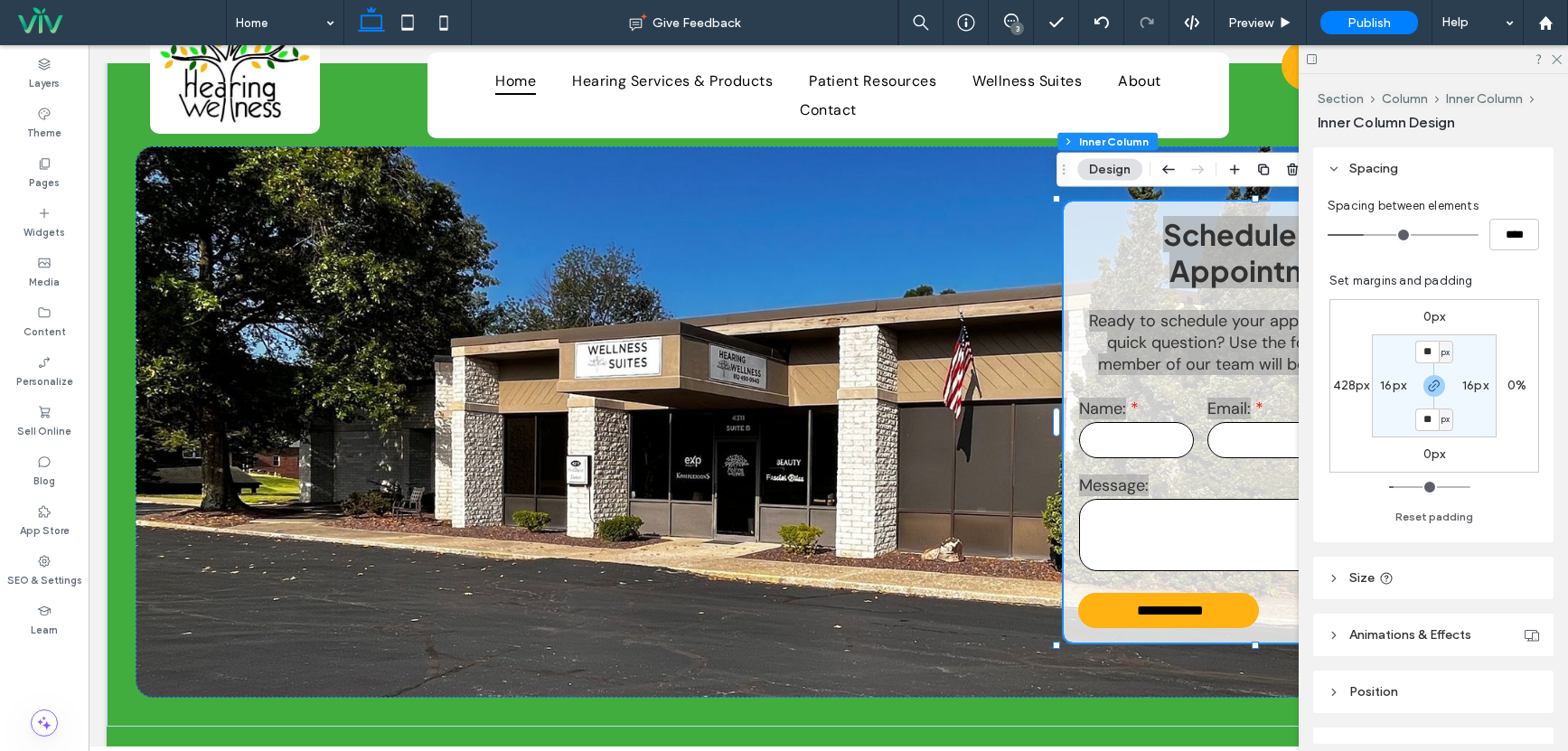 scroll, scrollTop: 361, scrollLeft: 0, axis: vertical 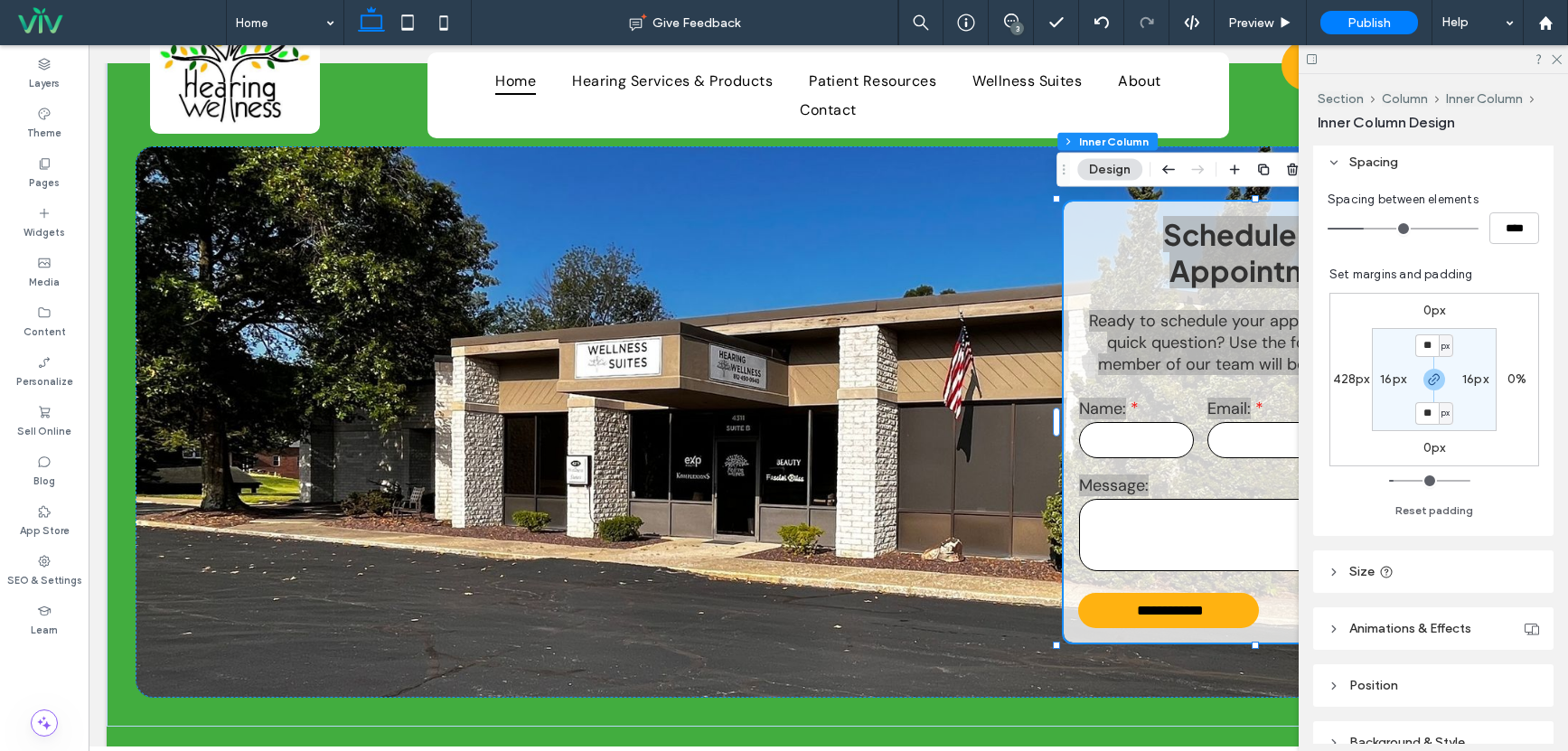 click on "Size" at bounding box center (1362, 571) 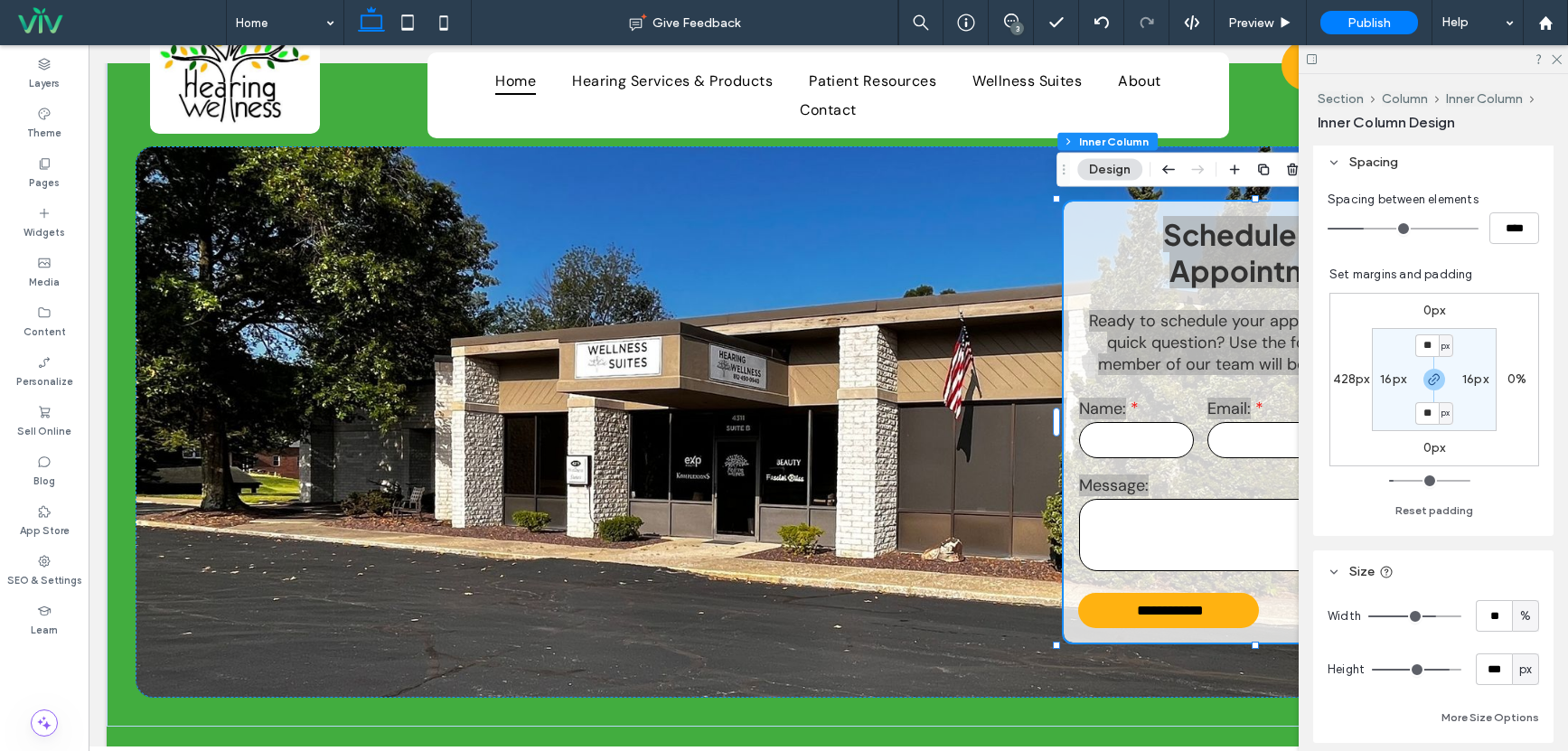 drag, startPoint x: 1406, startPoint y: 617, endPoint x: 1427, endPoint y: 625, distance: 22.472205 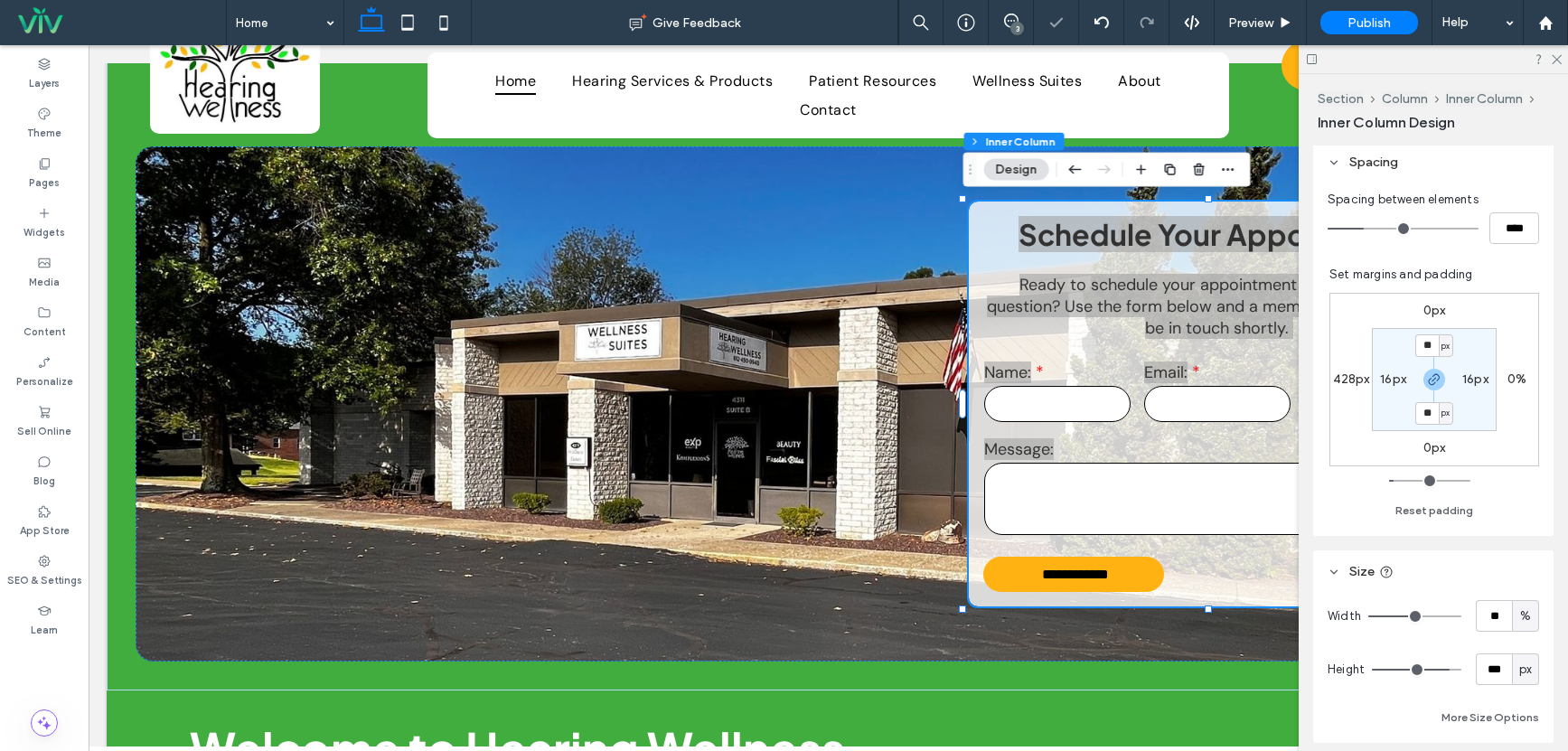 drag, startPoint x: 1427, startPoint y: 623, endPoint x: 1403, endPoint y: 623, distance: 24 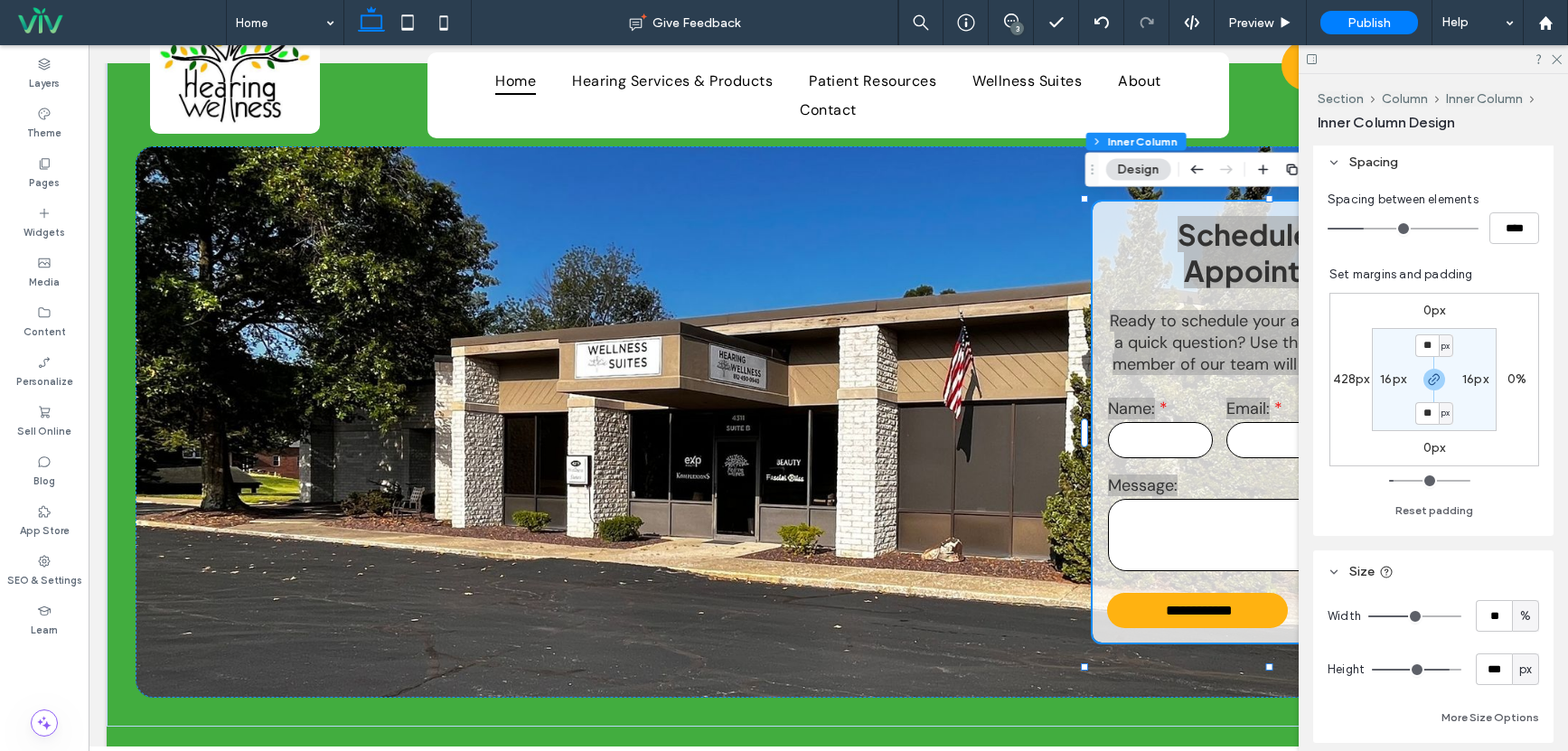 click at bounding box center [1414, 616] 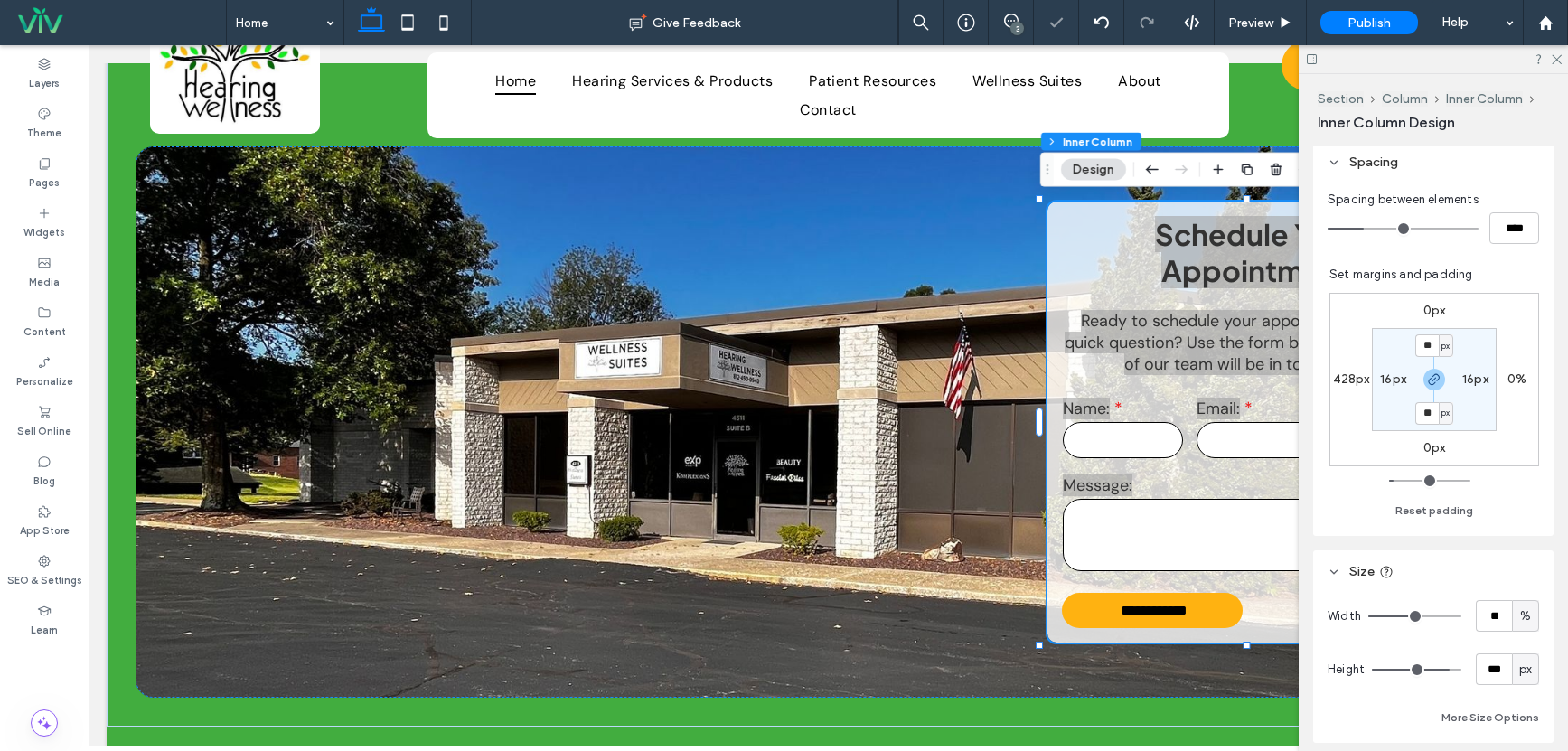 click at bounding box center [1414, 616] 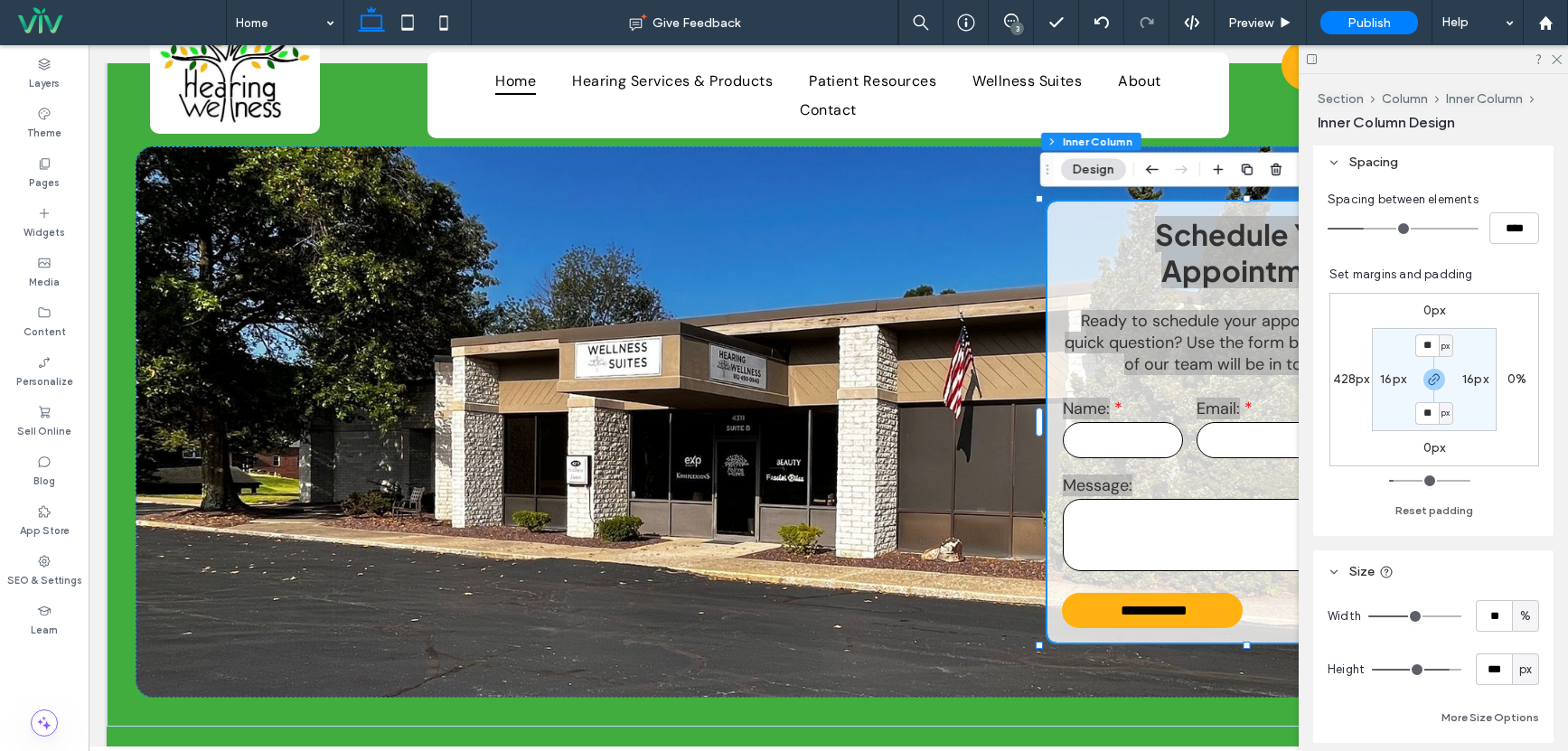 click at bounding box center (1414, 616) 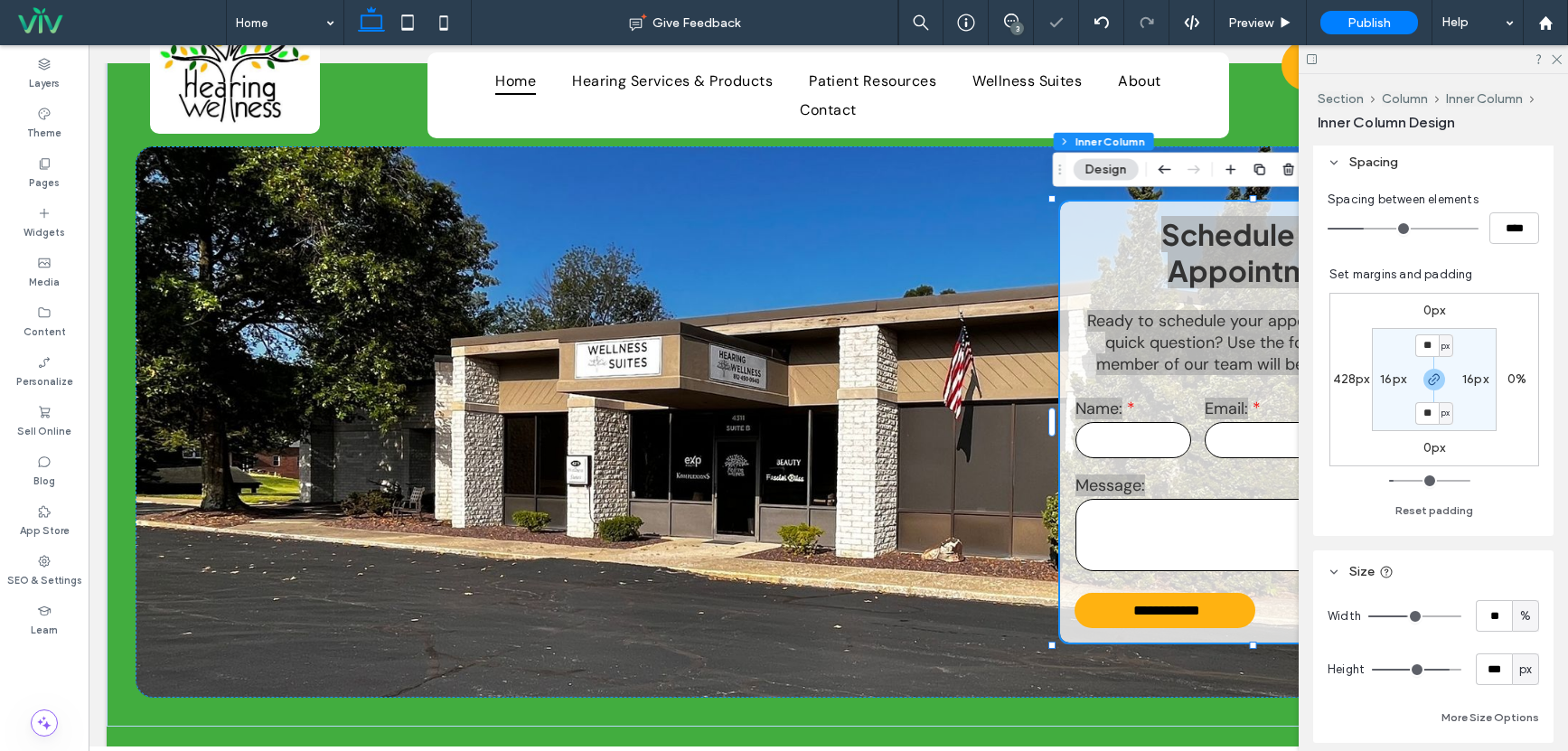 click at bounding box center [1414, 616] 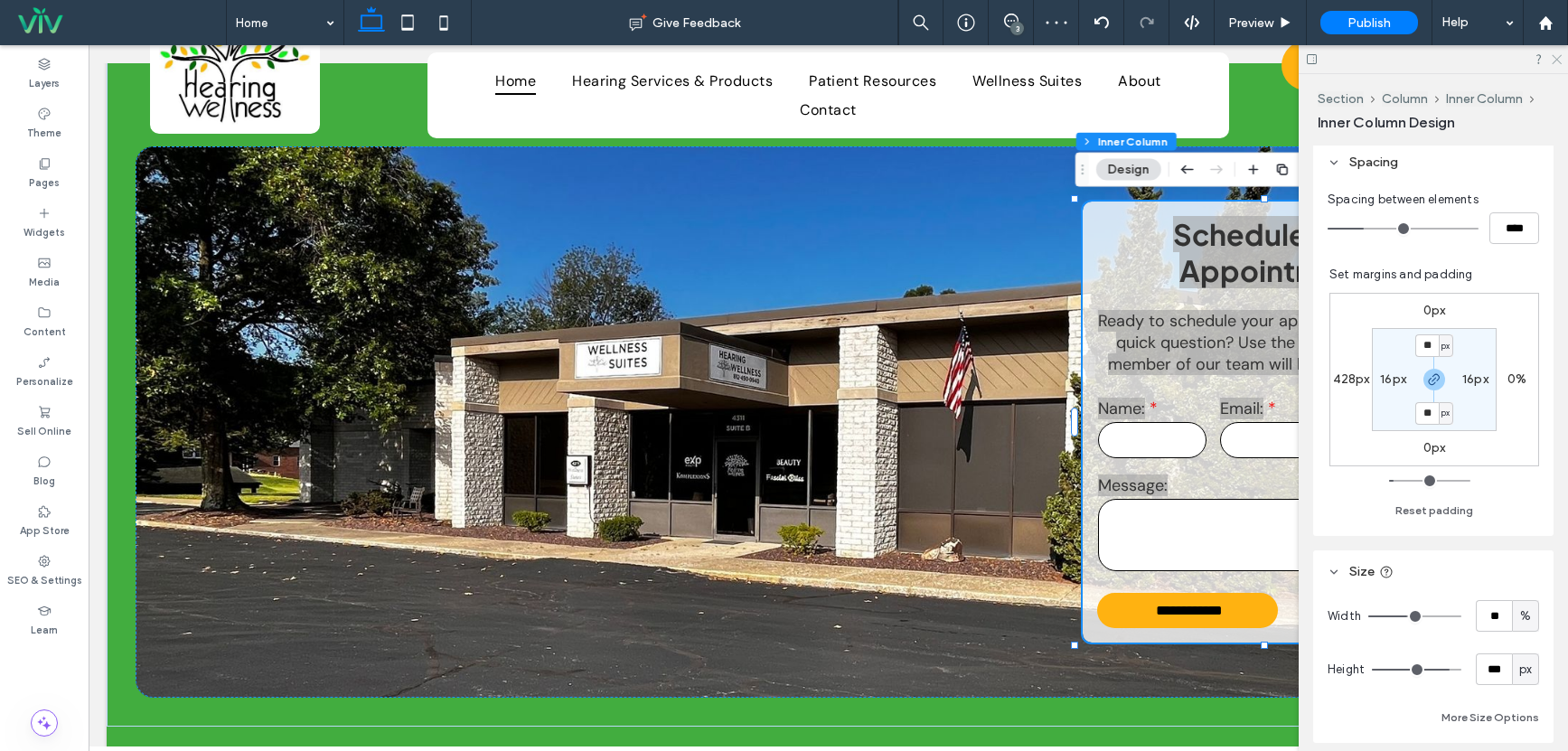 click 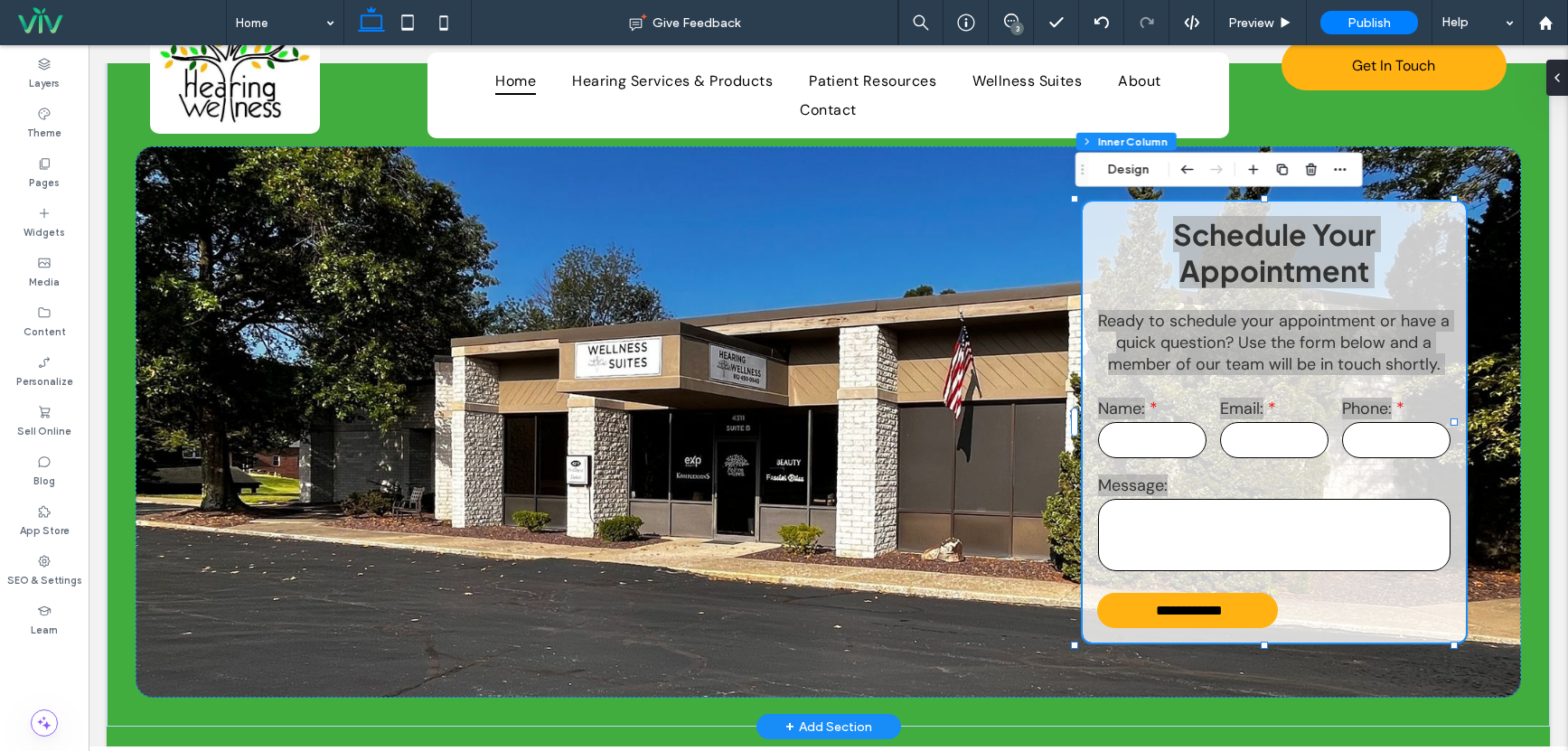click on "**********" at bounding box center (1274, 422) 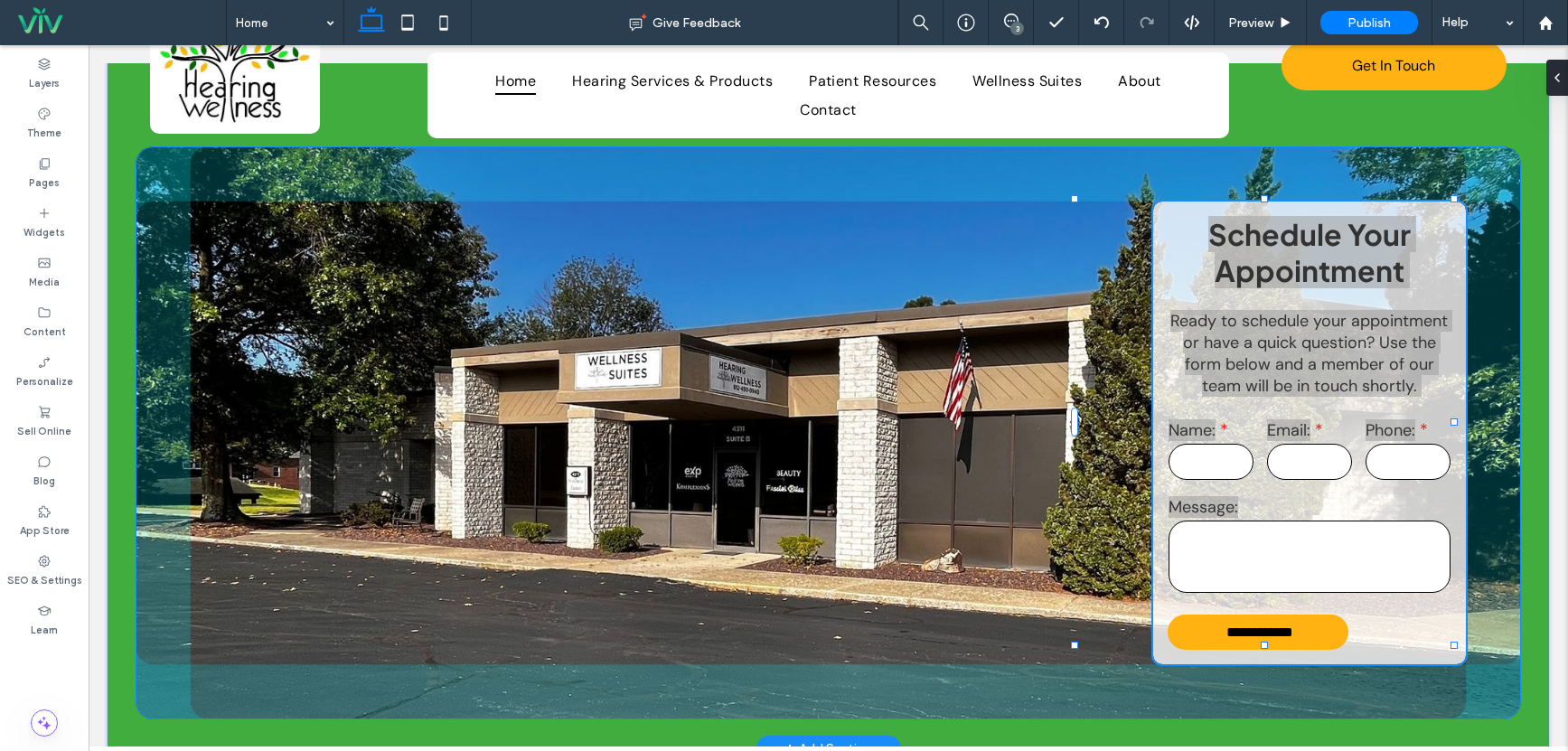 scroll, scrollTop: 0, scrollLeft: 0, axis: both 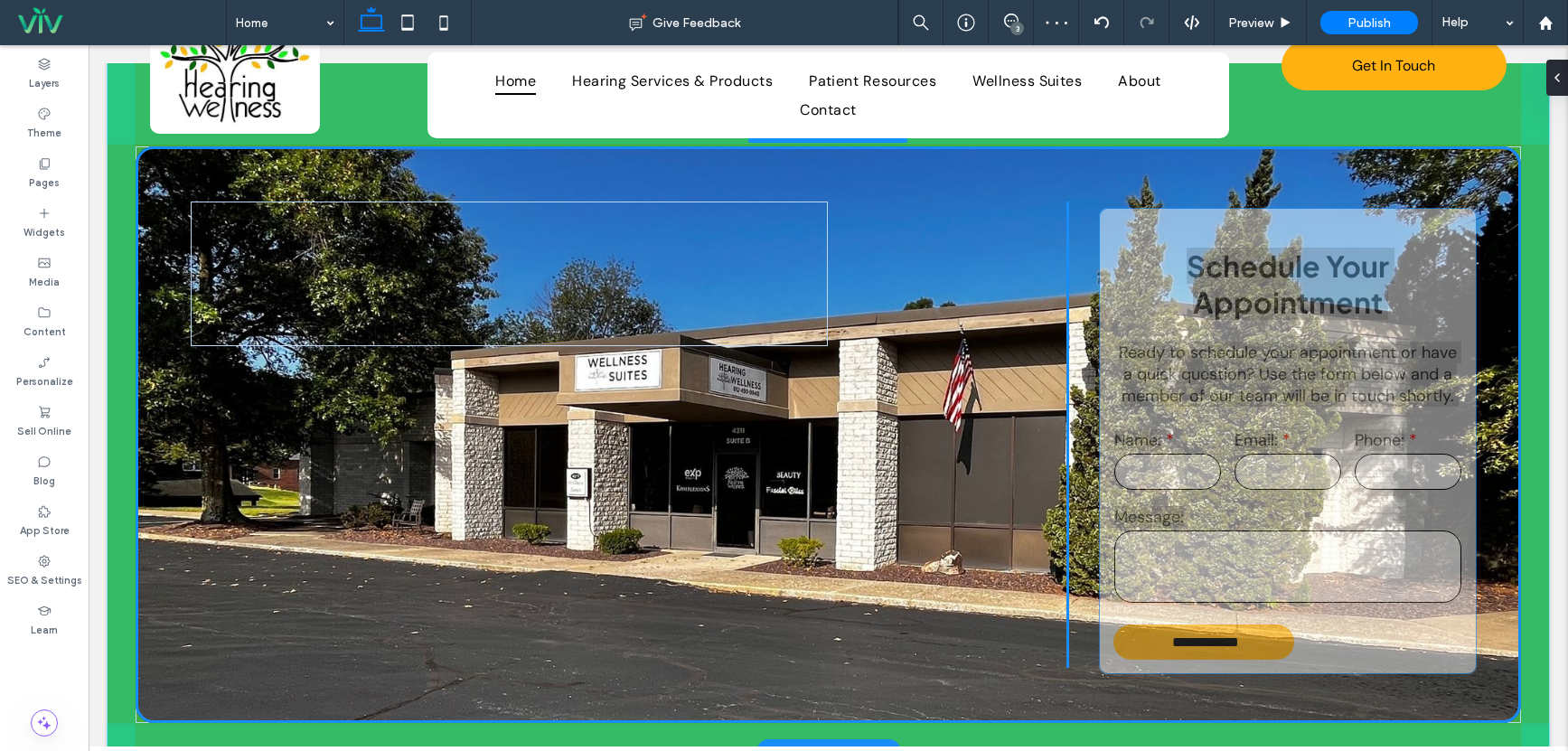 drag, startPoint x: 1310, startPoint y: 219, endPoint x: 1335, endPoint y: 227, distance: 26.248809 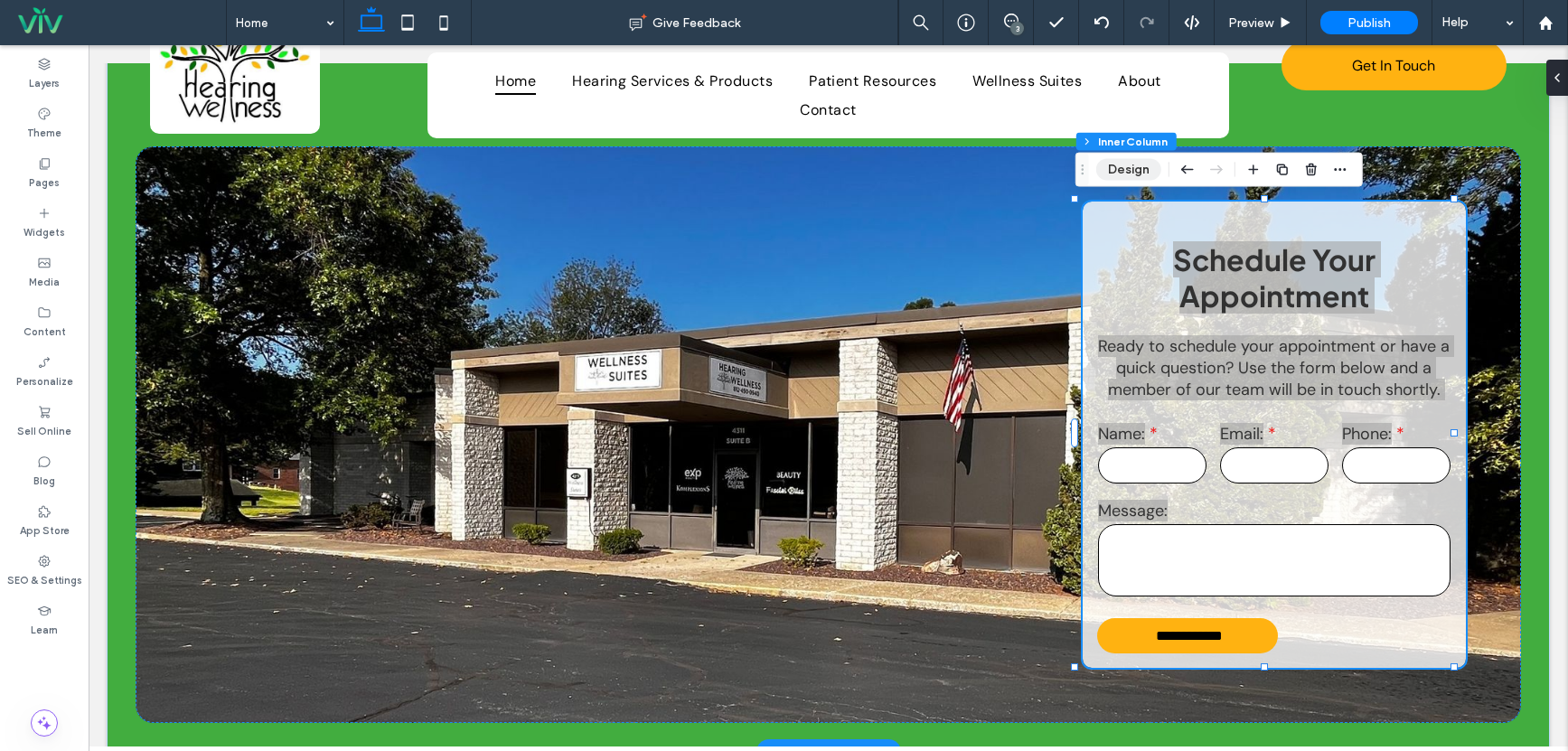 click on "Design" at bounding box center [1129, 170] 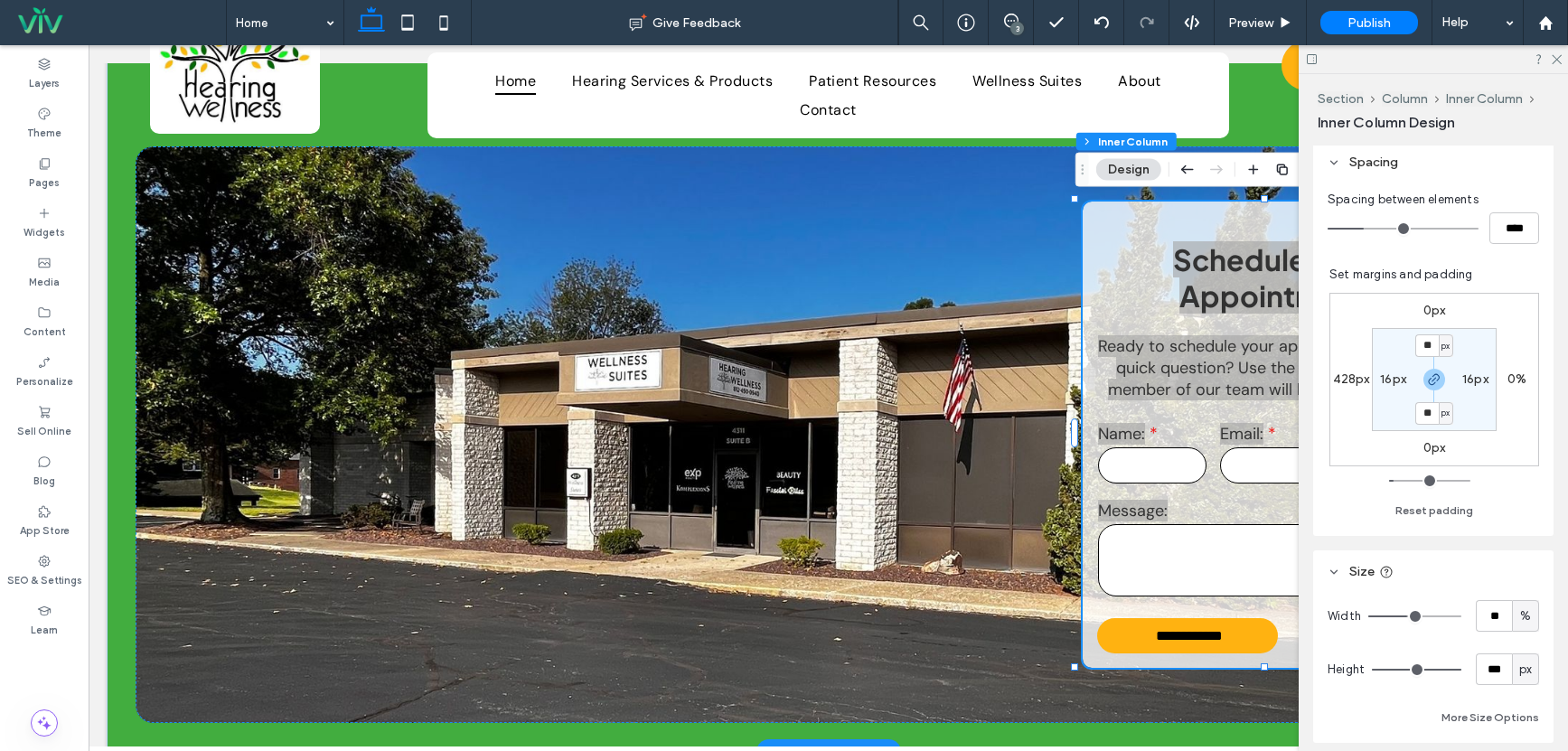 scroll, scrollTop: 542, scrollLeft: 0, axis: vertical 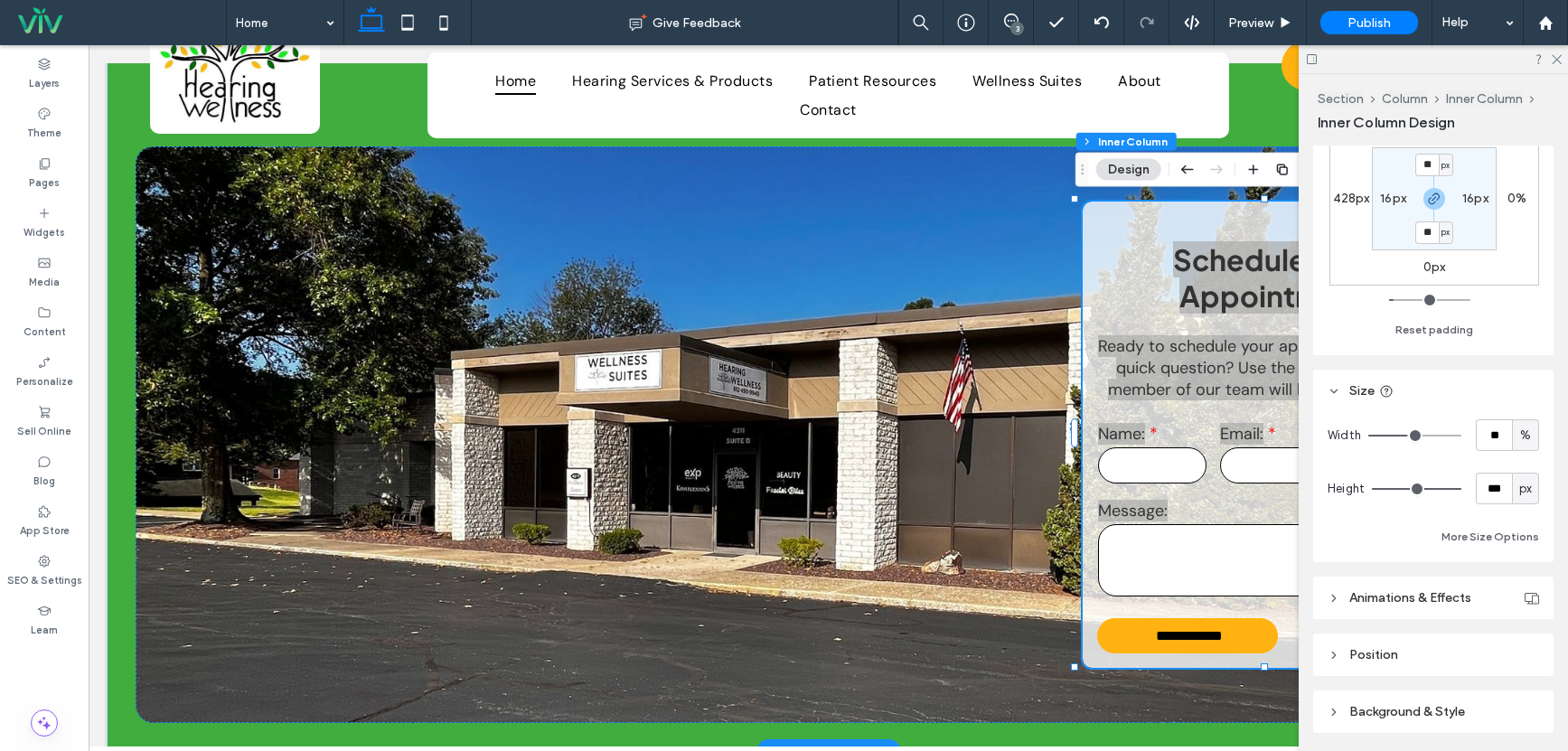 click on "Position" at bounding box center [1433, 654] 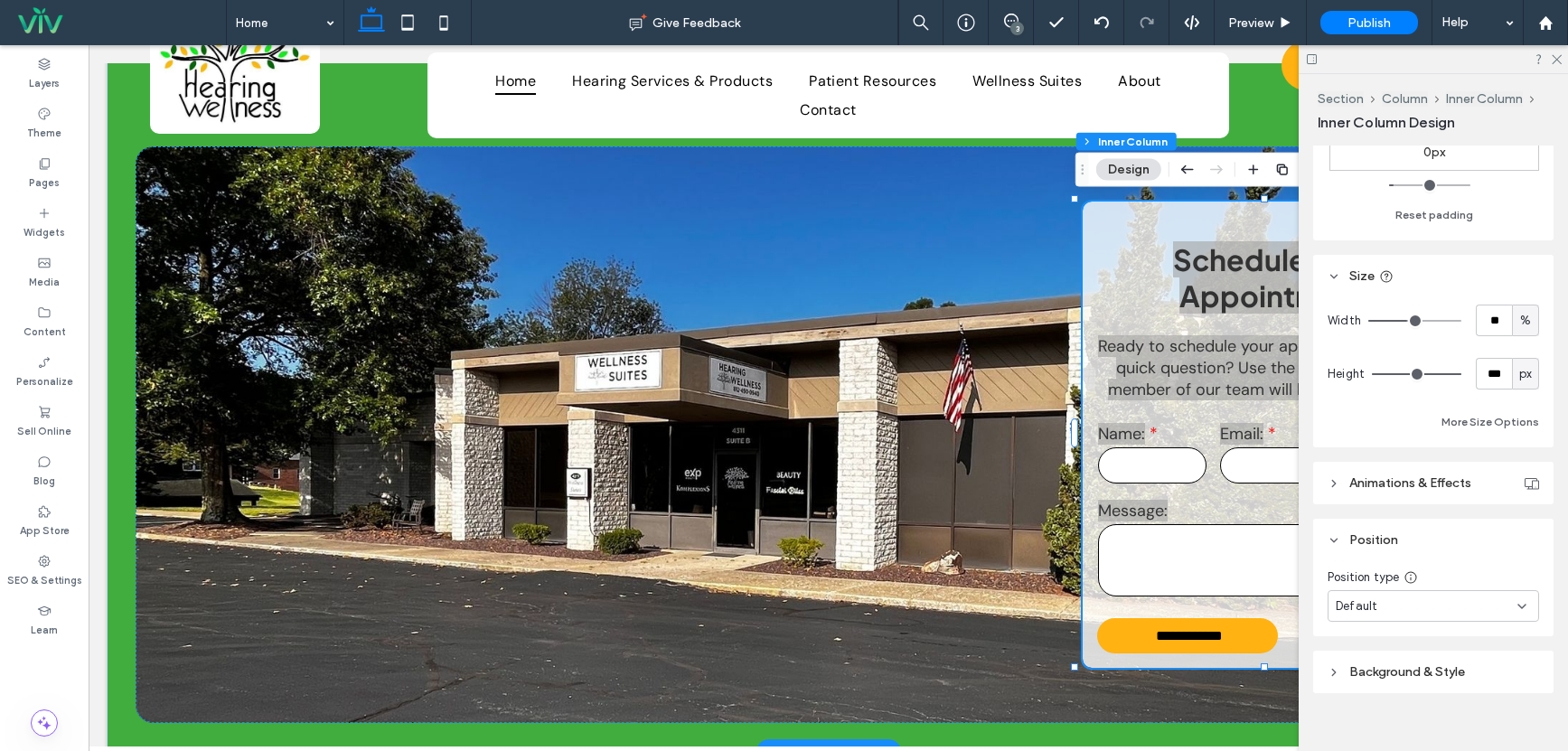 scroll, scrollTop: 679, scrollLeft: 0, axis: vertical 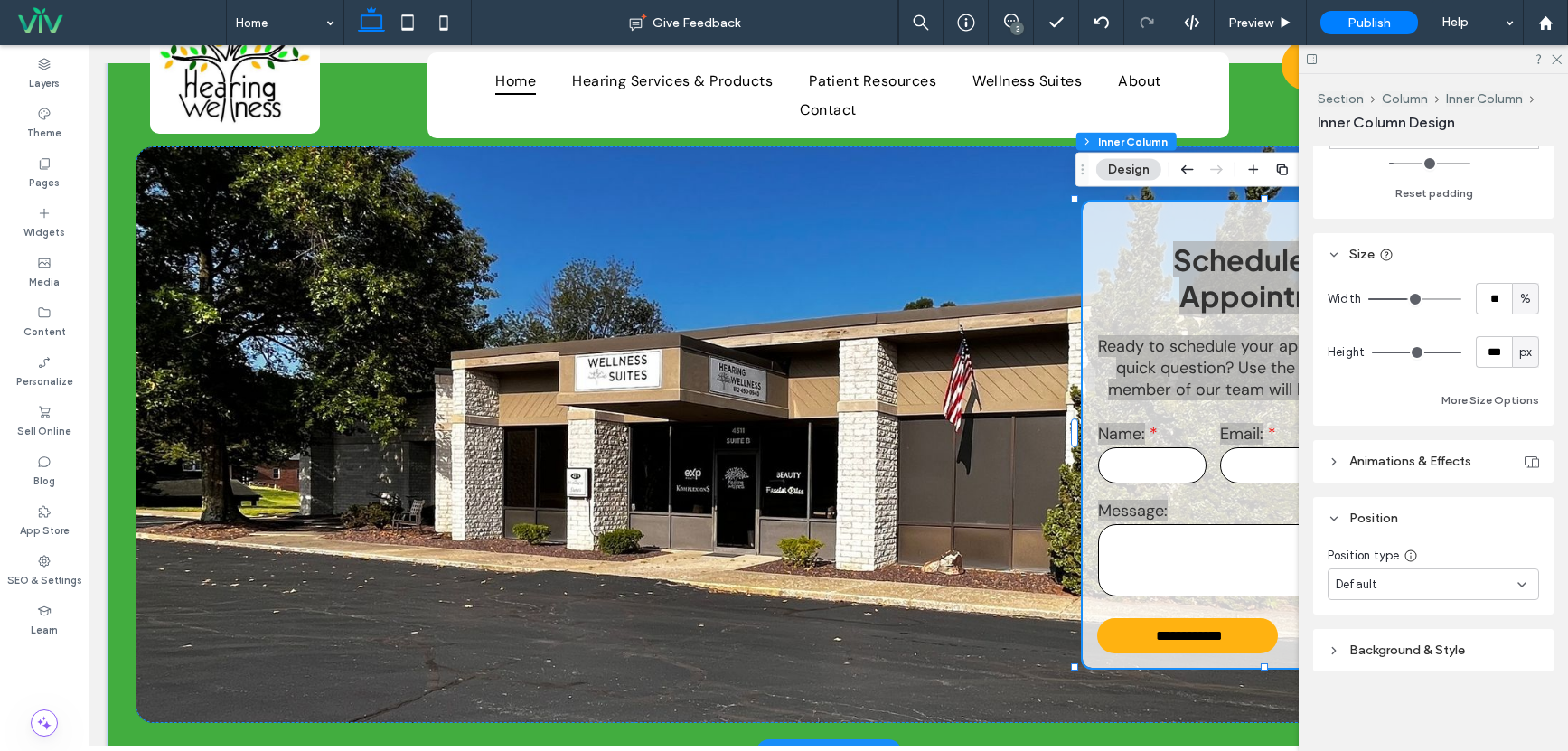 click on "Background & Style" at bounding box center (1433, 650) 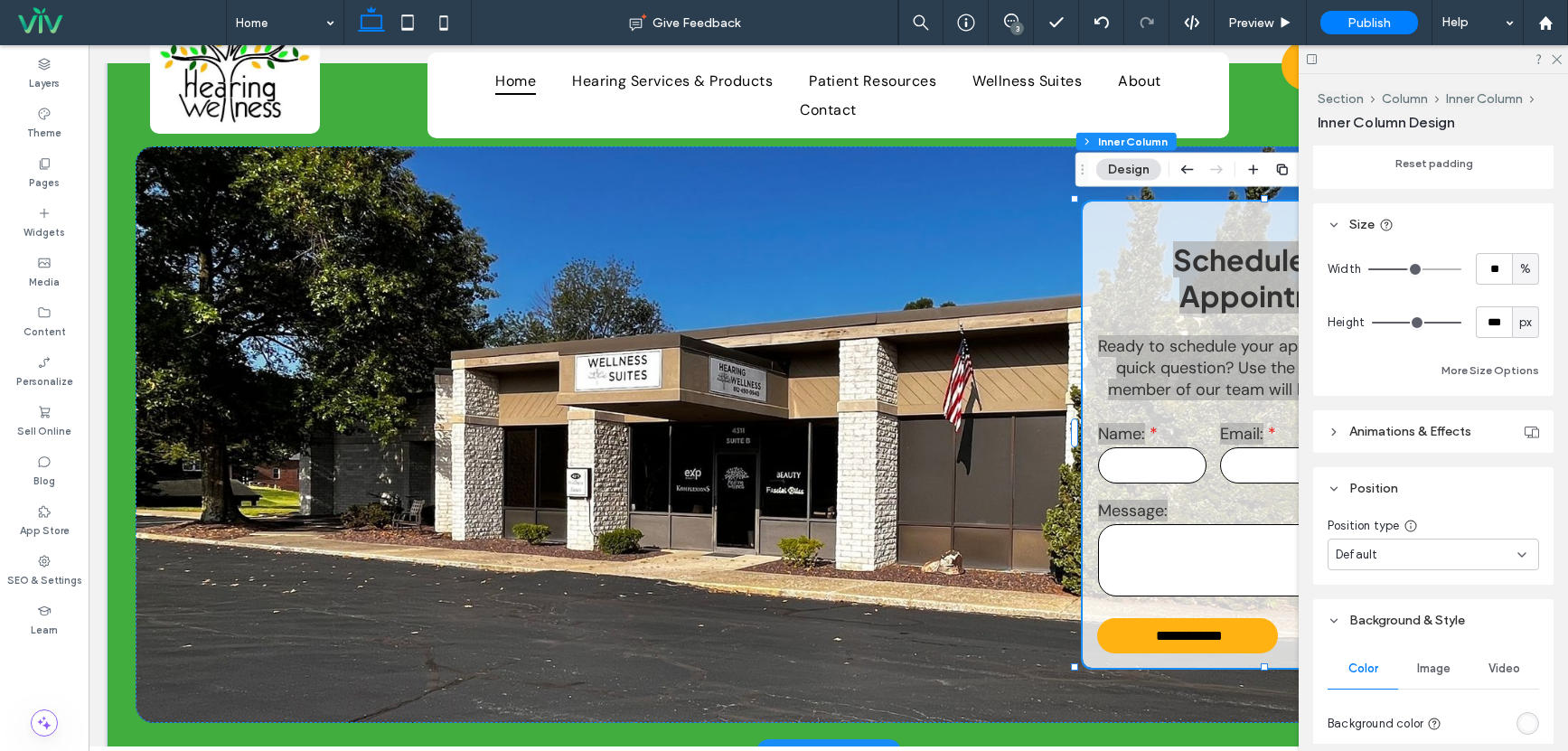 scroll, scrollTop: 679, scrollLeft: 0, axis: vertical 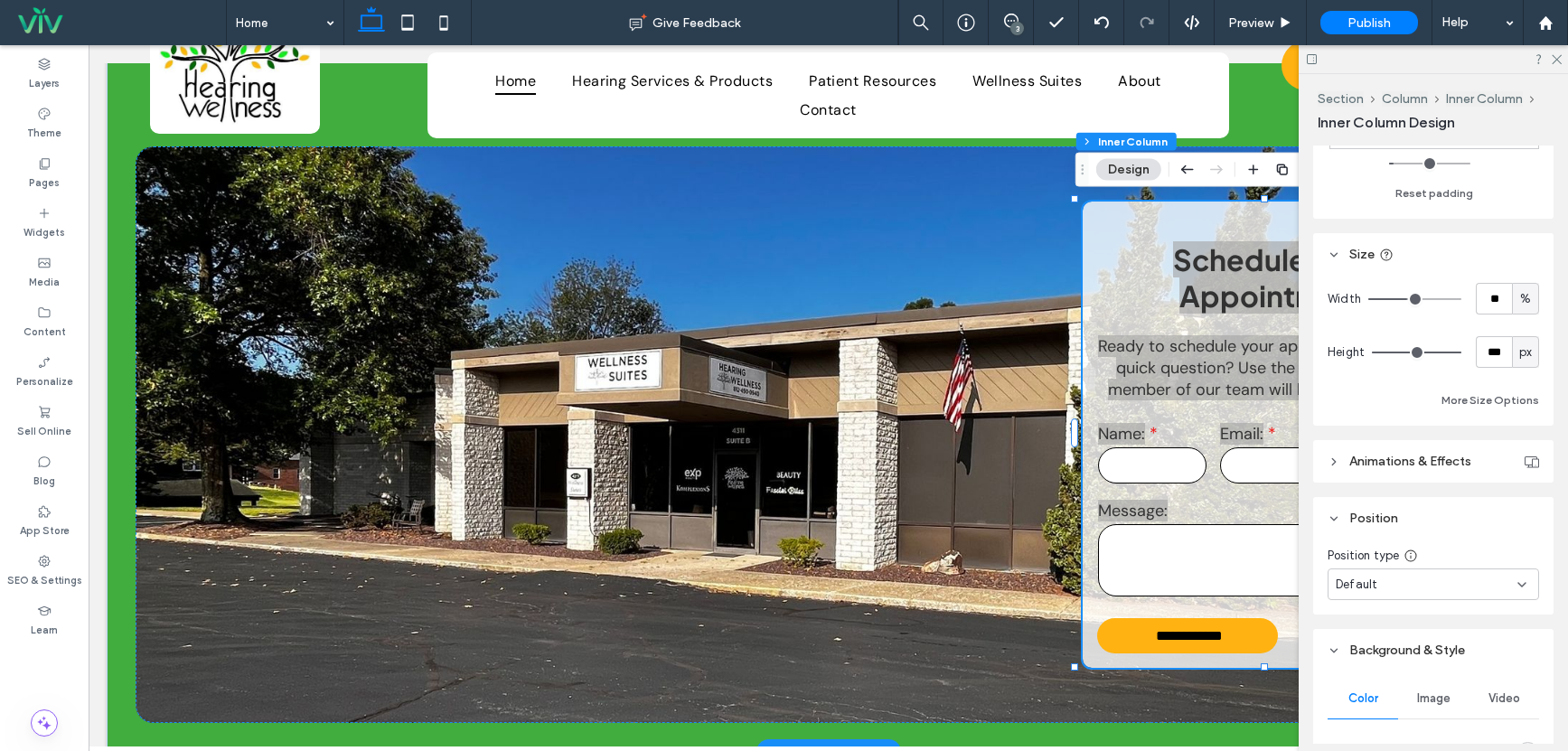 click at bounding box center (1416, 352) 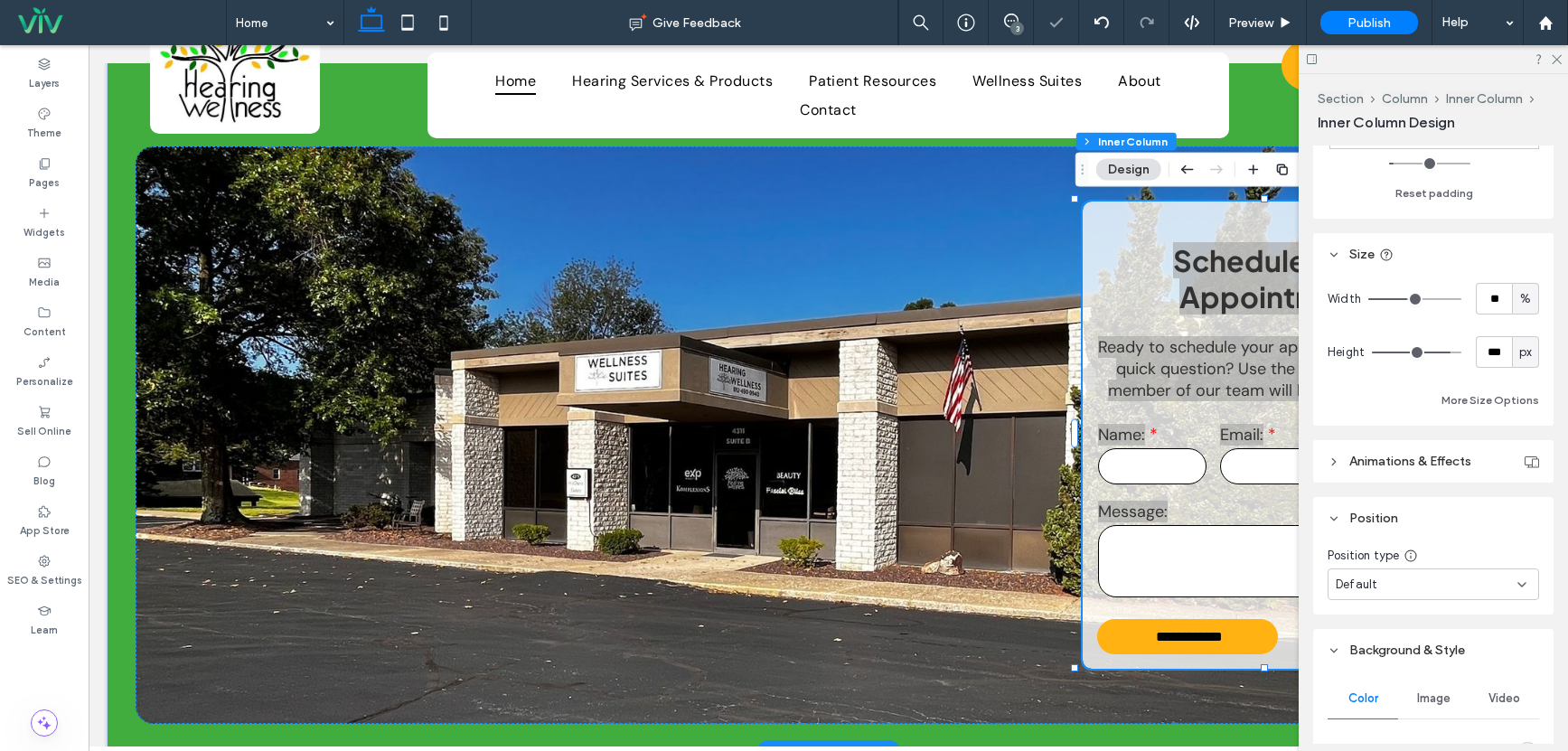 drag, startPoint x: 1447, startPoint y: 354, endPoint x: 1437, endPoint y: 354, distance: 10 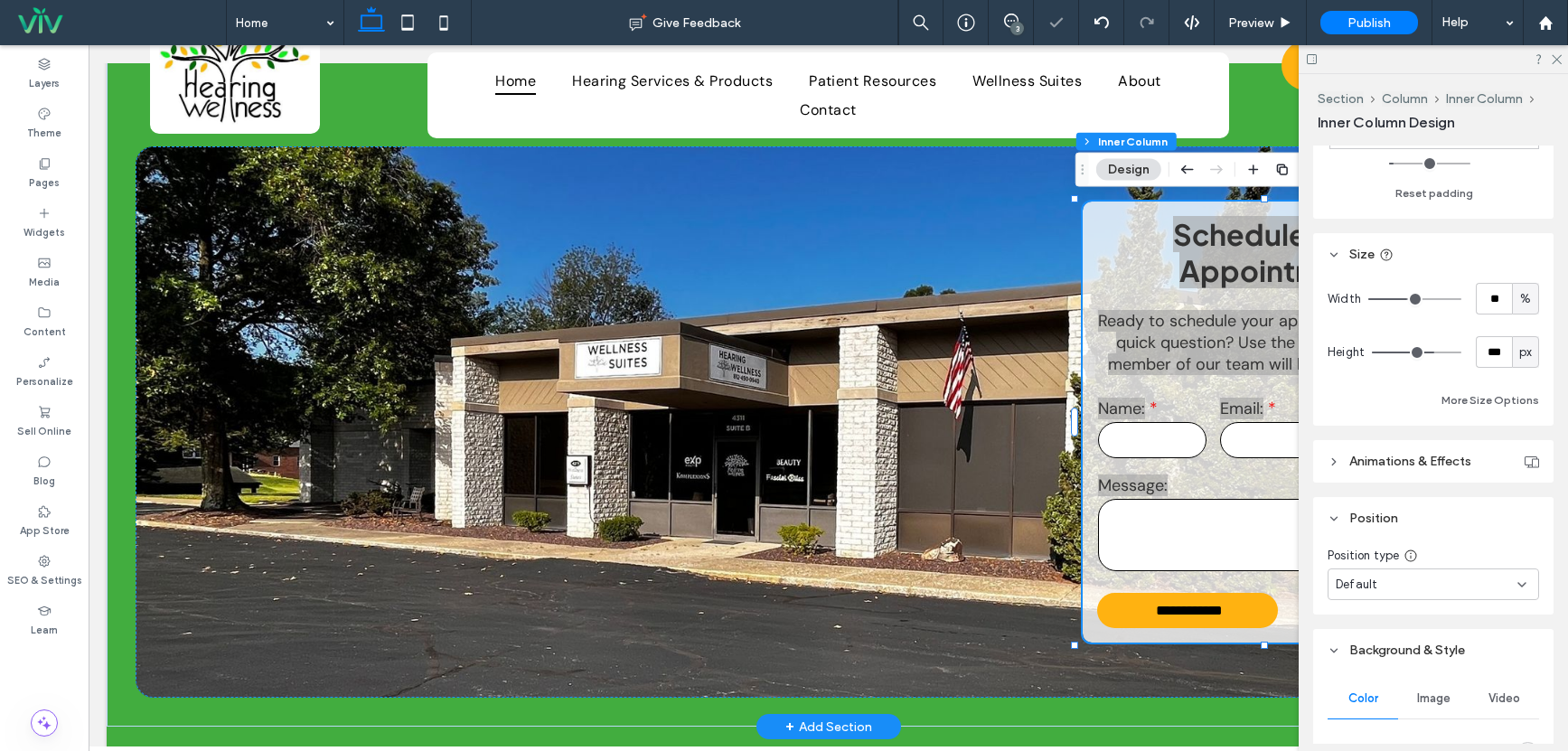 click at bounding box center [1416, 352] 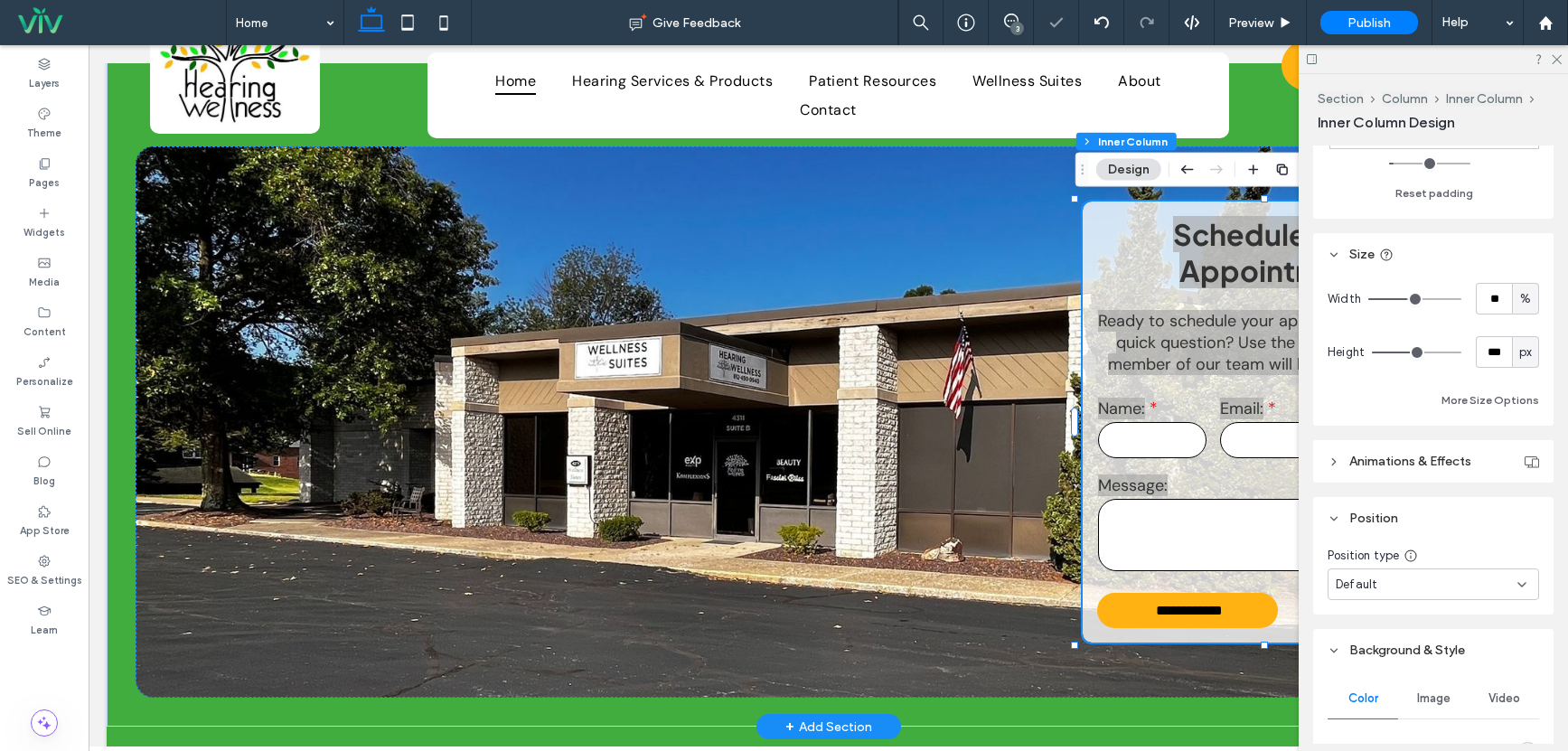 drag, startPoint x: 1422, startPoint y: 354, endPoint x: 1413, endPoint y: 354, distance: 9 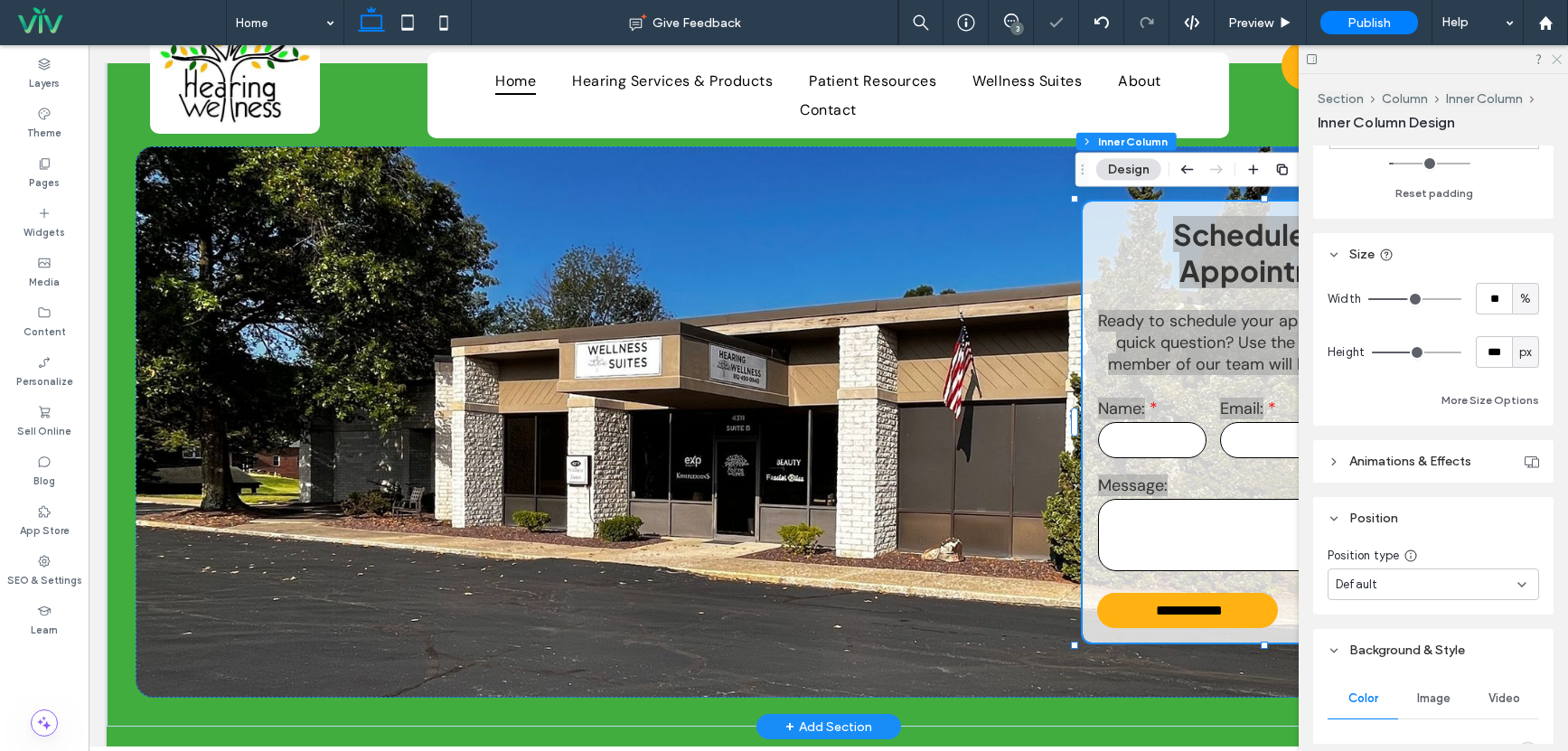 click 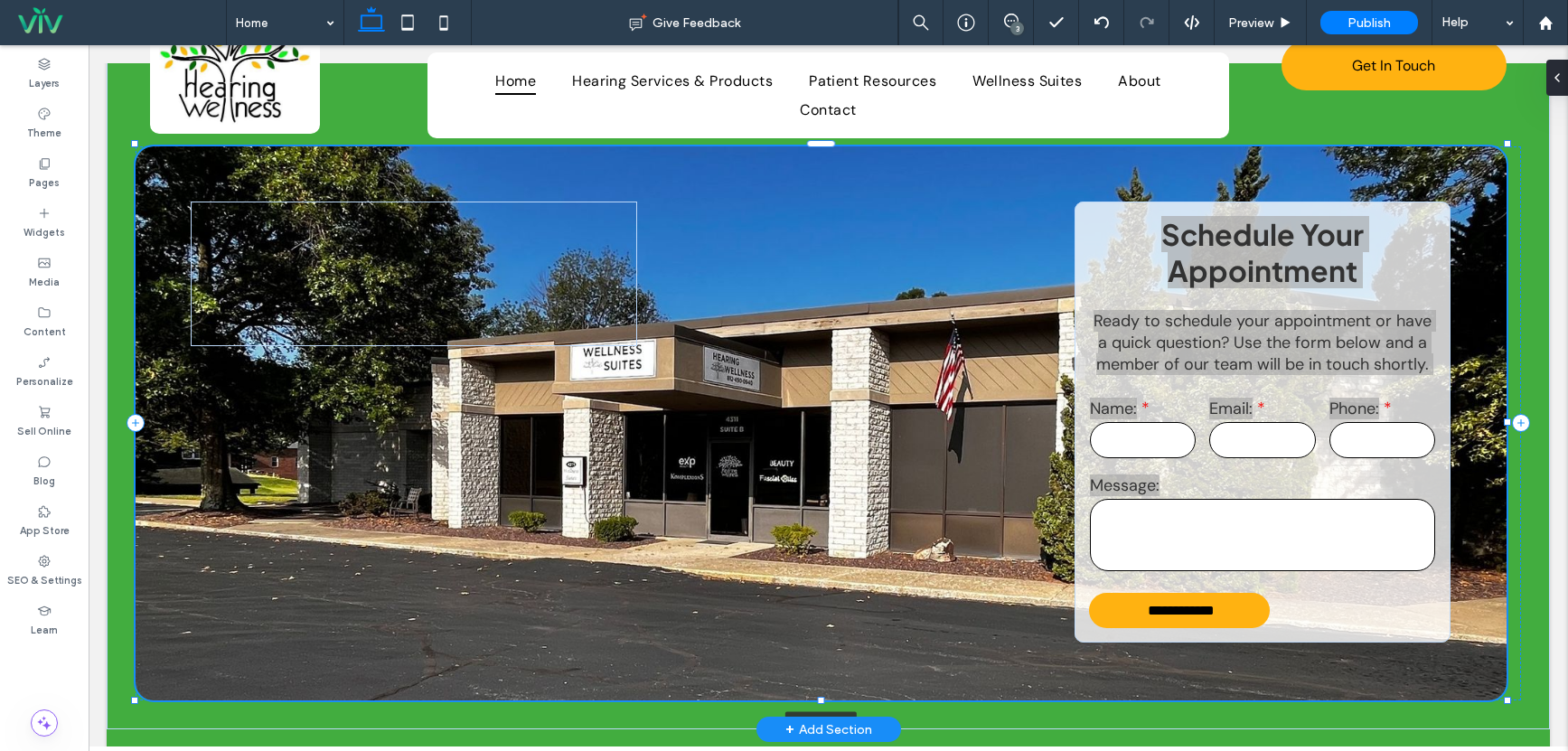 click on "**********" at bounding box center (828, 351) 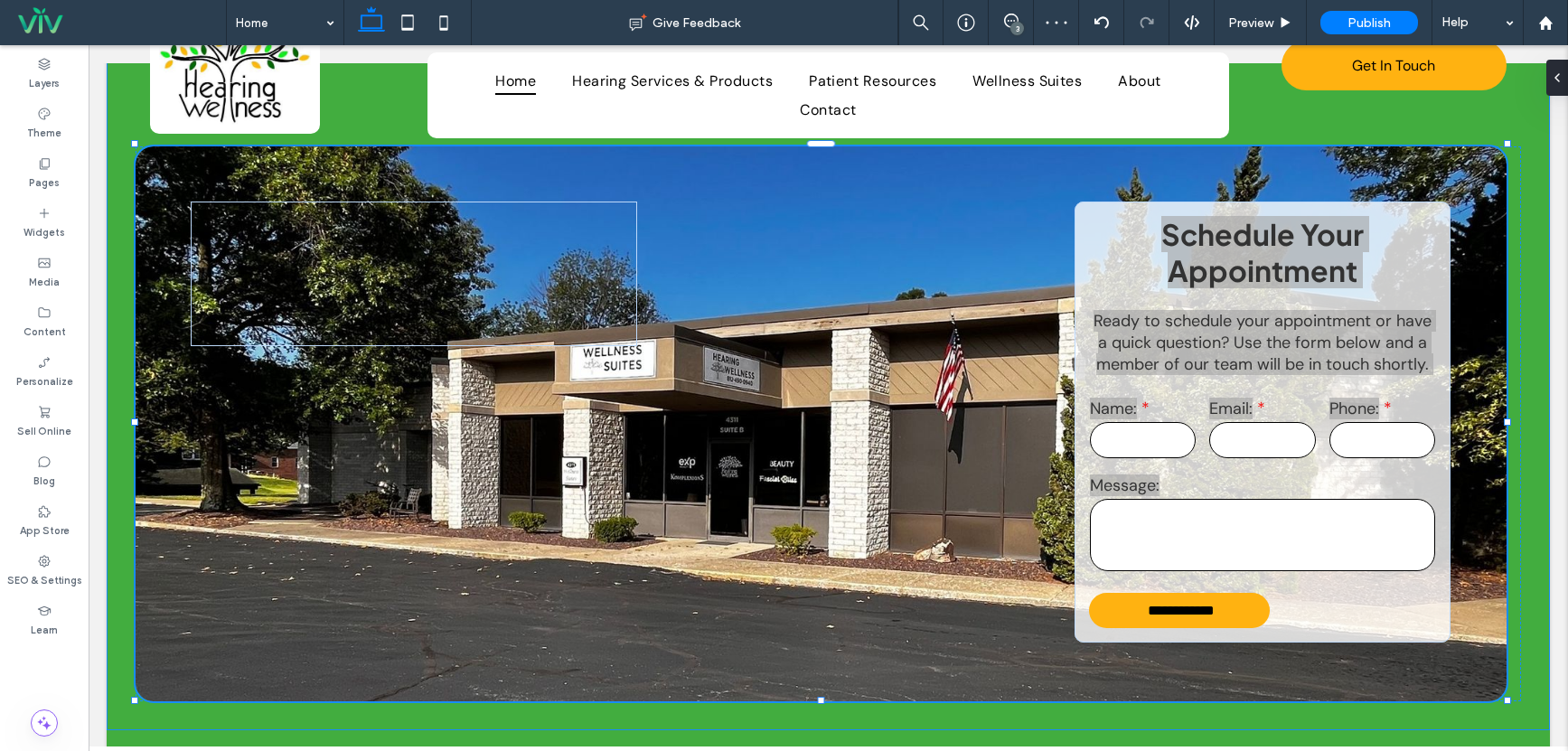 drag, startPoint x: 820, startPoint y: 699, endPoint x: 820, endPoint y: 689, distance: 10 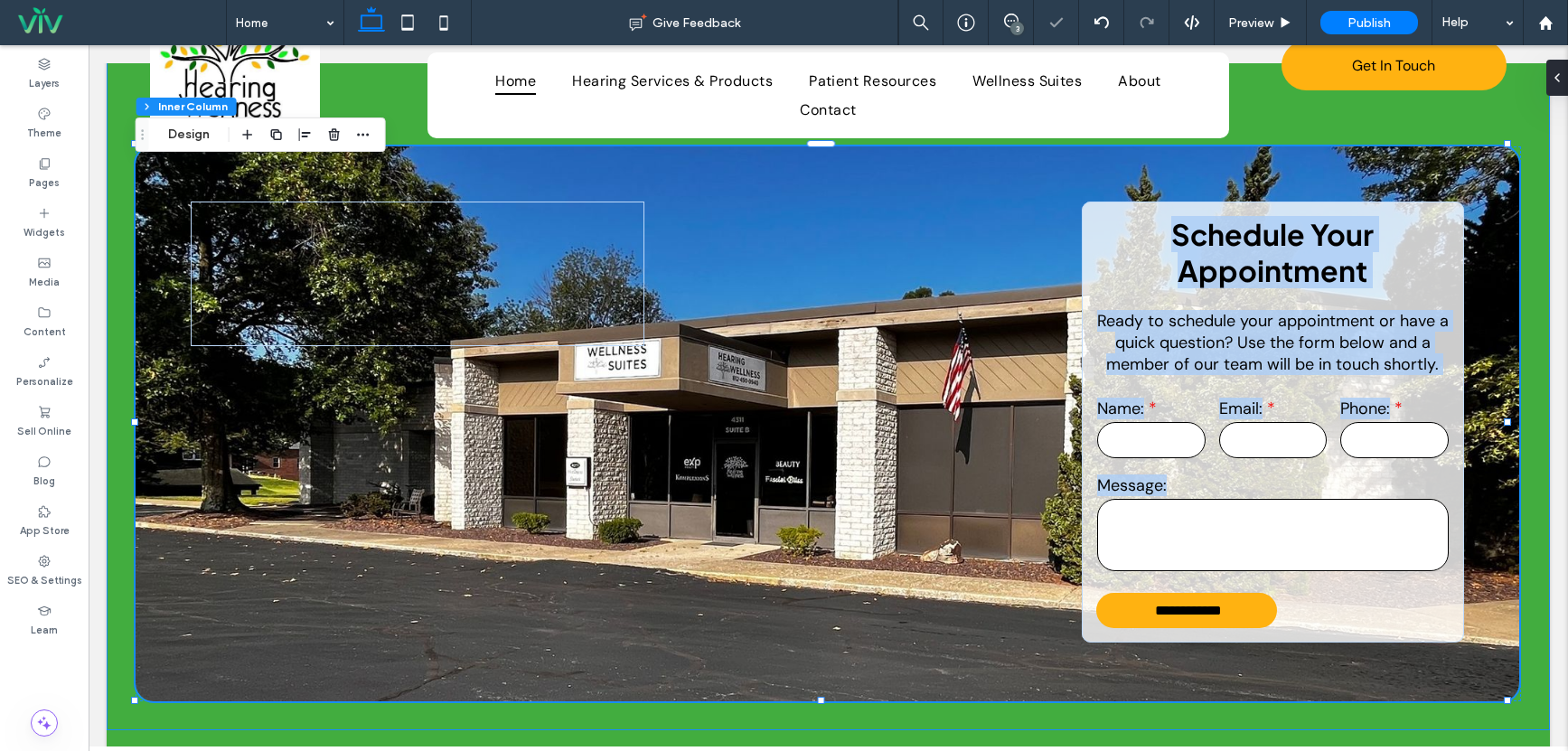 click on "**********" at bounding box center [828, 352] 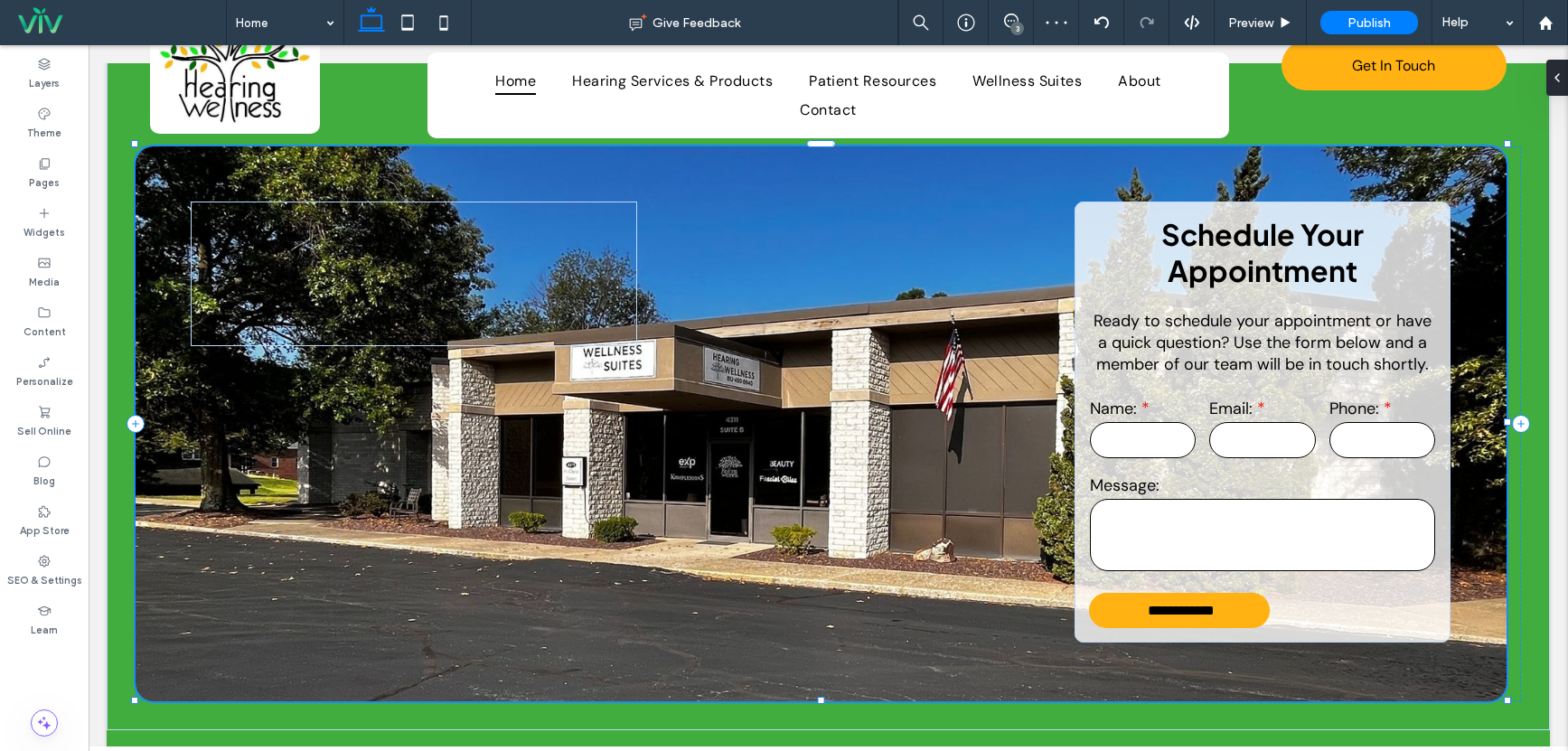 click on "**********" at bounding box center (828, 352) 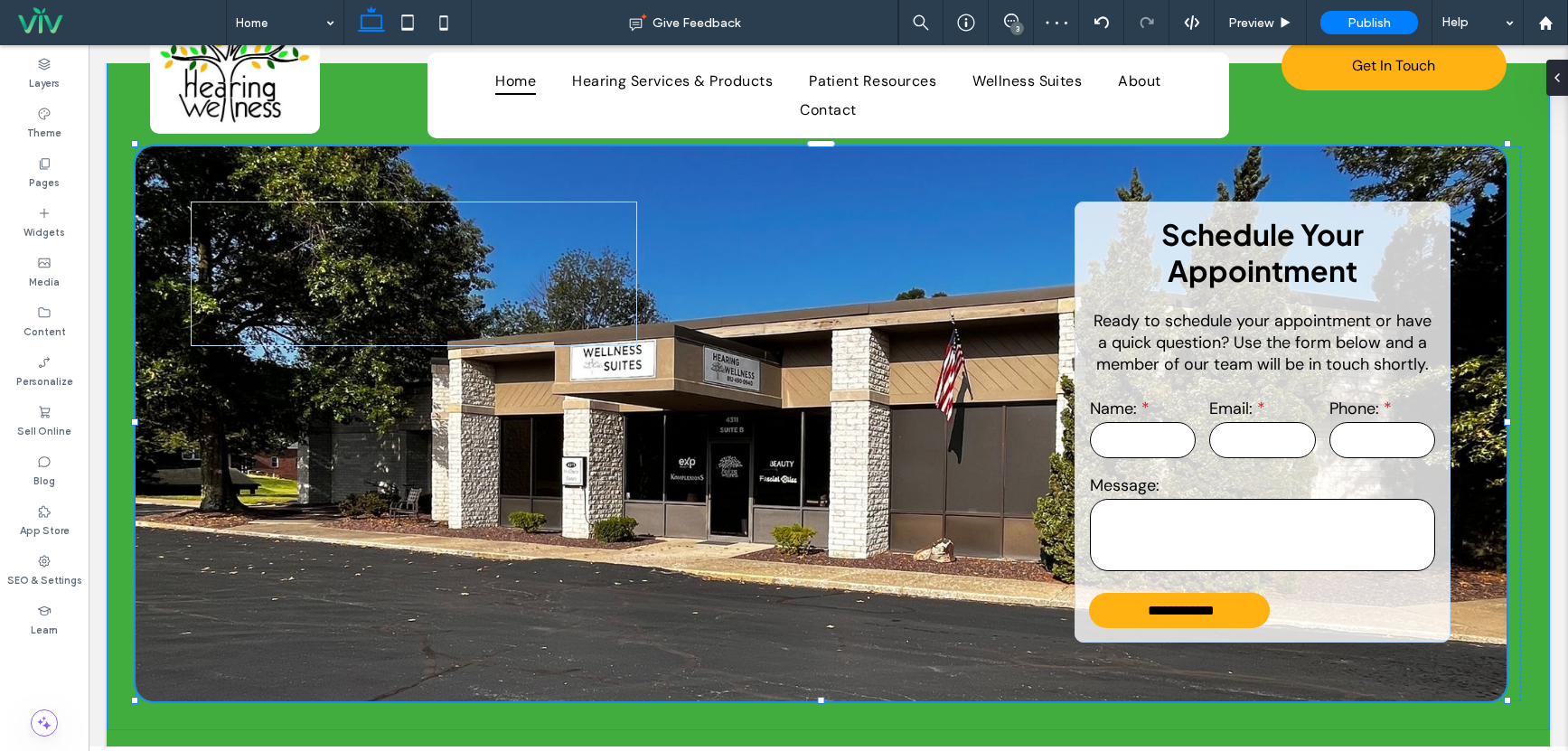 drag, startPoint x: 820, startPoint y: 703, endPoint x: 836, endPoint y: 685, distance: 24.083189 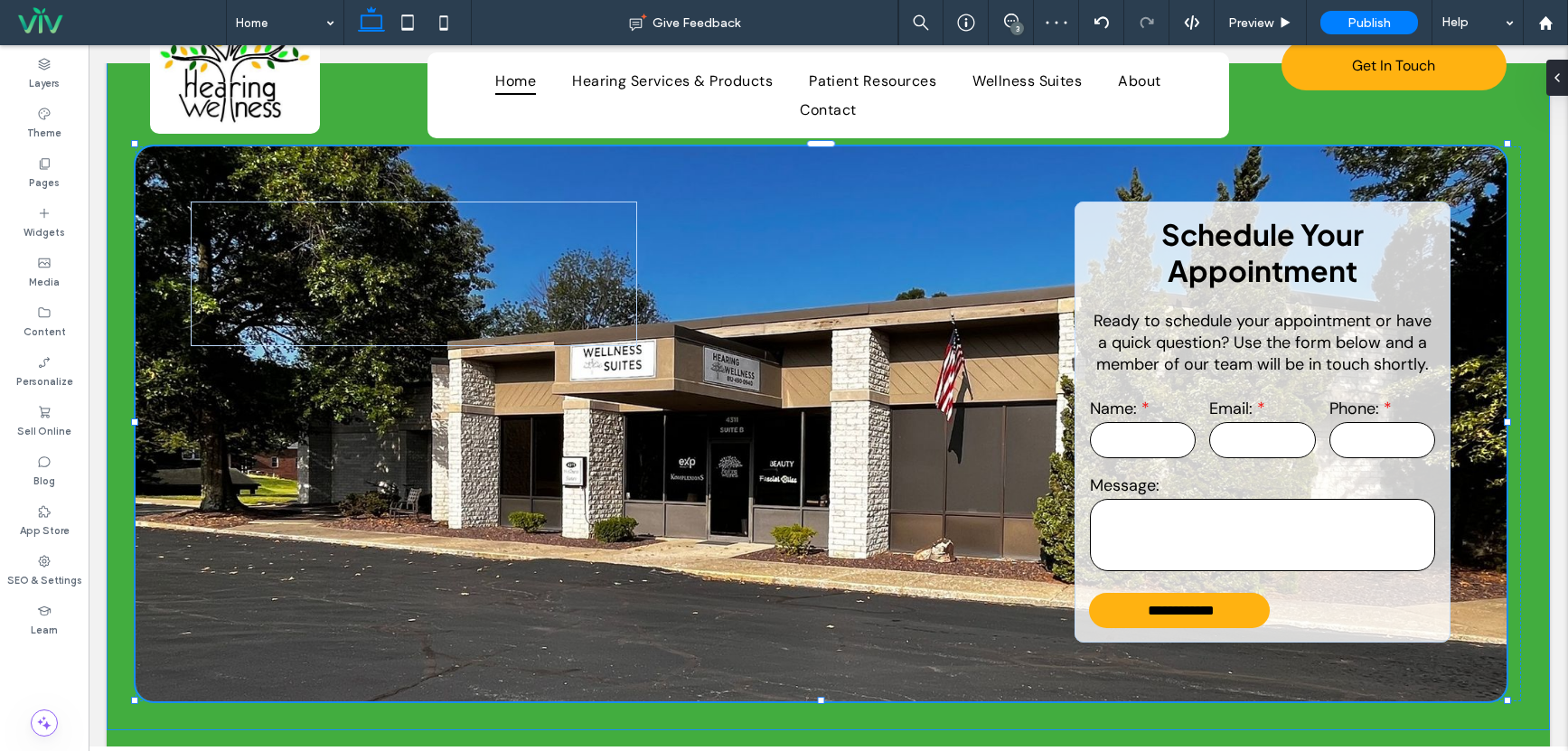 click on "**********" at bounding box center [828, 352] 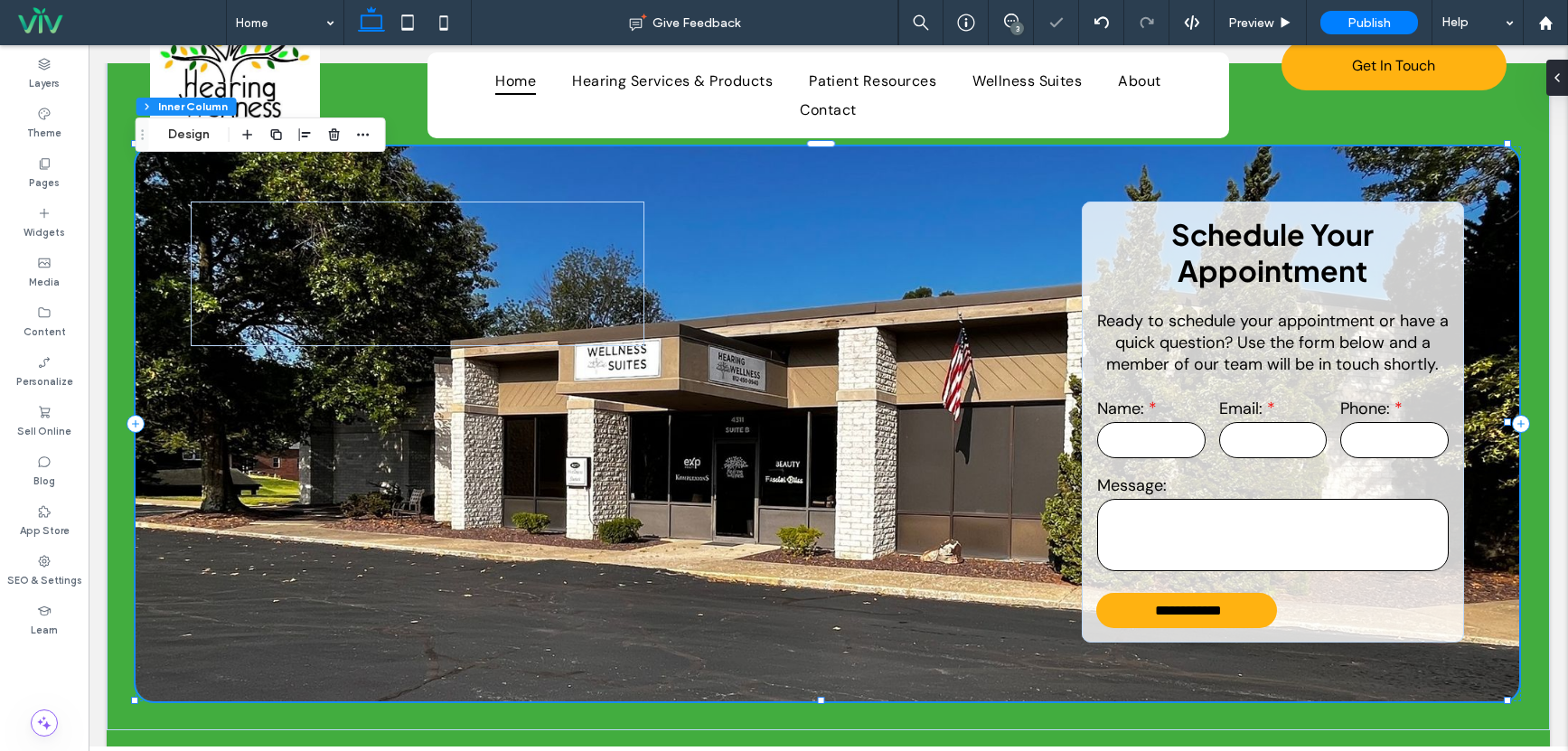 drag, startPoint x: 866, startPoint y: 701, endPoint x: 867, endPoint y: 689, distance: 12.041595 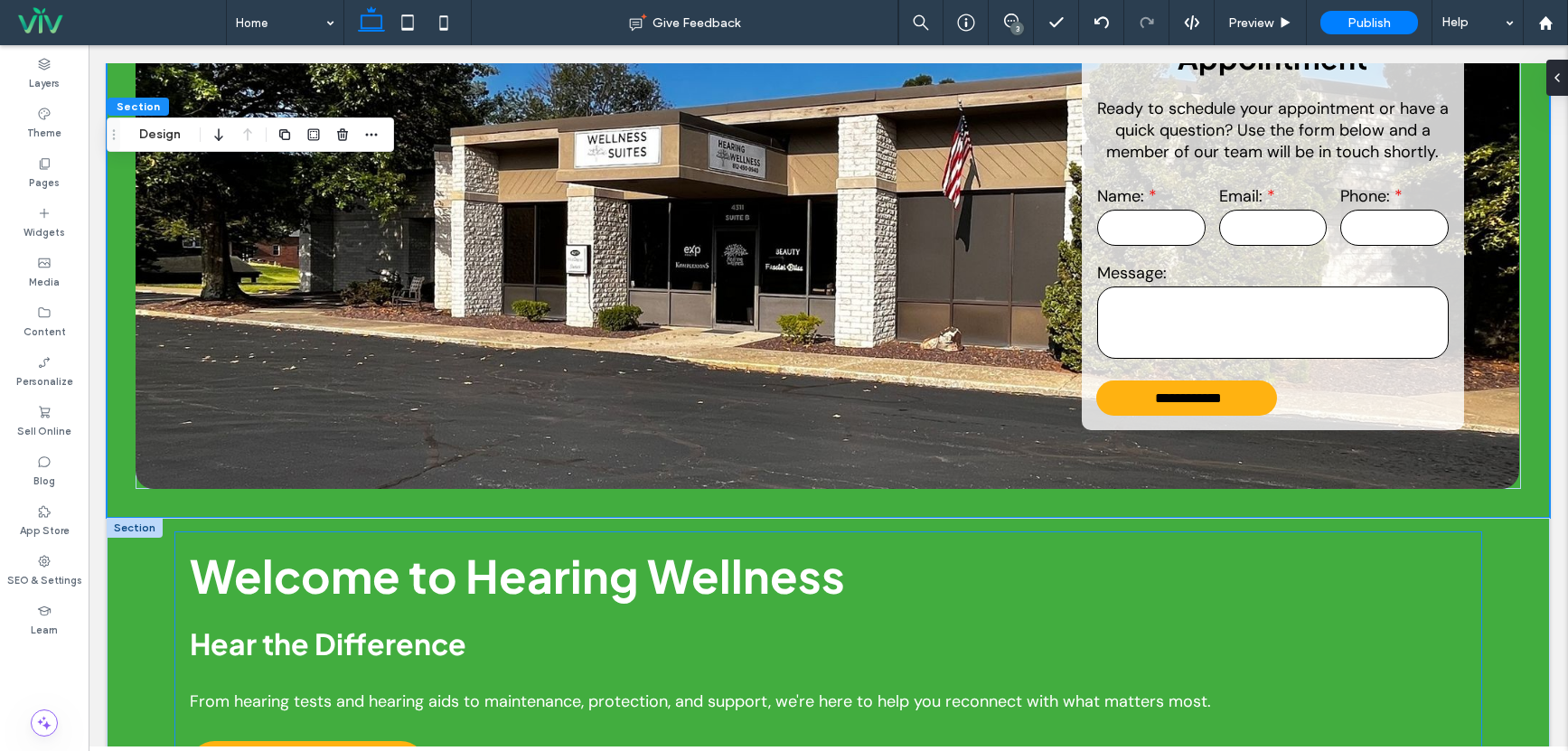 scroll, scrollTop: 271, scrollLeft: 0, axis: vertical 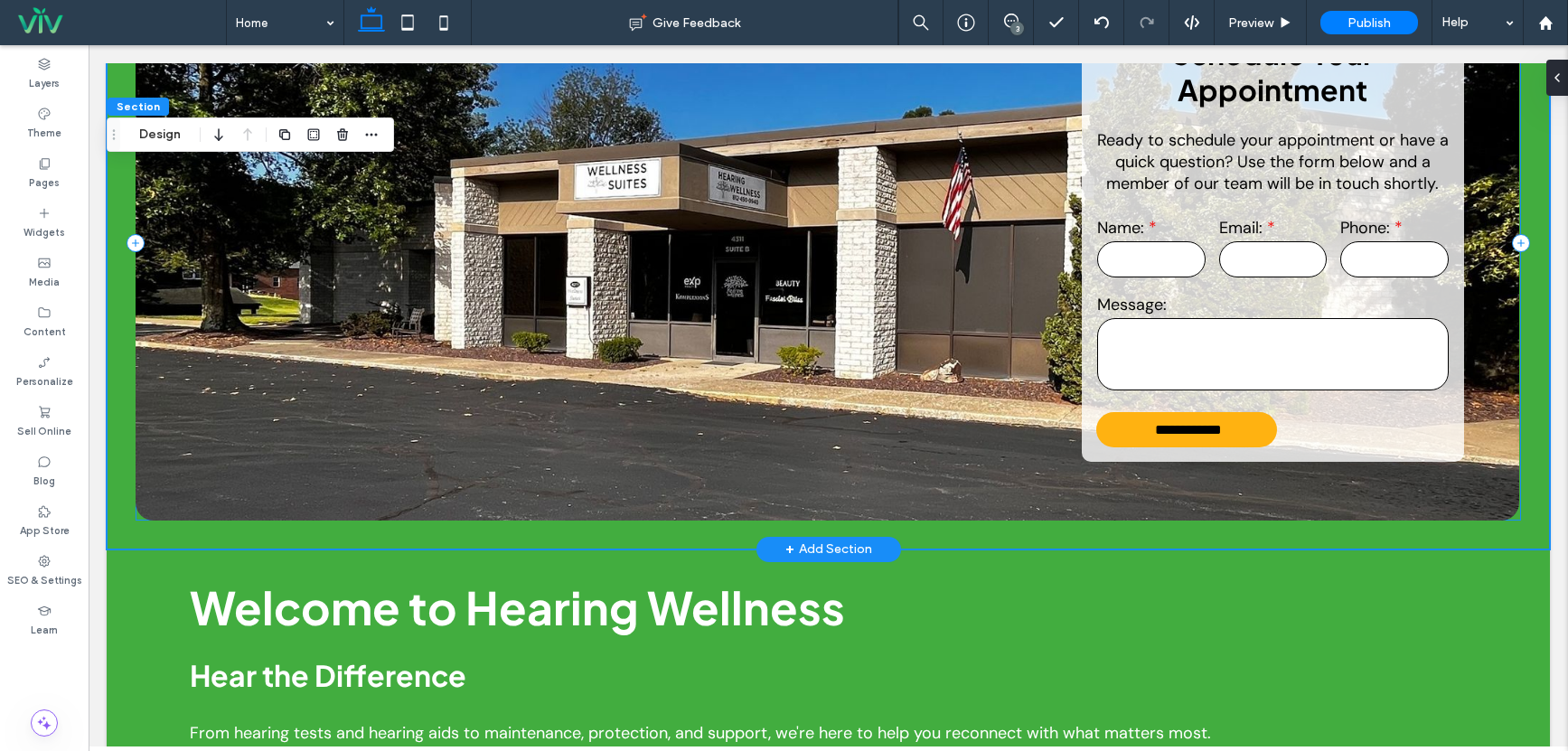 click on "**********" at bounding box center [828, 243] 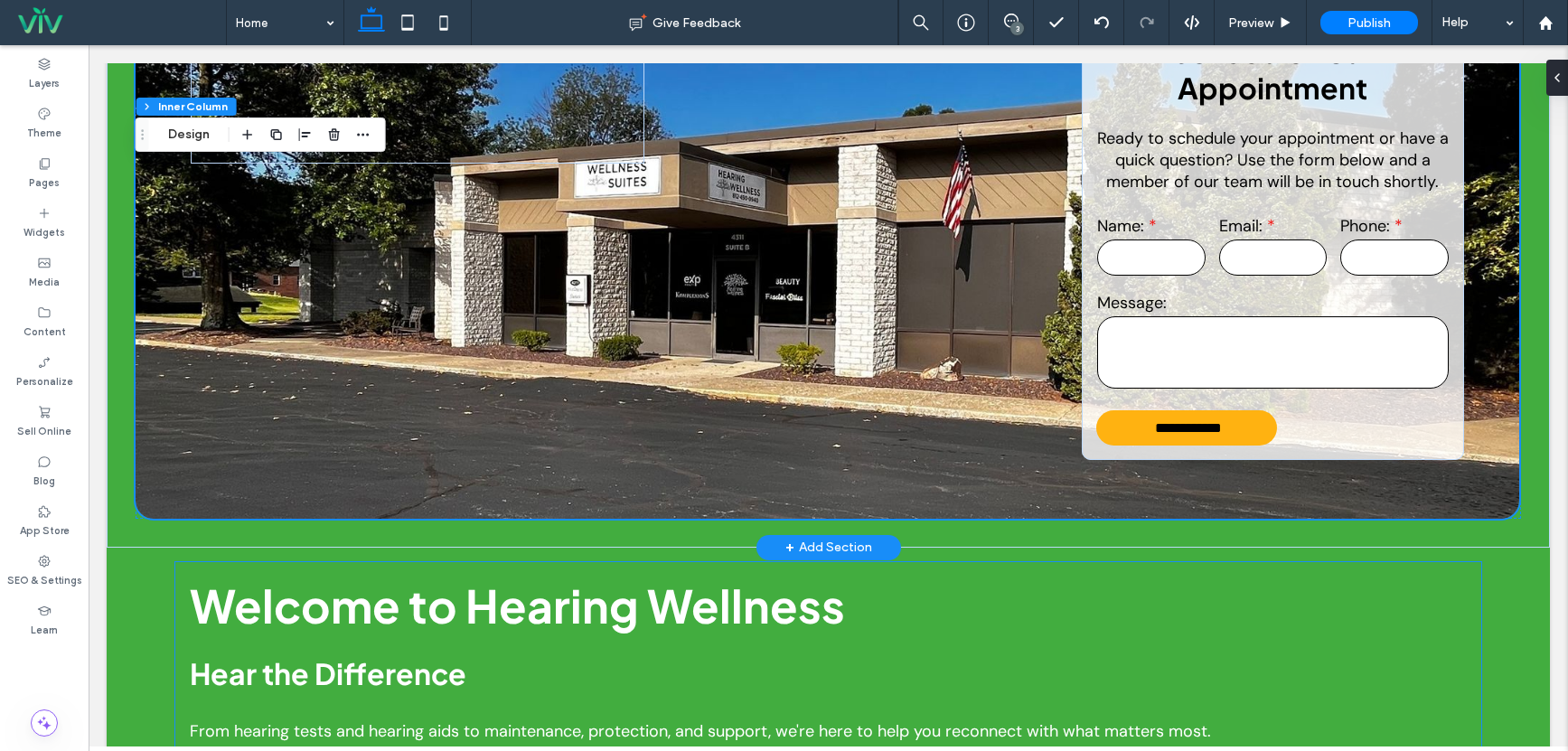 scroll, scrollTop: 363, scrollLeft: 0, axis: vertical 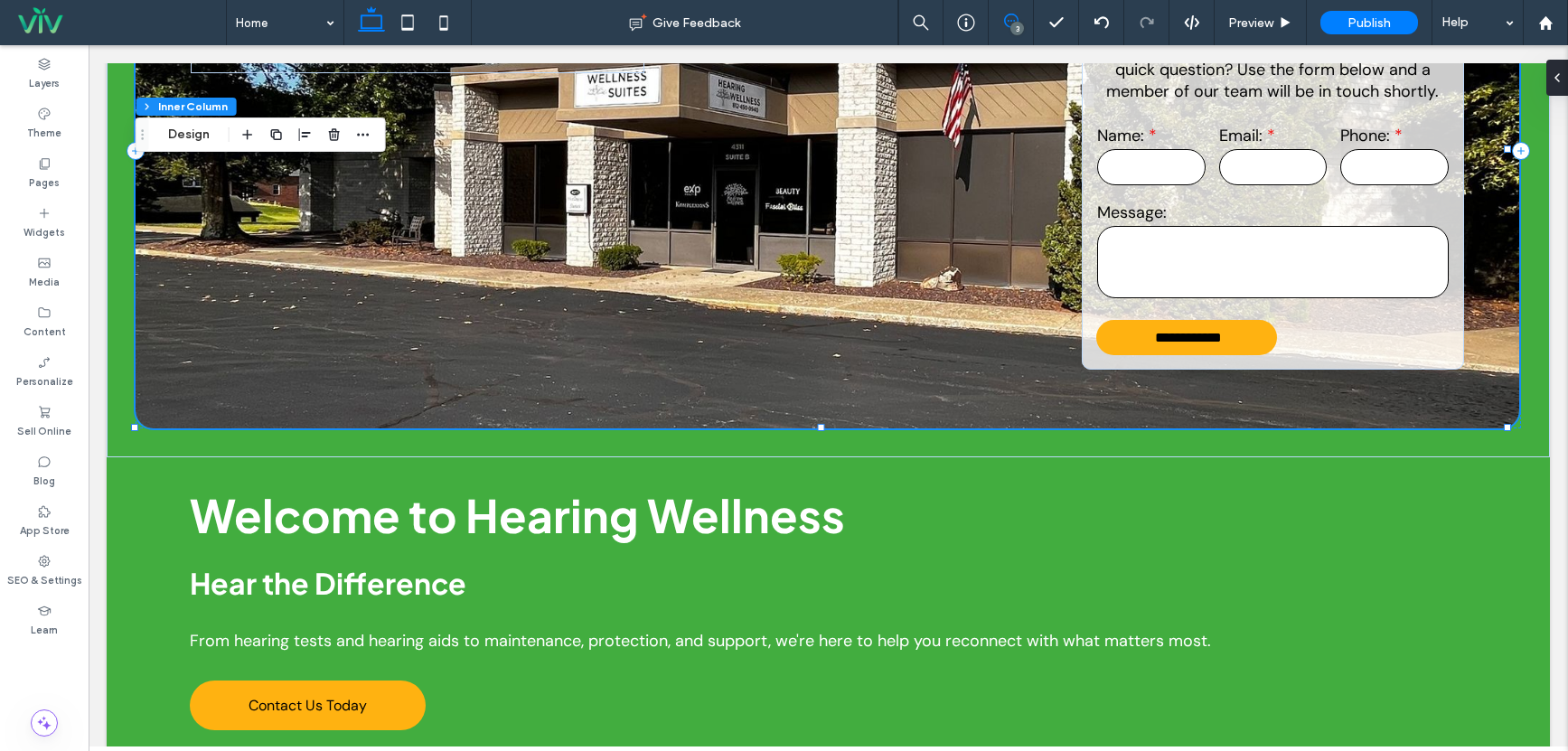 click 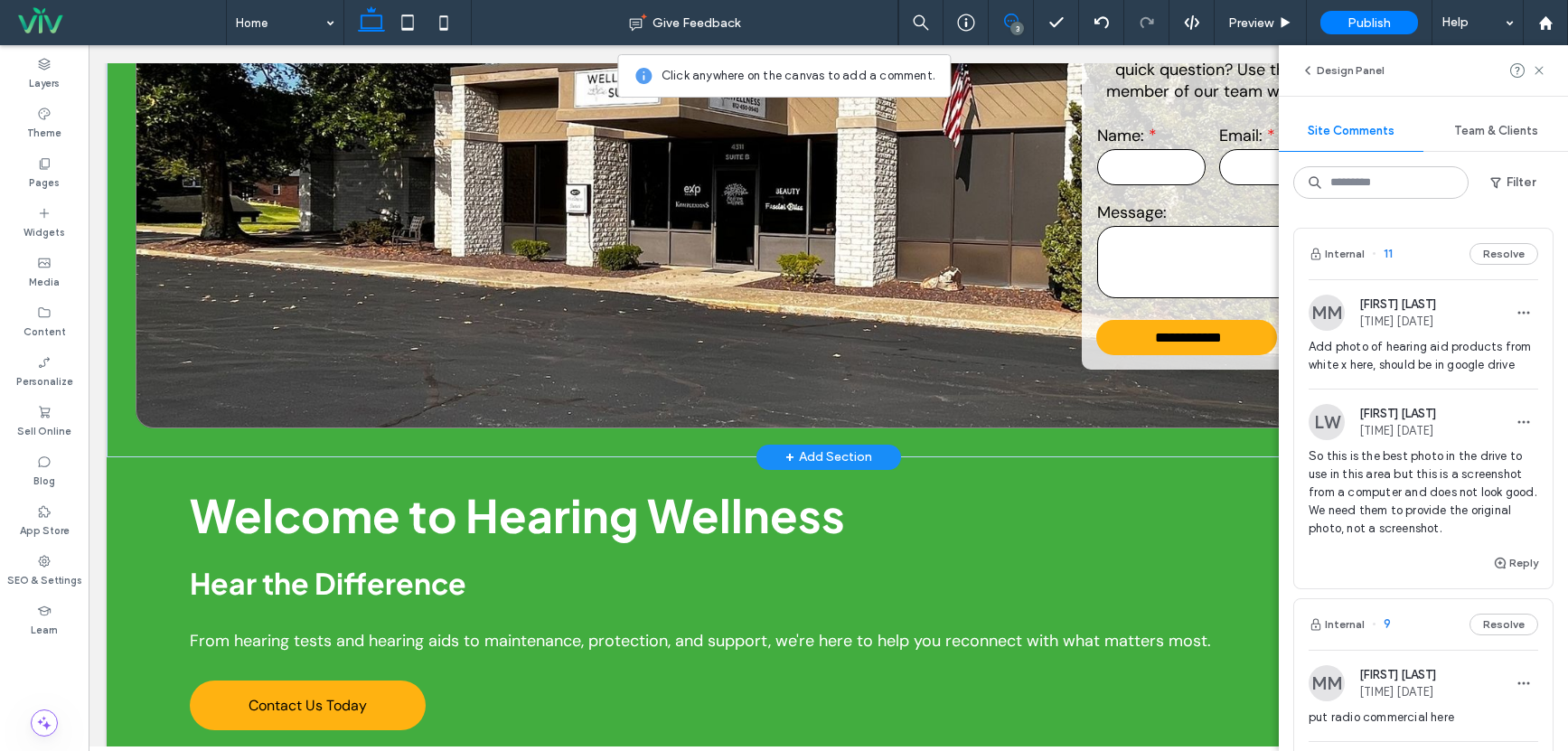 click on "**********" at bounding box center [827, 151] 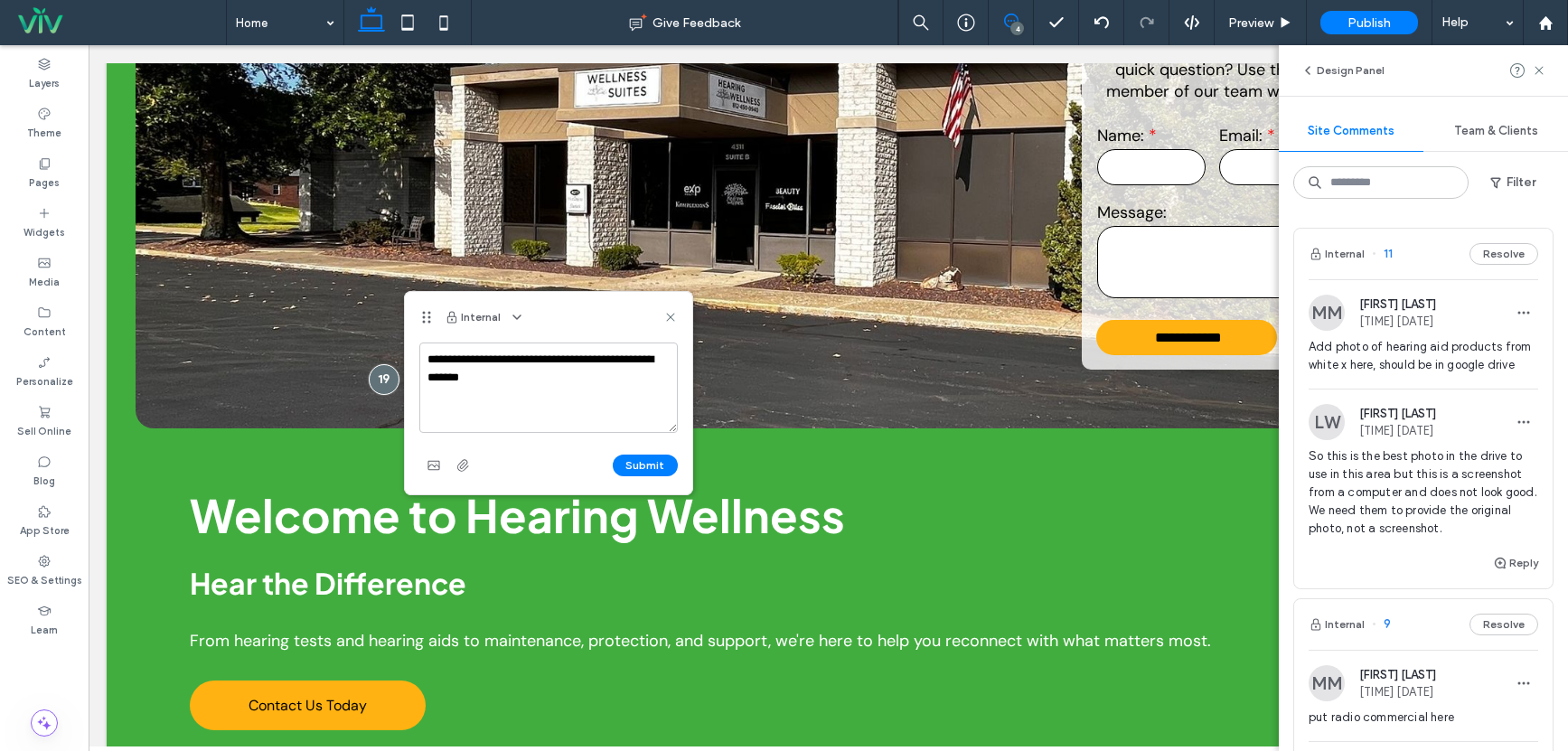 click on "Submit" at bounding box center (645, 465) 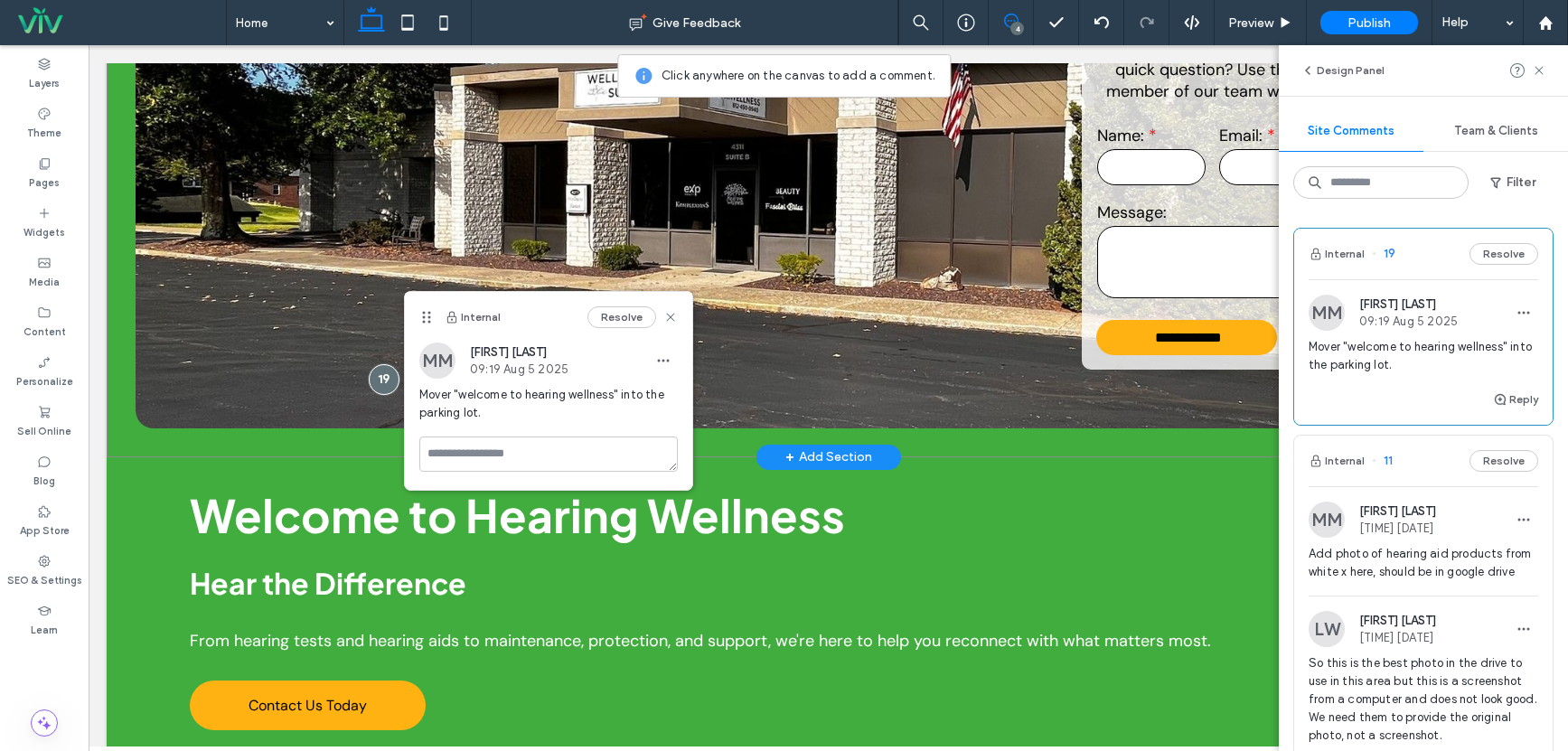 click on "**********" at bounding box center (828, 79) 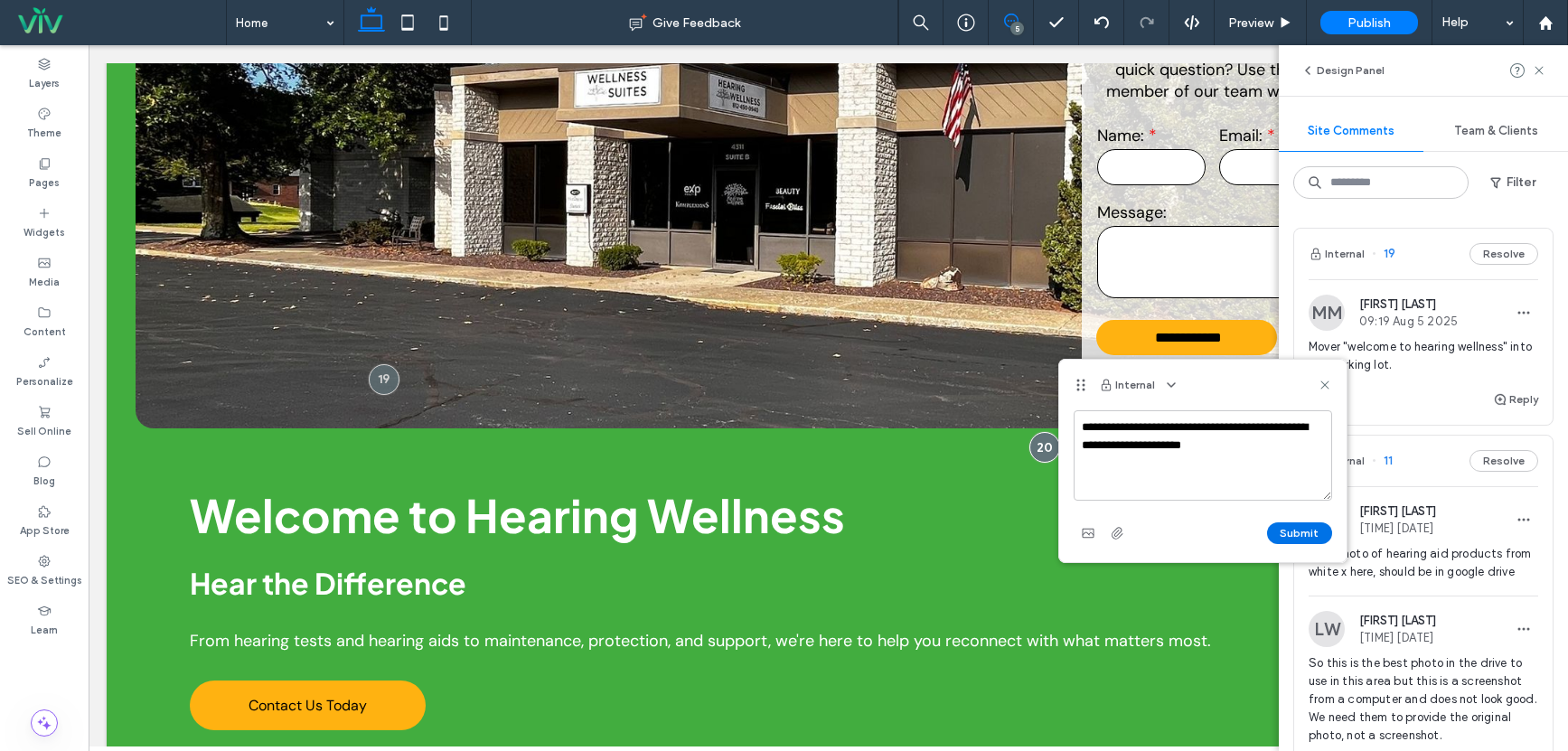 click on "Submit" at bounding box center (1300, 533) 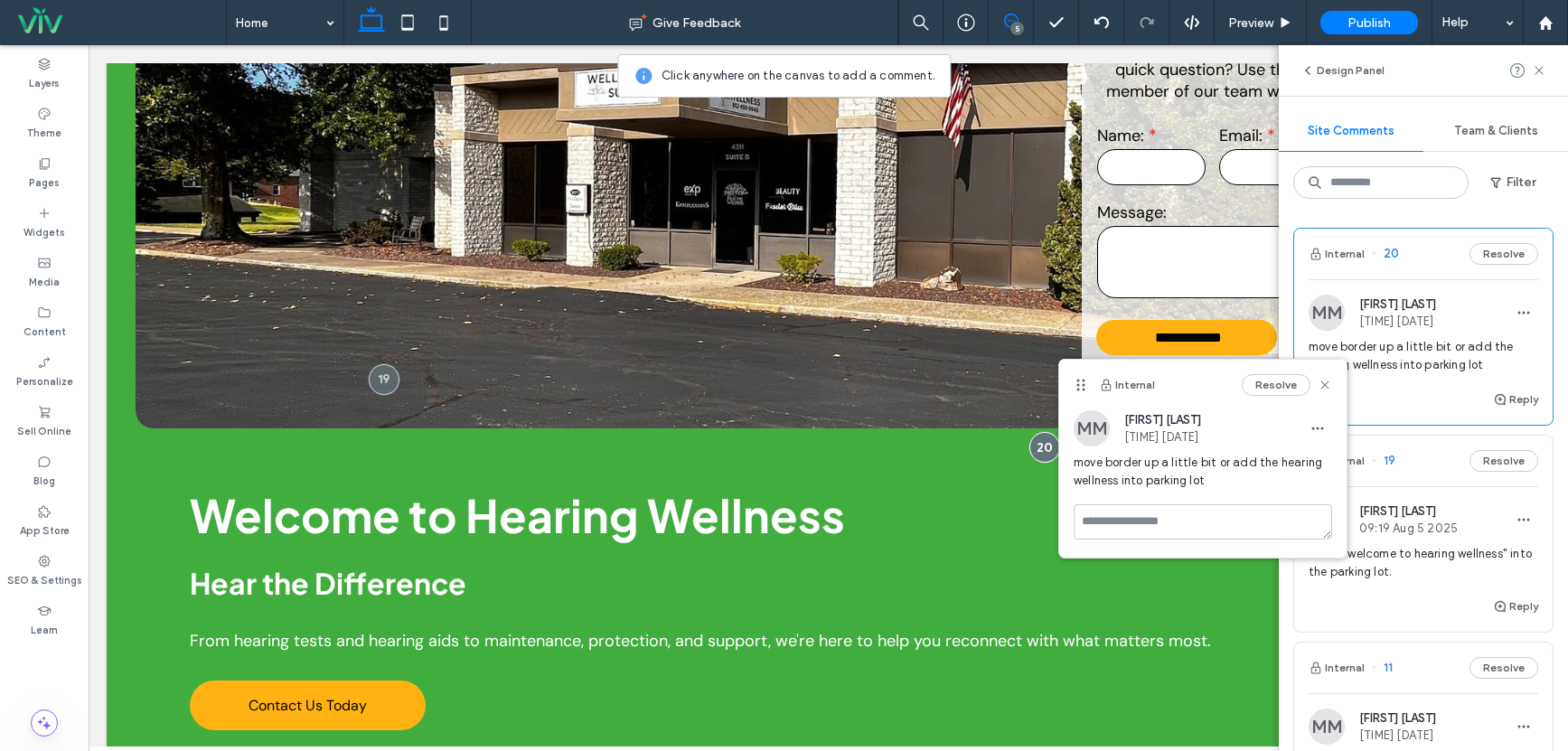 click on "5" at bounding box center (1017, 28) 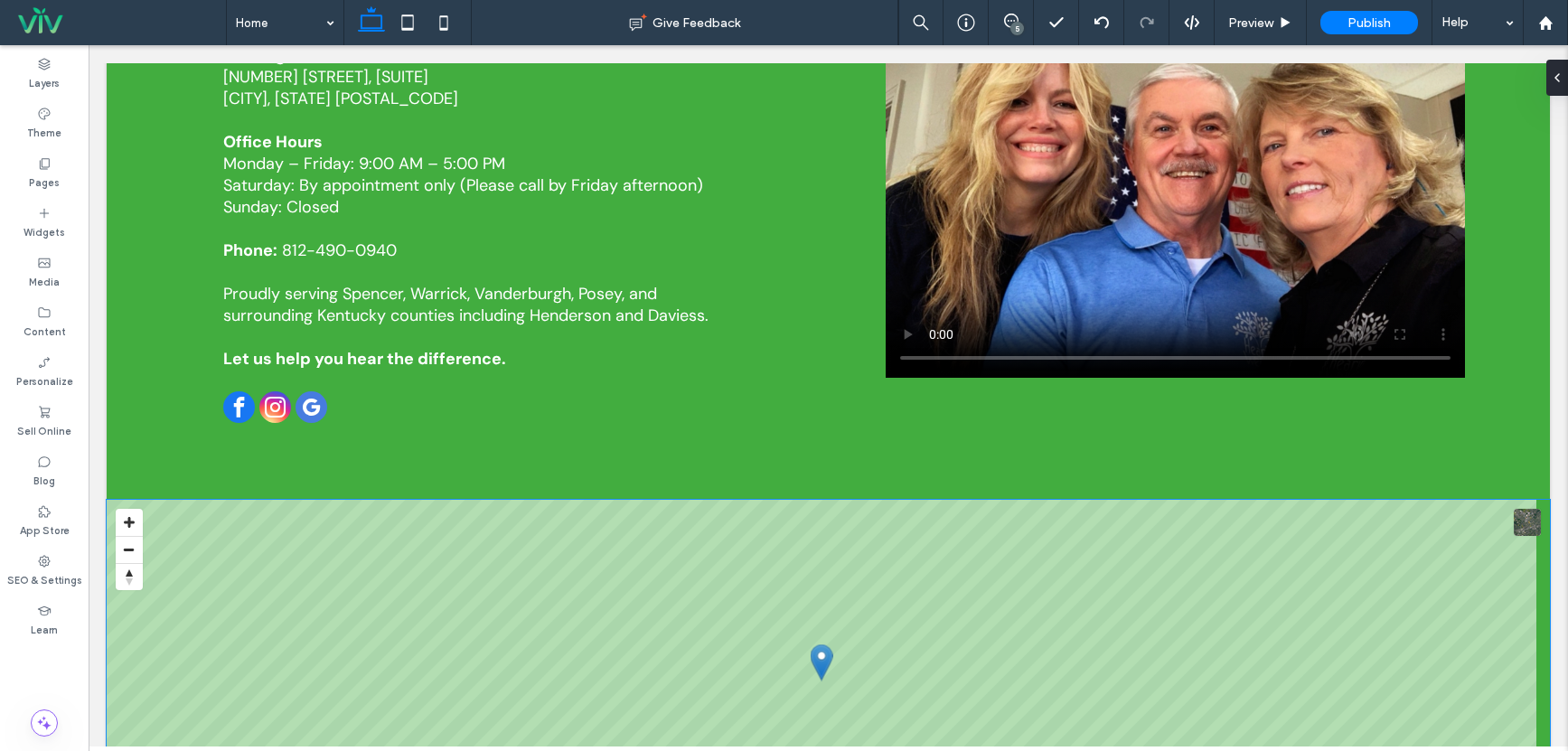 scroll, scrollTop: 4379, scrollLeft: 0, axis: vertical 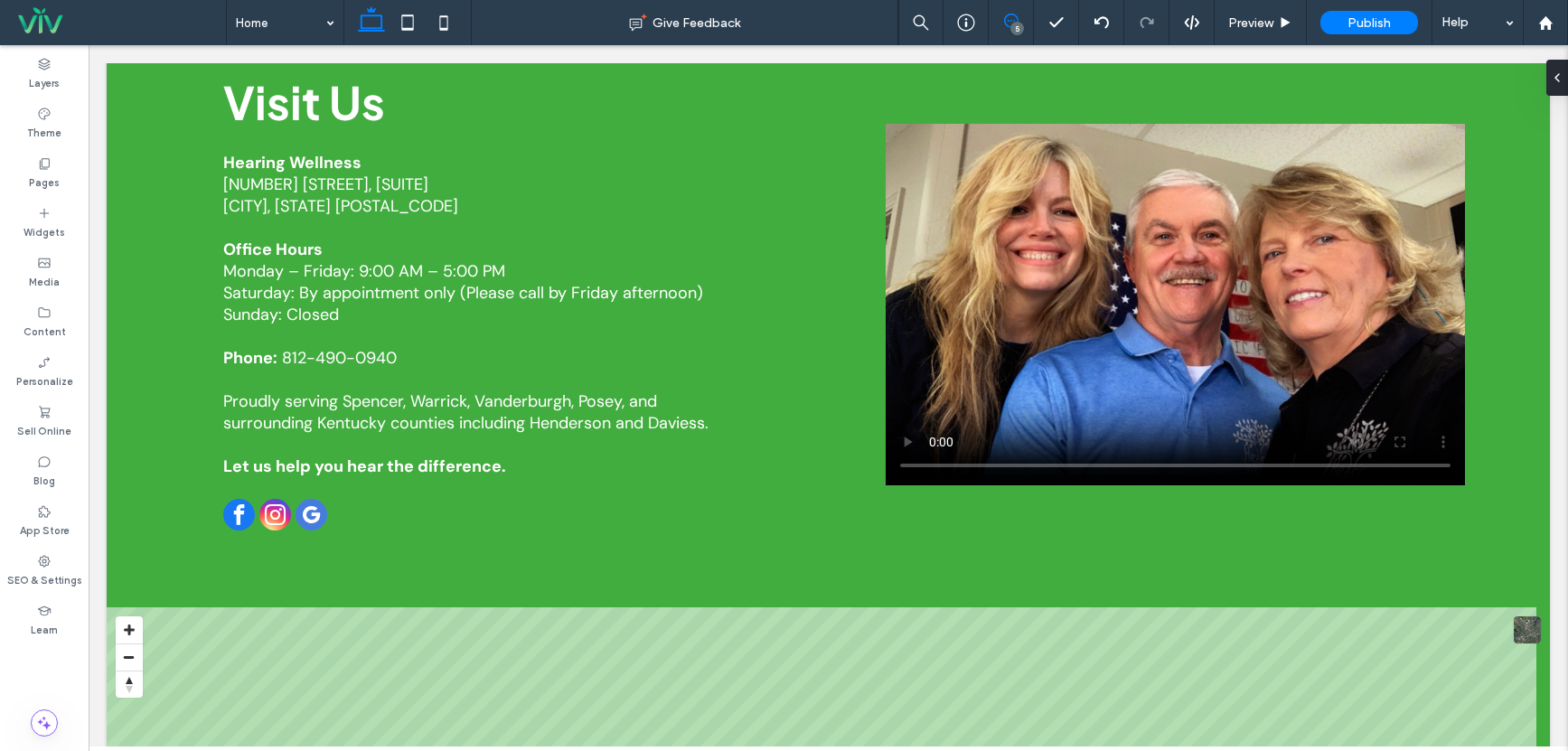 click 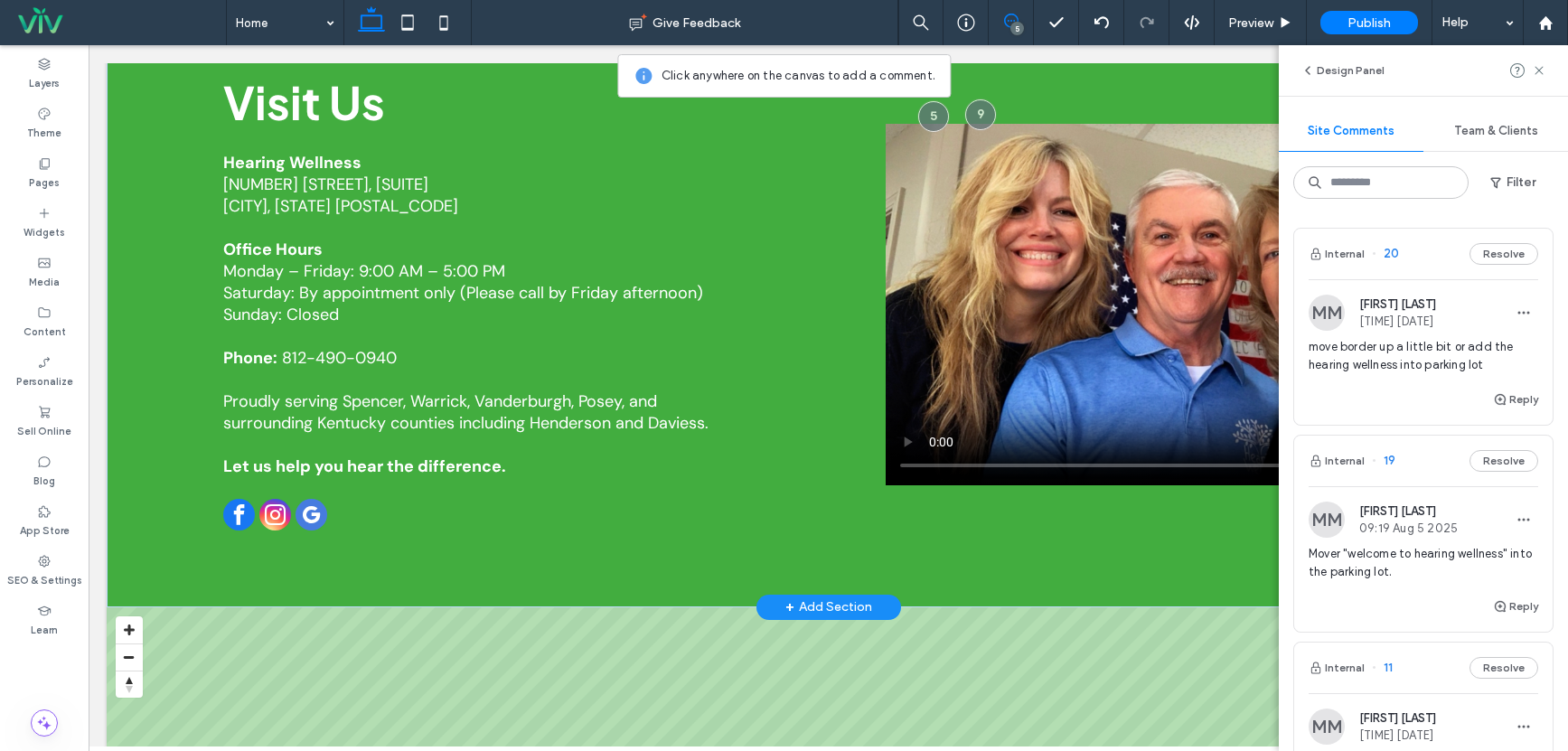 click at bounding box center (1175, 305) 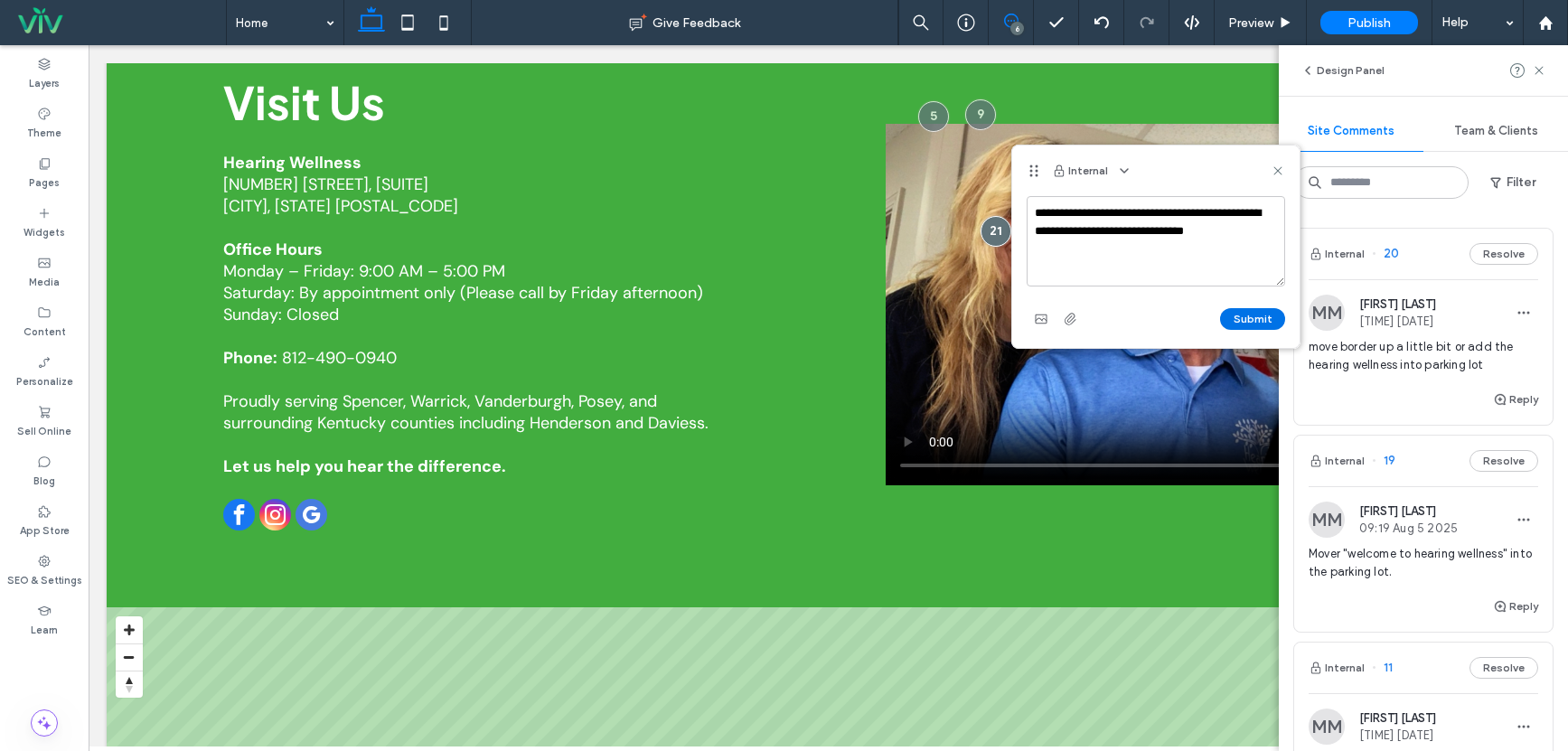 click on "Submit" at bounding box center (1253, 319) 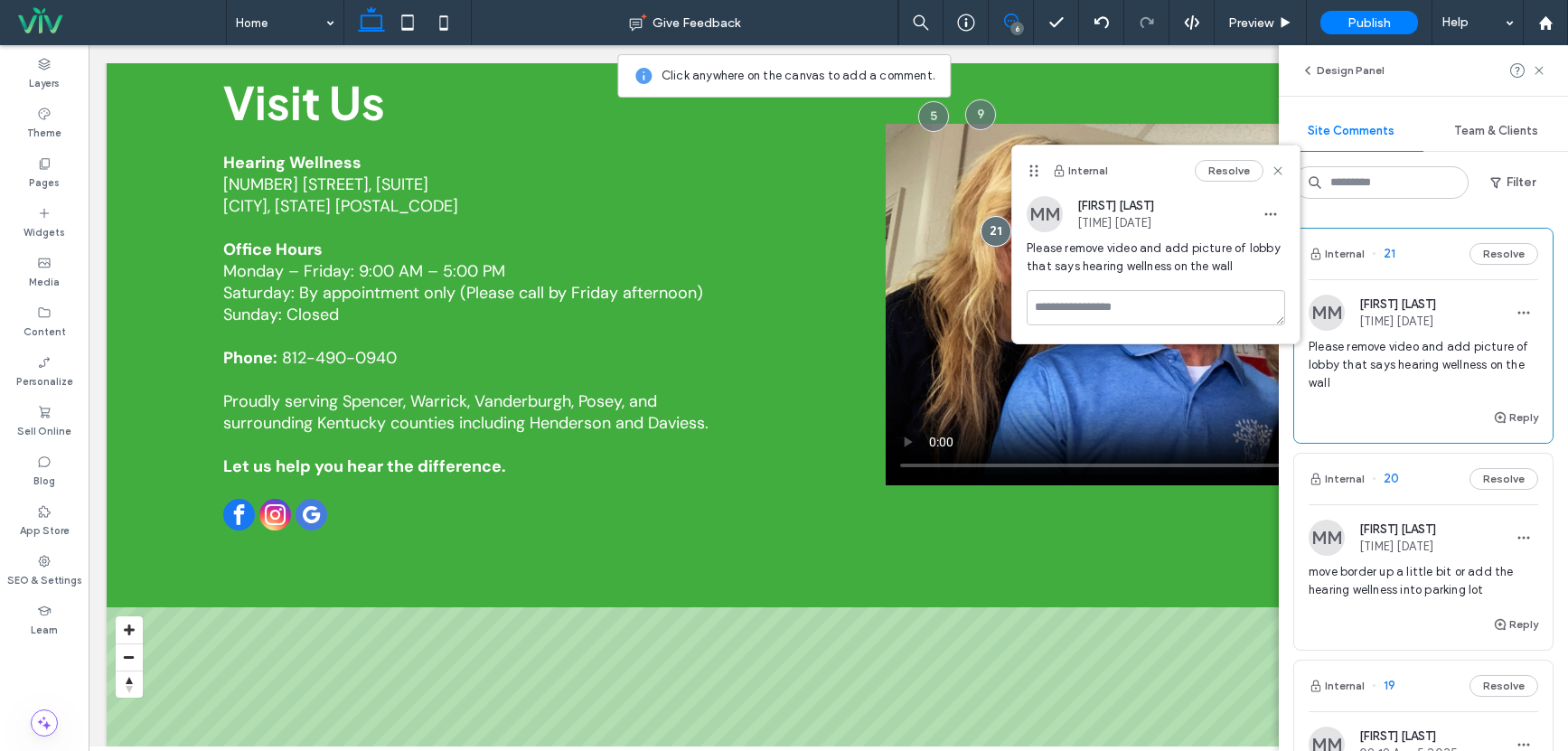 click 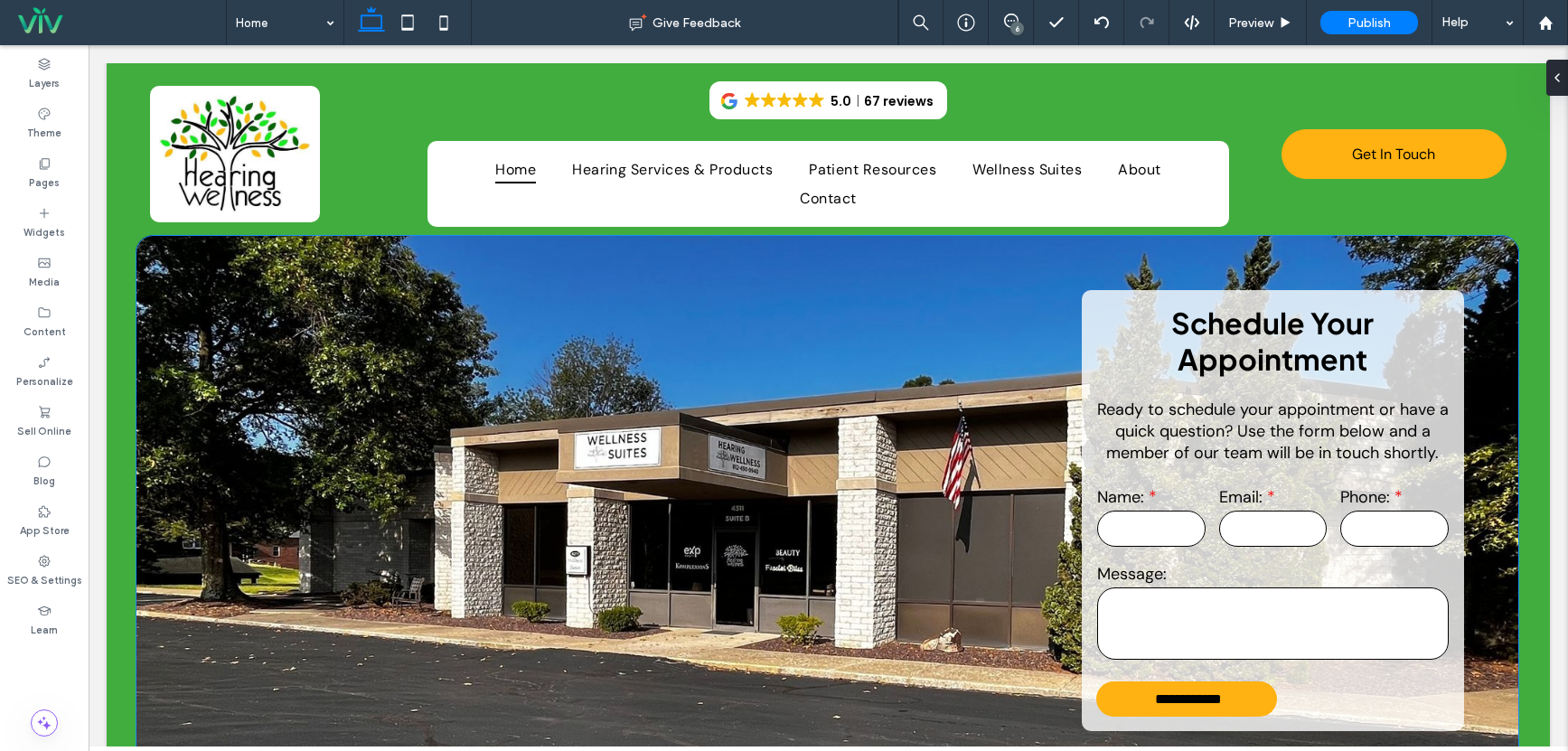 scroll, scrollTop: 0, scrollLeft: 0, axis: both 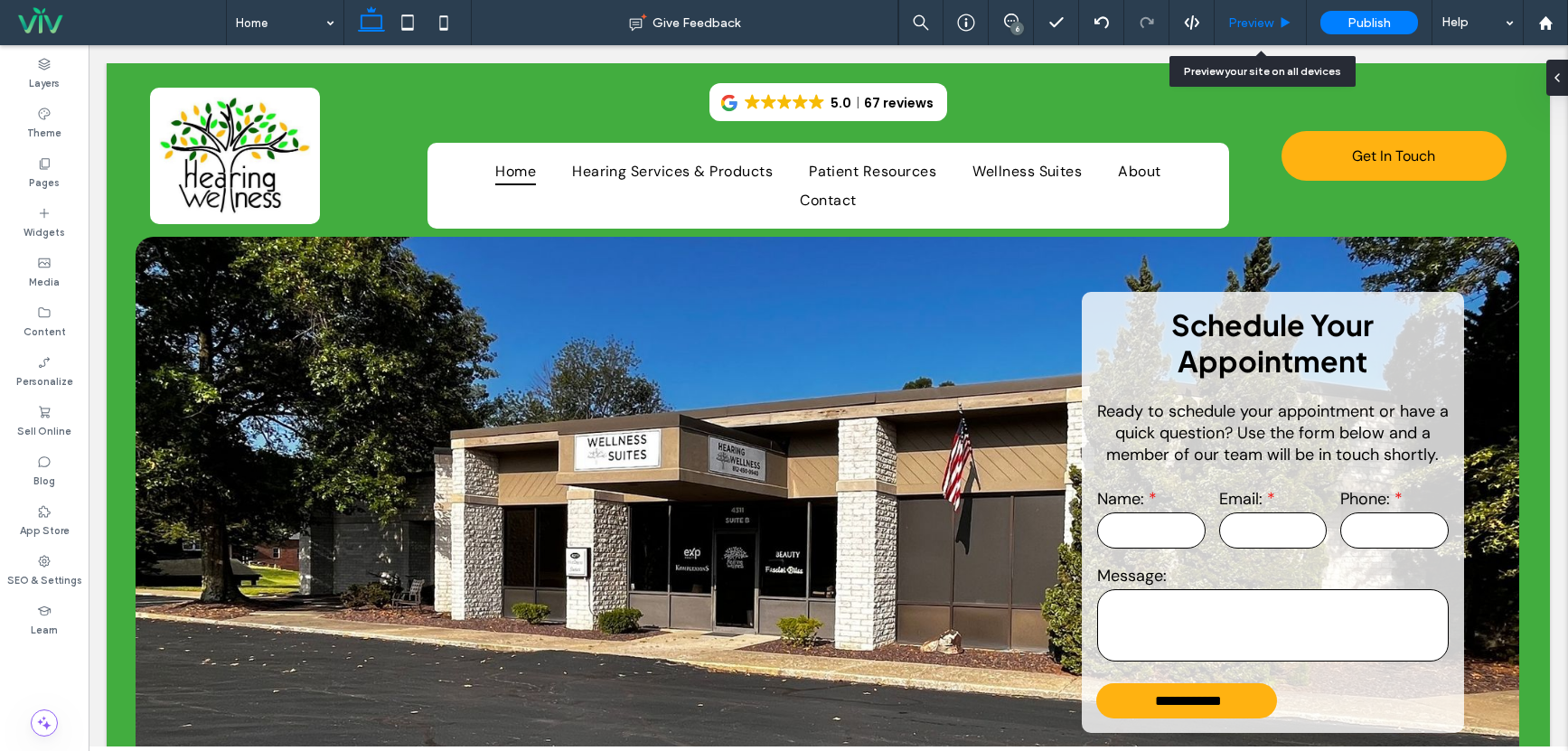 click on "Preview" at bounding box center (1251, 23) 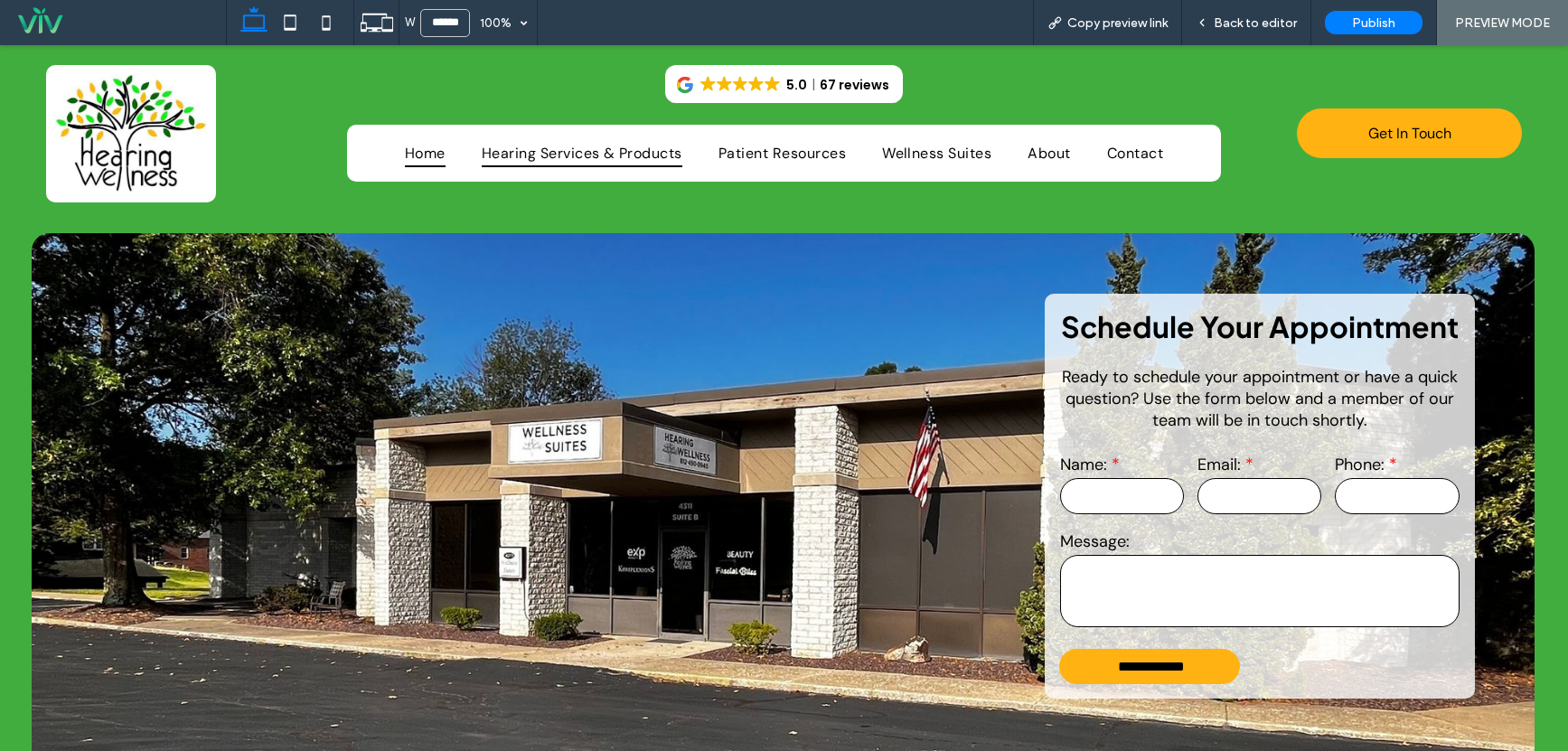 click on "Hearing Services & Products" at bounding box center [582, 153] 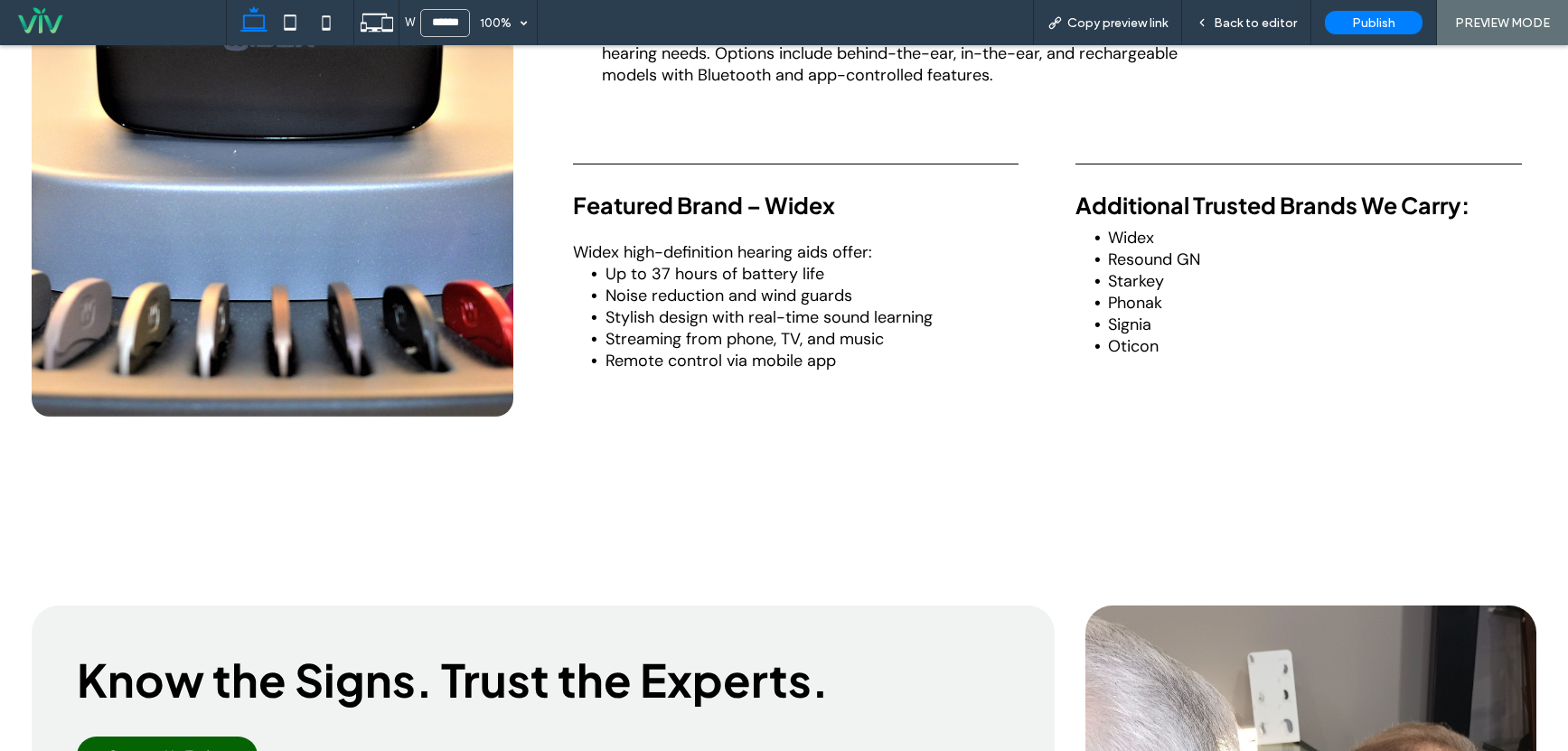 scroll, scrollTop: 1988, scrollLeft: 0, axis: vertical 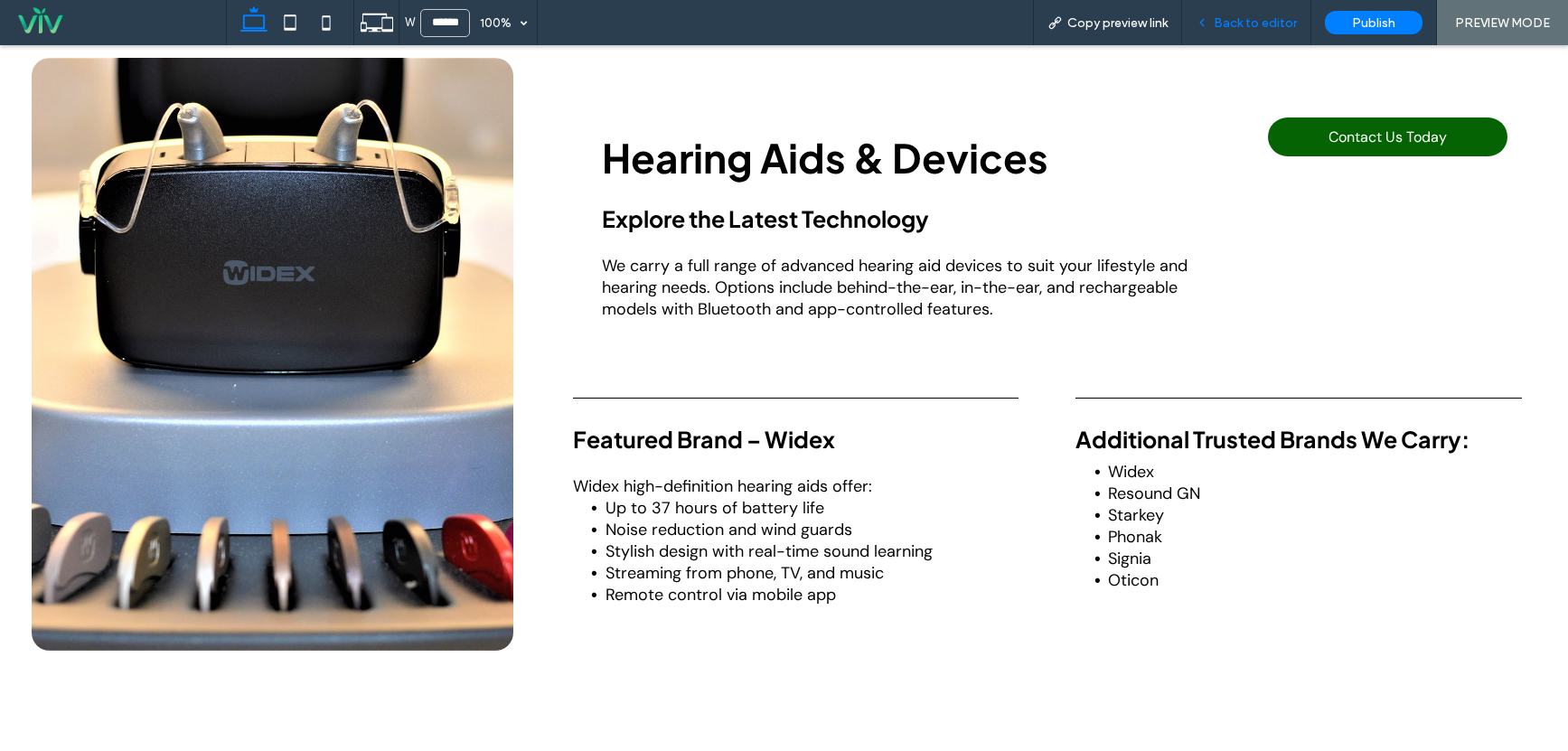 click on "Back to editor" at bounding box center (1255, 23) 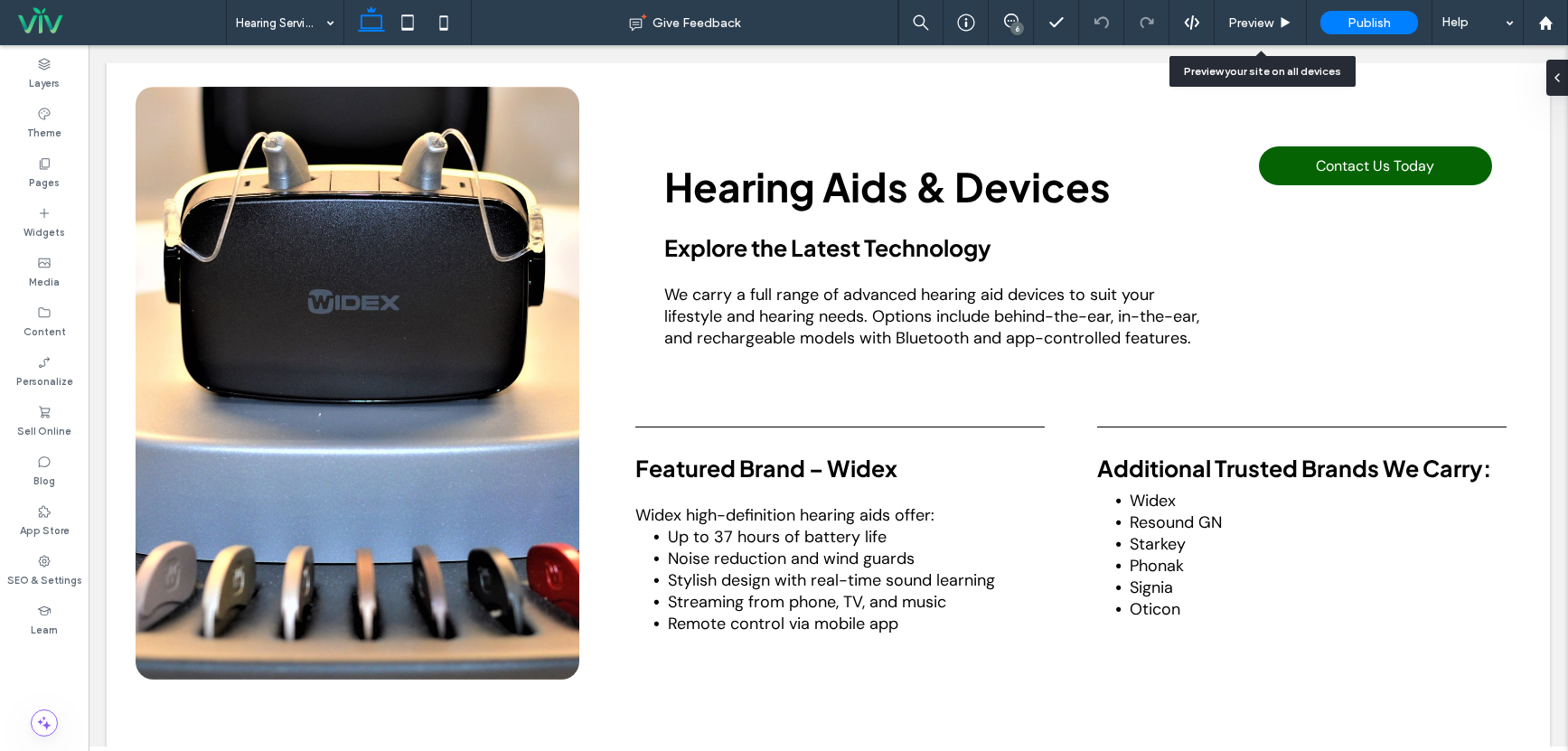 scroll, scrollTop: 1990, scrollLeft: 0, axis: vertical 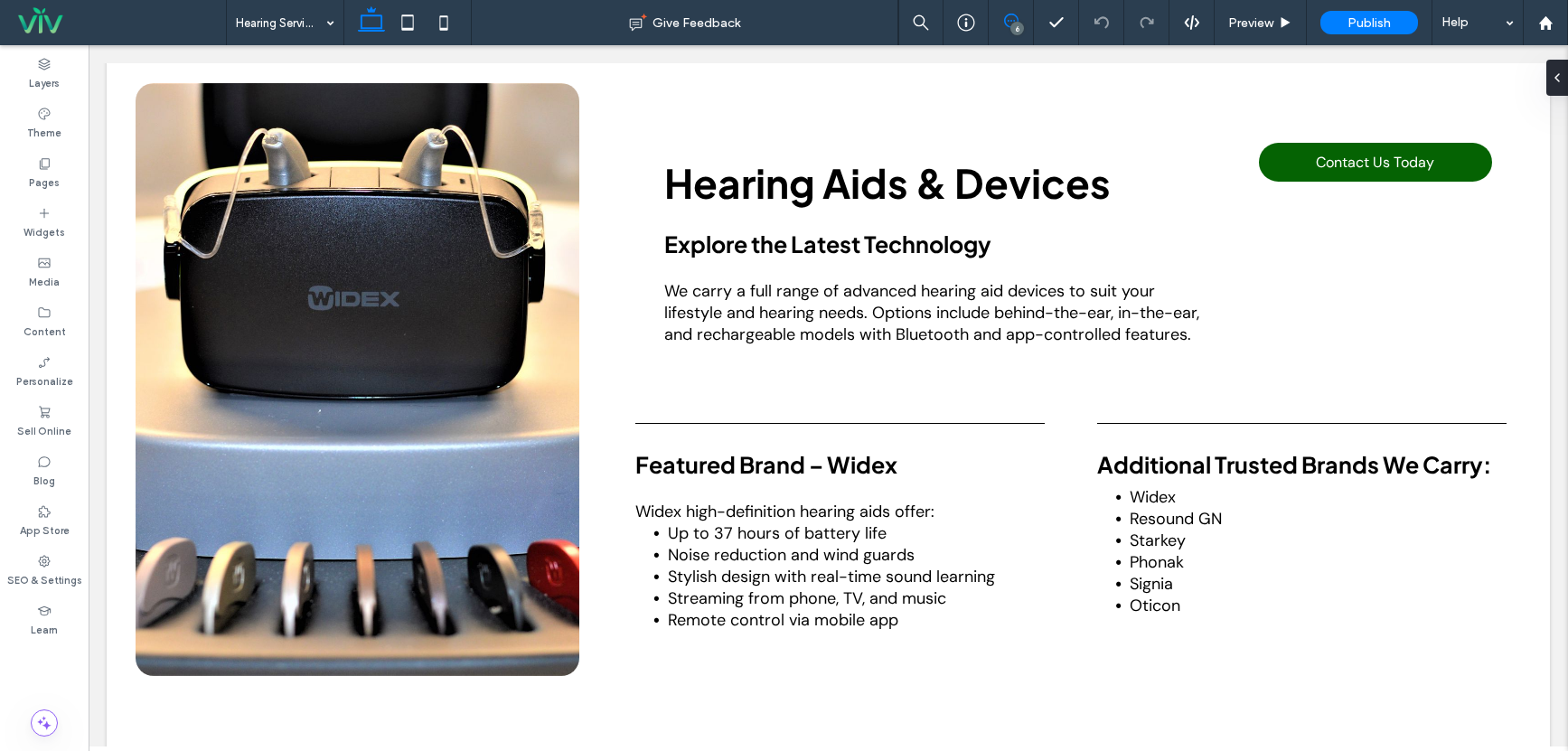 click 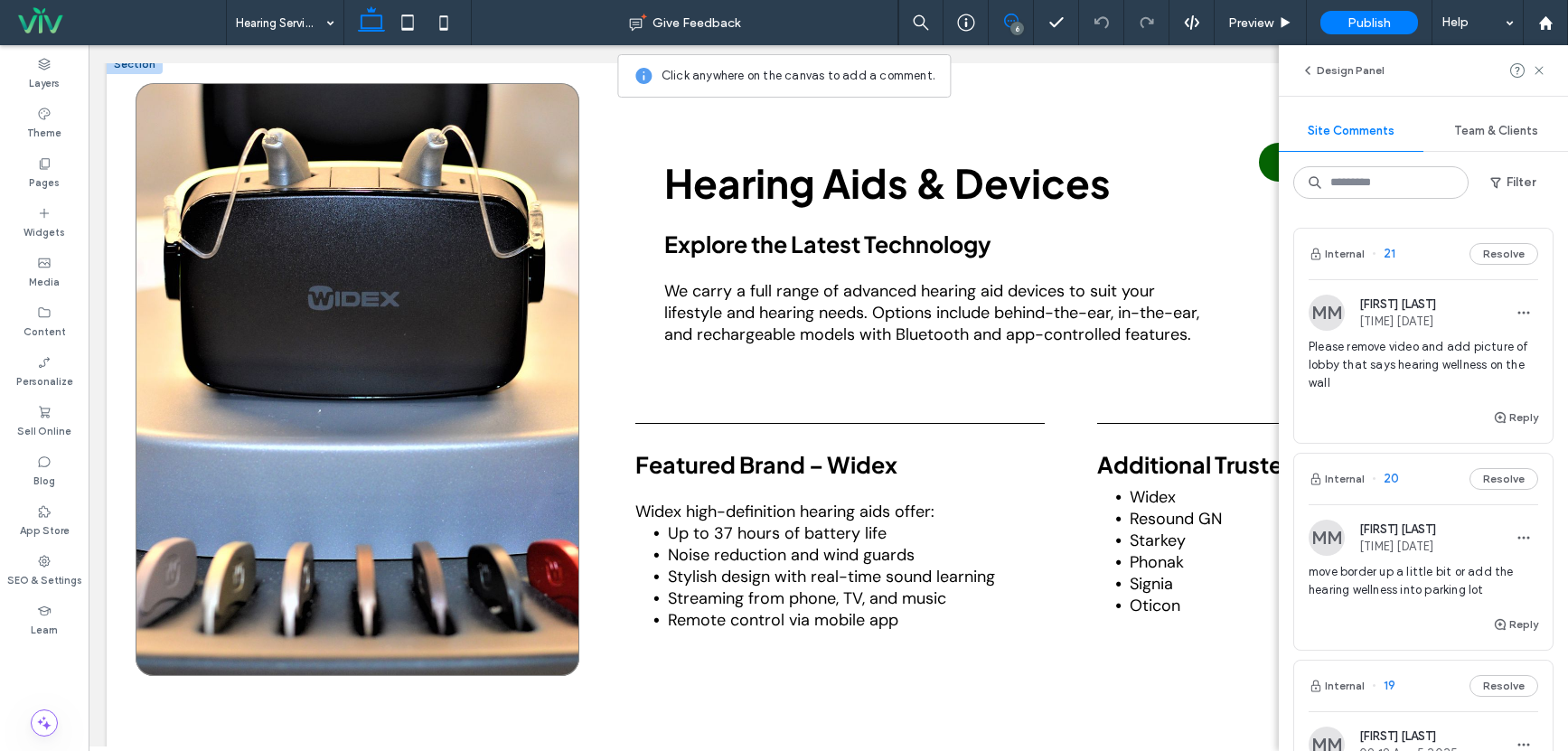 click at bounding box center [357, 380] 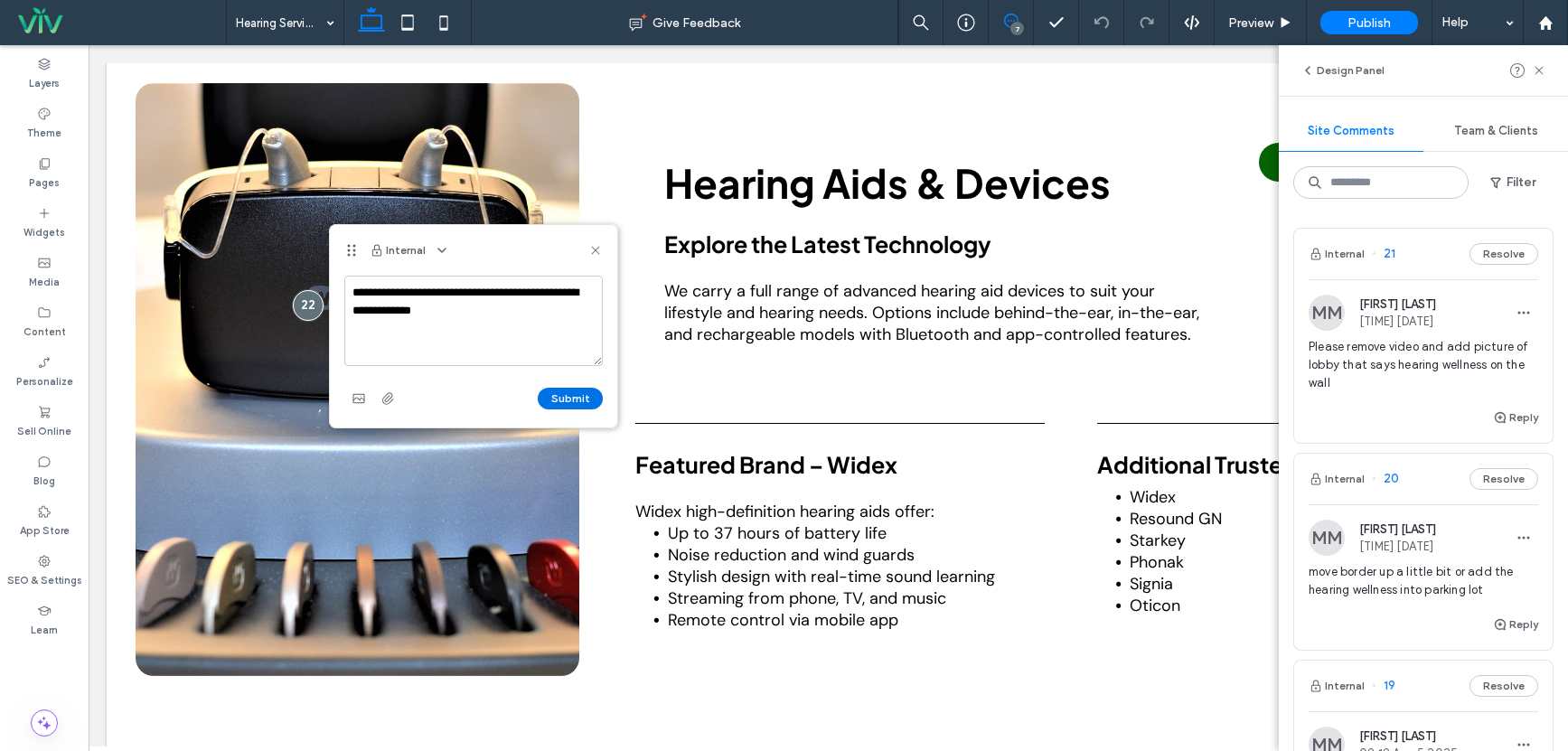 click on "Submit" at bounding box center [570, 399] 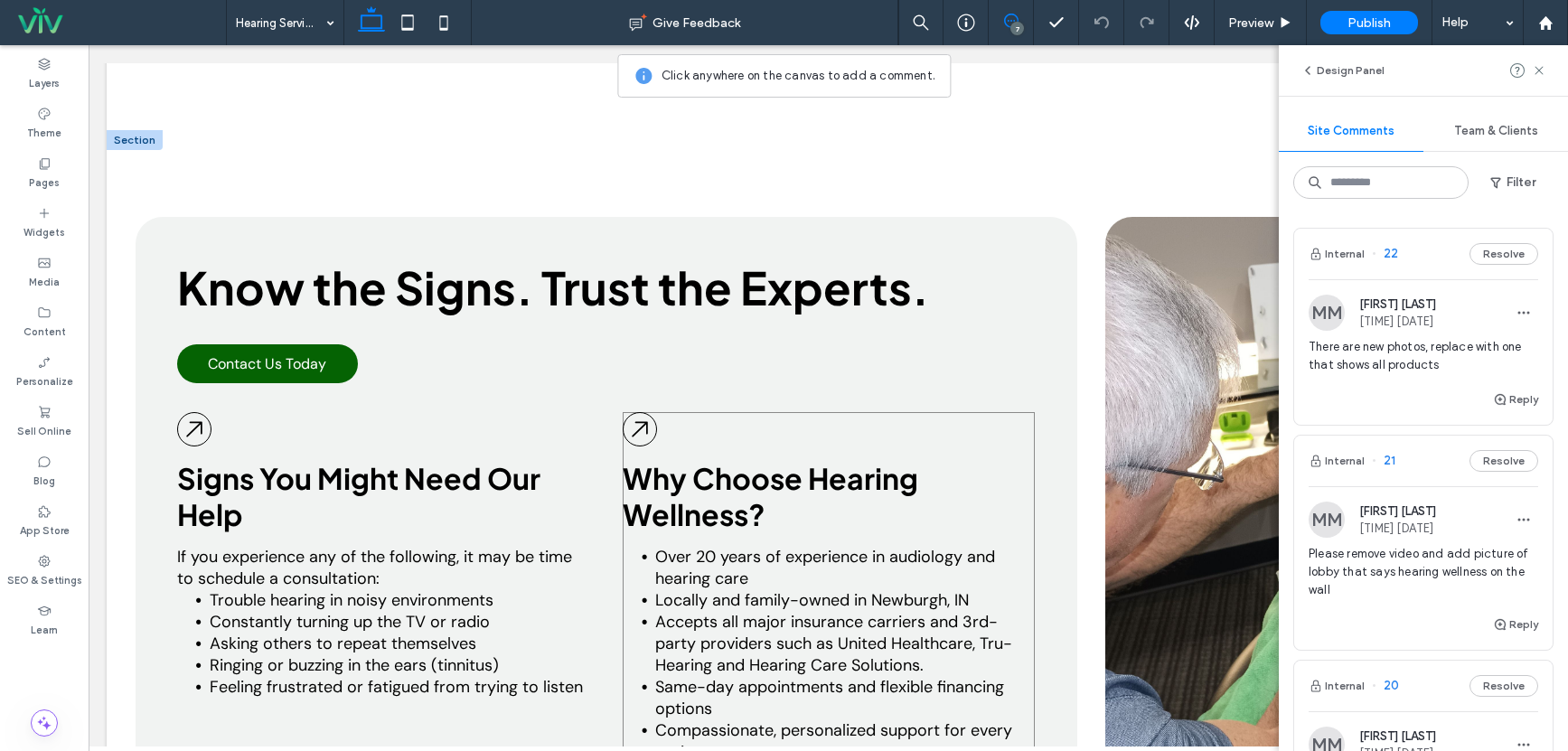 scroll, scrollTop: 2713, scrollLeft: 0, axis: vertical 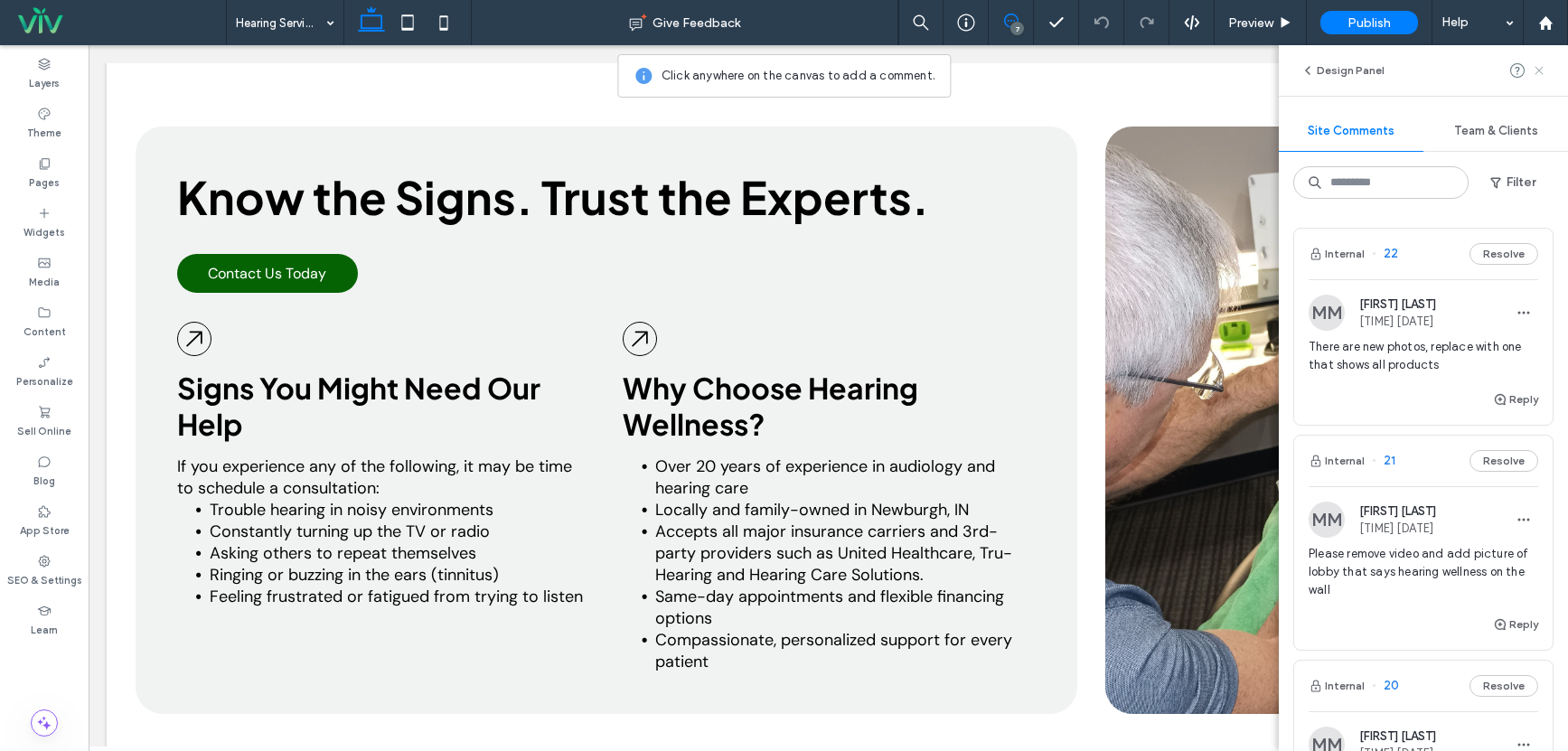 click 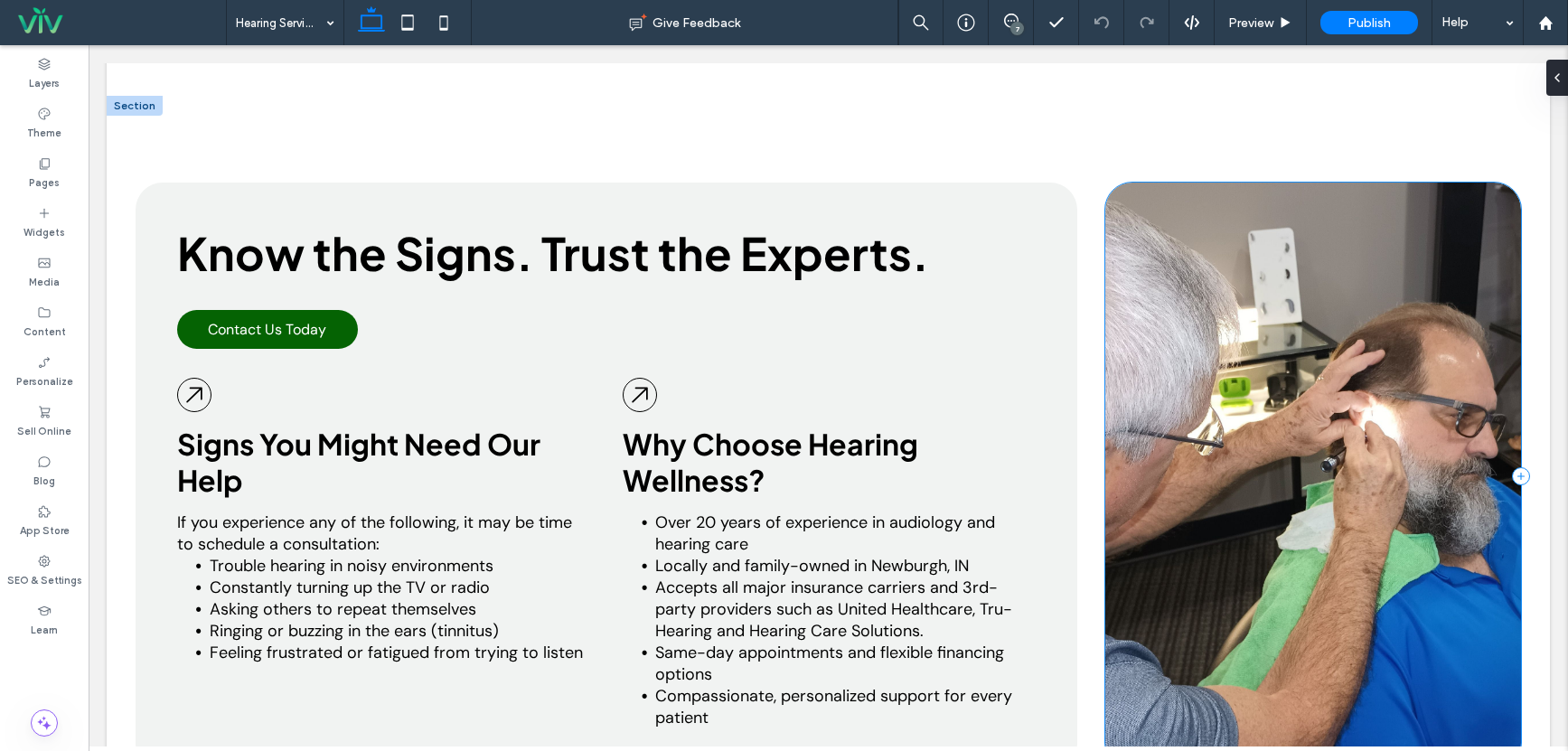 scroll, scrollTop: 2803, scrollLeft: 0, axis: vertical 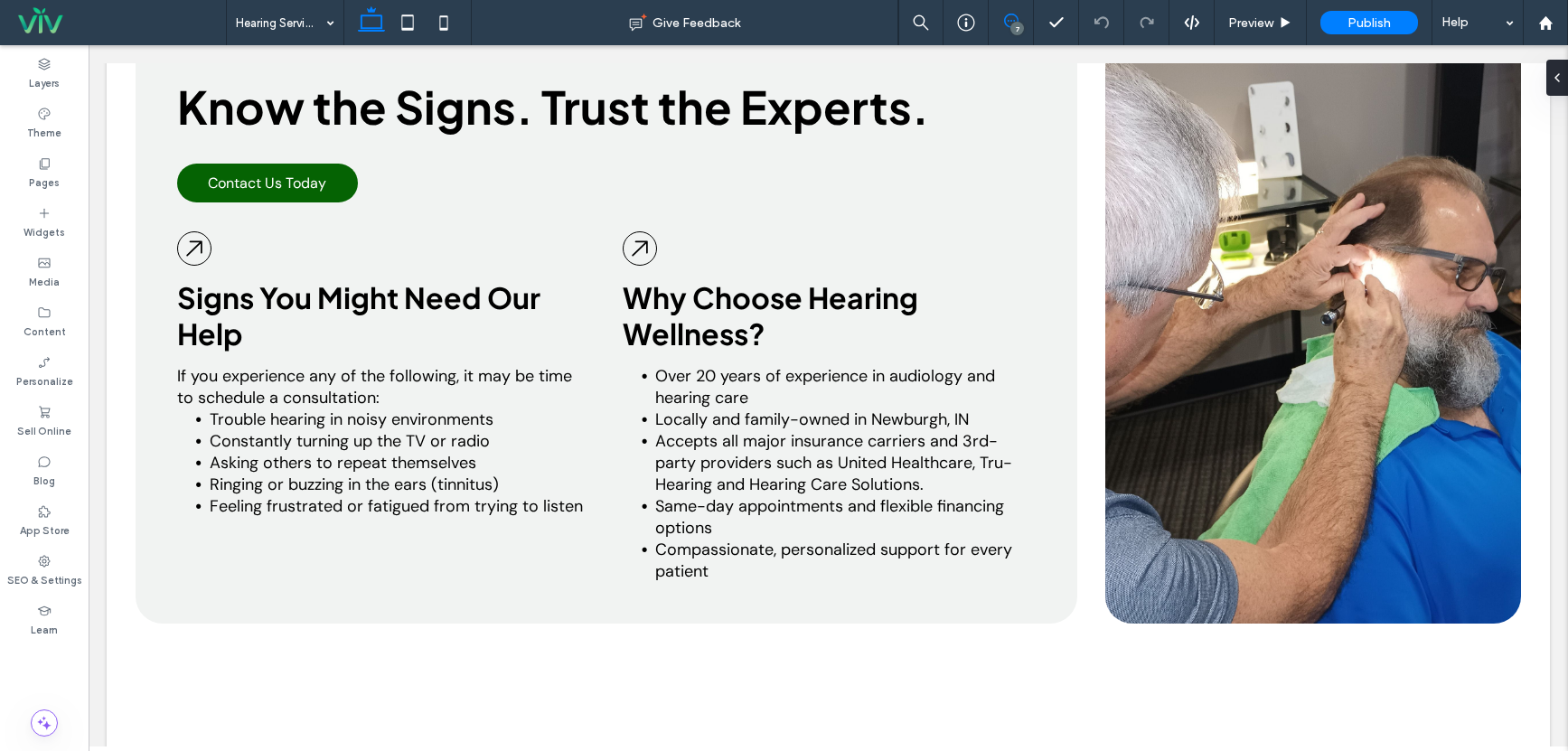 click 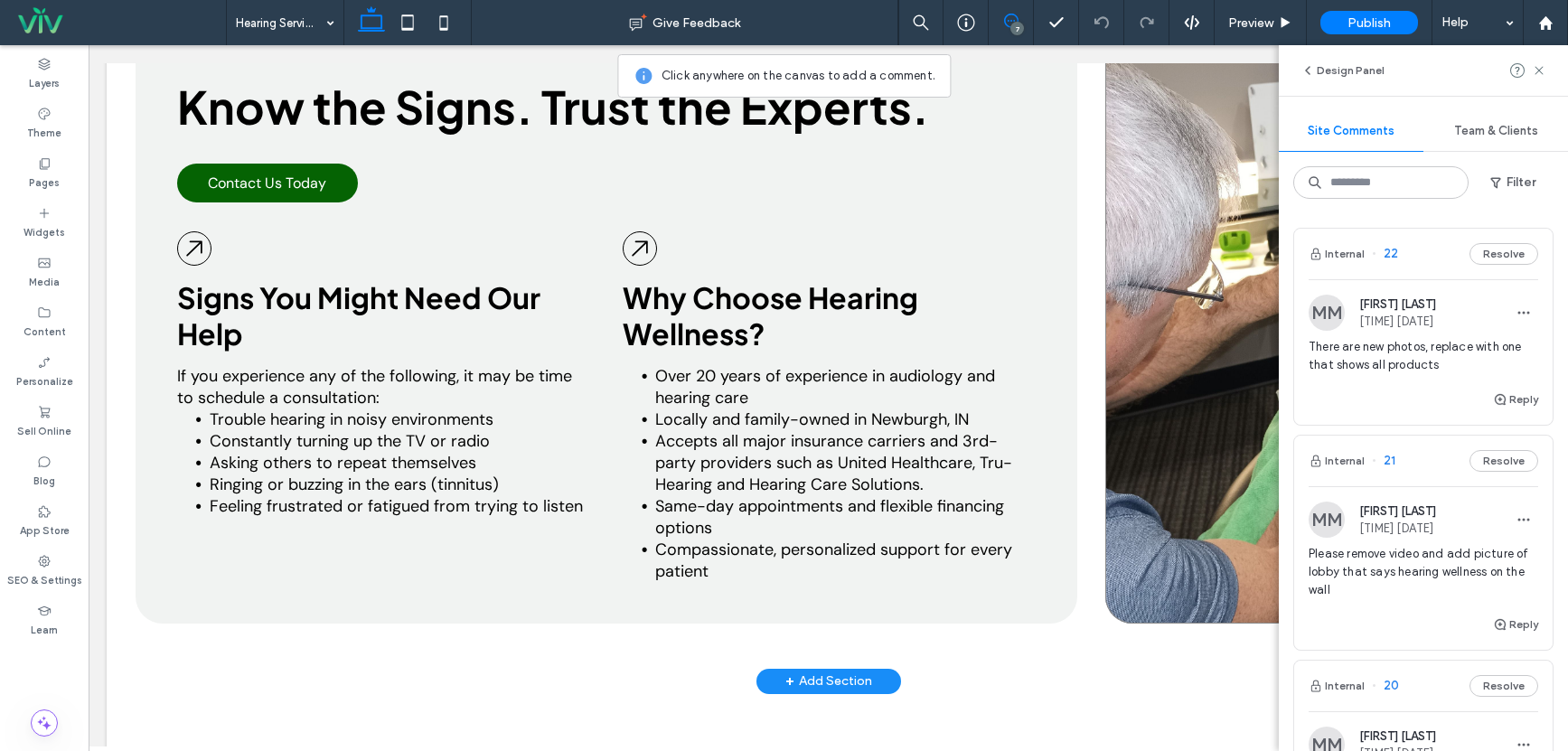 click at bounding box center (1313, 330) 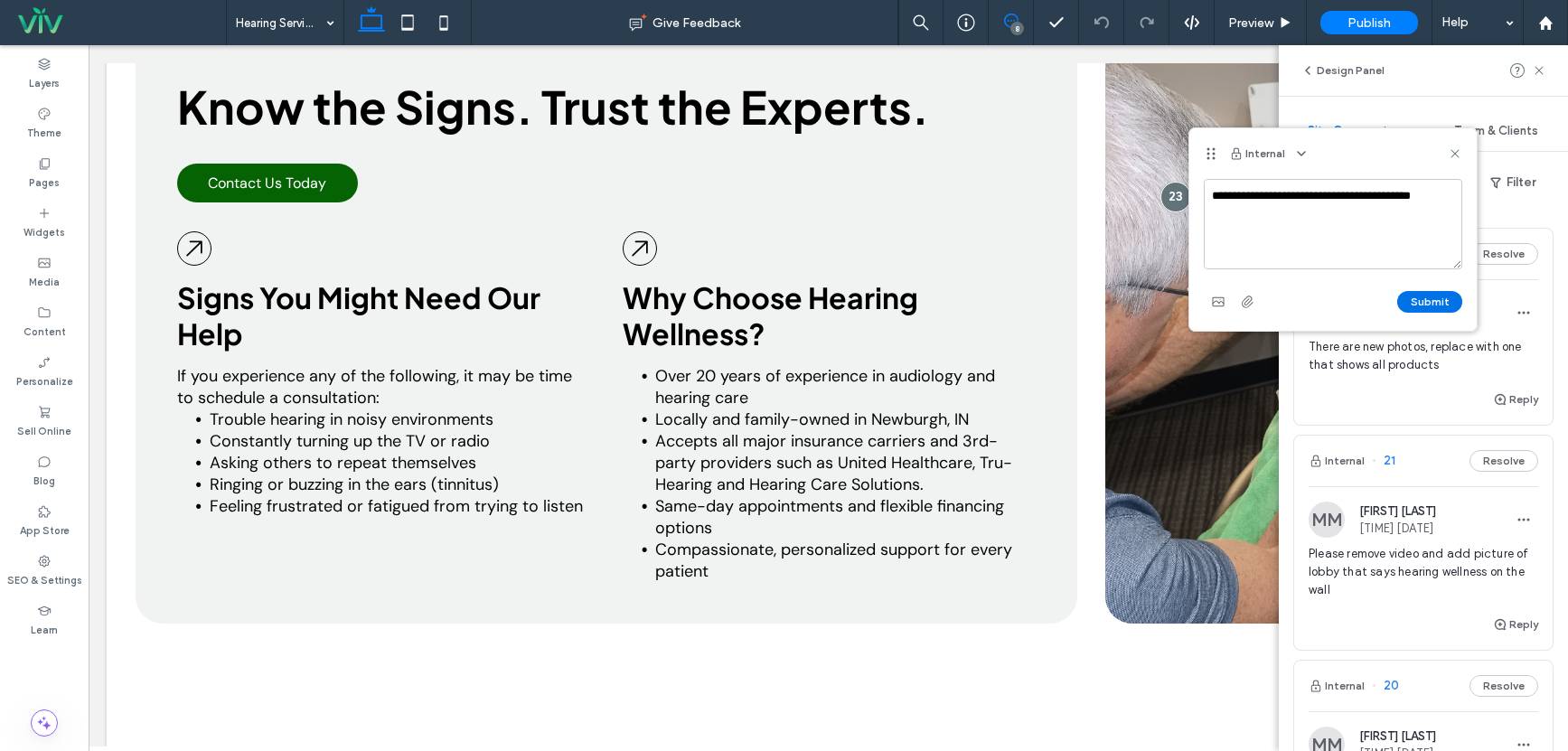 click on "Submit" at bounding box center (1430, 302) 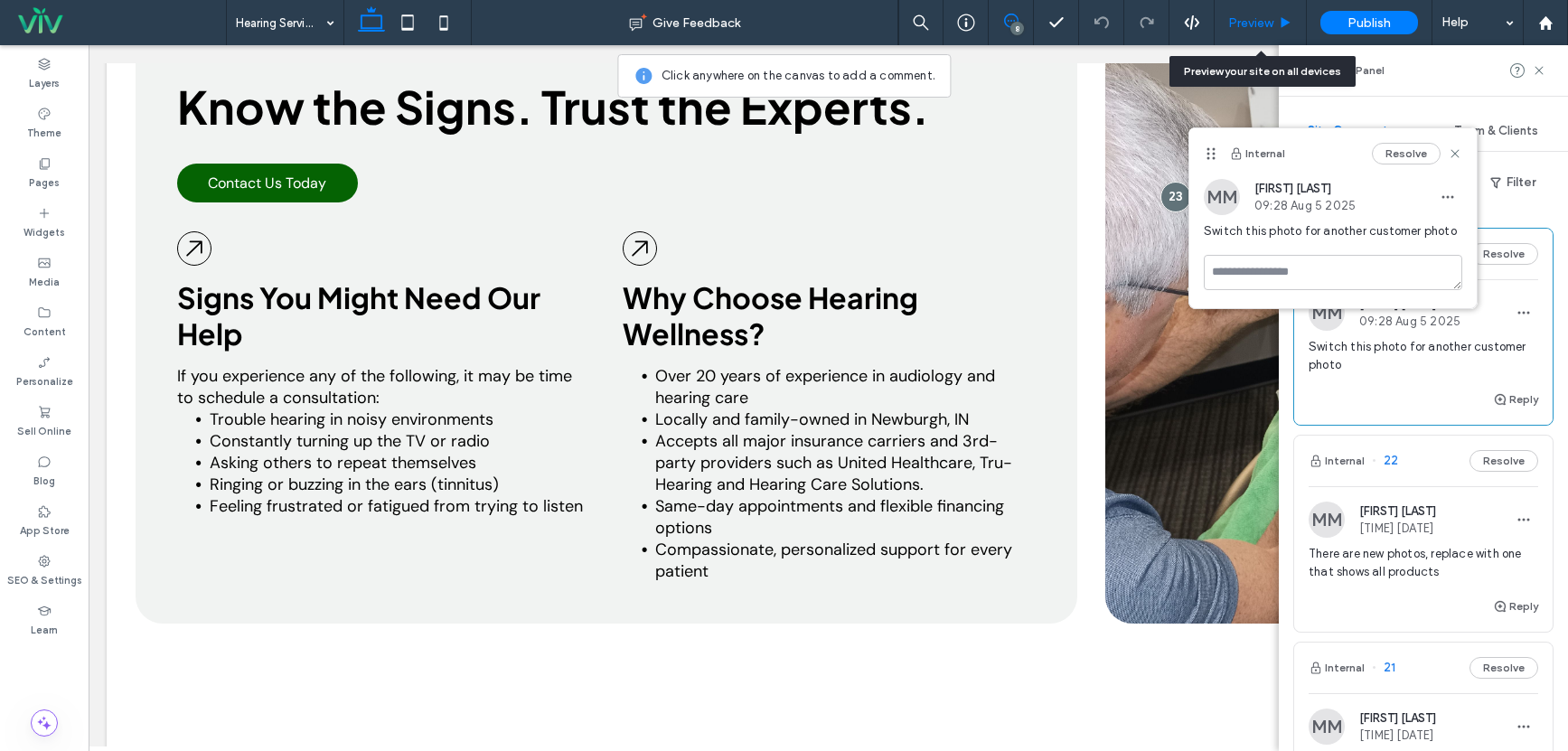 click on "Preview" at bounding box center (1251, 23) 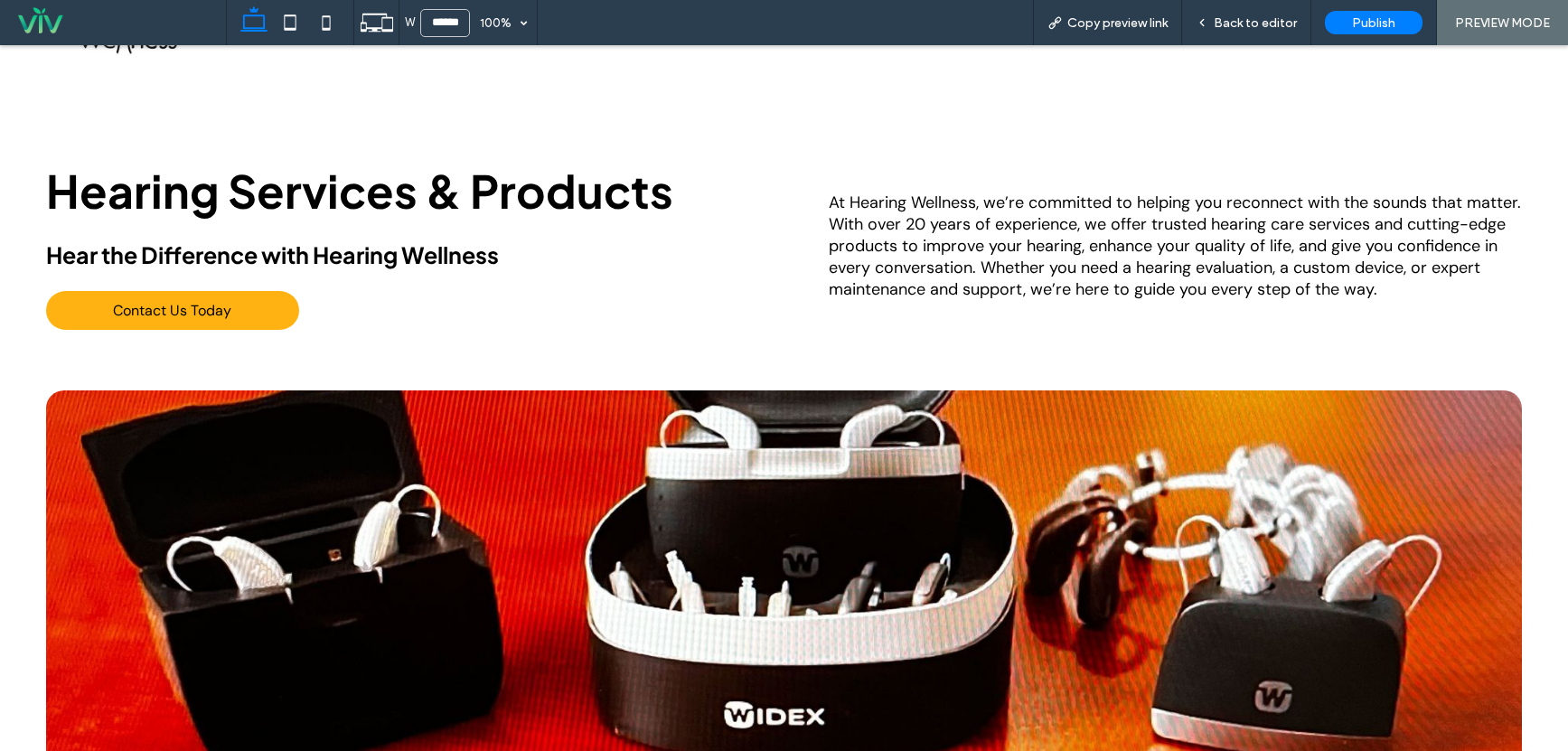 scroll, scrollTop: 0, scrollLeft: 0, axis: both 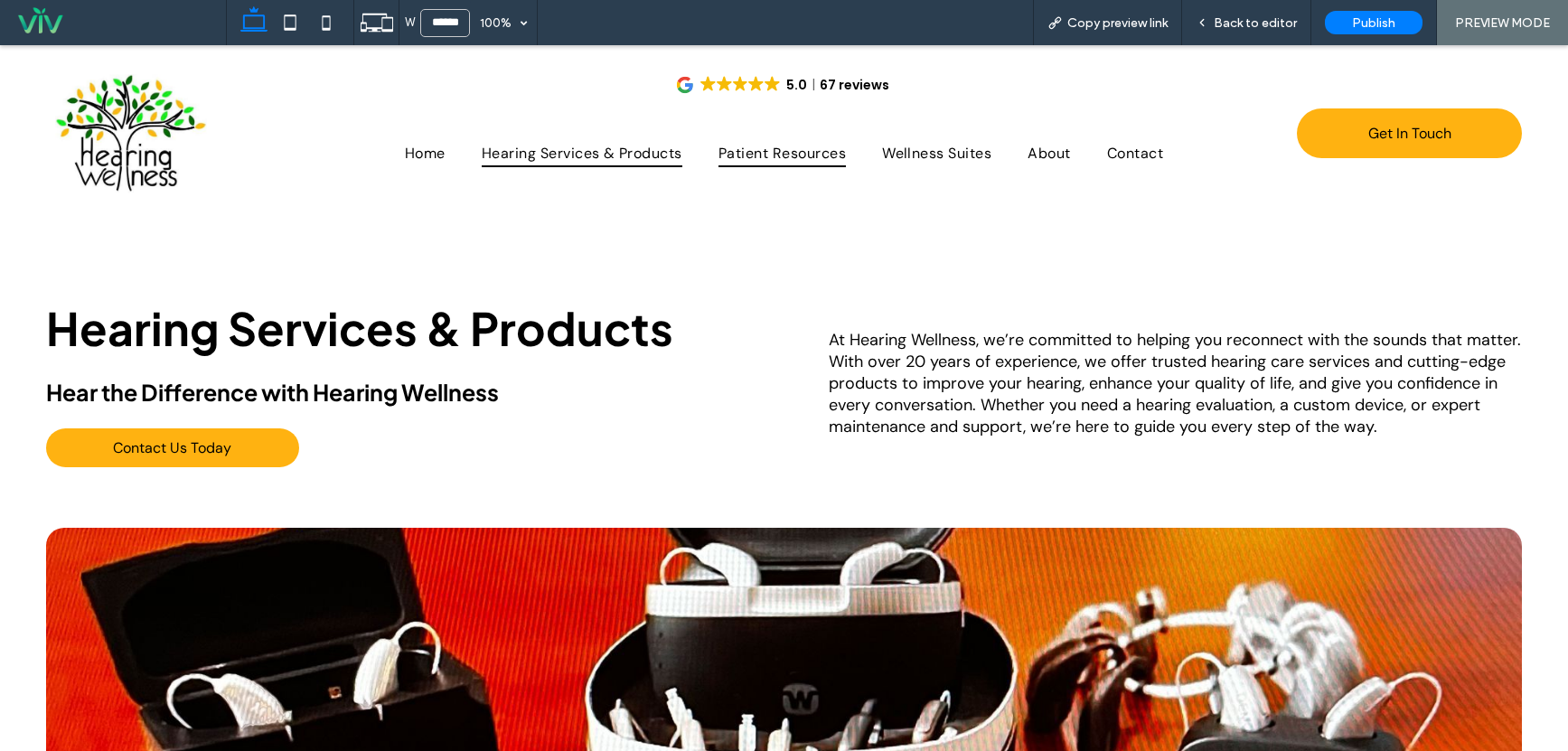 click on "Patient Resources" at bounding box center (782, 153) 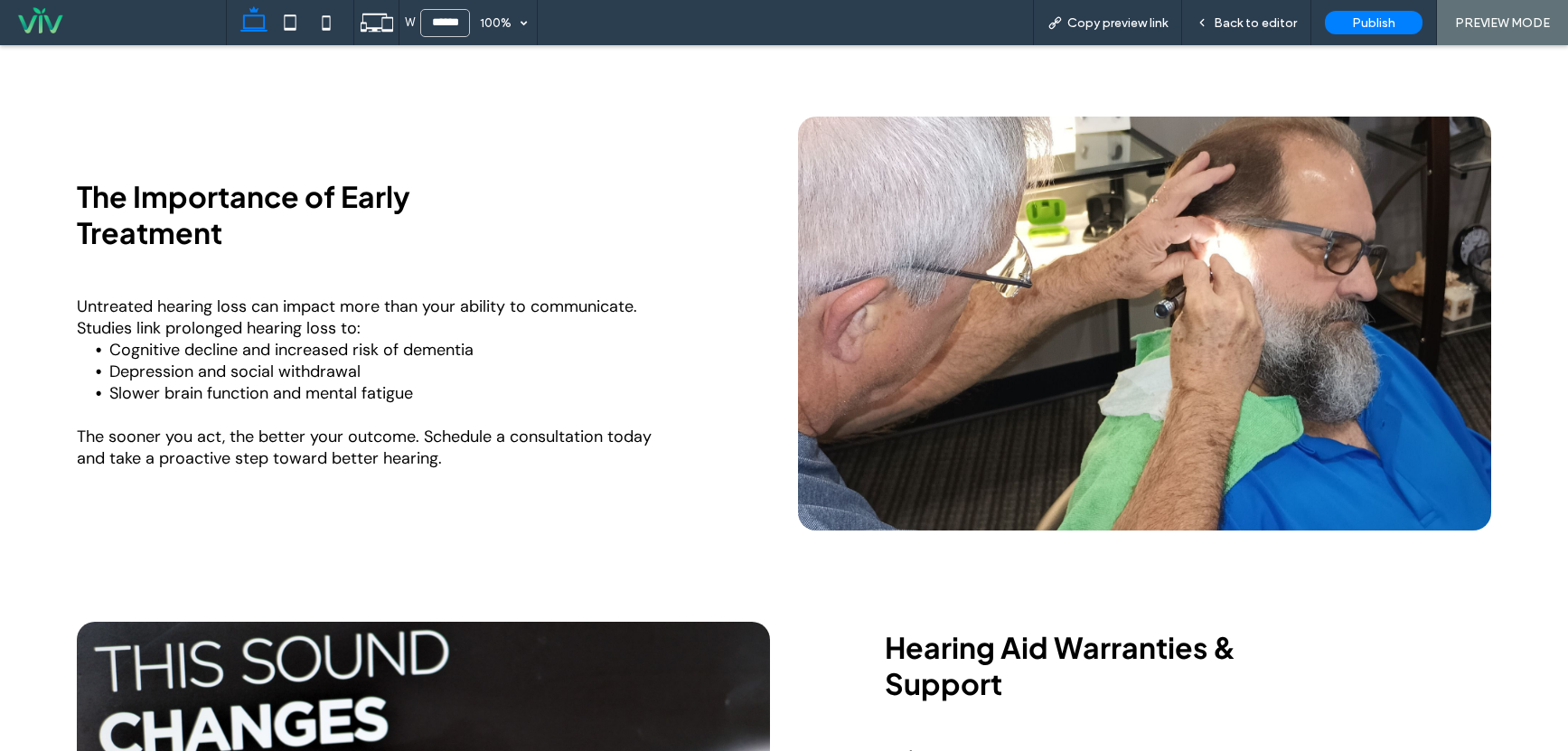 scroll, scrollTop: 1446, scrollLeft: 0, axis: vertical 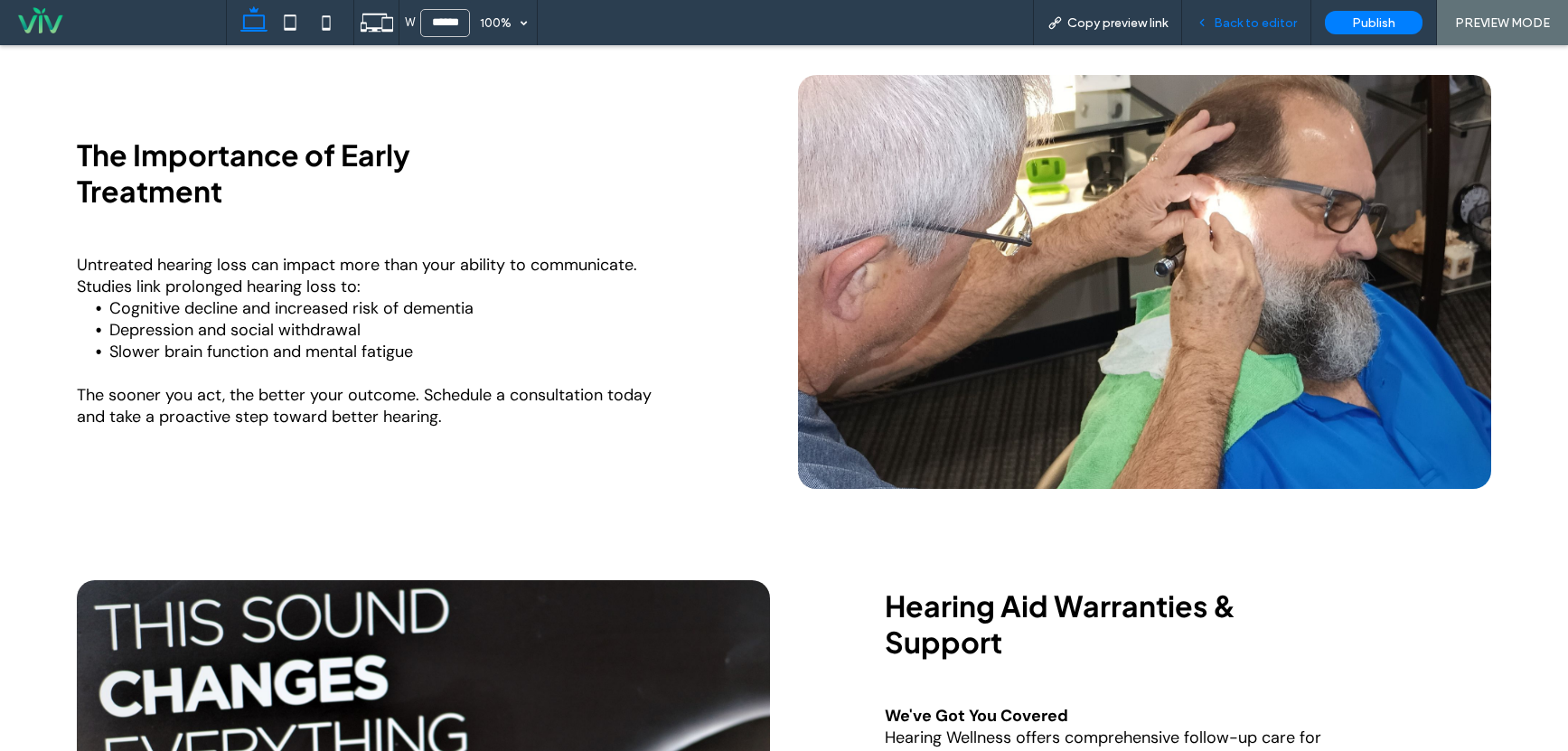 click on "Back to editor" at bounding box center (1255, 23) 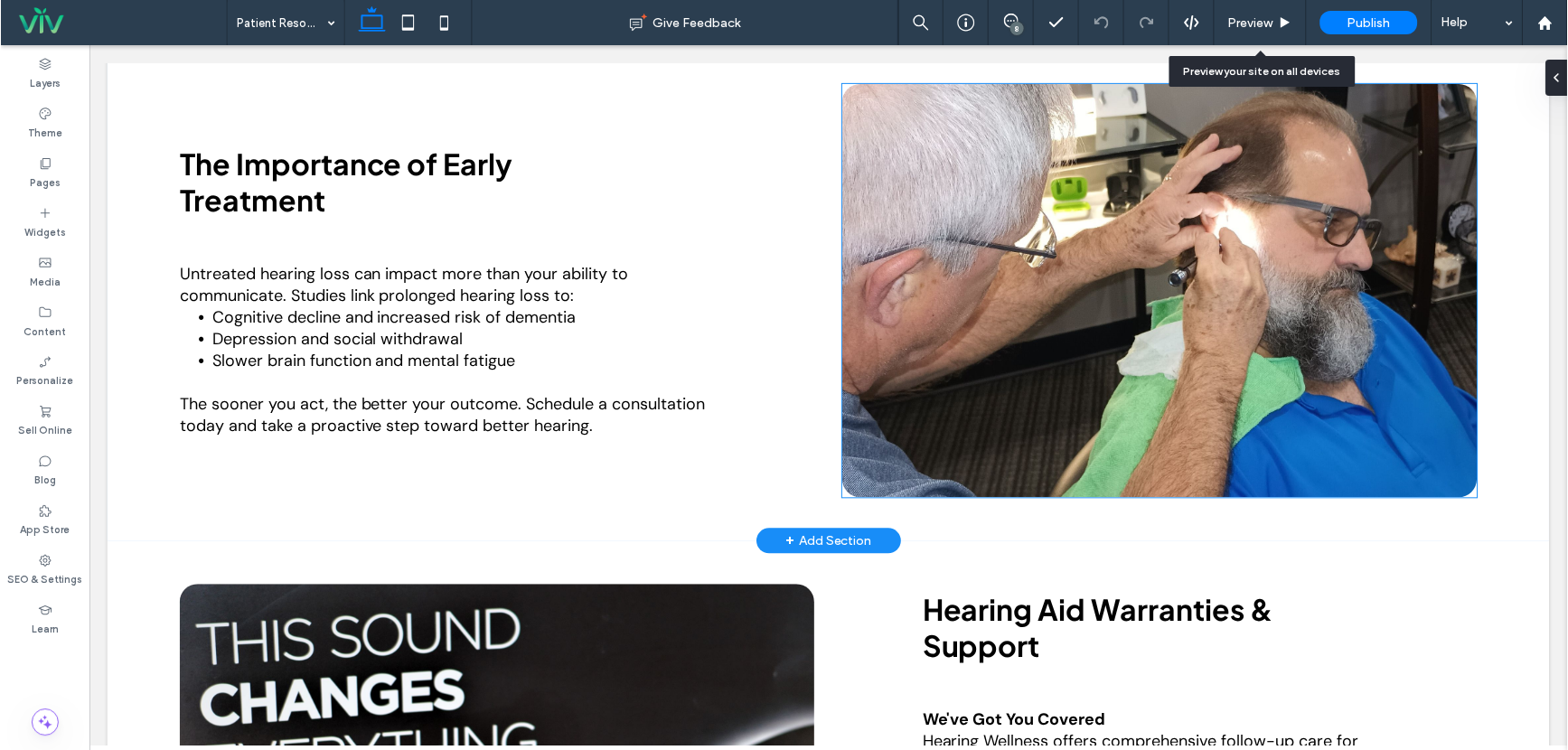 scroll, scrollTop: 1474, scrollLeft: 0, axis: vertical 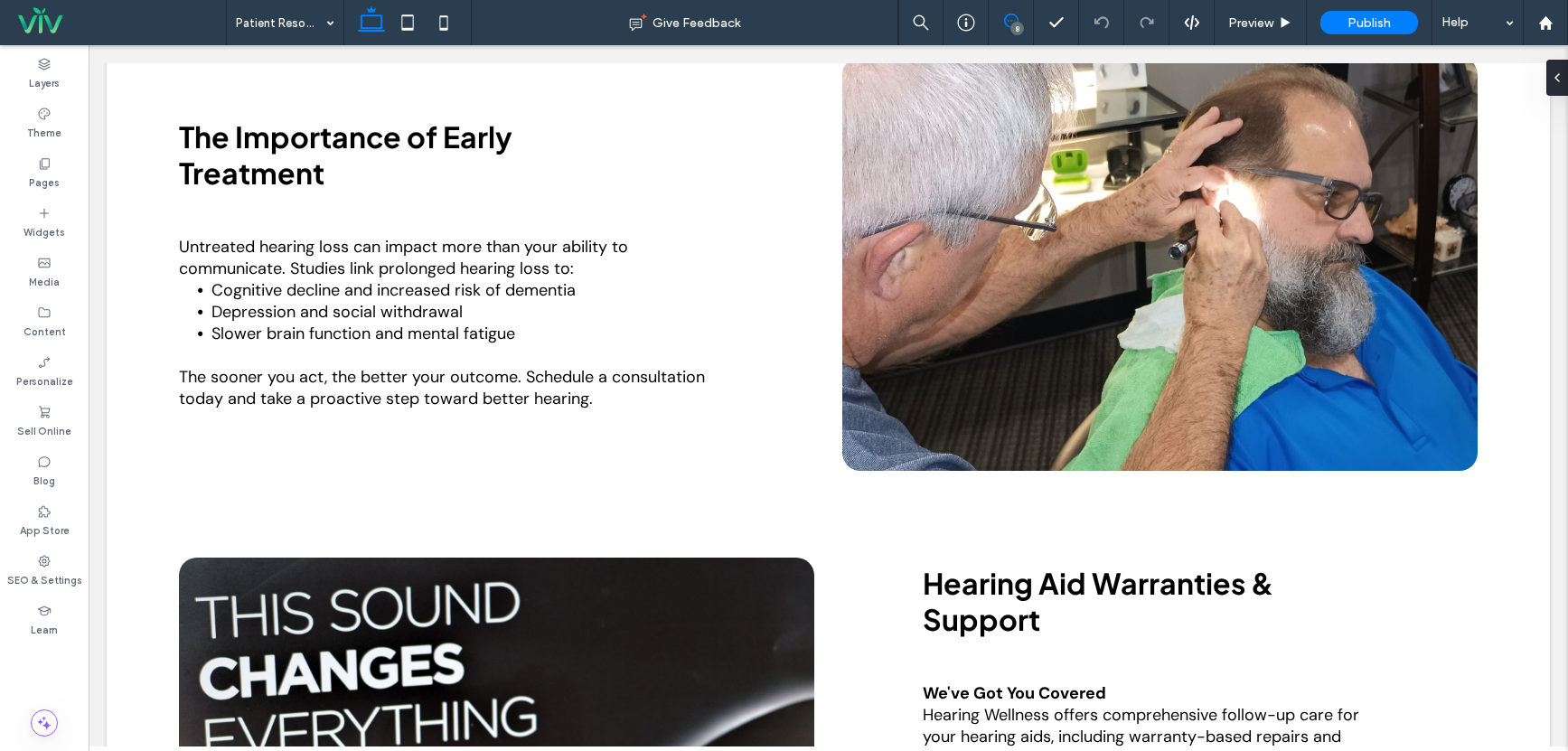click 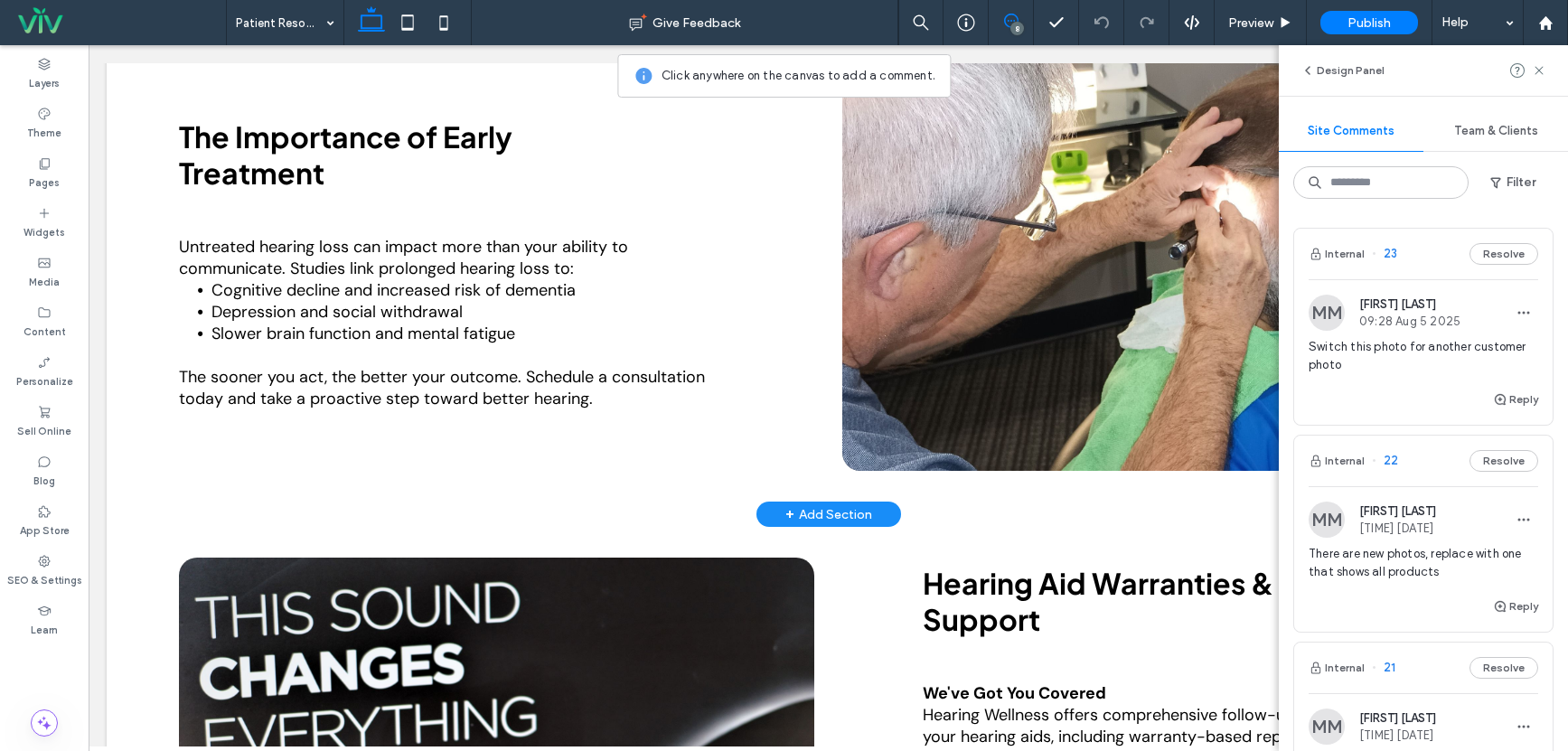 click at bounding box center [1160, 264] 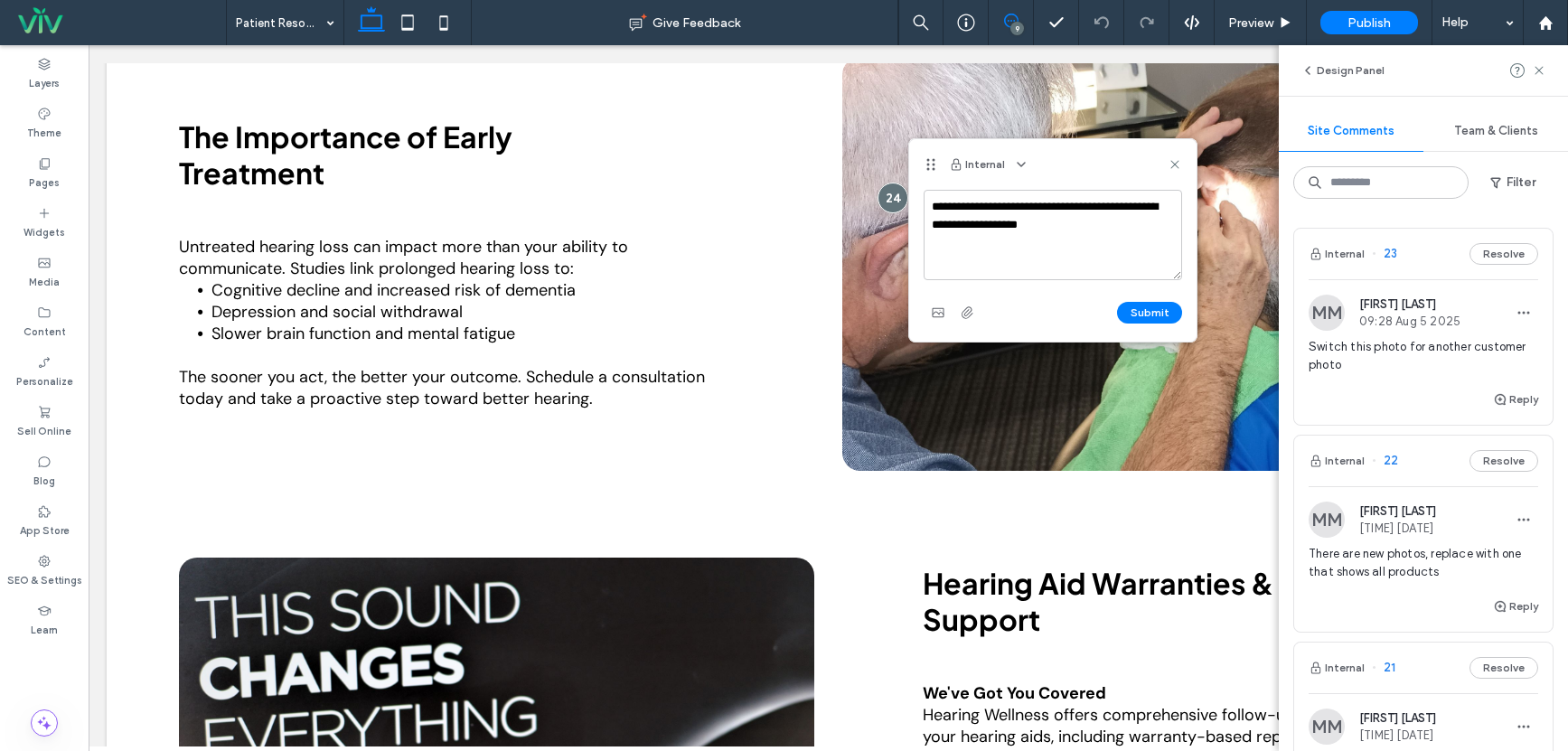 click on "**********" at bounding box center (1053, 235) 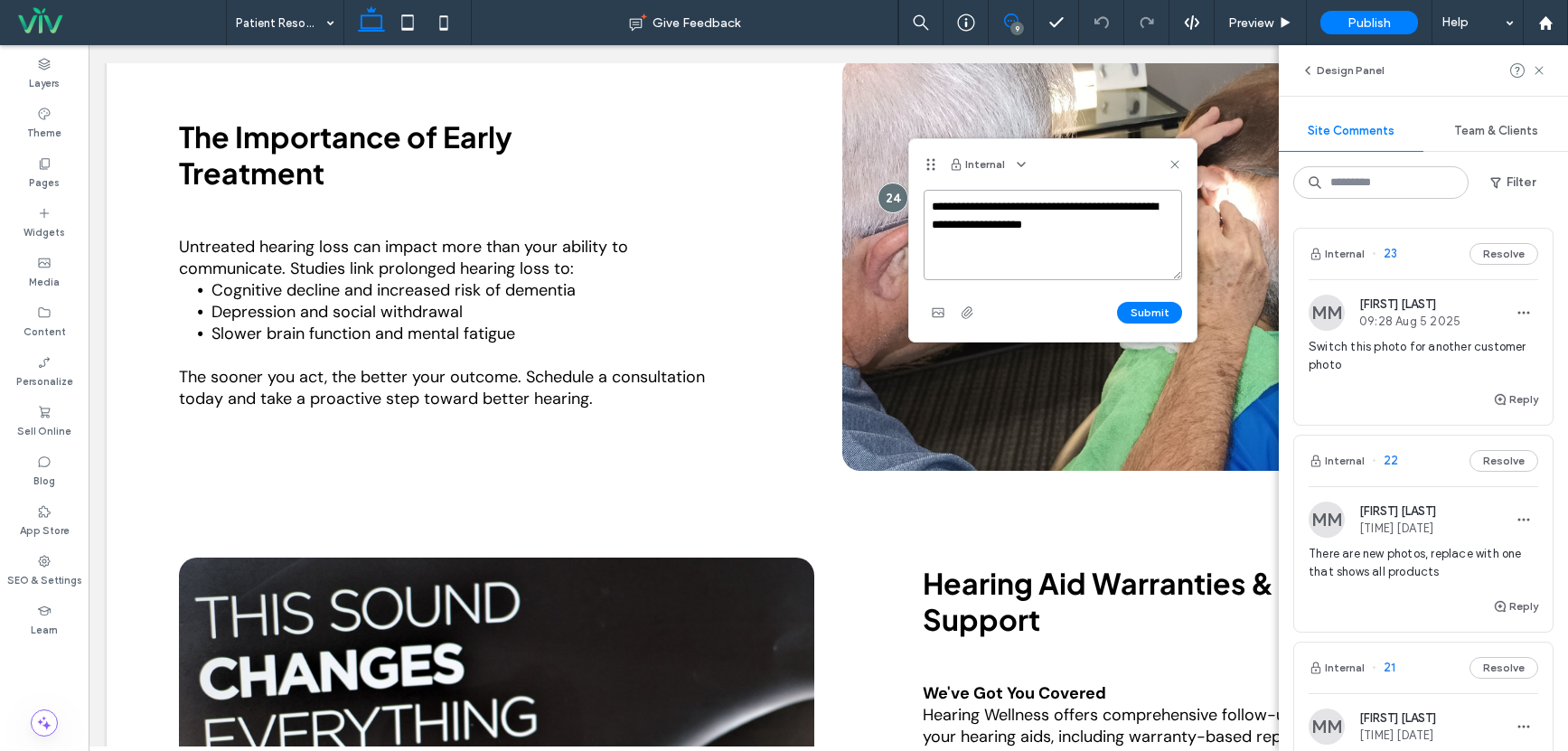 click on "**********" at bounding box center (1053, 235) 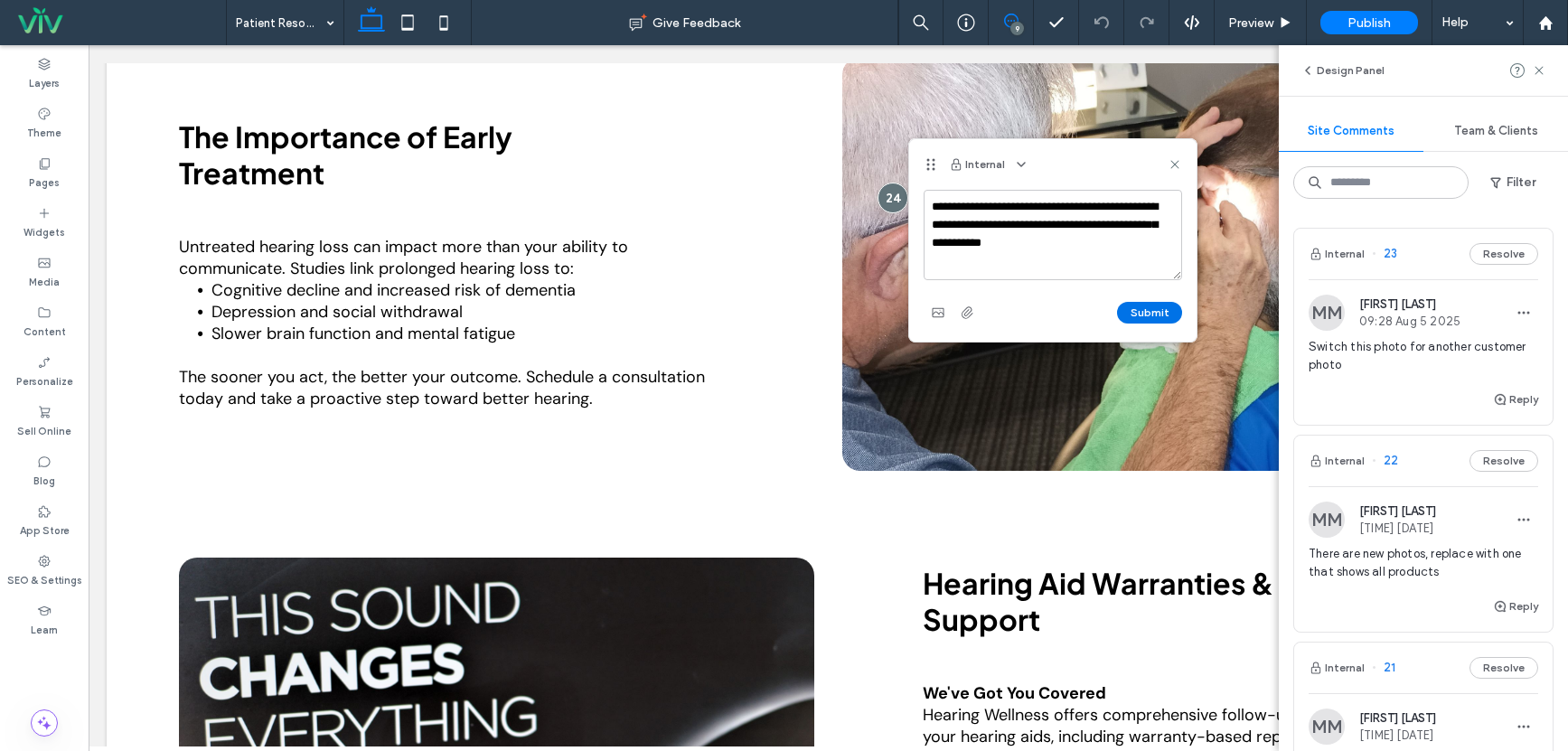 click on "Submit" at bounding box center (1150, 313) 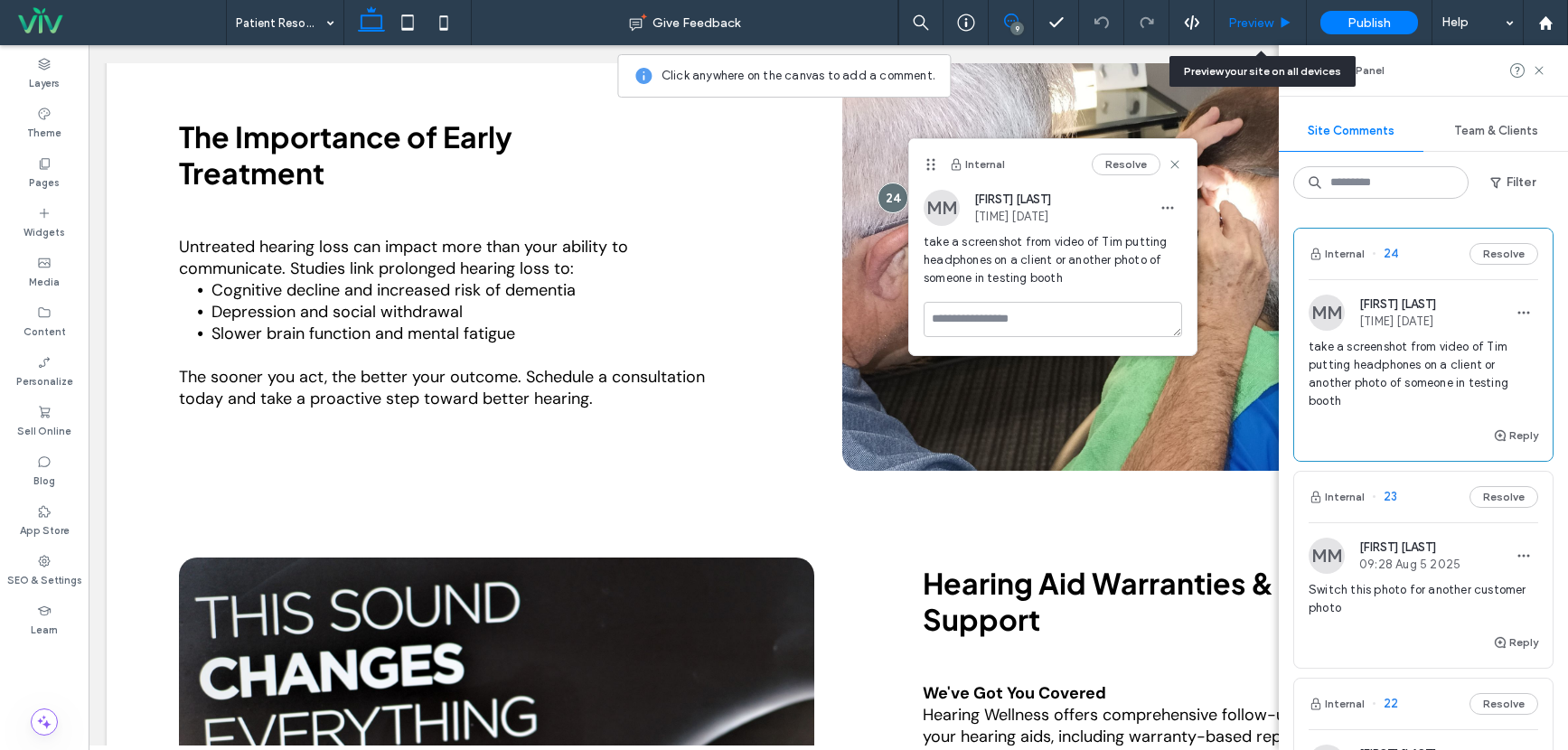 click on "Preview" at bounding box center (1251, 23) 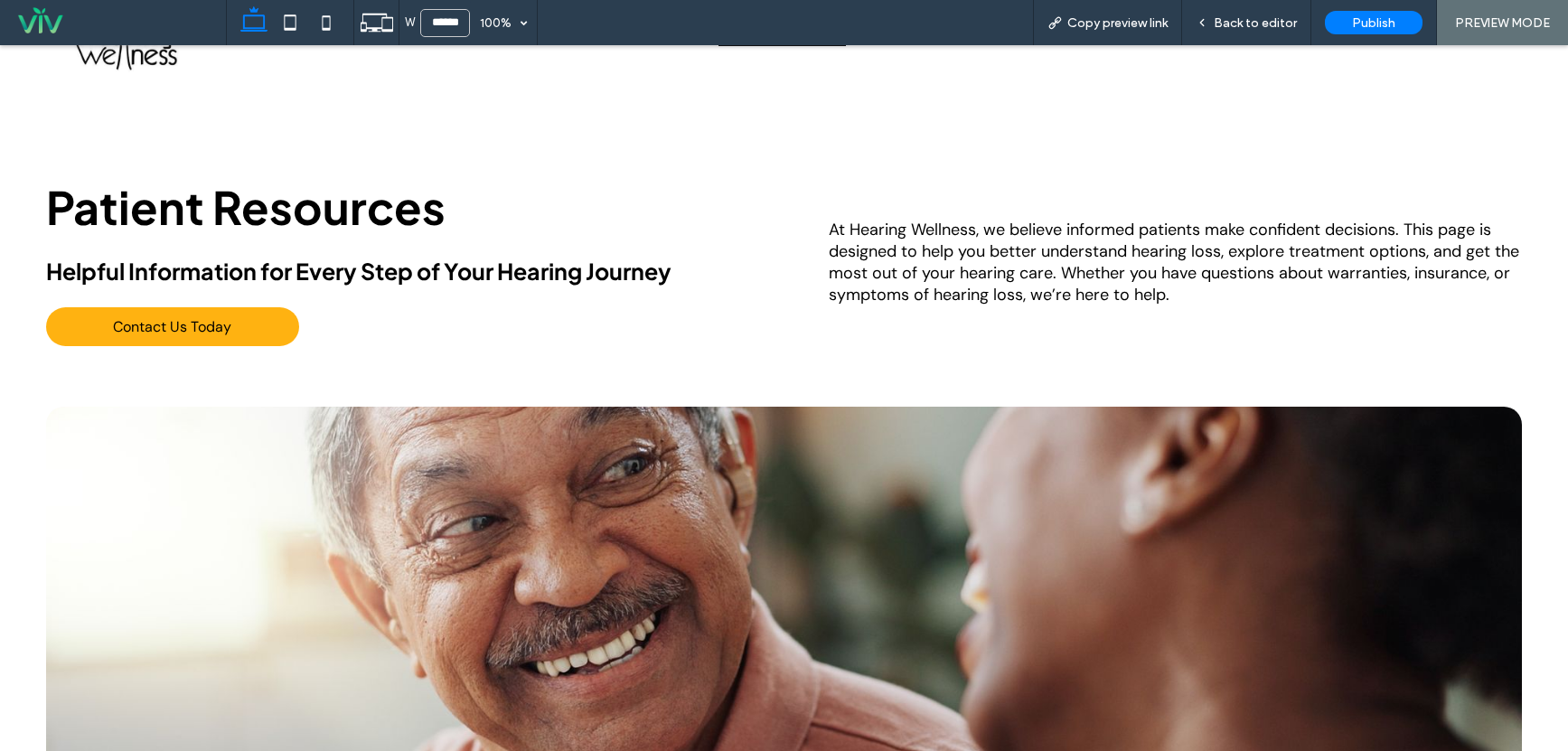 scroll, scrollTop: 0, scrollLeft: 0, axis: both 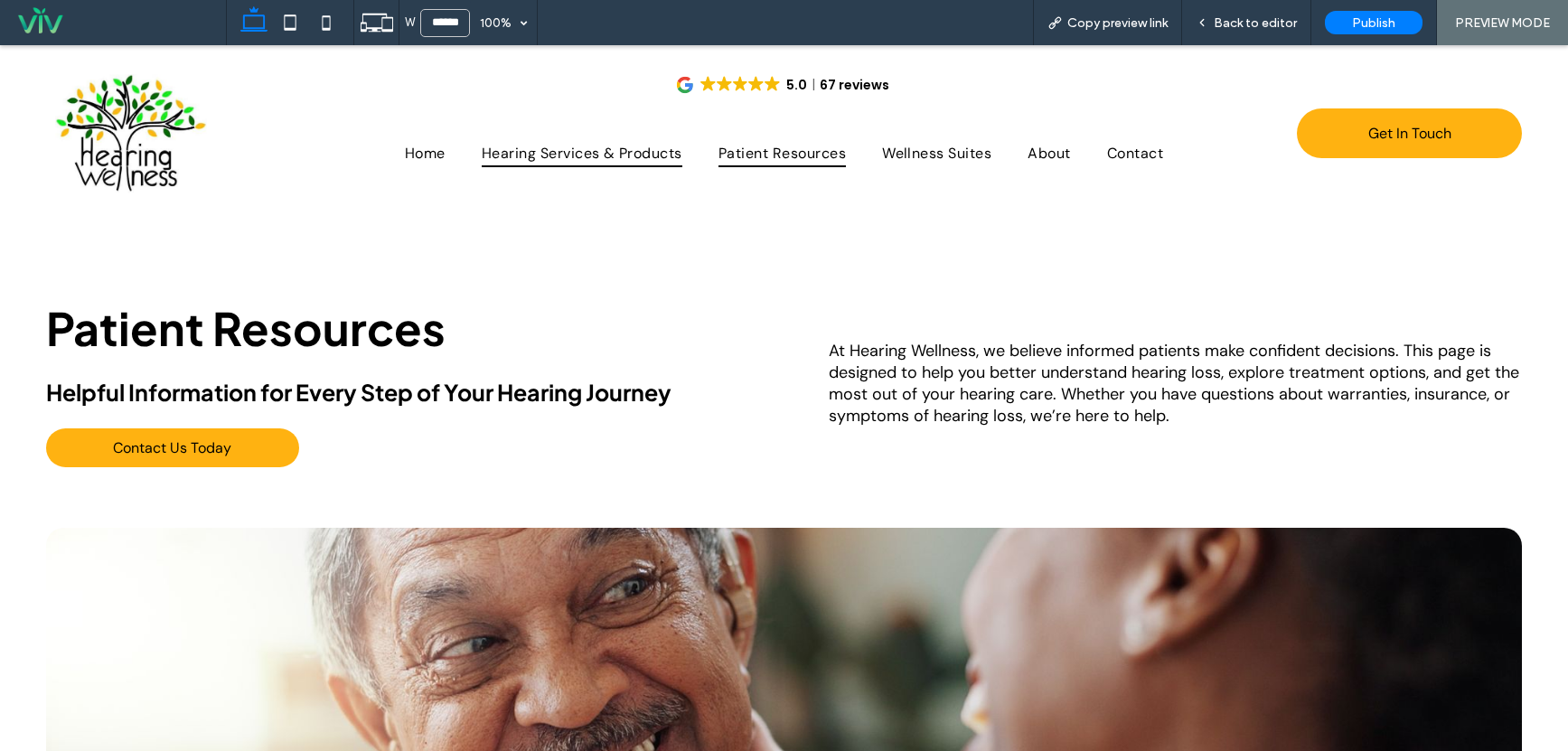 click on "Hearing Services & Products" at bounding box center [582, 153] 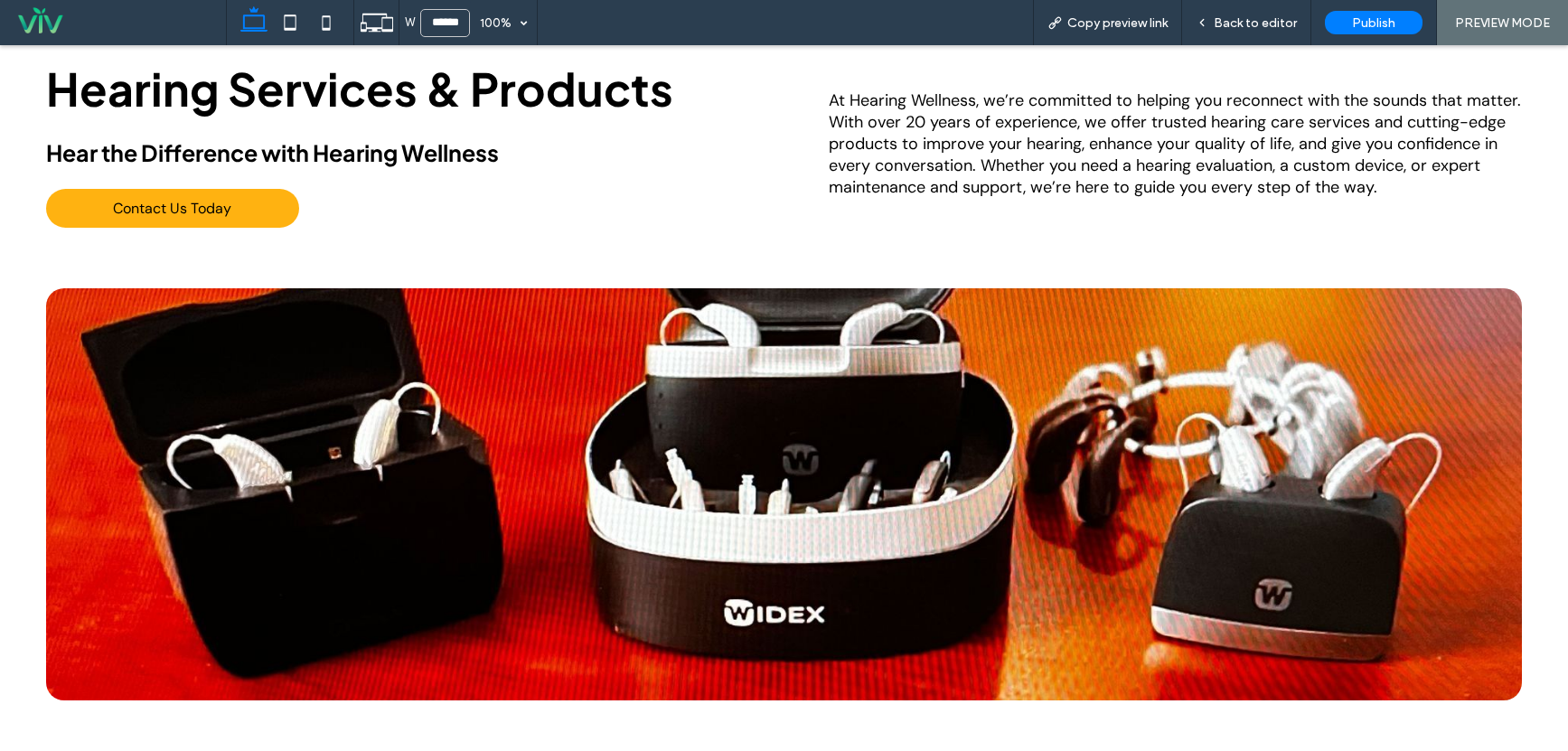 scroll, scrollTop: 271, scrollLeft: 0, axis: vertical 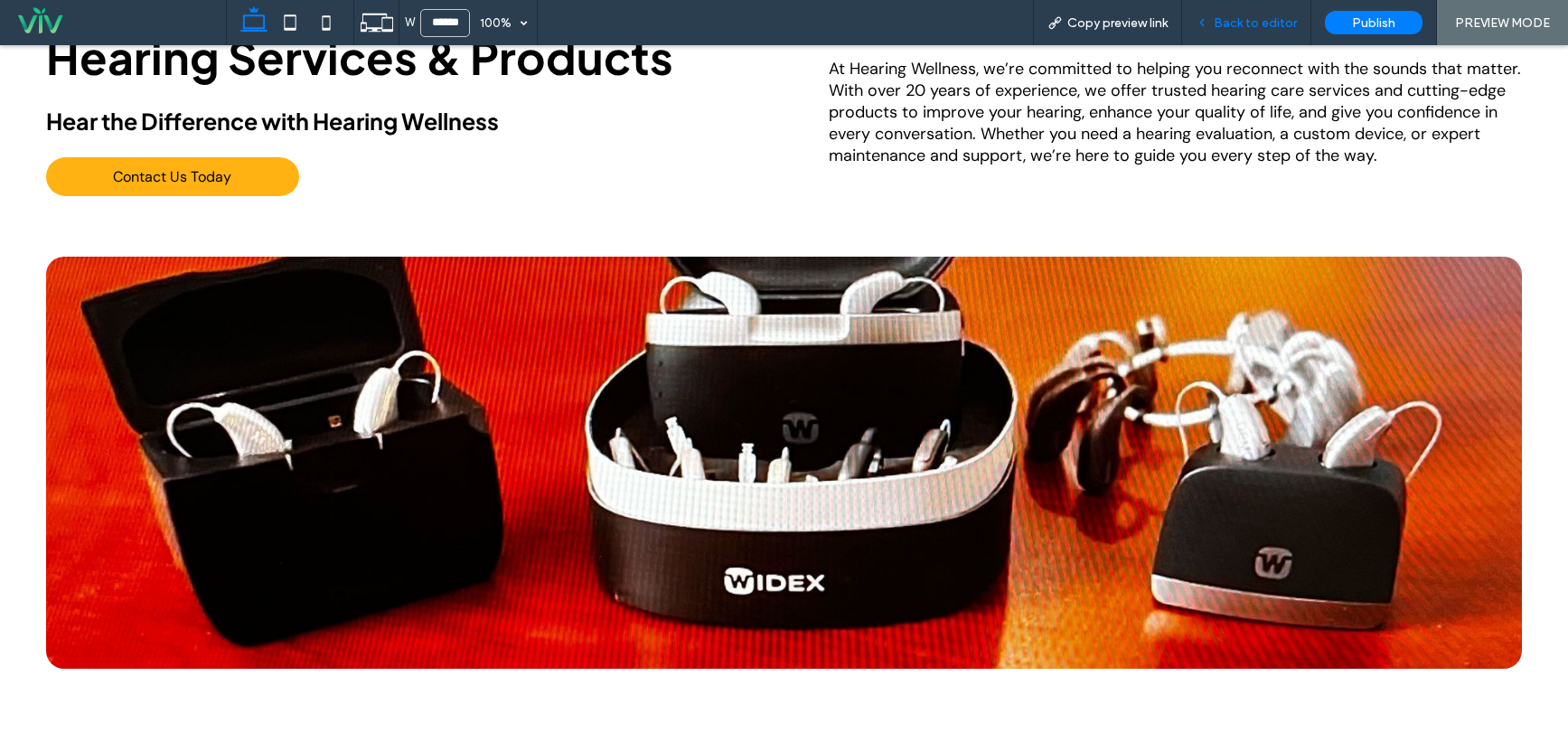 click on "Back to editor" at bounding box center [1255, 23] 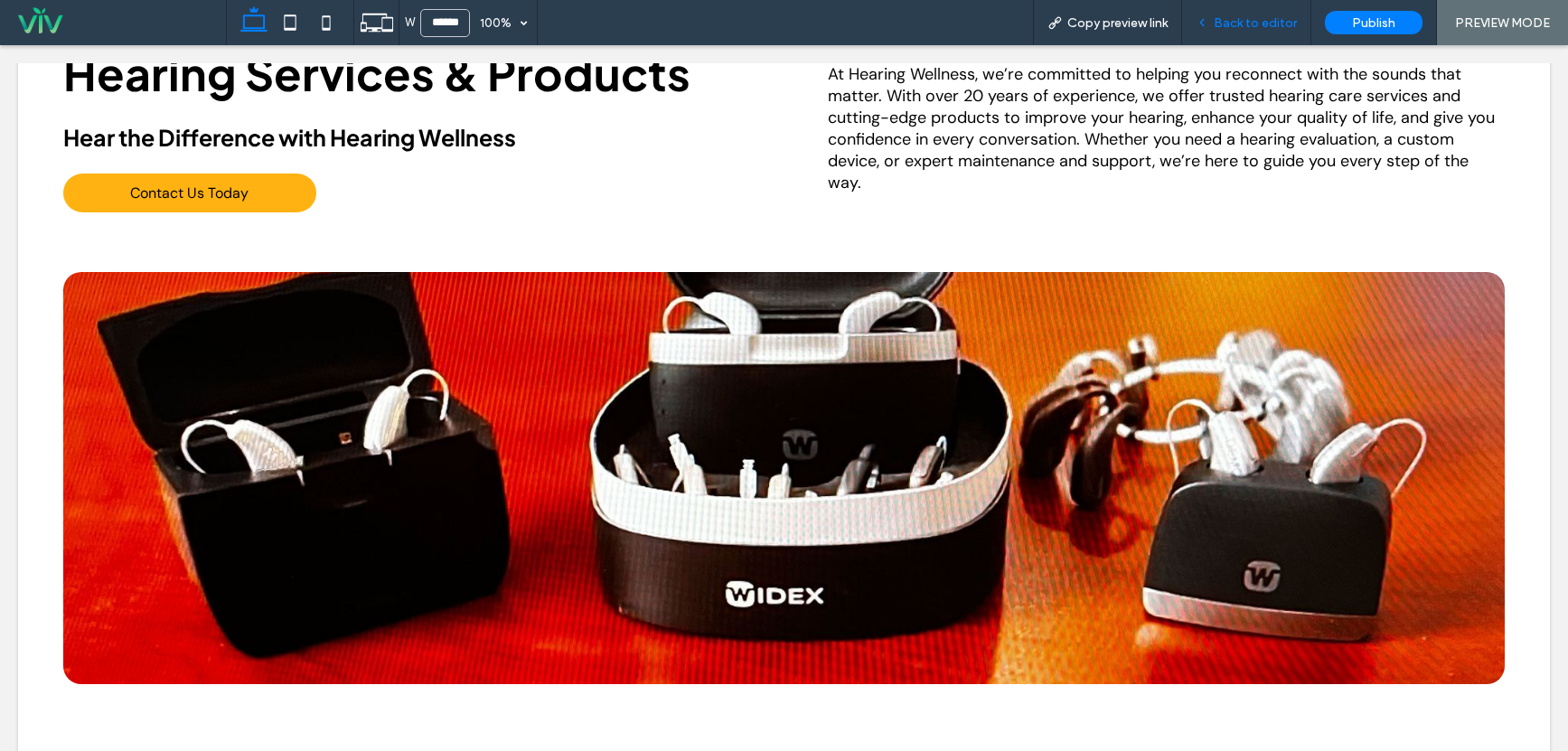 scroll, scrollTop: 276, scrollLeft: 0, axis: vertical 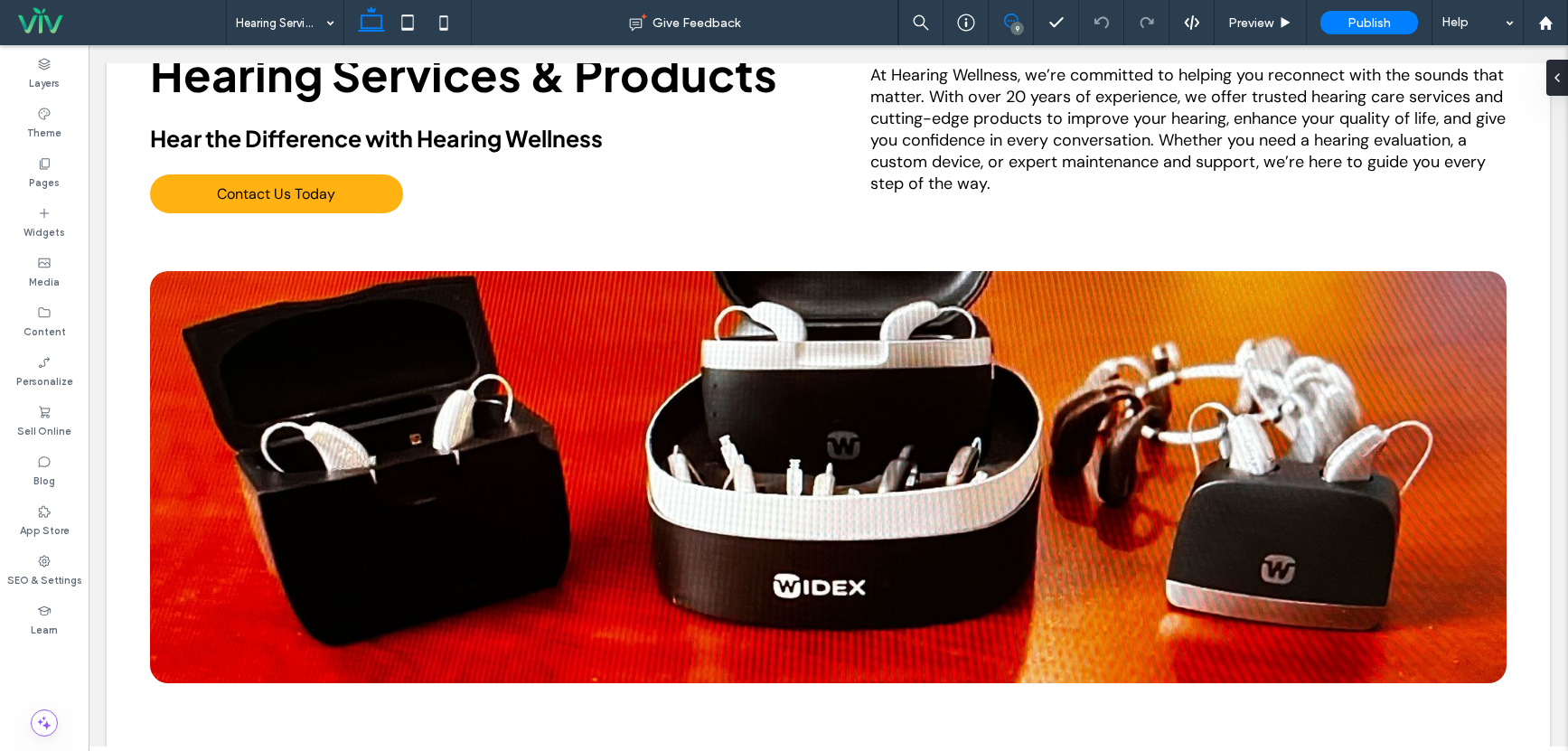 click 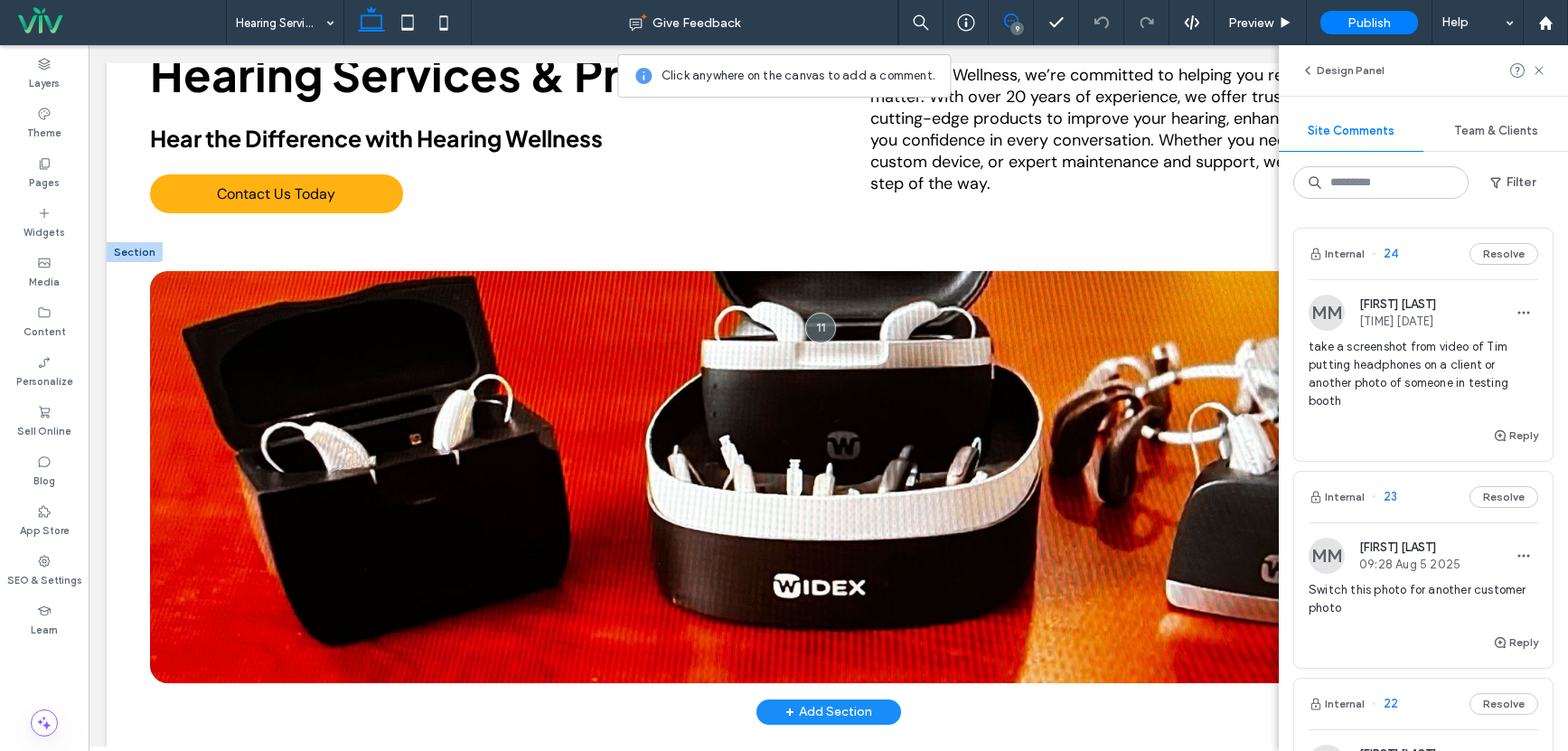 click at bounding box center [828, 477] 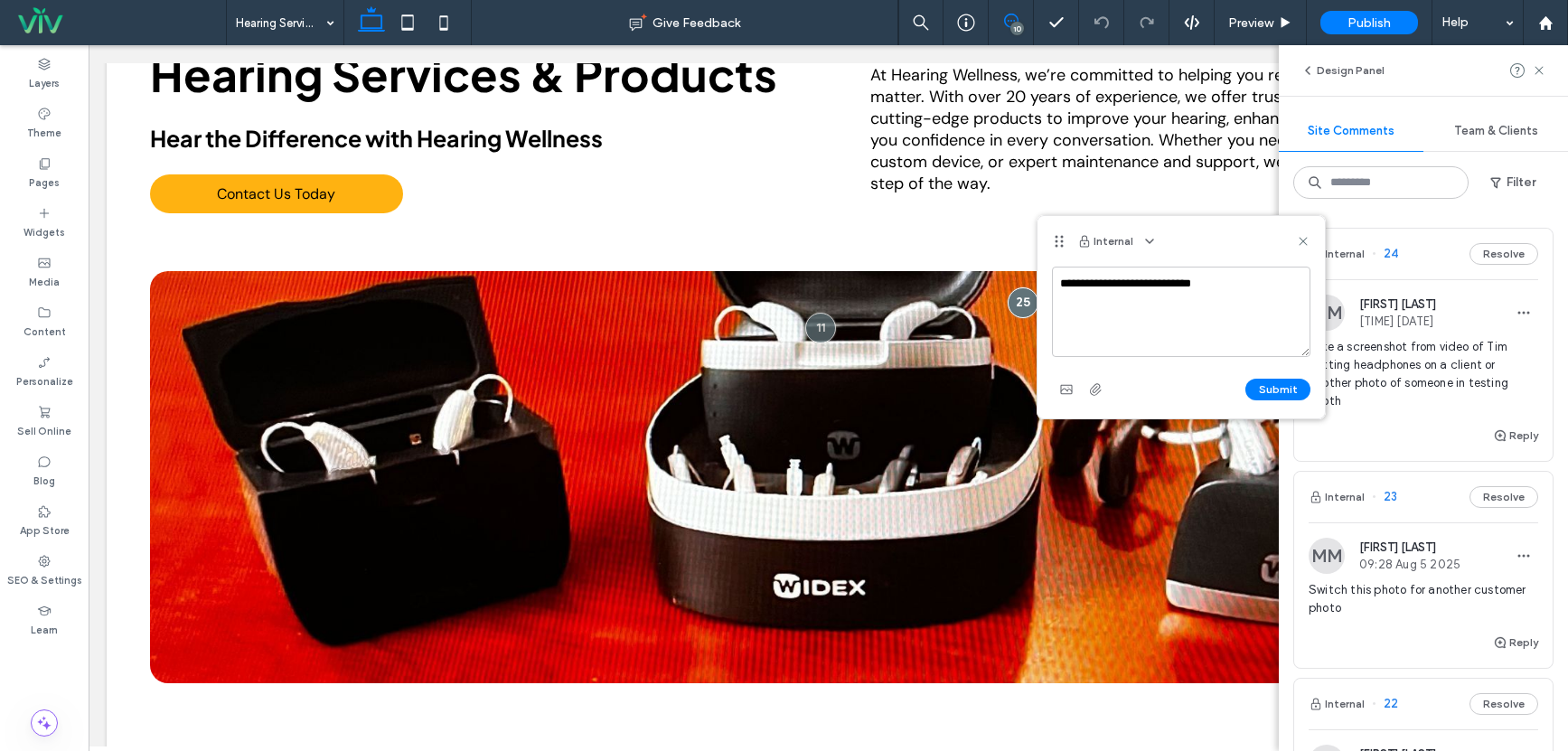 click on "**********" at bounding box center [1181, 312] 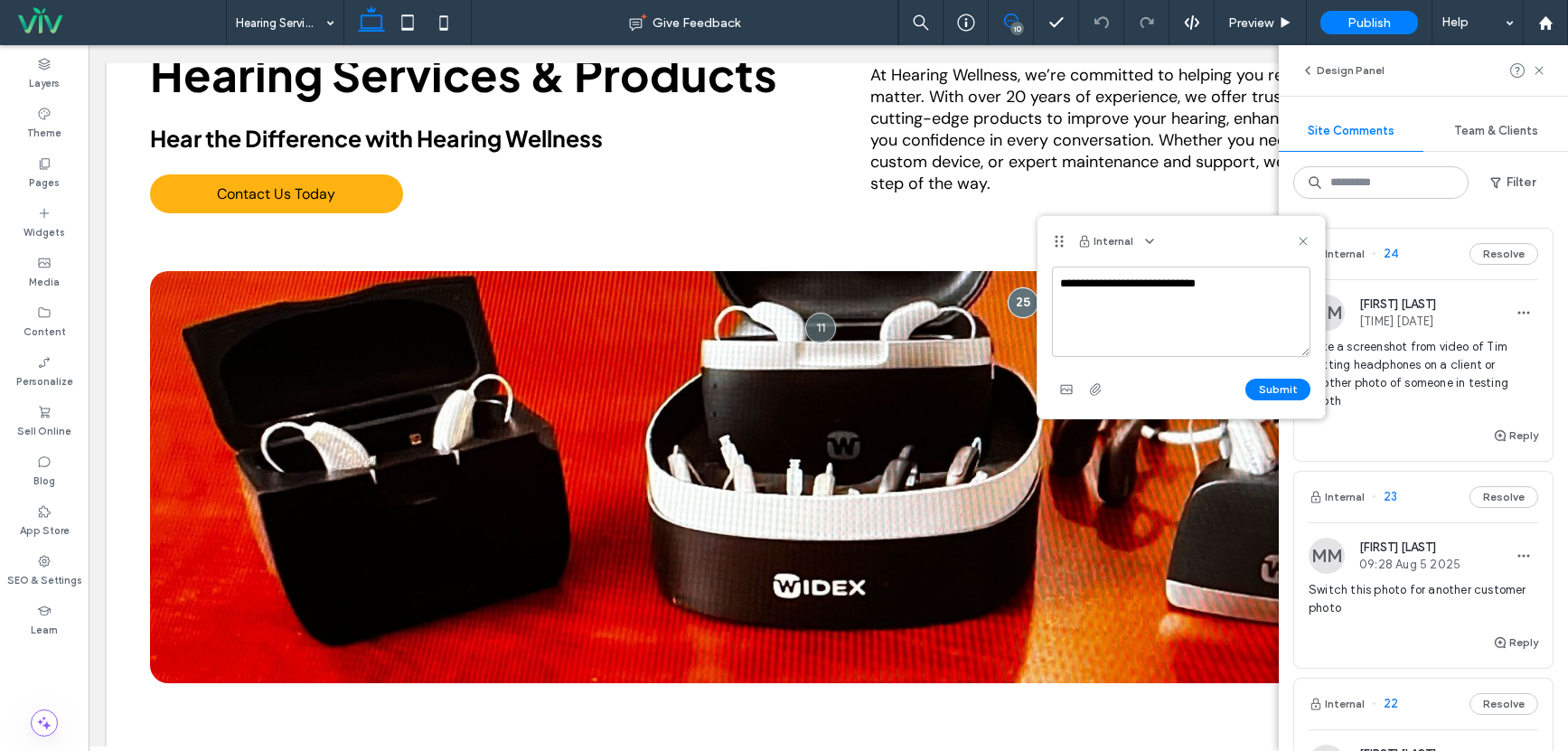 click on "**********" at bounding box center (1181, 312) 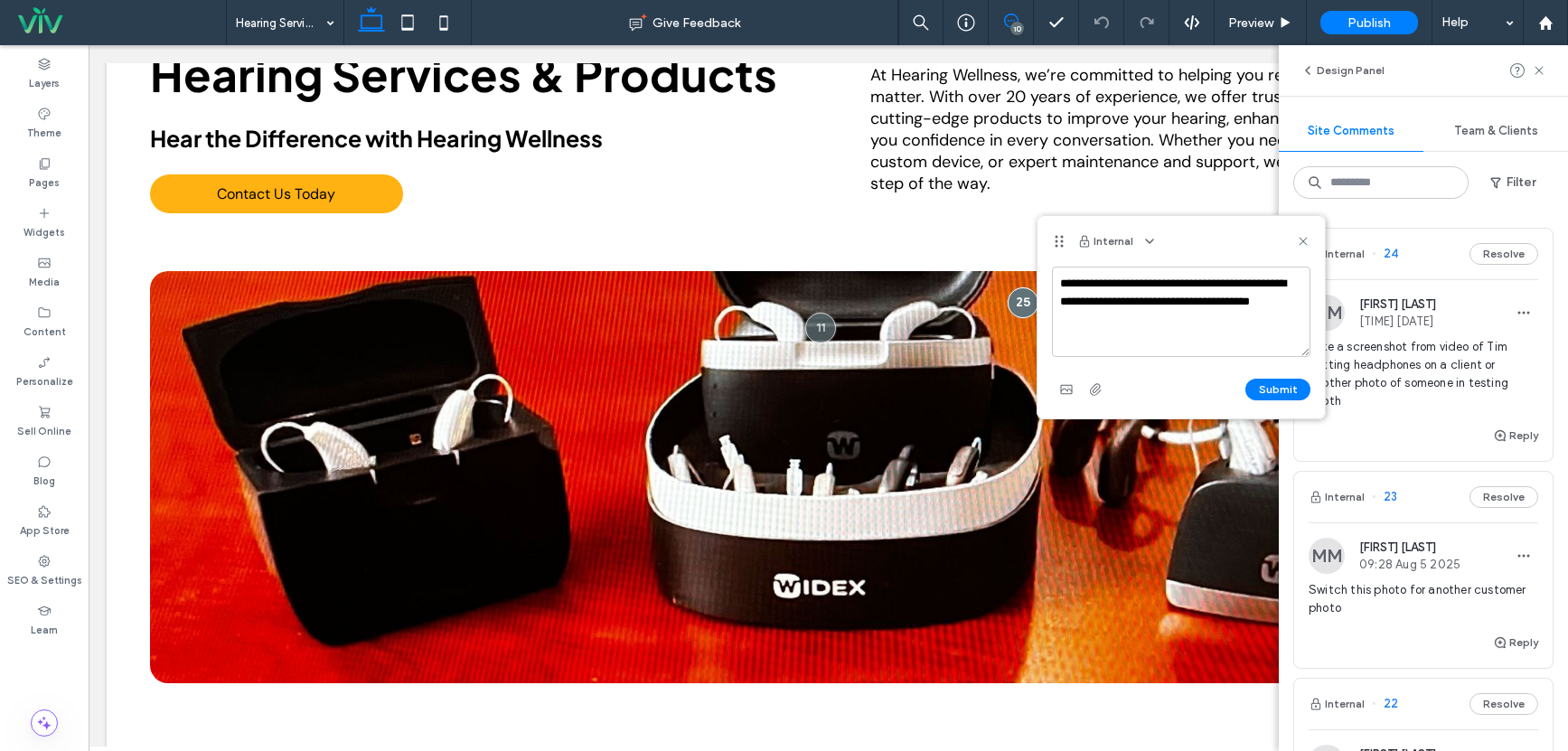 click on "Submit" at bounding box center (1278, 390) 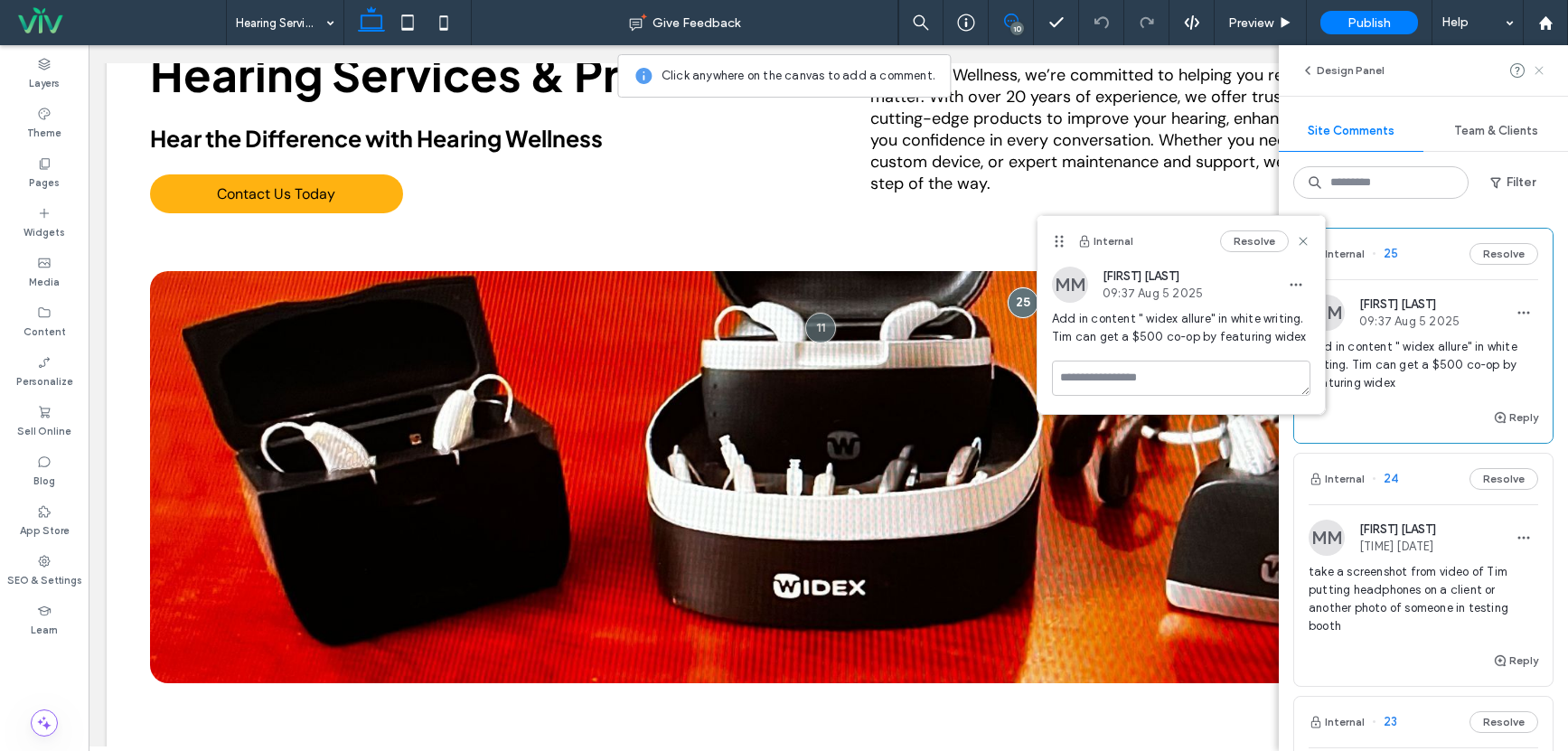 click 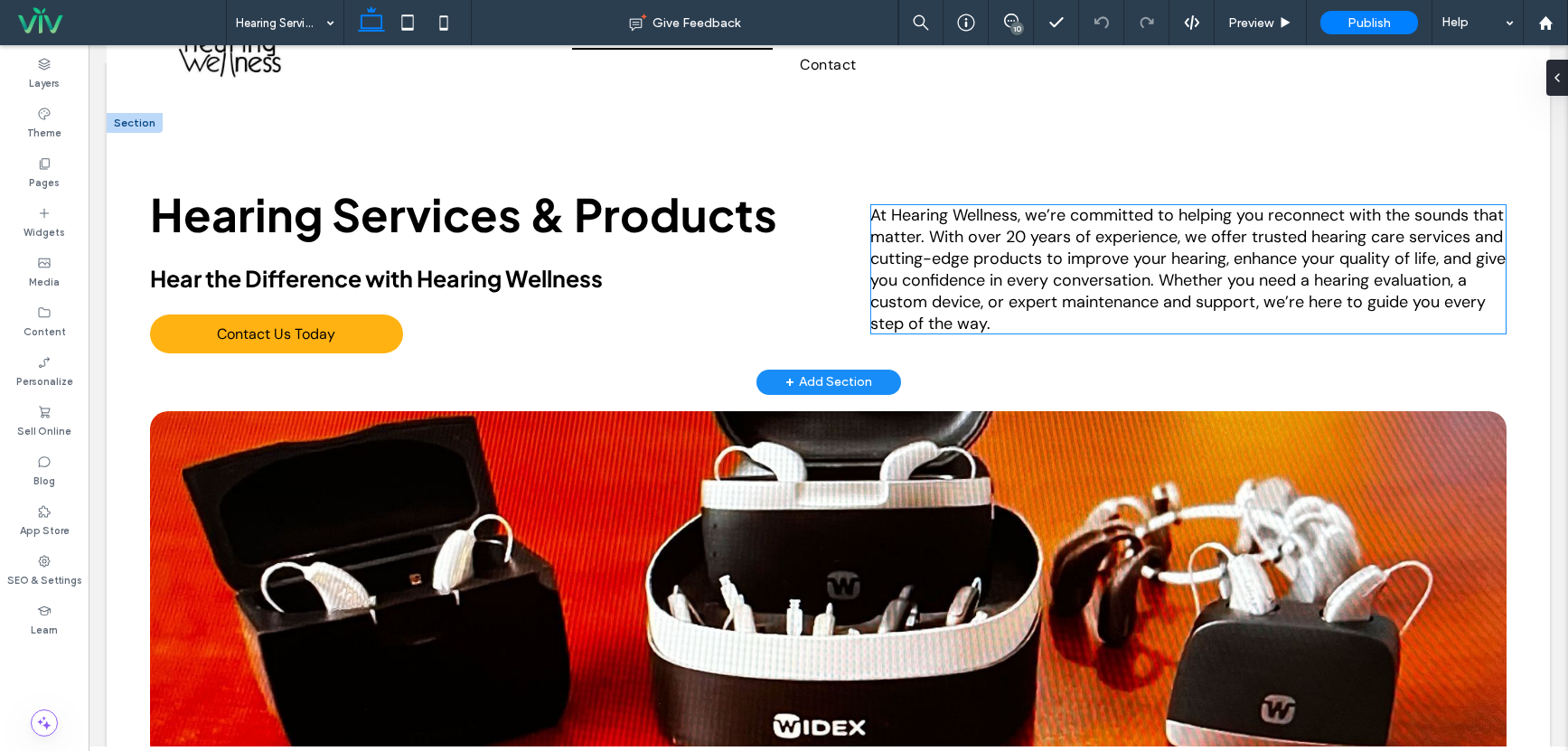 scroll, scrollTop: 95, scrollLeft: 0, axis: vertical 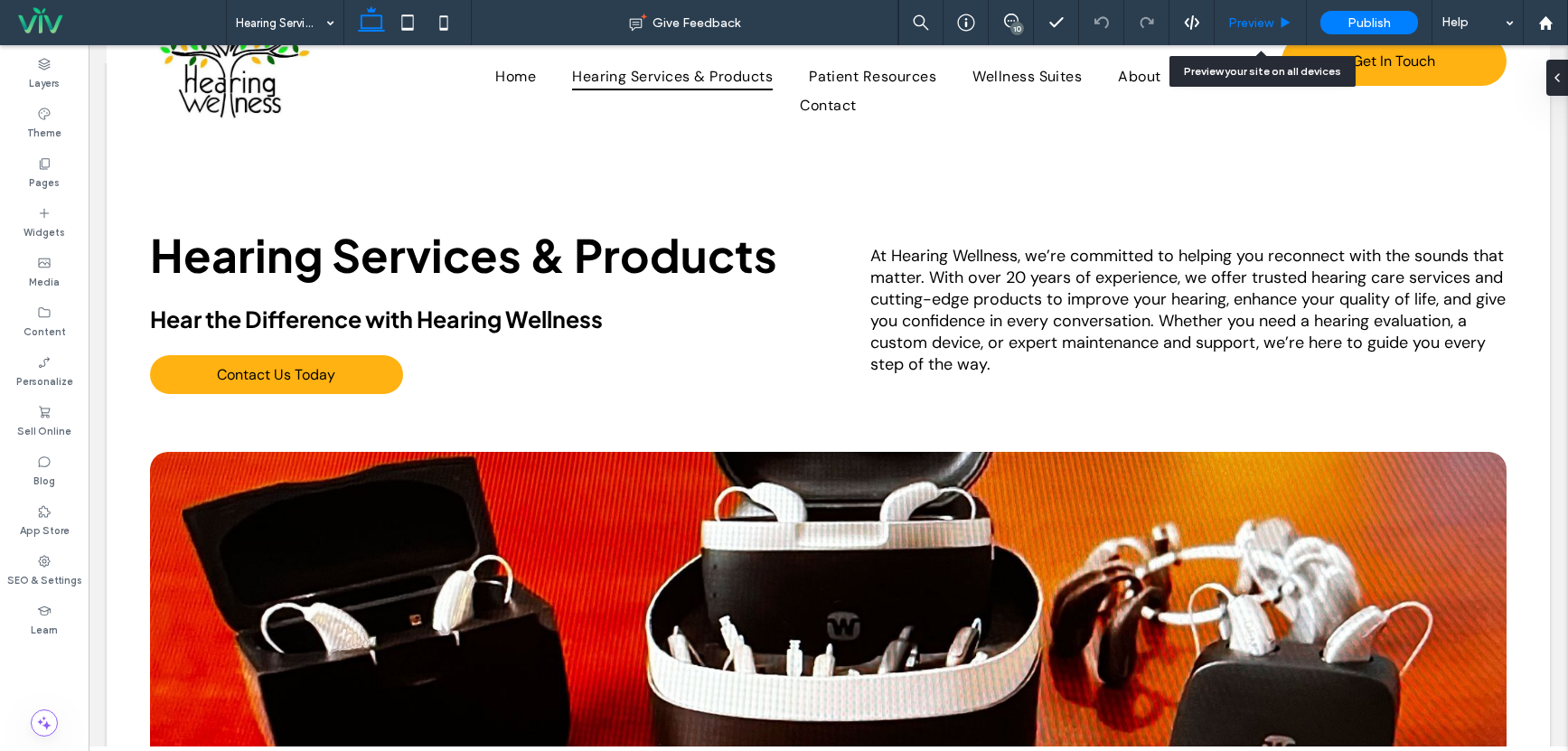 click on "Preview" at bounding box center (1251, 23) 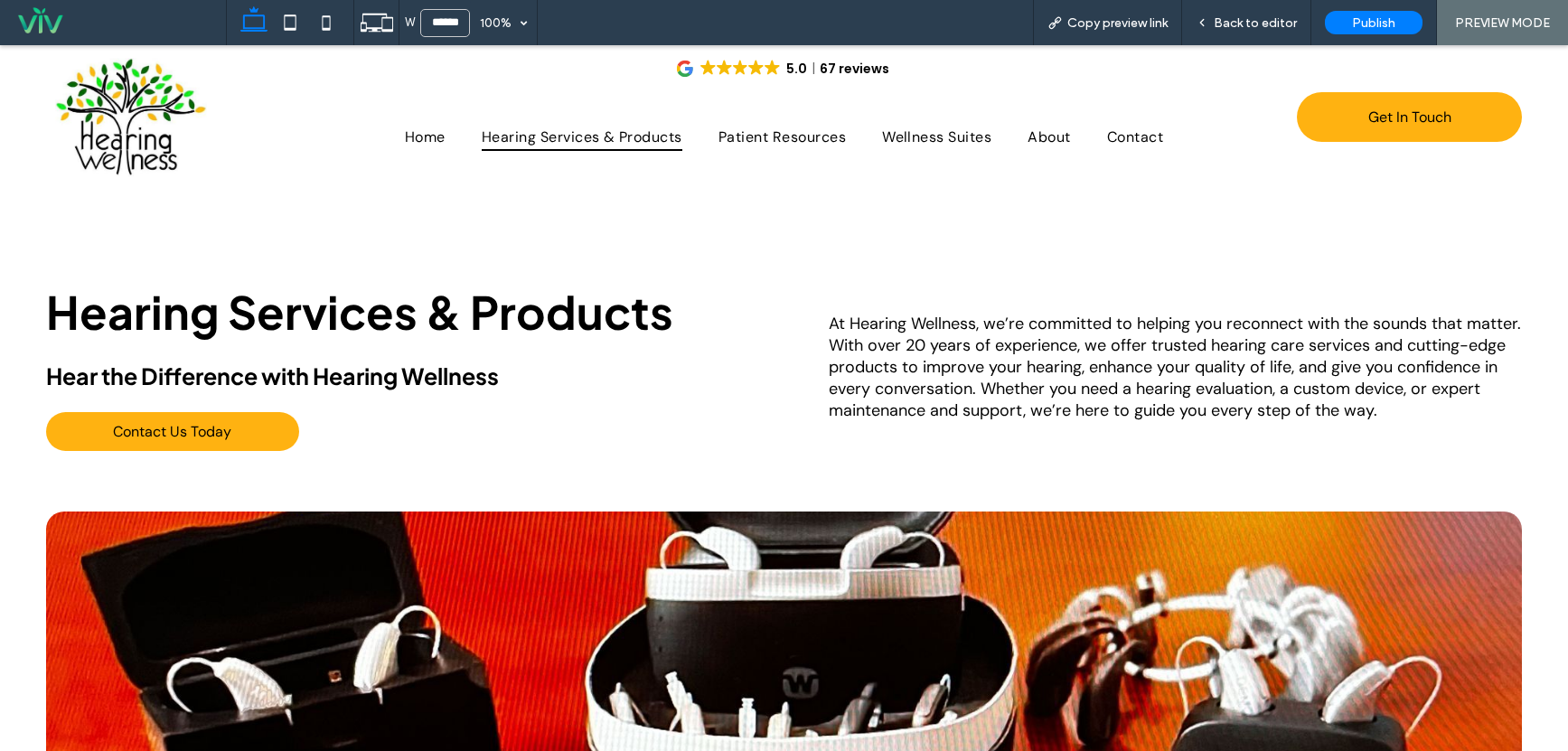 scroll, scrollTop: 0, scrollLeft: 0, axis: both 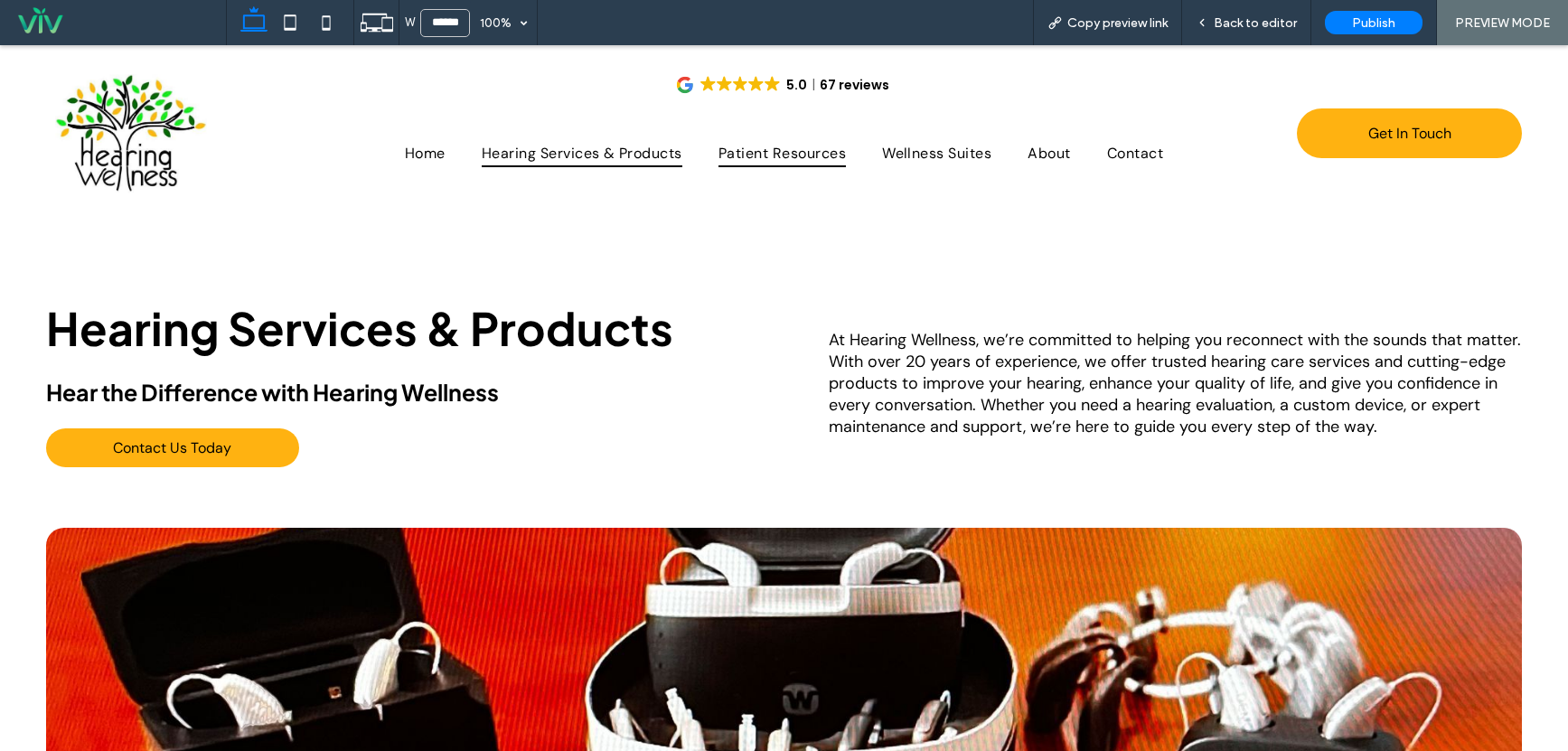 click on "Patient Resources" at bounding box center (782, 153) 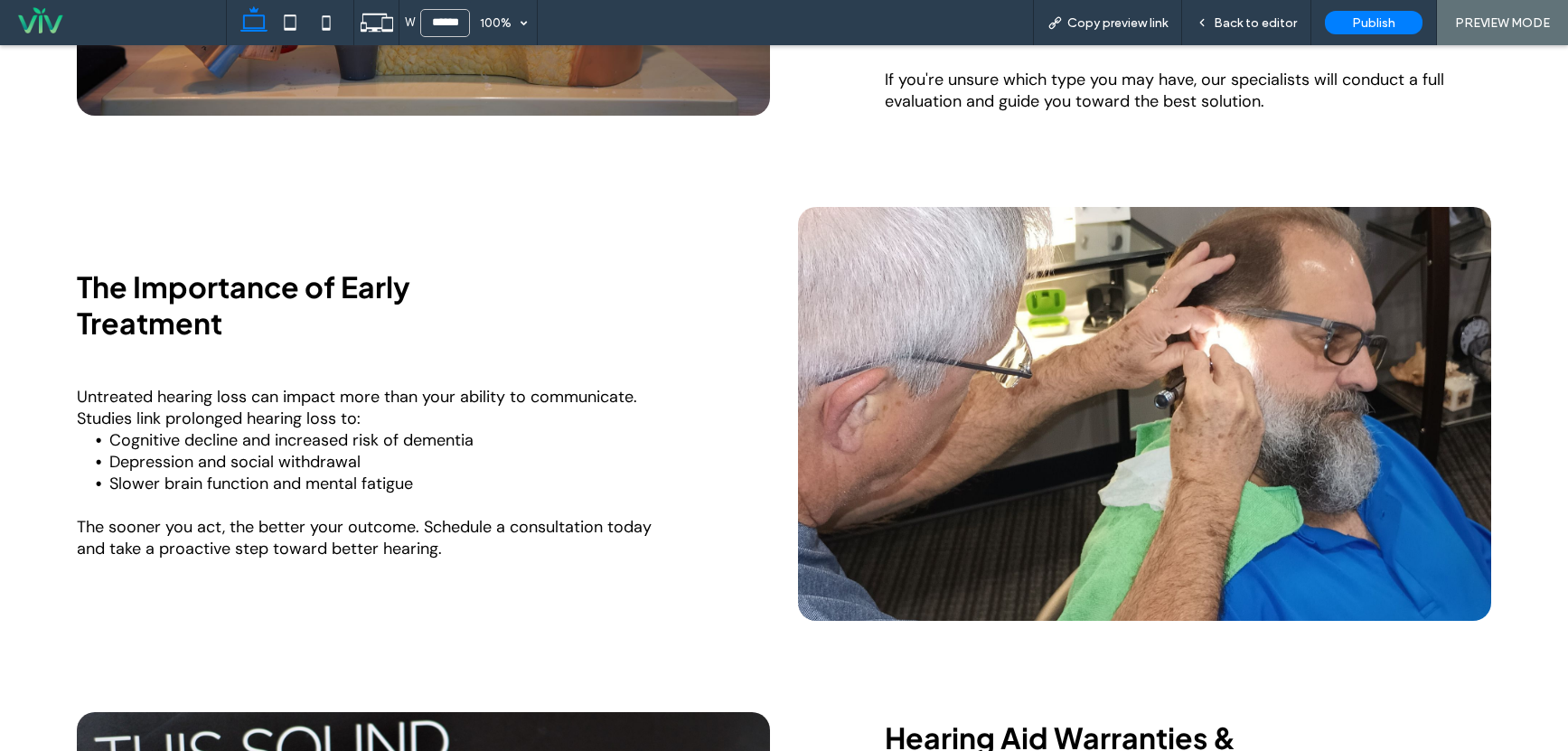 scroll, scrollTop: 1356, scrollLeft: 0, axis: vertical 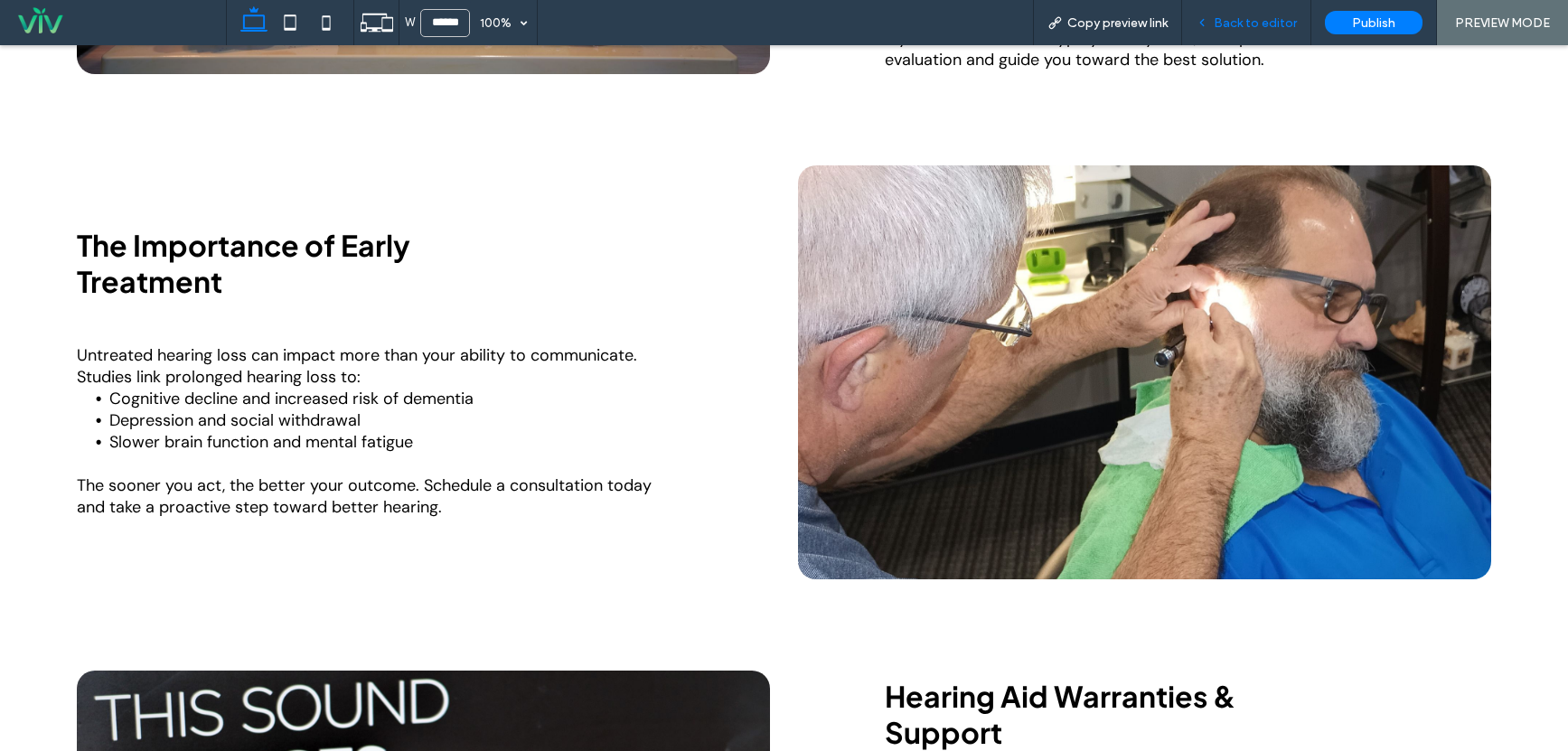 click on "Back to editor" at bounding box center (1255, 23) 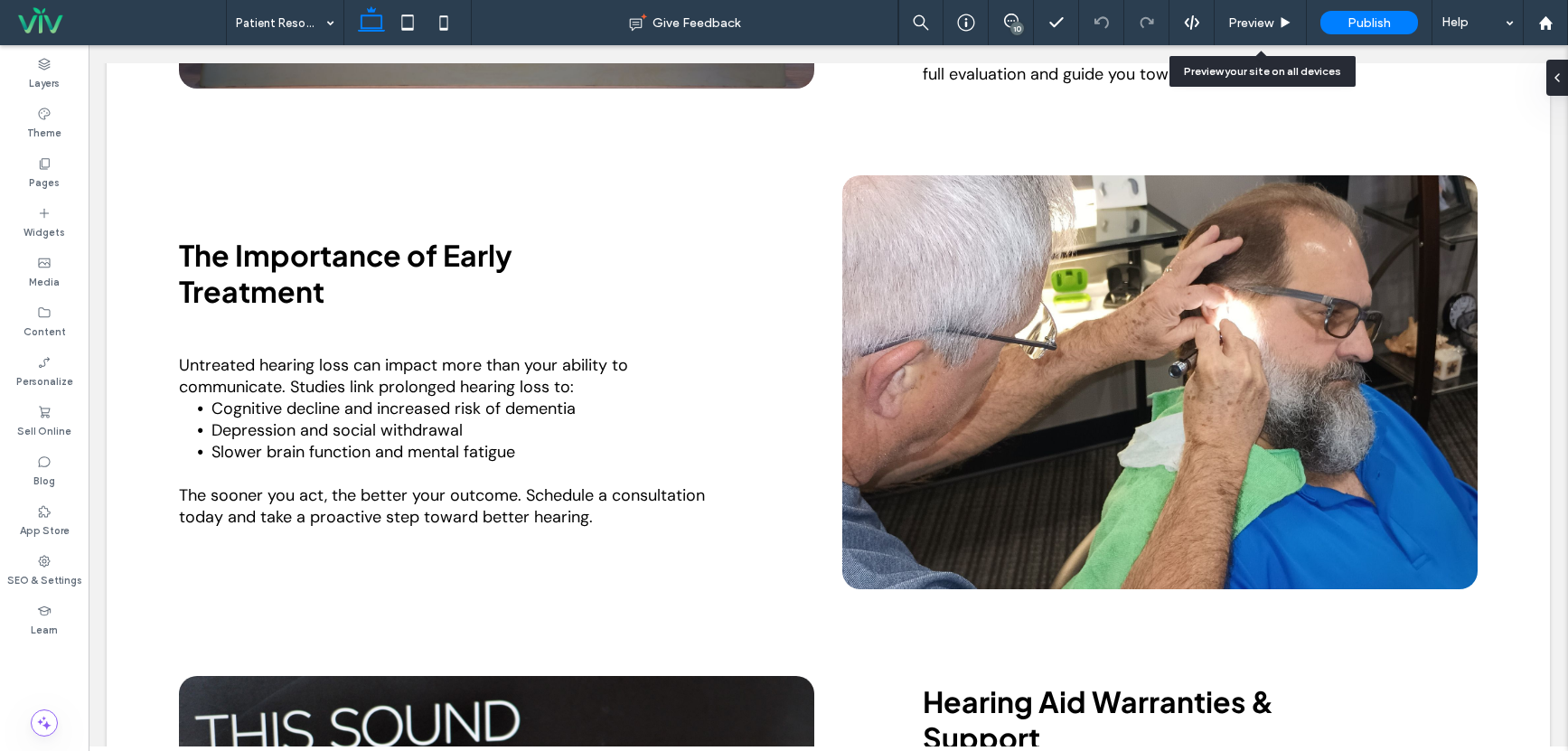 scroll, scrollTop: 1385, scrollLeft: 0, axis: vertical 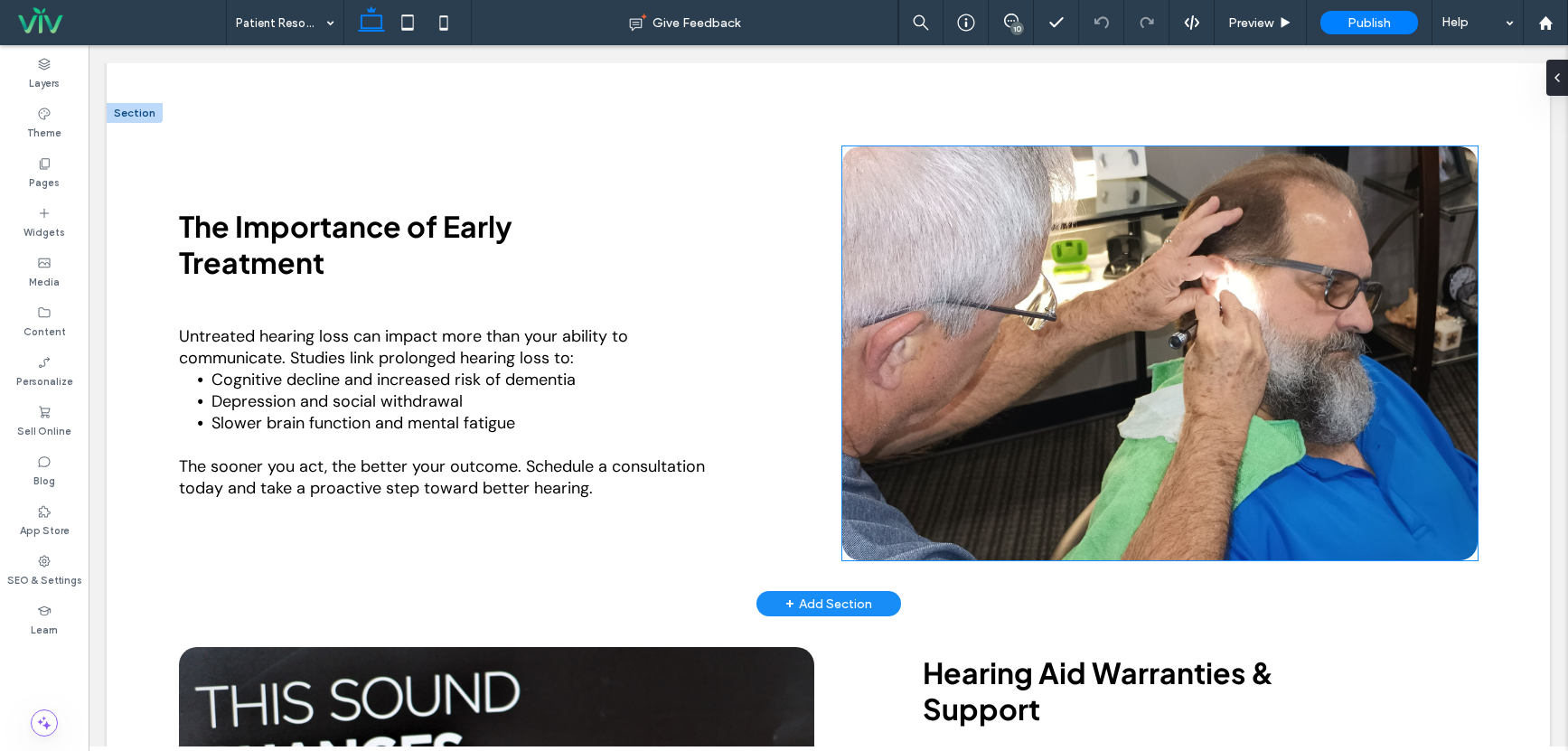 click at bounding box center [1160, 353] 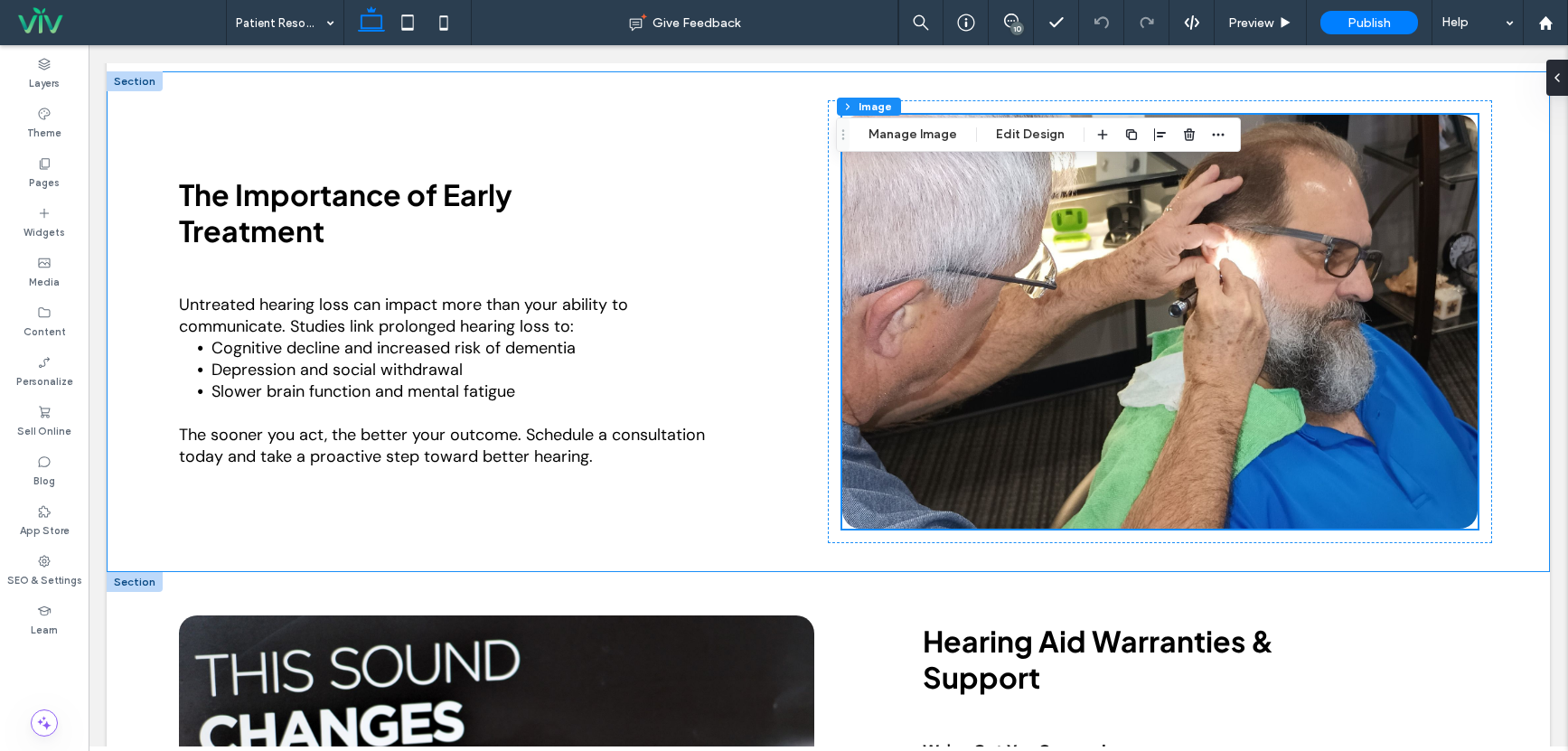 scroll, scrollTop: 1385, scrollLeft: 0, axis: vertical 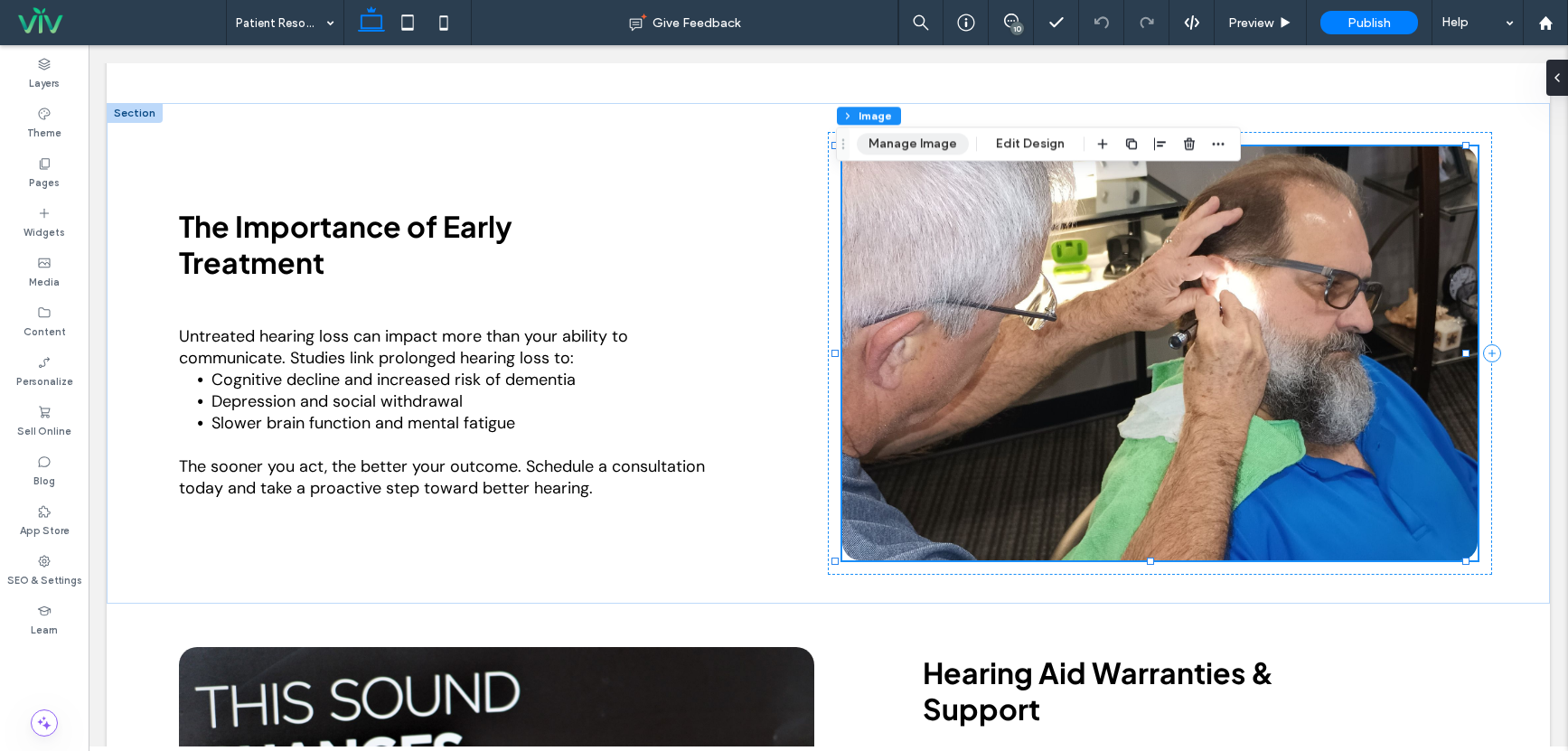 click on "Manage Image" at bounding box center (913, 144) 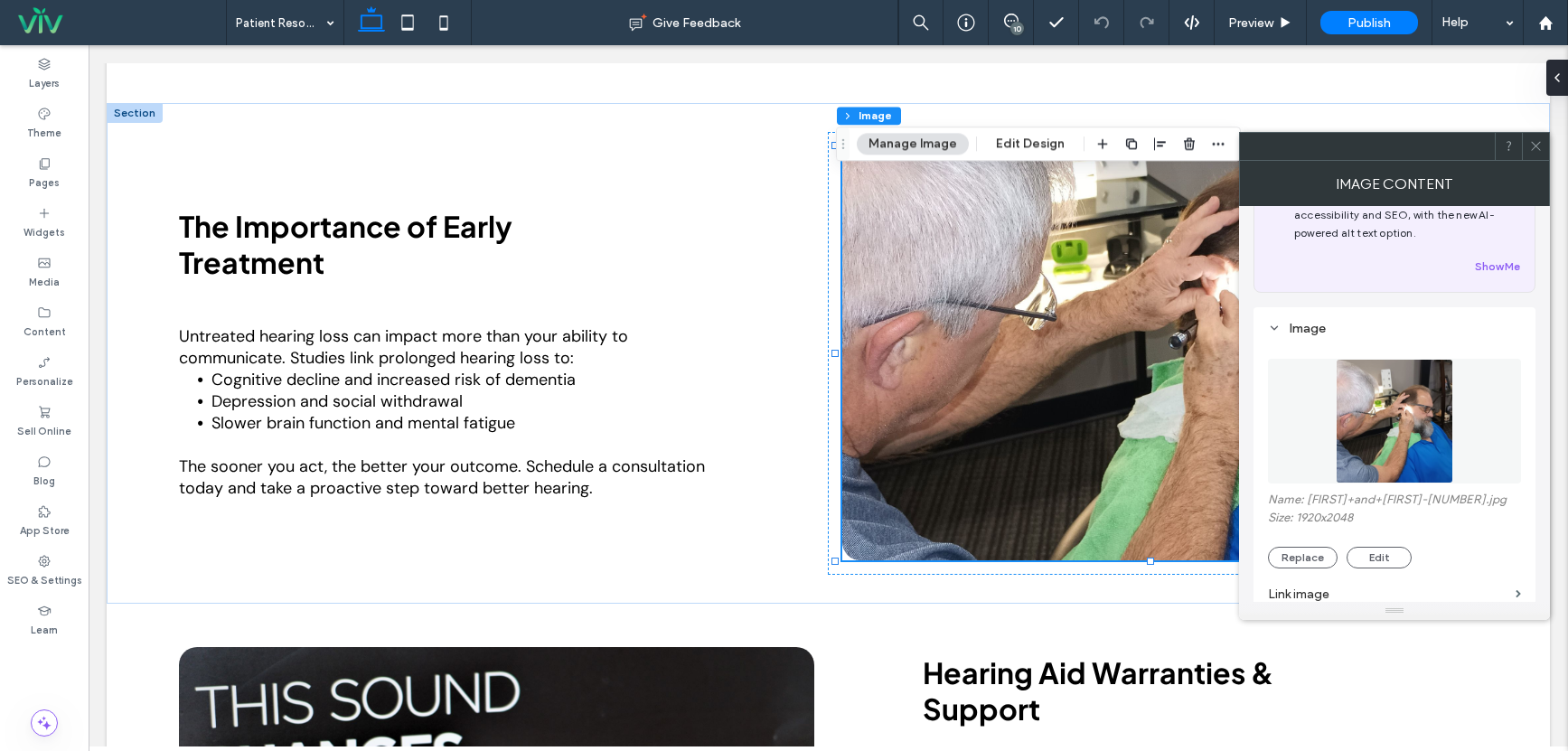 scroll, scrollTop: 271, scrollLeft: 0, axis: vertical 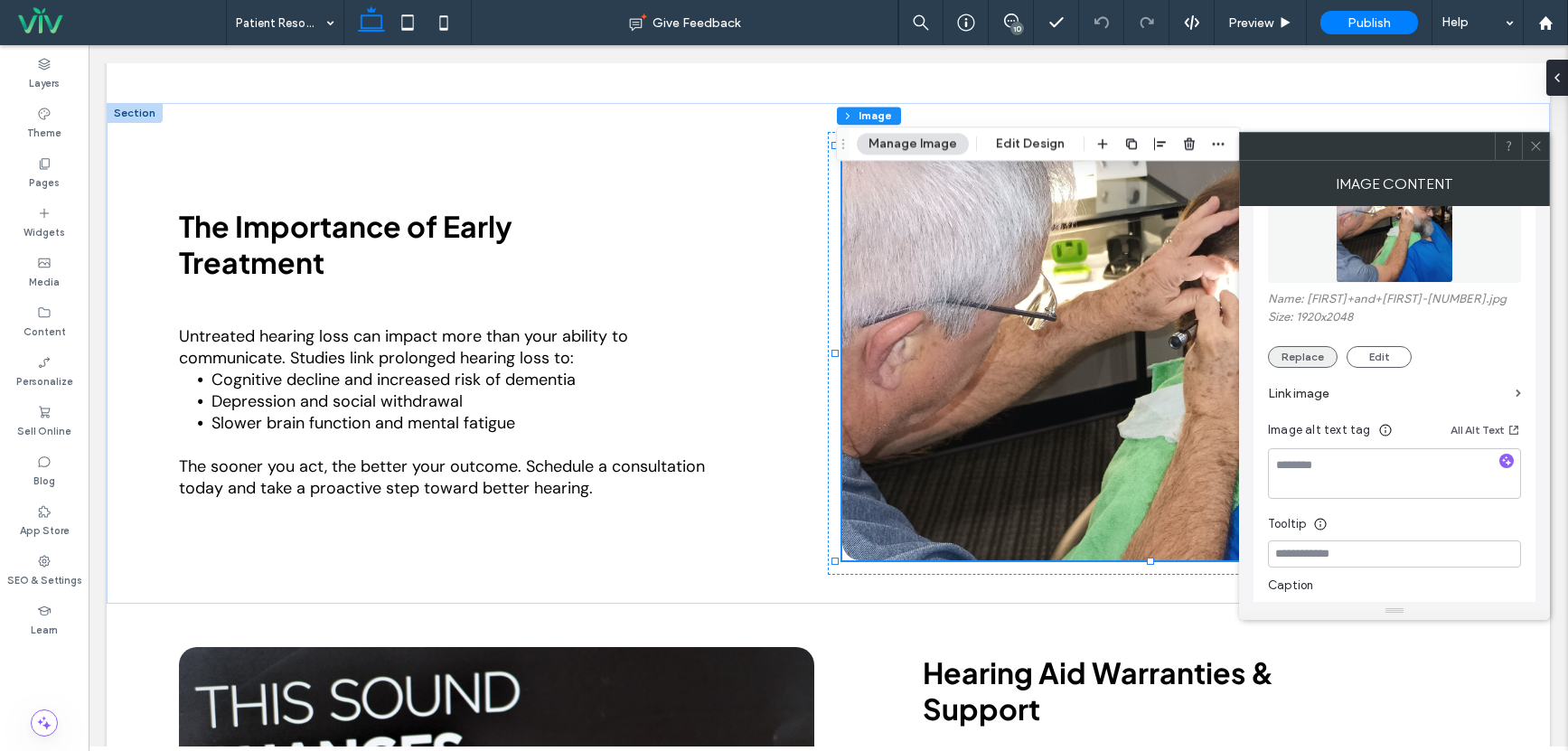 click on "Replace" at bounding box center (1302, 357) 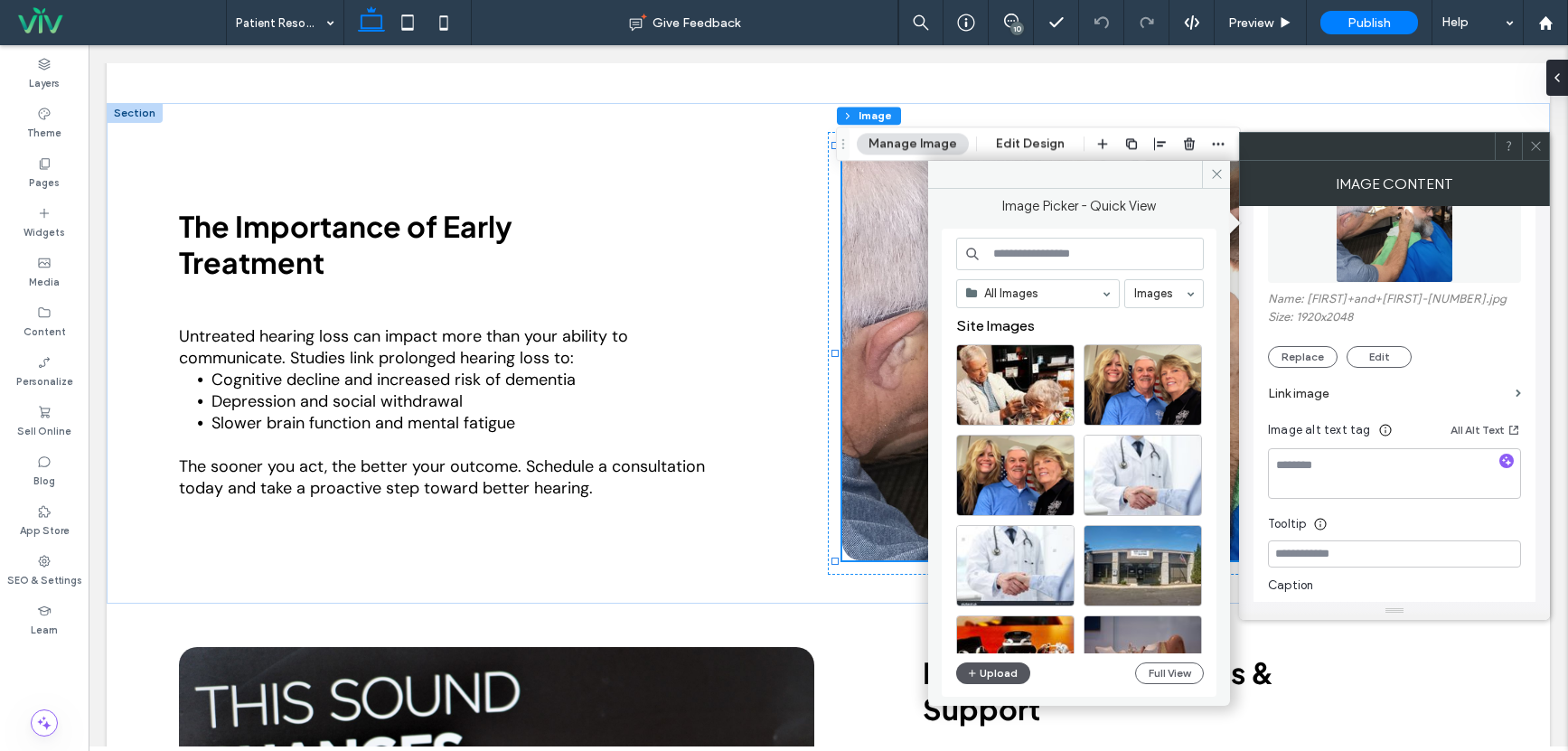 click on "Upload" at bounding box center [993, 673] 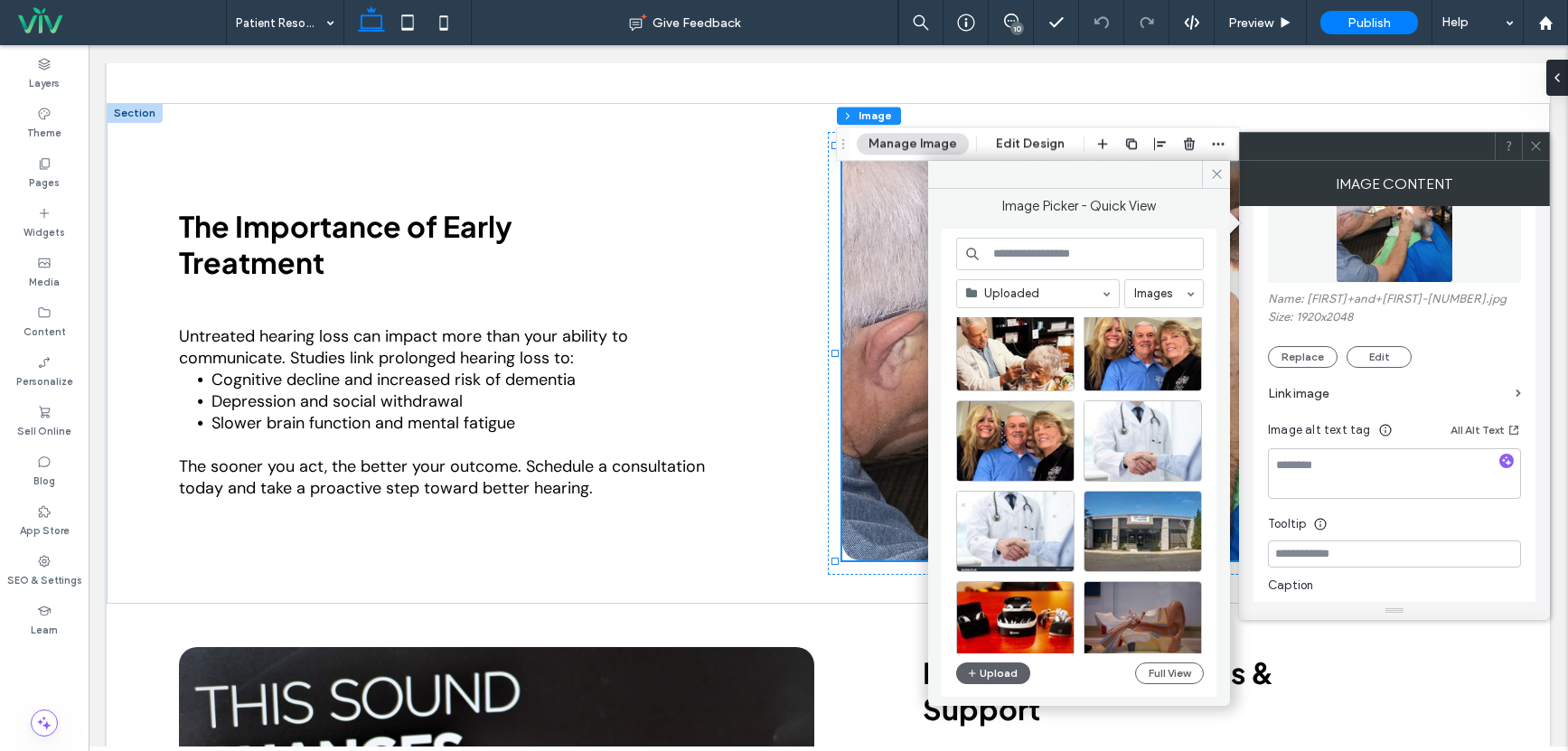 scroll, scrollTop: 0, scrollLeft: 0, axis: both 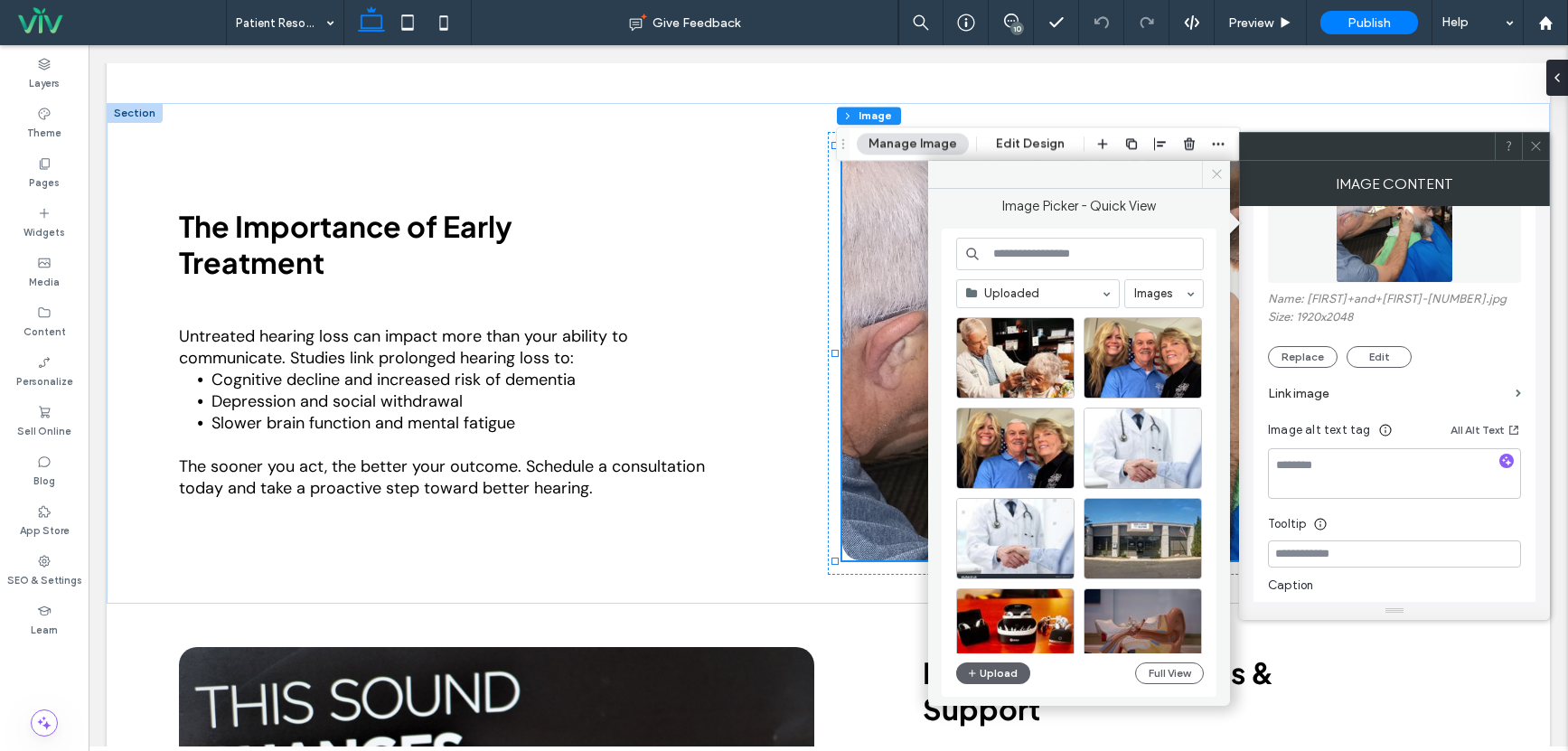 click 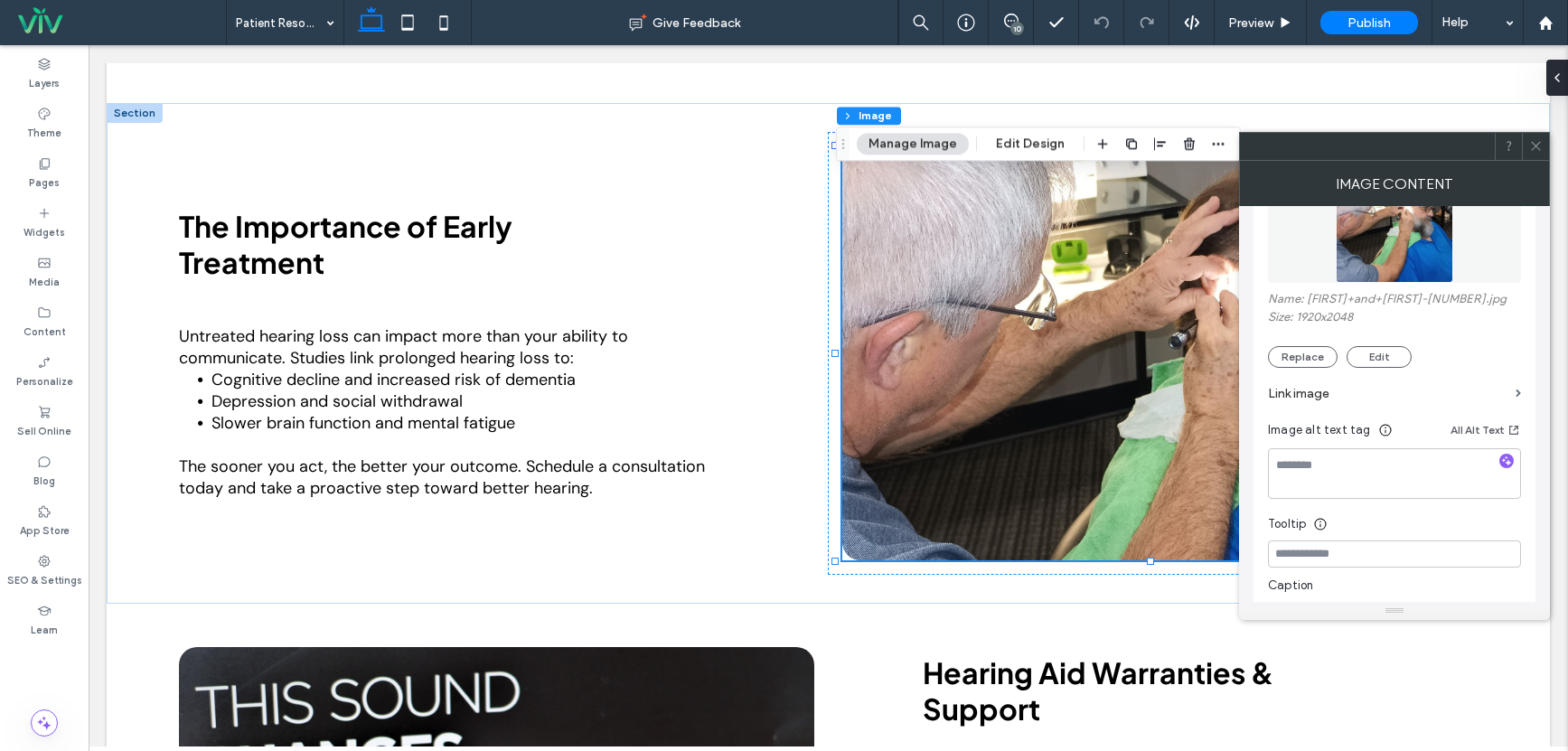 click 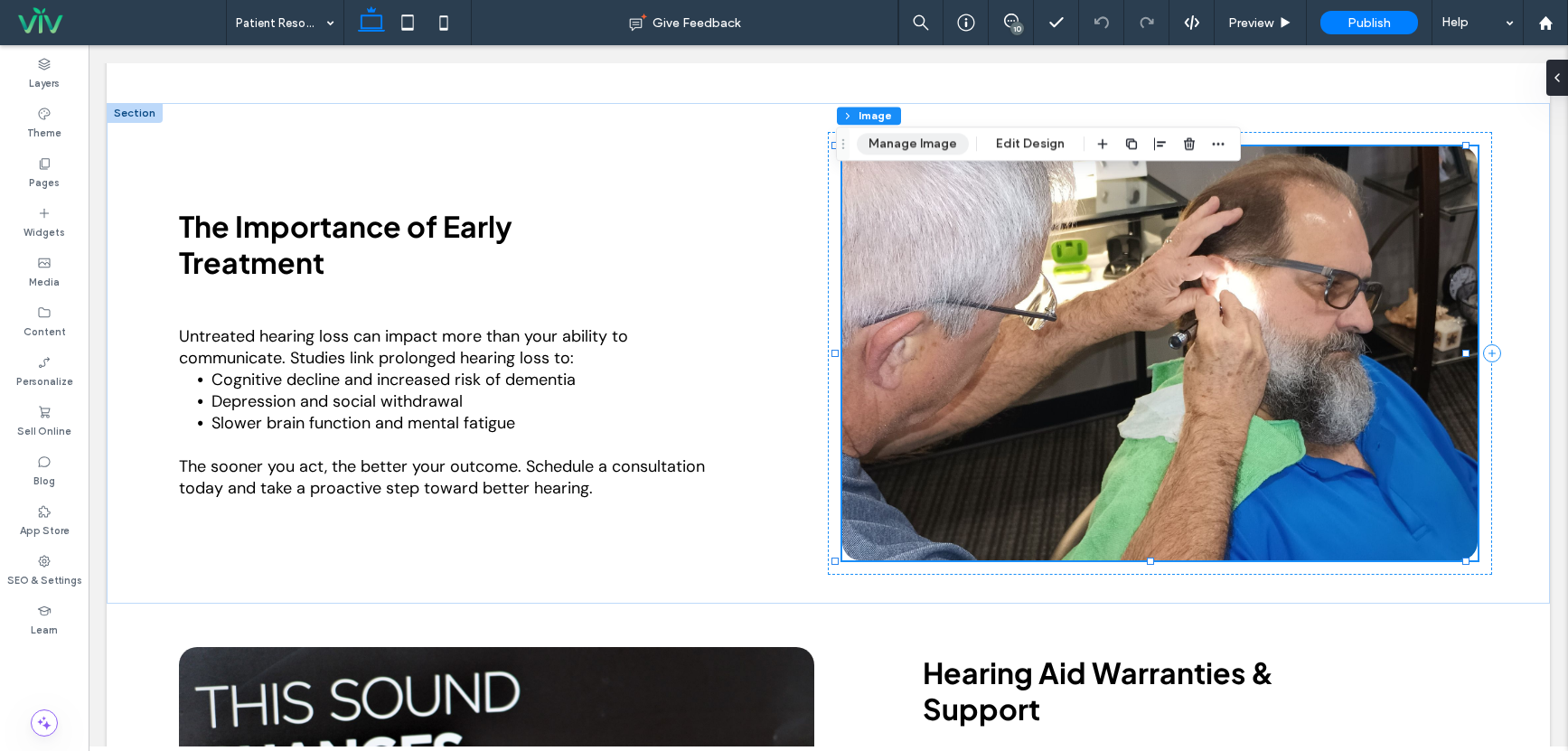 click on "Manage Image" at bounding box center (913, 144) 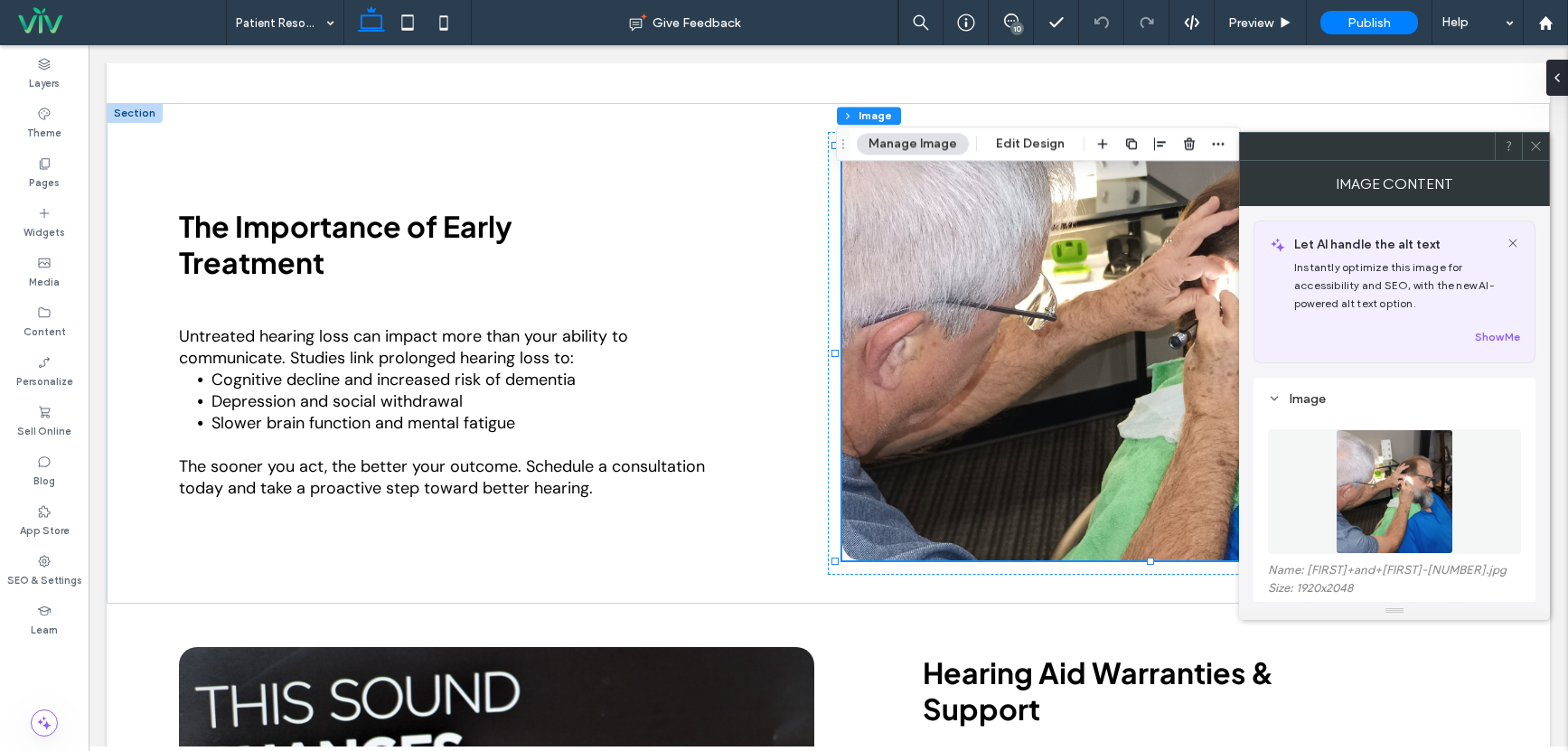 scroll, scrollTop: 181, scrollLeft: 0, axis: vertical 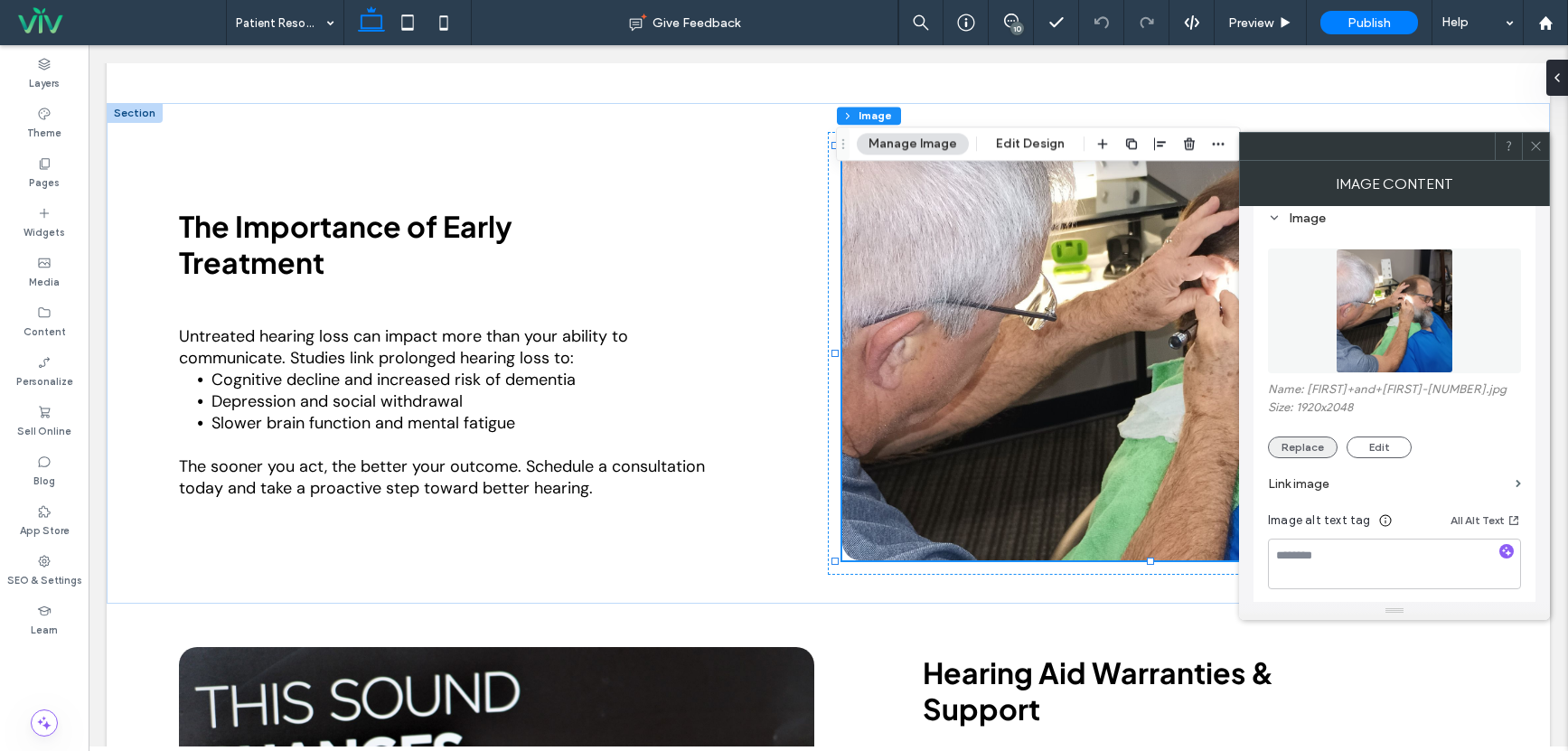 click on "Replace" at bounding box center [1302, 447] 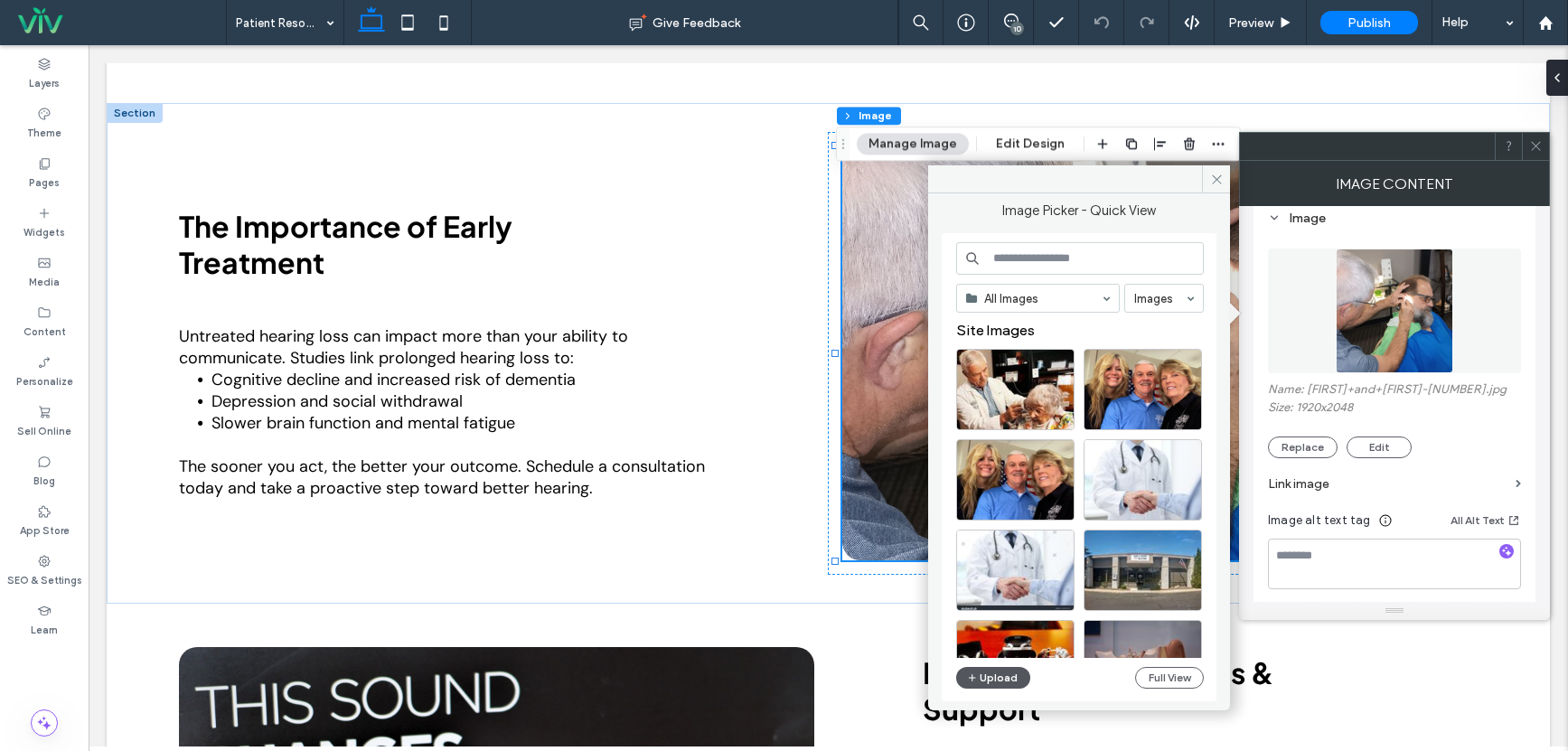 click on "Upload" at bounding box center [993, 678] 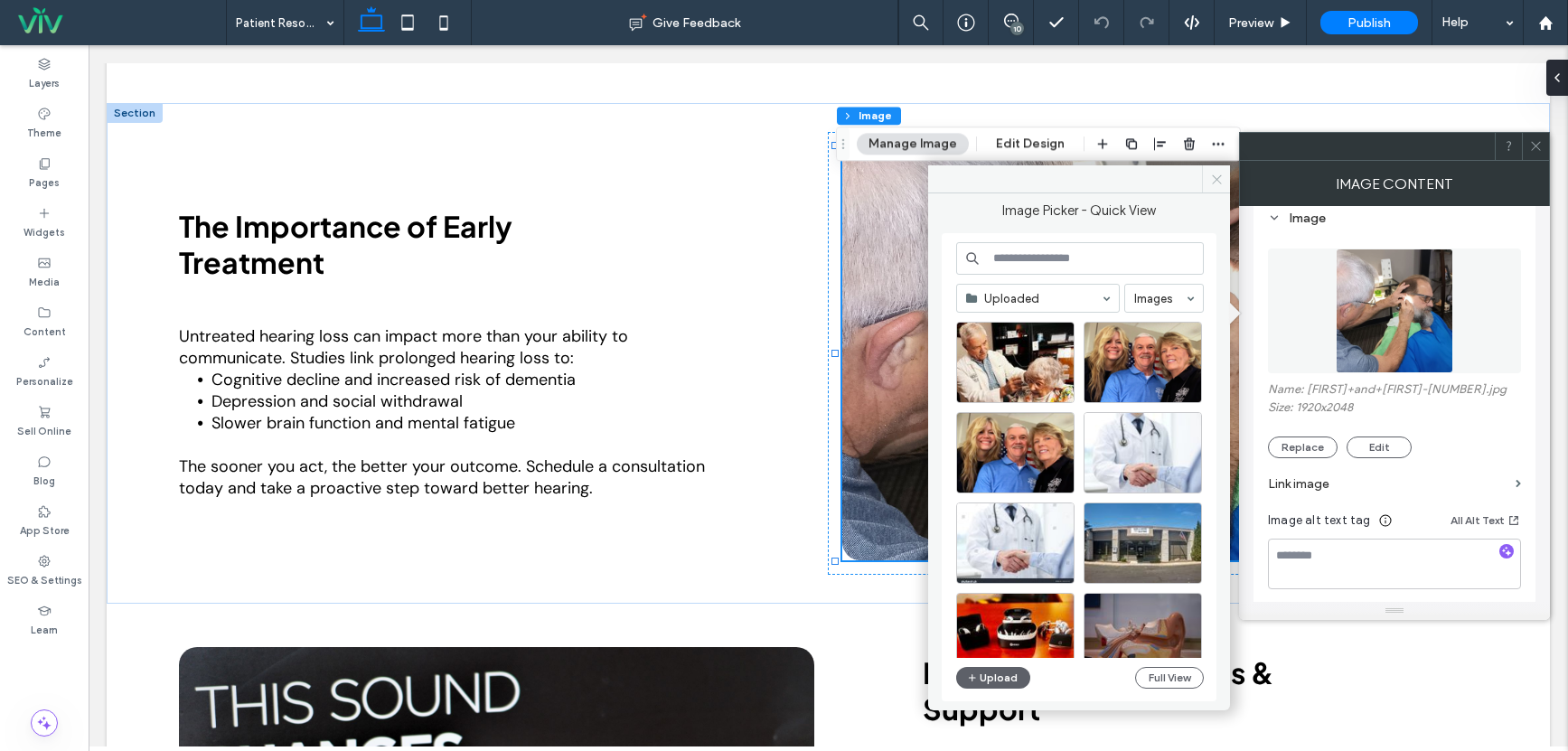 click 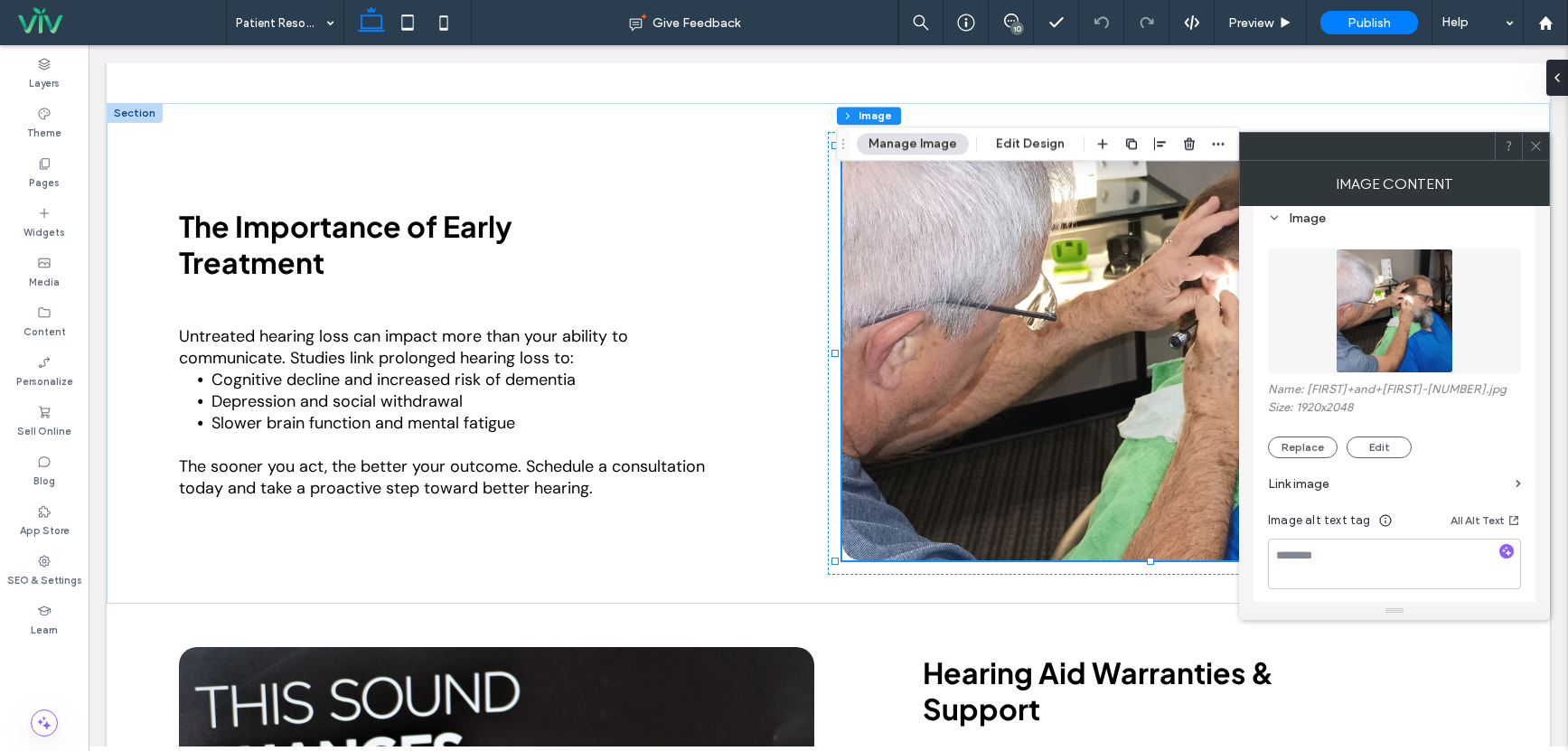 click 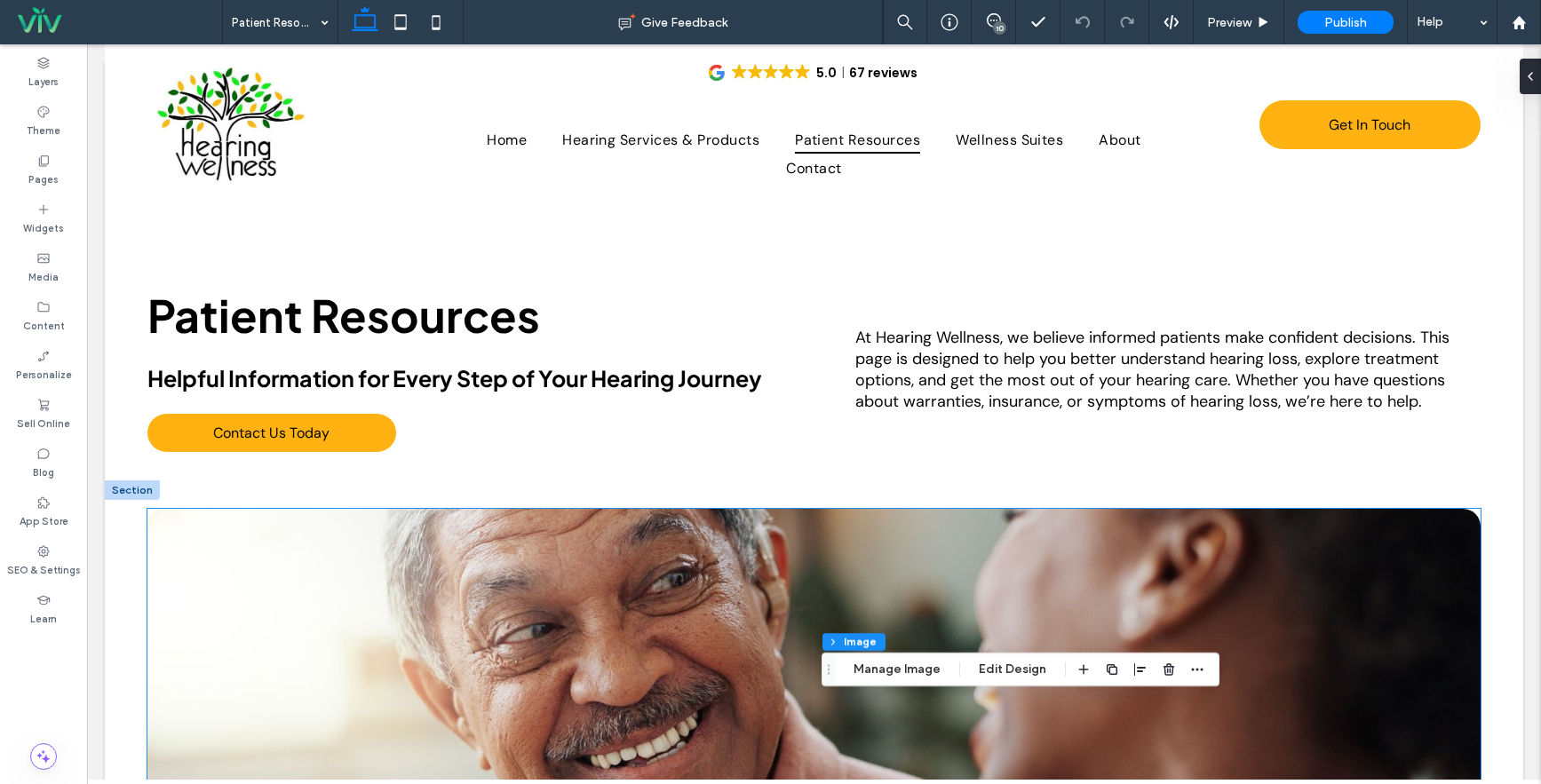 scroll, scrollTop: 0, scrollLeft: 0, axis: both 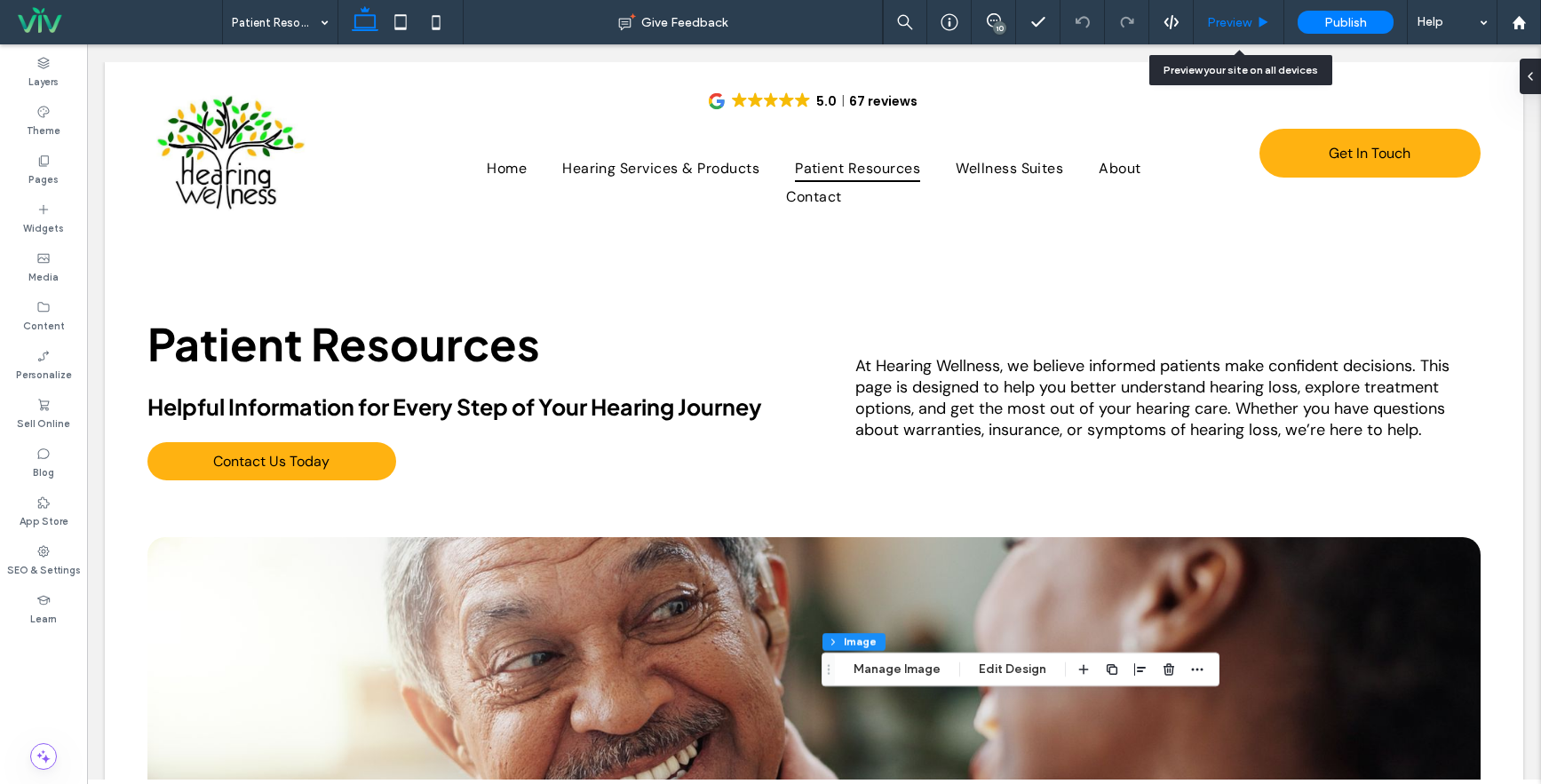 click on "Preview" at bounding box center (1229, 22) 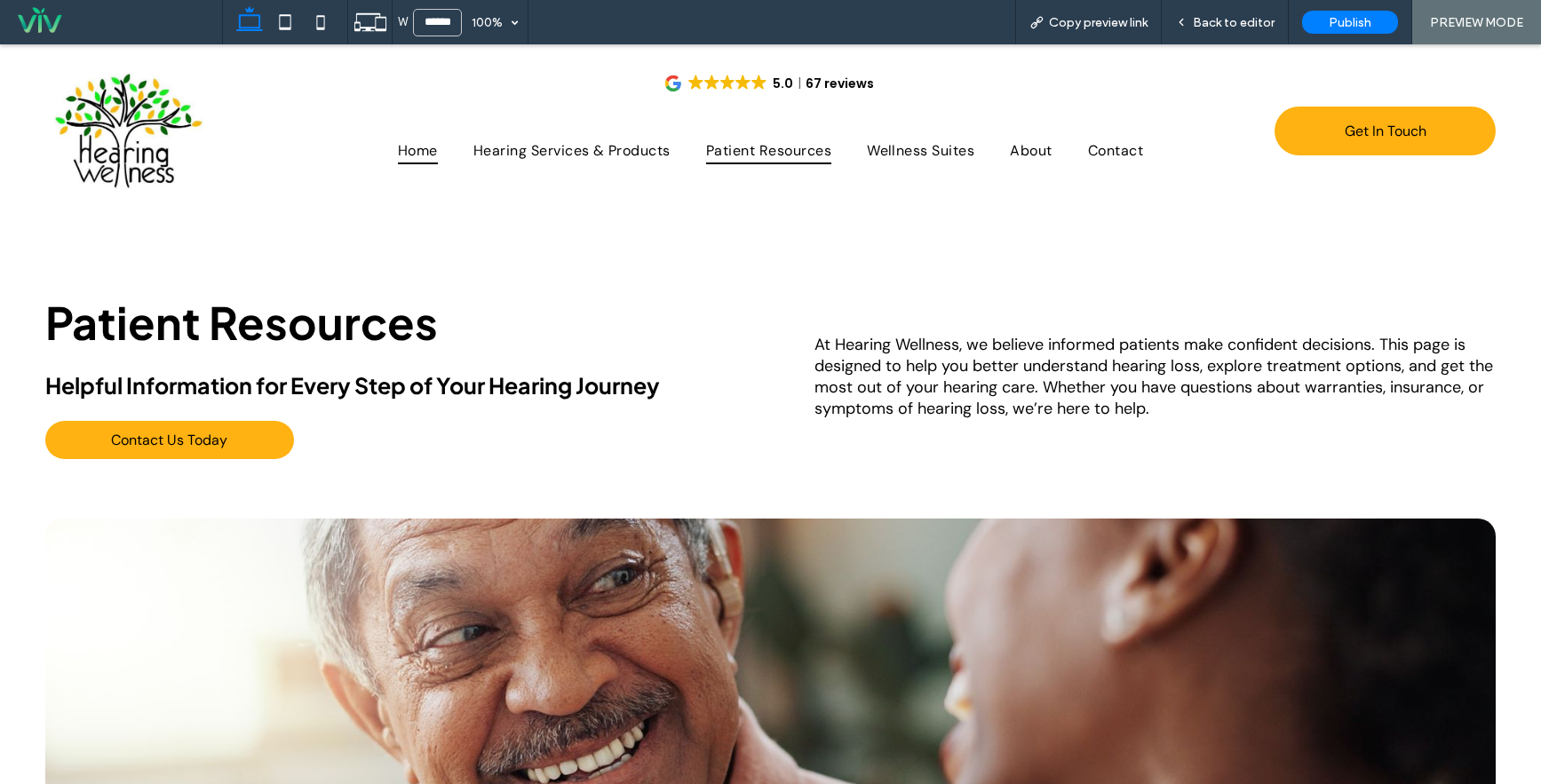 click on "Home" at bounding box center (417, 150) 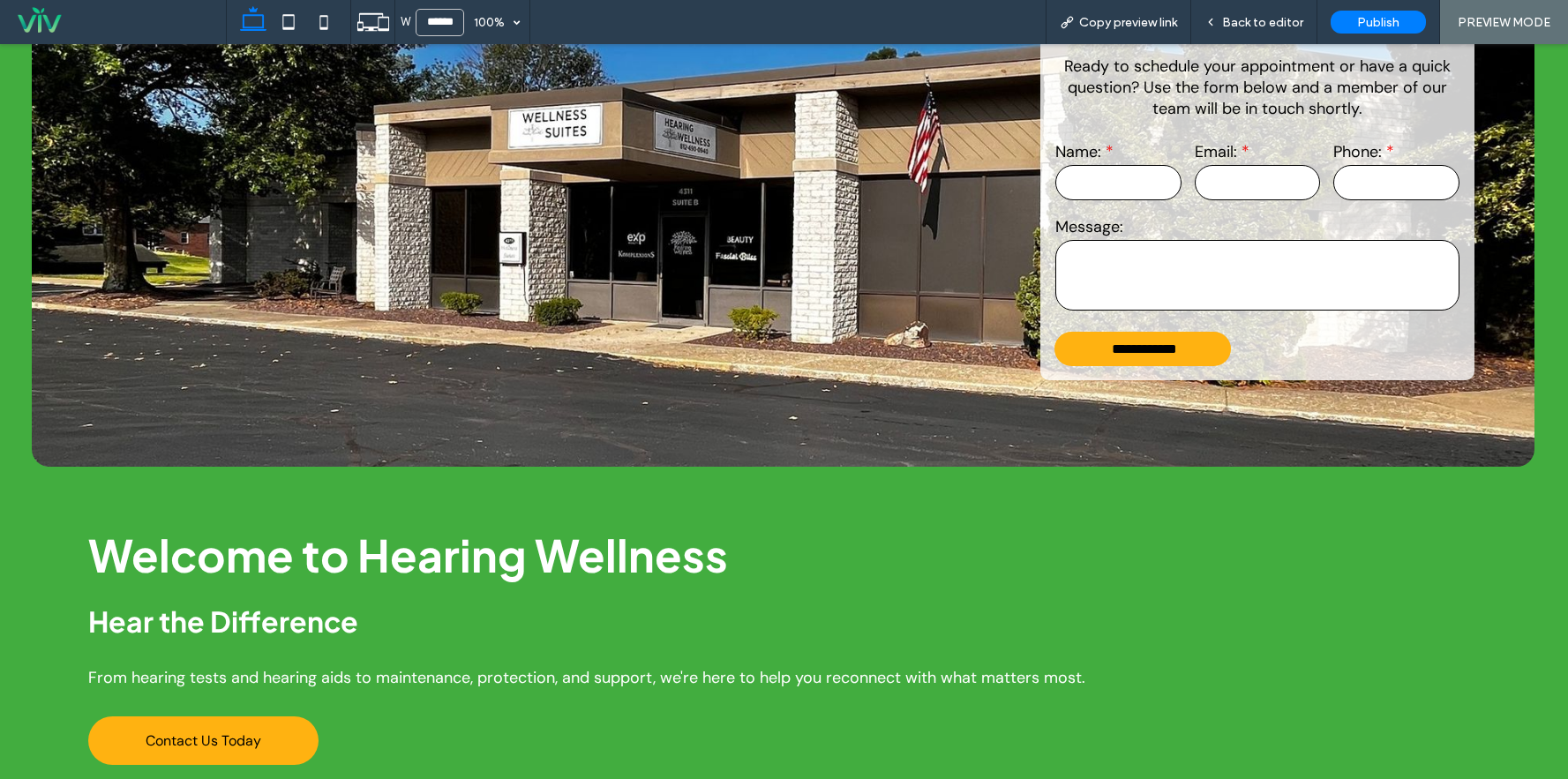 scroll, scrollTop: 353, scrollLeft: 0, axis: vertical 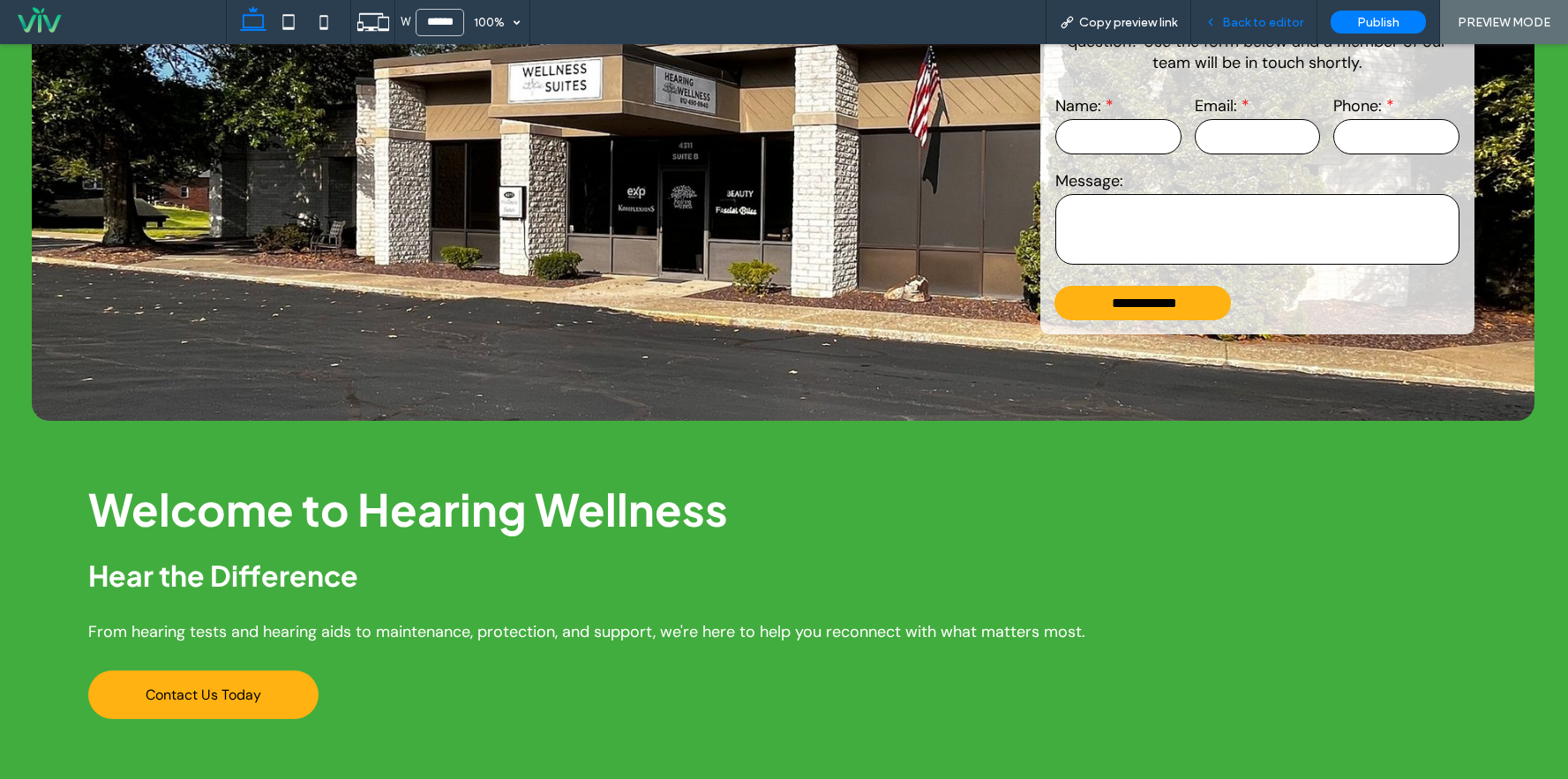 click on "Back to editor" at bounding box center (1263, 22) 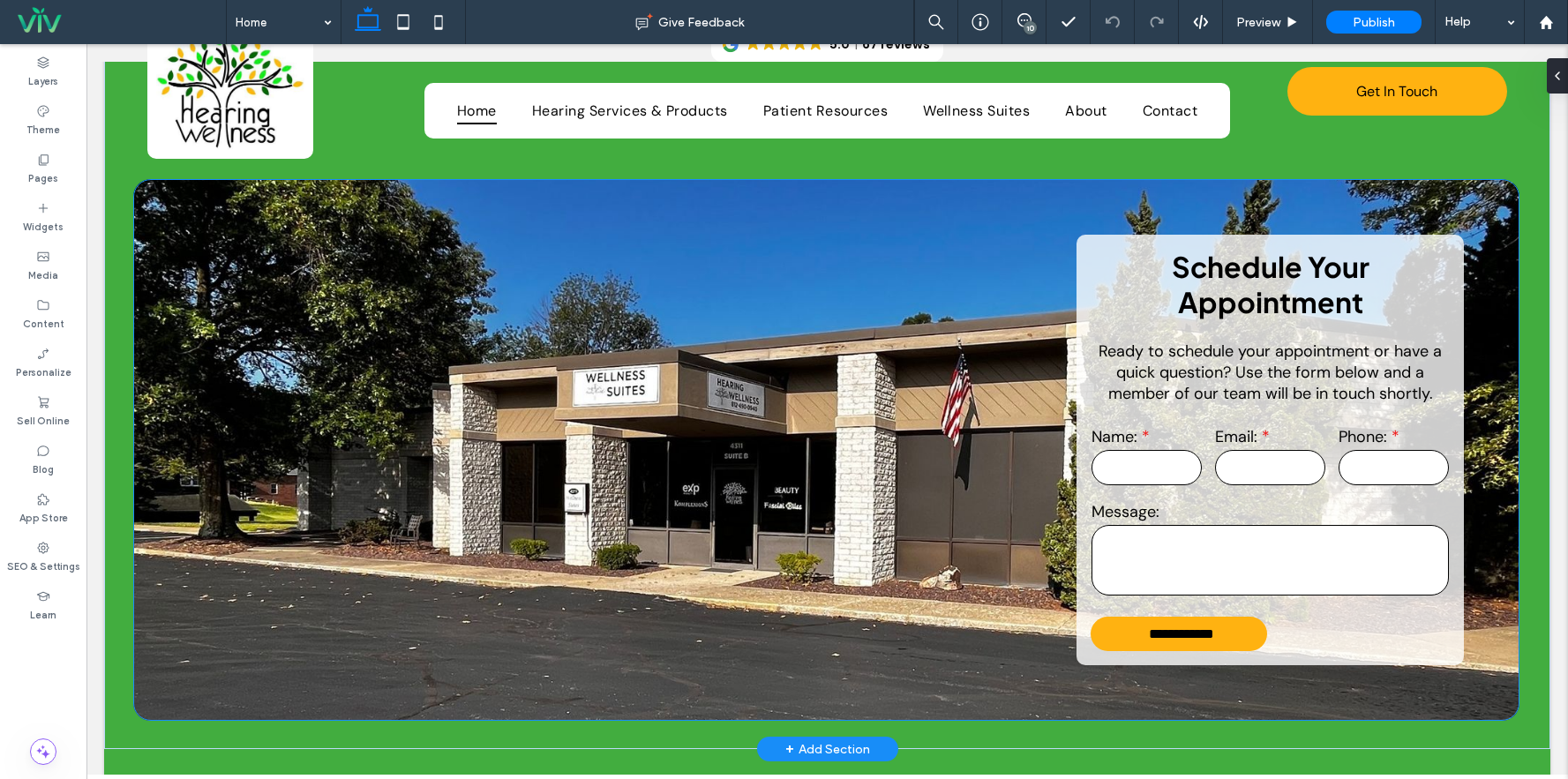 scroll, scrollTop: 88, scrollLeft: 0, axis: vertical 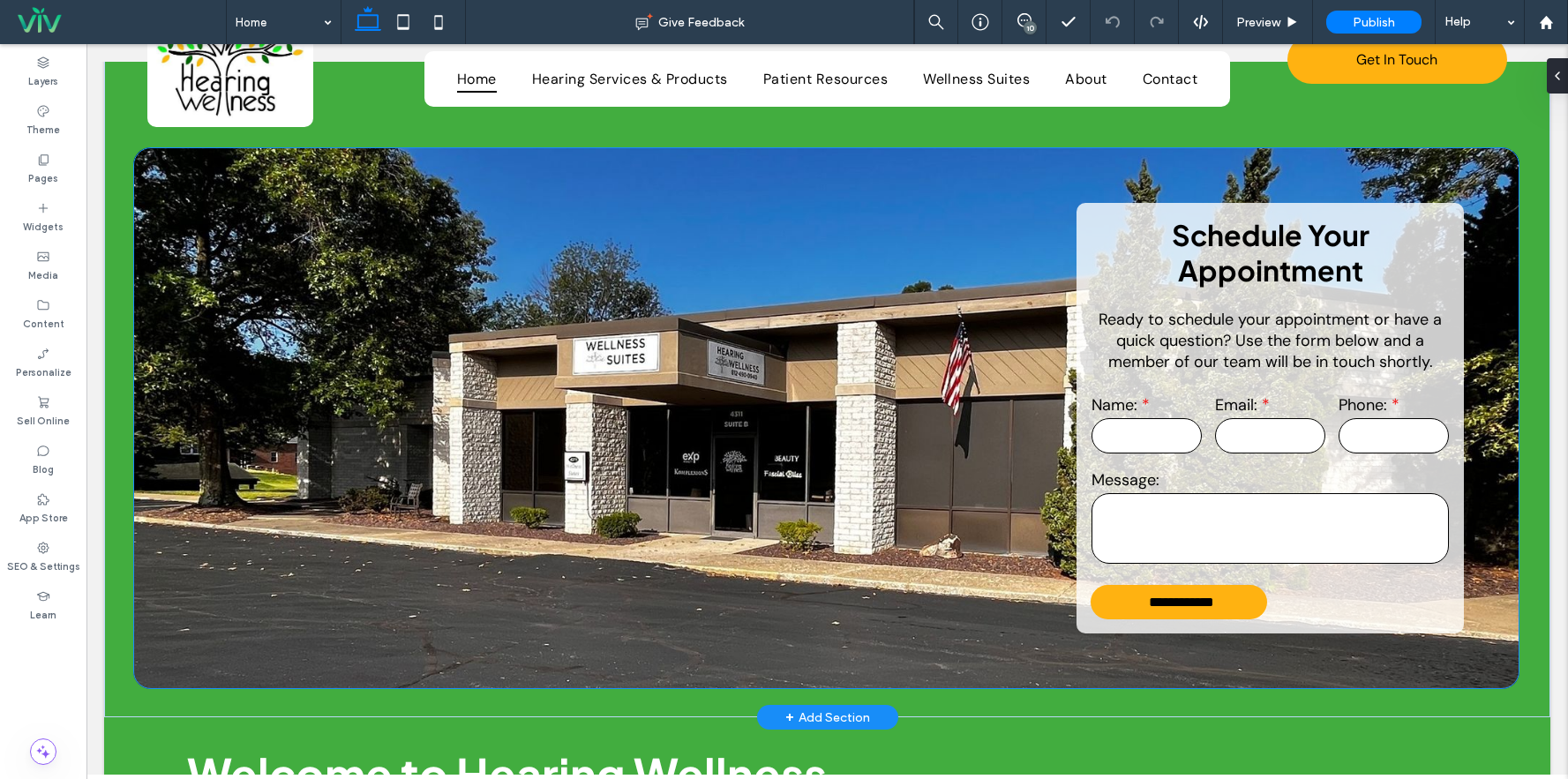 click on "**********" at bounding box center (826, 418) 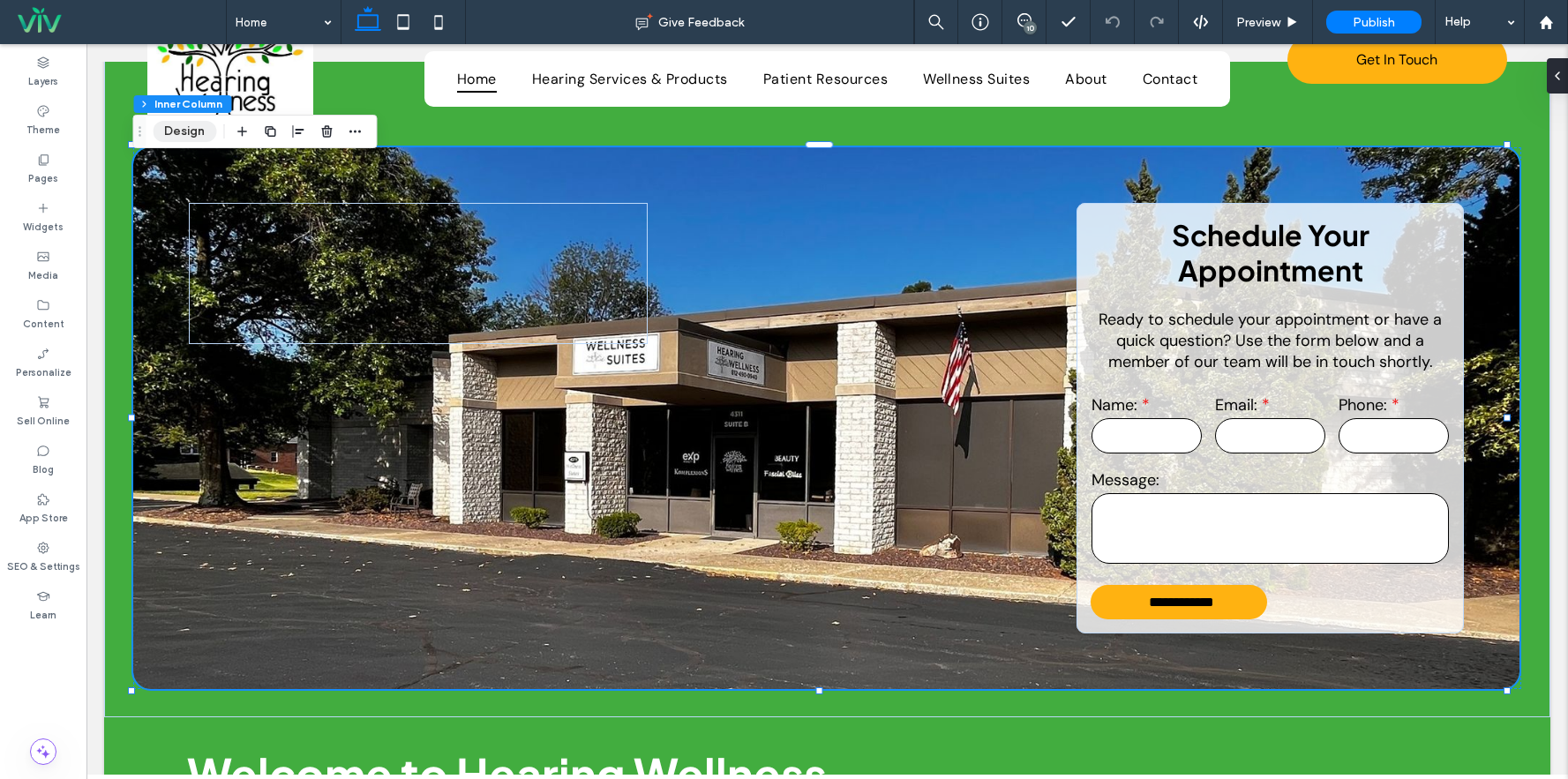 click on "Design" at bounding box center (184, 131) 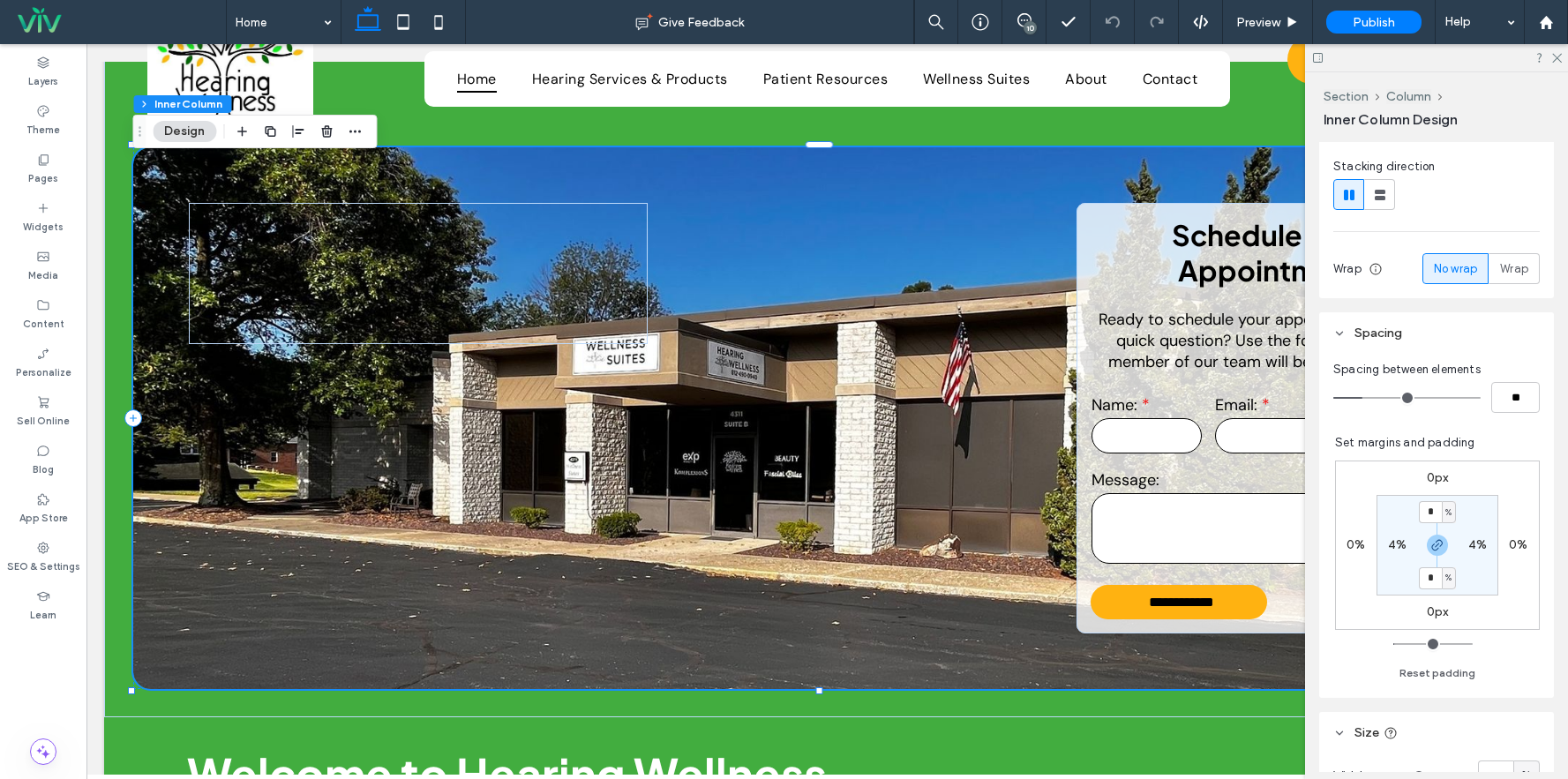 scroll, scrollTop: 265, scrollLeft: 0, axis: vertical 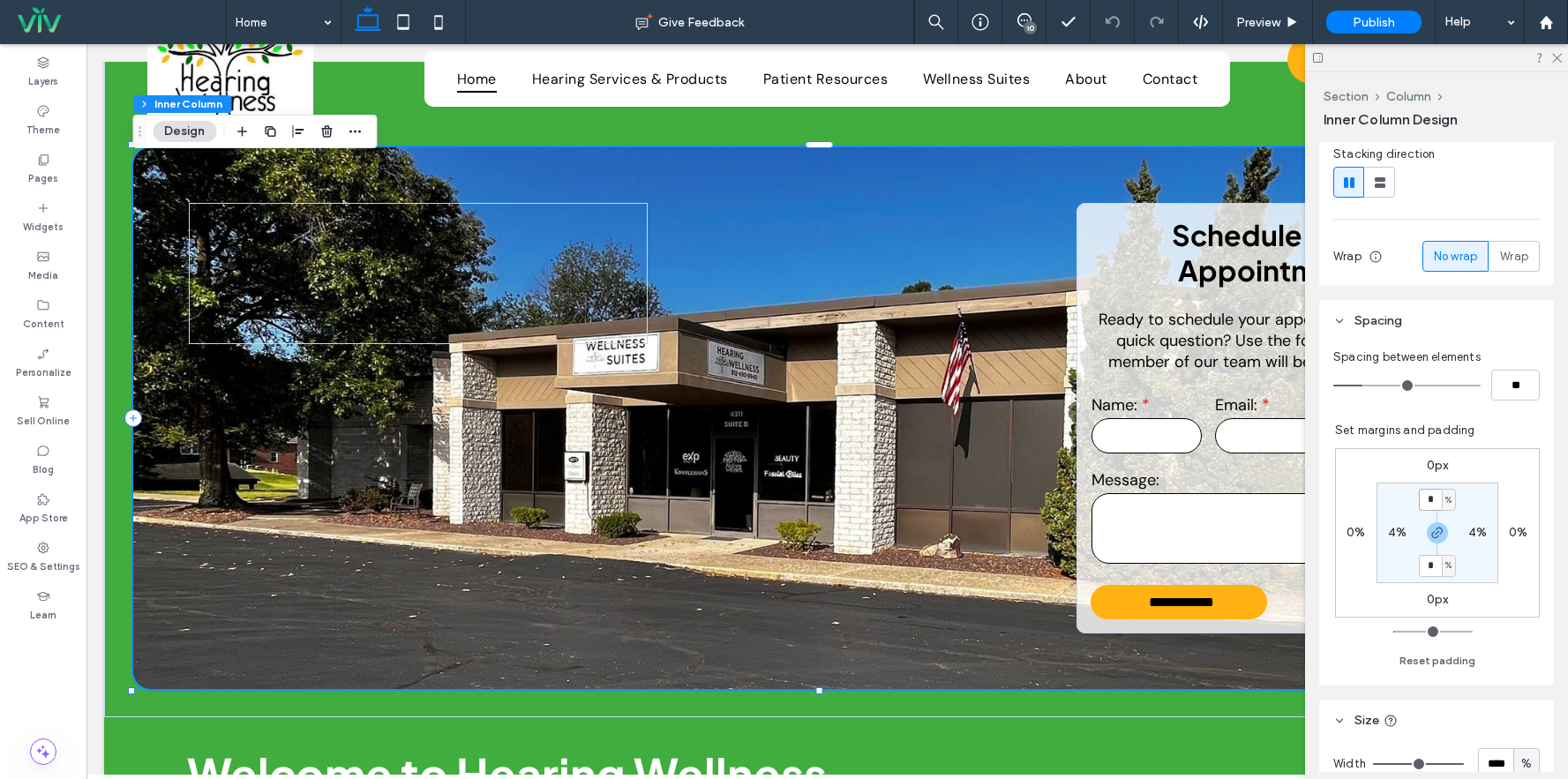 click on "*" at bounding box center [1430, 499] 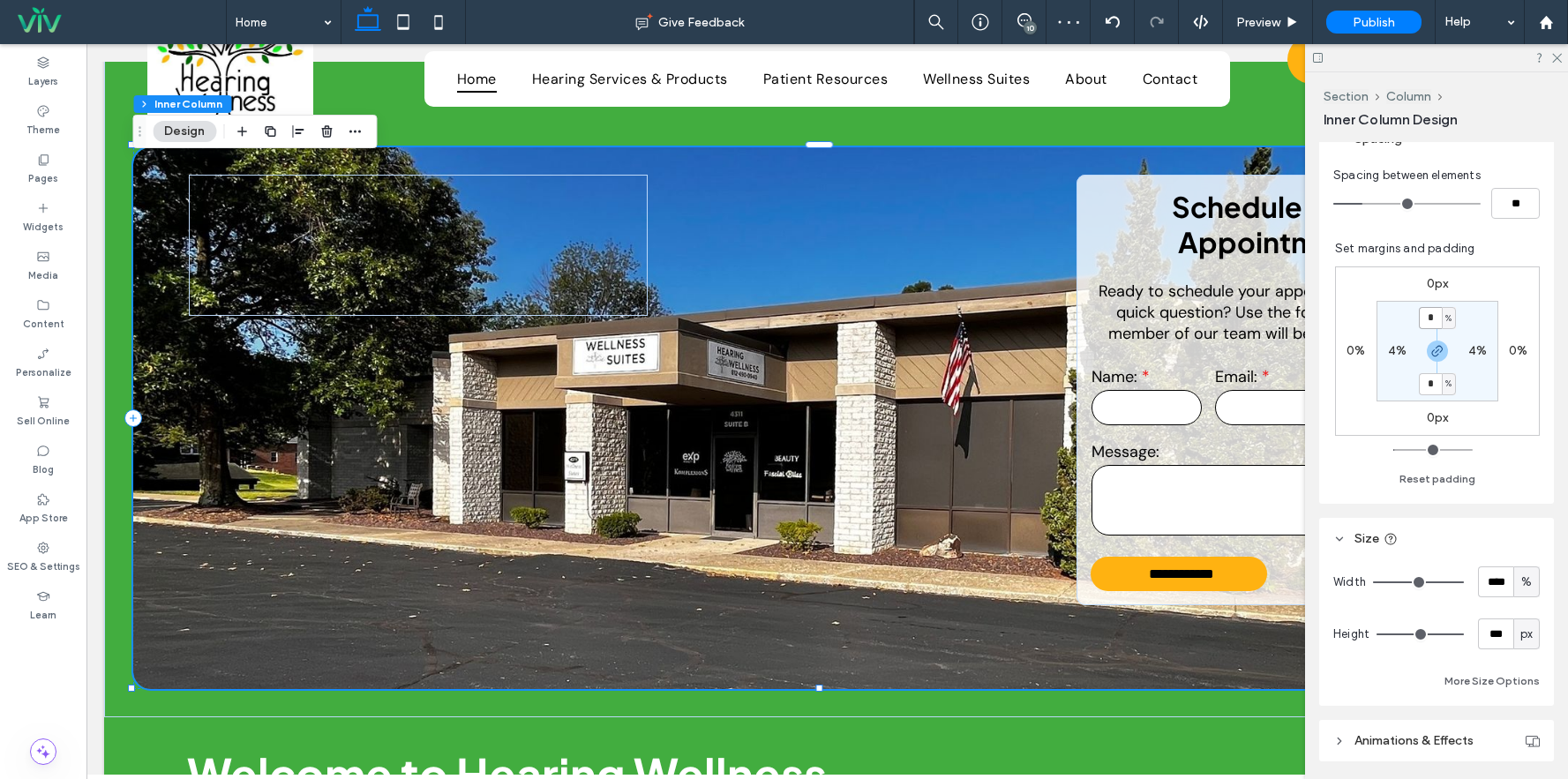 scroll, scrollTop: 529, scrollLeft: 0, axis: vertical 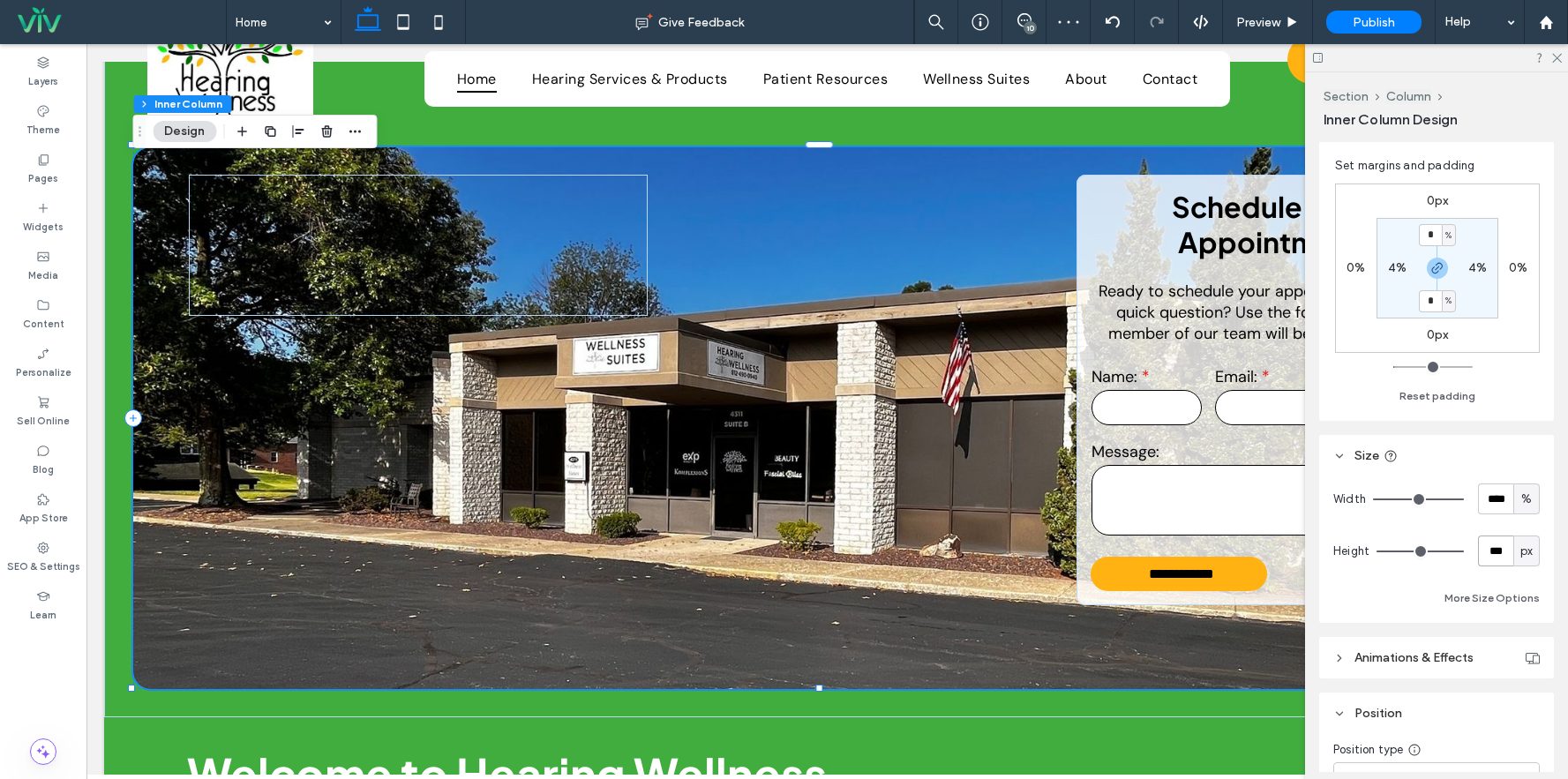 click on "***" at bounding box center (1496, 551) 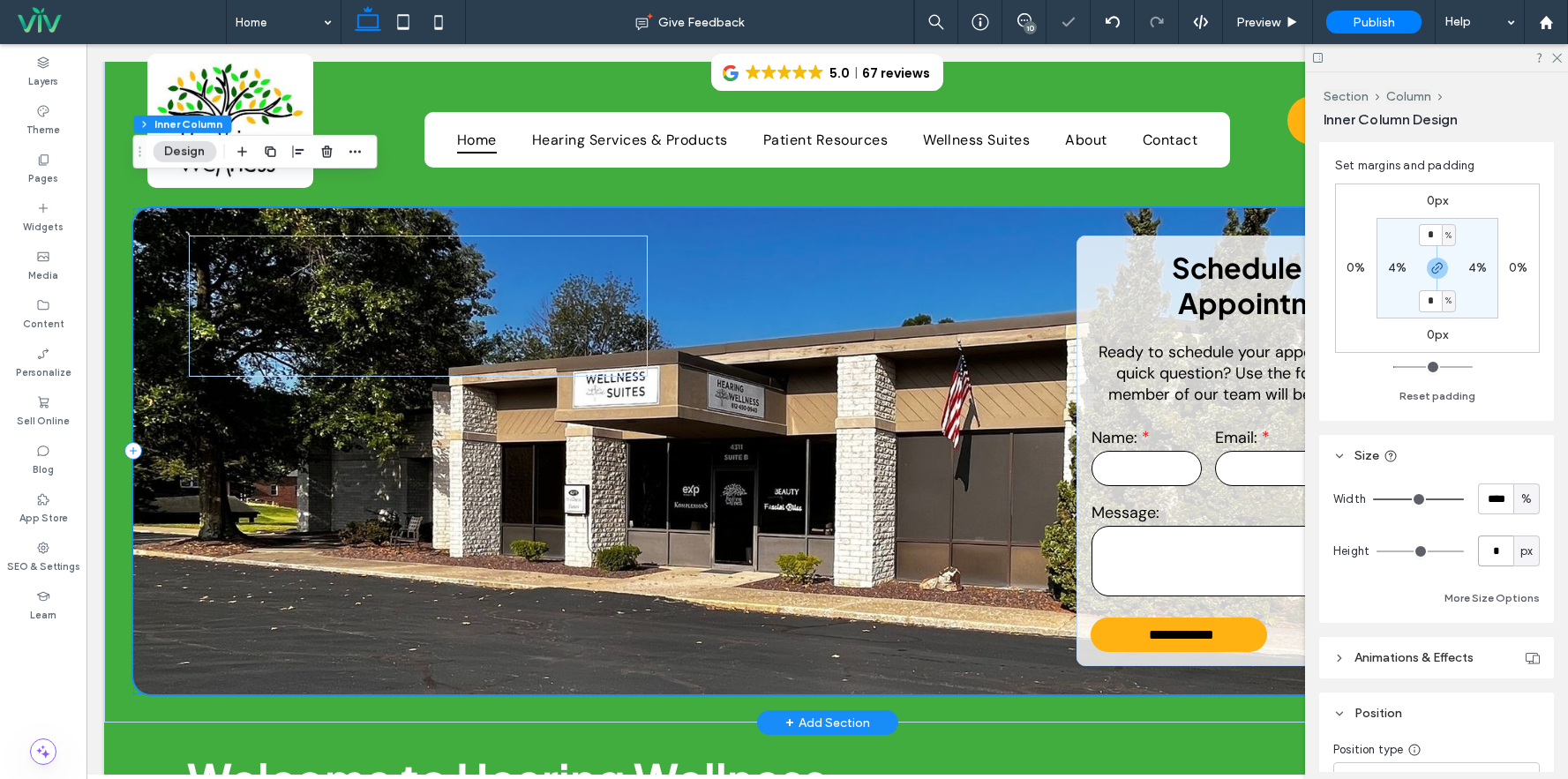 scroll, scrollTop: 0, scrollLeft: 0, axis: both 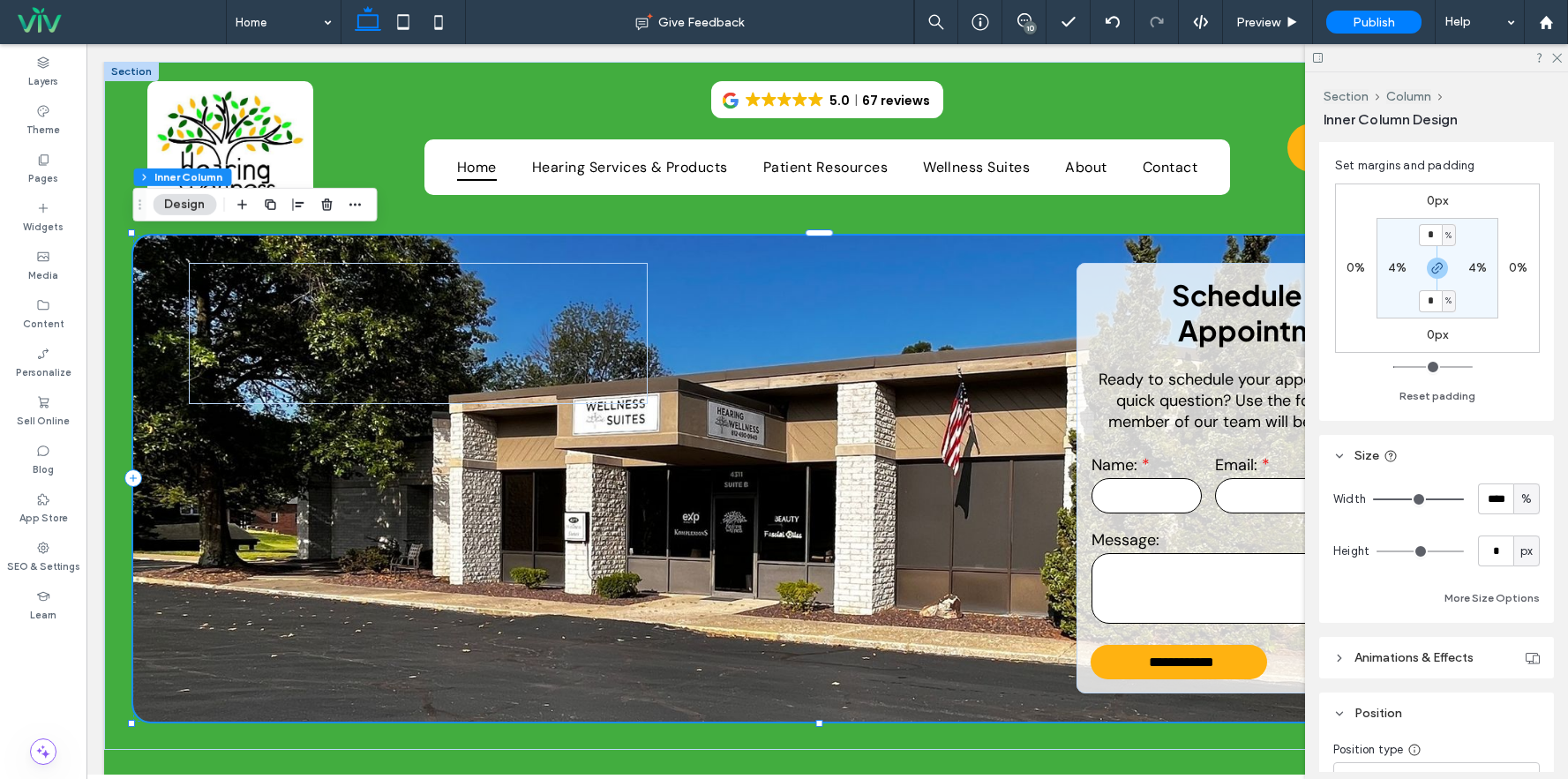 click at bounding box center (1437, 57) 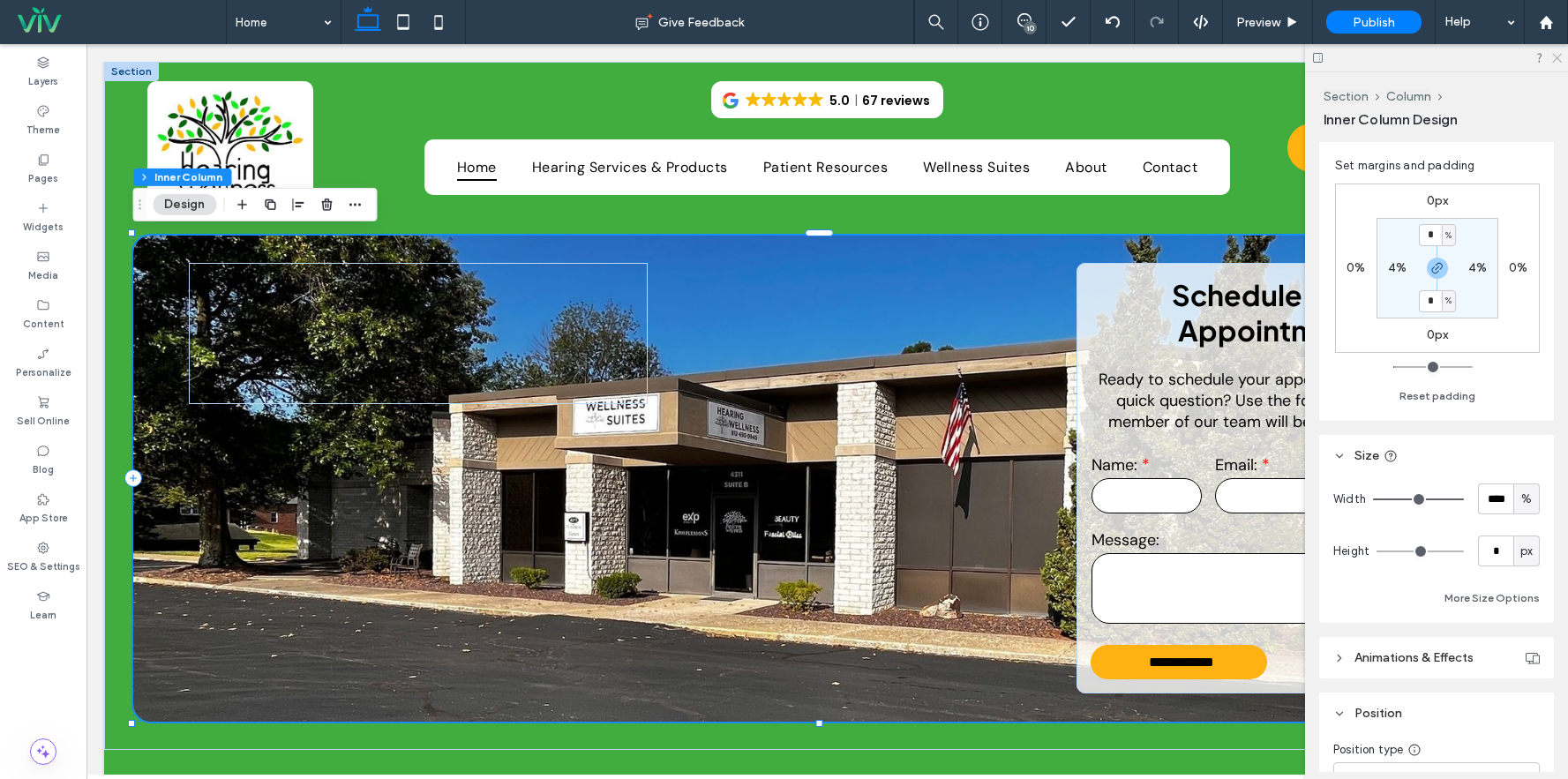 click 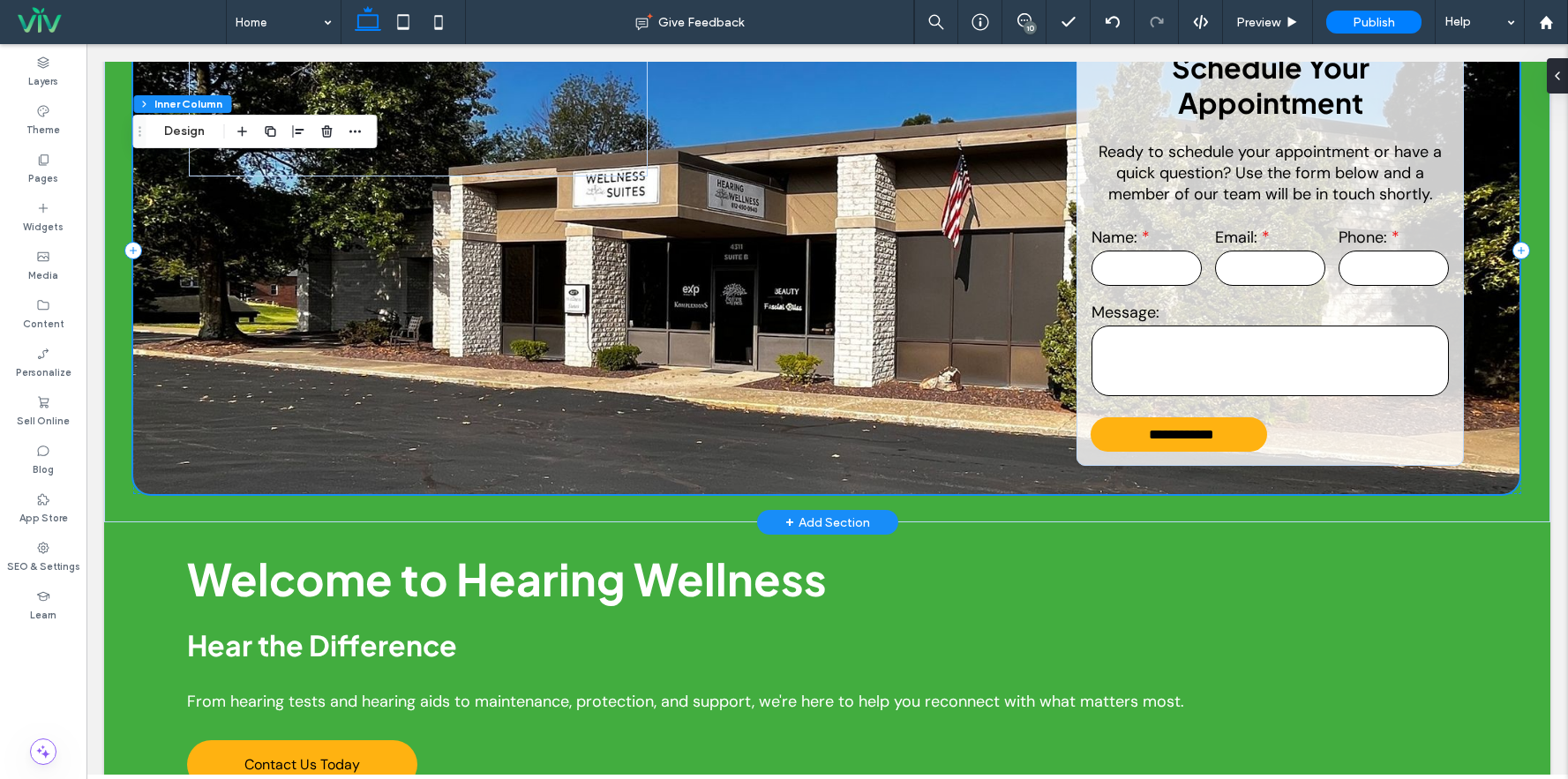 scroll, scrollTop: 265, scrollLeft: 0, axis: vertical 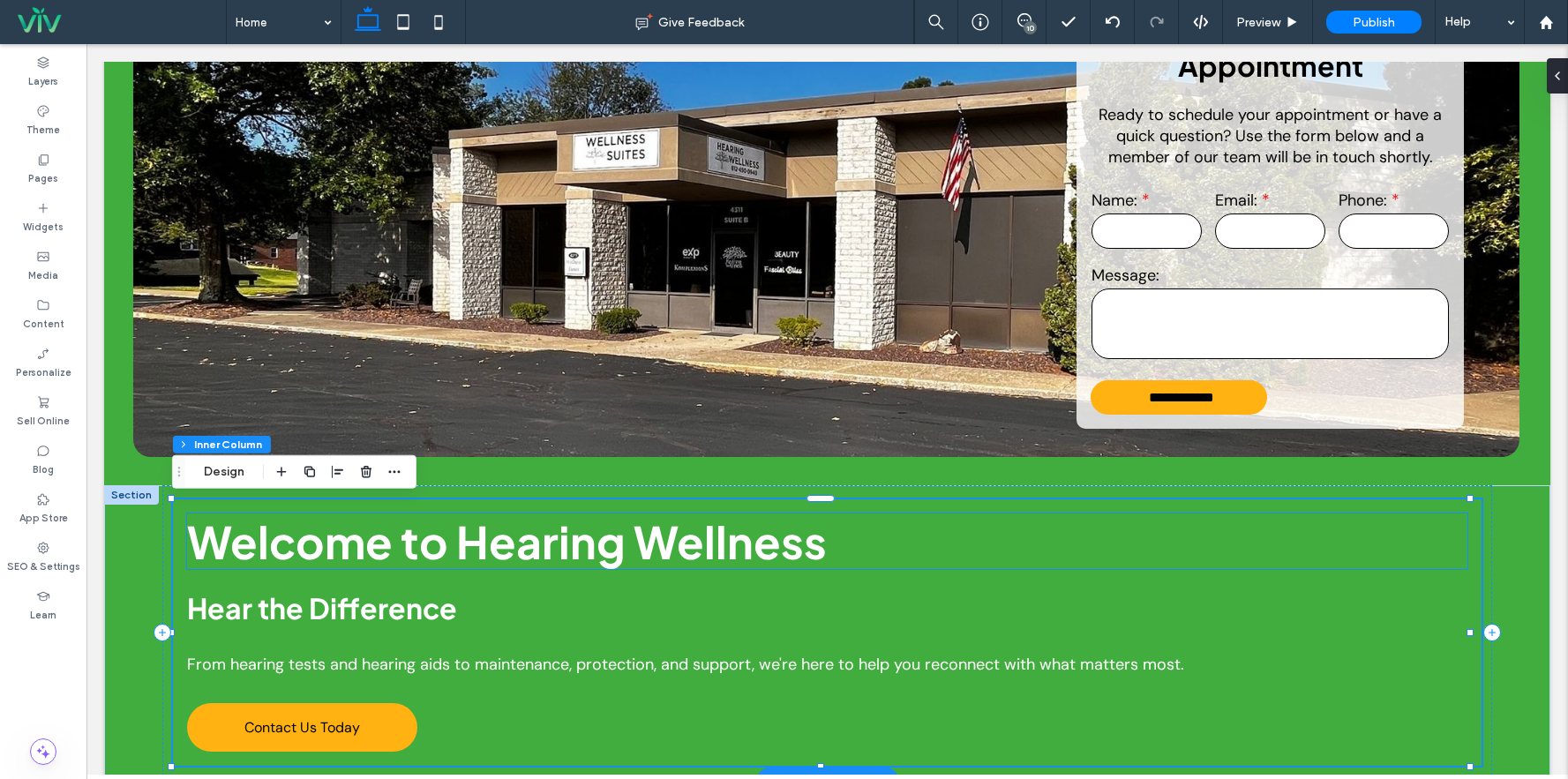 click on "Welcome to Hearing Wellness" at bounding box center [506, 541] 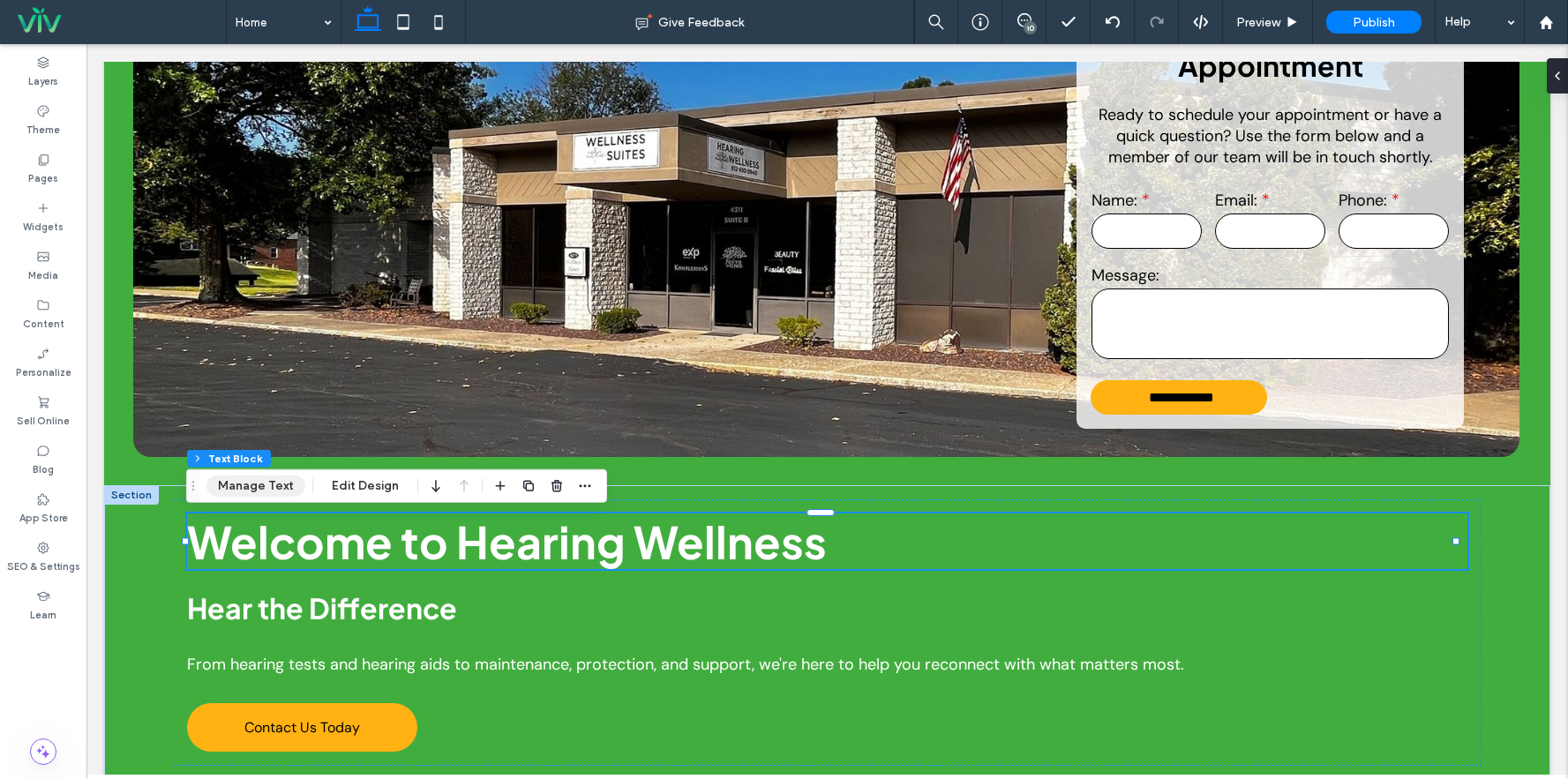 click on "Manage Text" at bounding box center [256, 486] 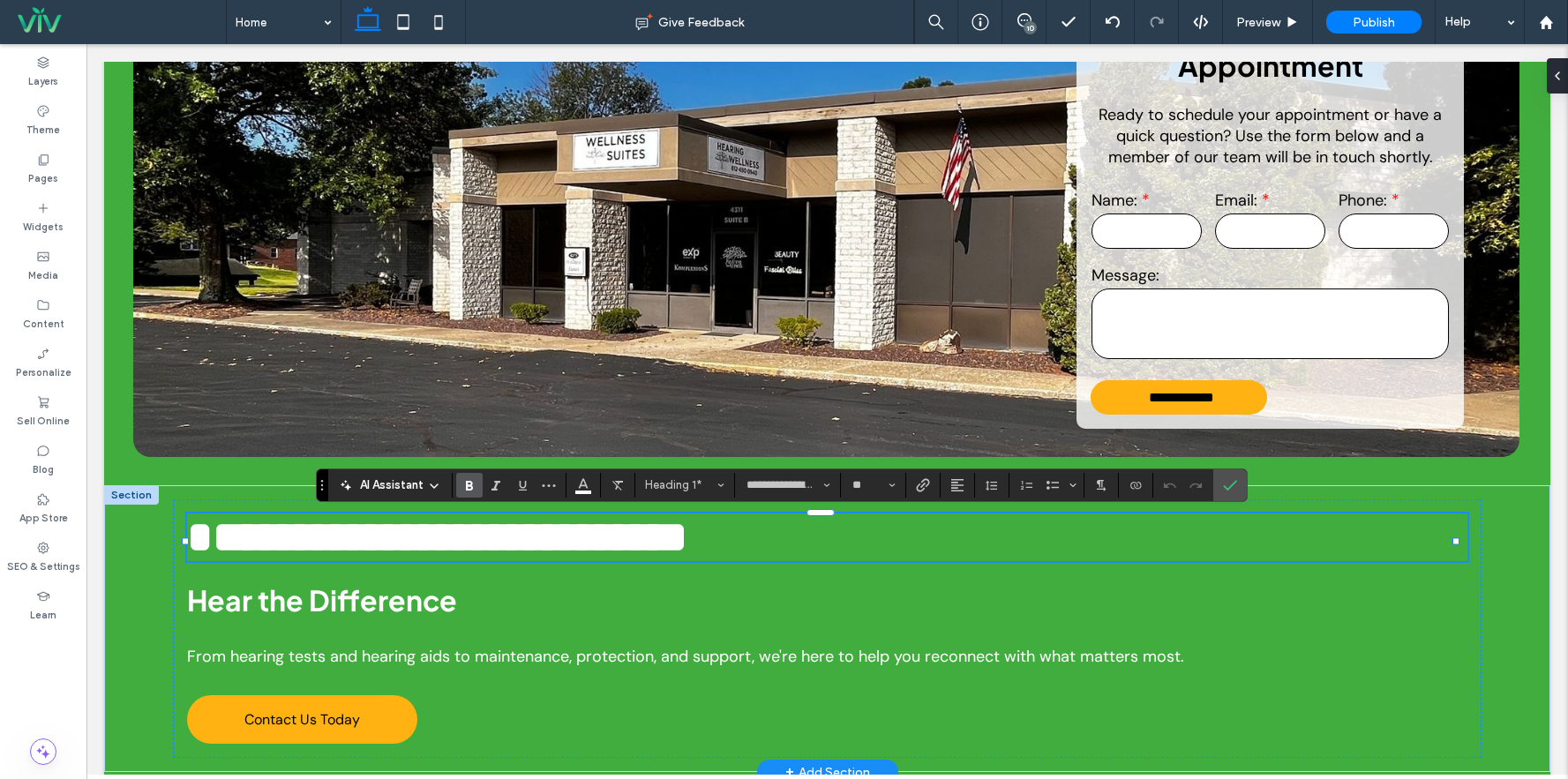 click on "**********" at bounding box center (437, 536) 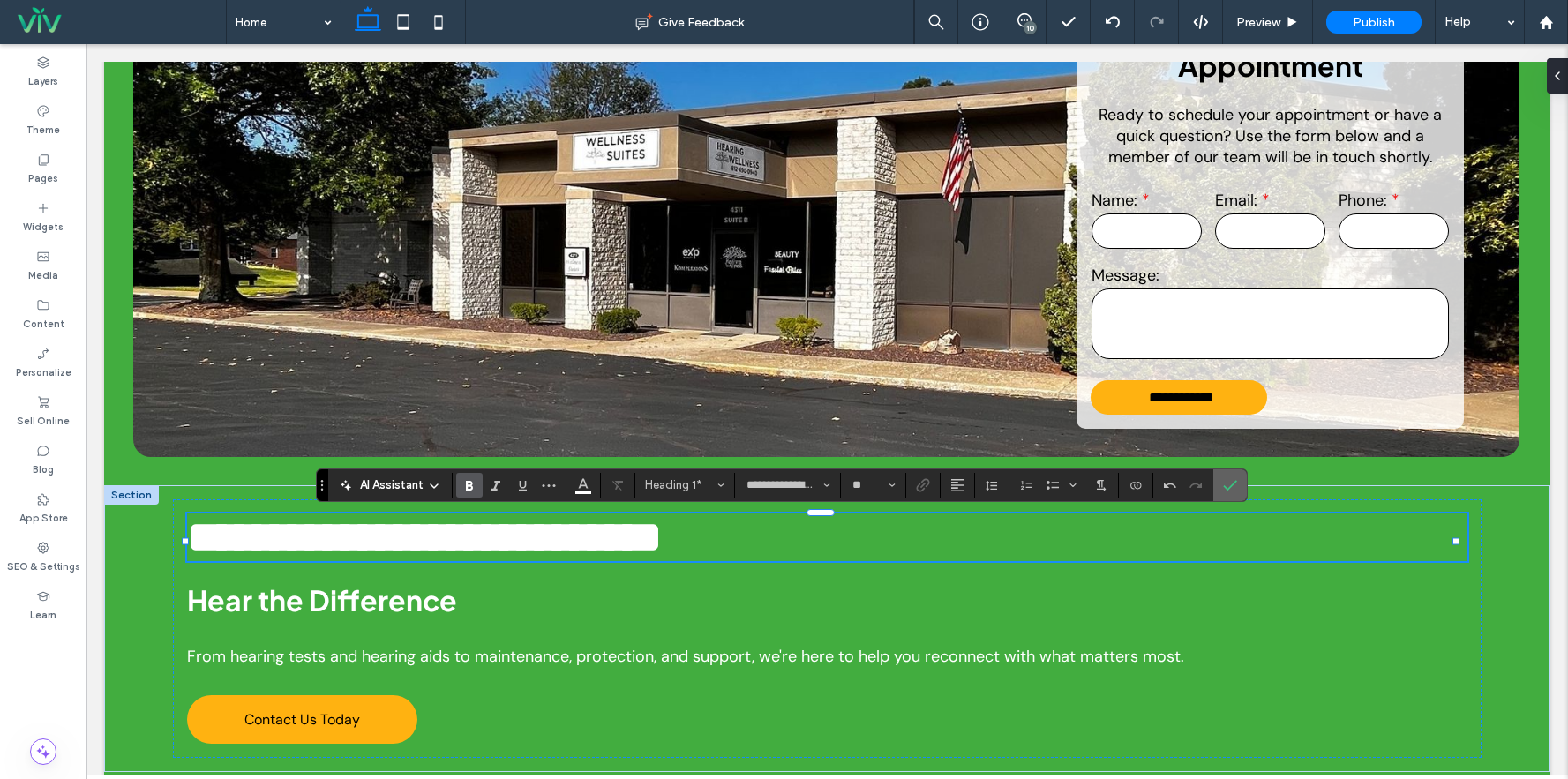 click at bounding box center [1230, 485] 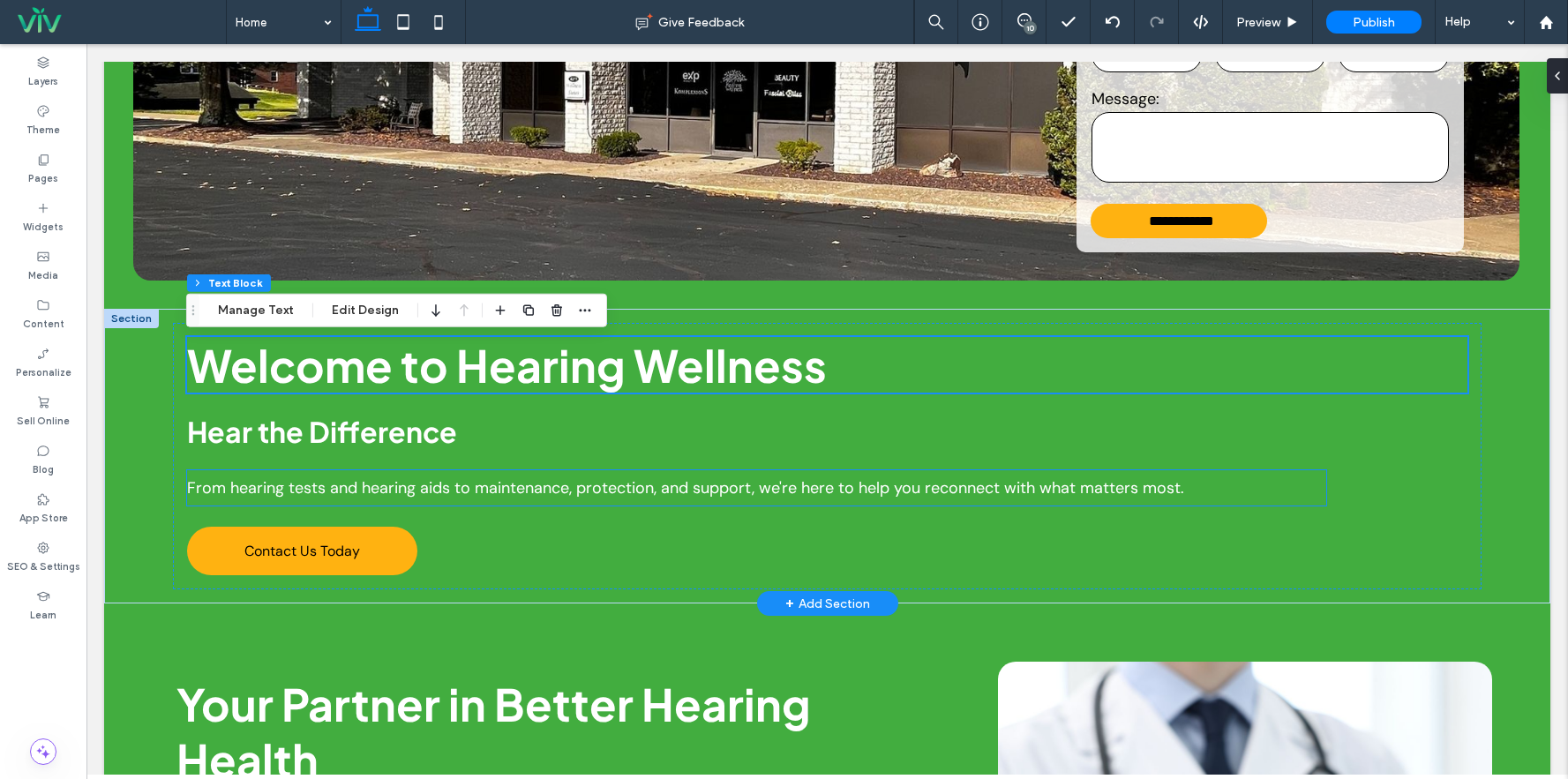 scroll, scrollTop: 0, scrollLeft: 0, axis: both 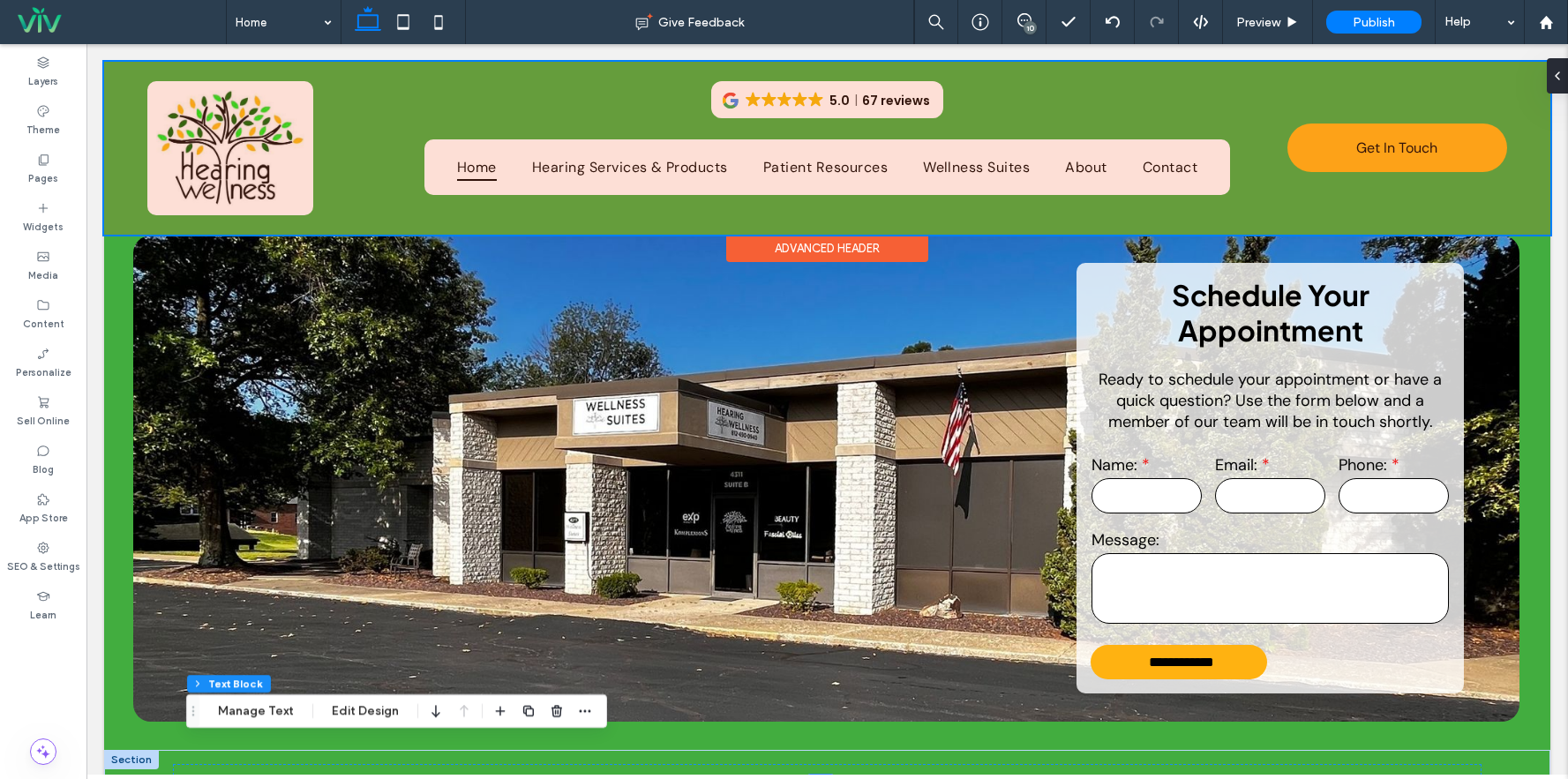 click at bounding box center [827, 148] 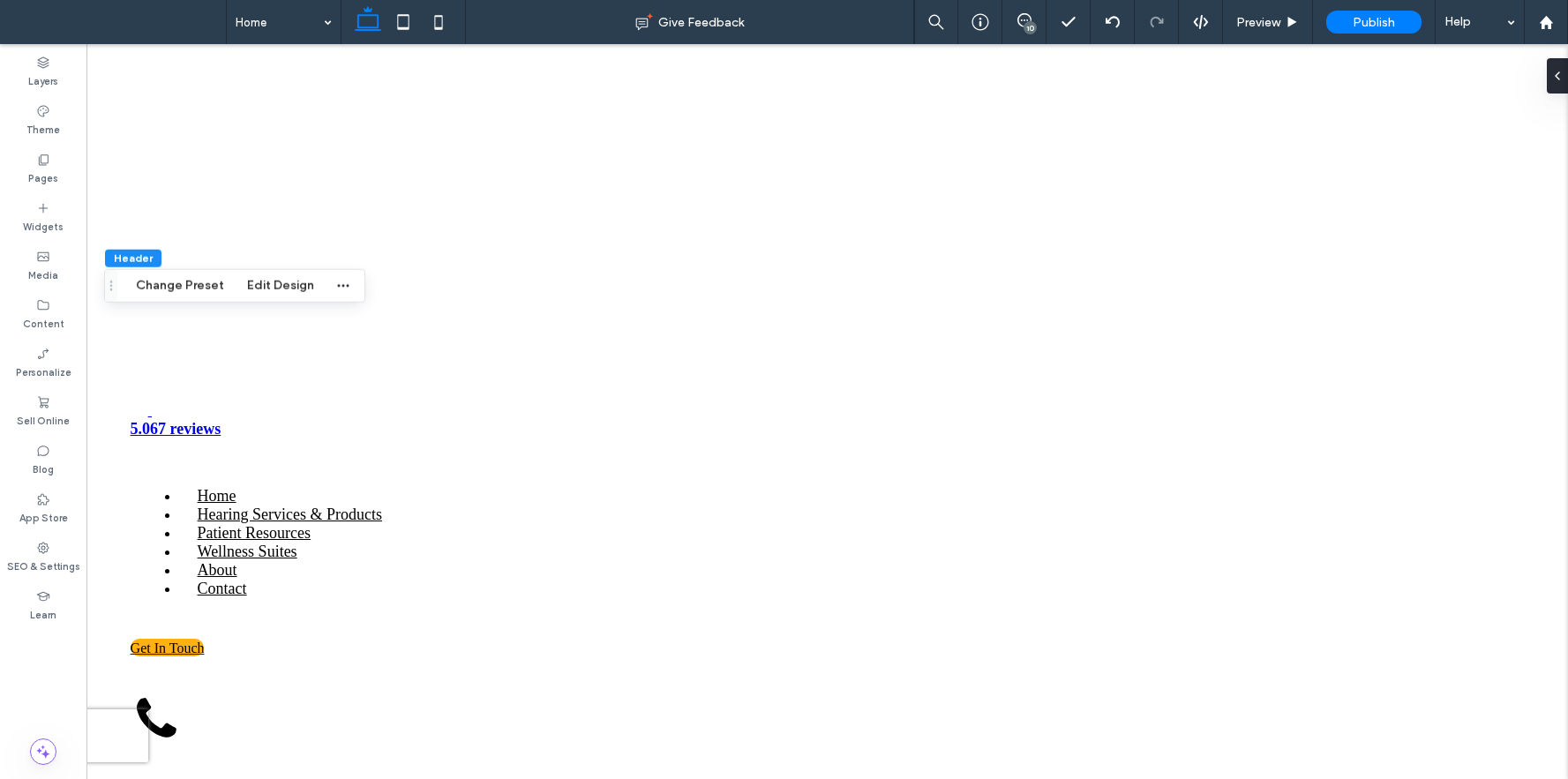 scroll, scrollTop: 0, scrollLeft: 0, axis: both 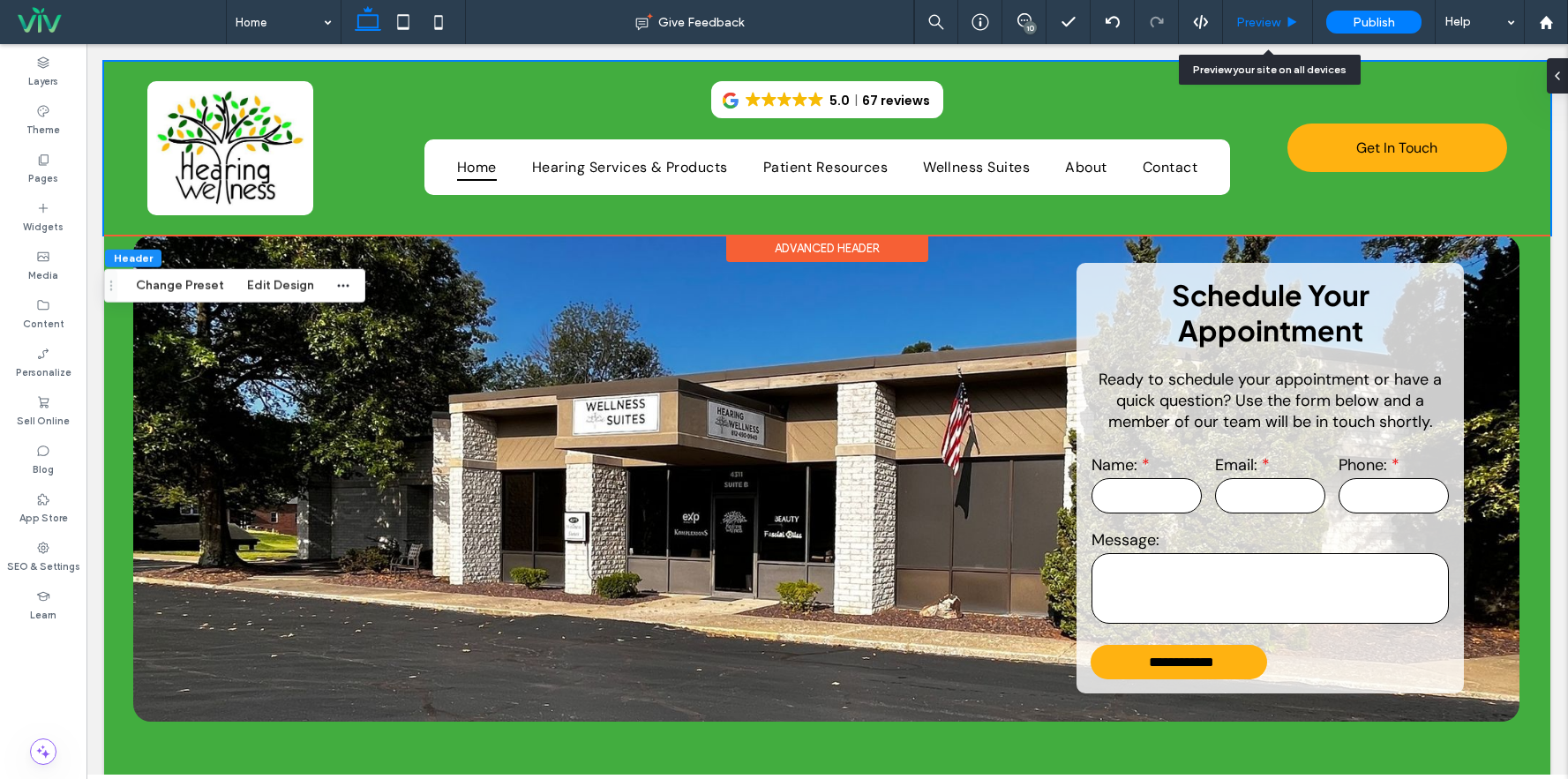 click on "Preview" at bounding box center (1268, 22) 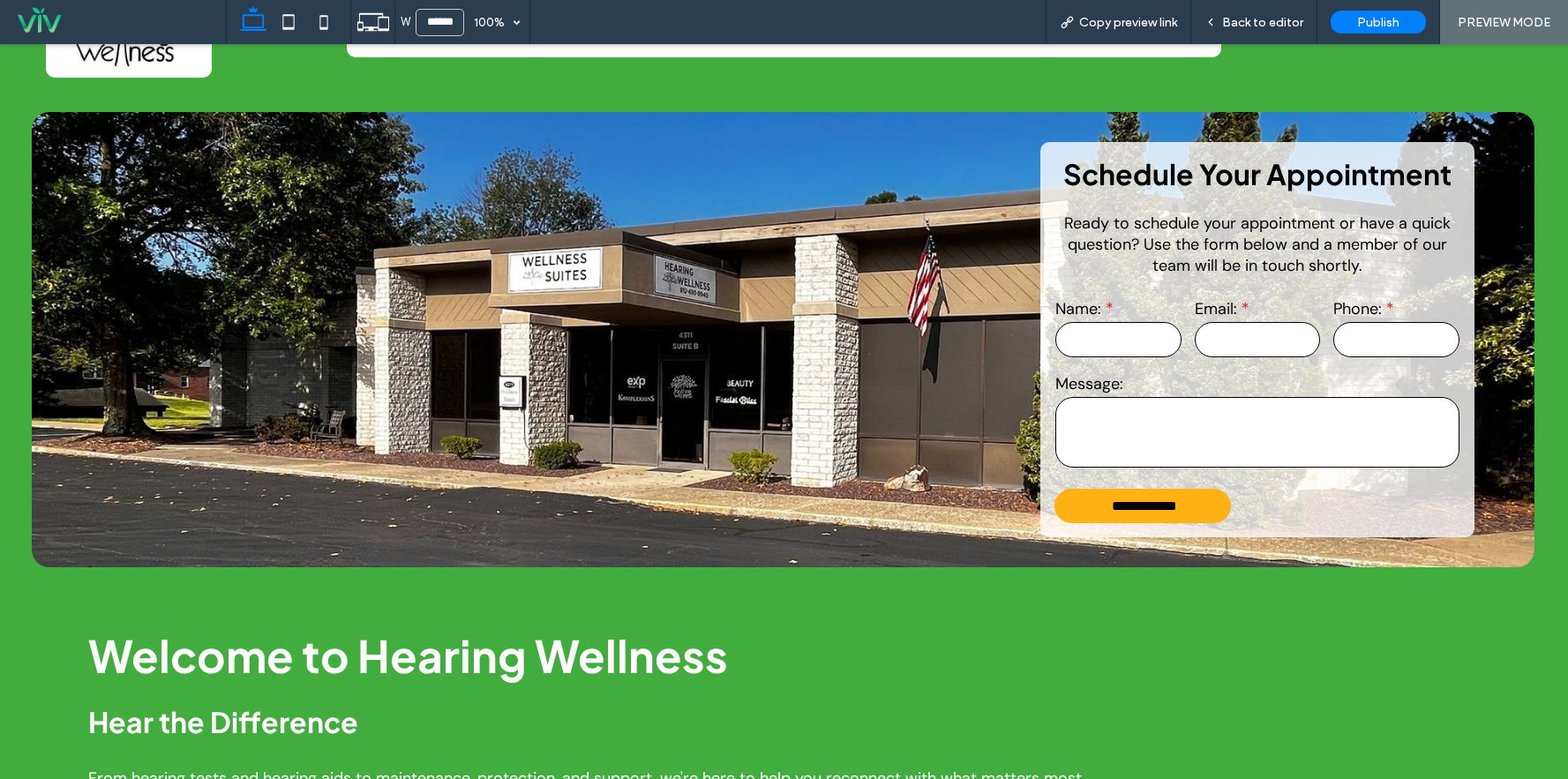 scroll, scrollTop: 0, scrollLeft: 0, axis: both 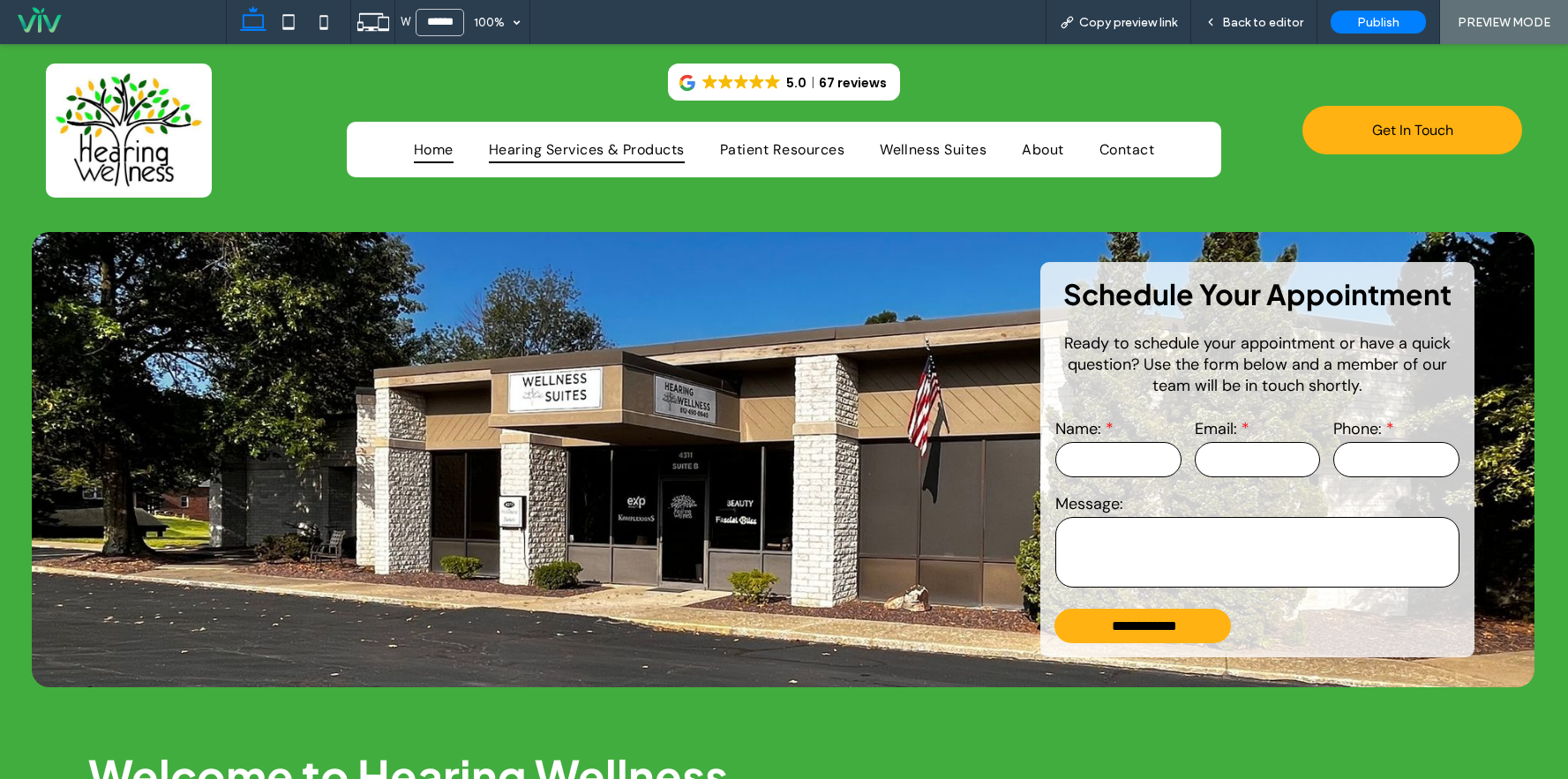 click on "Hearing Services & Products" at bounding box center (587, 149) 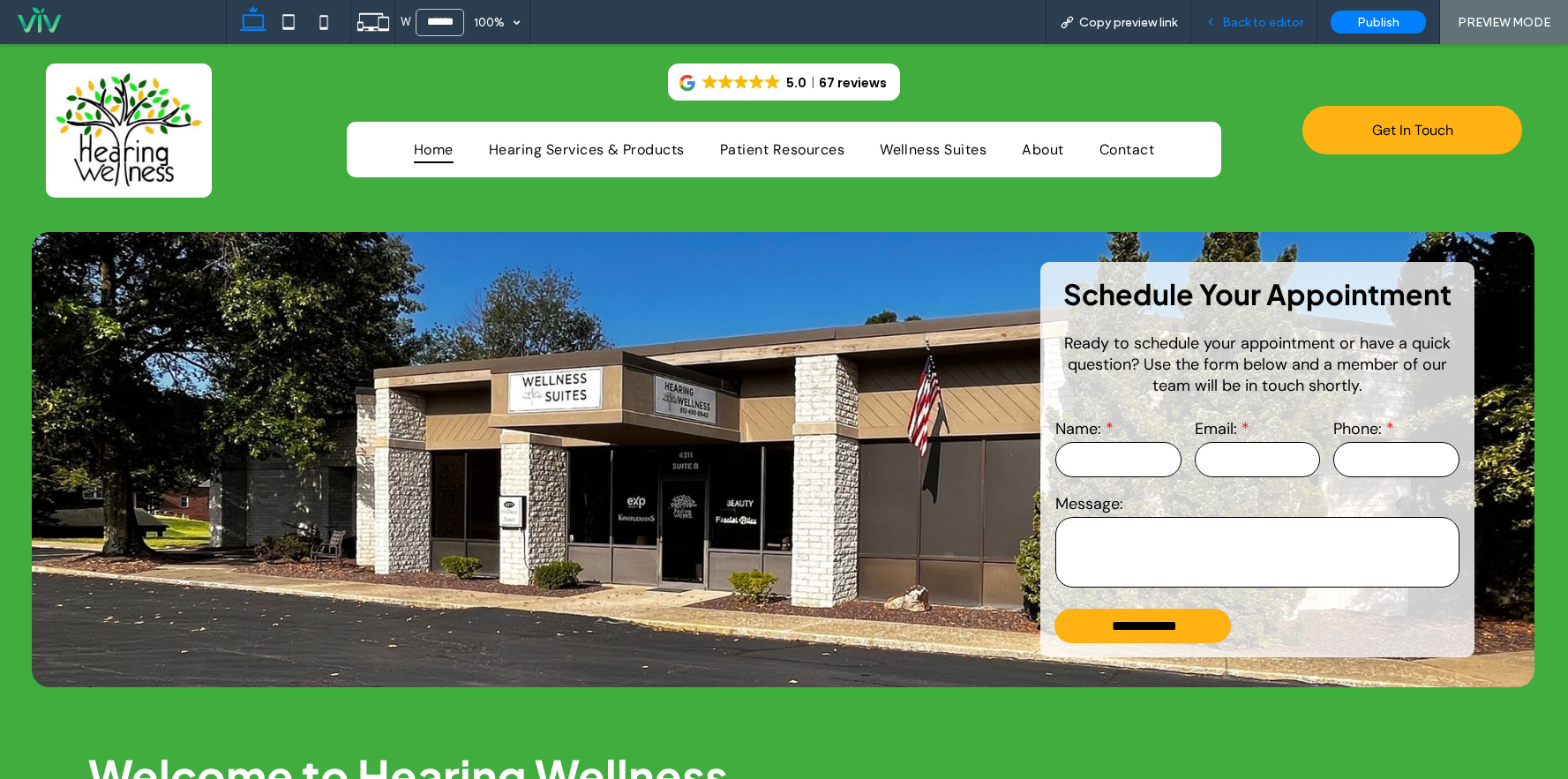 click on "Back to editor" at bounding box center [1263, 22] 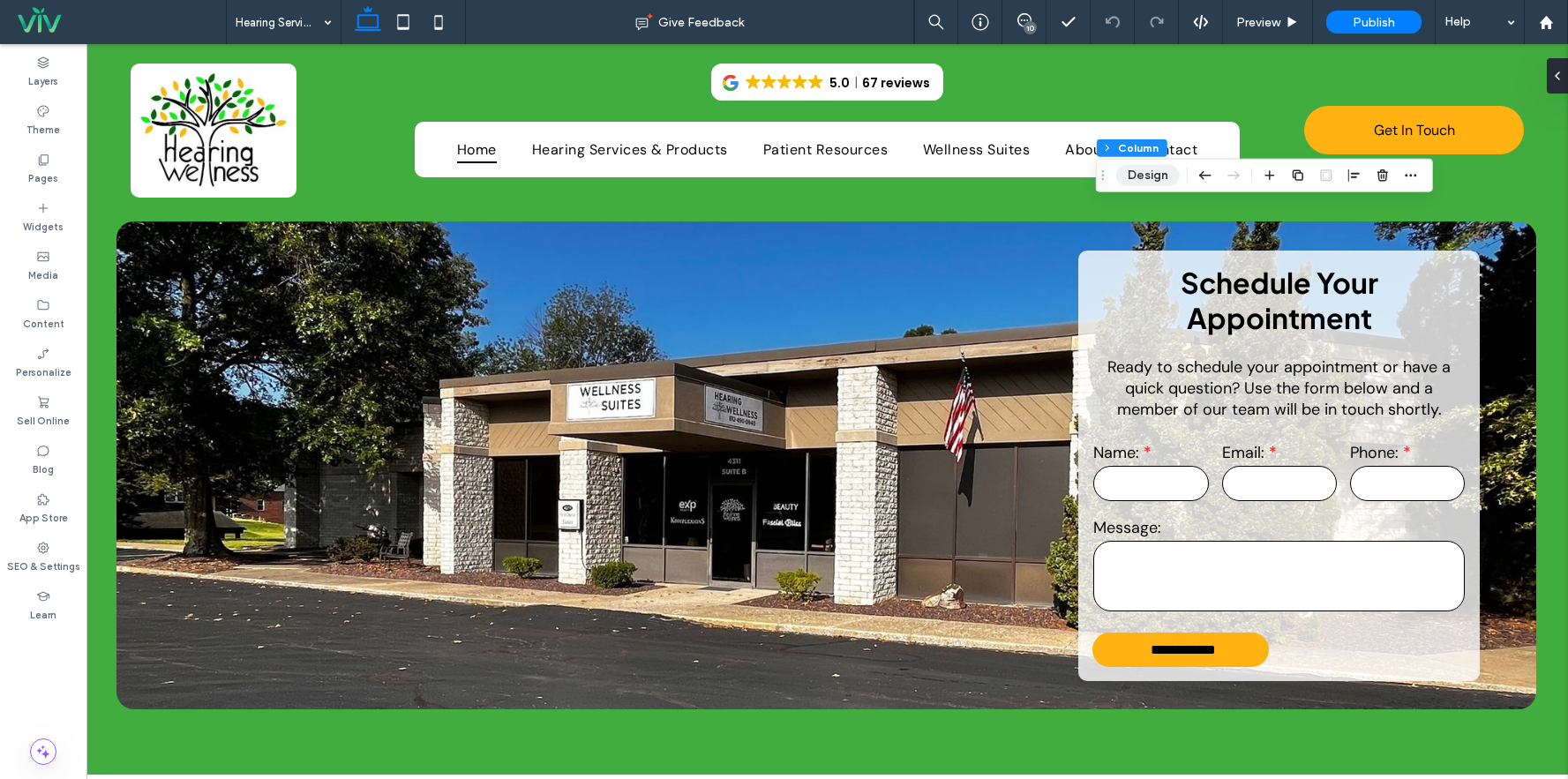 click on "Design" at bounding box center (1148, 176) 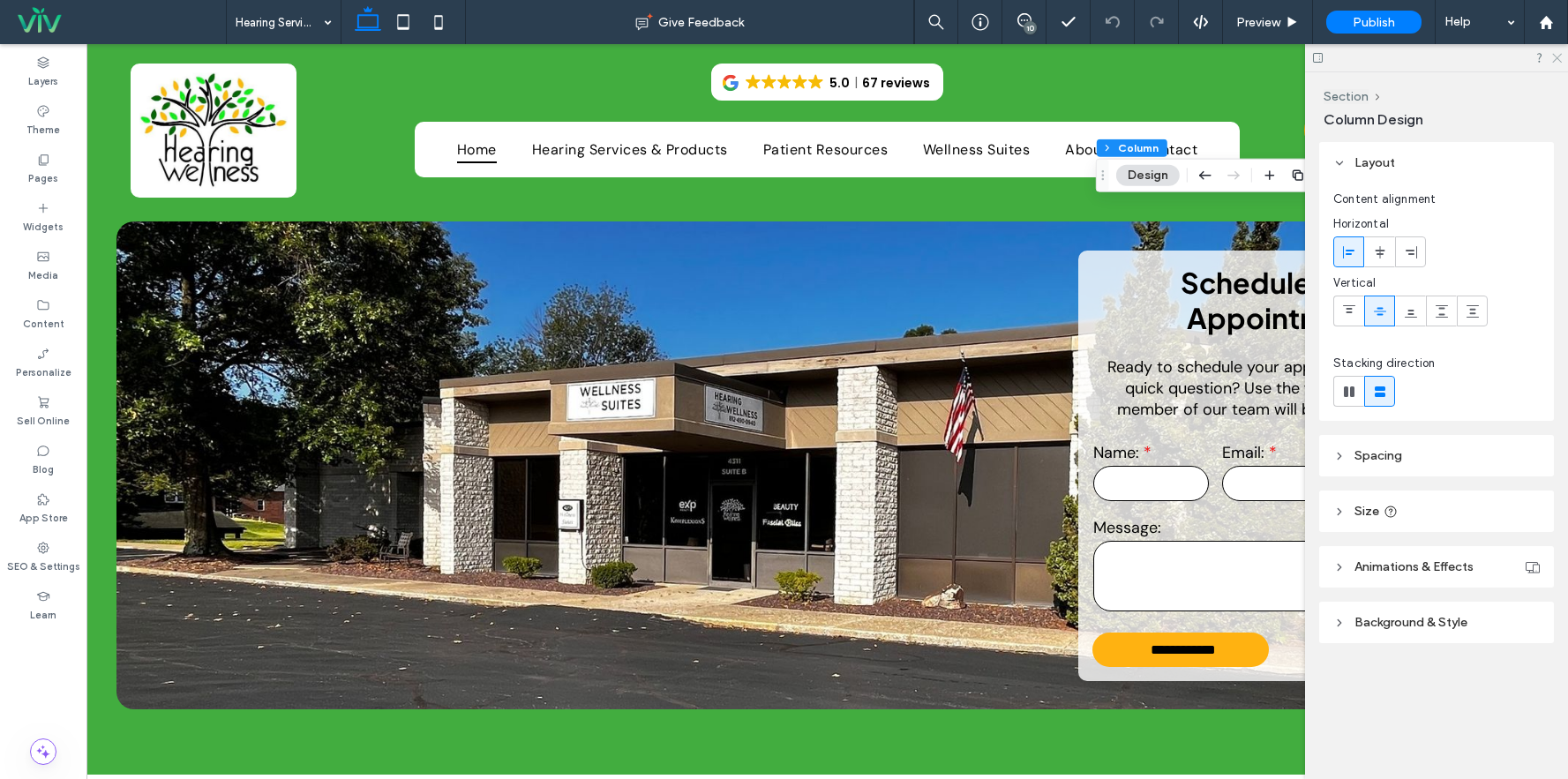 click 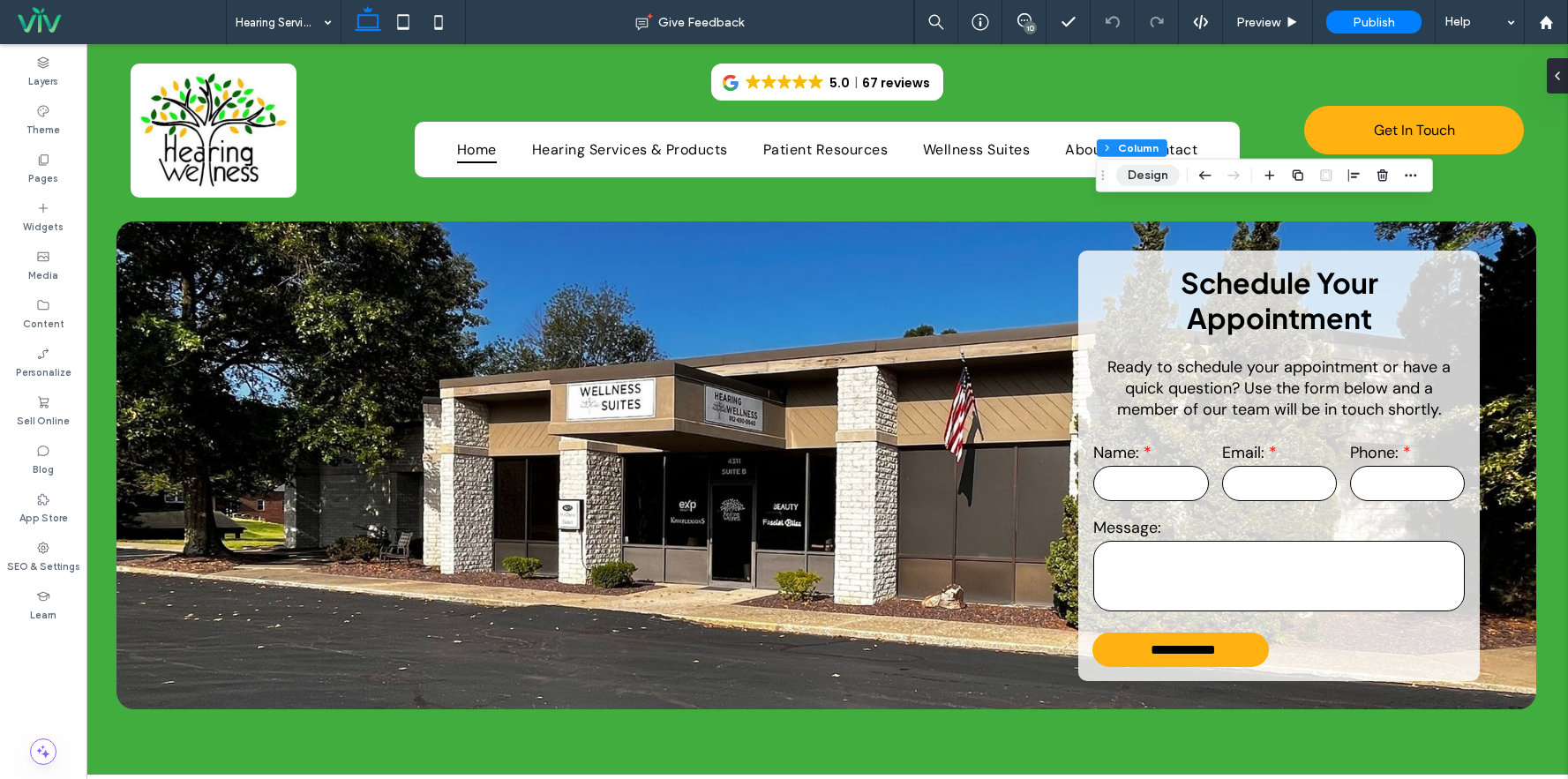click on "Design" at bounding box center (1148, 176) 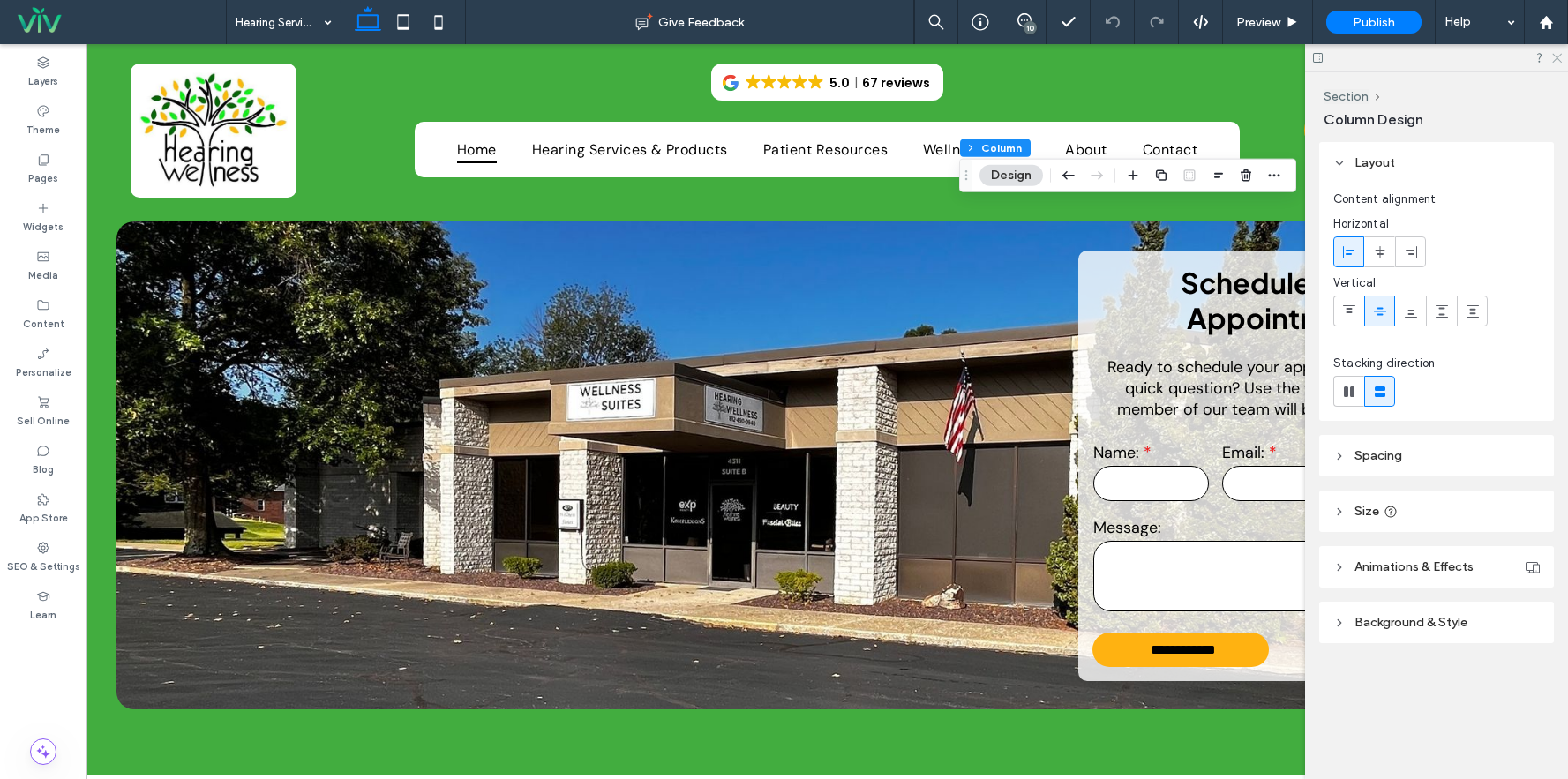 click 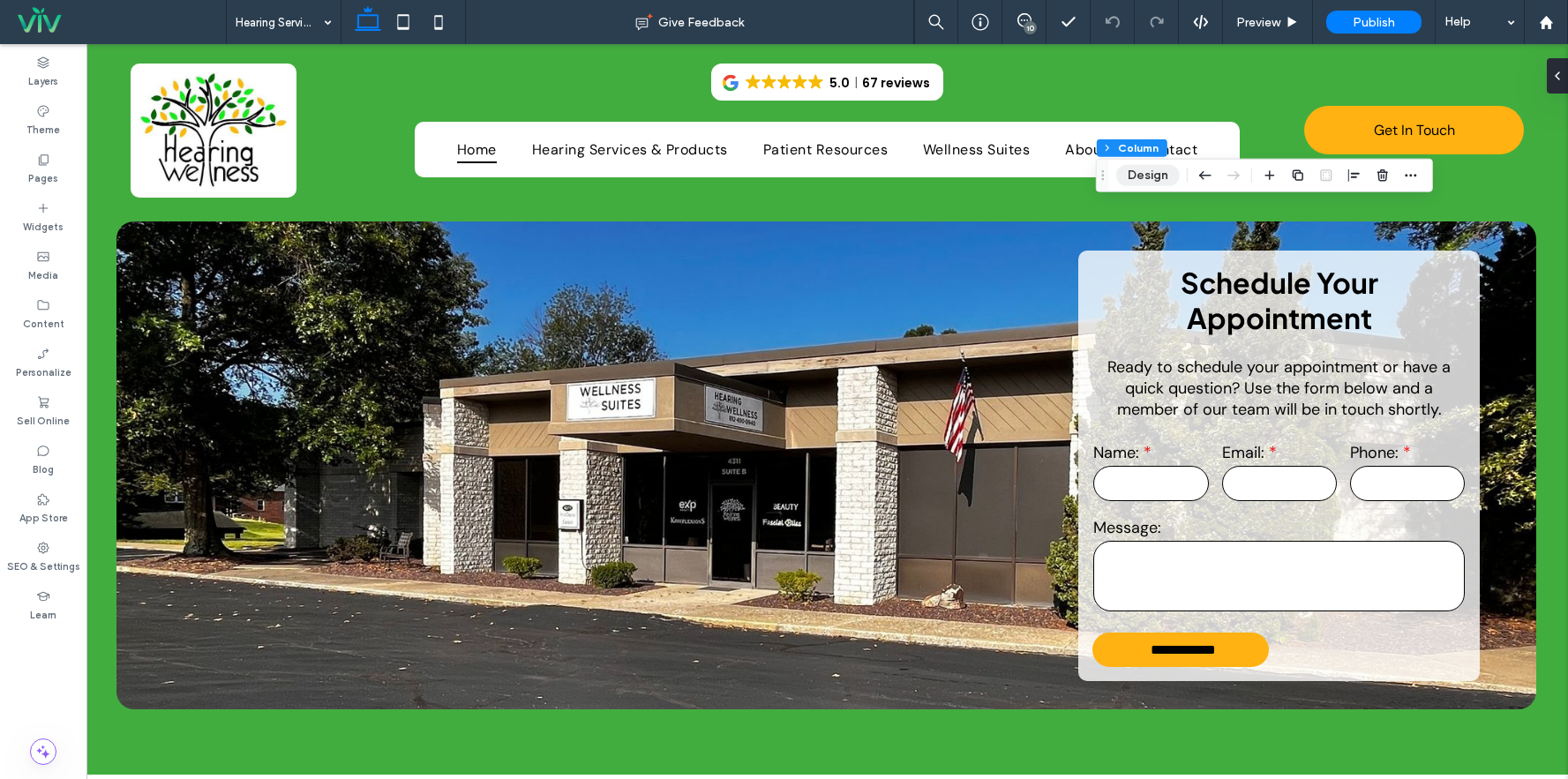 click on "Design" at bounding box center [1148, 176] 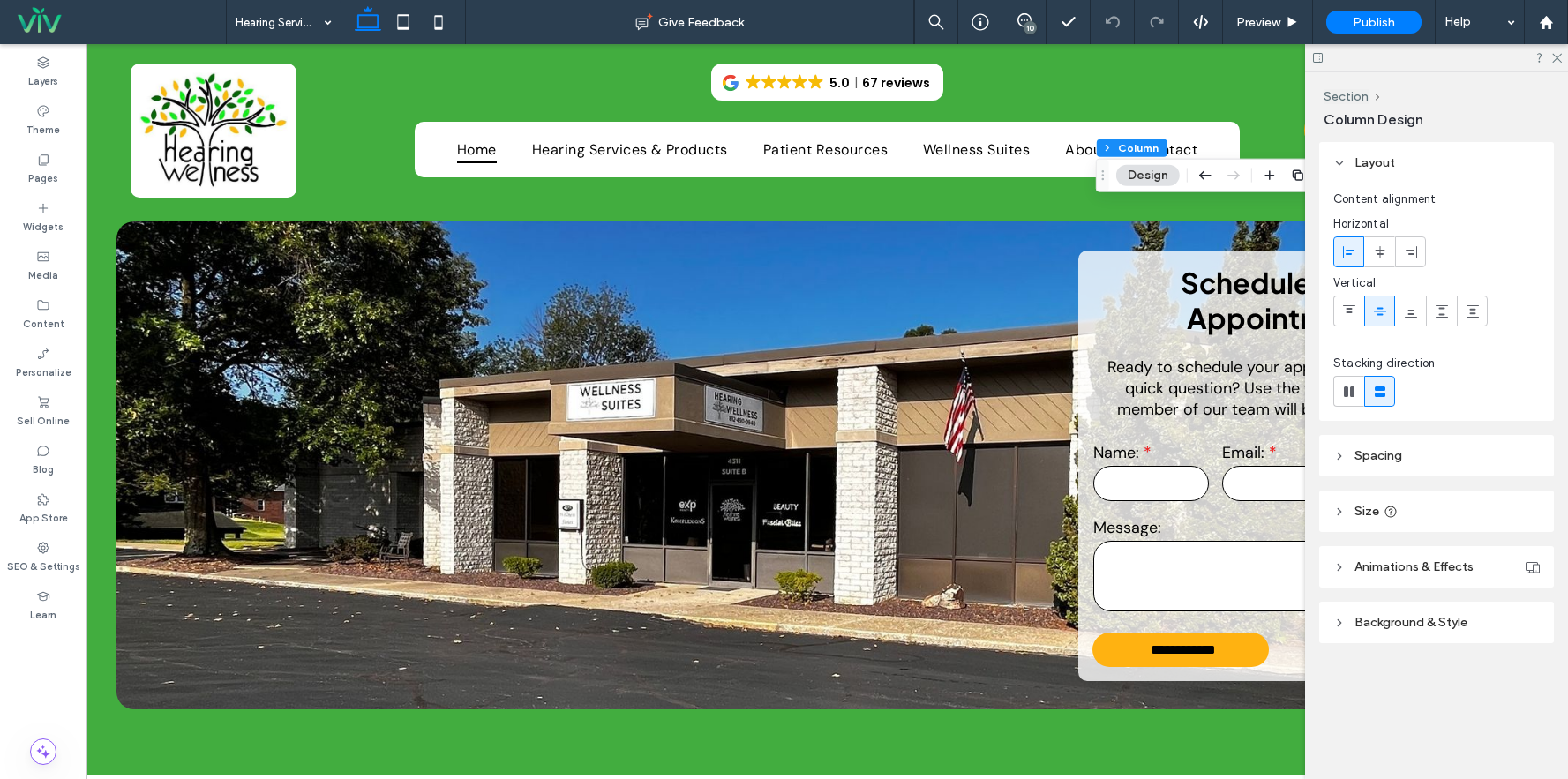 click 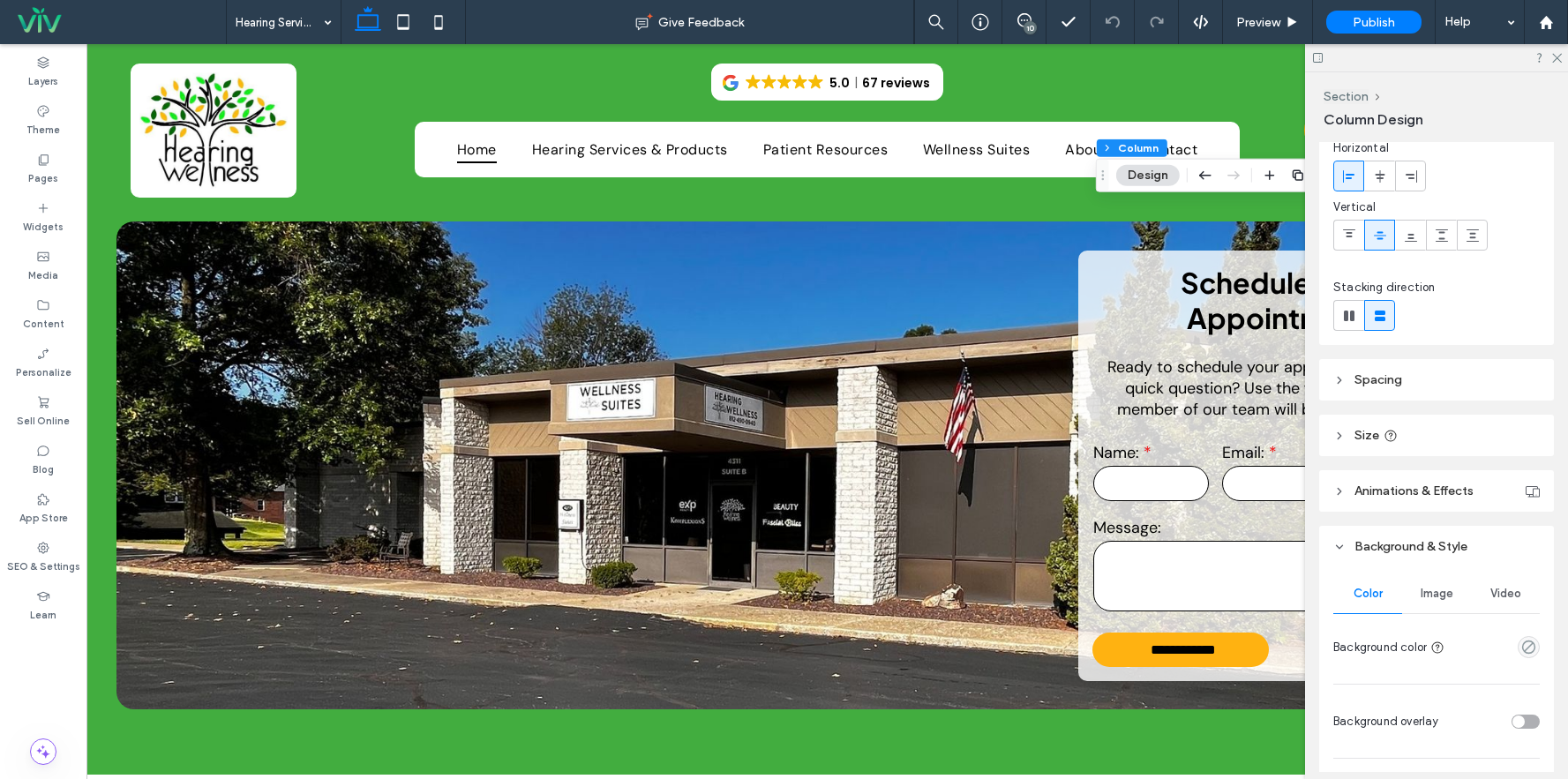 scroll, scrollTop: 176, scrollLeft: 0, axis: vertical 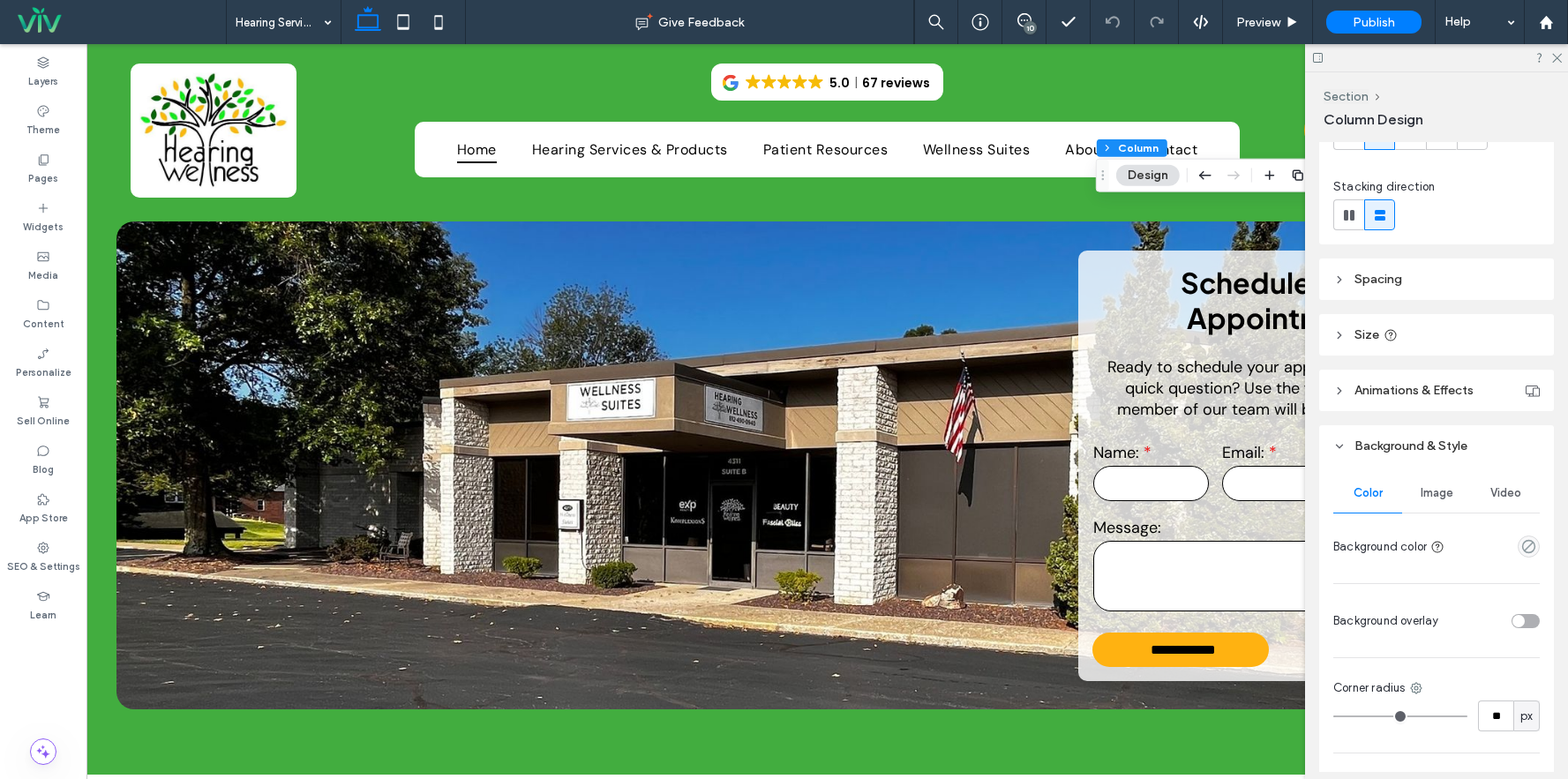 click on "Image" at bounding box center (1437, 493) 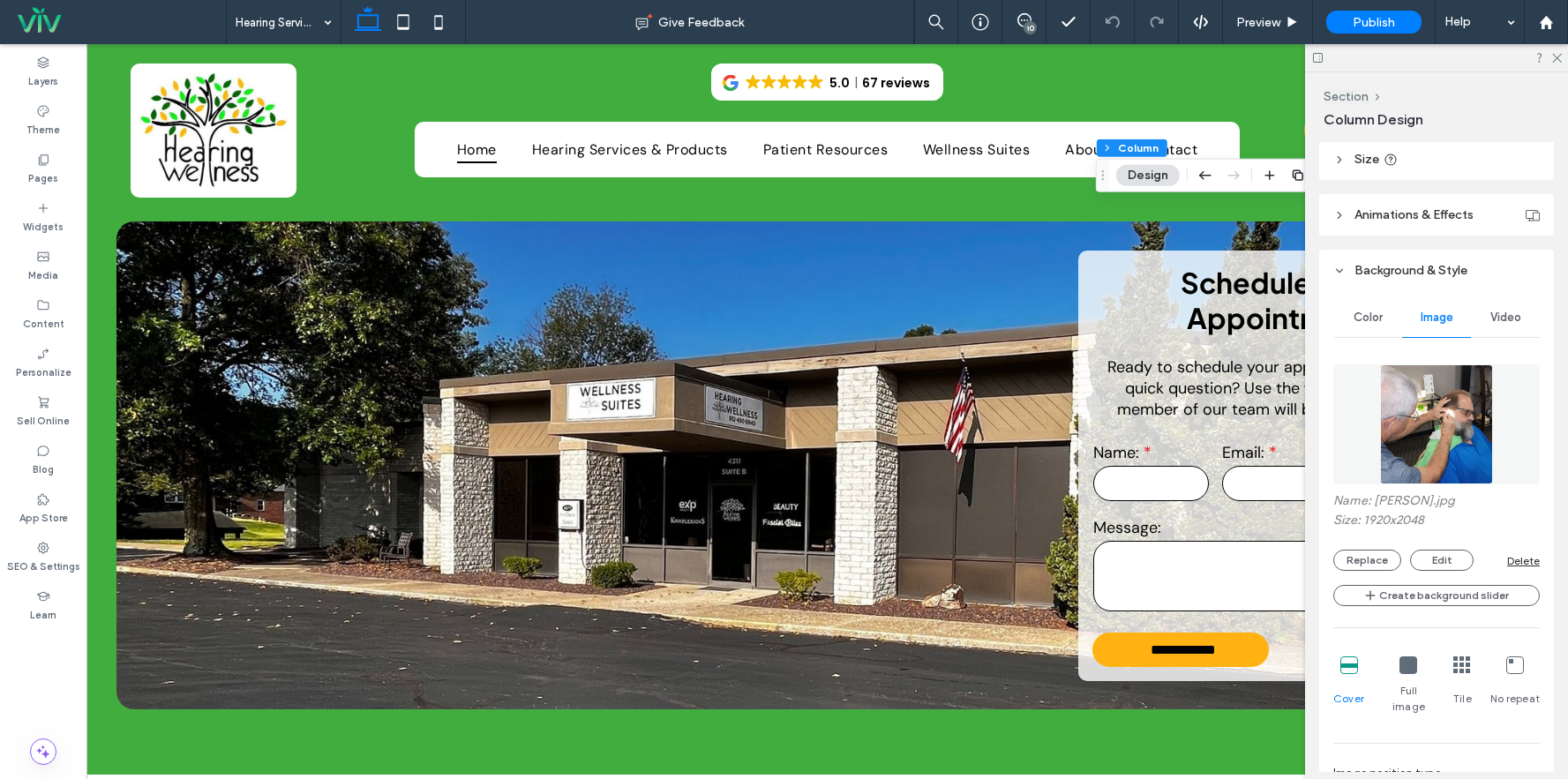 scroll, scrollTop: 353, scrollLeft: 0, axis: vertical 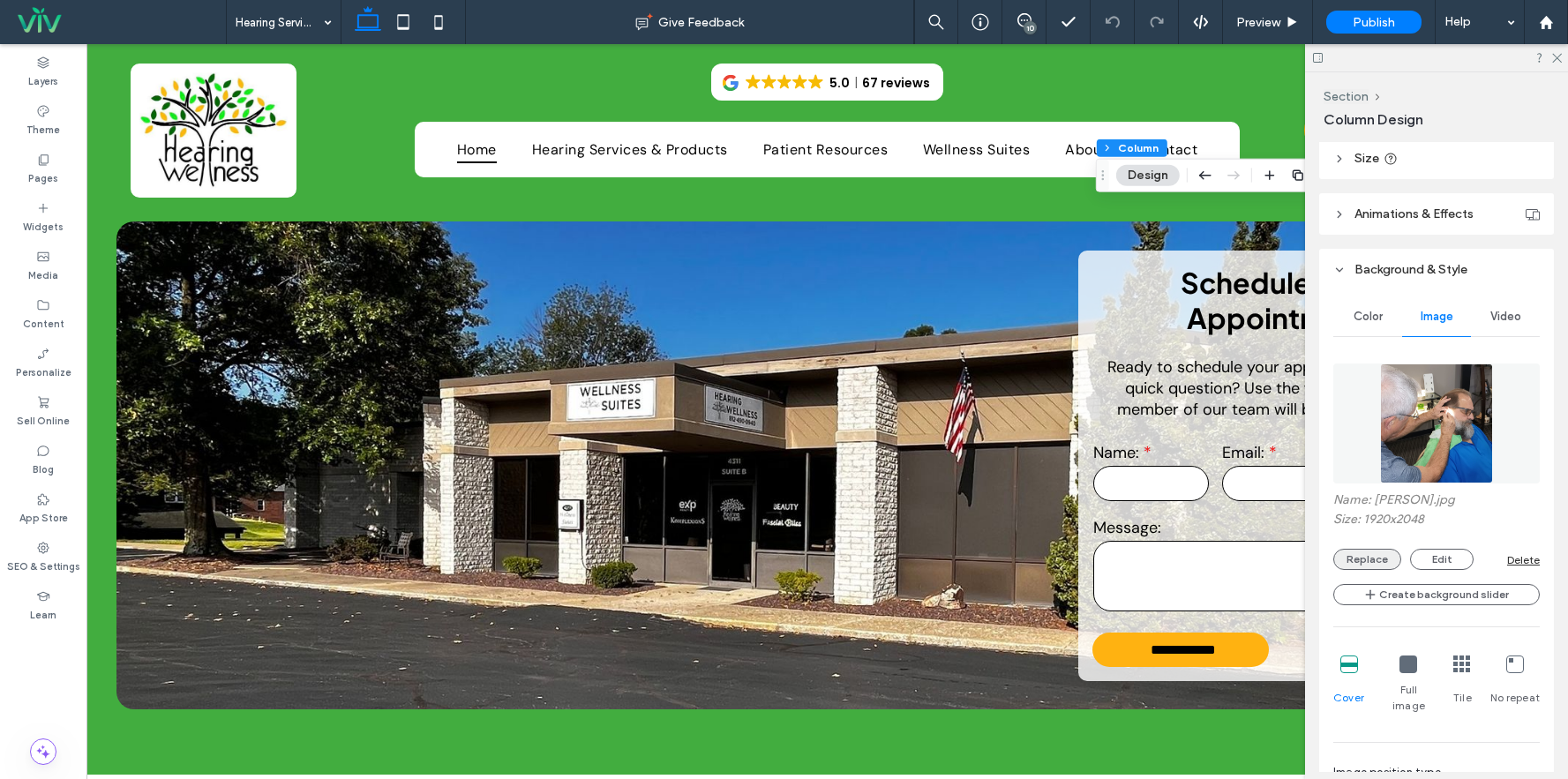 click on "Replace" at bounding box center (1367, 559) 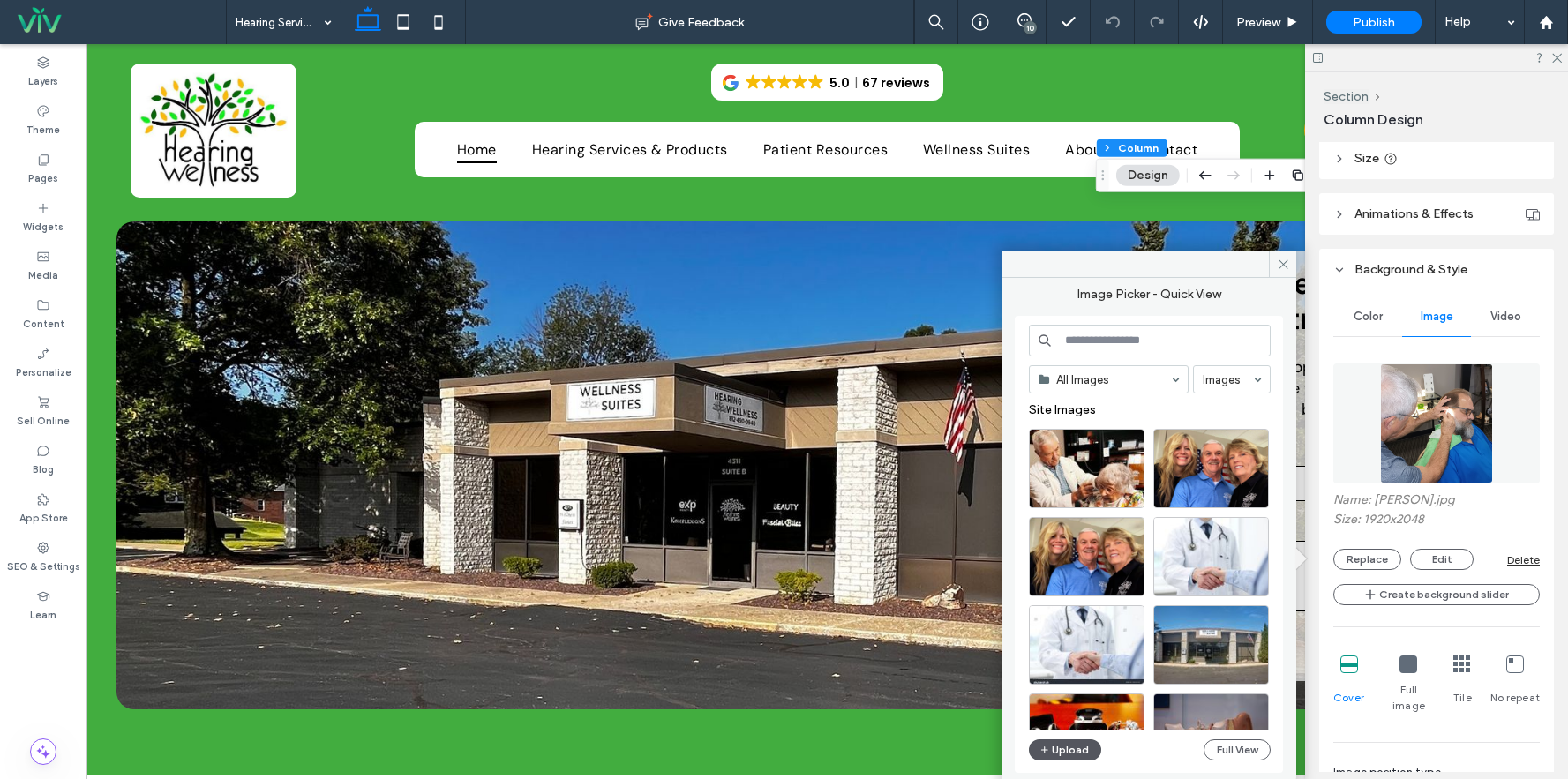 click on "Upload" at bounding box center (1065, 750) 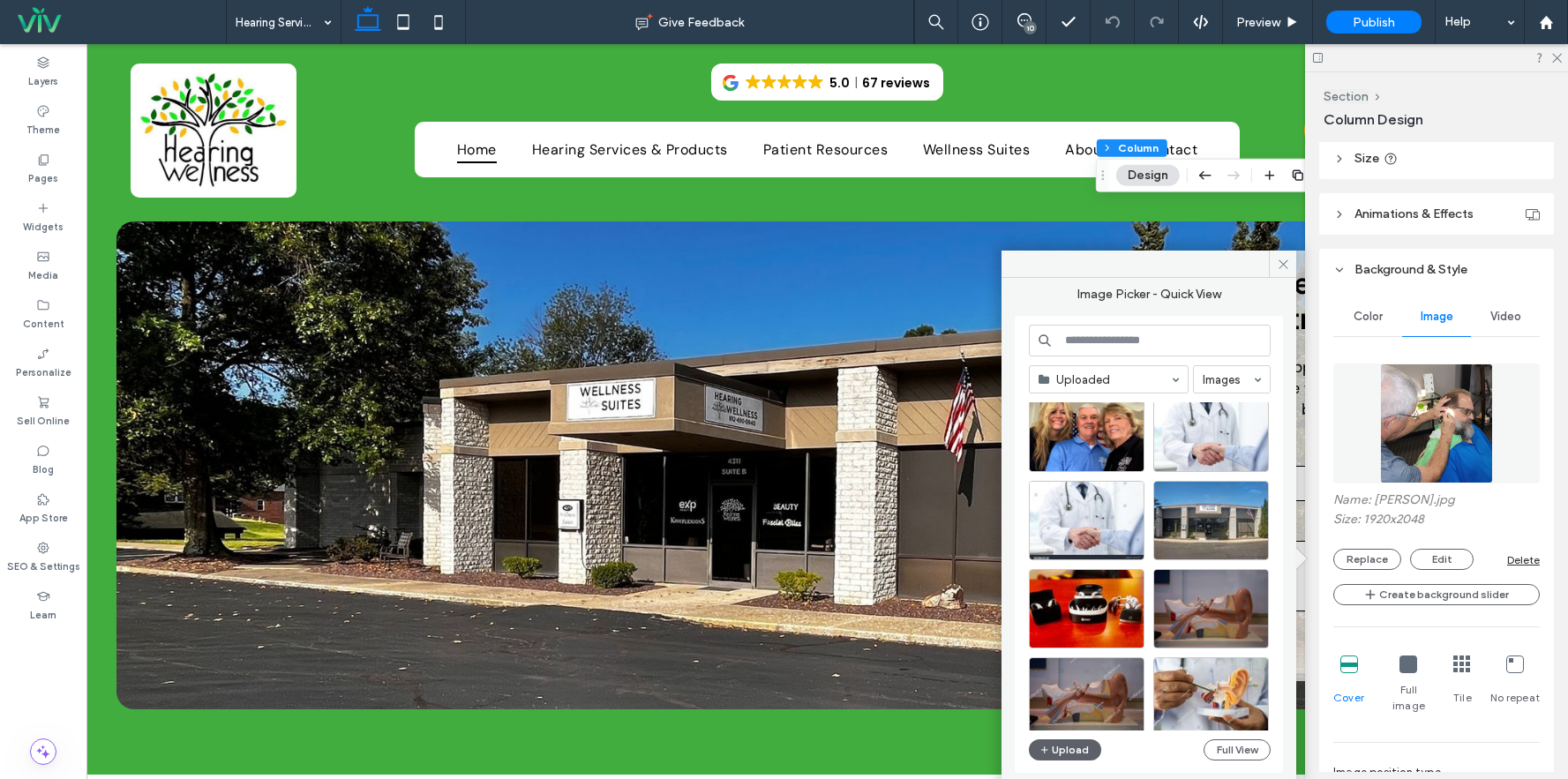 scroll, scrollTop: 0, scrollLeft: 0, axis: both 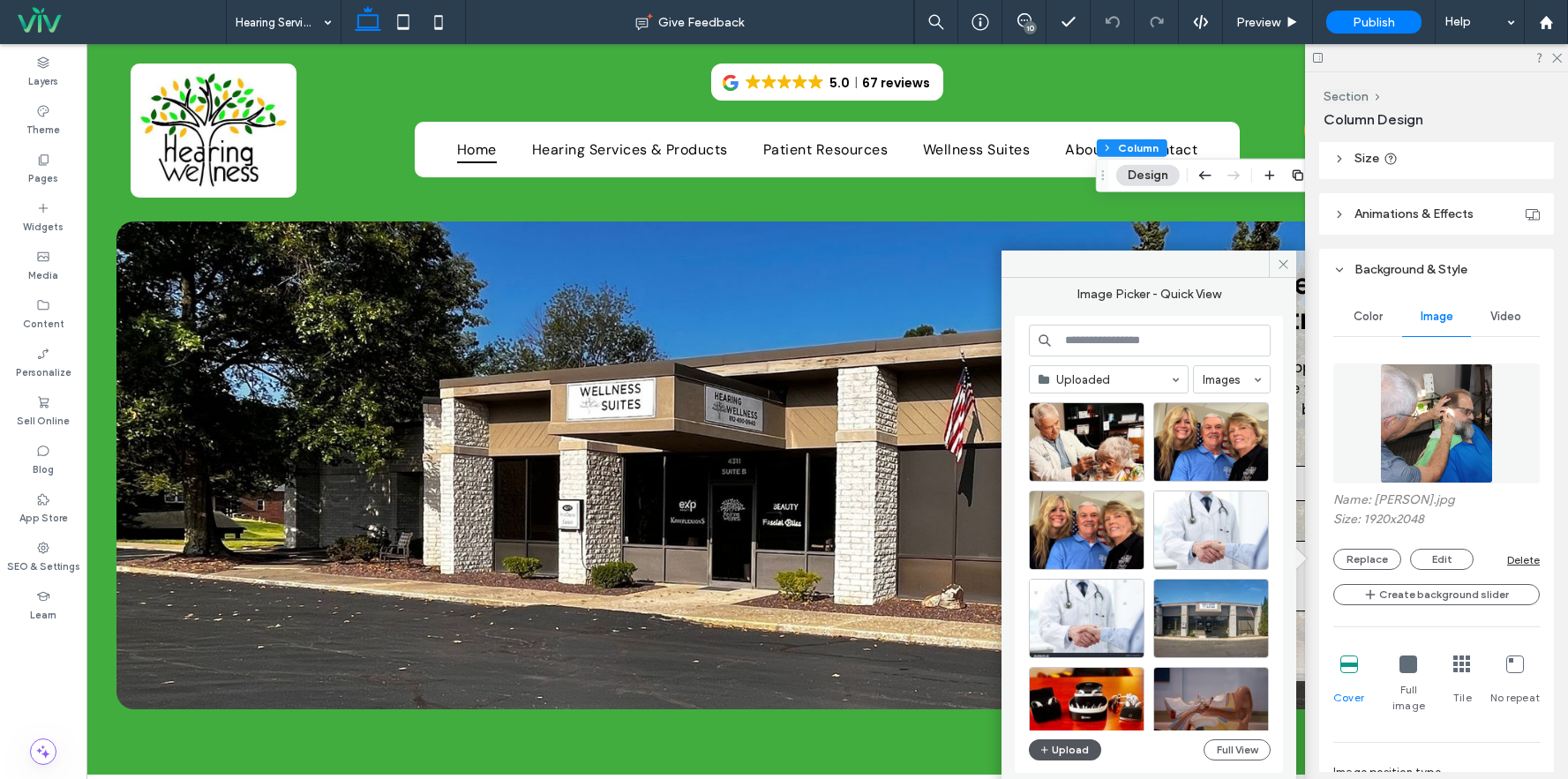 click on "Upload" at bounding box center [1065, 750] 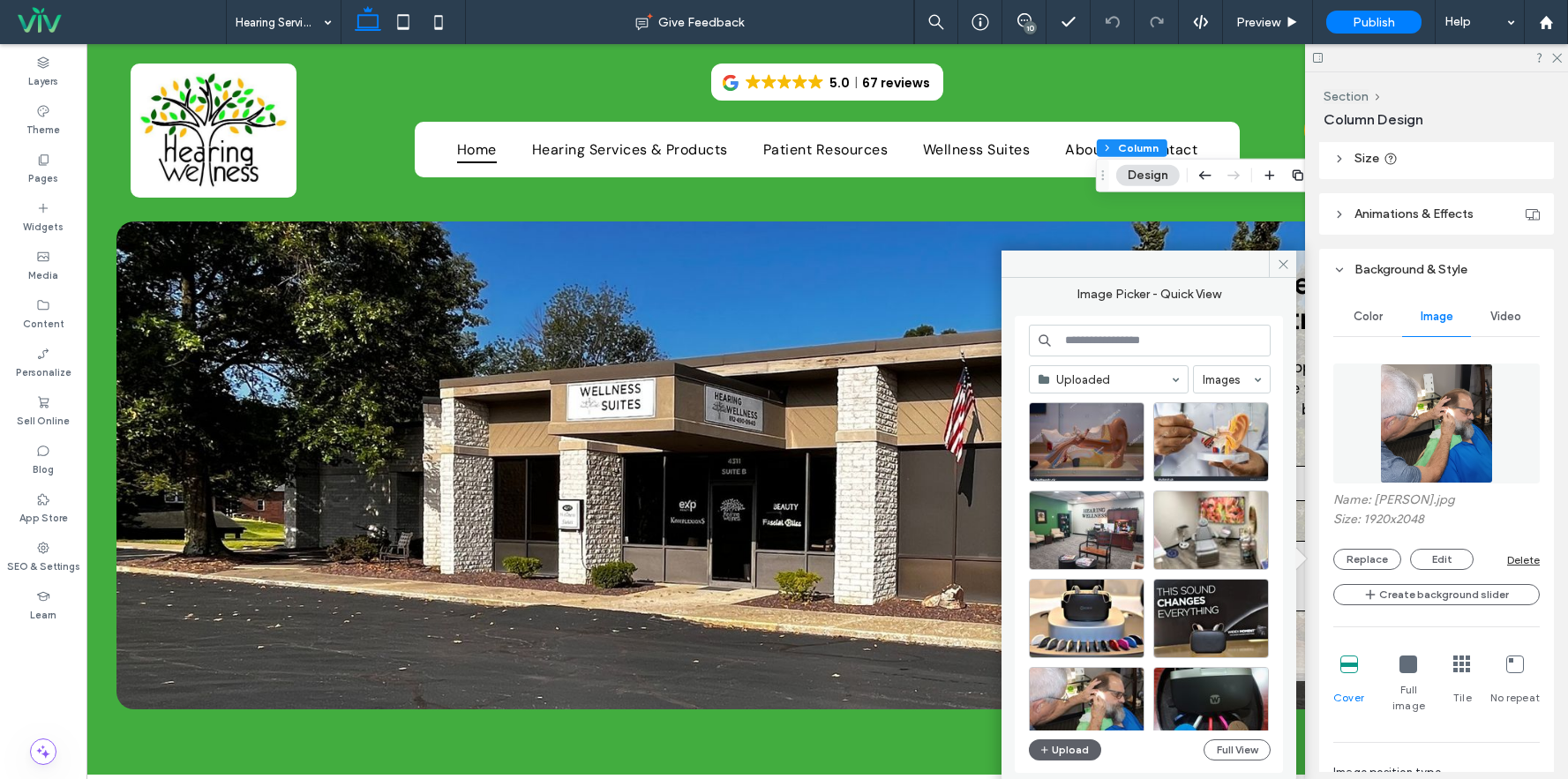 scroll, scrollTop: 0, scrollLeft: 0, axis: both 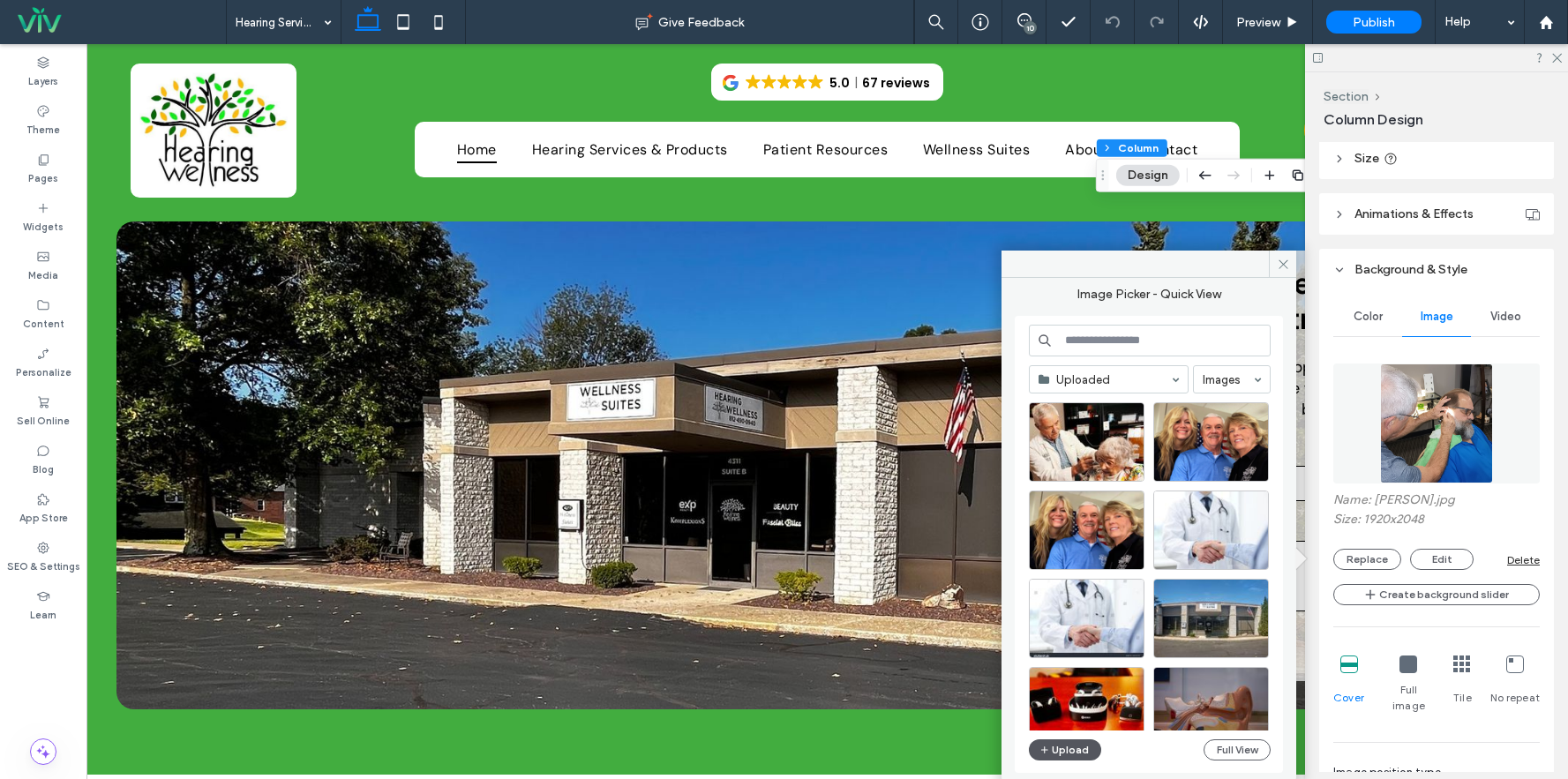 click on "Upload" at bounding box center [1065, 750] 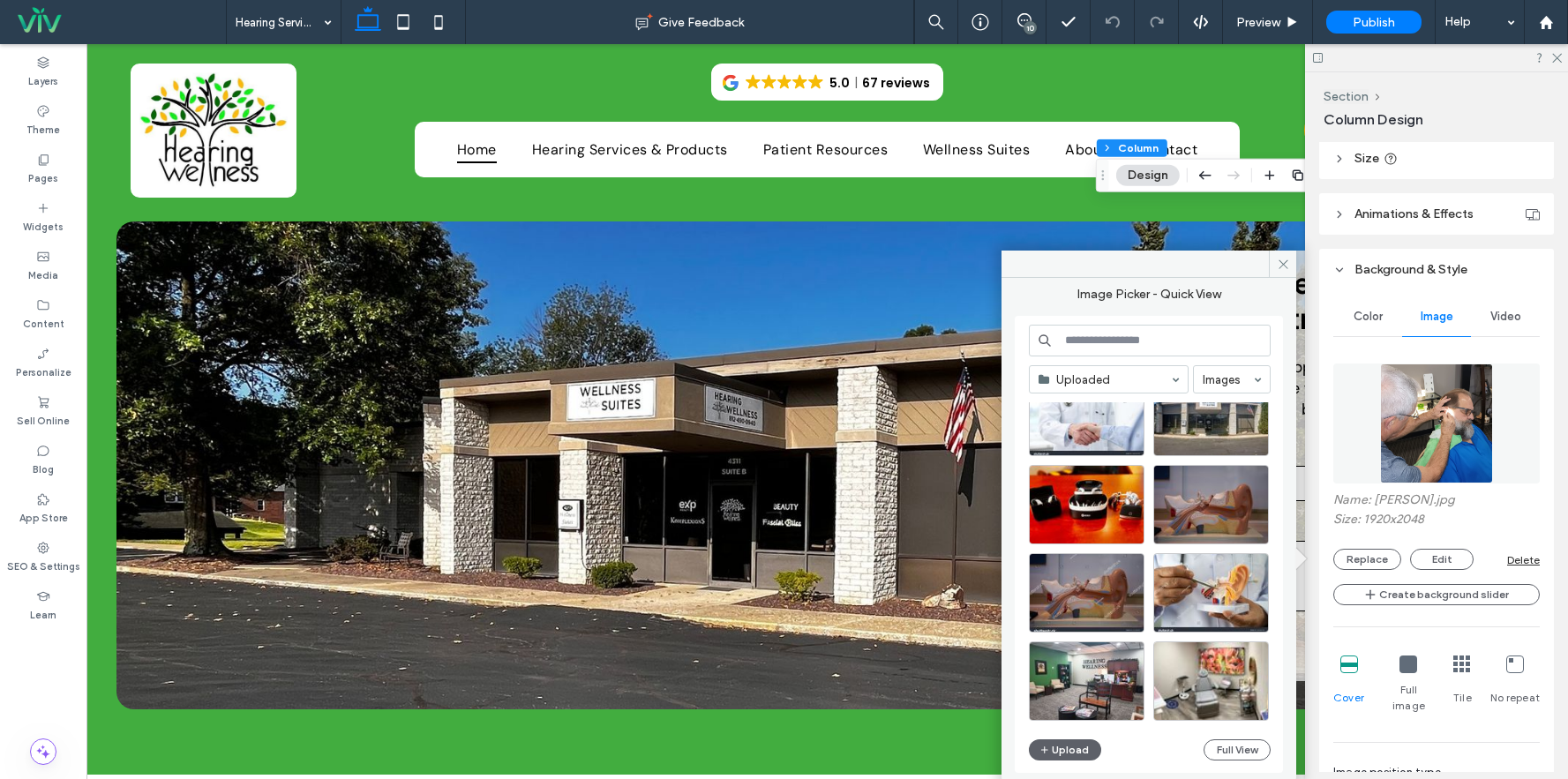 scroll, scrollTop: 265, scrollLeft: 0, axis: vertical 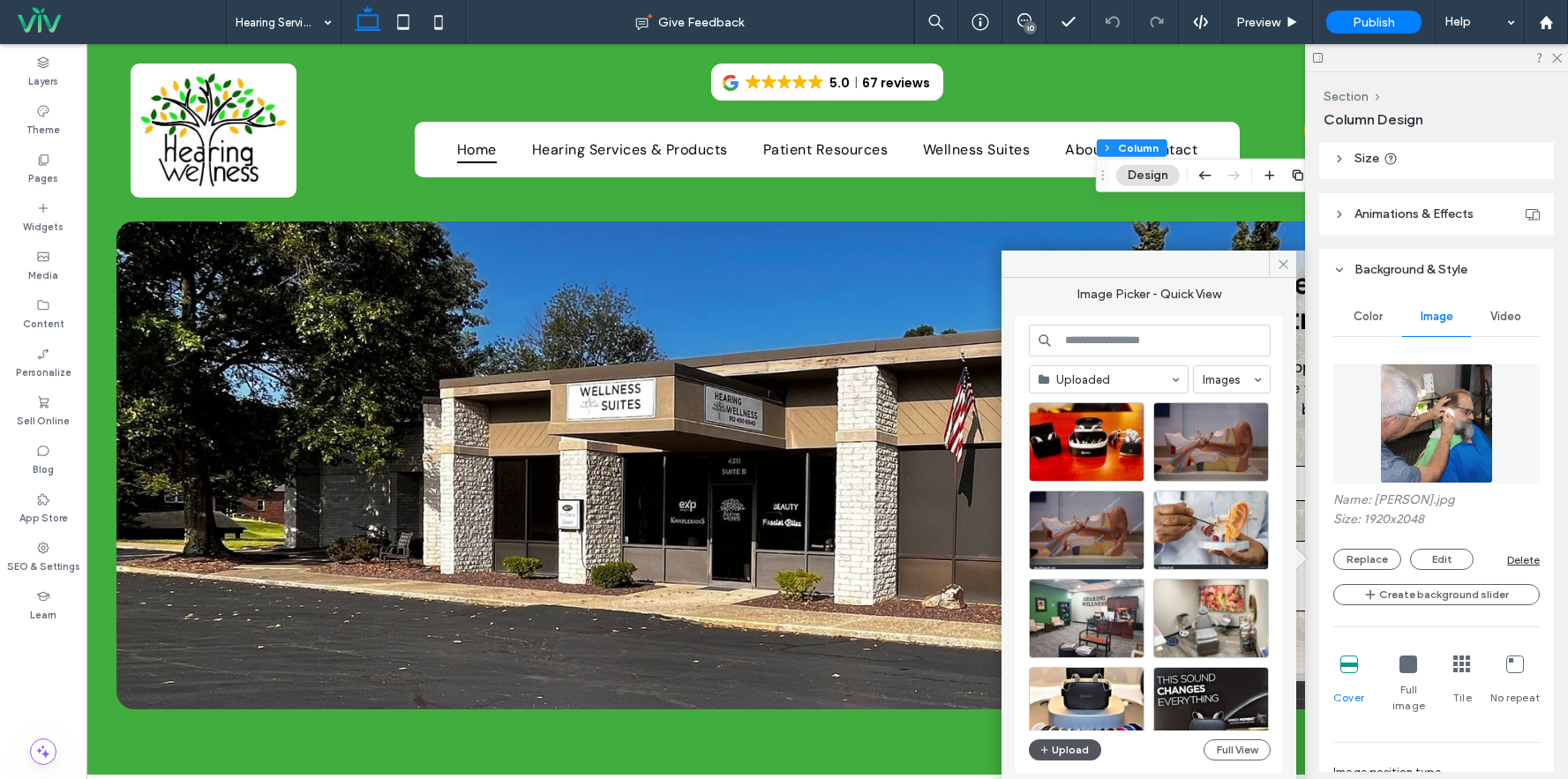 click on "Upload" at bounding box center (1065, 750) 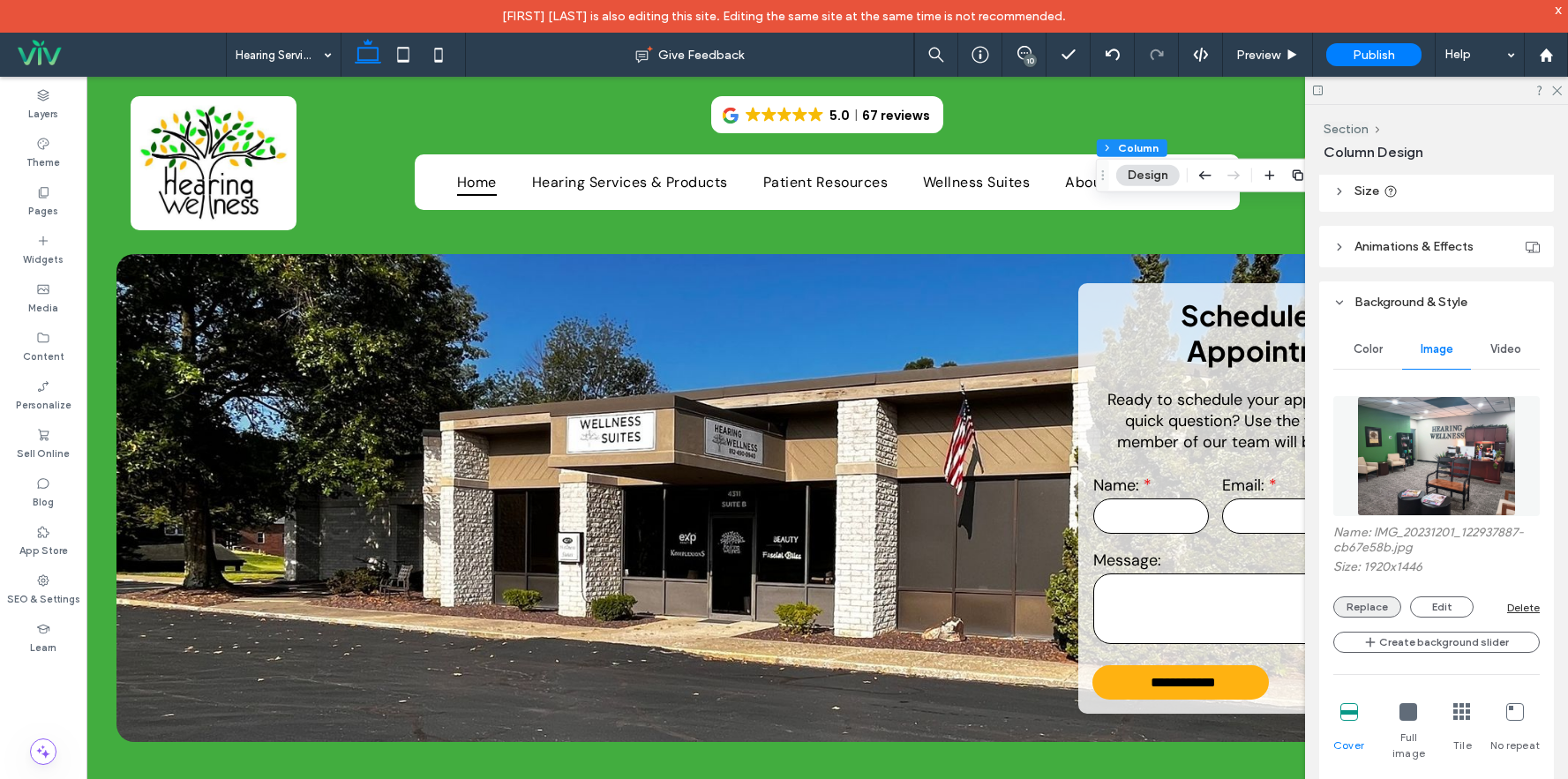 click on "Replace" at bounding box center [1367, 607] 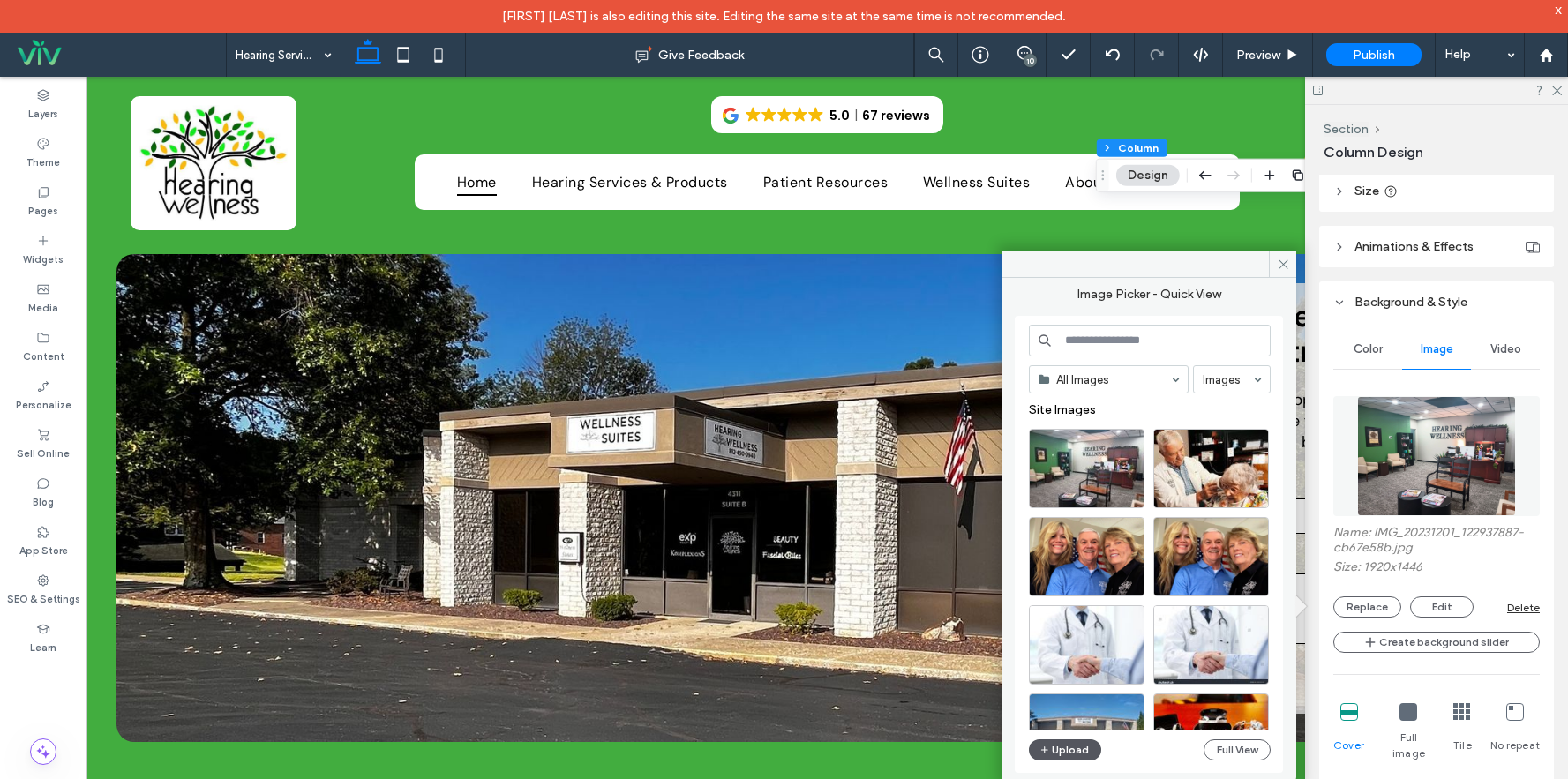 click on "Upload" at bounding box center (1065, 750) 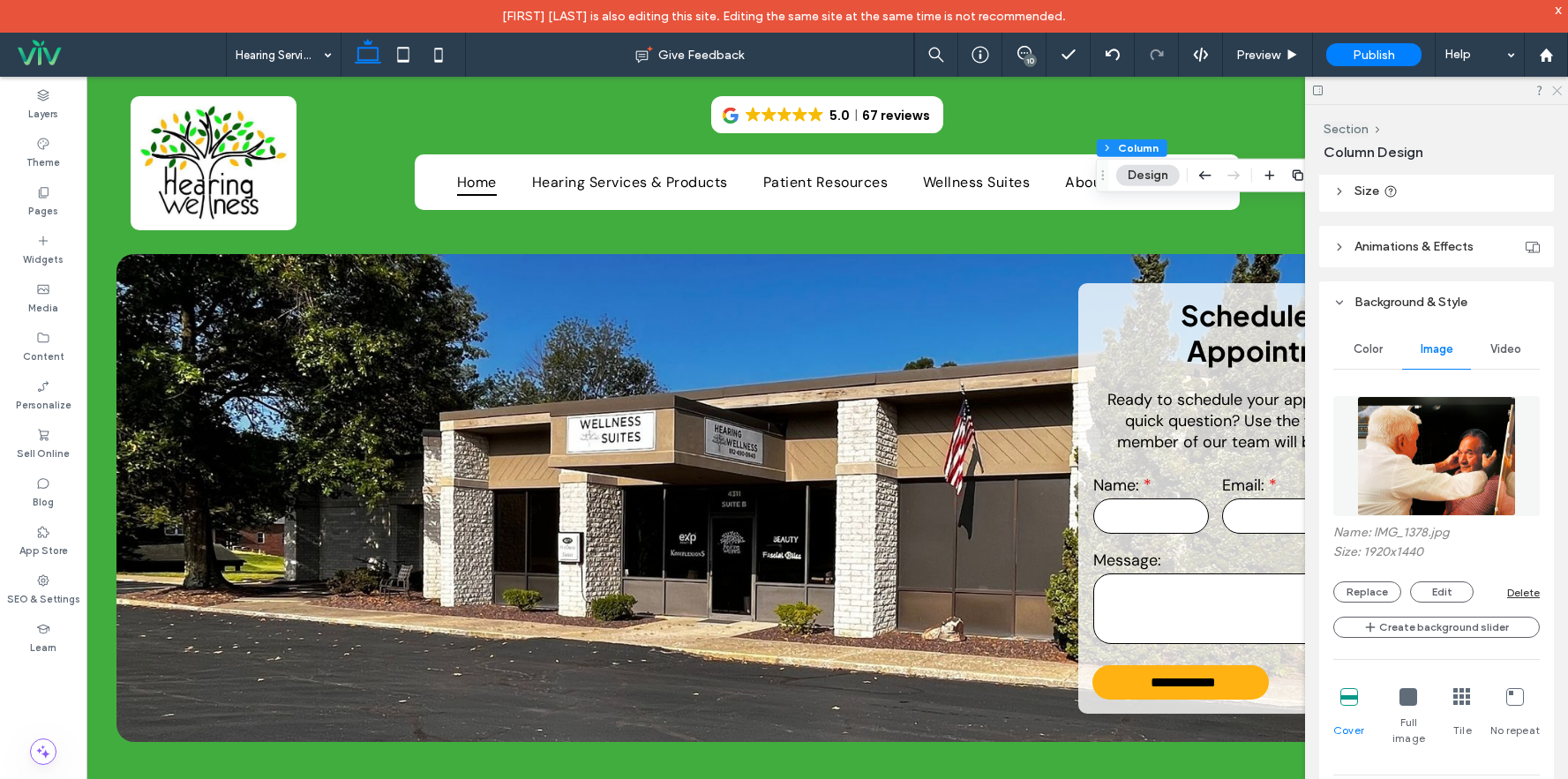 click 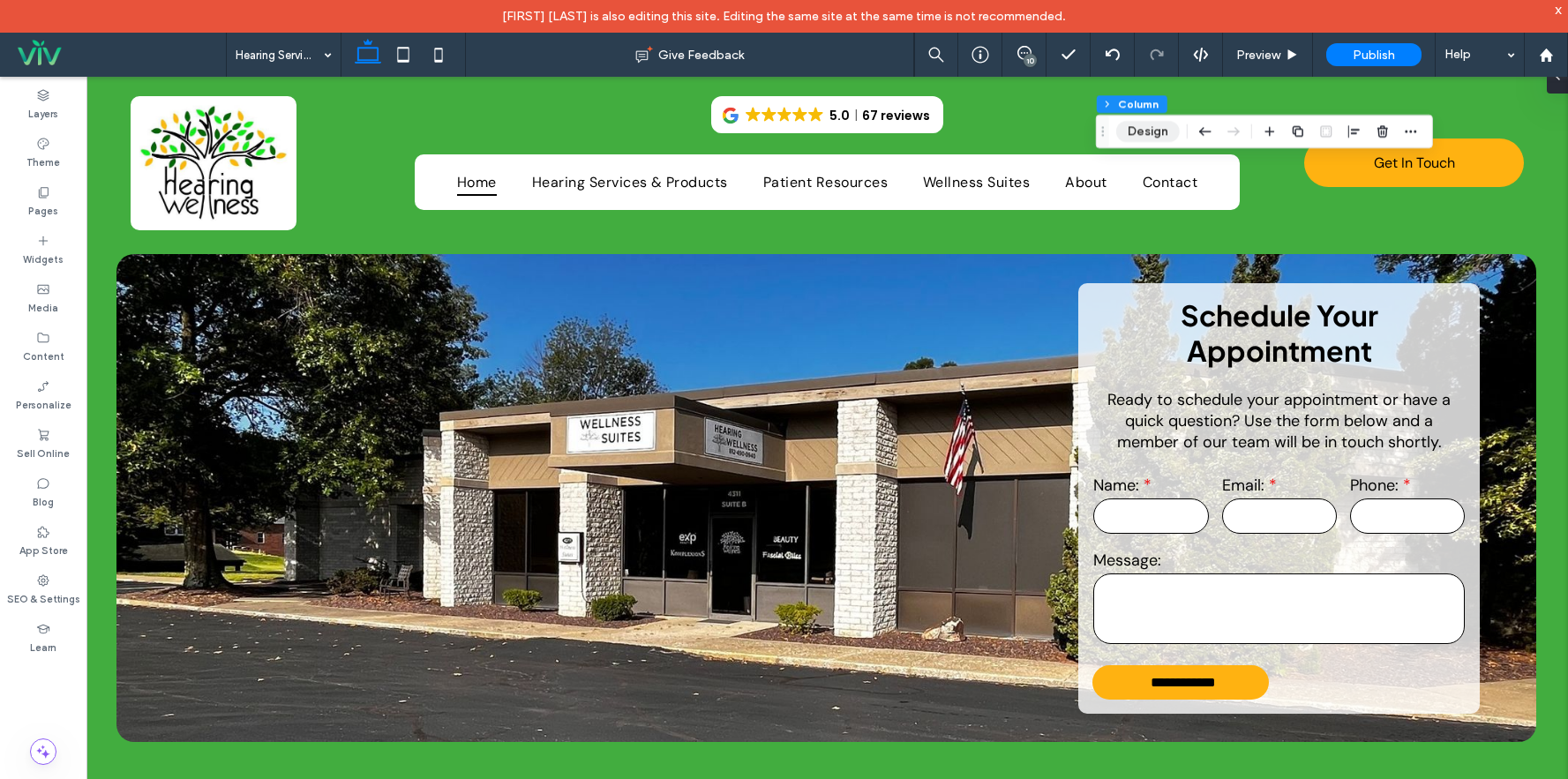 click on "Design" at bounding box center (1148, 131) 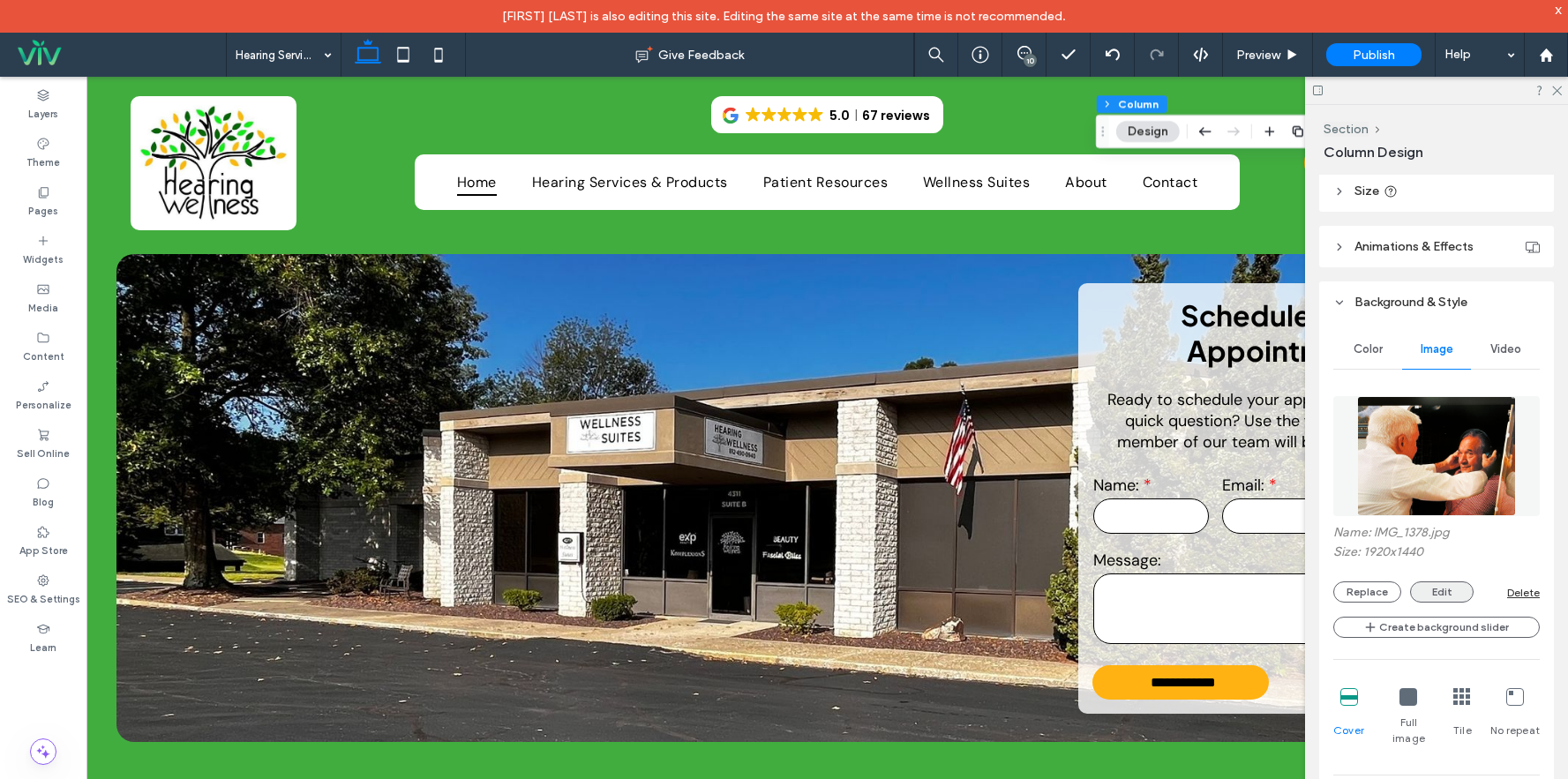 click on "Edit" at bounding box center [1442, 592] 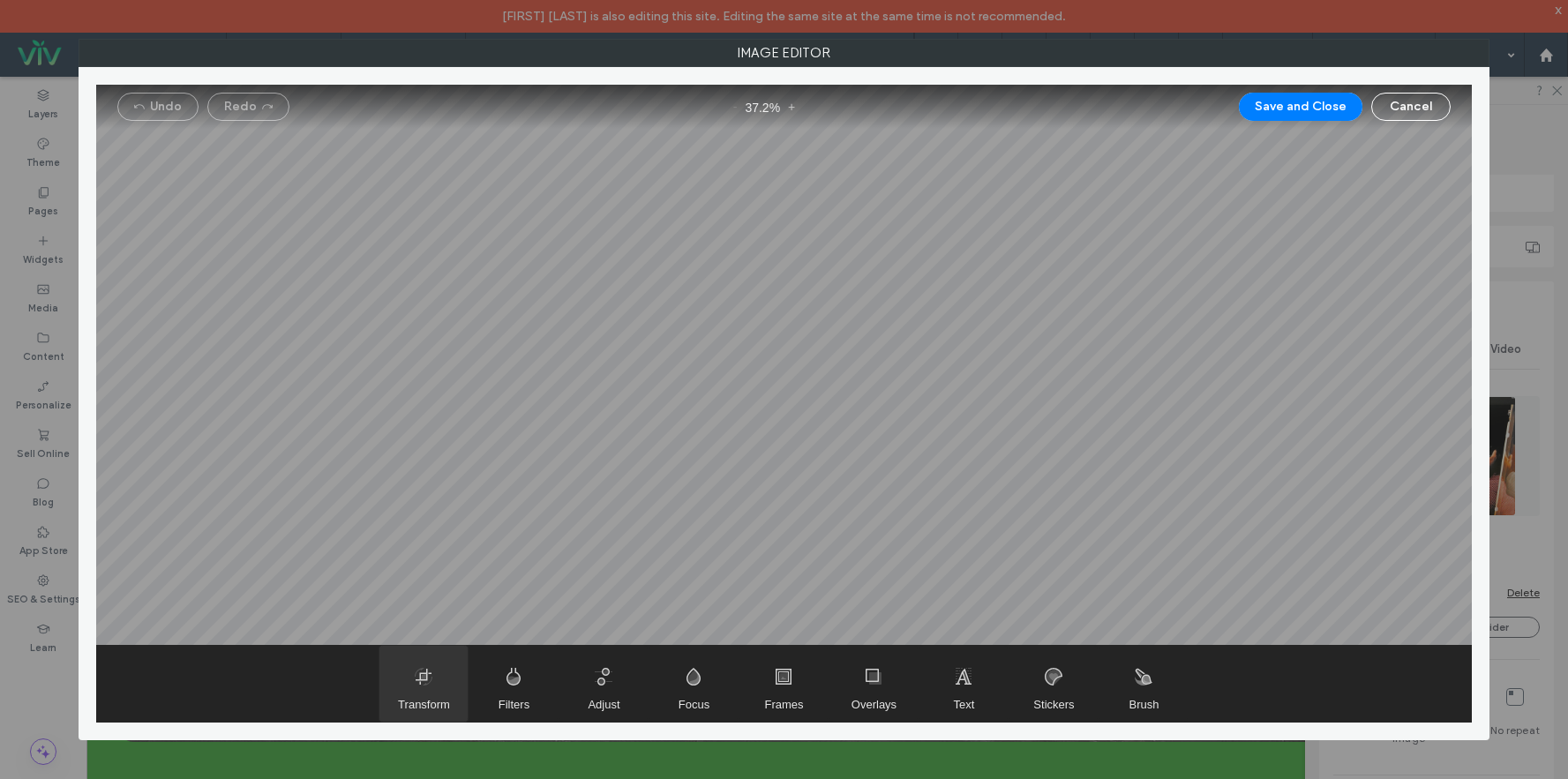 click at bounding box center (424, 684) 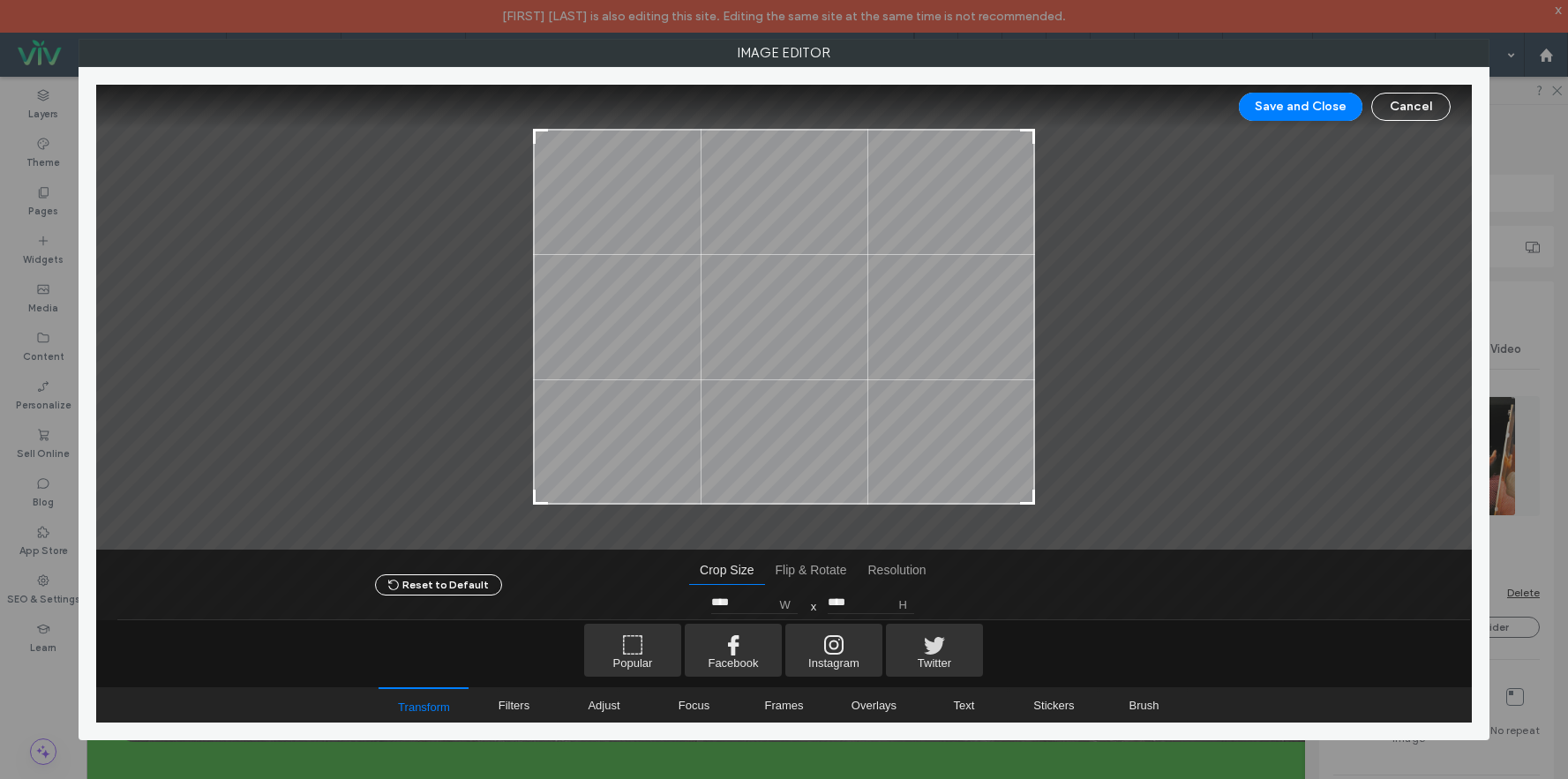 type on "****" 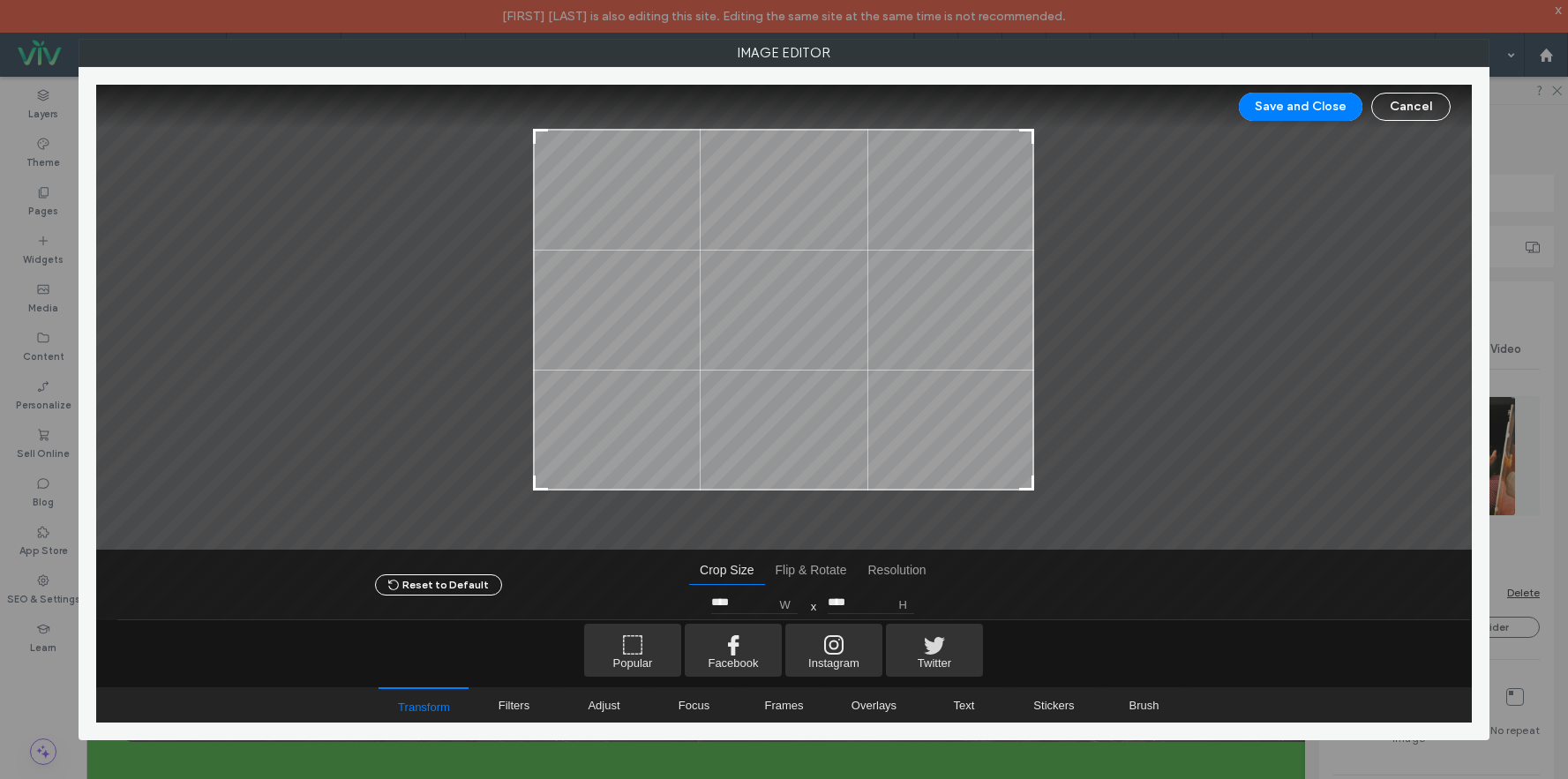 type on "****" 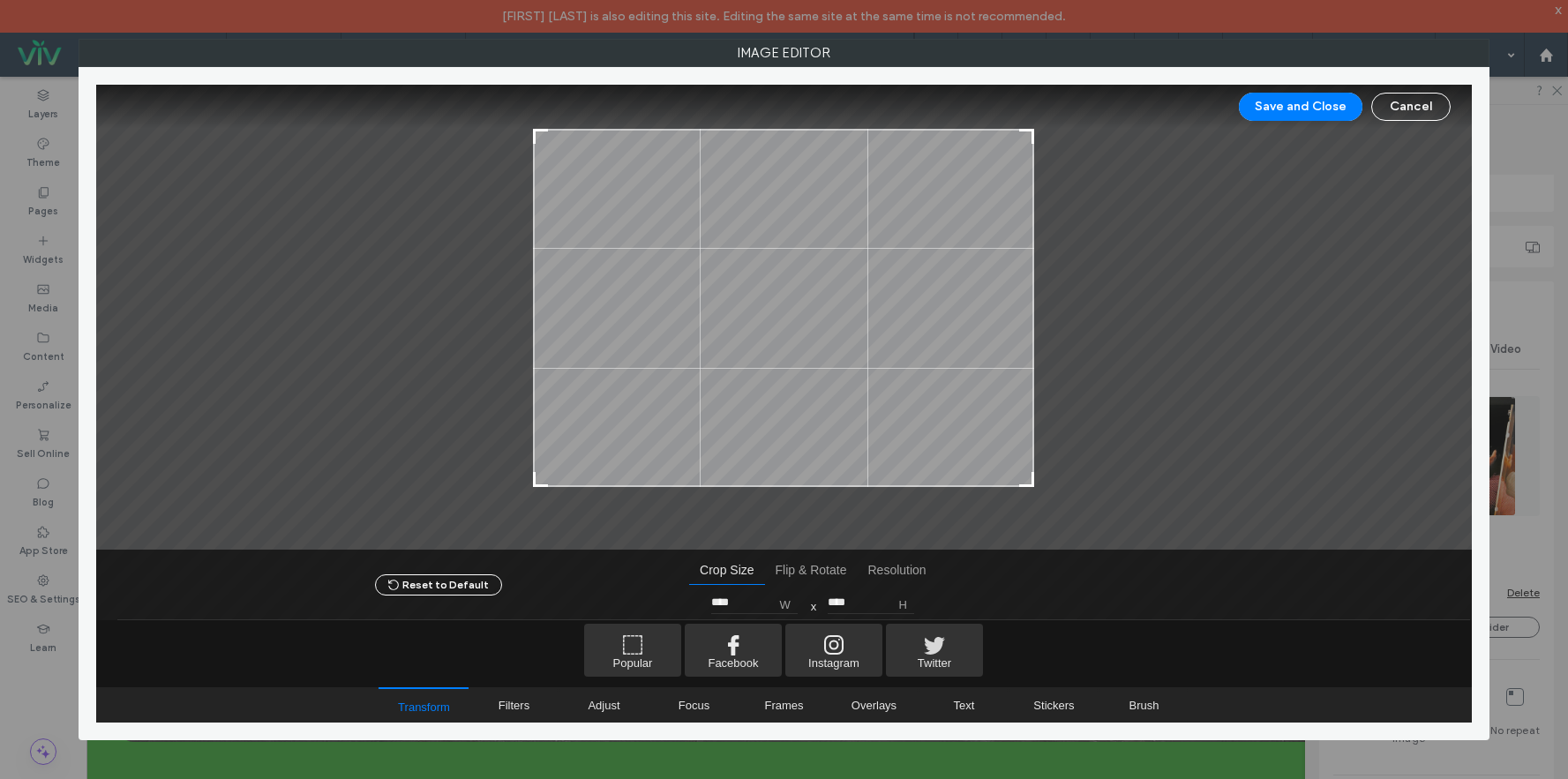 drag, startPoint x: 1031, startPoint y: 502, endPoint x: 1031, endPoint y: 483, distance: 19 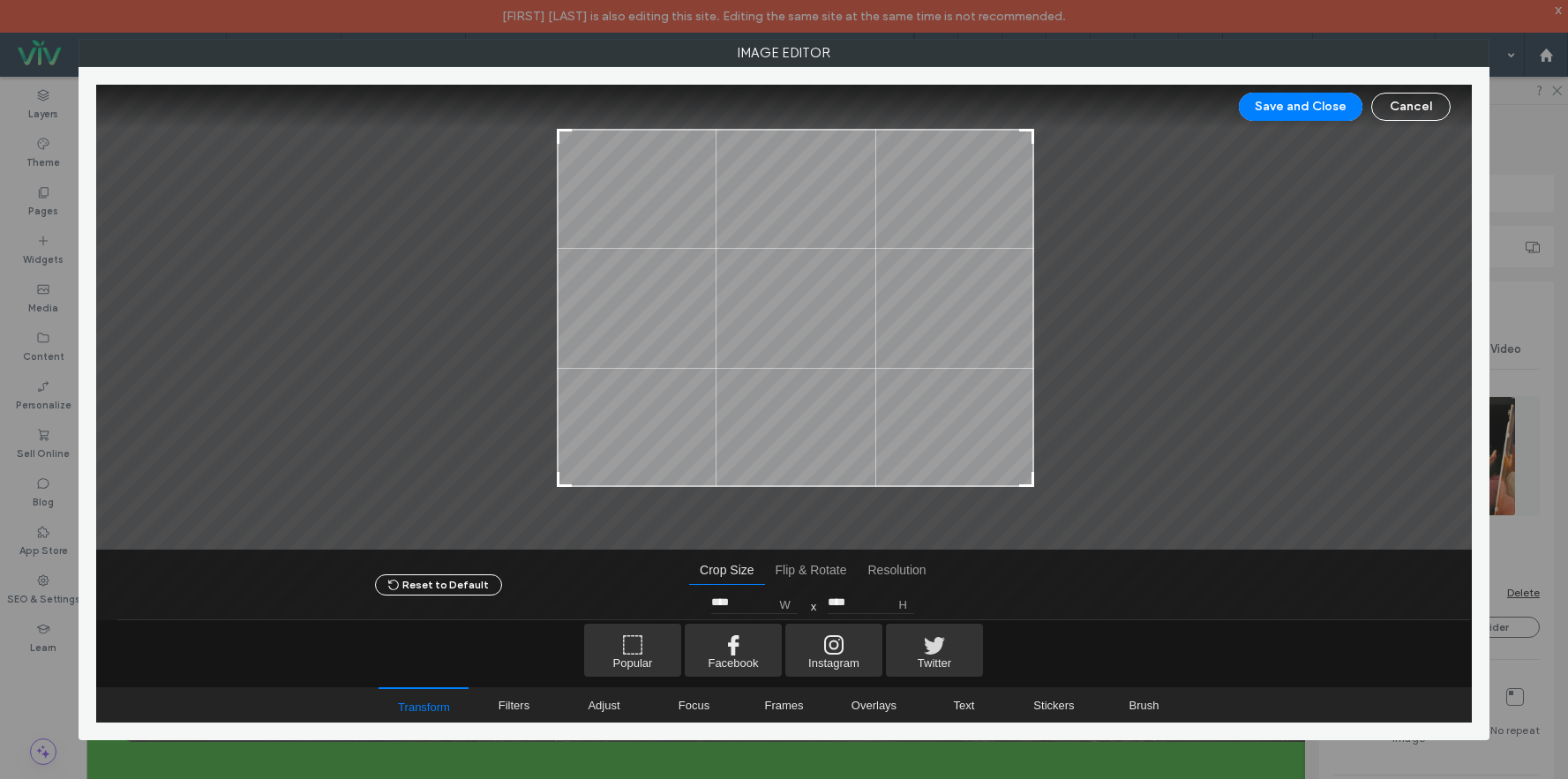type on "****" 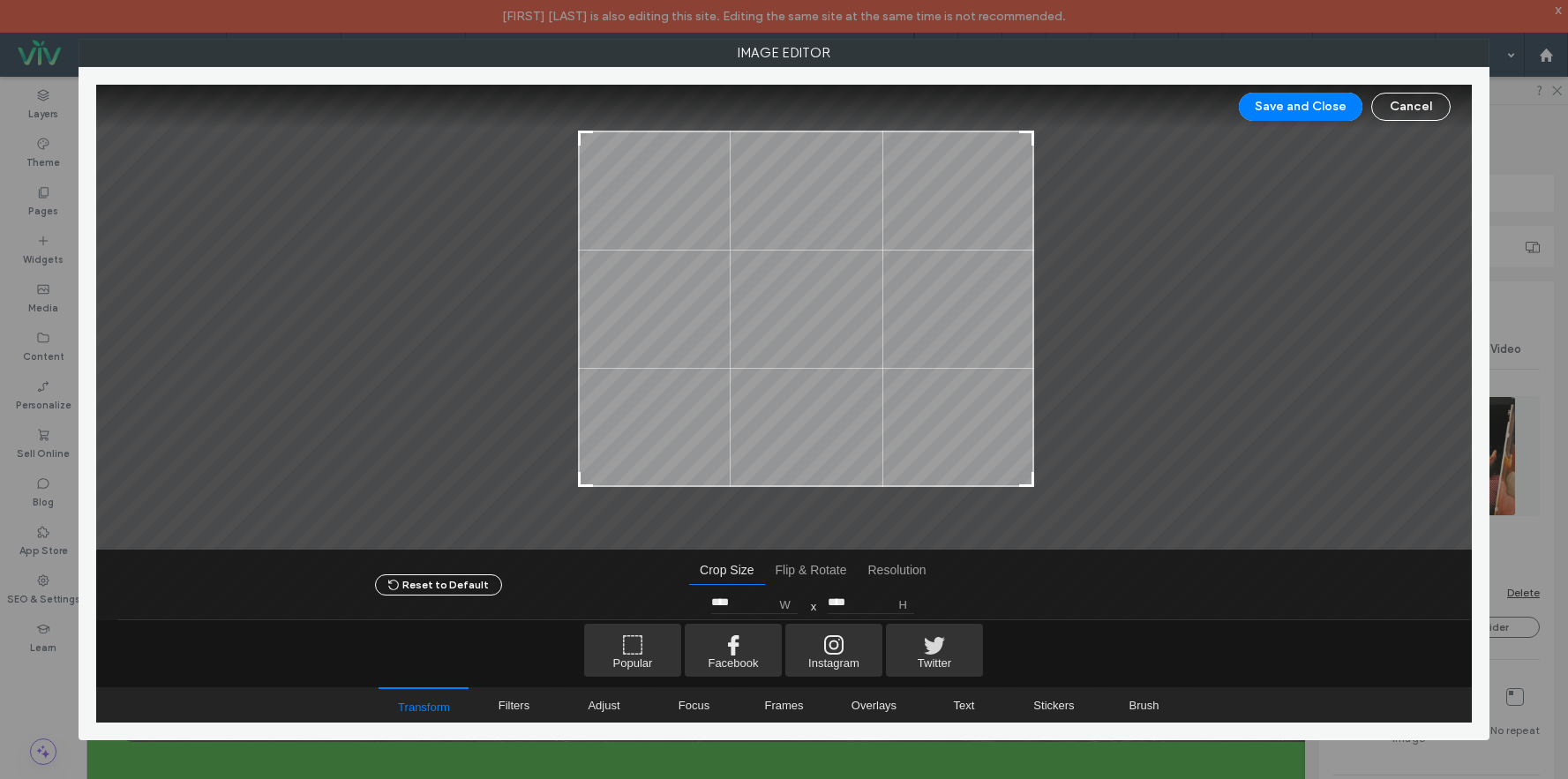 drag, startPoint x: 532, startPoint y: 131, endPoint x: 578, endPoint y: 132, distance: 46.01087 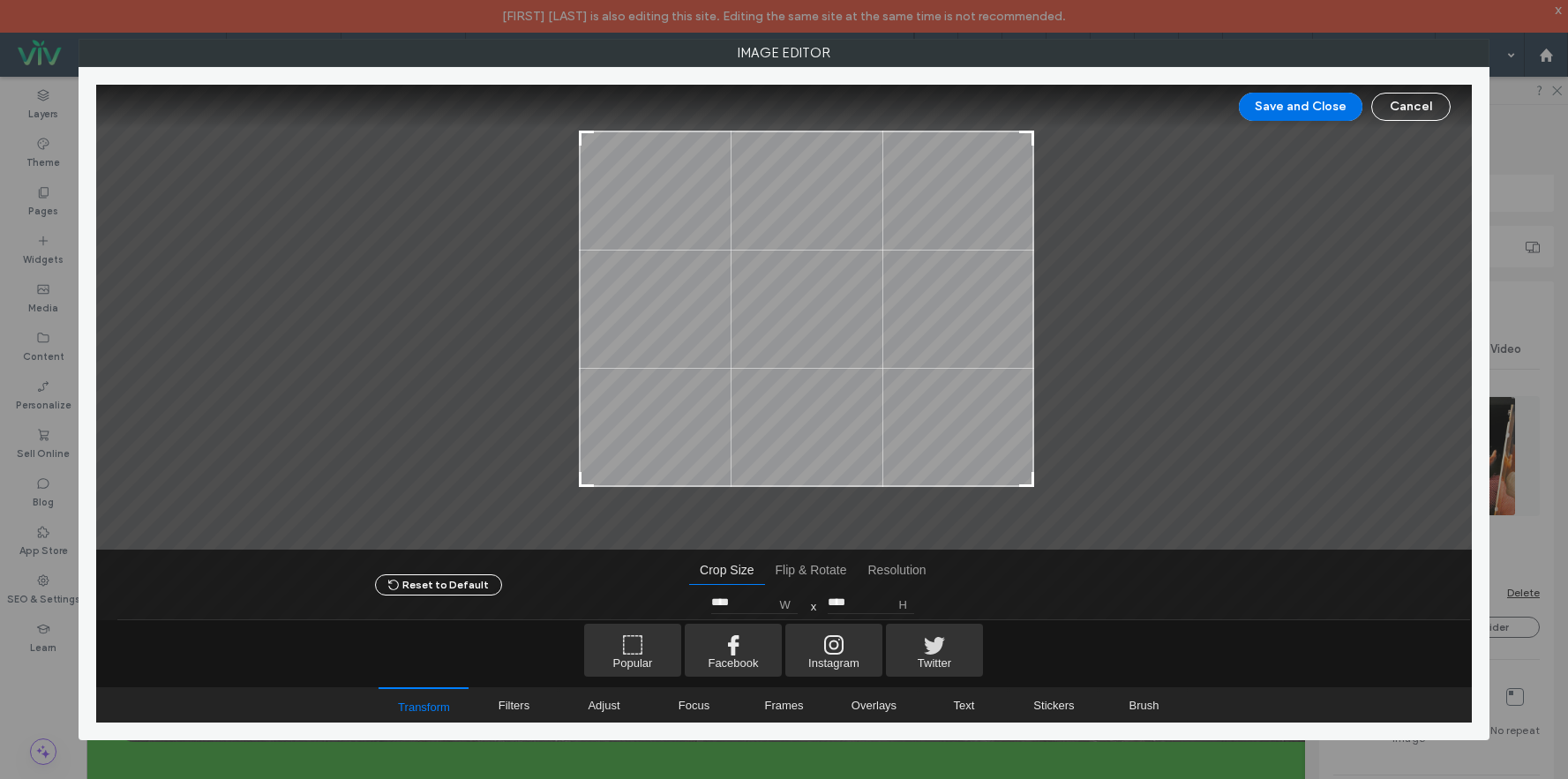 click on "Save and Close" at bounding box center [1301, 107] 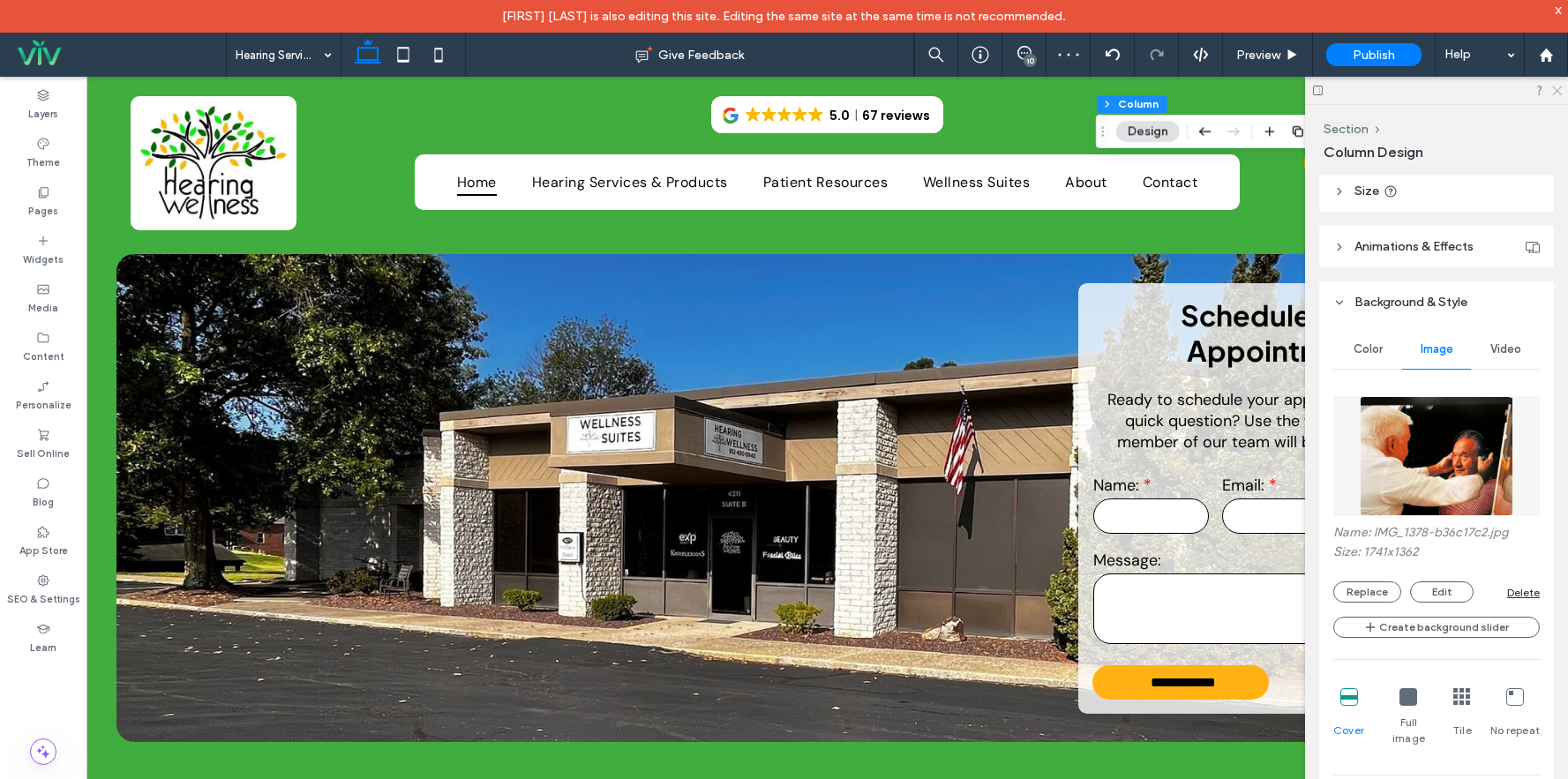 click 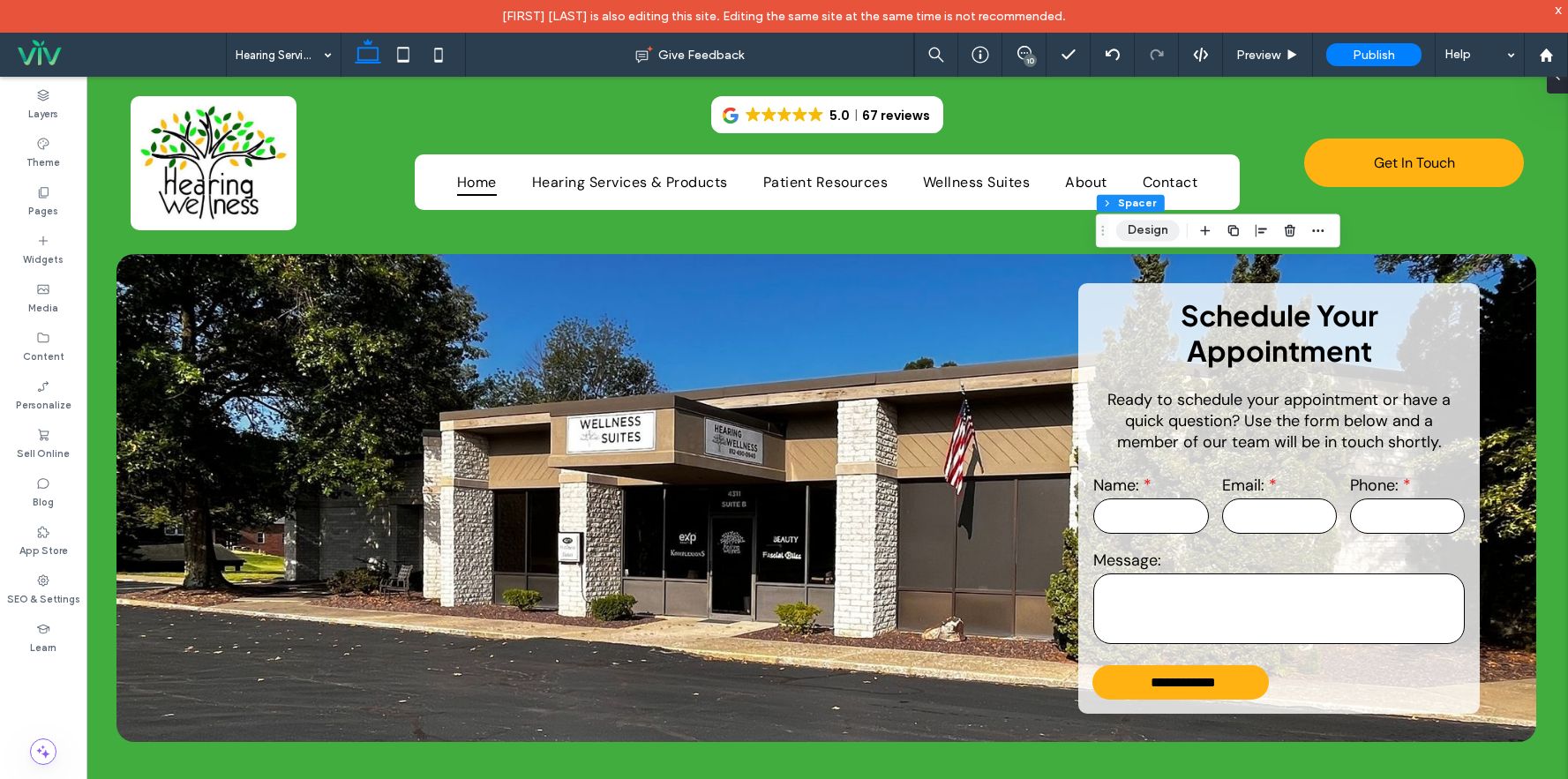 click on "Design" at bounding box center (1148, 230) 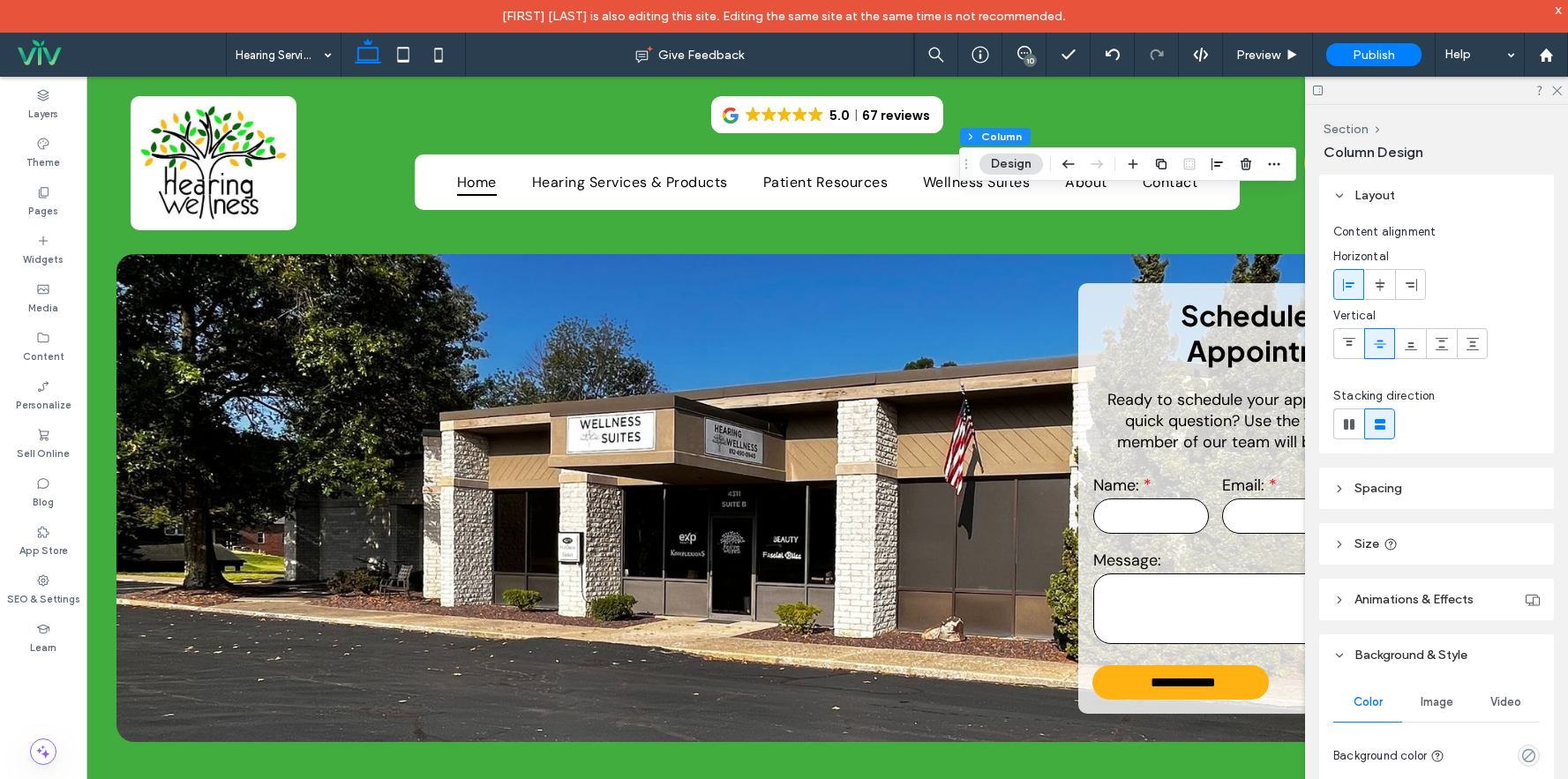 click on "Design" at bounding box center (1011, 164) 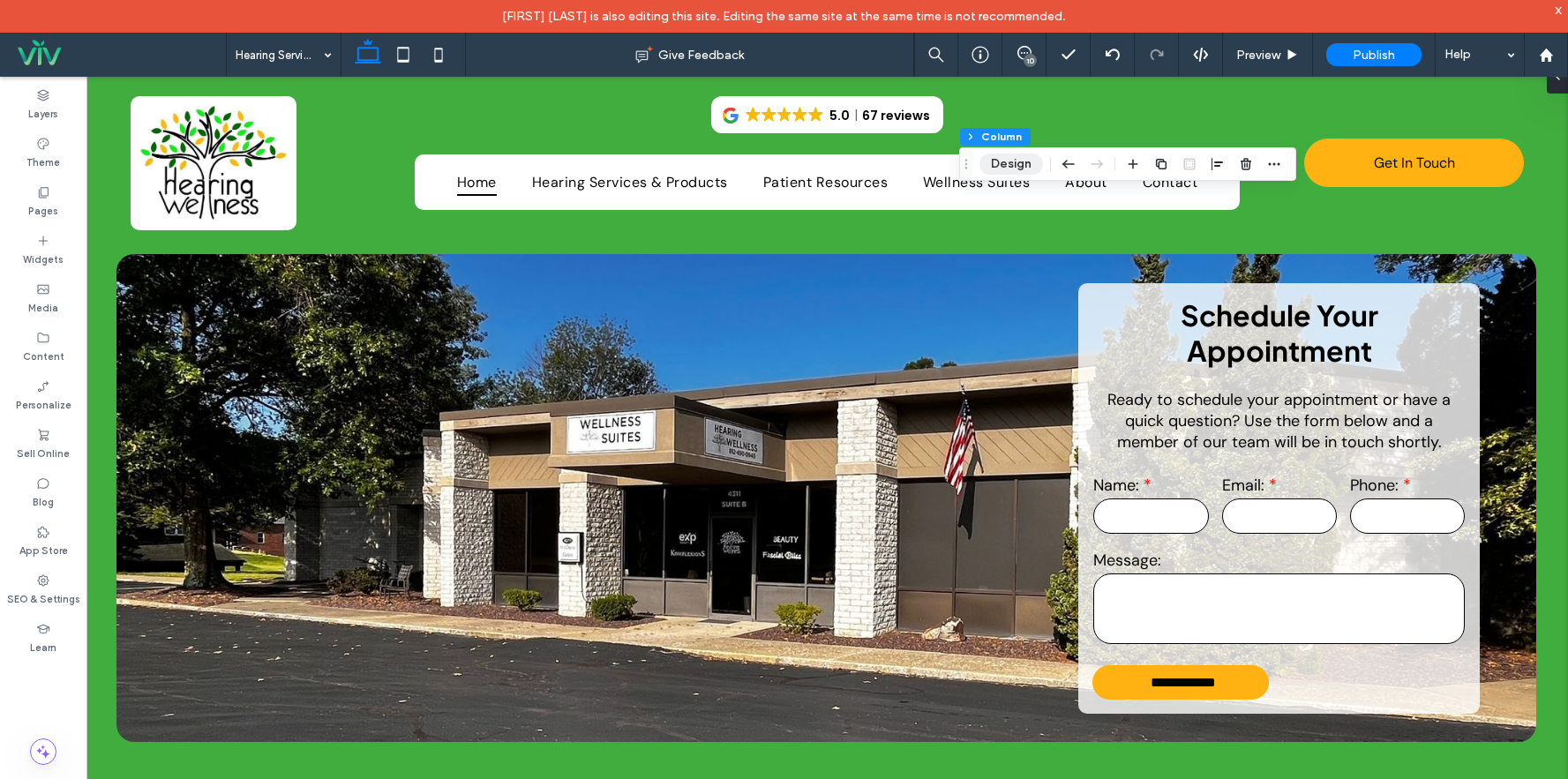 click on "Design" at bounding box center [1011, 164] 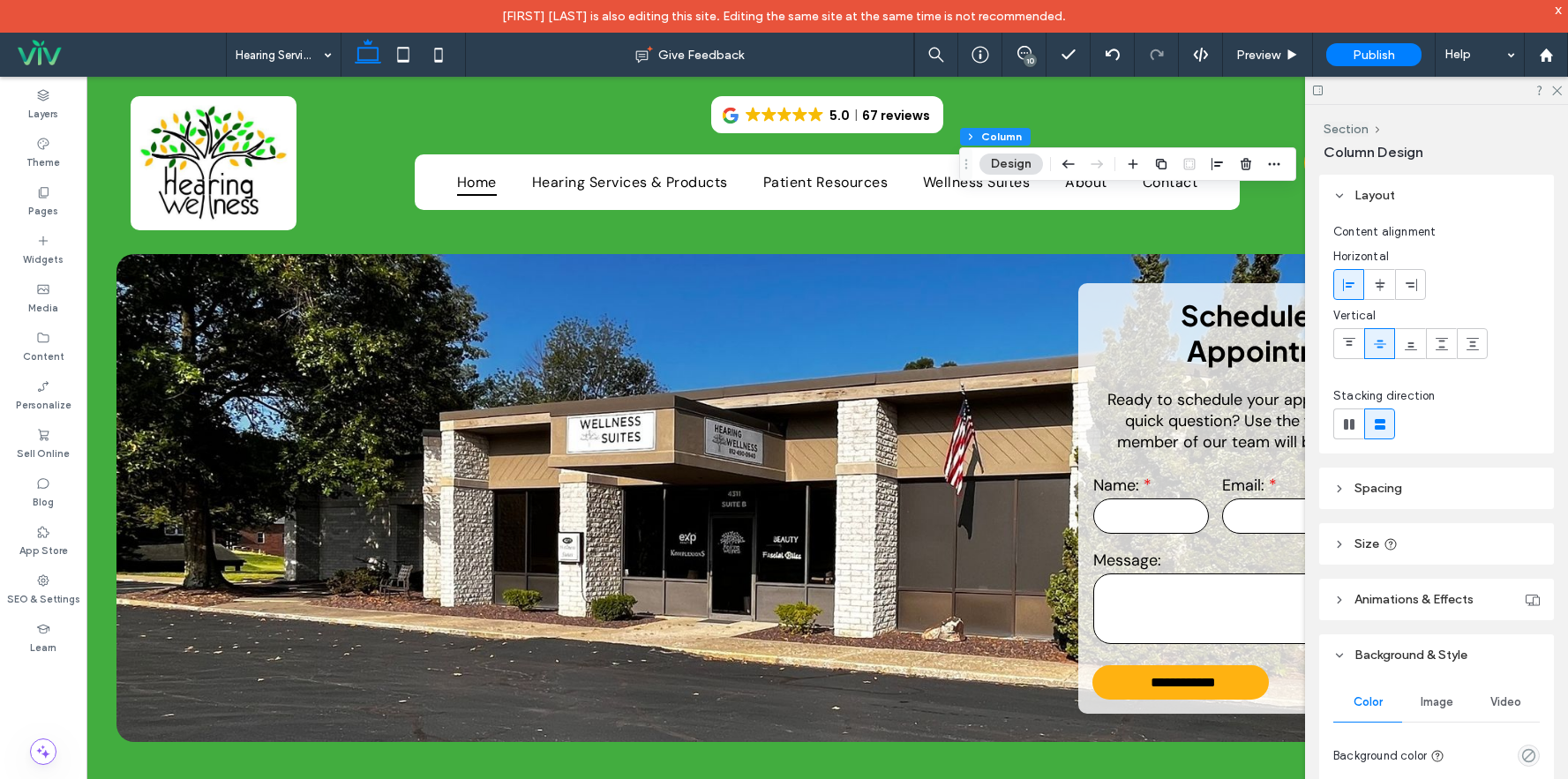click 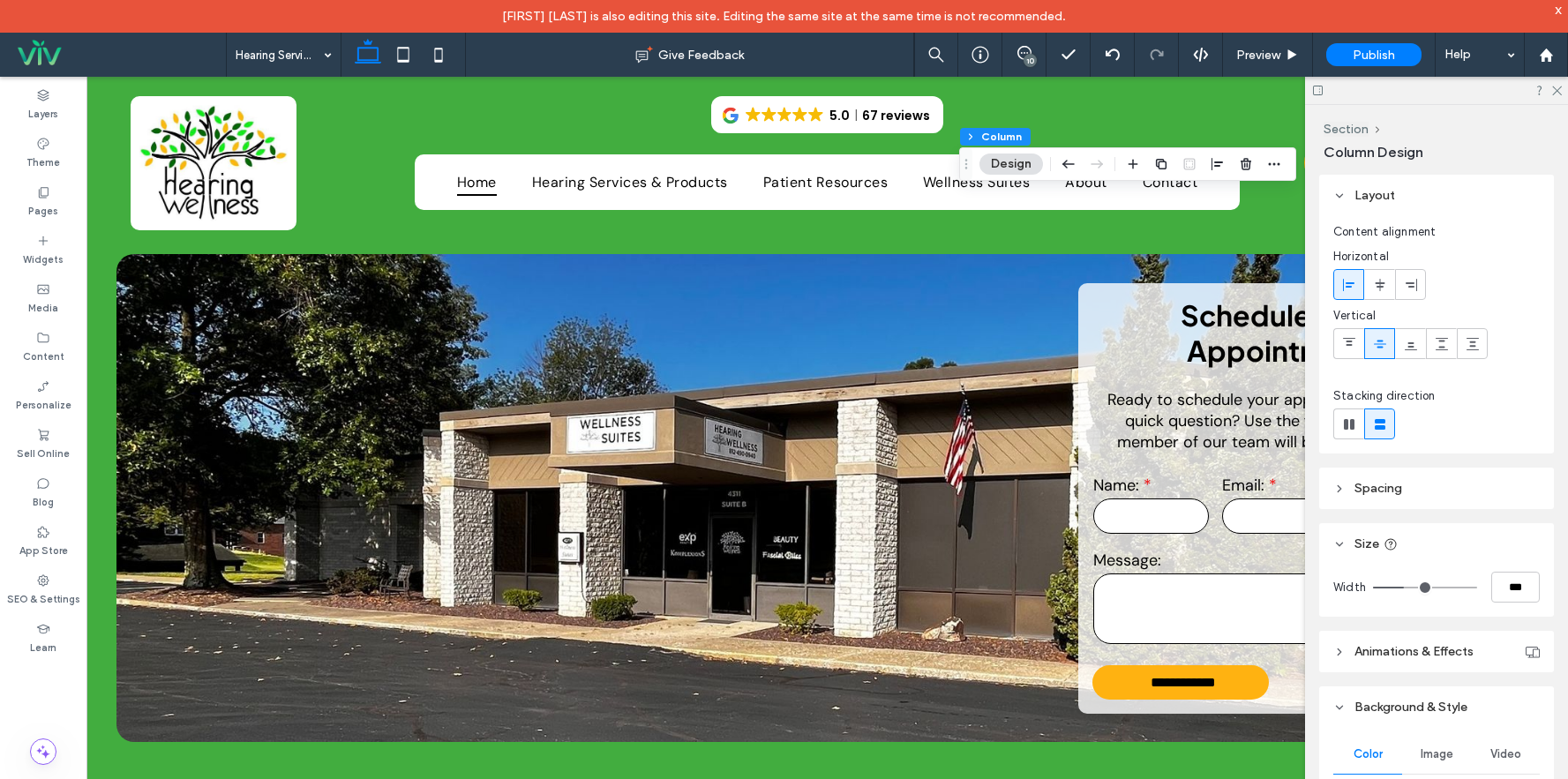 type on "**" 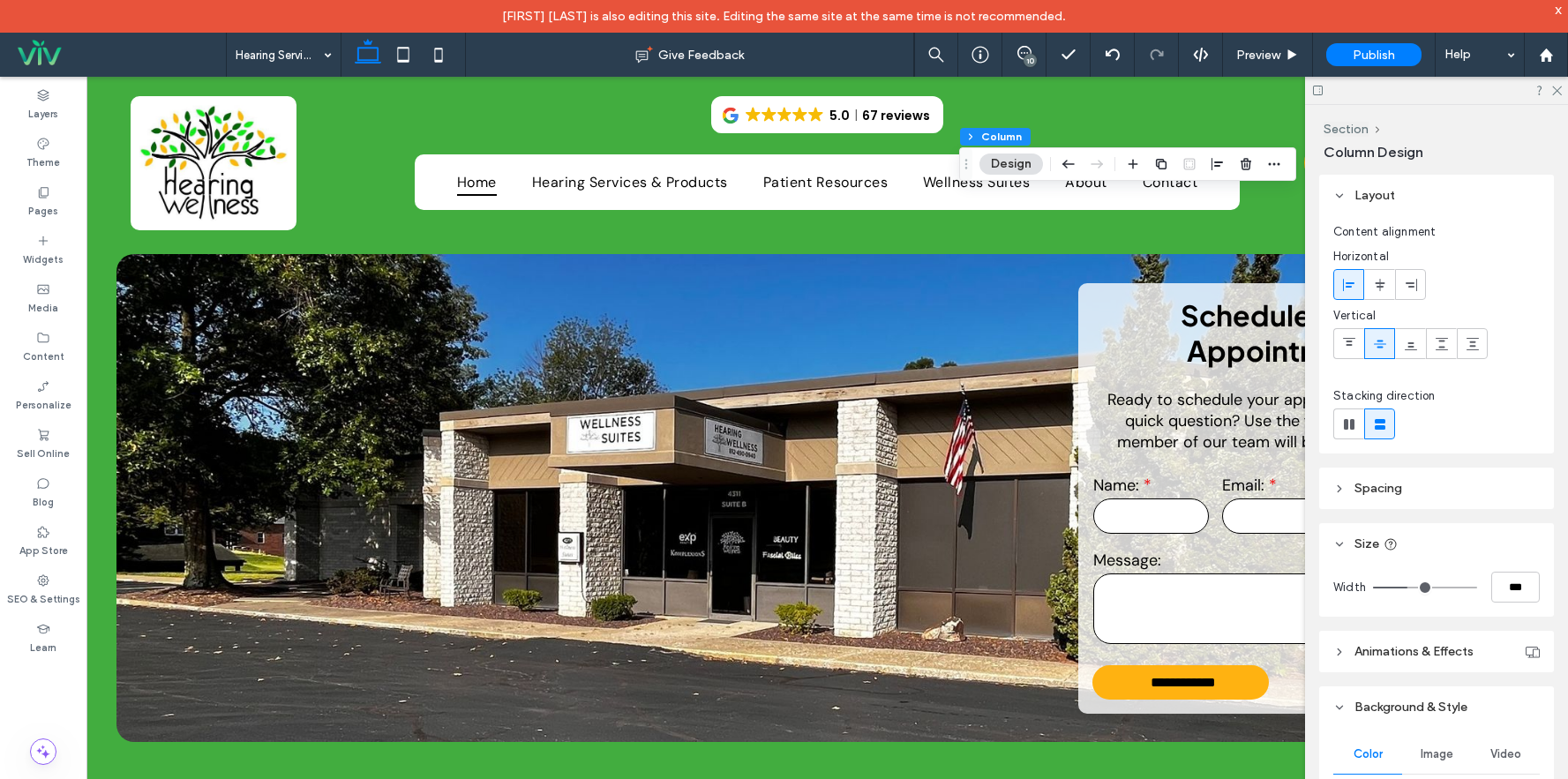 type on "**" 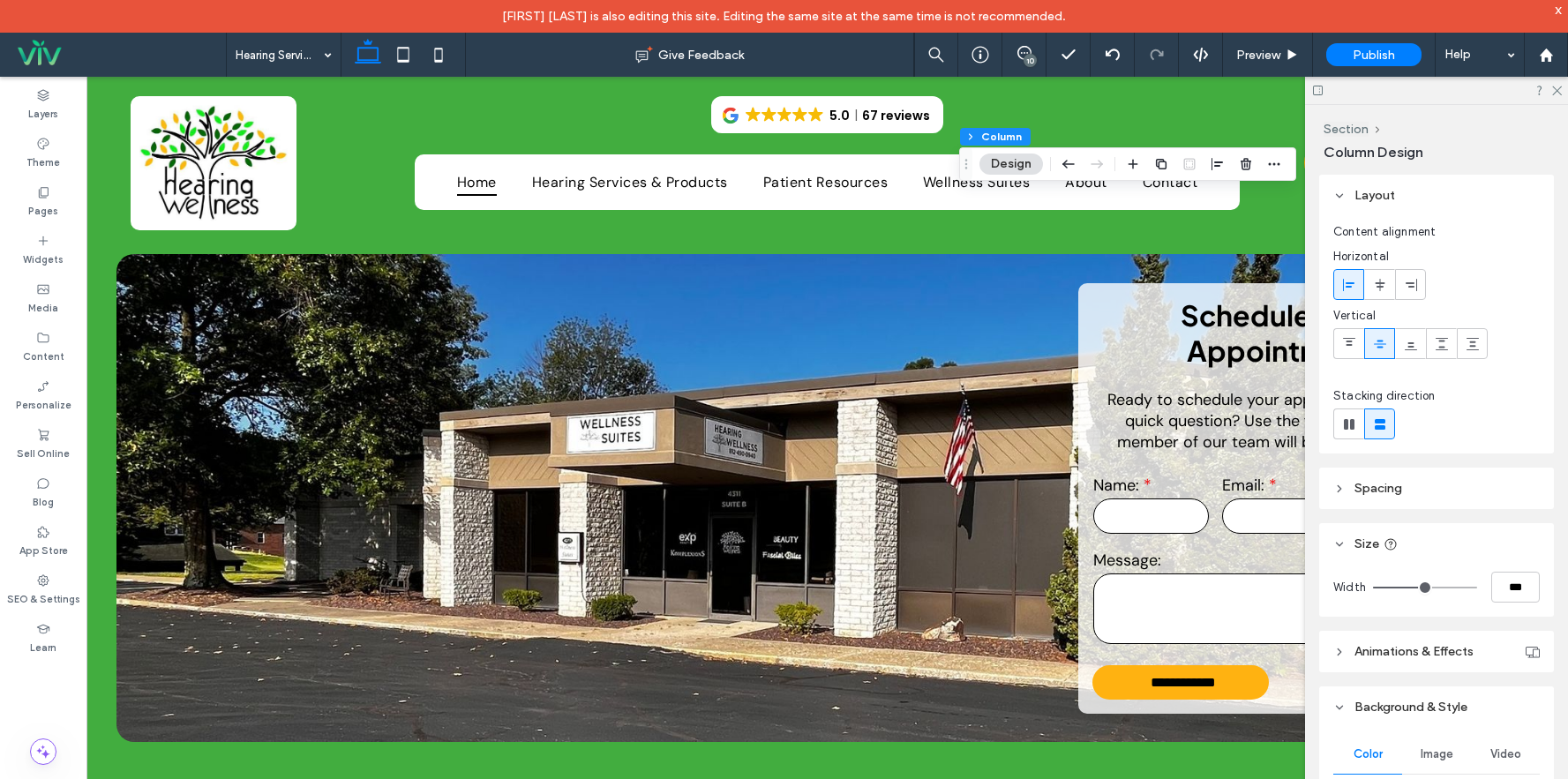type on "**" 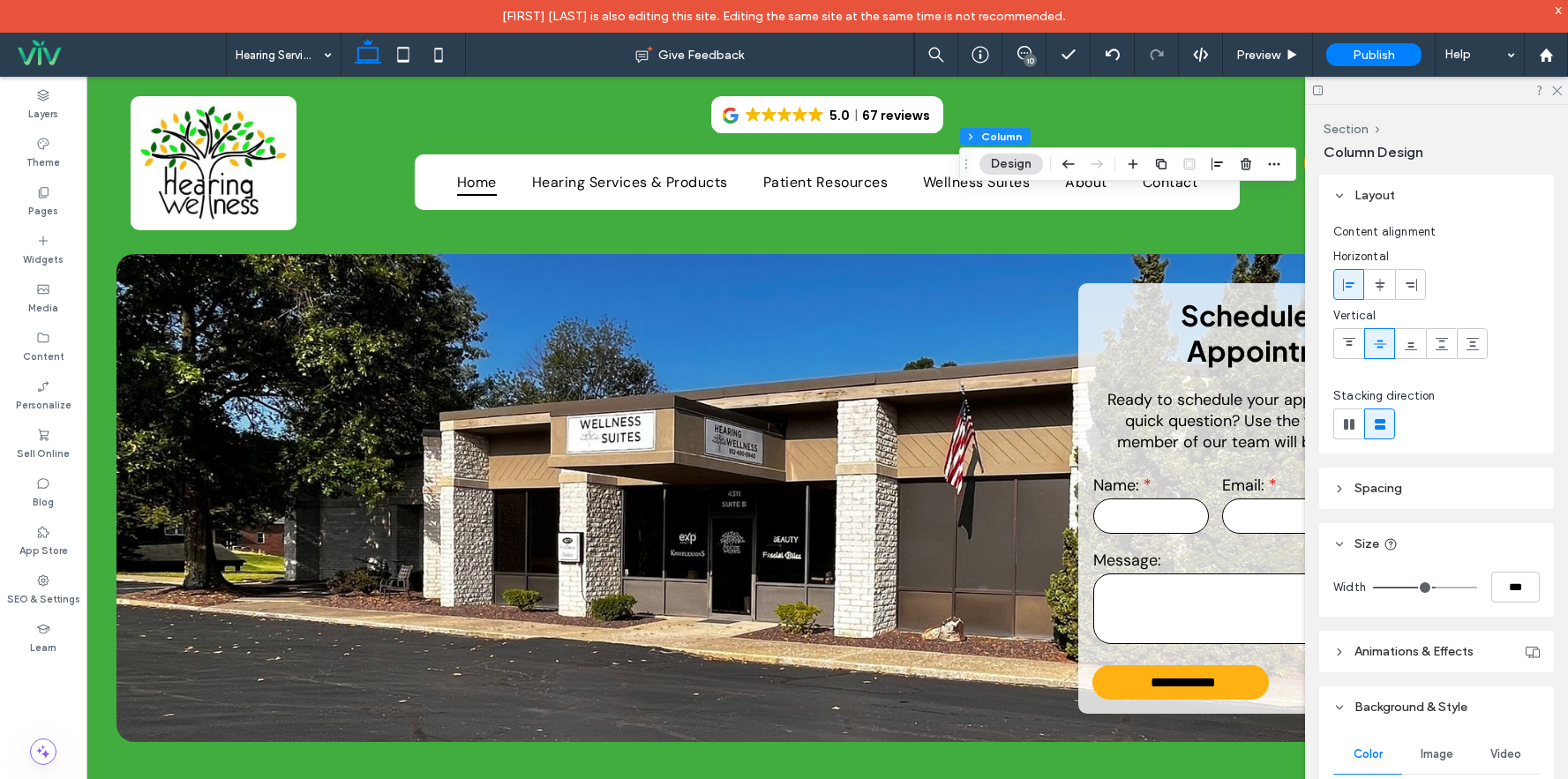 drag, startPoint x: 1405, startPoint y: 586, endPoint x: 1430, endPoint y: 586, distance: 25 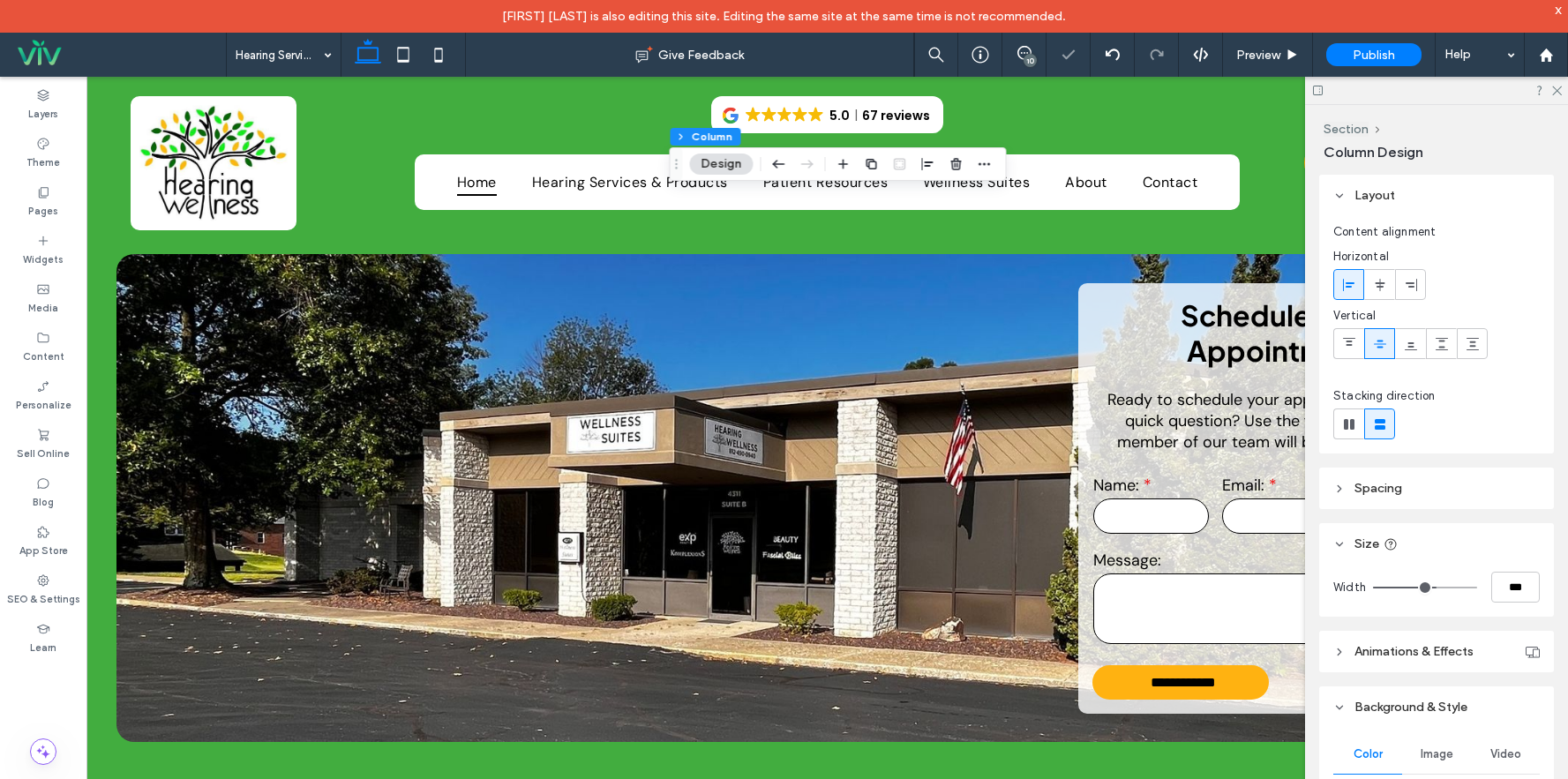type on "**" 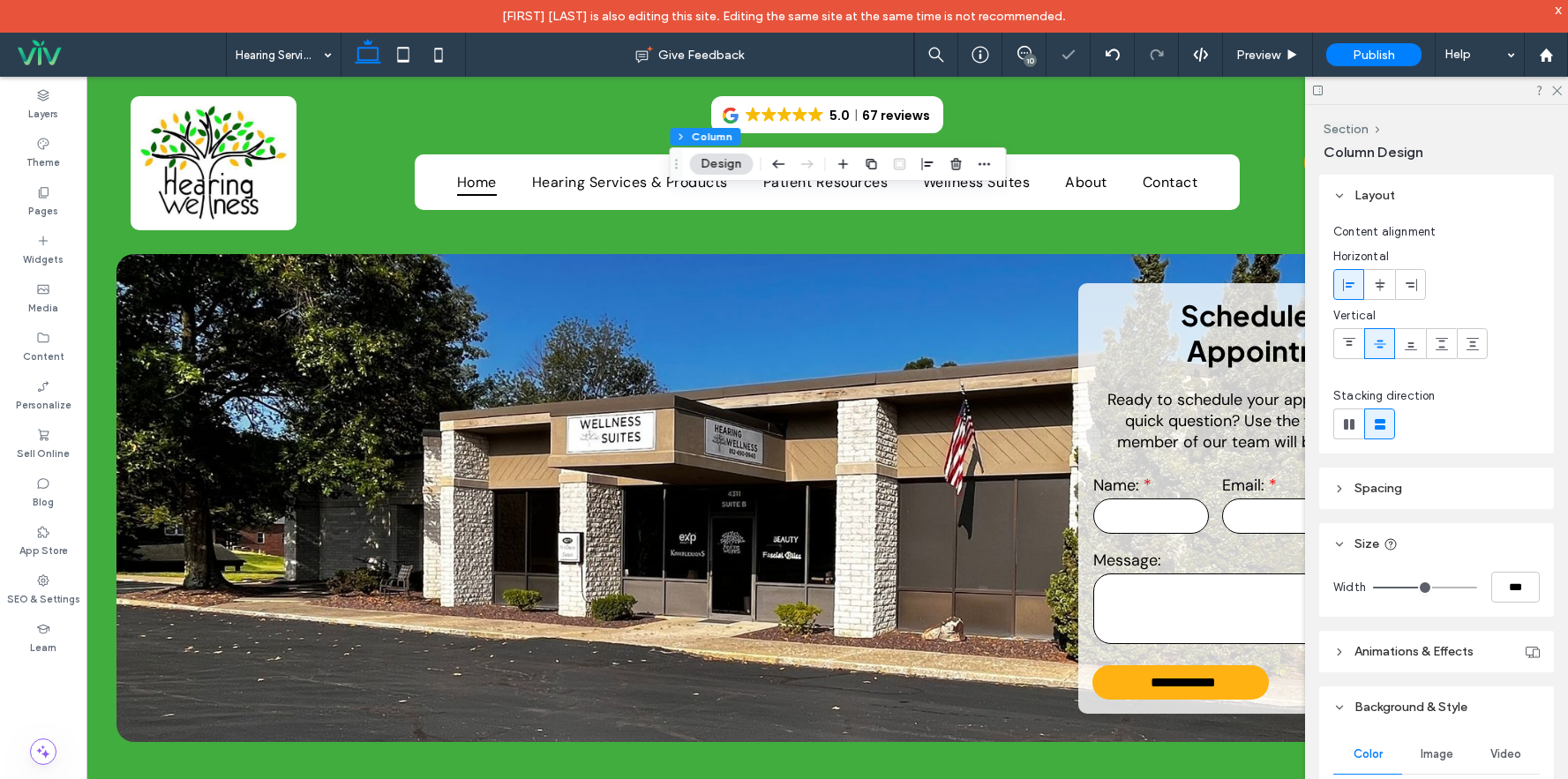 type on "**" 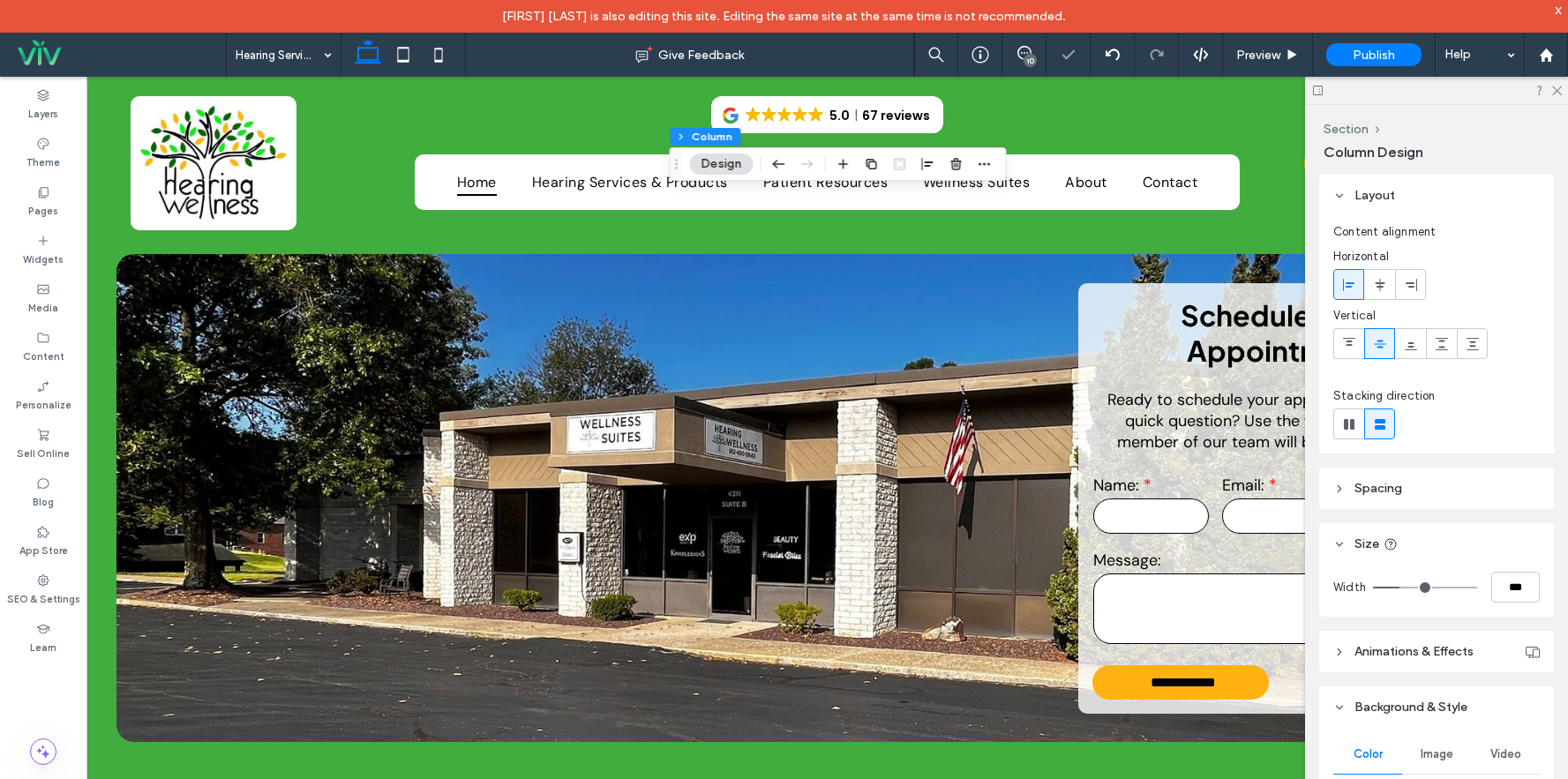 drag, startPoint x: 1429, startPoint y: 586, endPoint x: 1399, endPoint y: 586, distance: 30 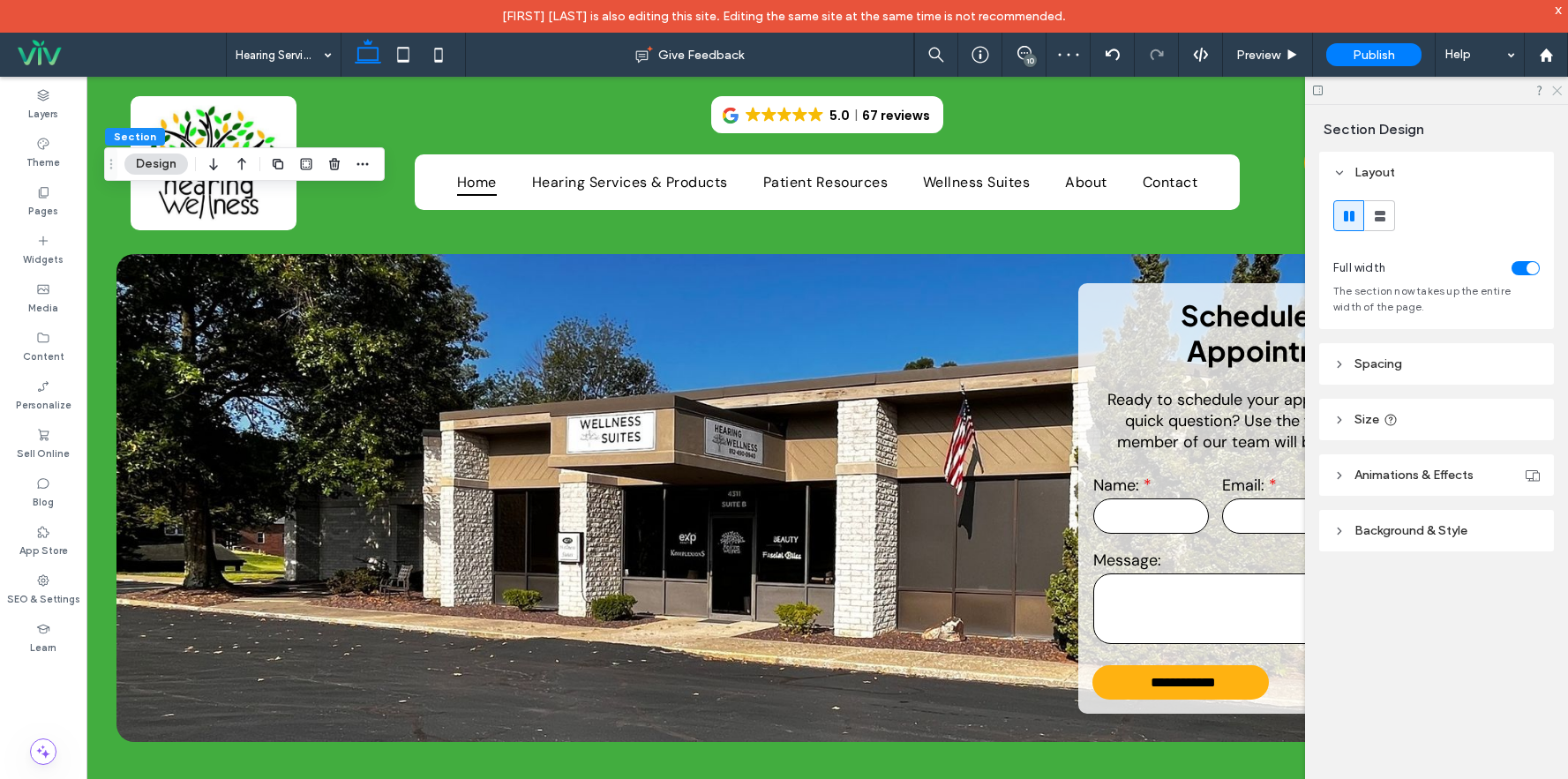 click 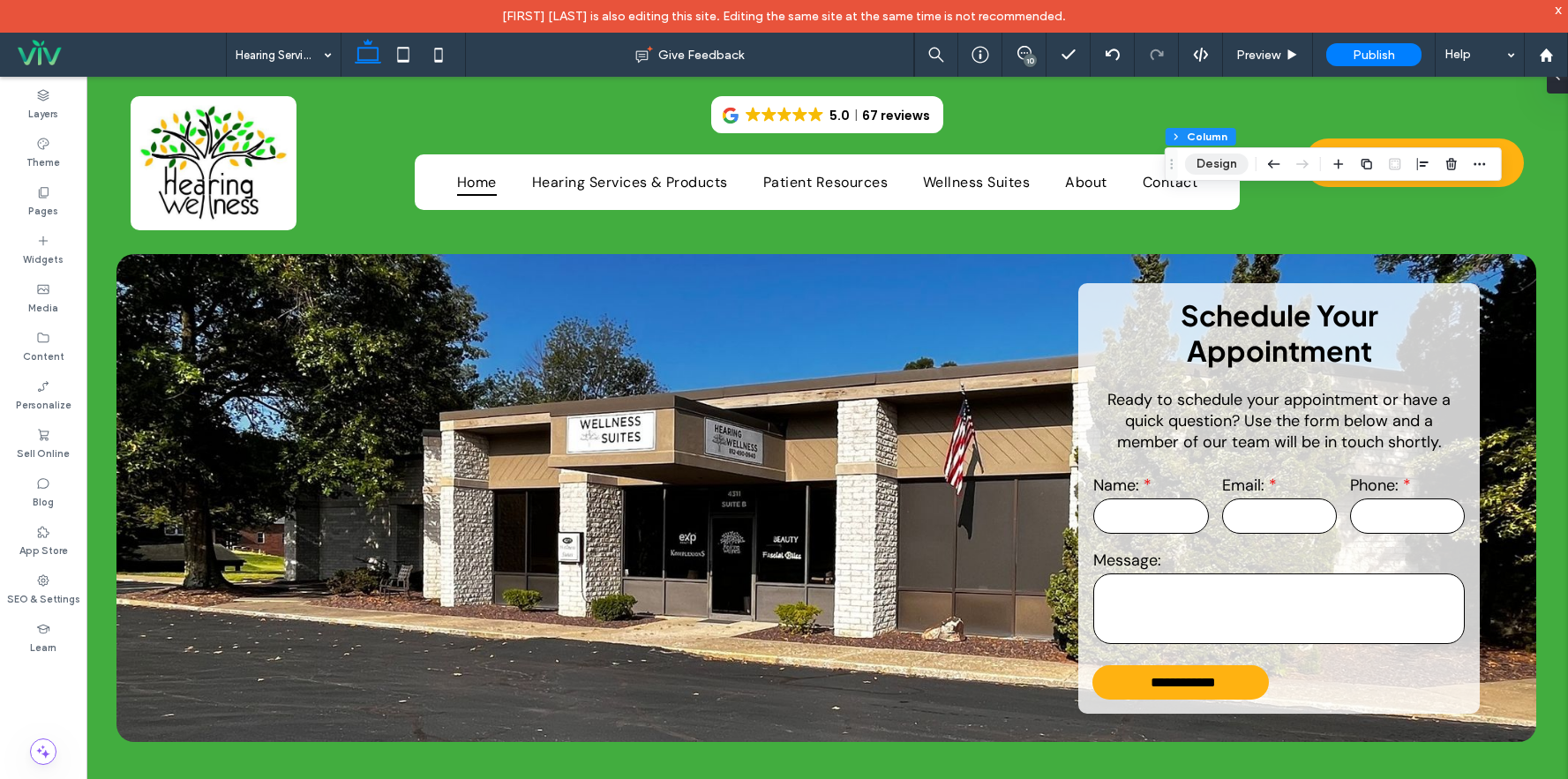 click on "Design" at bounding box center [1217, 164] 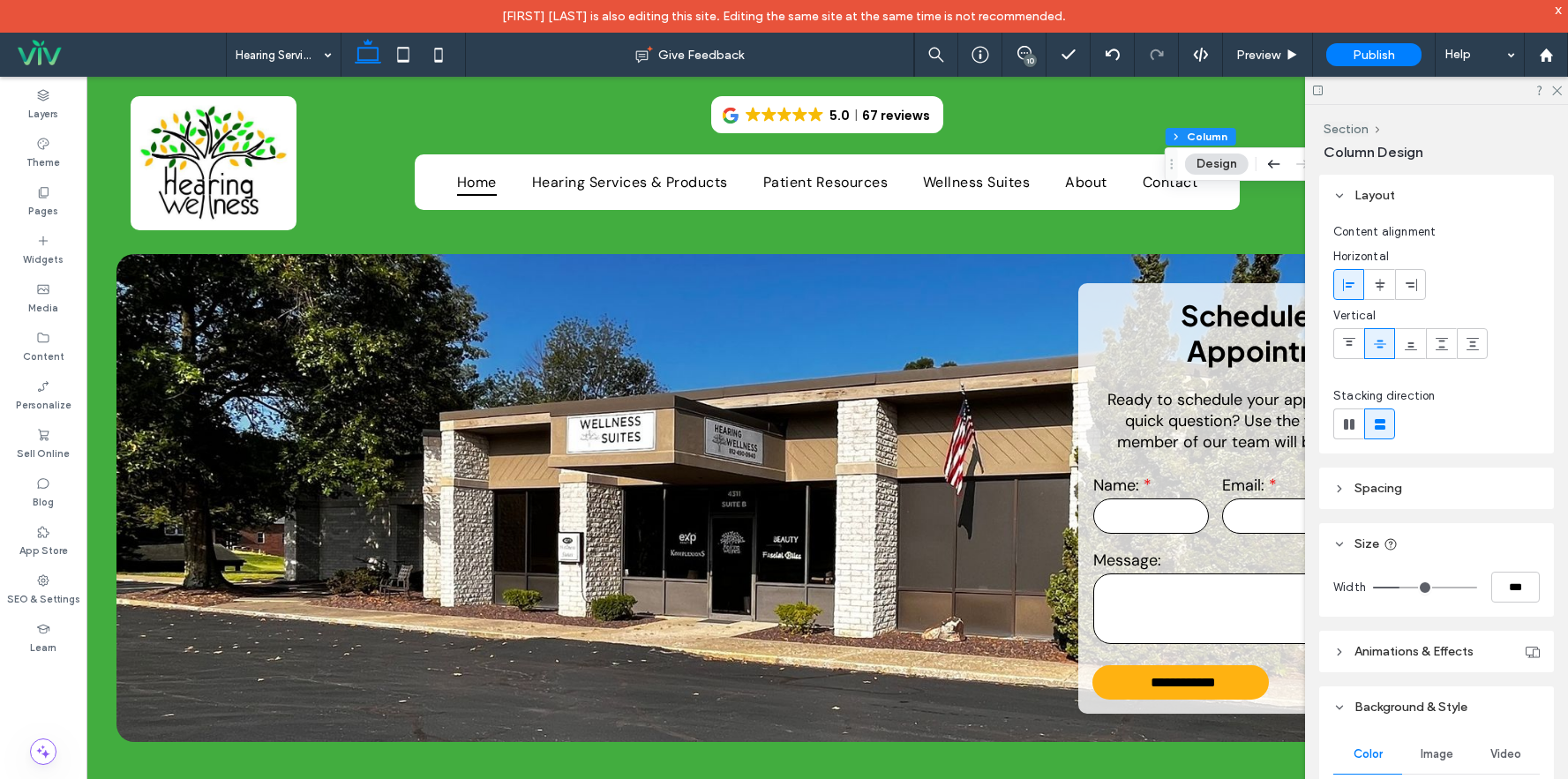 type on "**" 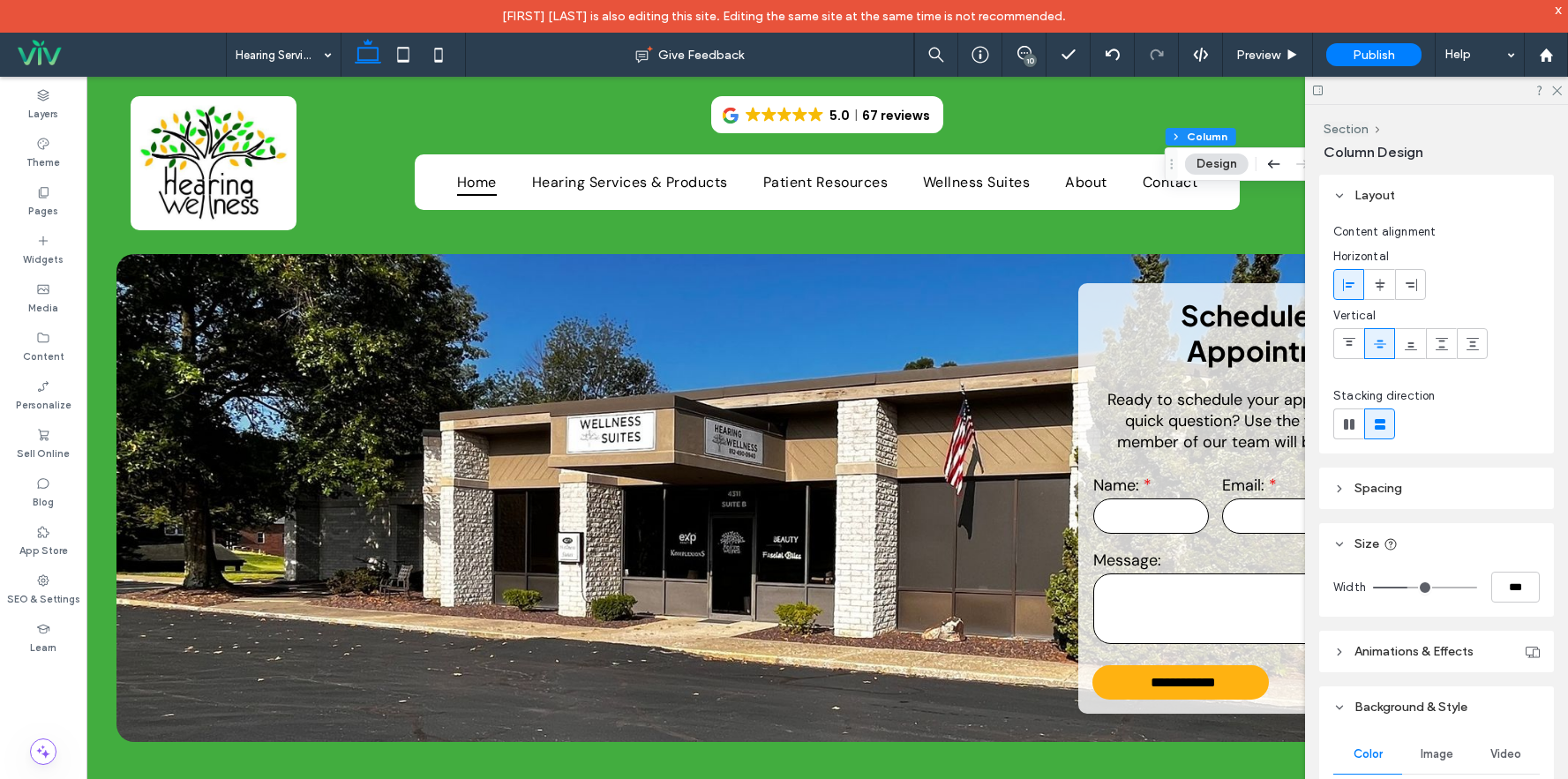 type on "**" 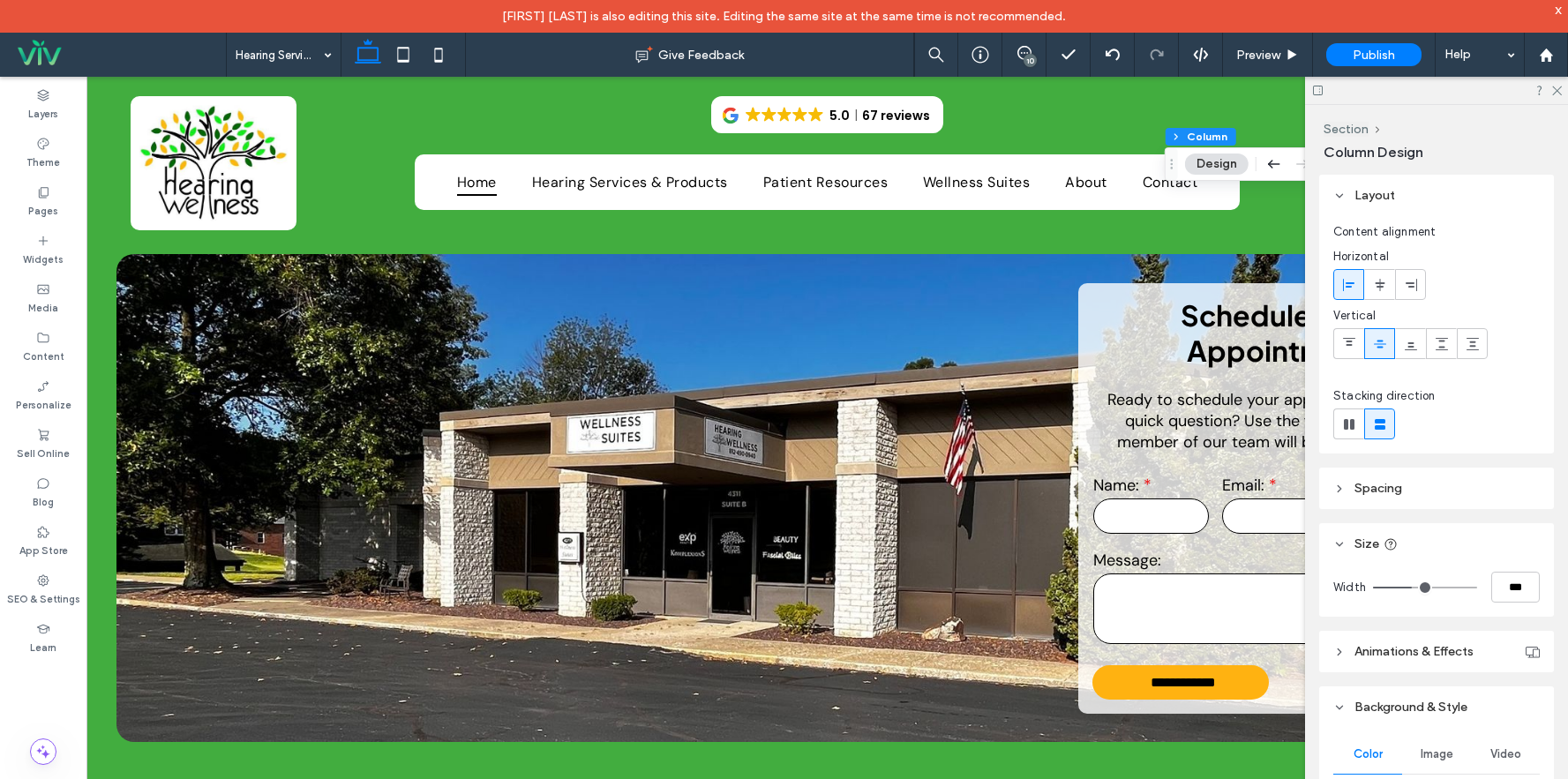 type on "**" 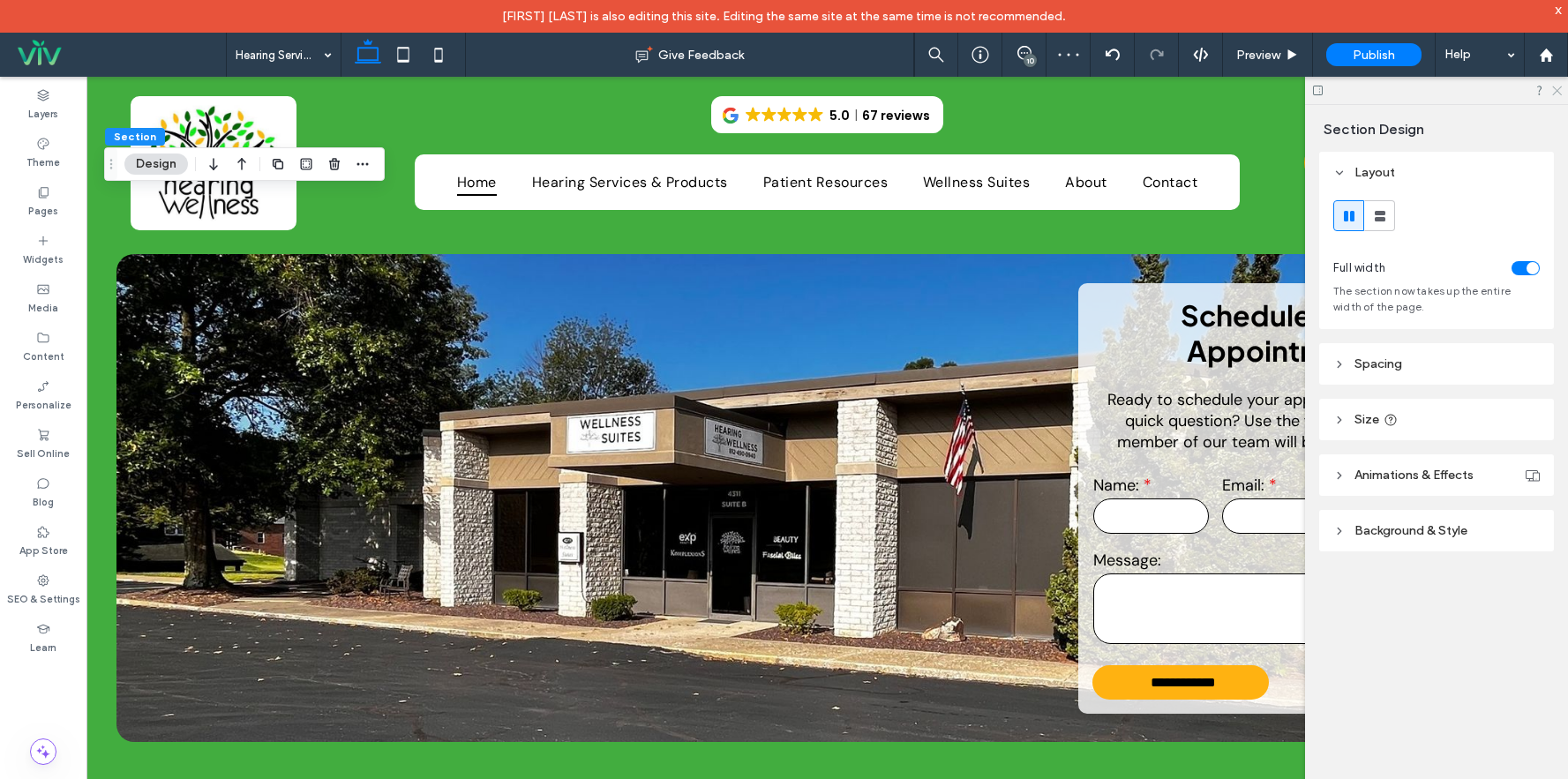 click 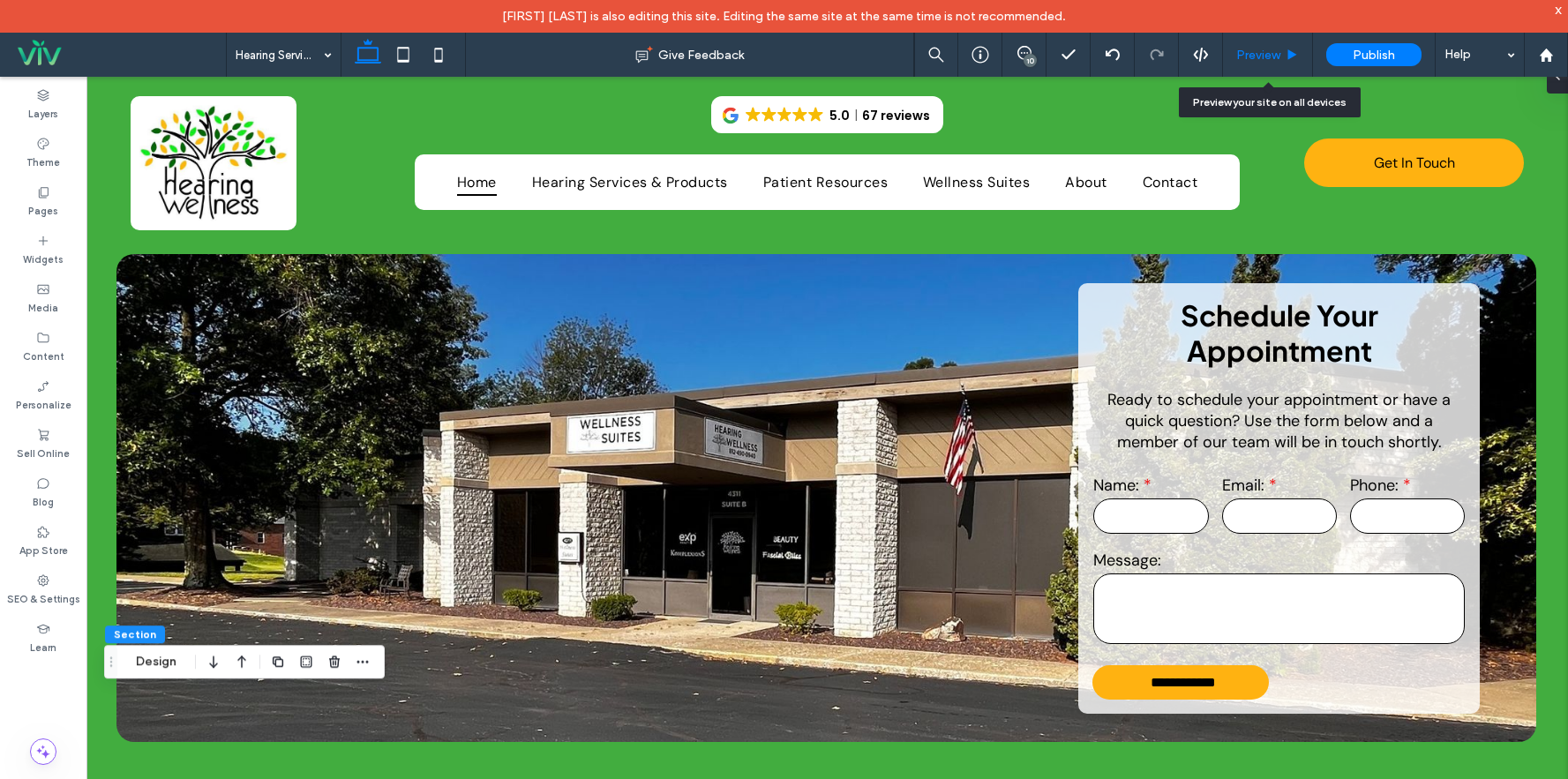 click on "Preview" at bounding box center [1268, 55] 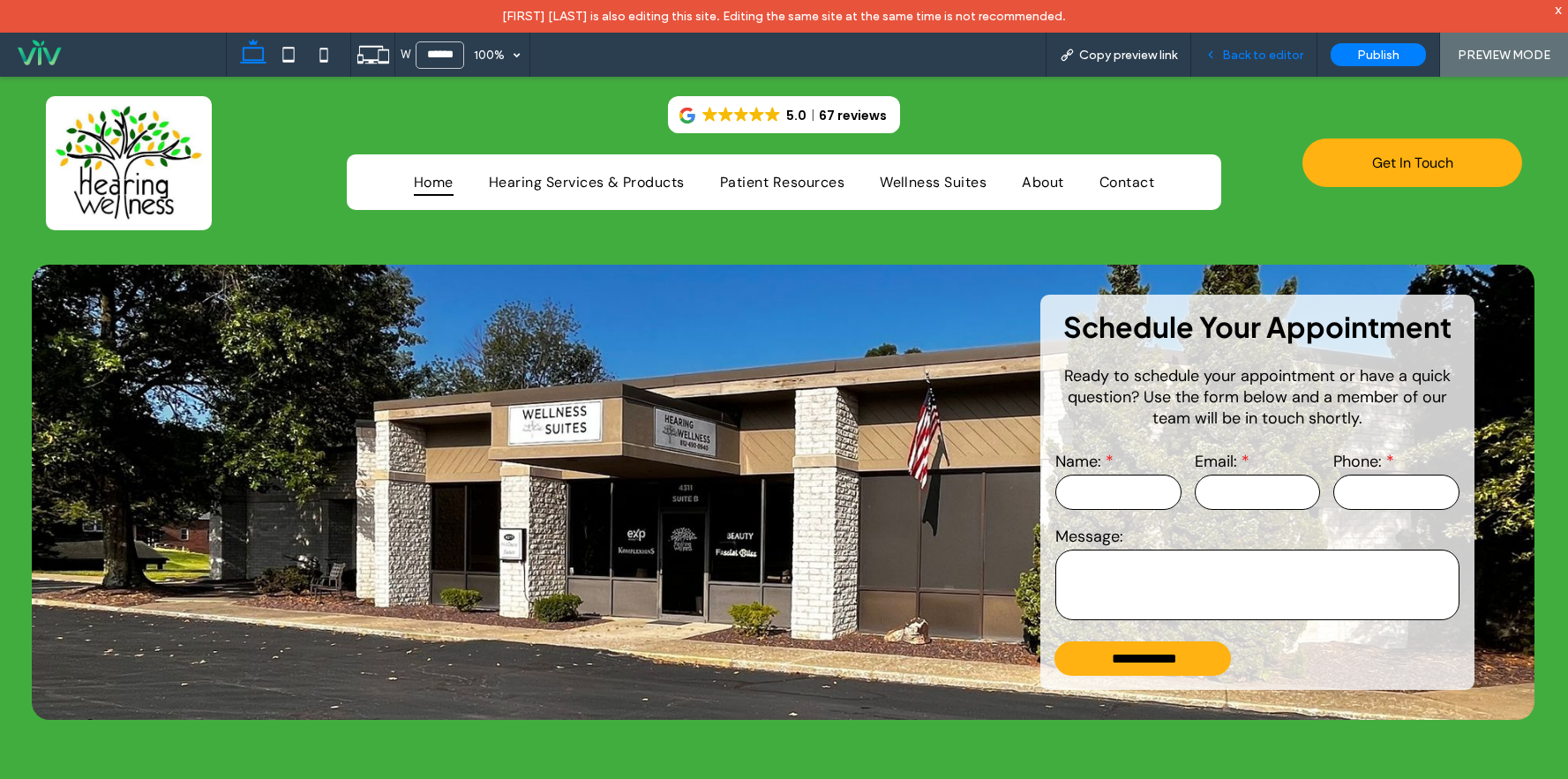 click on "Back to editor" at bounding box center [1263, 55] 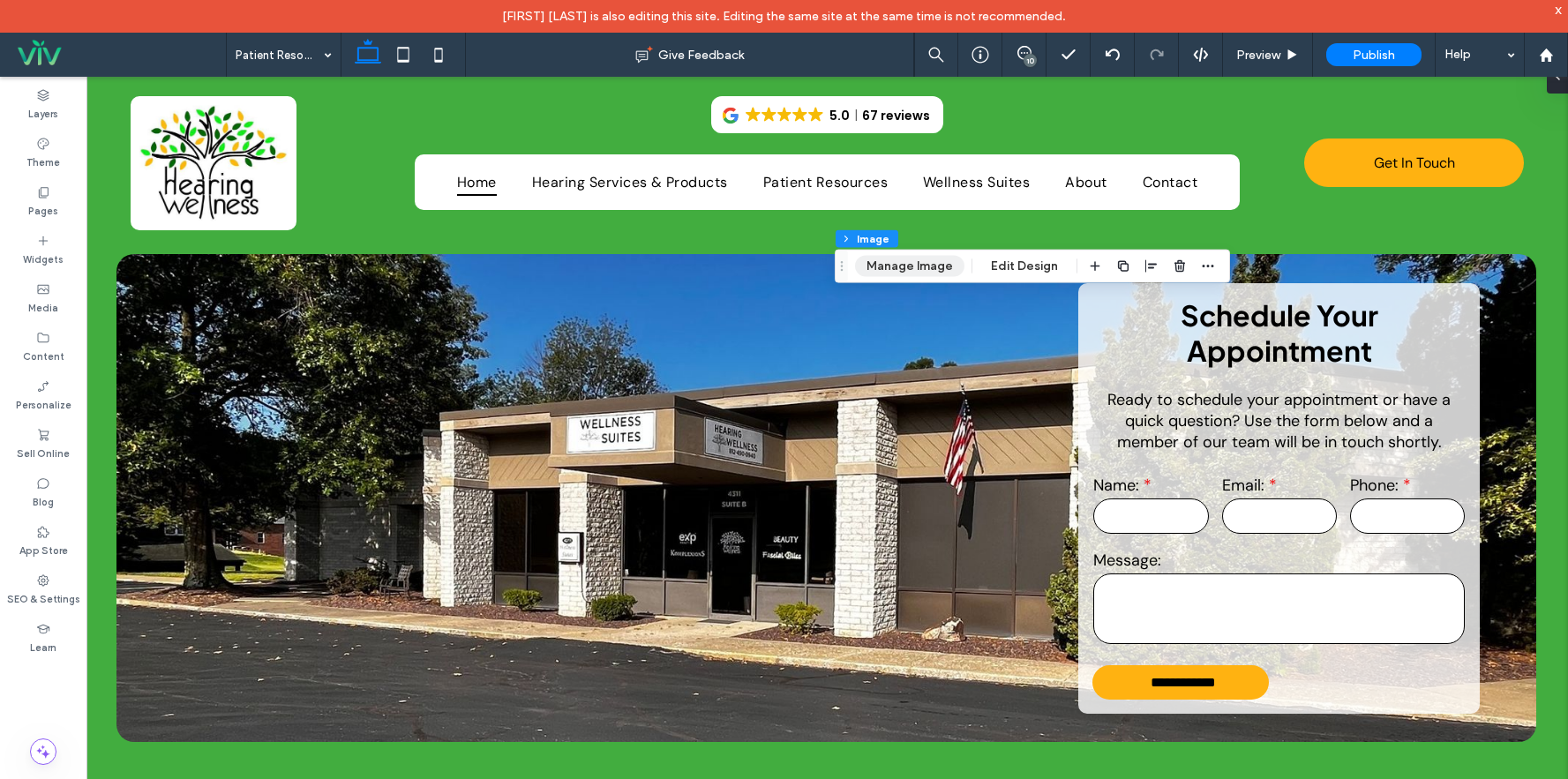 click on "Manage Image" at bounding box center (910, 266) 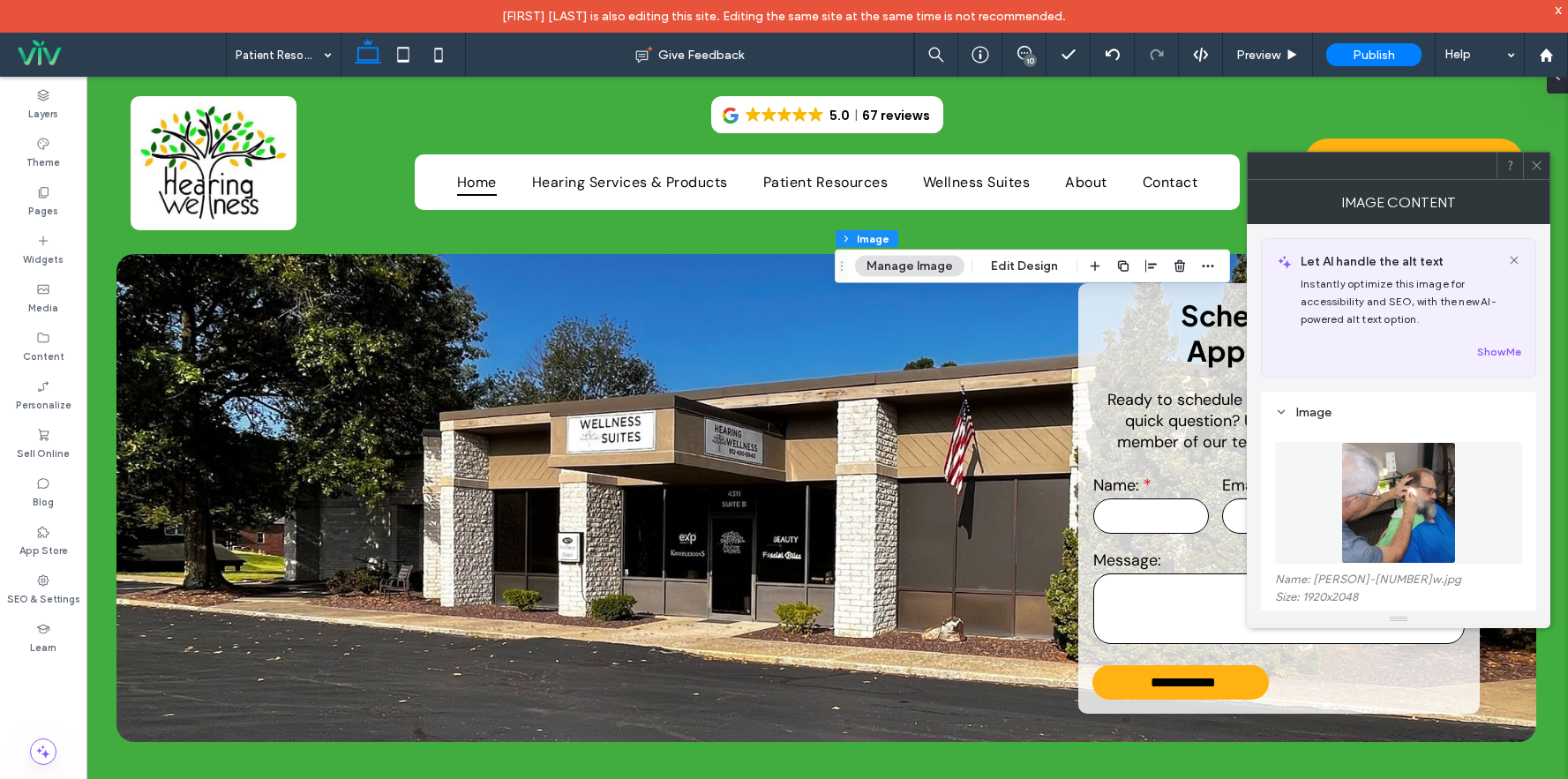 scroll, scrollTop: 88, scrollLeft: 0, axis: vertical 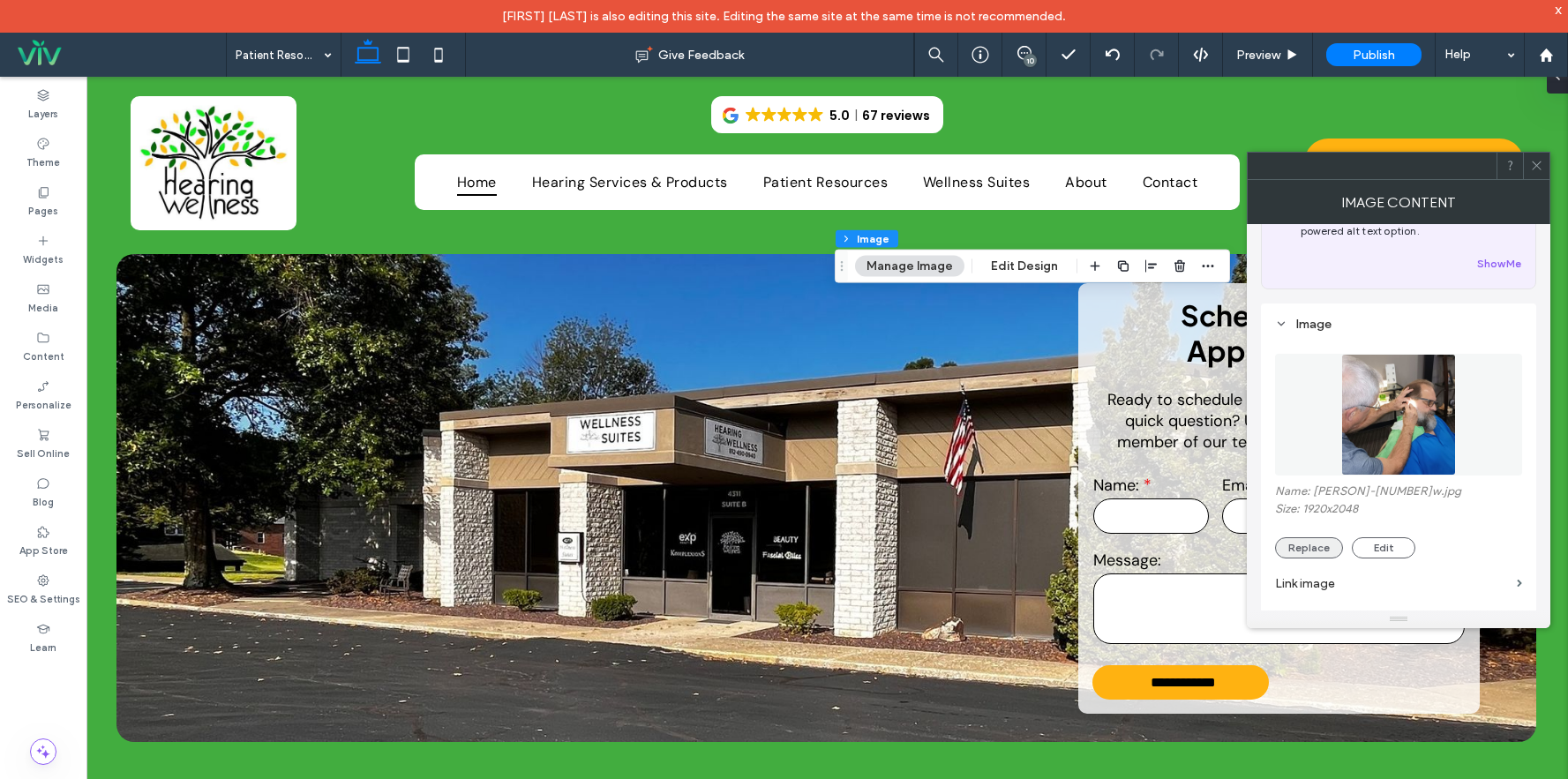 click on "Replace" at bounding box center [1309, 548] 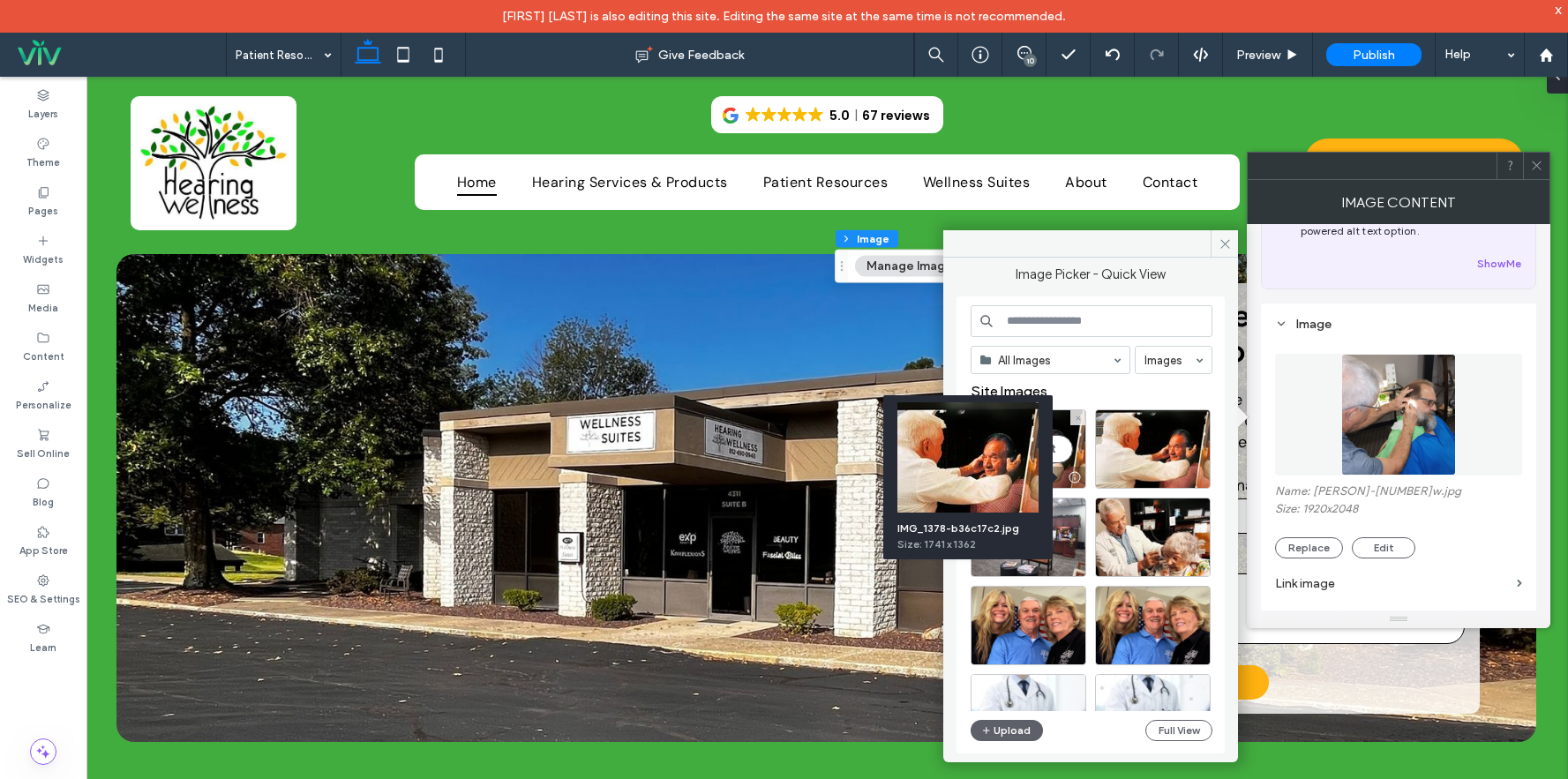 click at bounding box center (968, 457) 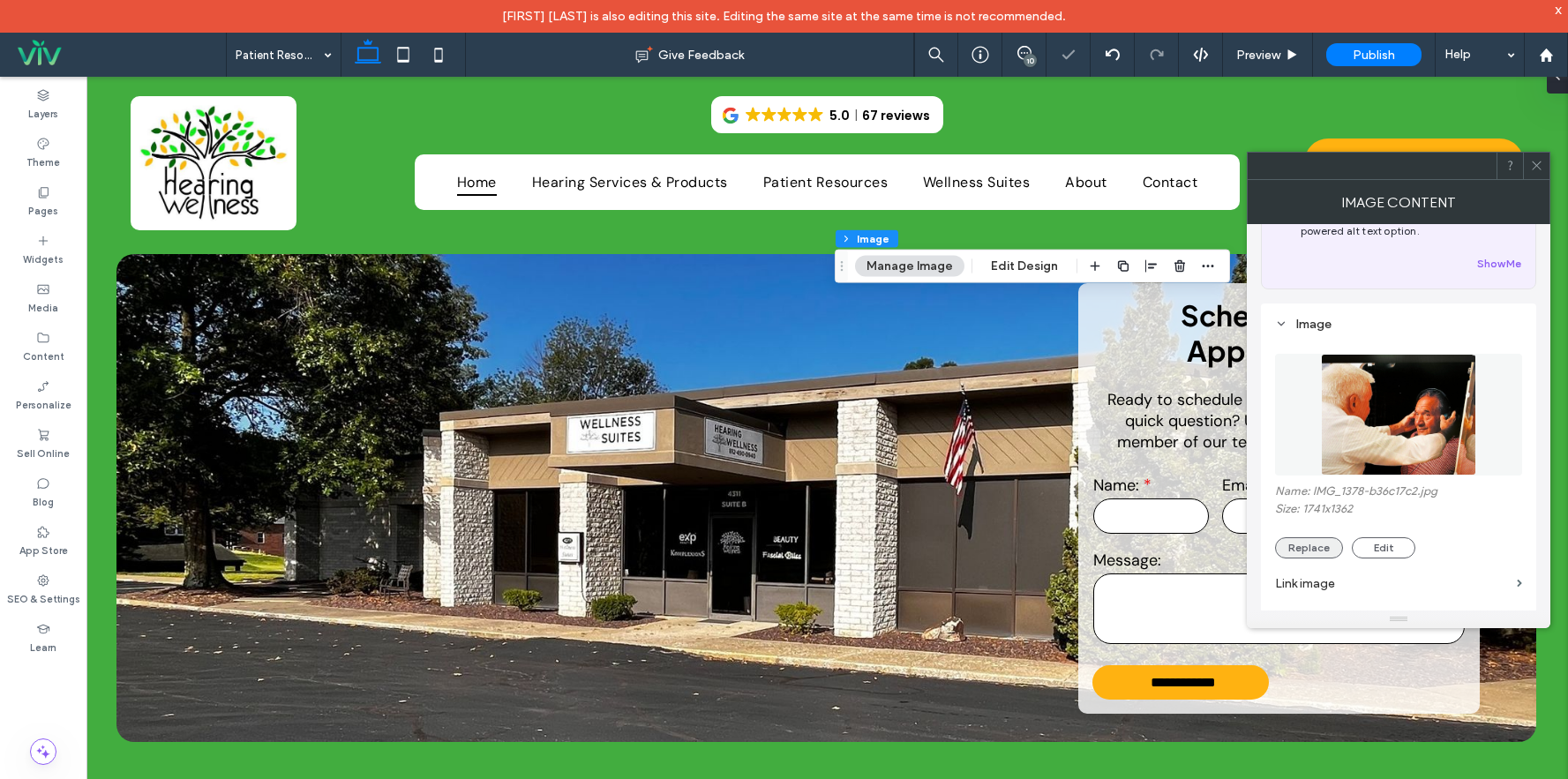click on "Replace" at bounding box center [1309, 548] 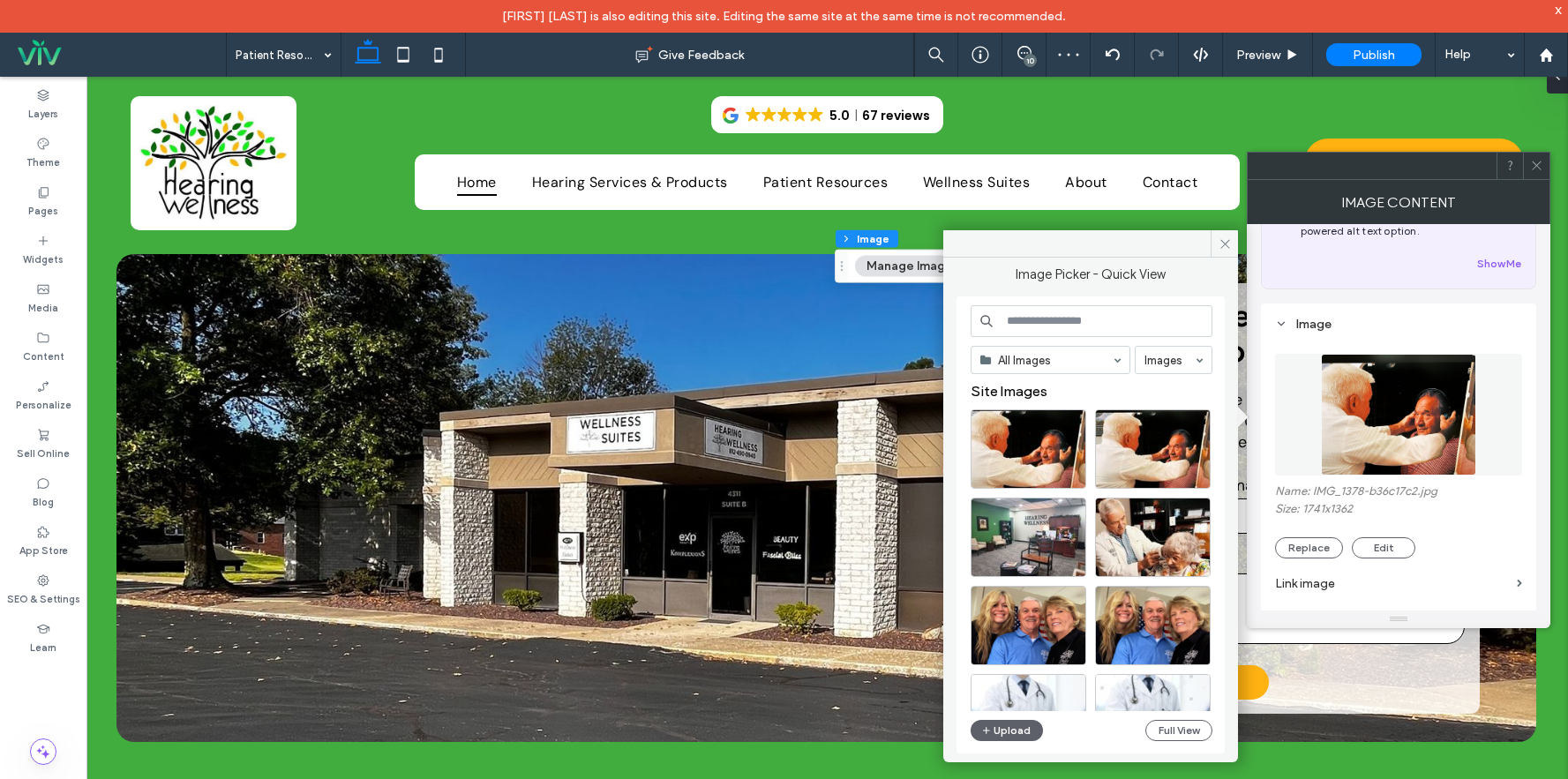 click on "Replace Edit" at bounding box center (1399, 548) 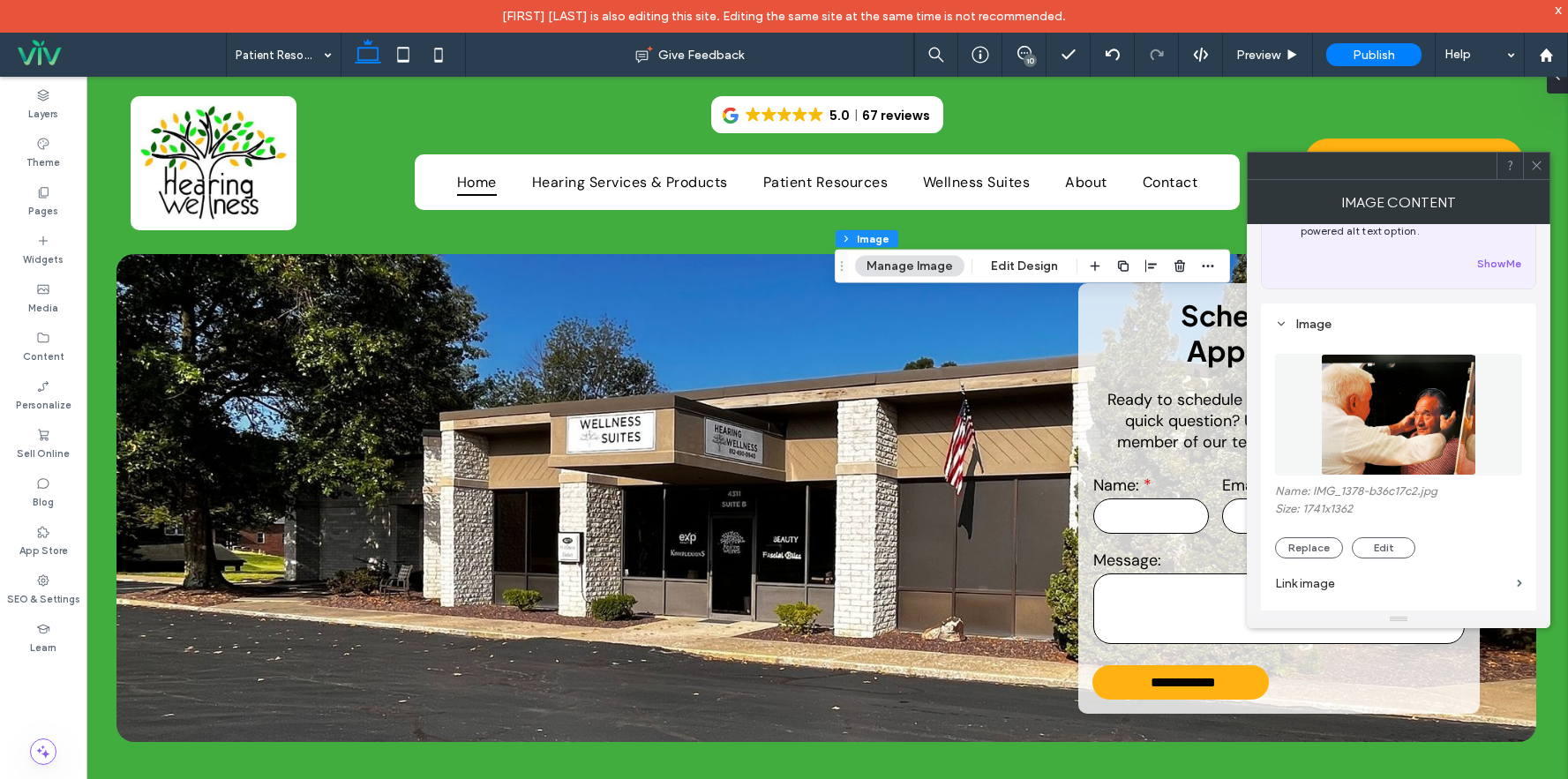 click at bounding box center (1536, 166) 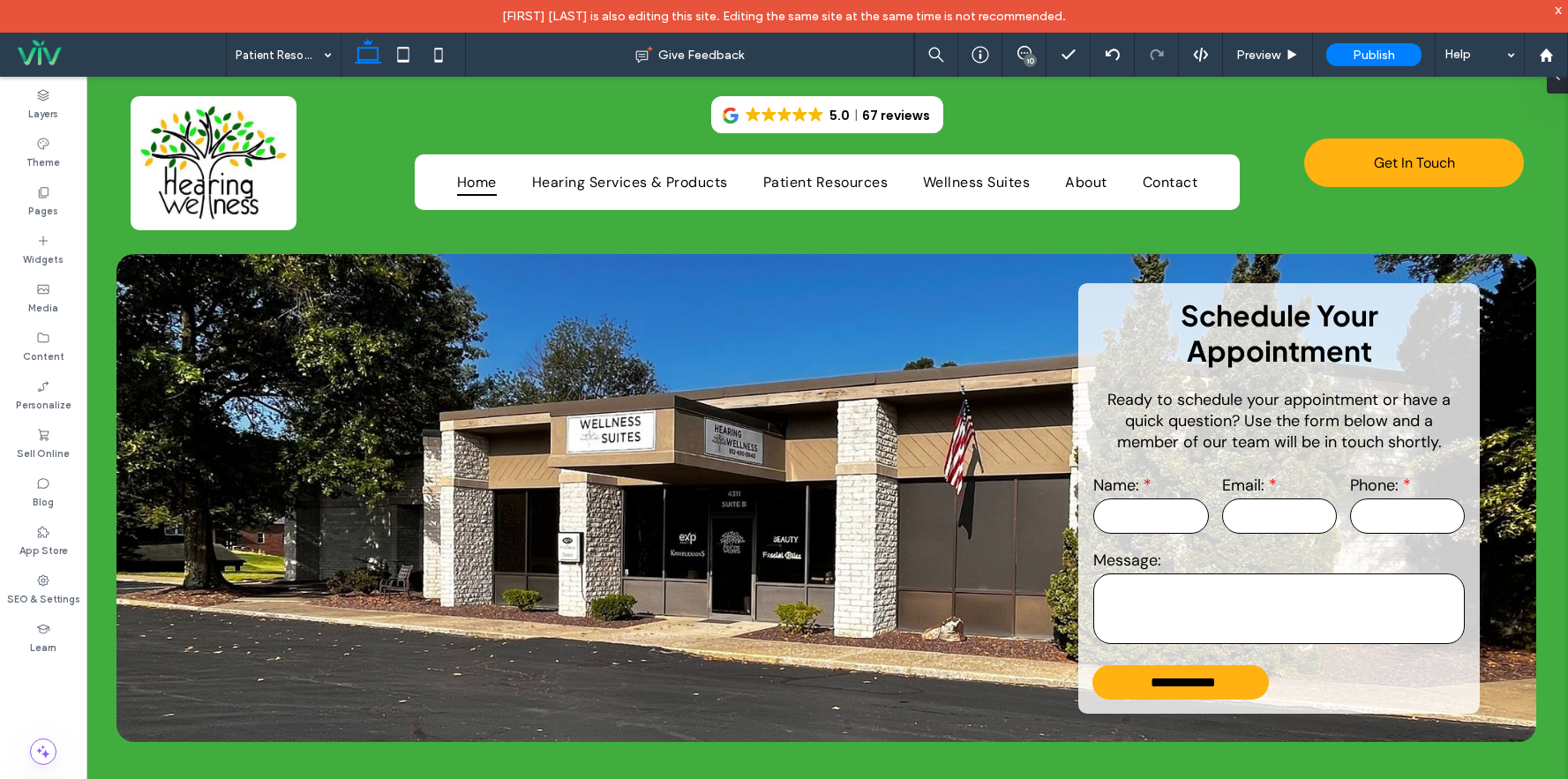 type on "**" 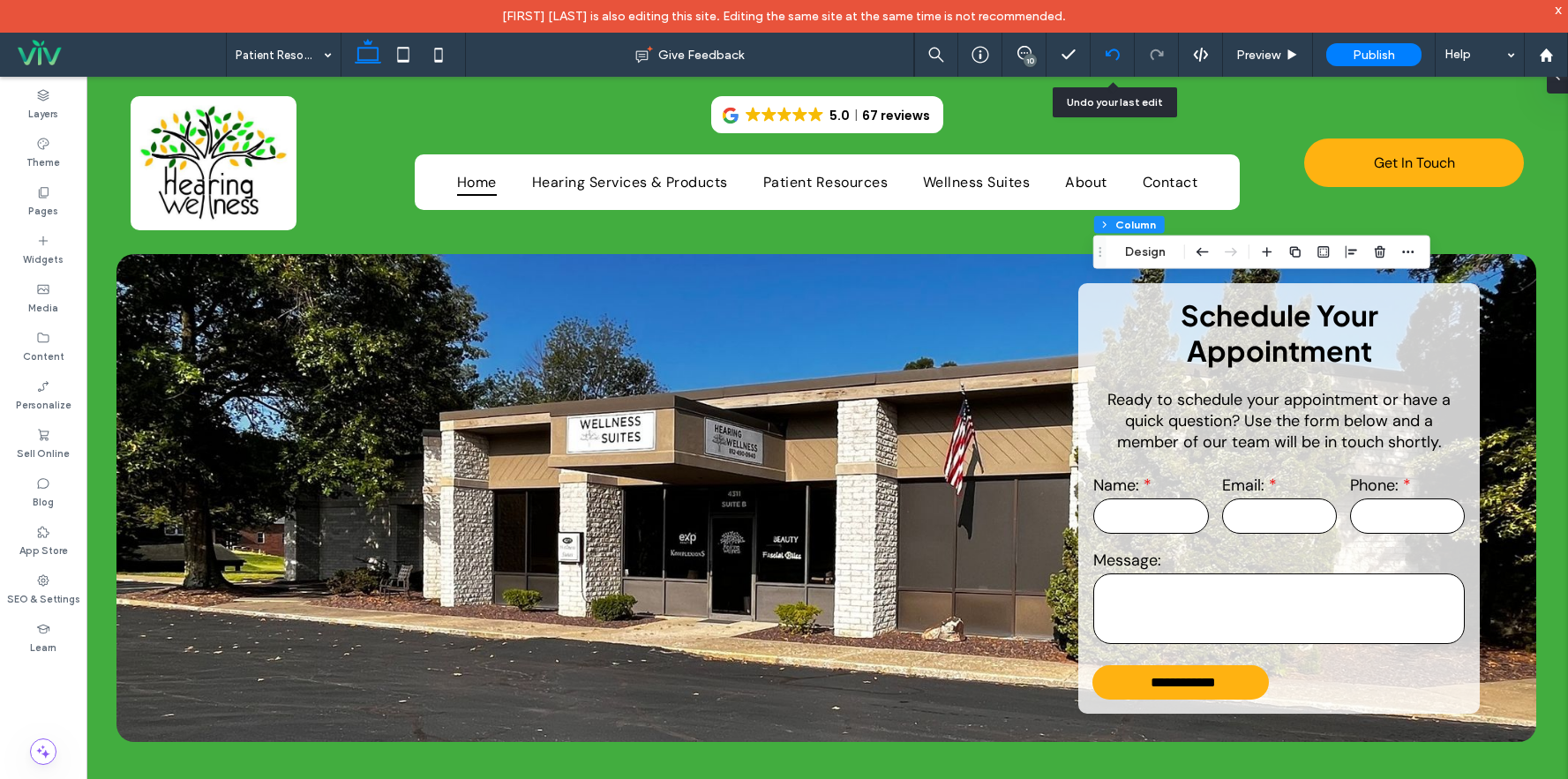 click 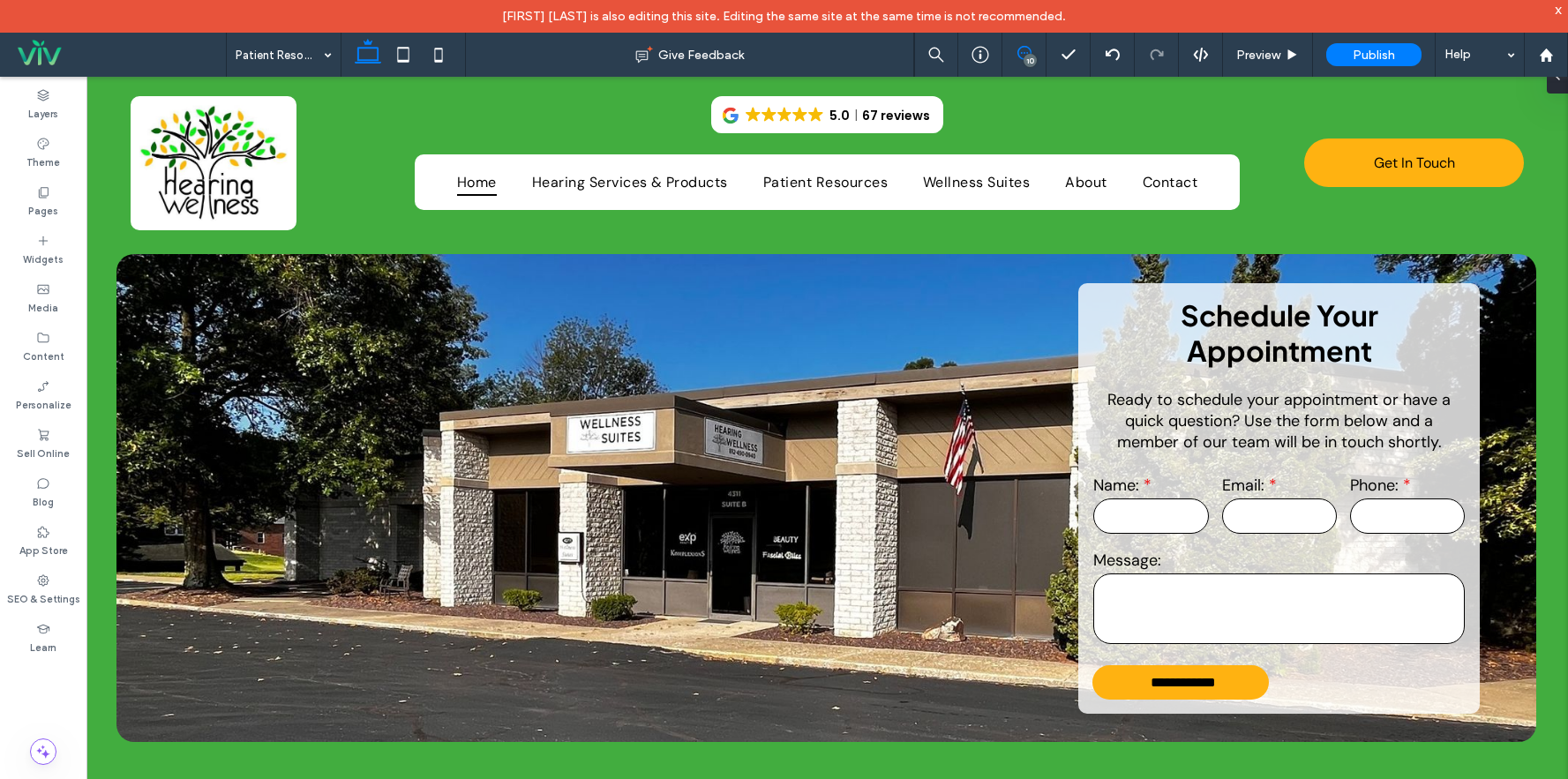 click 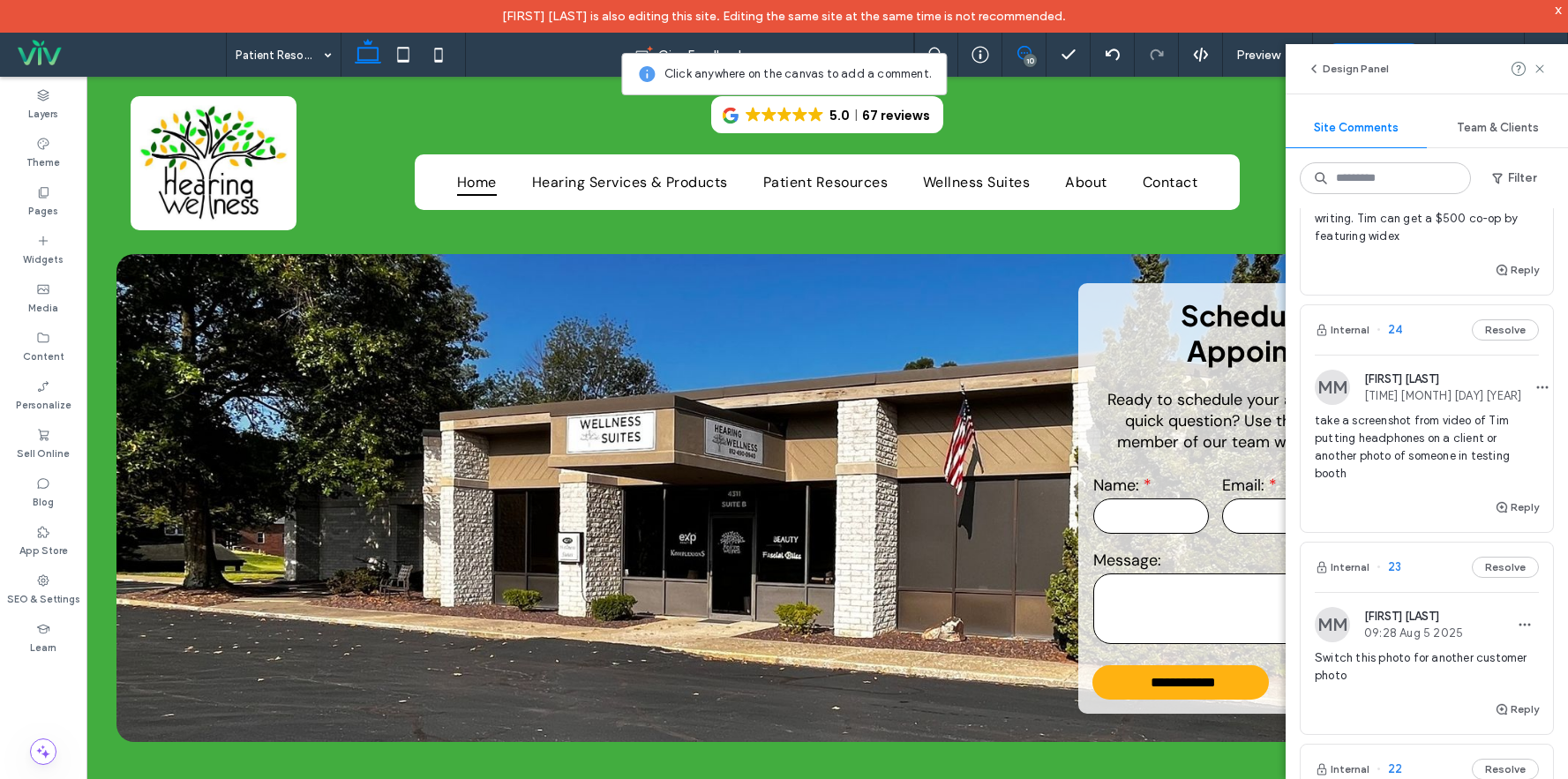 scroll, scrollTop: 176, scrollLeft: 0, axis: vertical 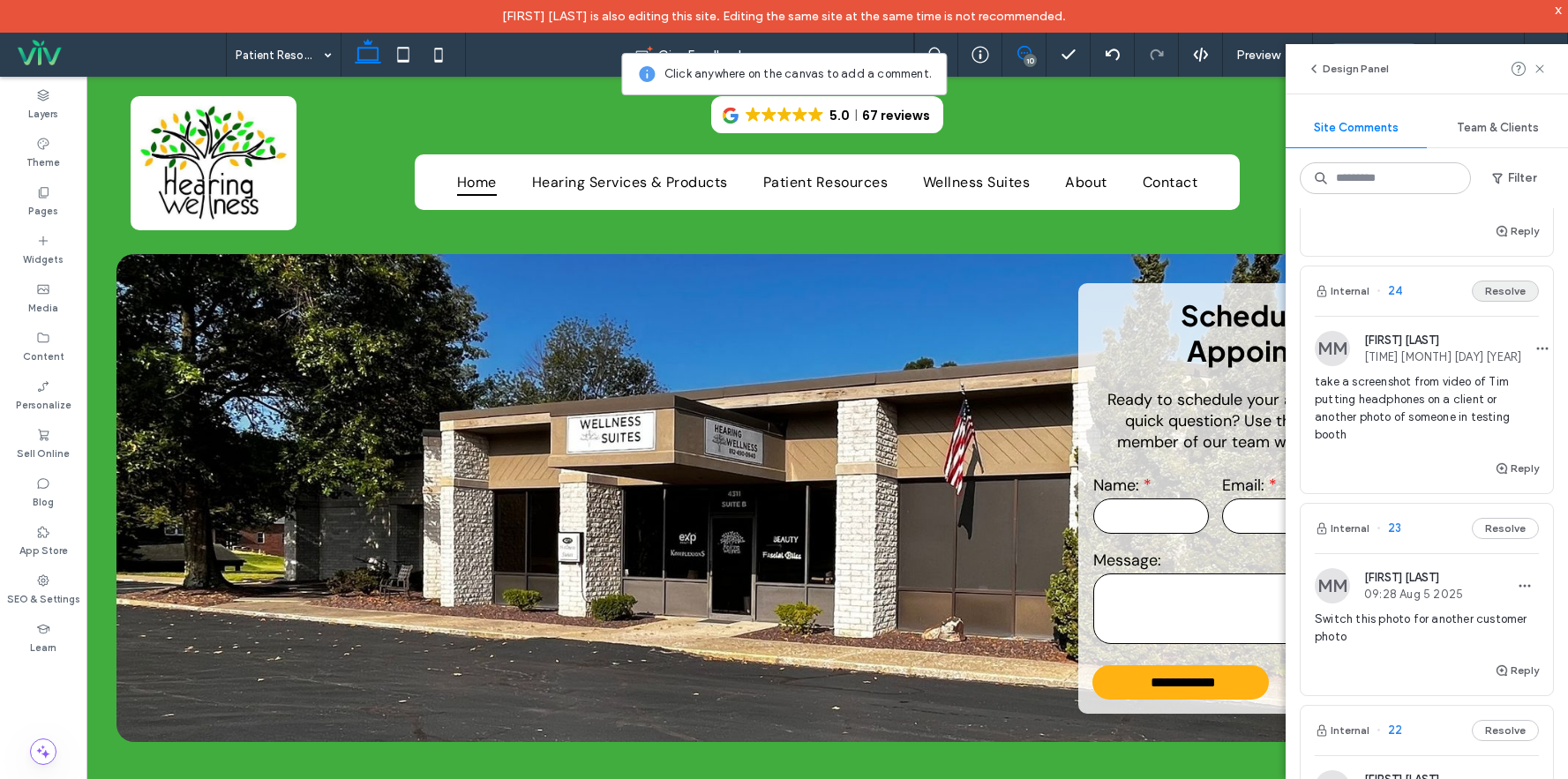 click on "Resolve" at bounding box center (1505, 291) 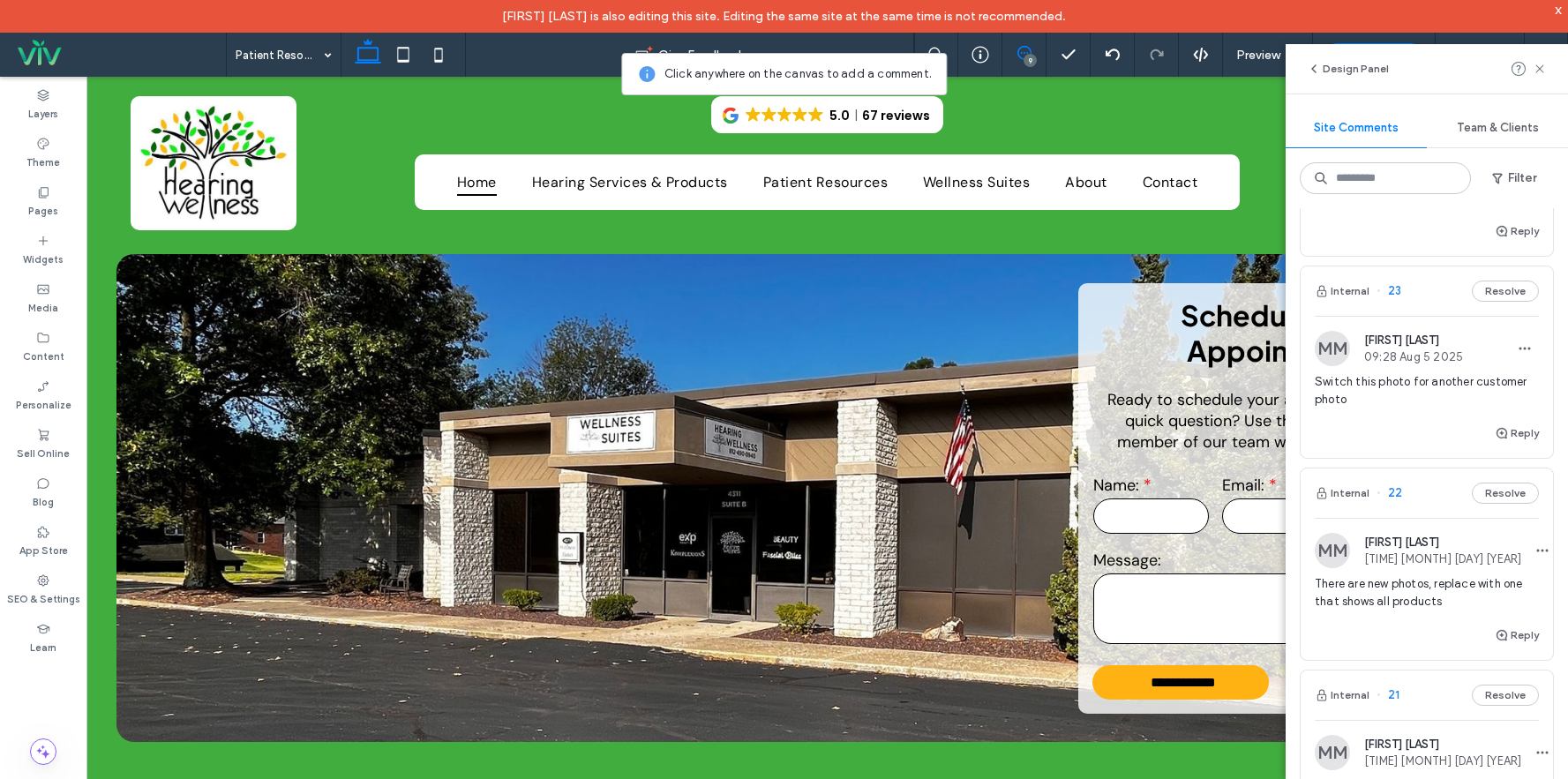 click on "Switch this photo for another customer photo" at bounding box center (1427, 398) 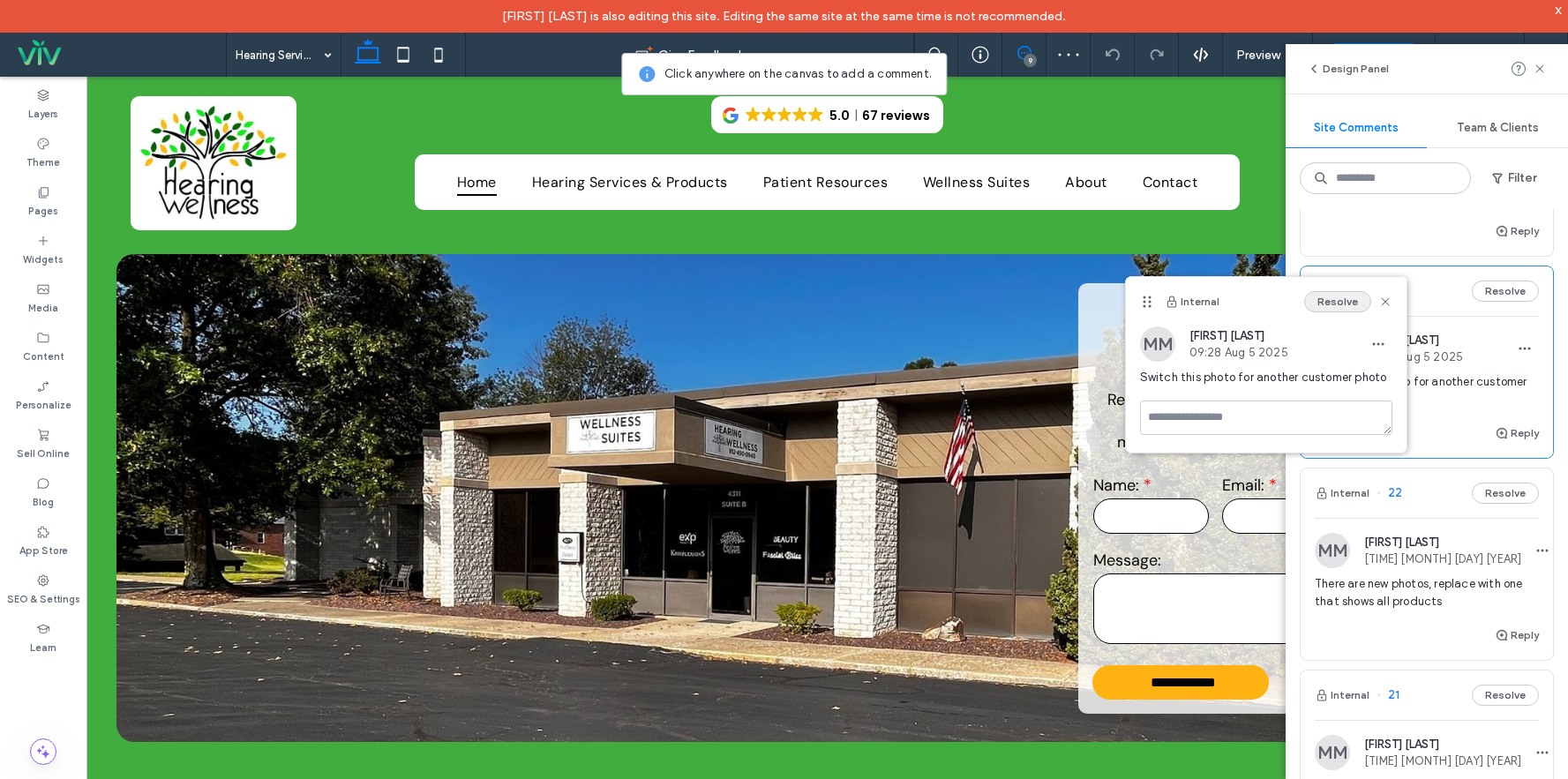 click on "Resolve" at bounding box center [1338, 302] 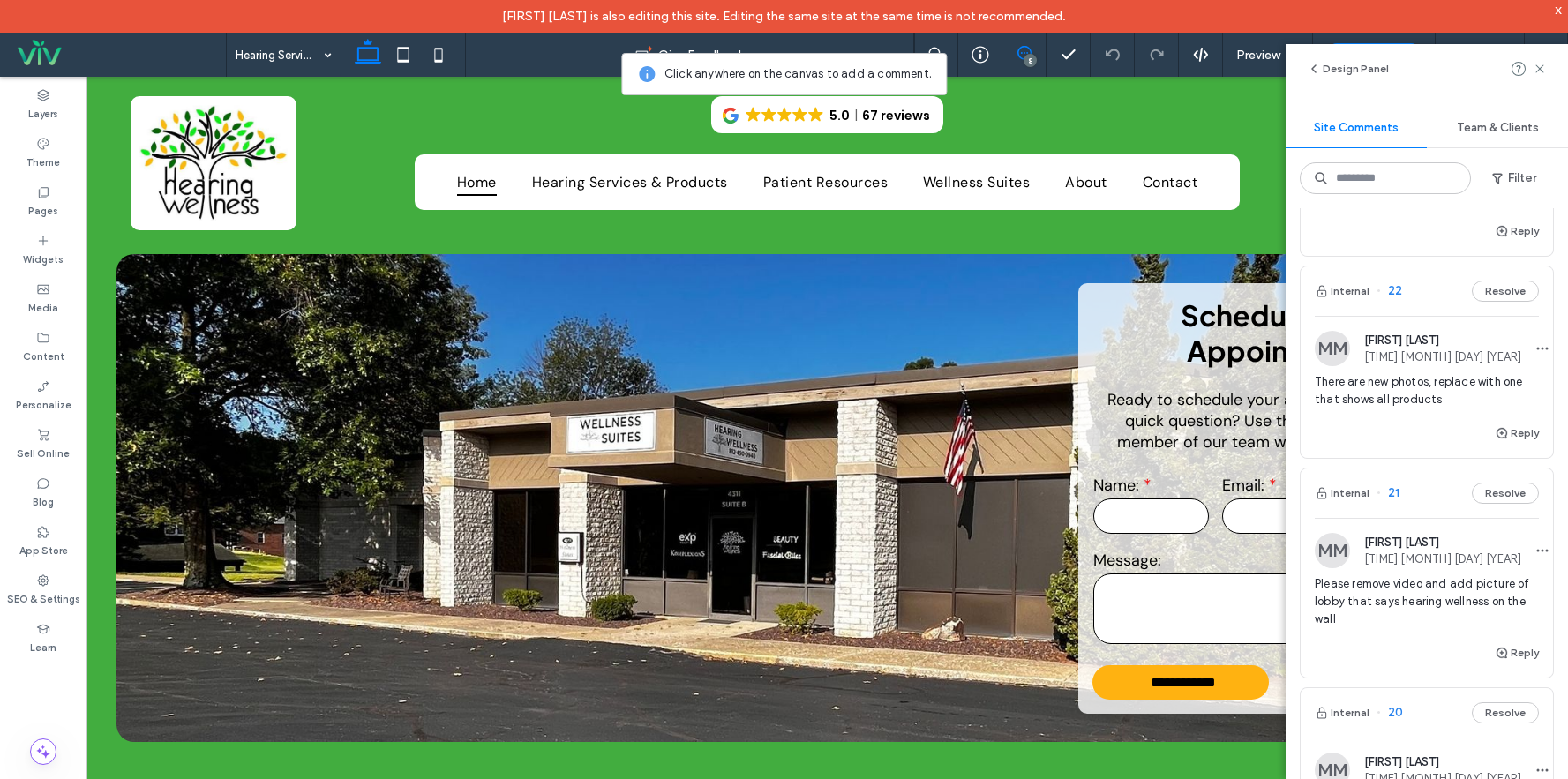 click on "There are new photos, replace with one that shows all products" at bounding box center [1427, 391] 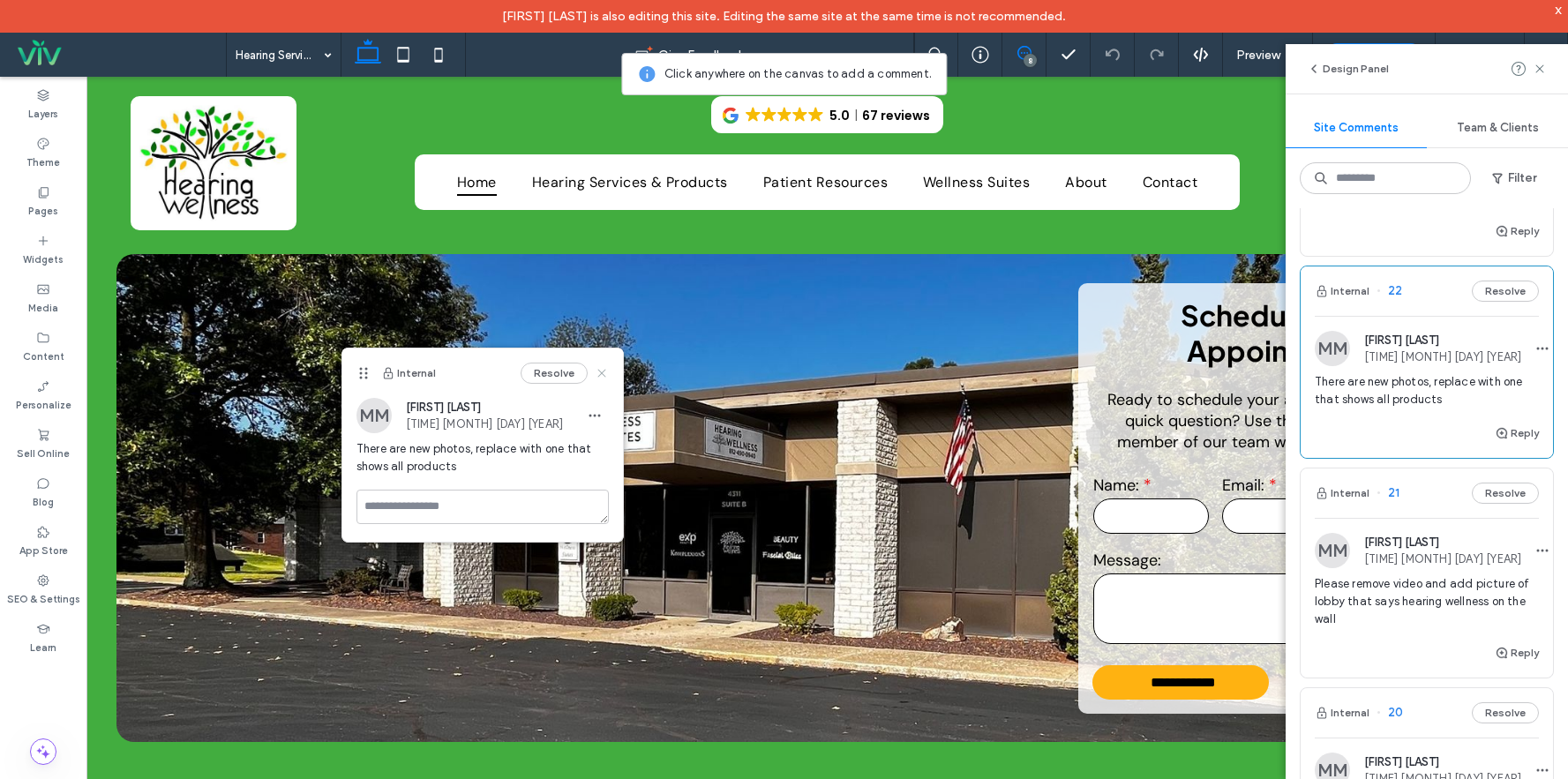 click 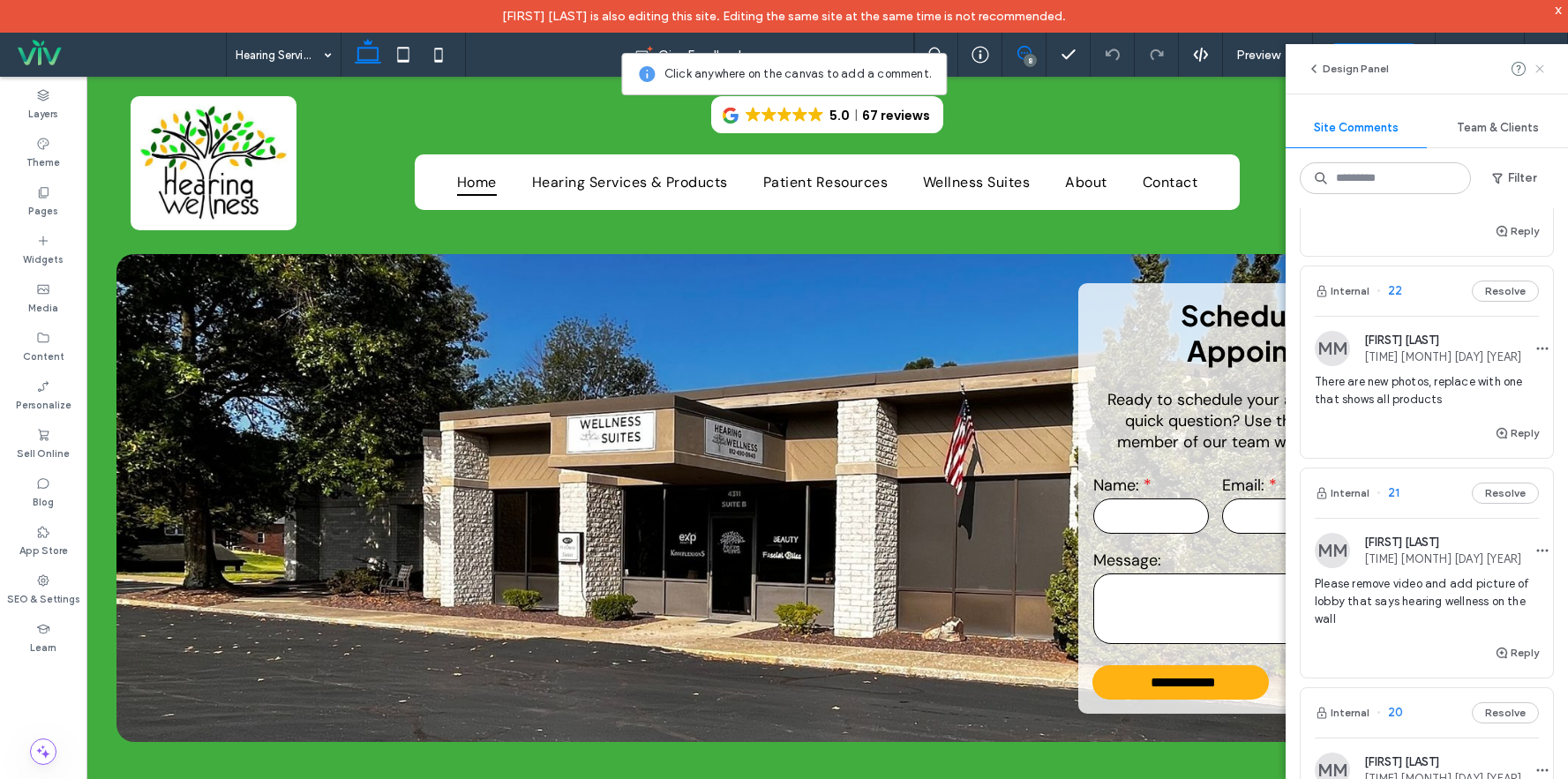 click 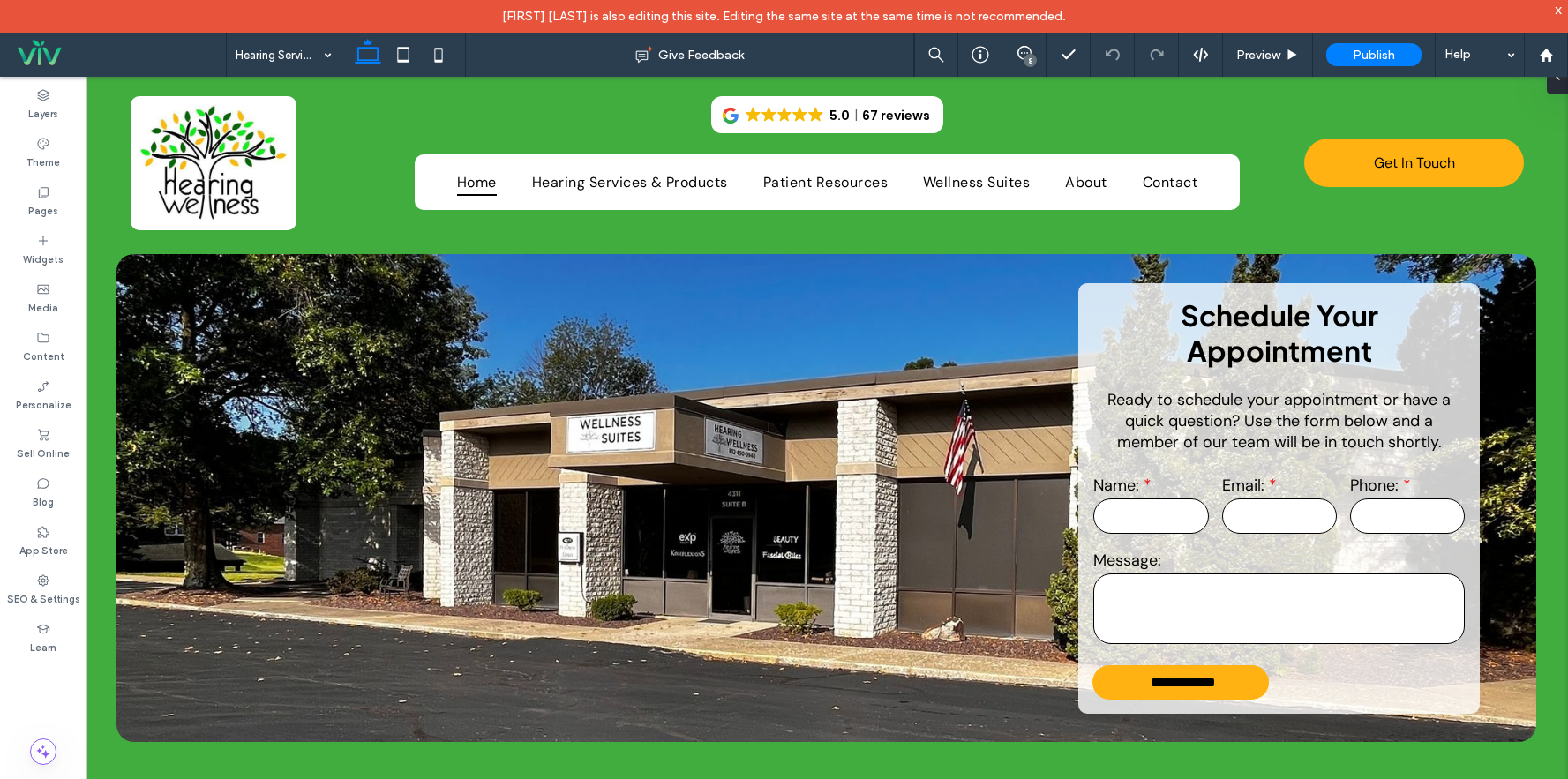 scroll, scrollTop: 0, scrollLeft: 0, axis: both 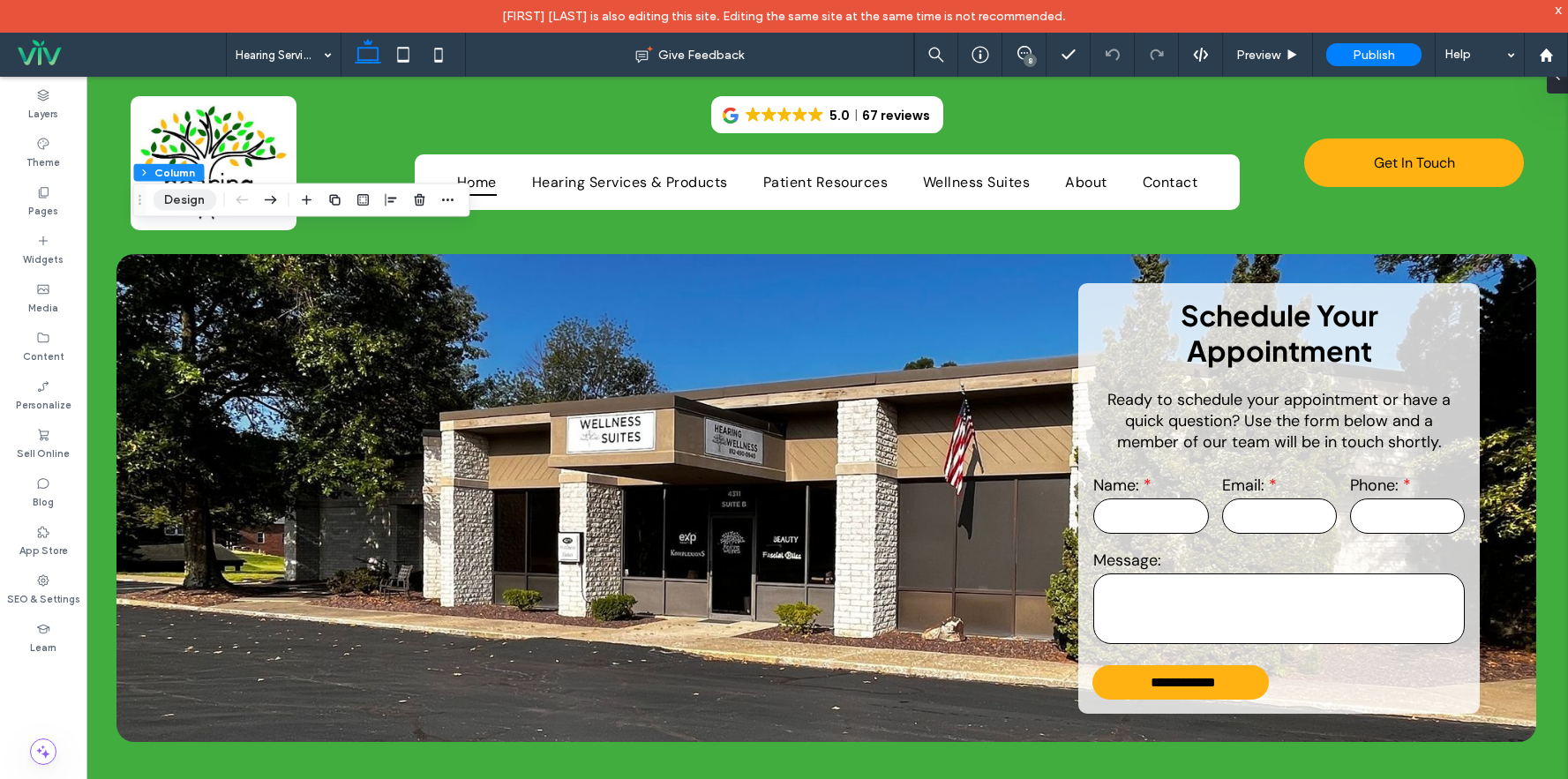 click on "Design" at bounding box center [184, 200] 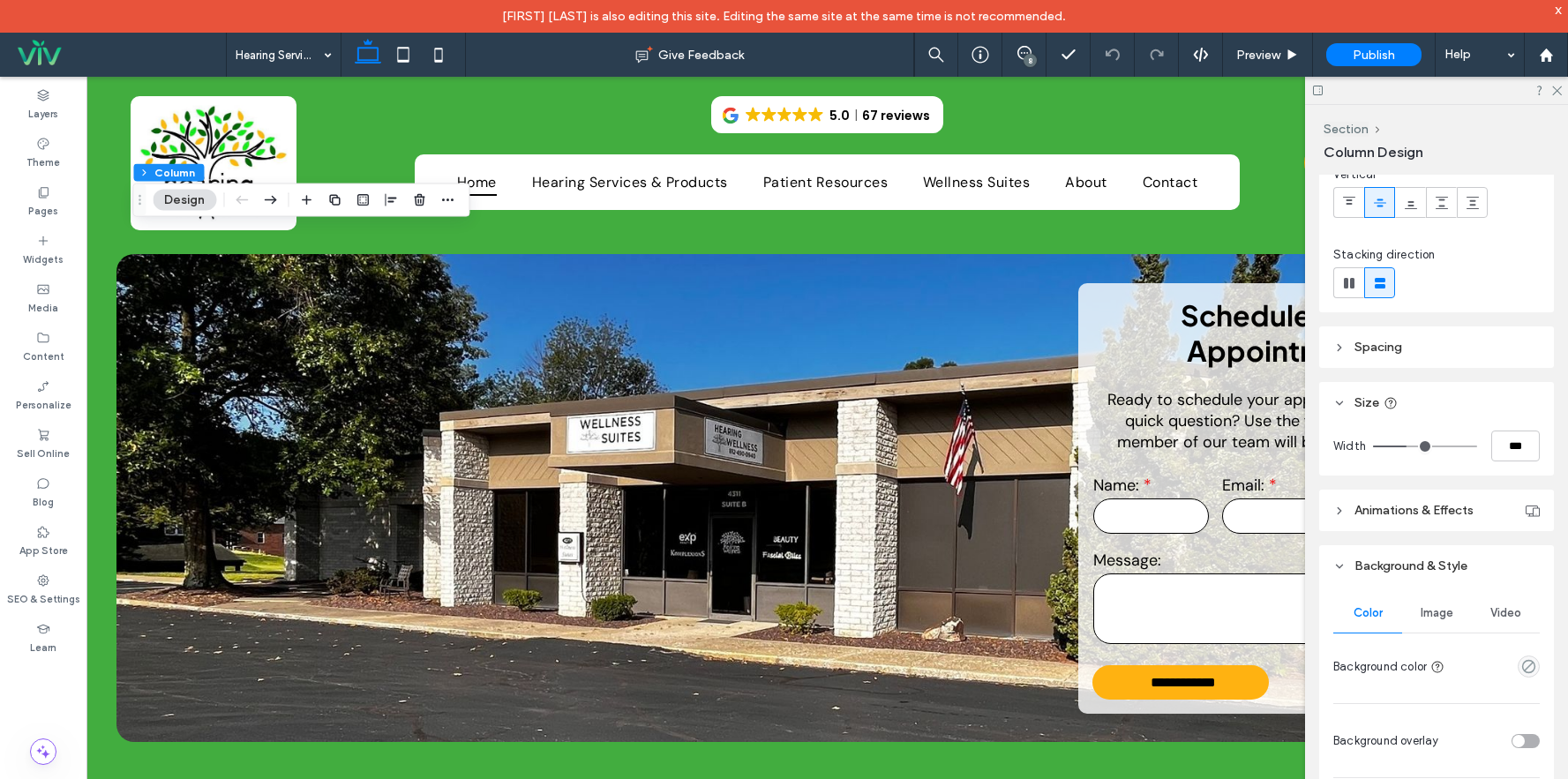 scroll, scrollTop: 265, scrollLeft: 0, axis: vertical 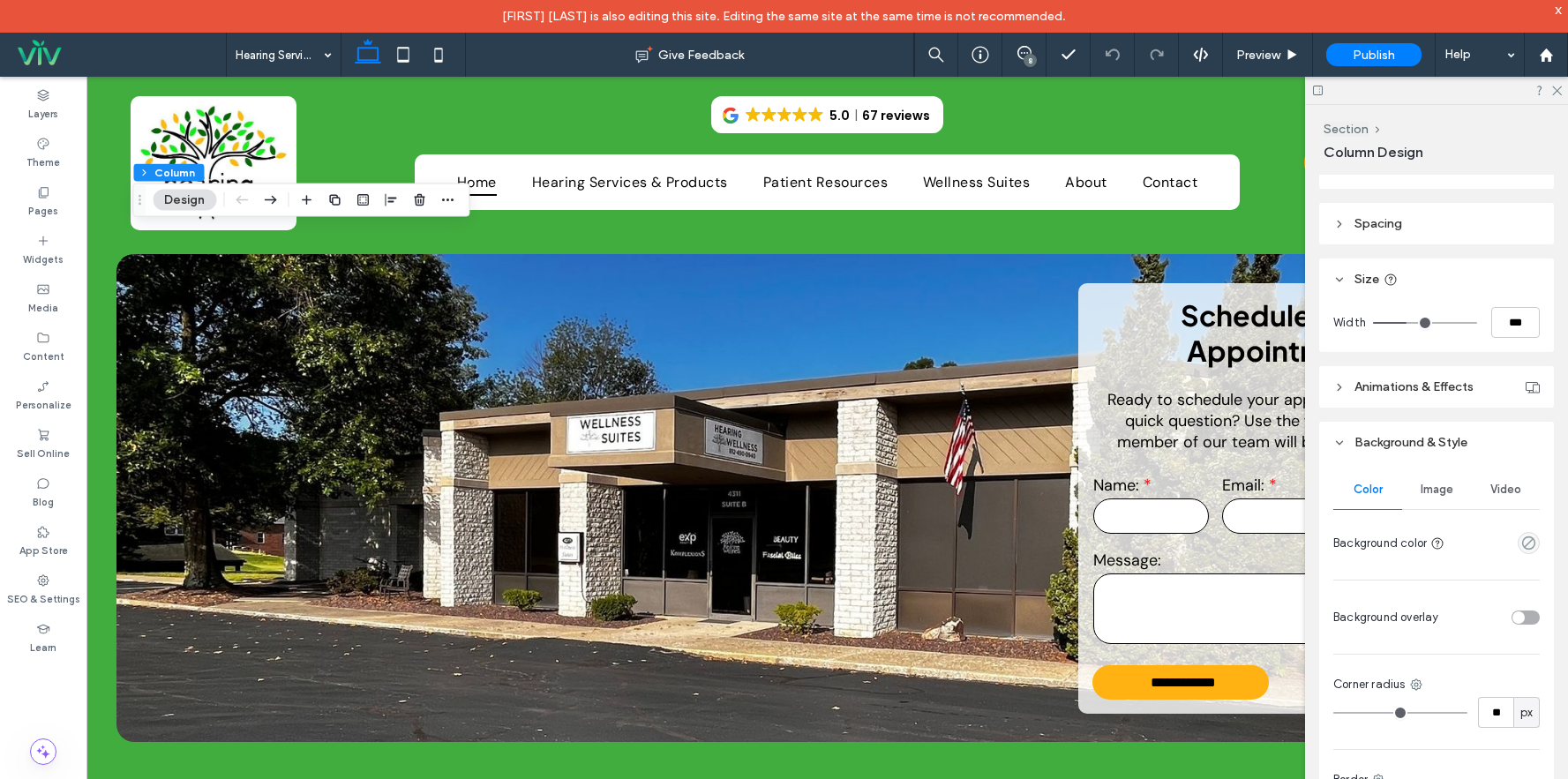 click on "Image" at bounding box center [1437, 490] 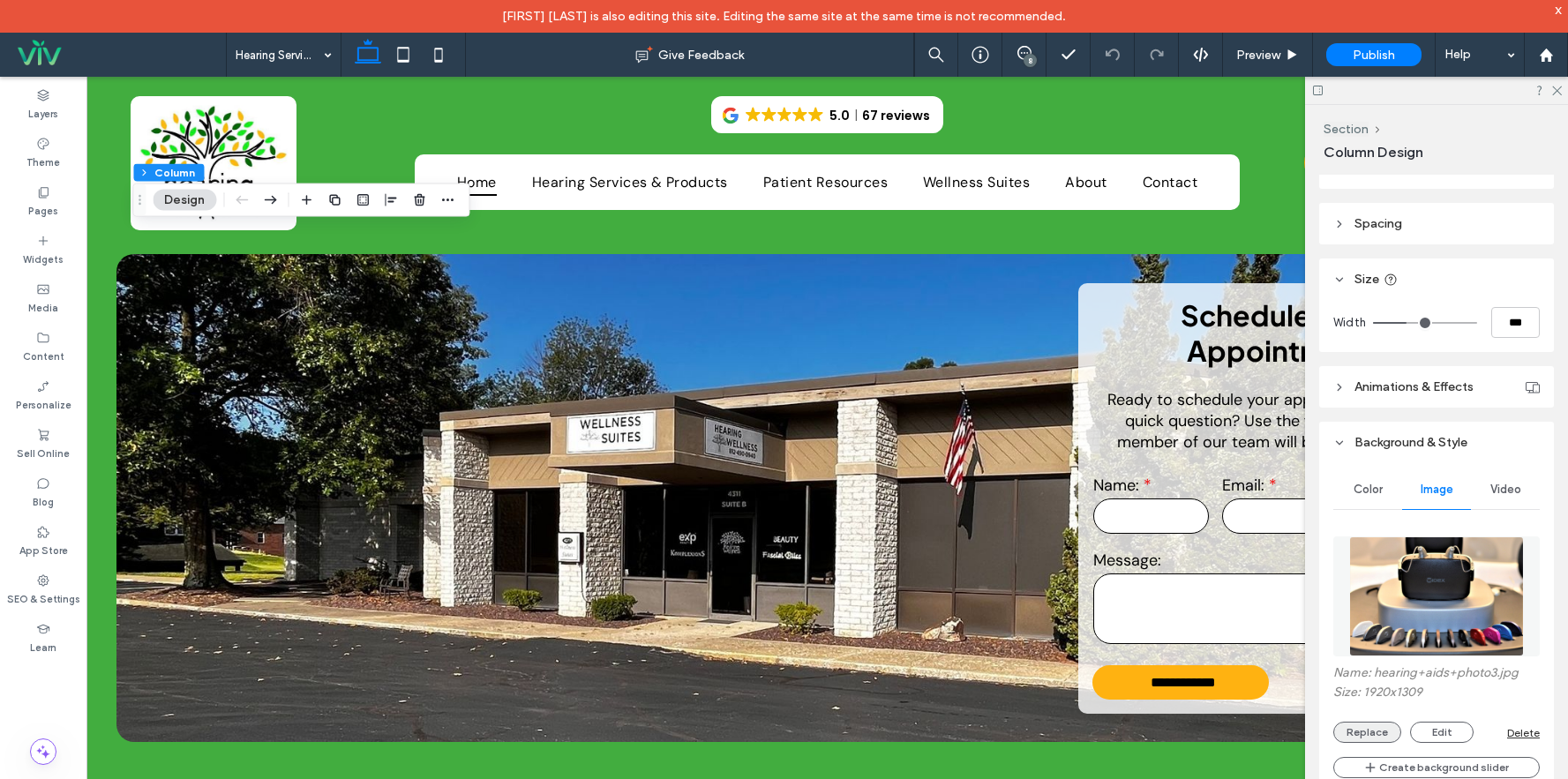 click on "Replace" at bounding box center [1367, 732] 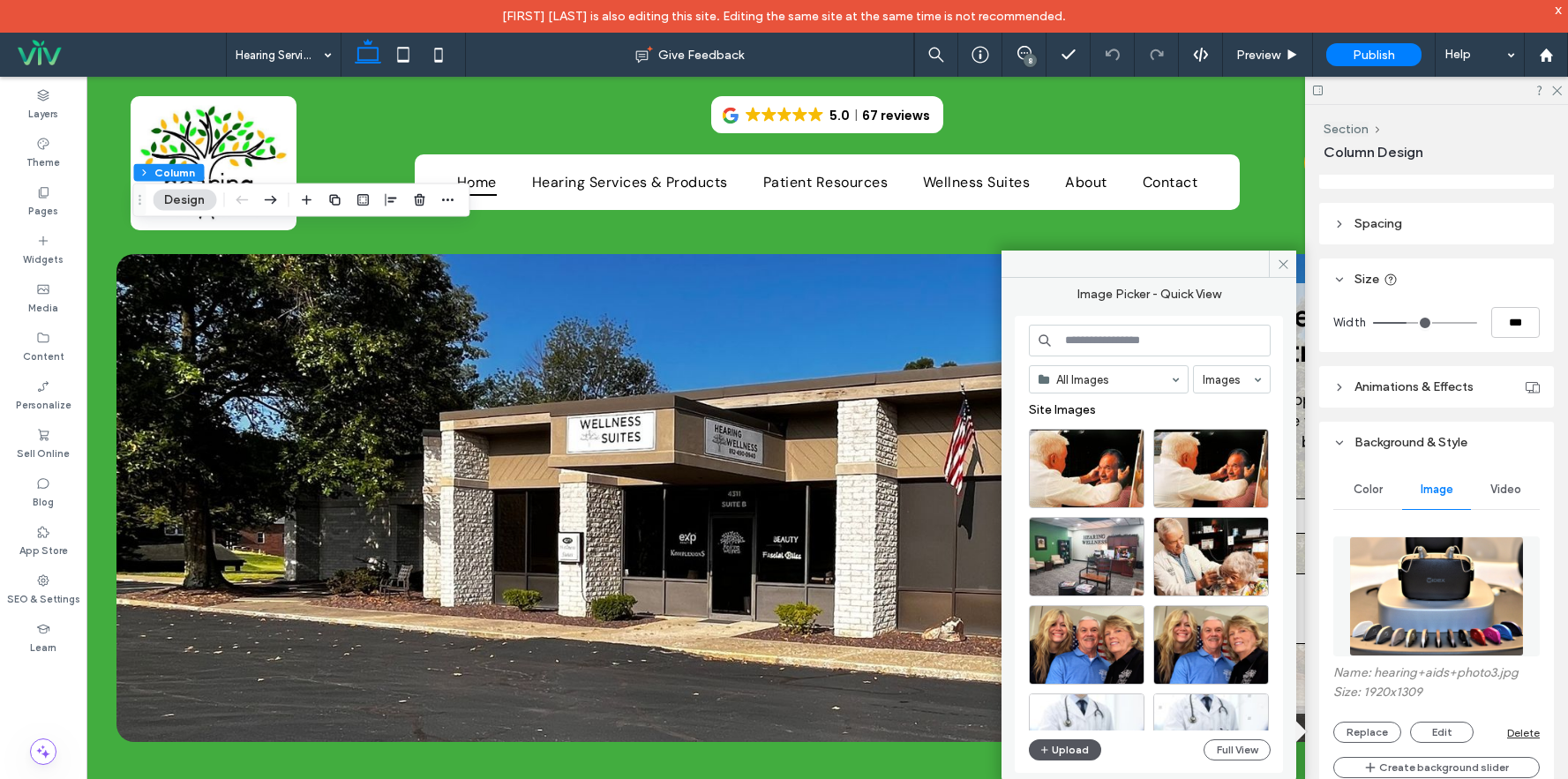 click on "Upload" at bounding box center [1065, 750] 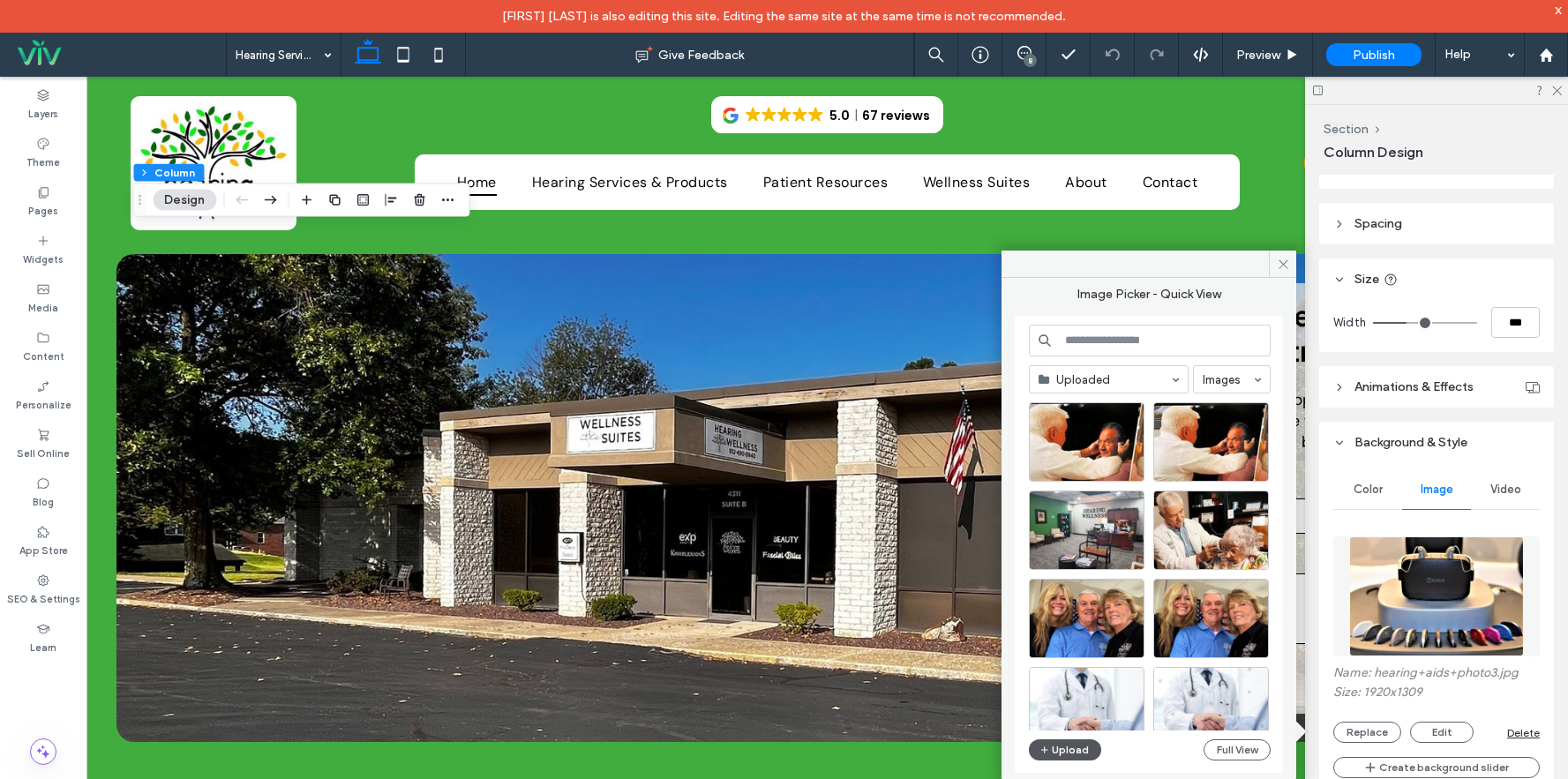 click on "Upload" at bounding box center [1065, 750] 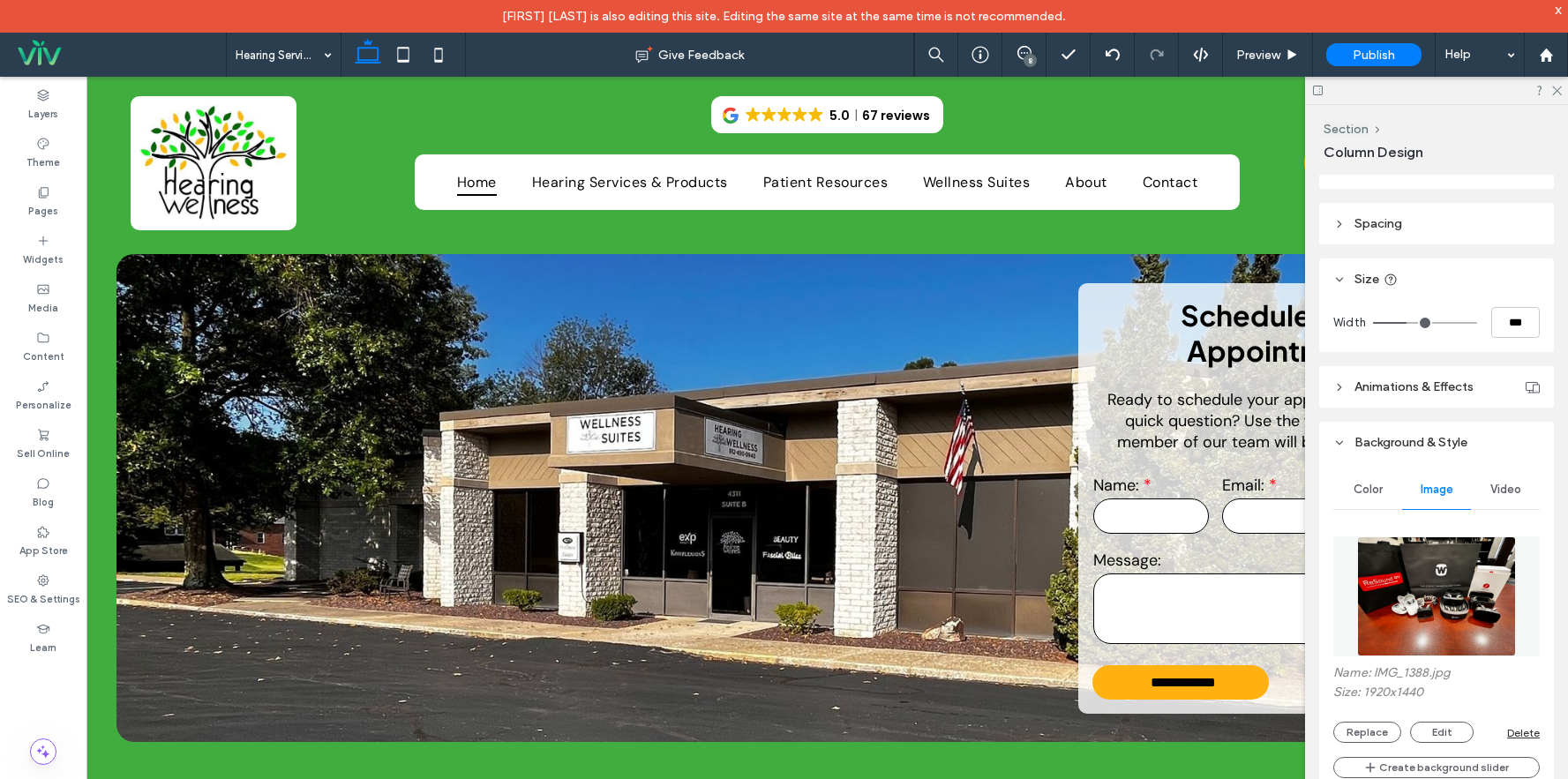 type on "**" 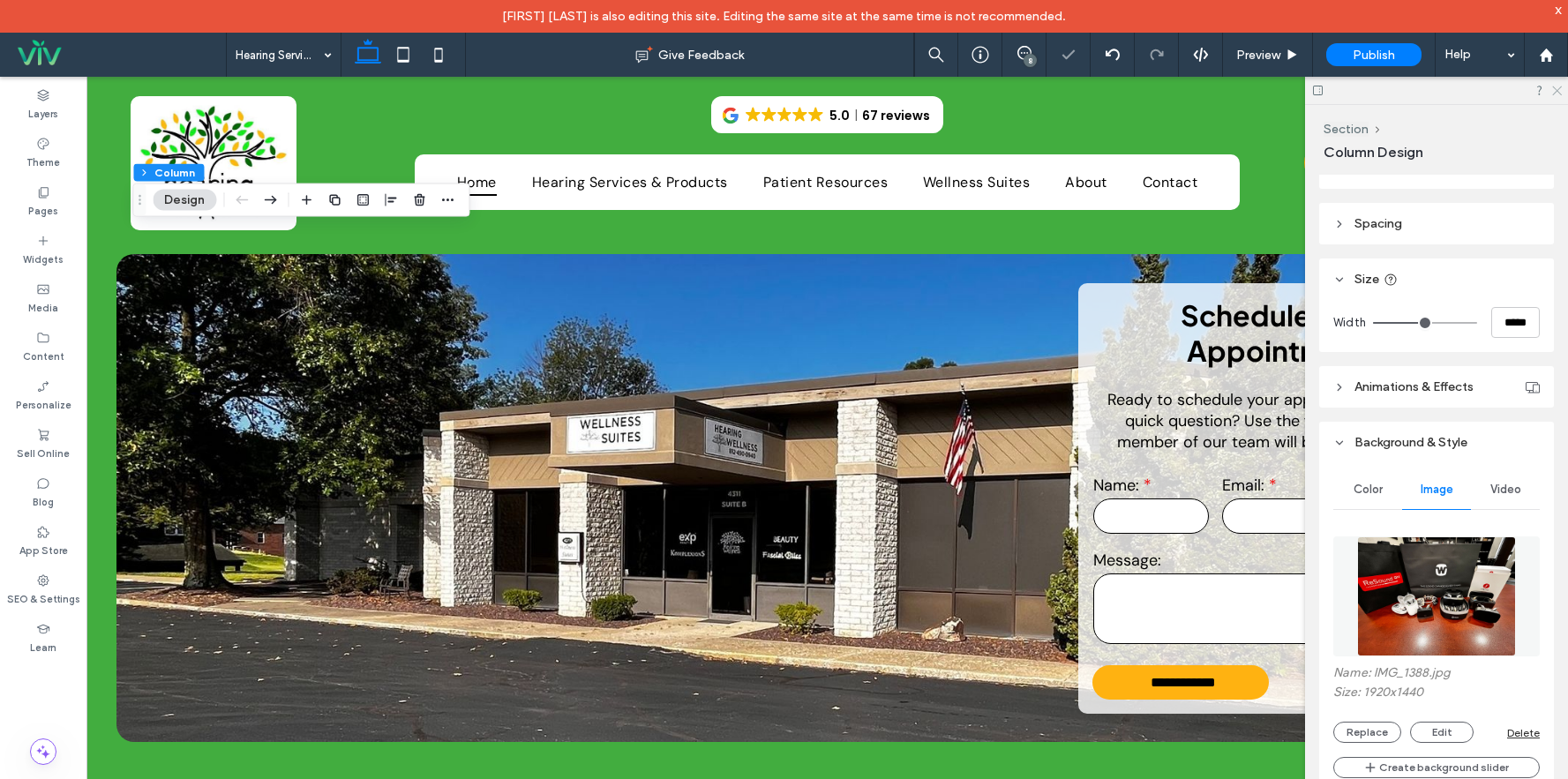 click 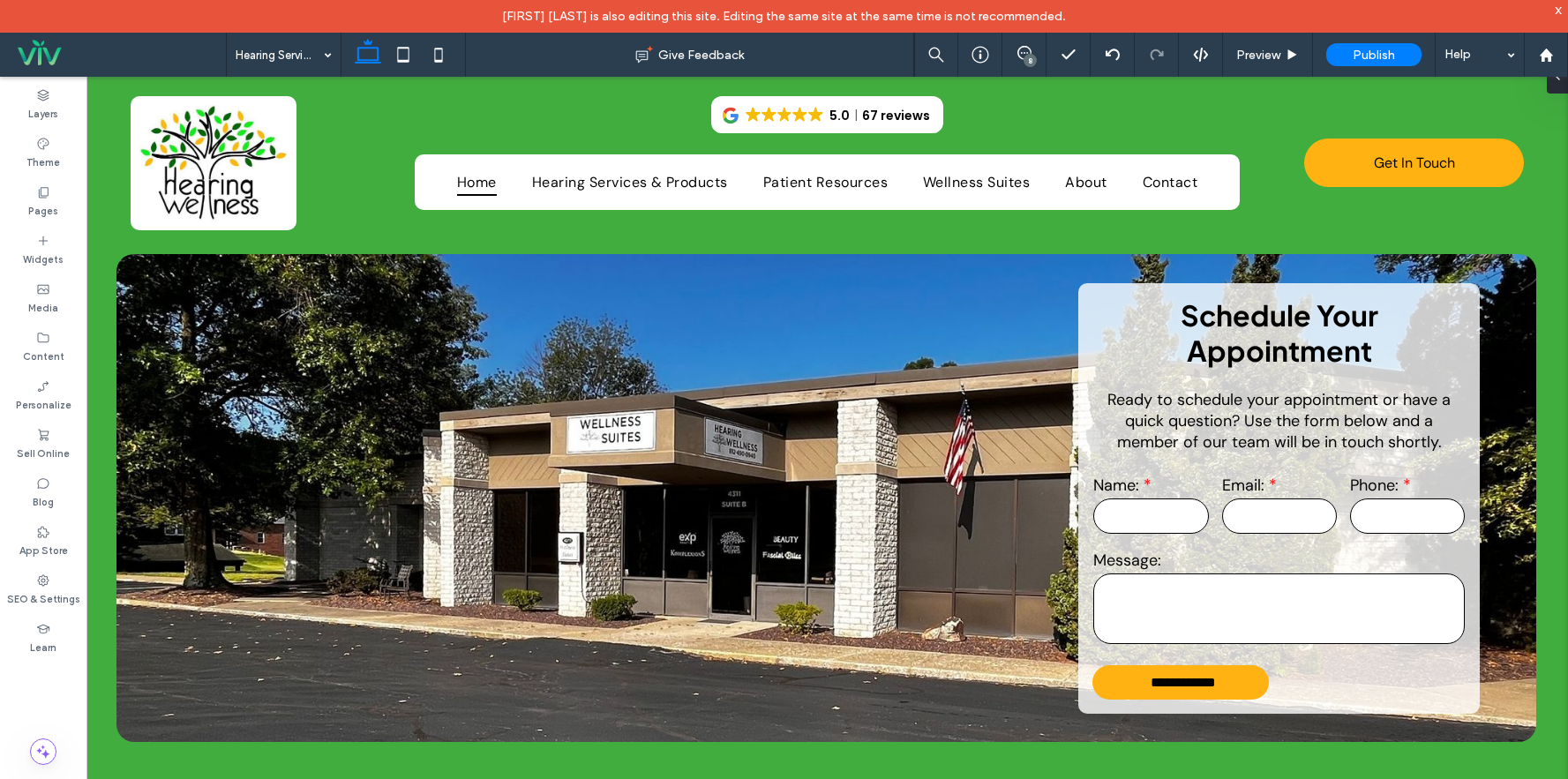 type on "**" 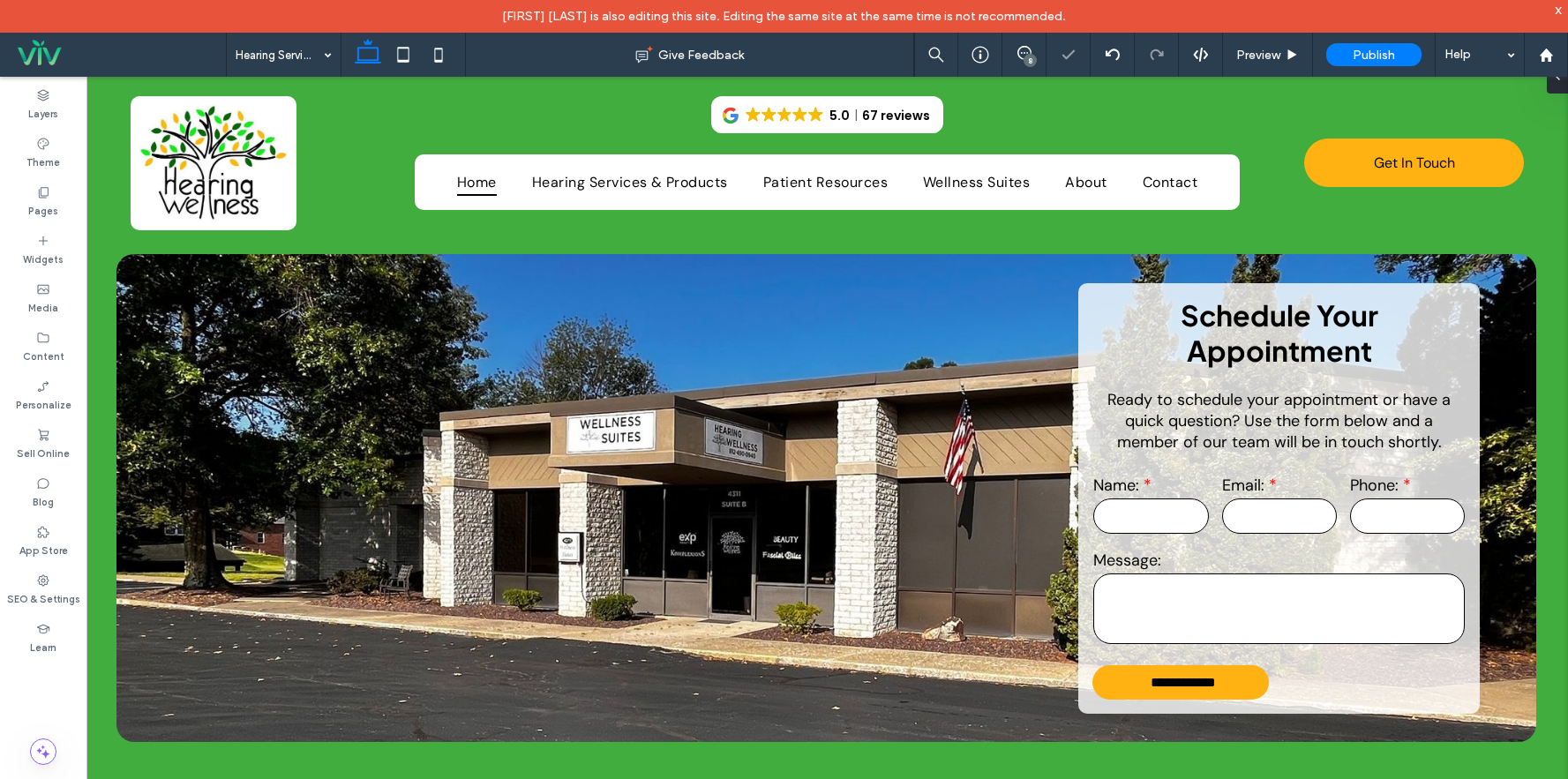 type on "**" 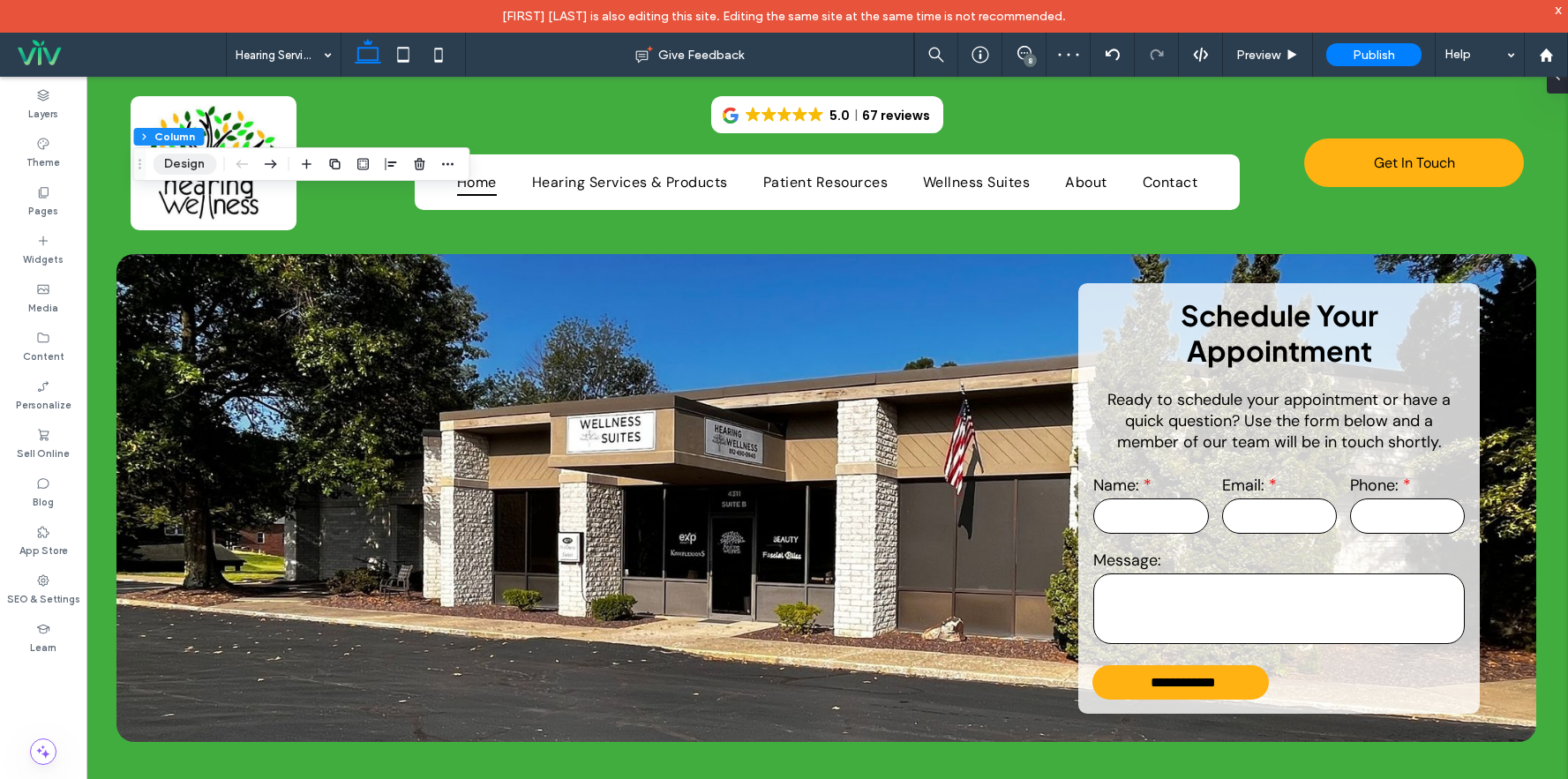 click on "Design" at bounding box center [184, 164] 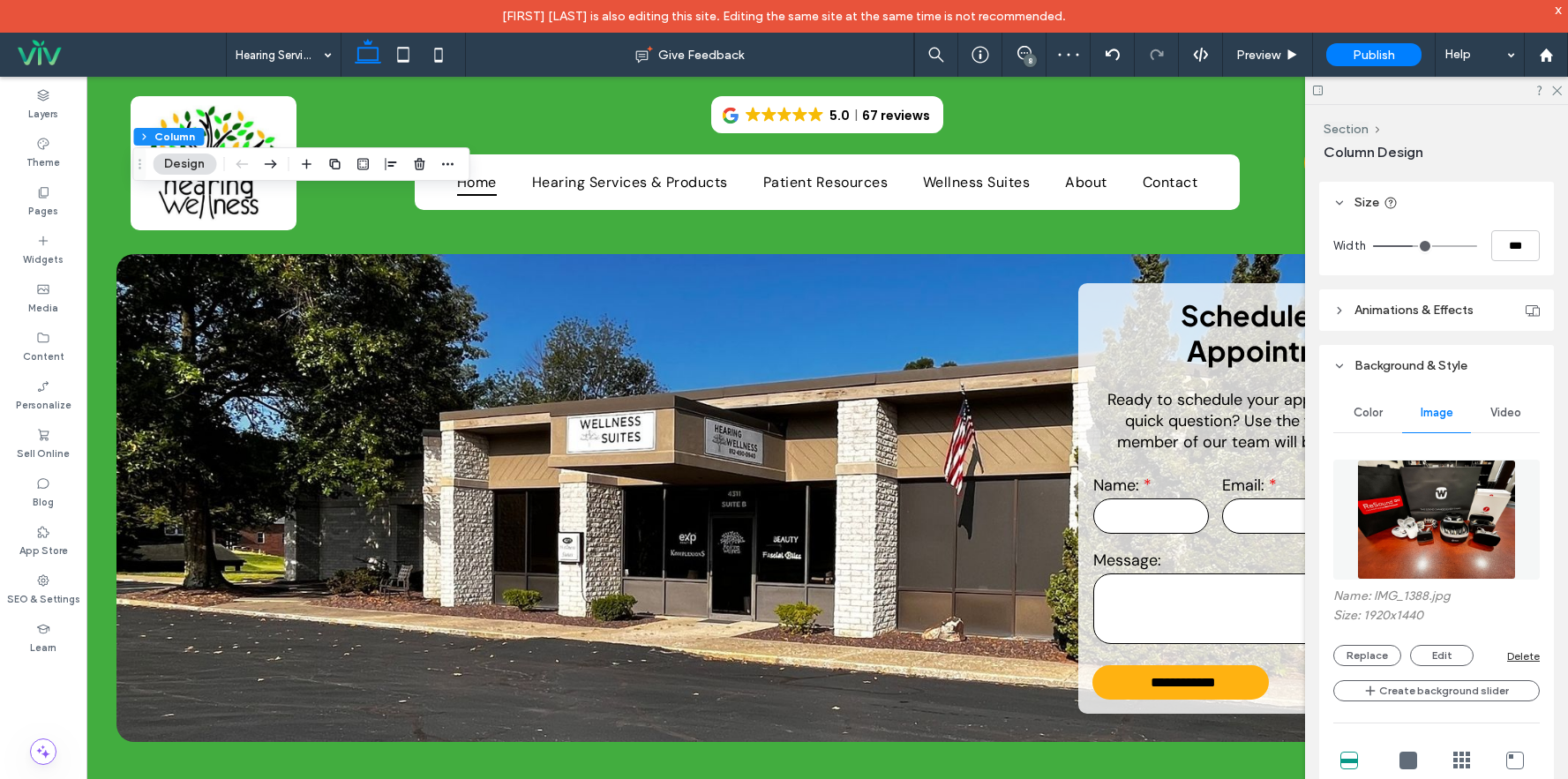 scroll, scrollTop: 441, scrollLeft: 0, axis: vertical 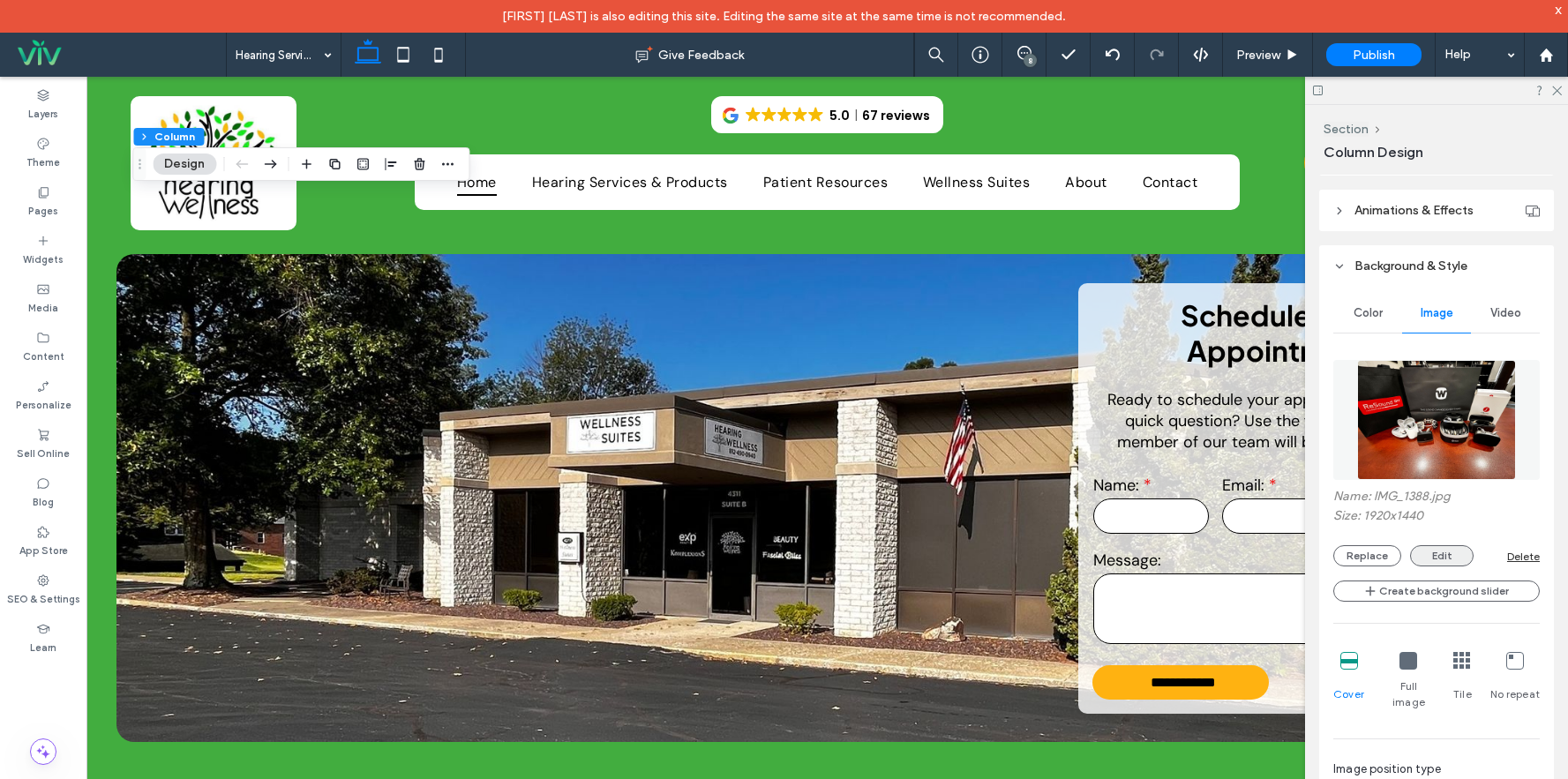 click on "Edit" at bounding box center (1442, 556) 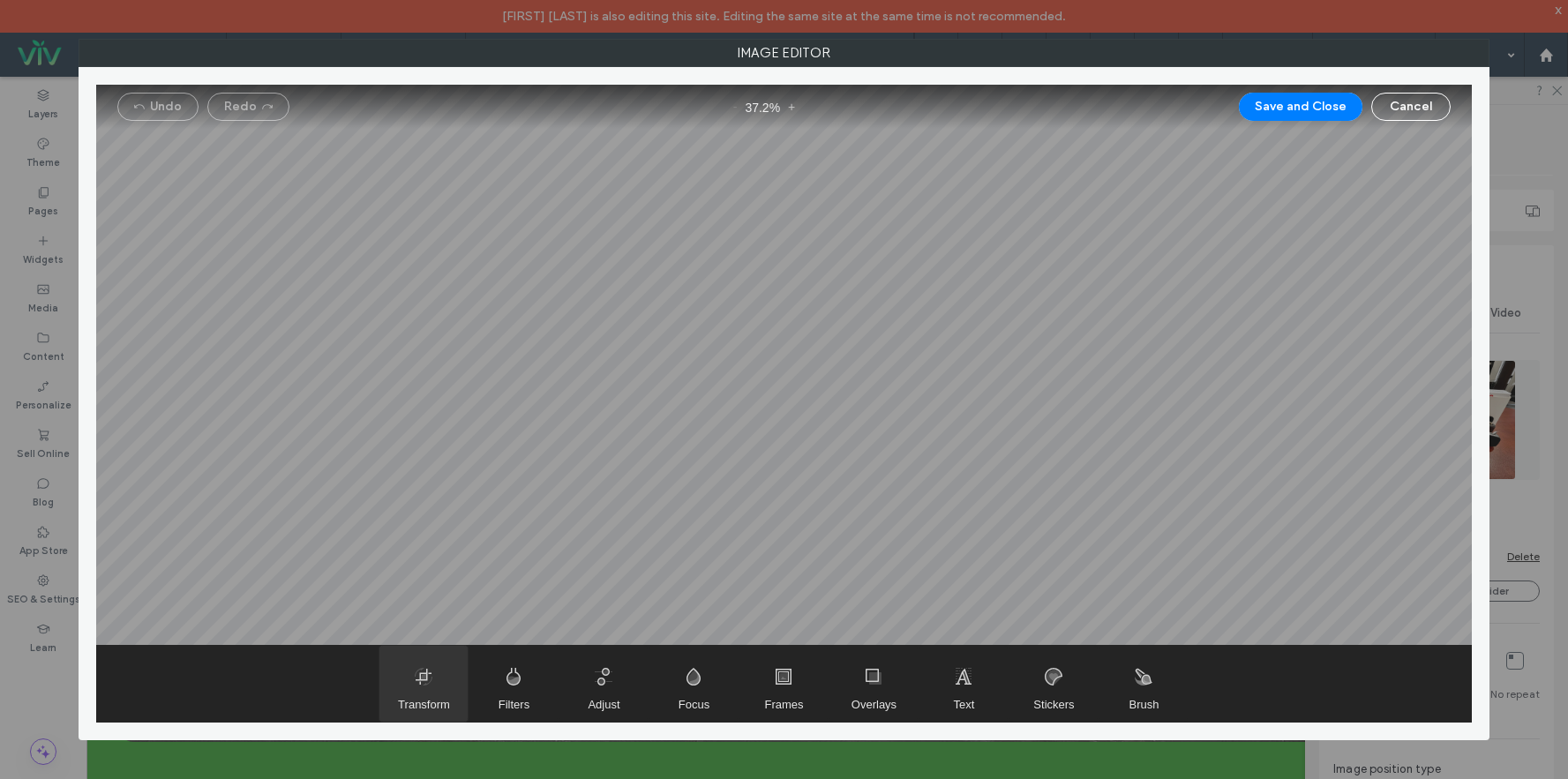 click at bounding box center (424, 684) 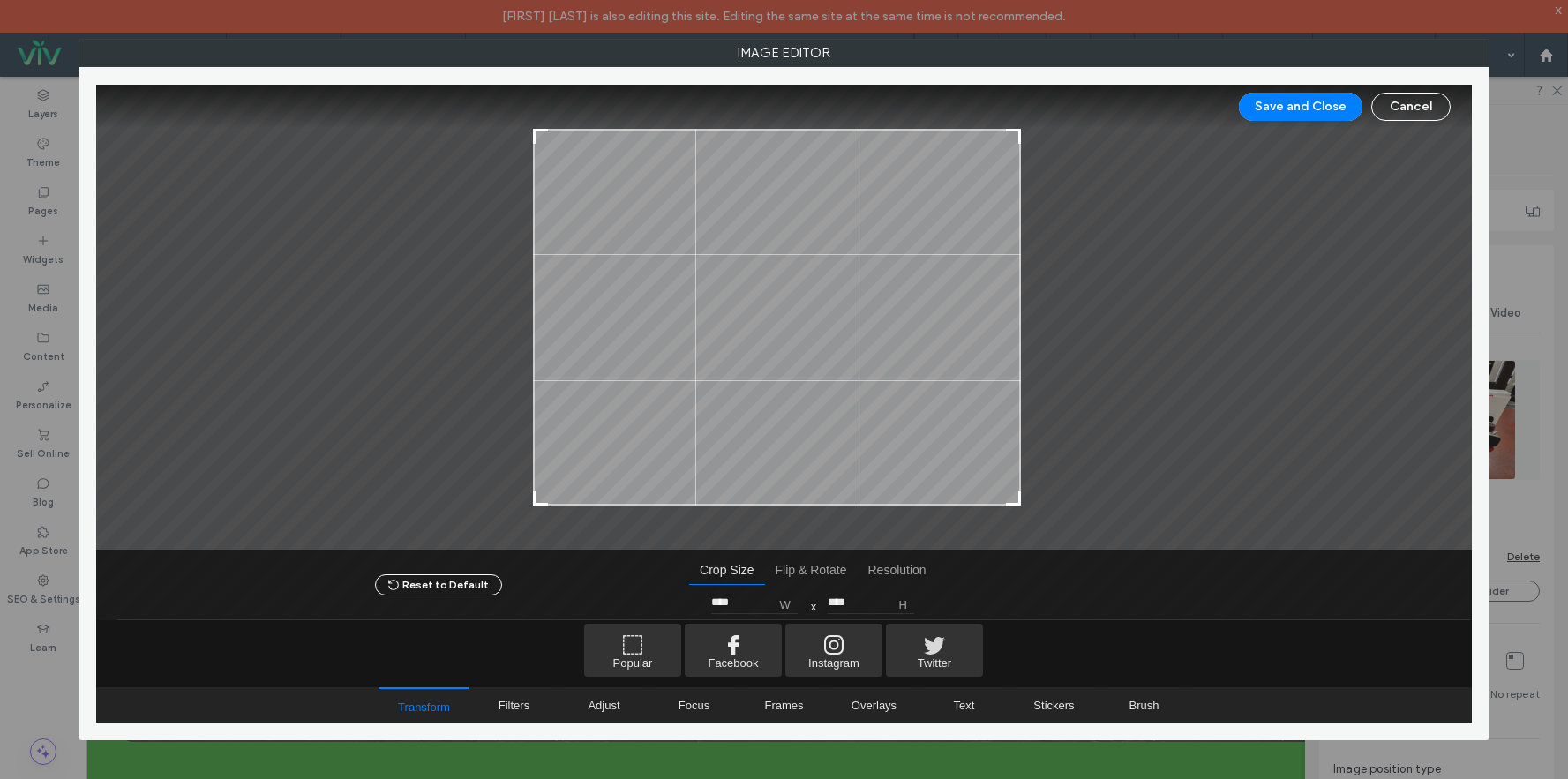 type on "****" 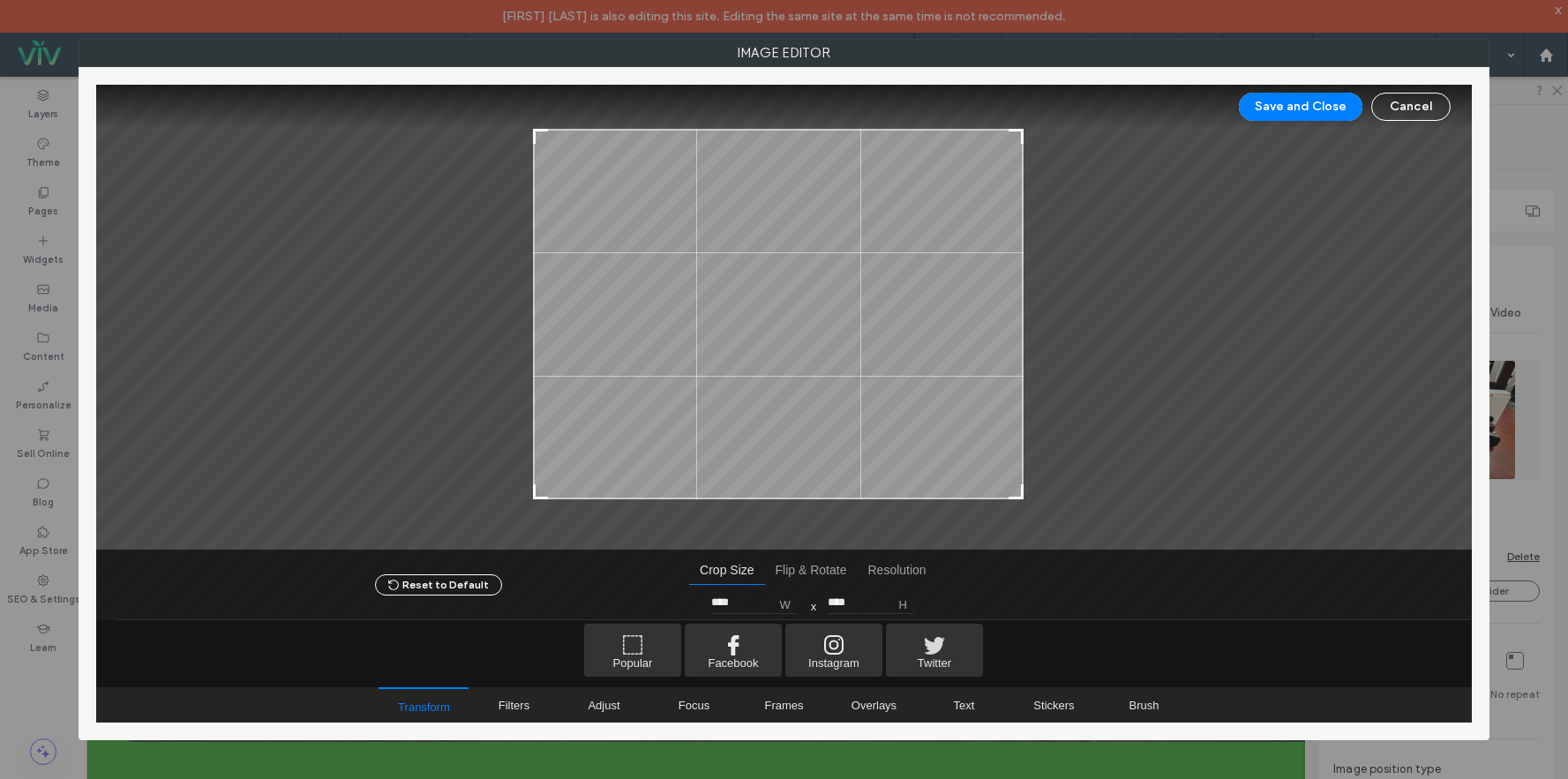 type on "****" 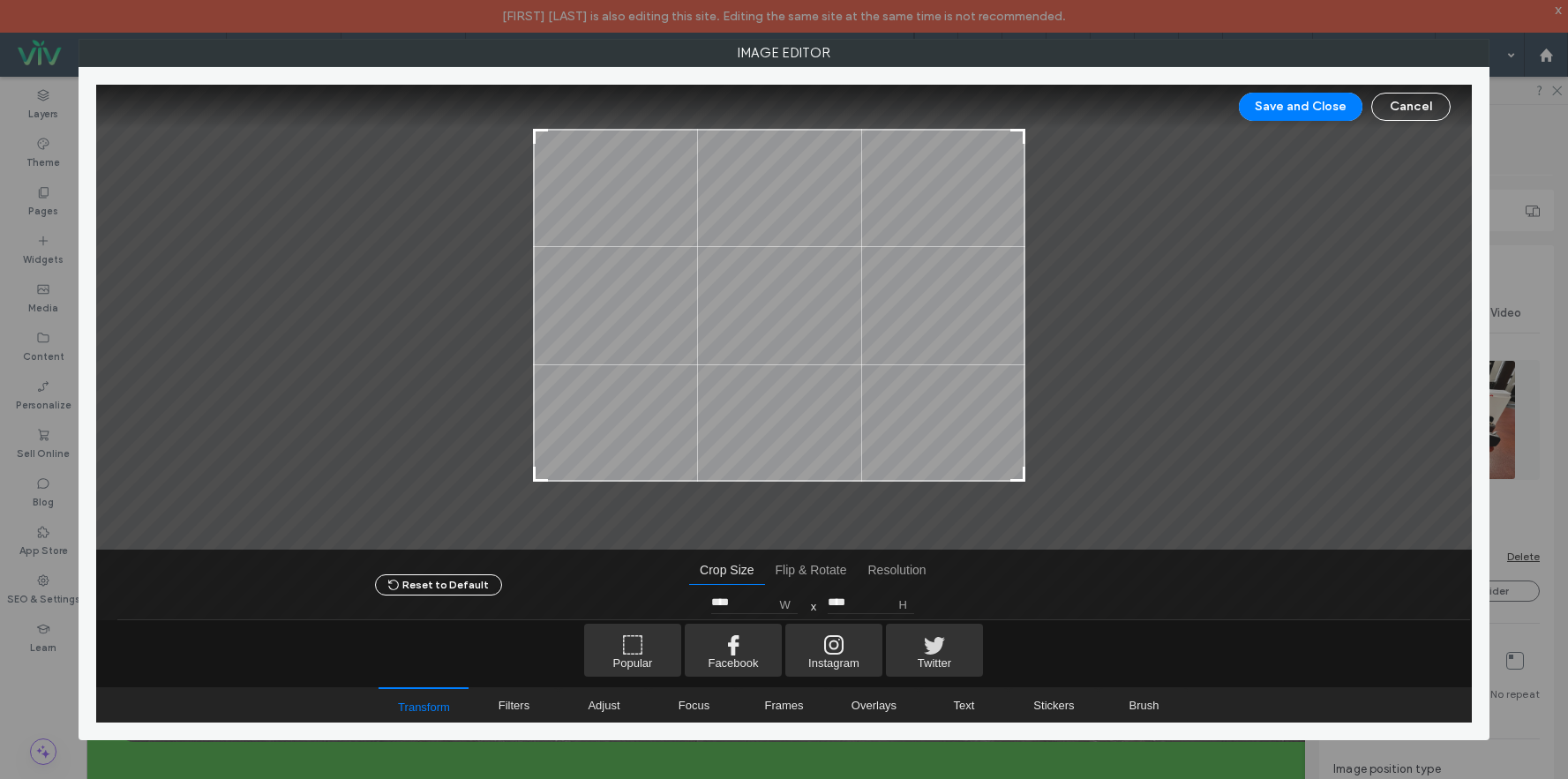 type on "****" 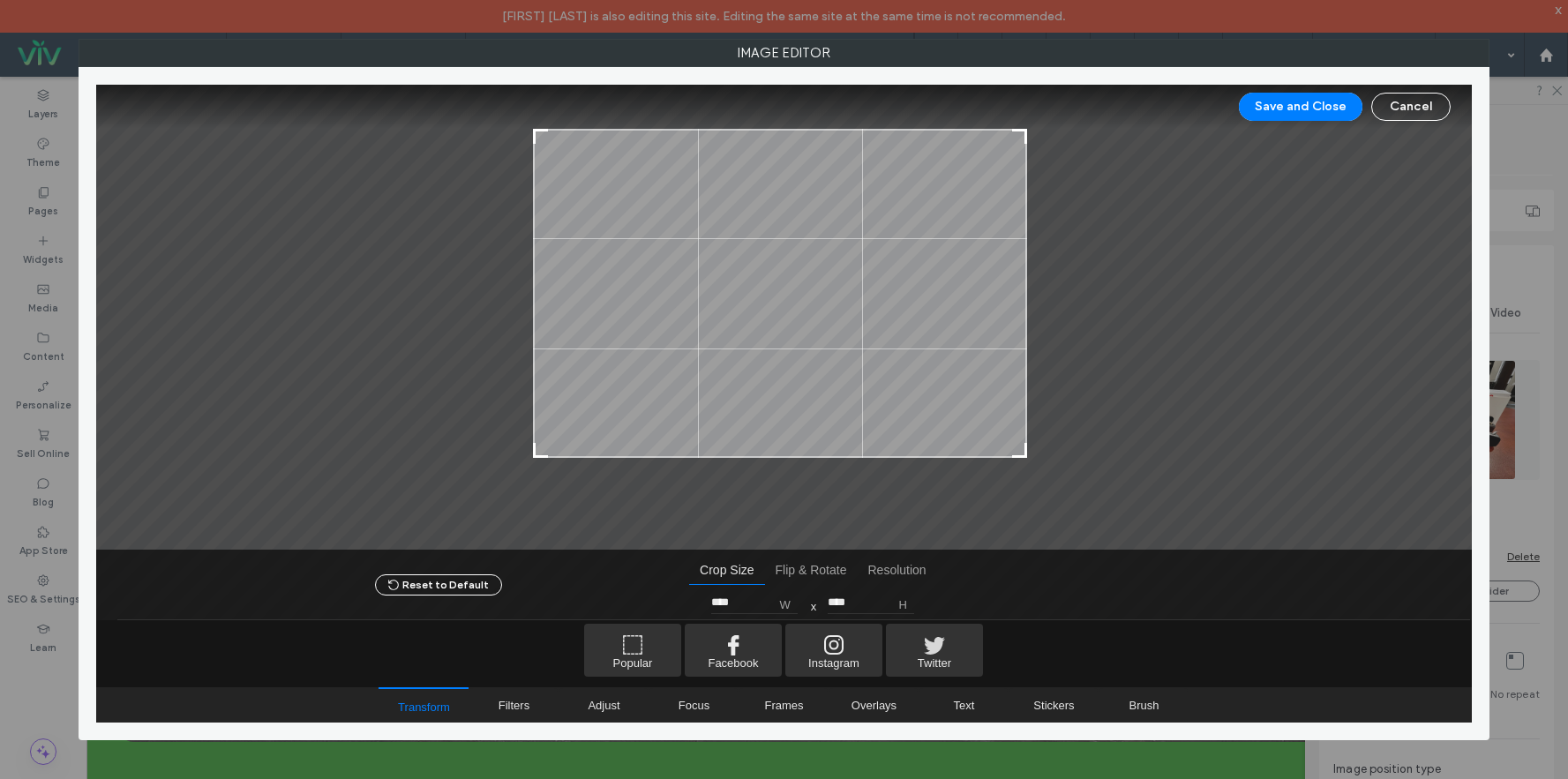 type on "****" 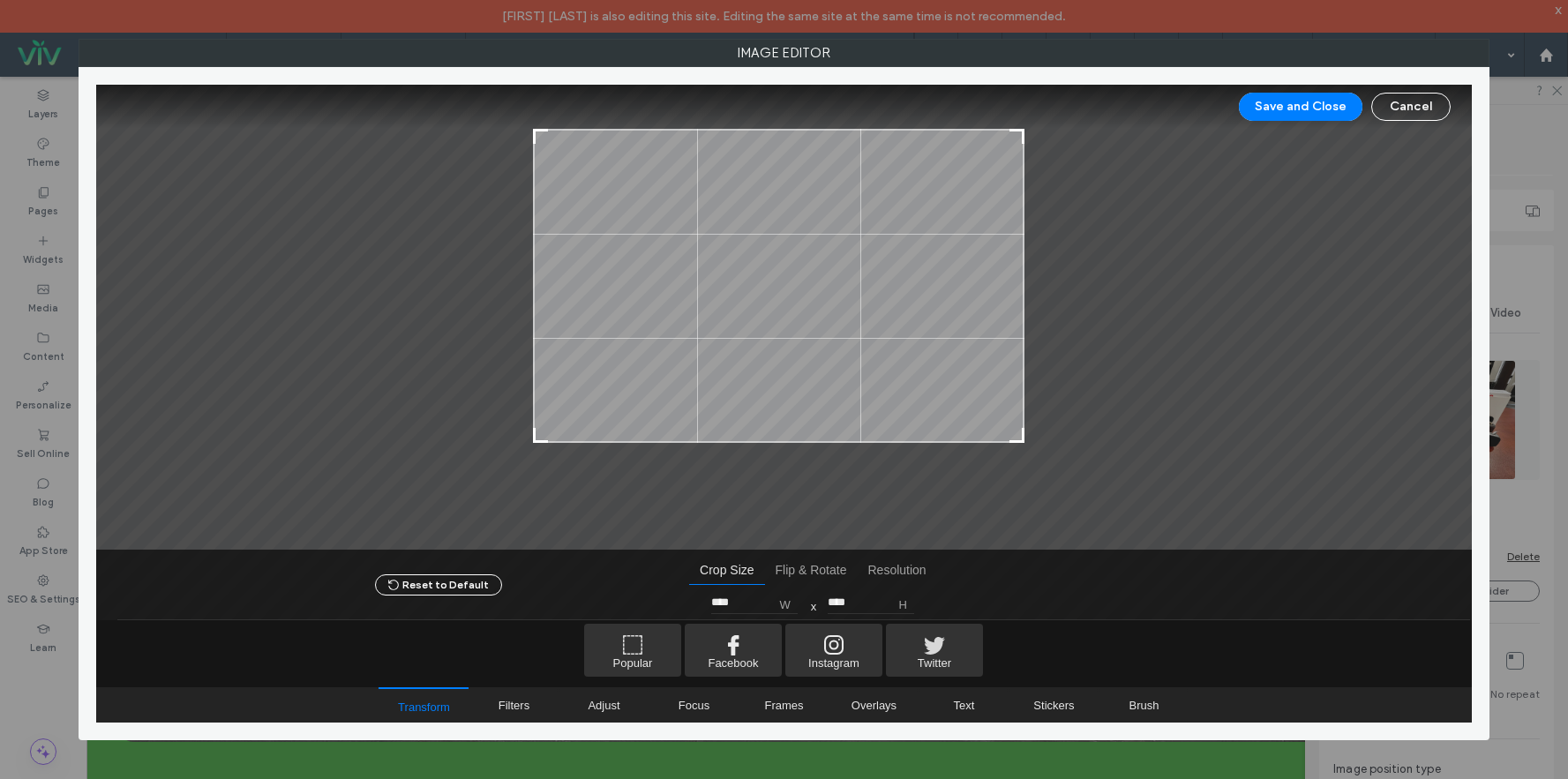 type on "****" 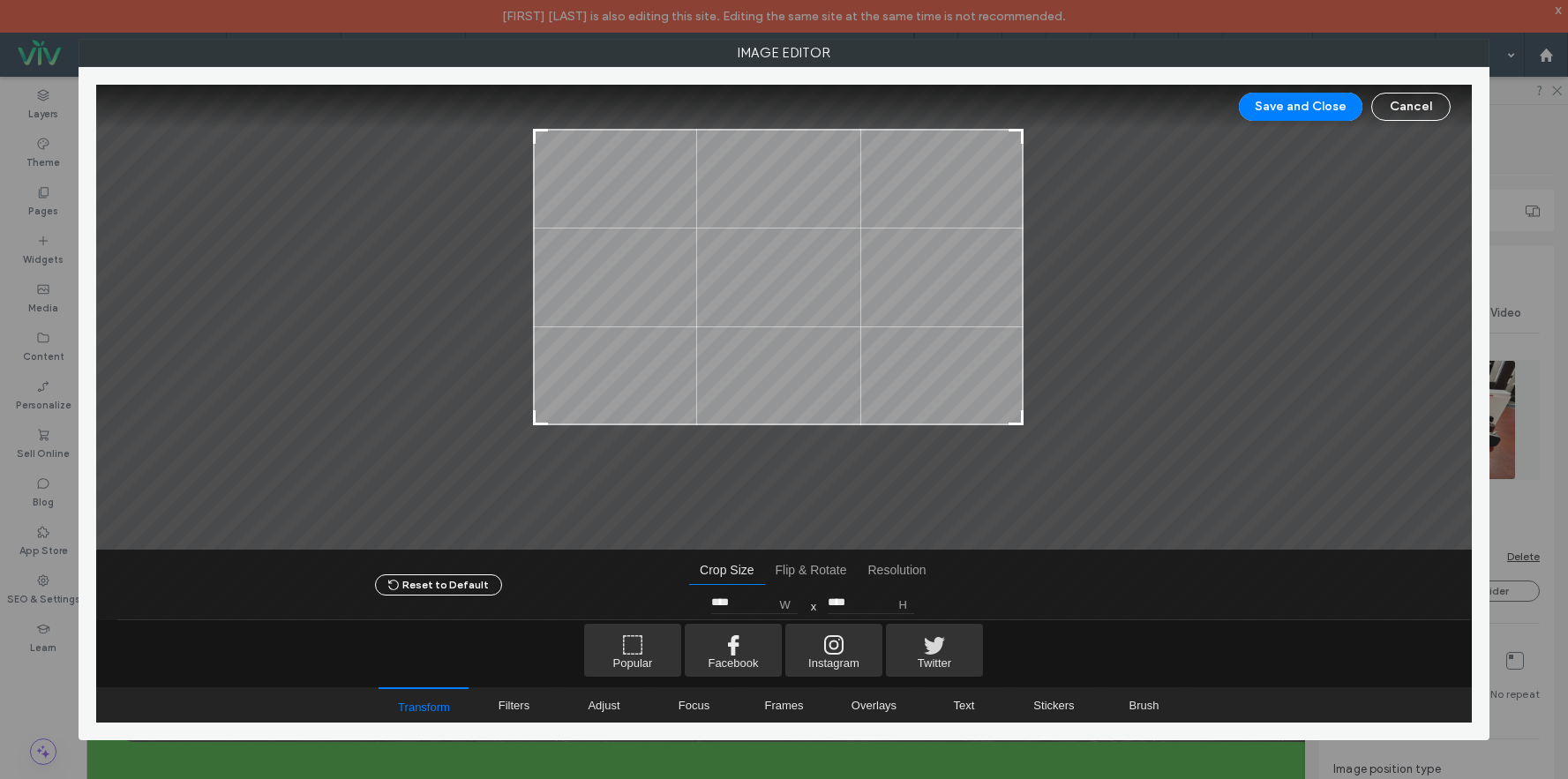 drag, startPoint x: 1033, startPoint y: 501, endPoint x: 1022, endPoint y: 423, distance: 78.77182 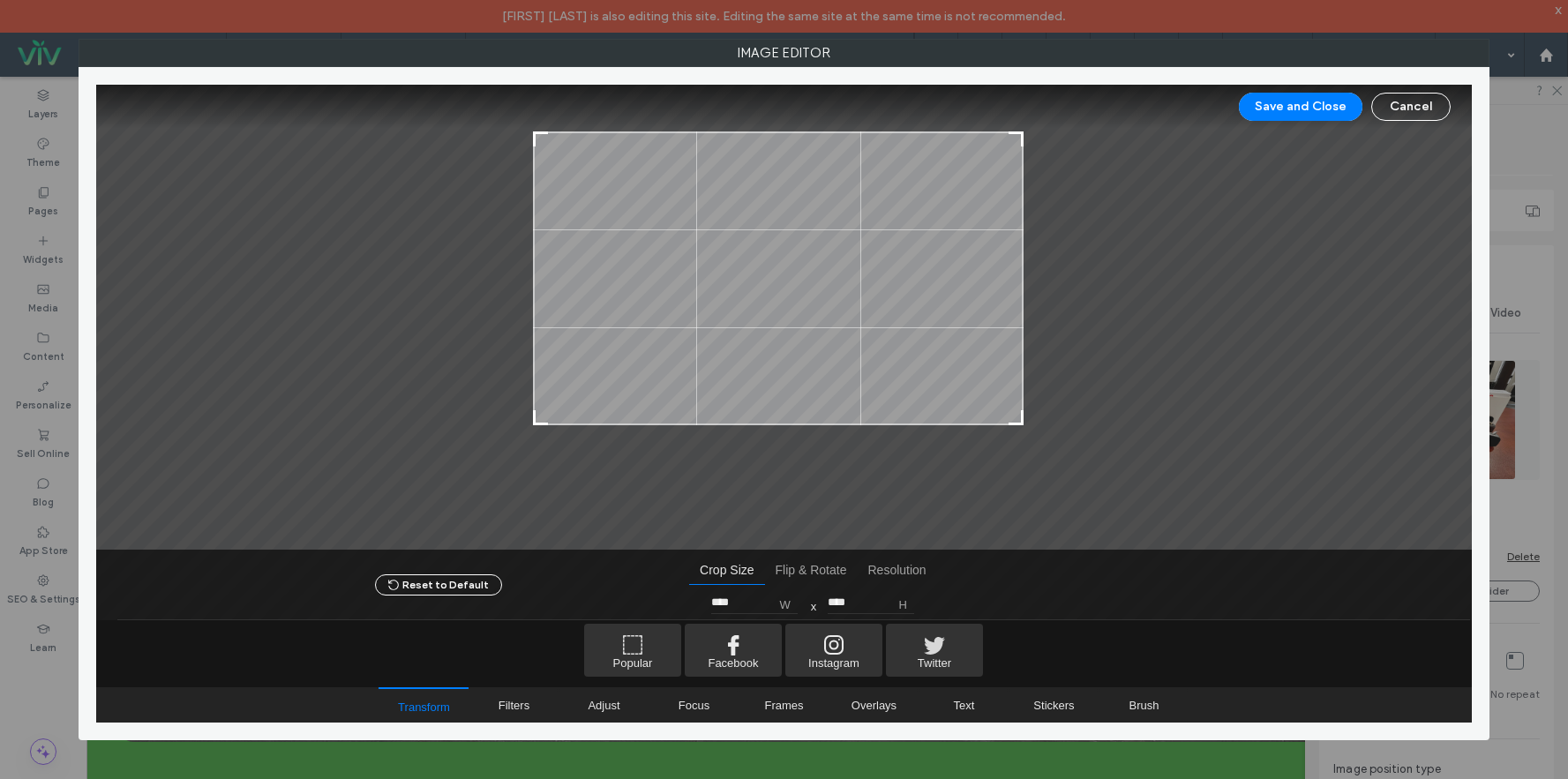 type on "****" 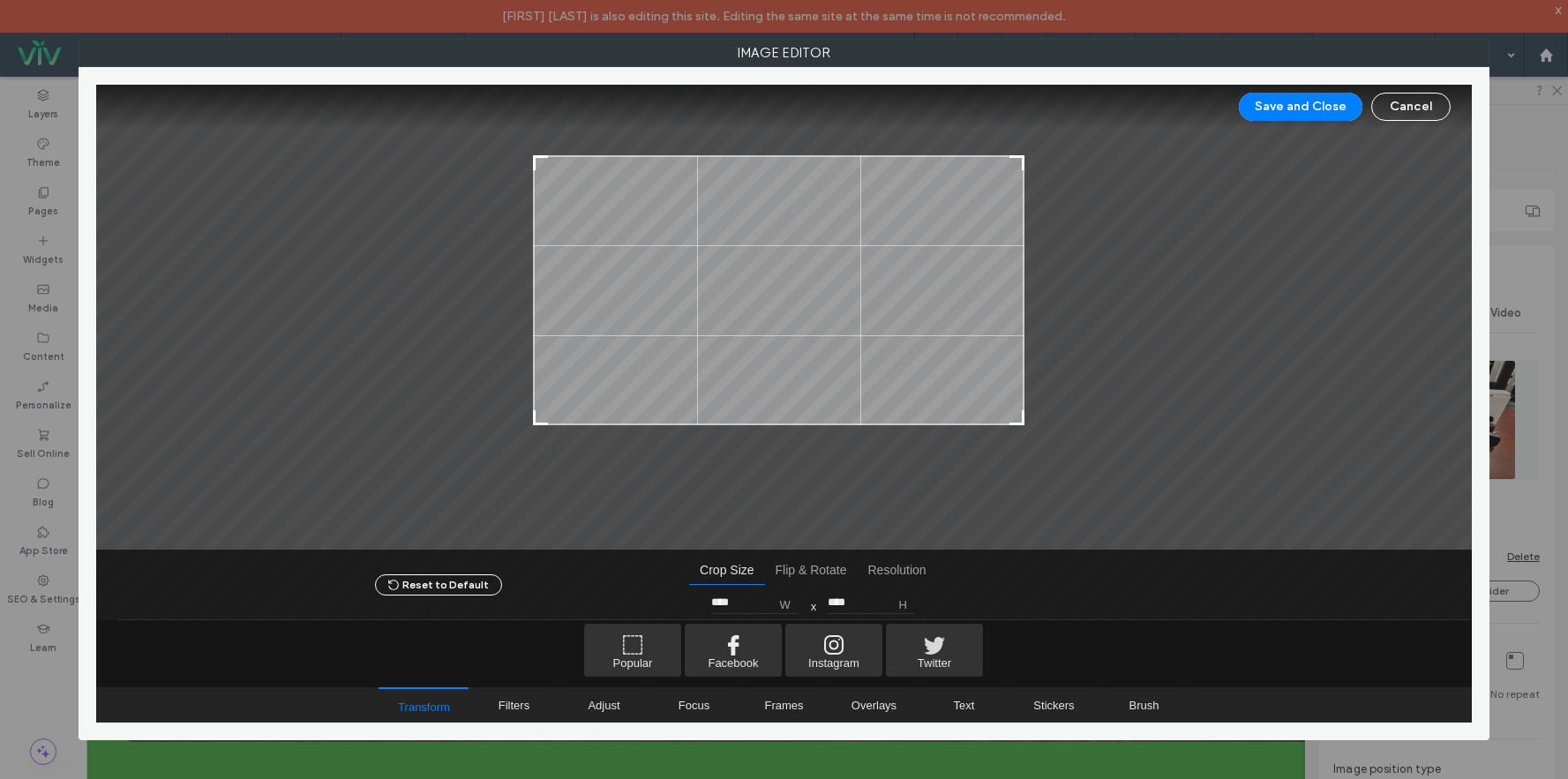 type on "****" 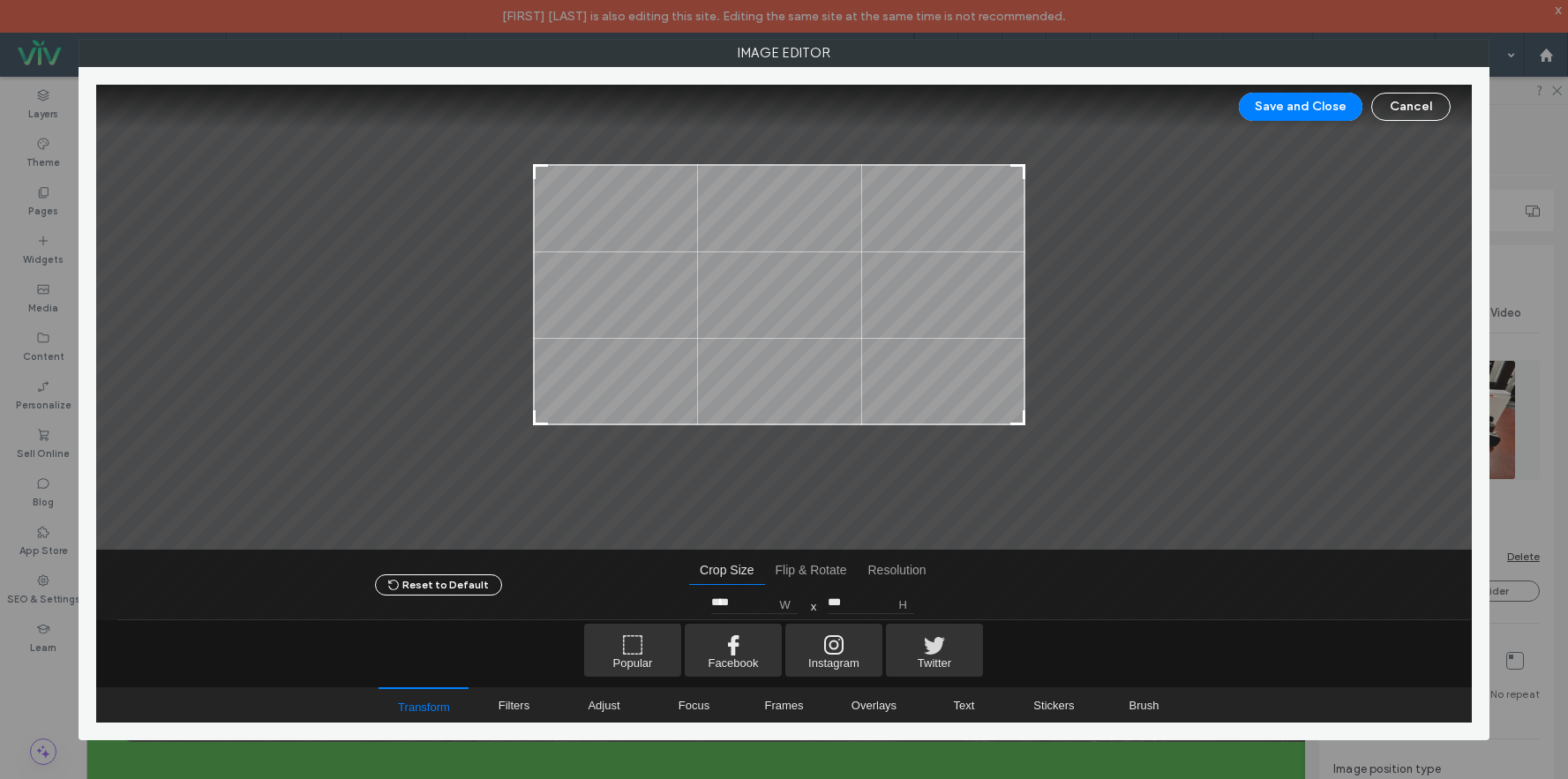type on "***" 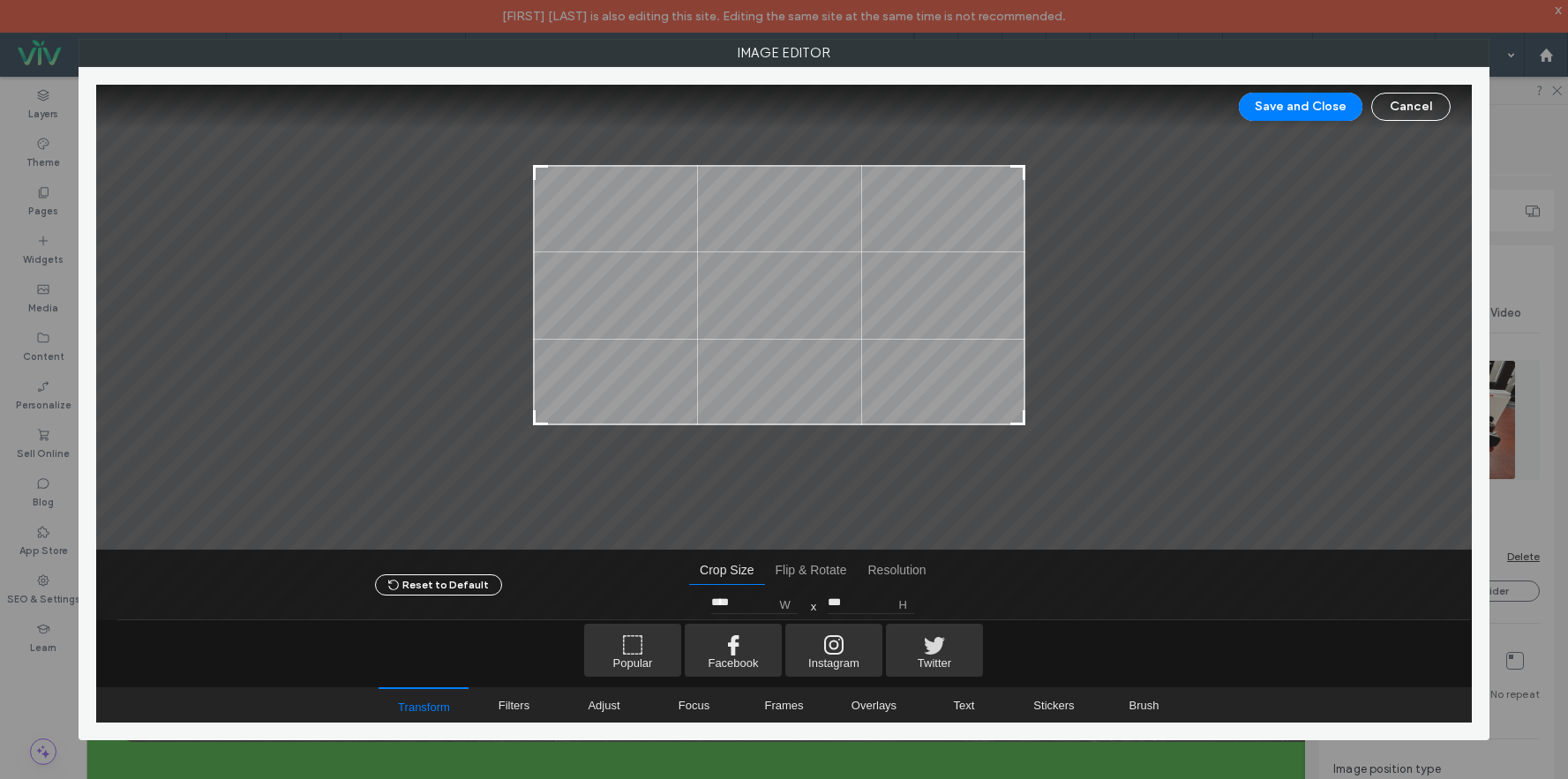 drag, startPoint x: 1020, startPoint y: 132, endPoint x: 1022, endPoint y: 169, distance: 37.05401 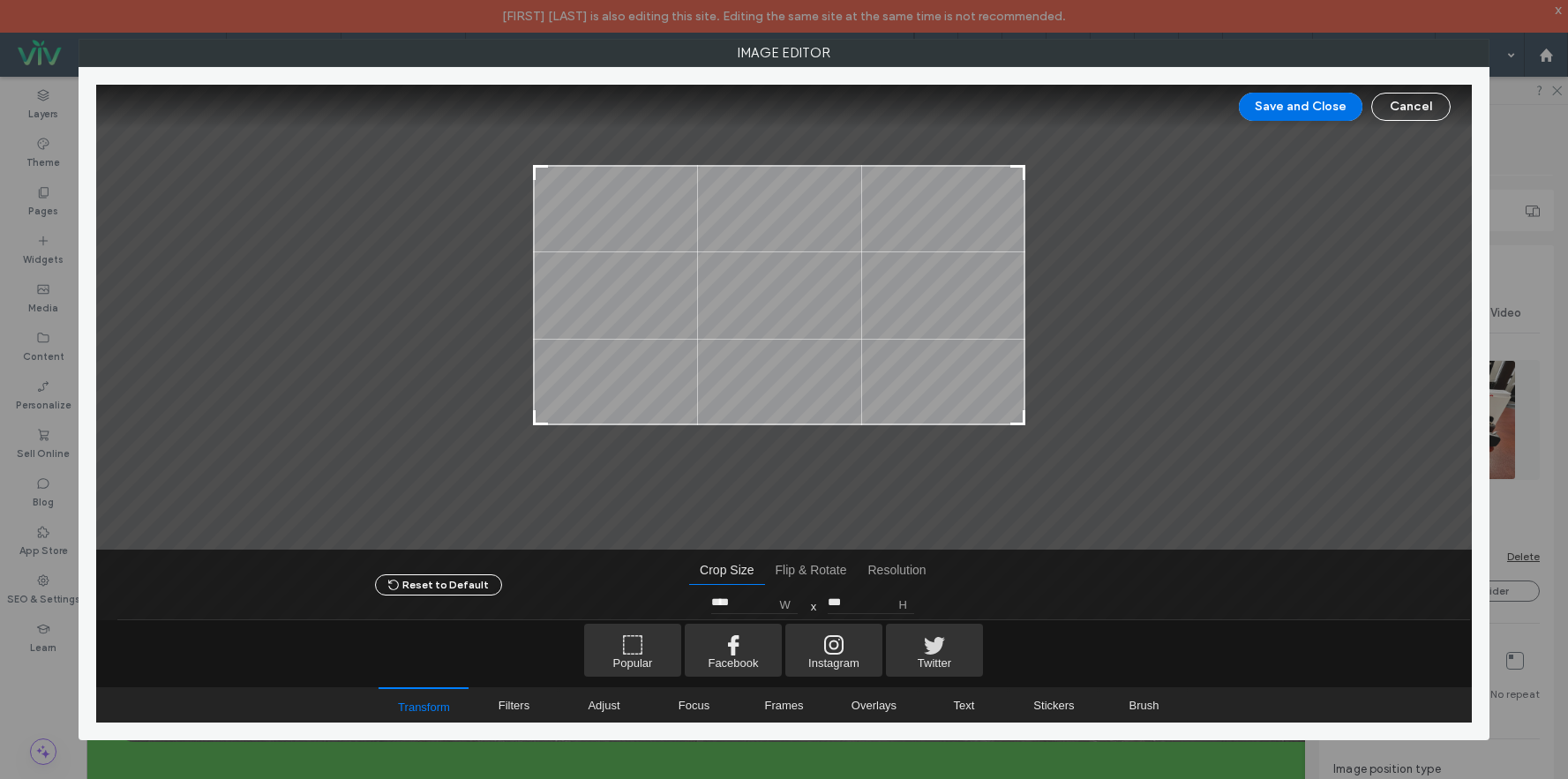 click on "Save and Close" at bounding box center (1301, 107) 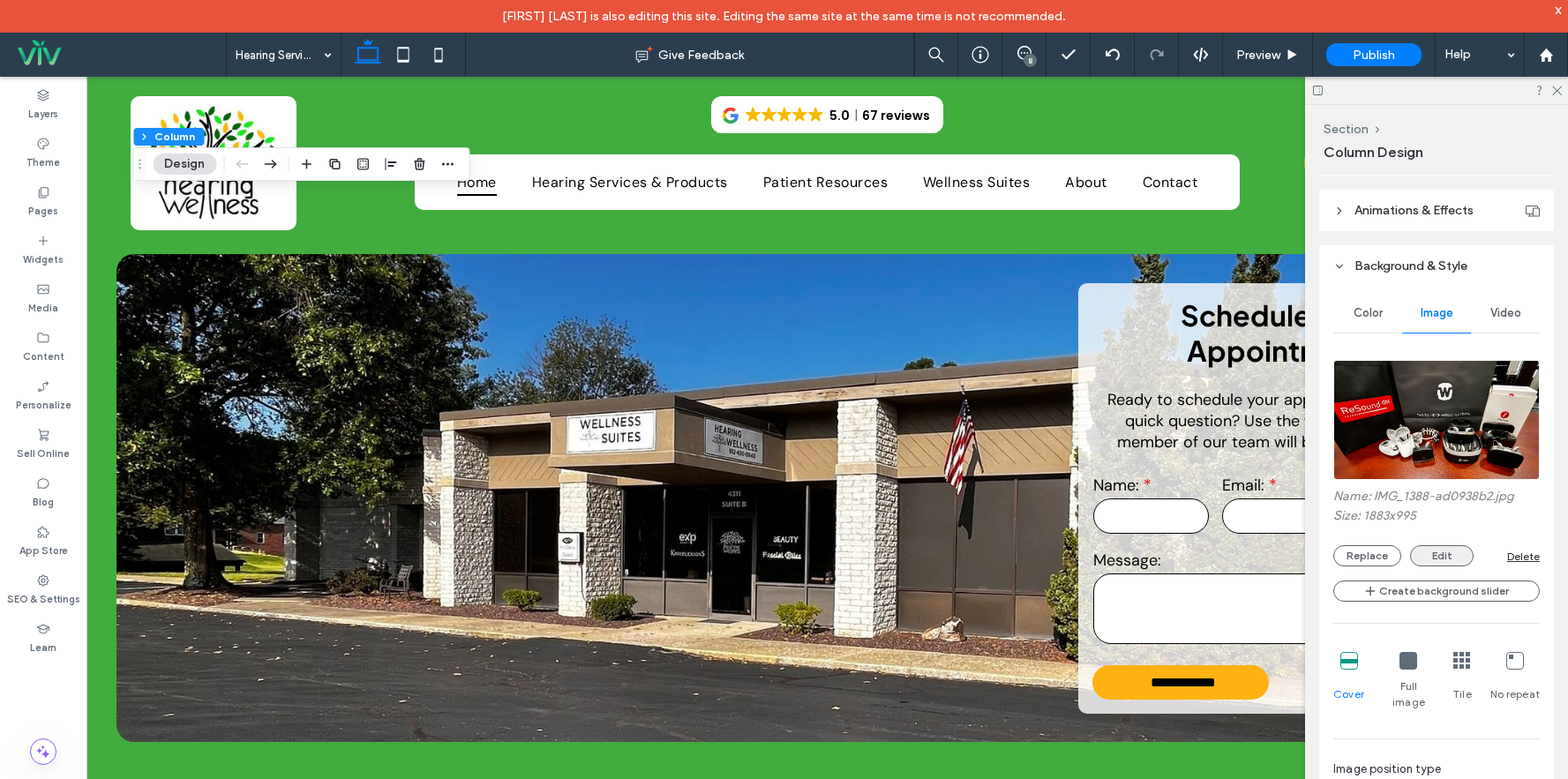 click on "Edit" at bounding box center [1442, 556] 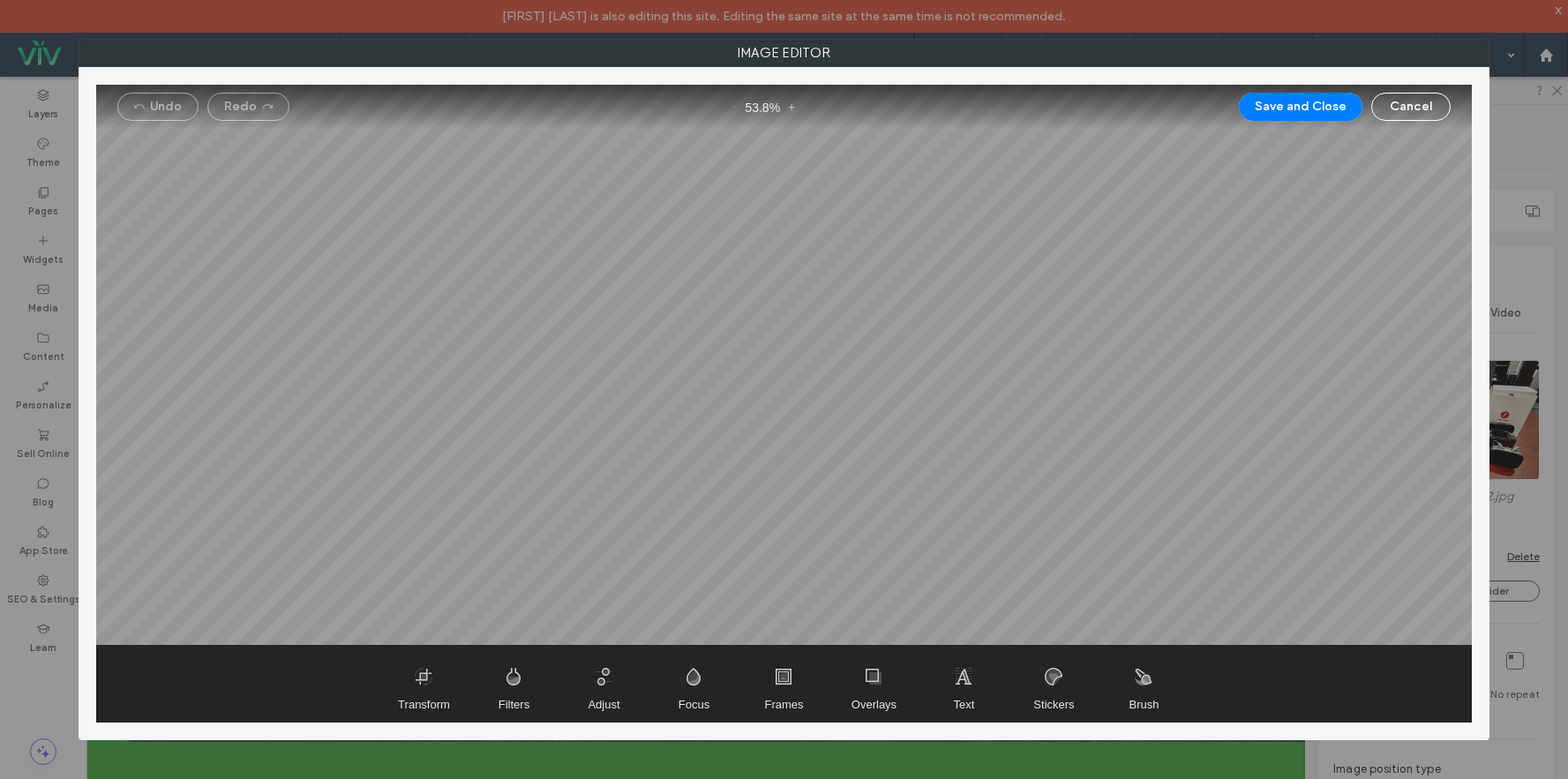 click on "Undo Redo" at bounding box center [203, 107] 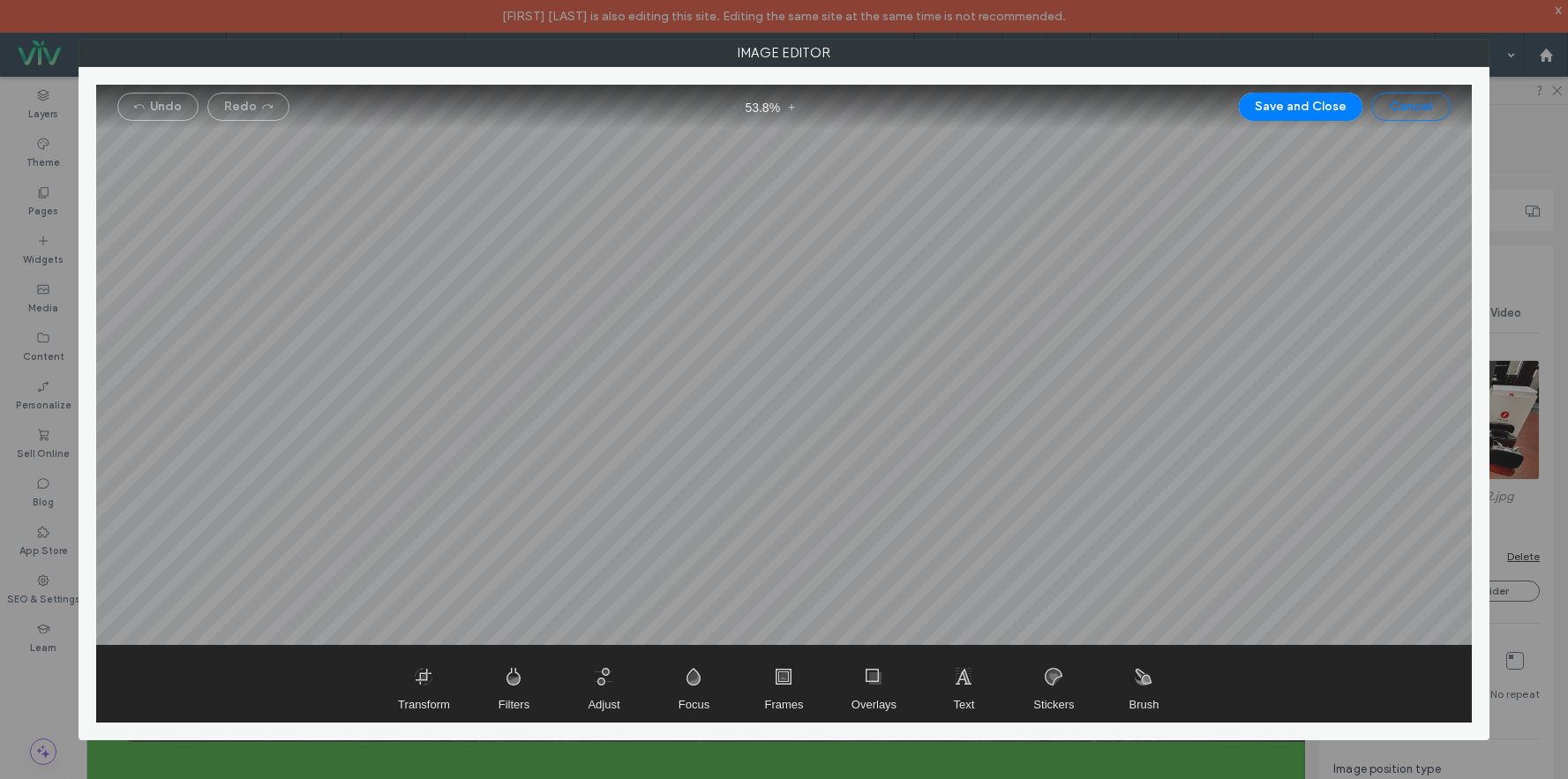 click on "Cancel" at bounding box center (1411, 107) 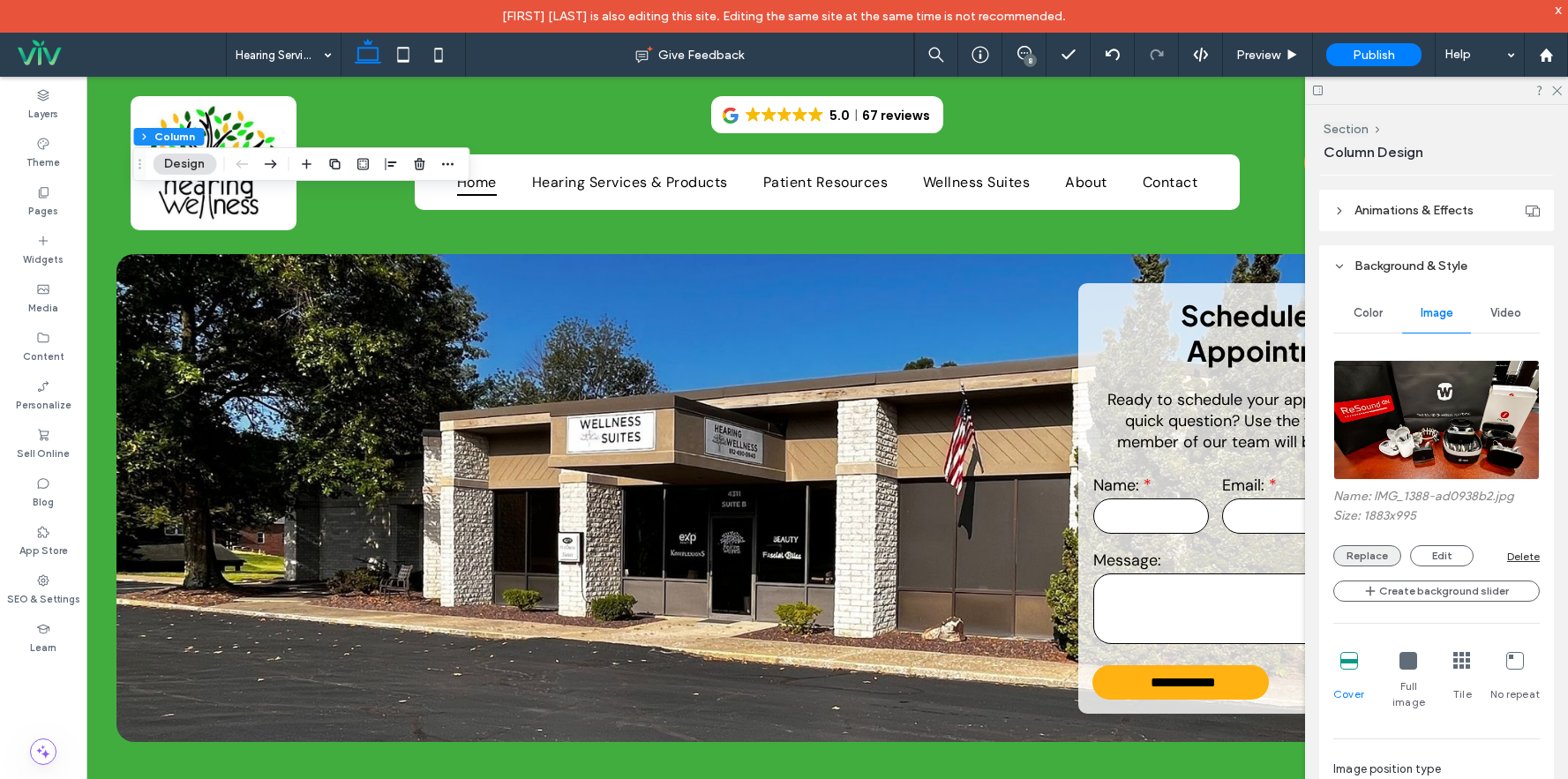click on "Replace" at bounding box center [1367, 556] 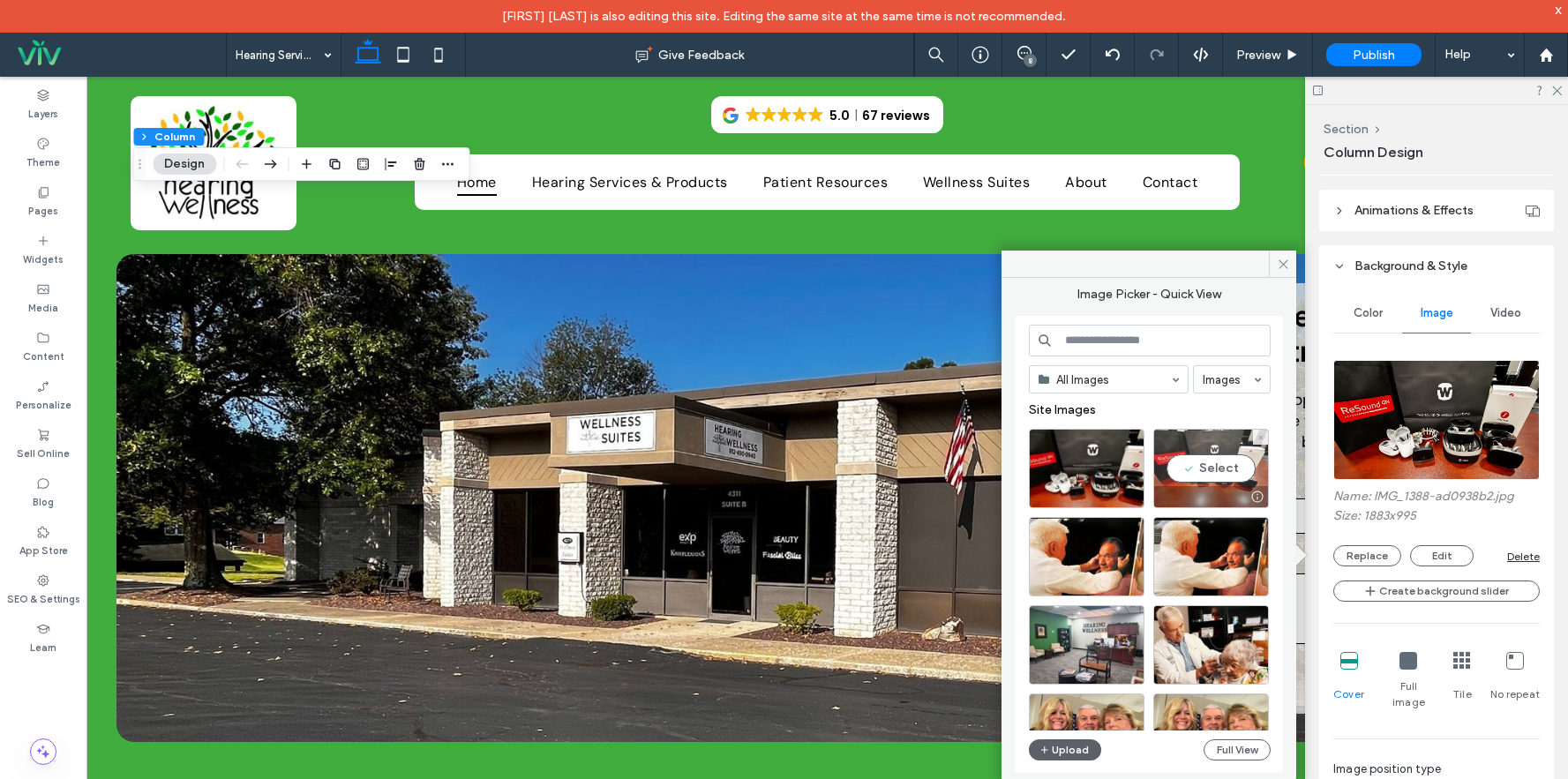 click on "Select" at bounding box center (1211, 468) 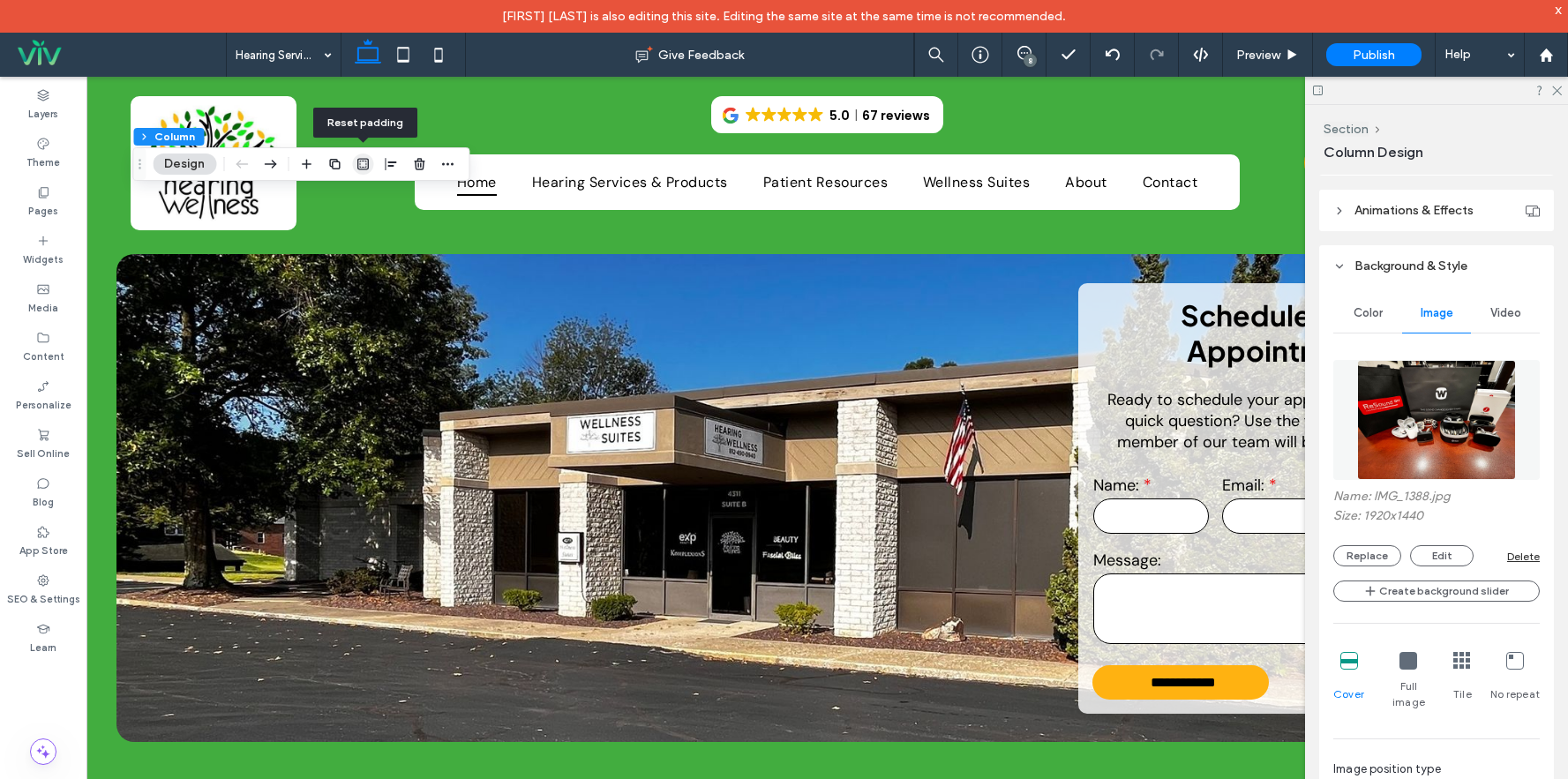 click 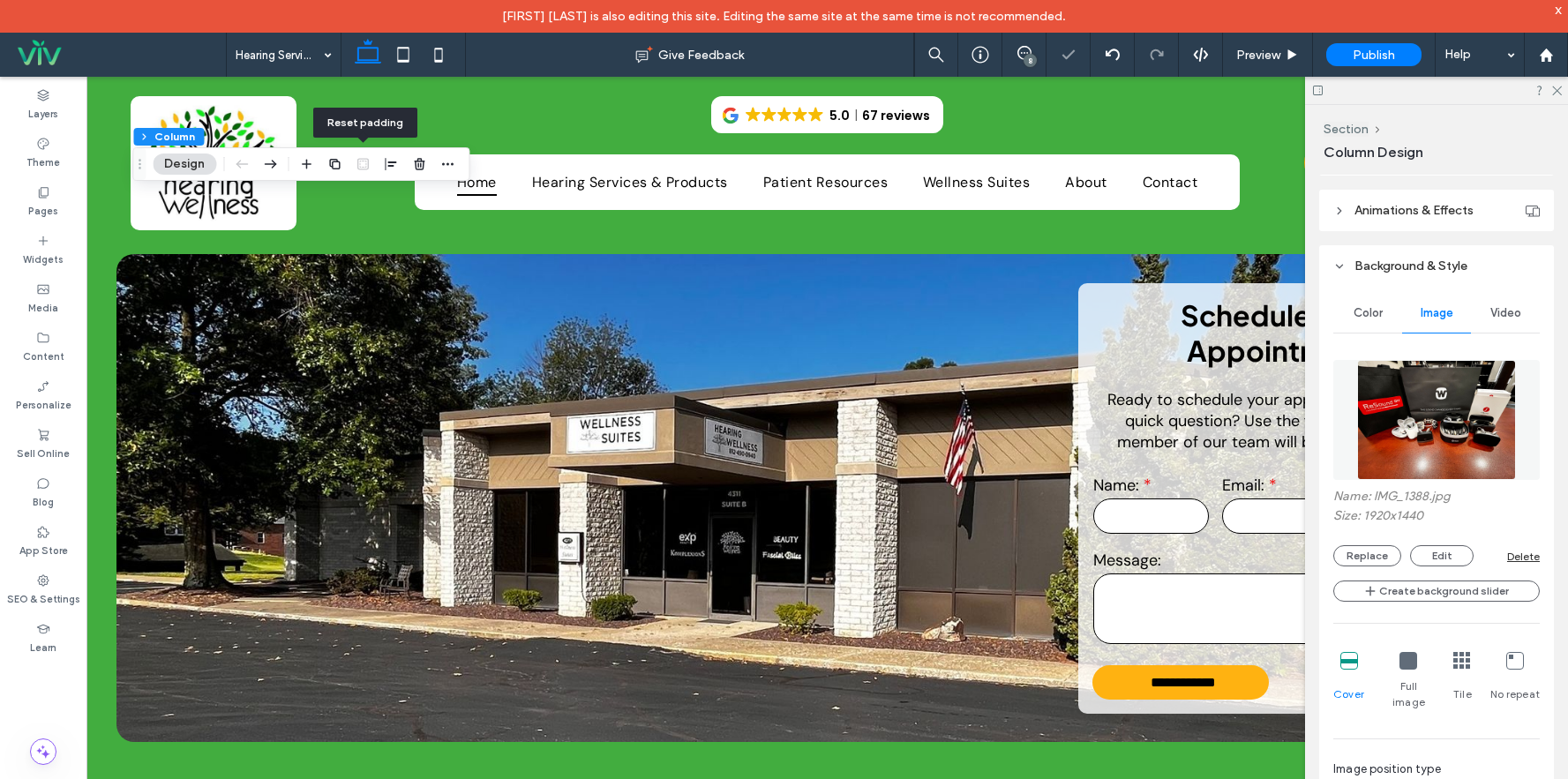 click at bounding box center [363, 164] 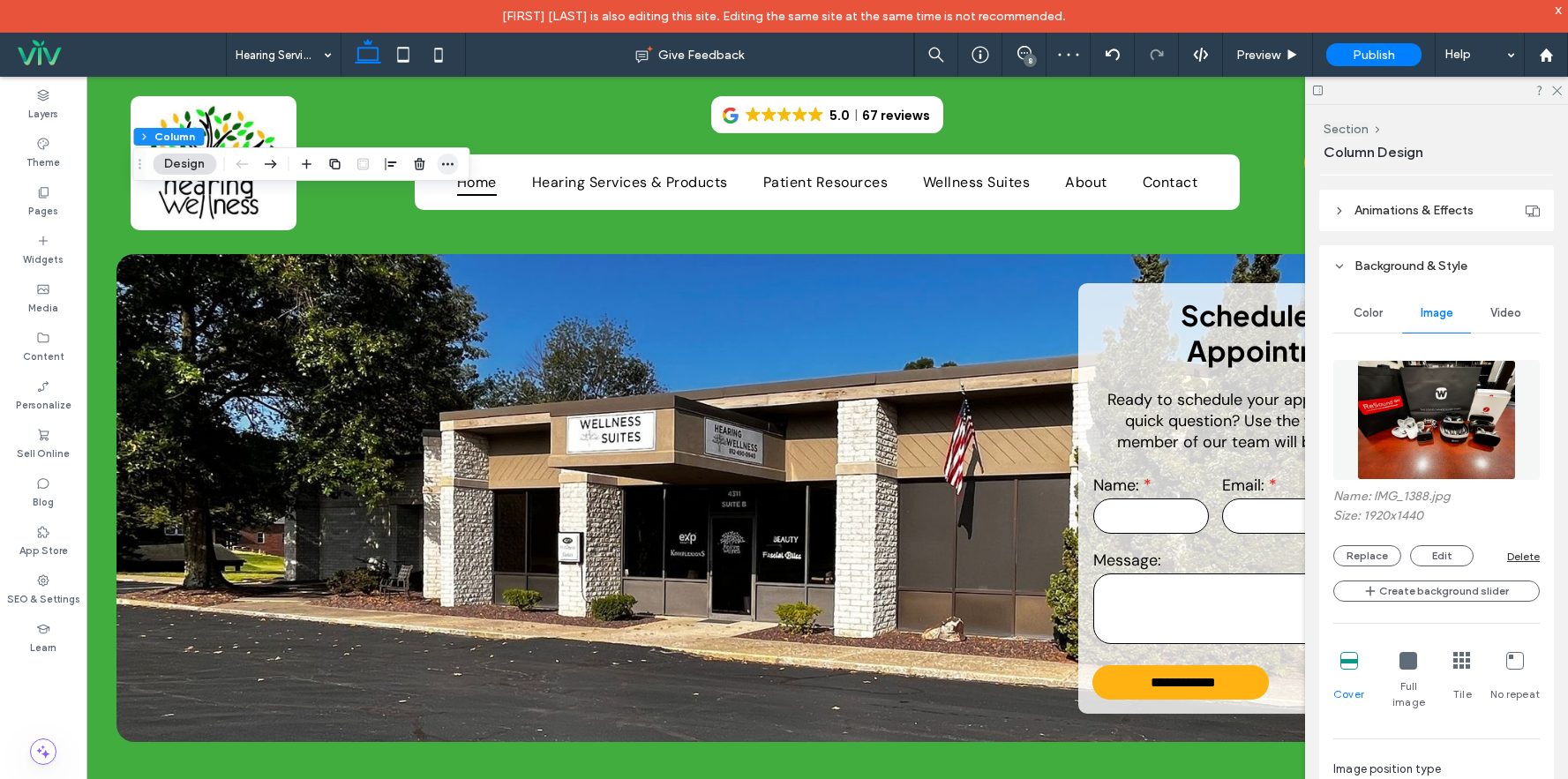click 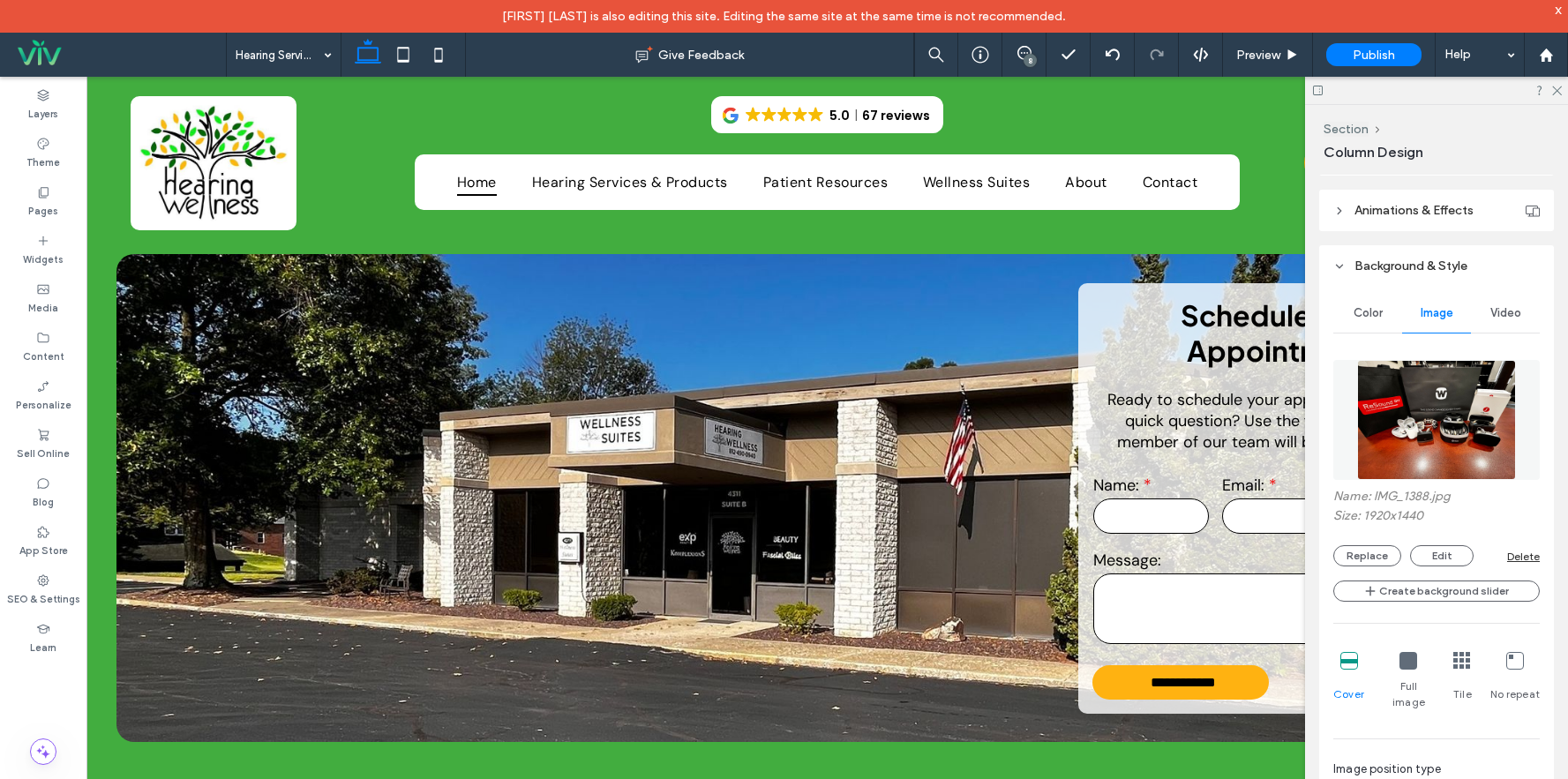 type on "**" 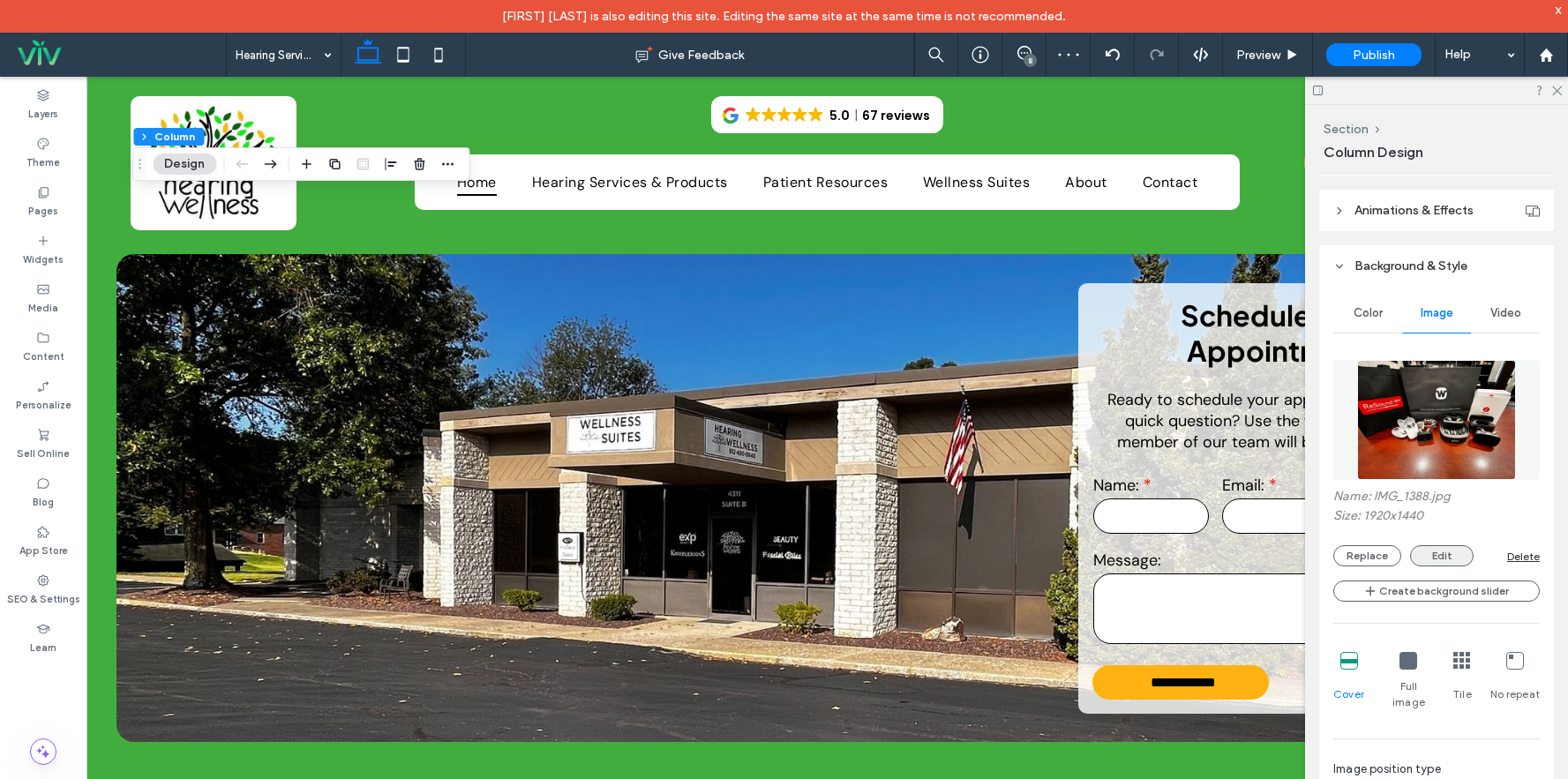 click on "Edit" at bounding box center [1442, 556] 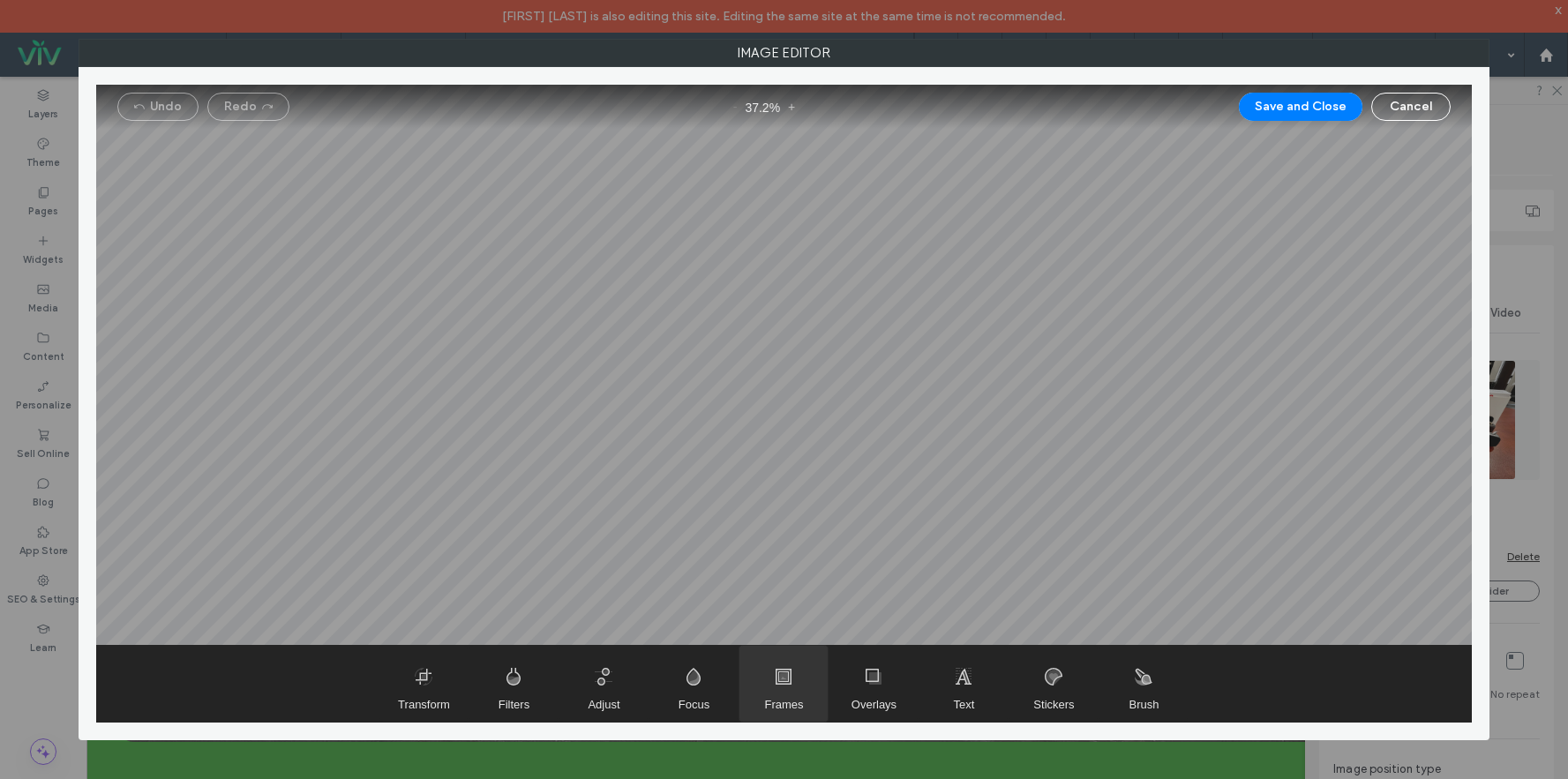 click at bounding box center [784, 684] 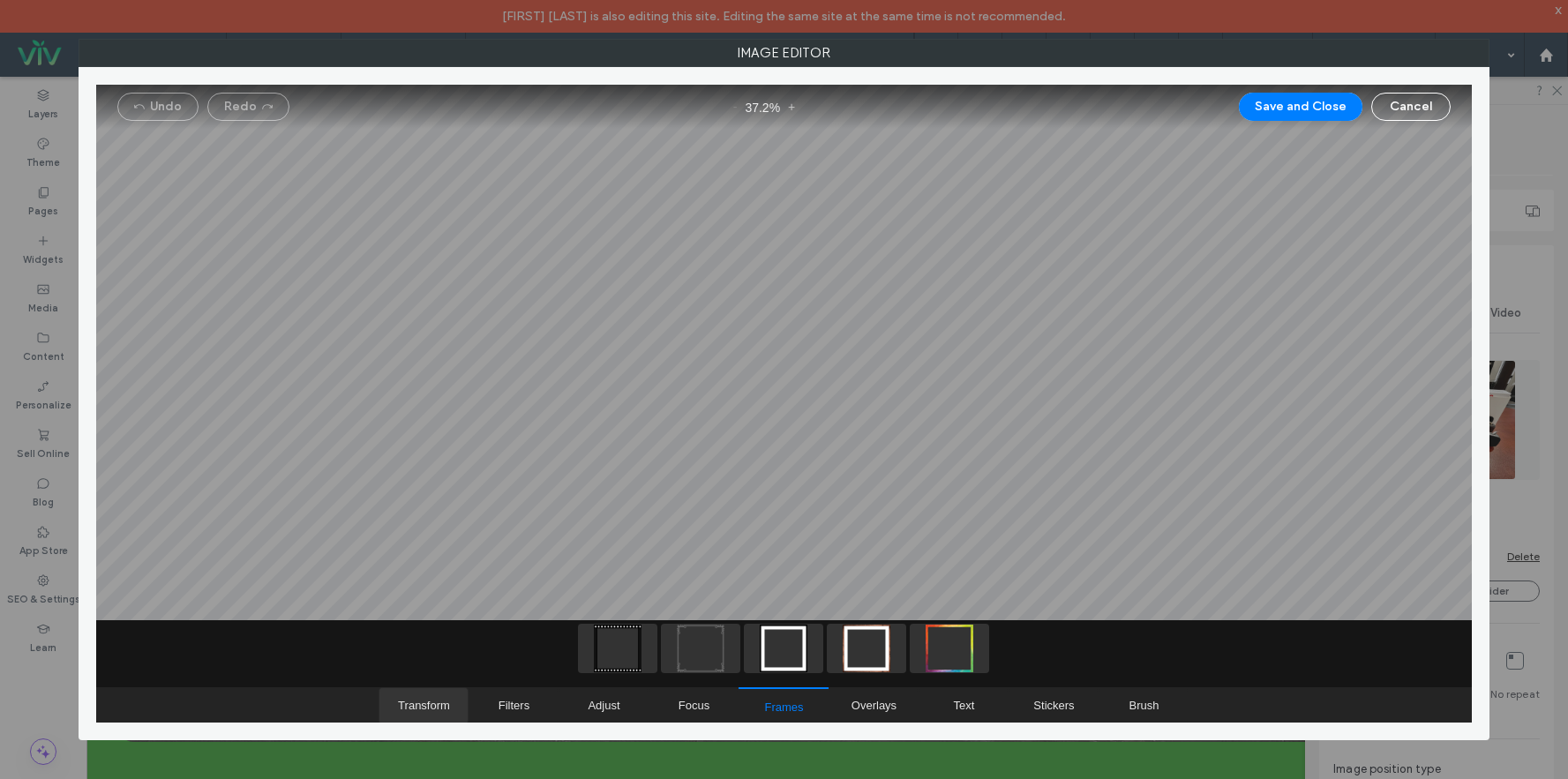 click at bounding box center [424, 706] 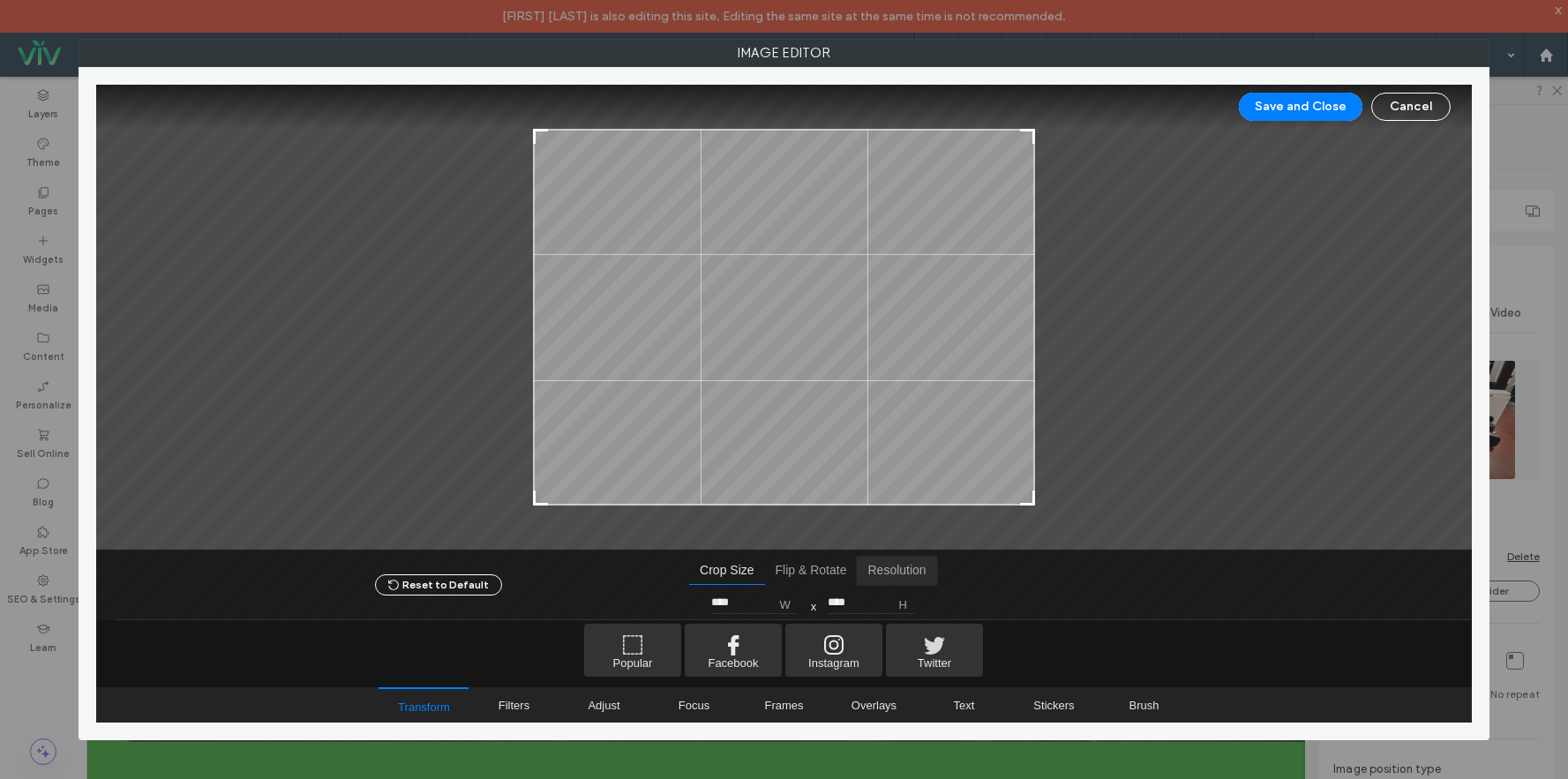 click at bounding box center [897, 571] 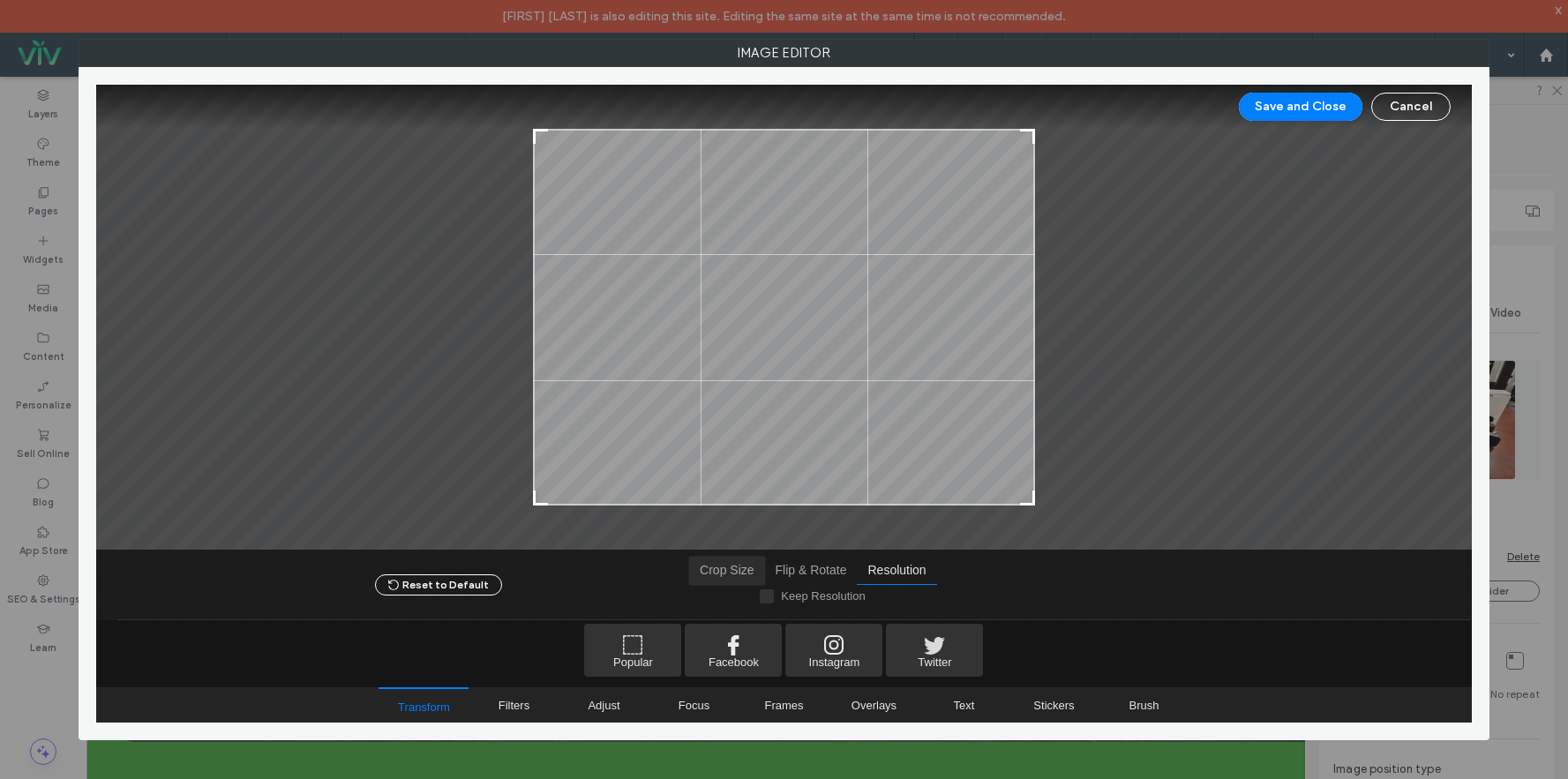 click at bounding box center [726, 571] 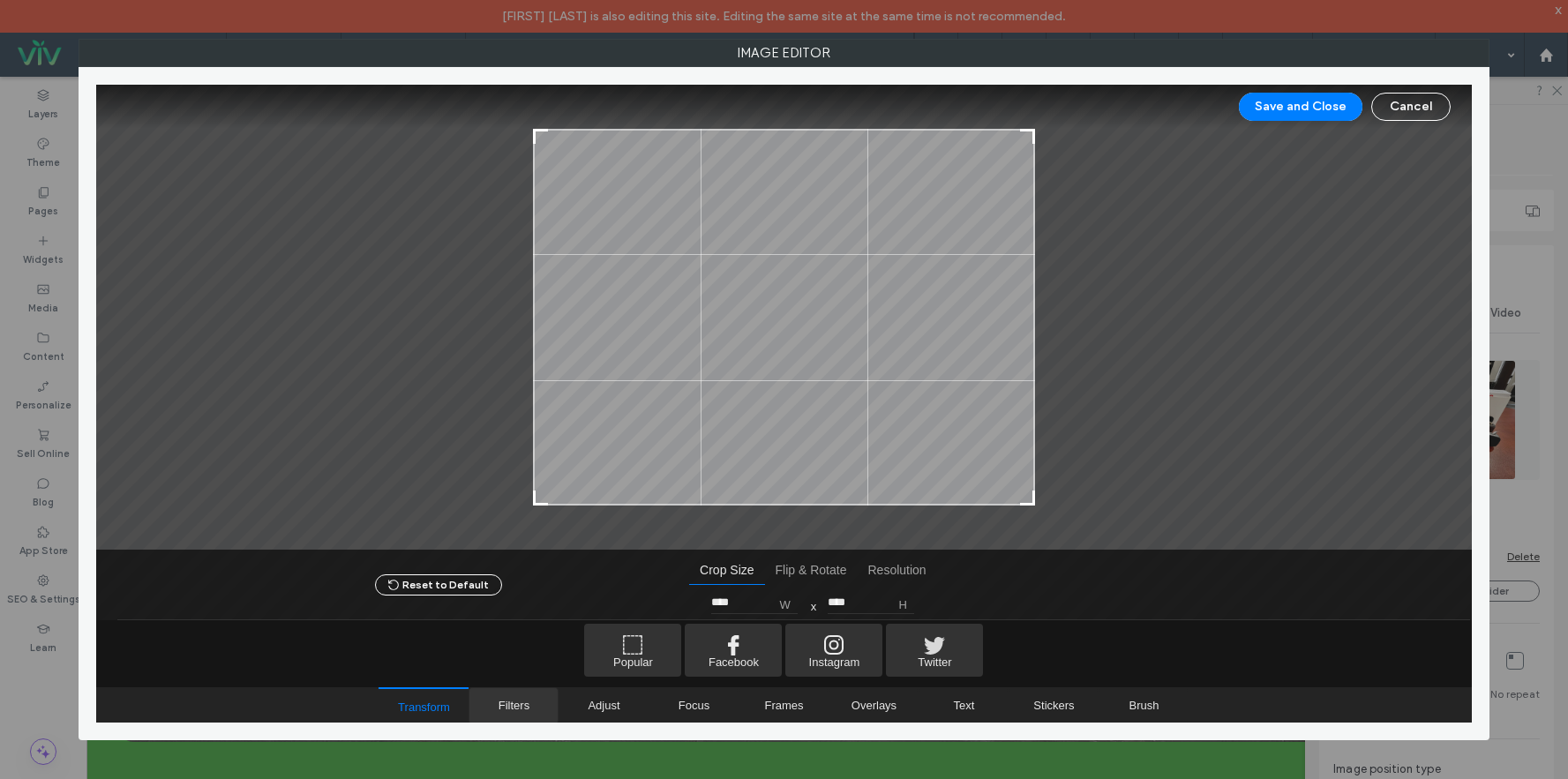 click on "Filters" at bounding box center [514, 705] 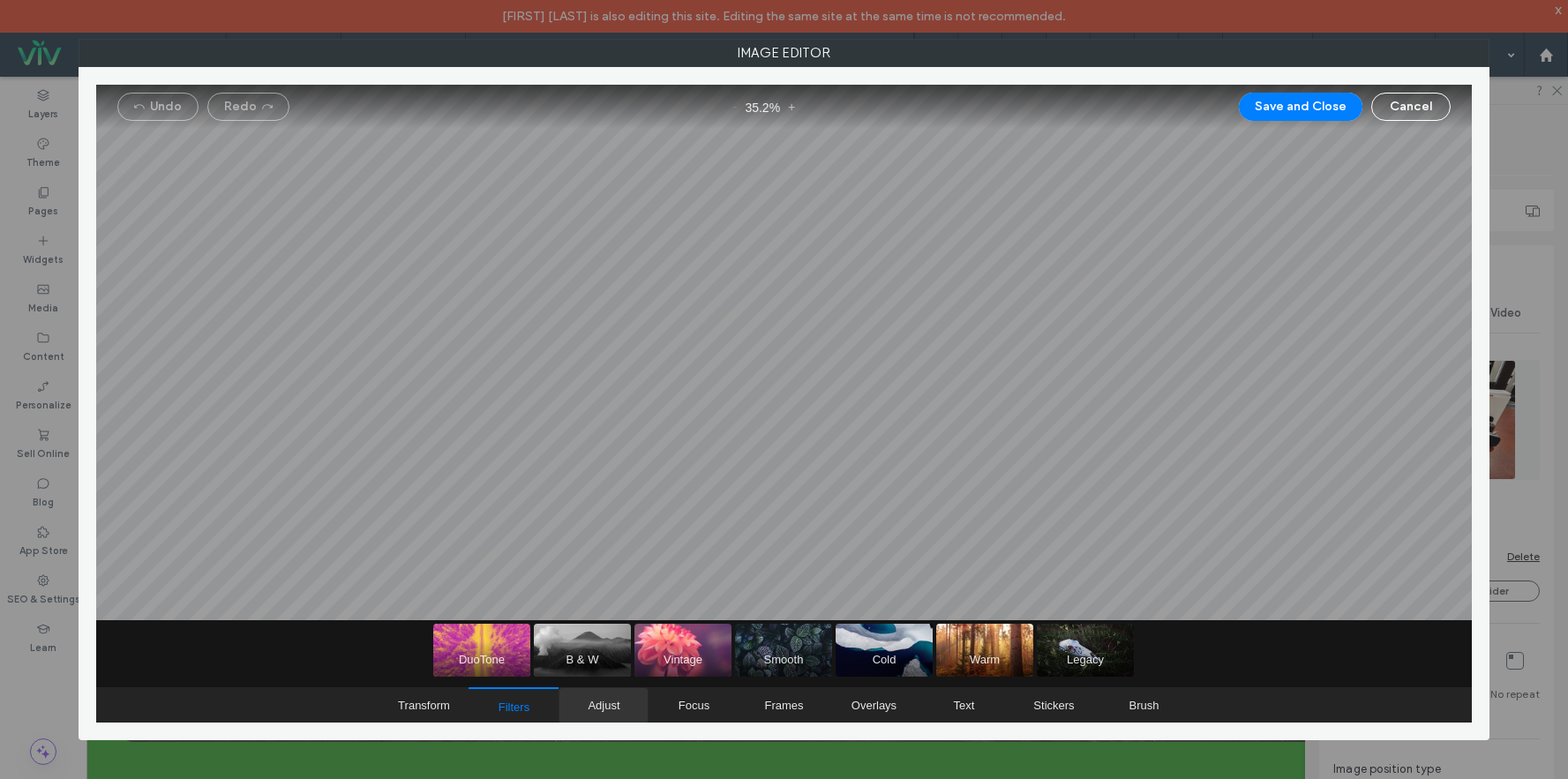 click on "Adjust" at bounding box center (604, 705) 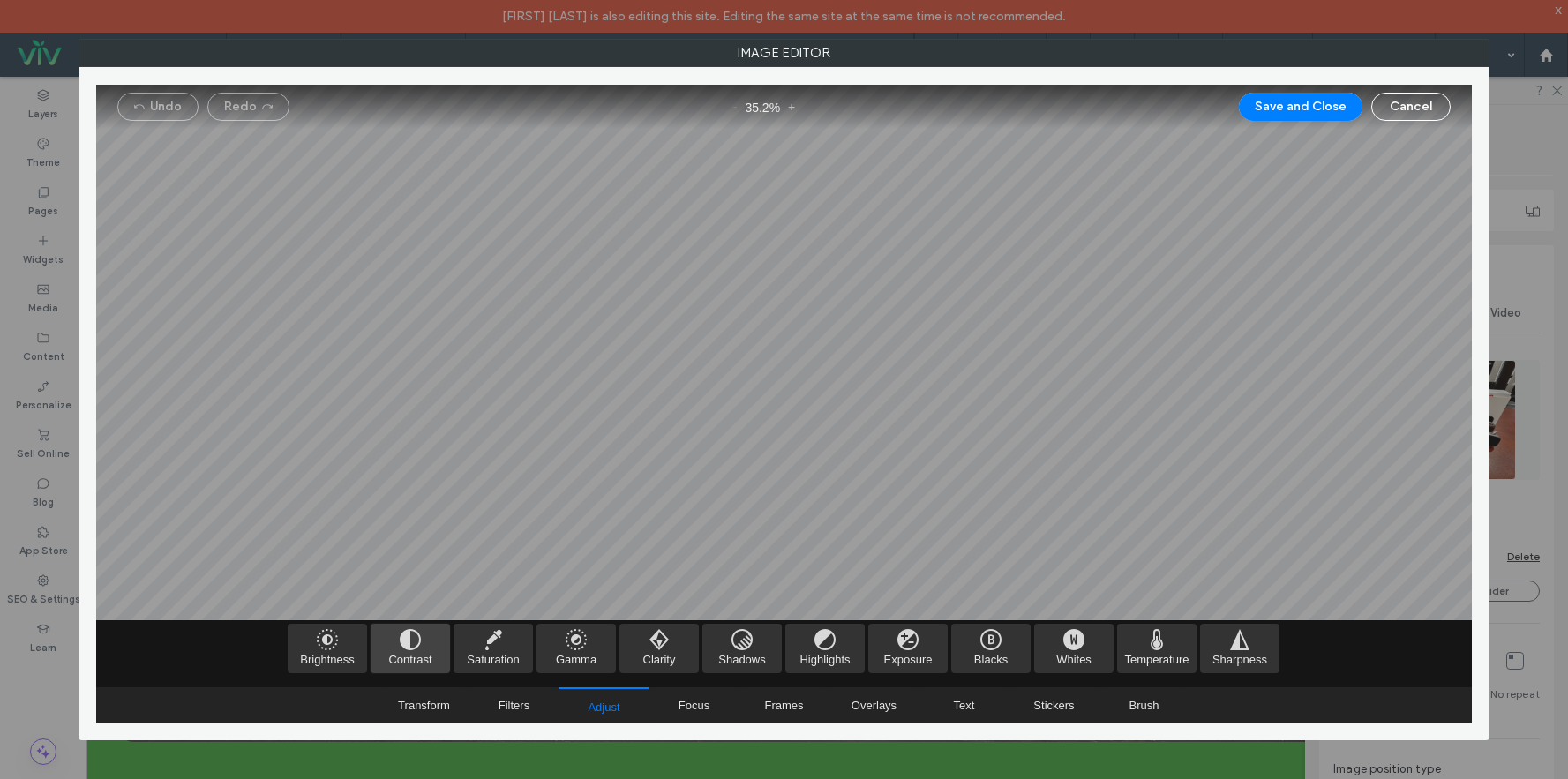 click at bounding box center [410, 648] 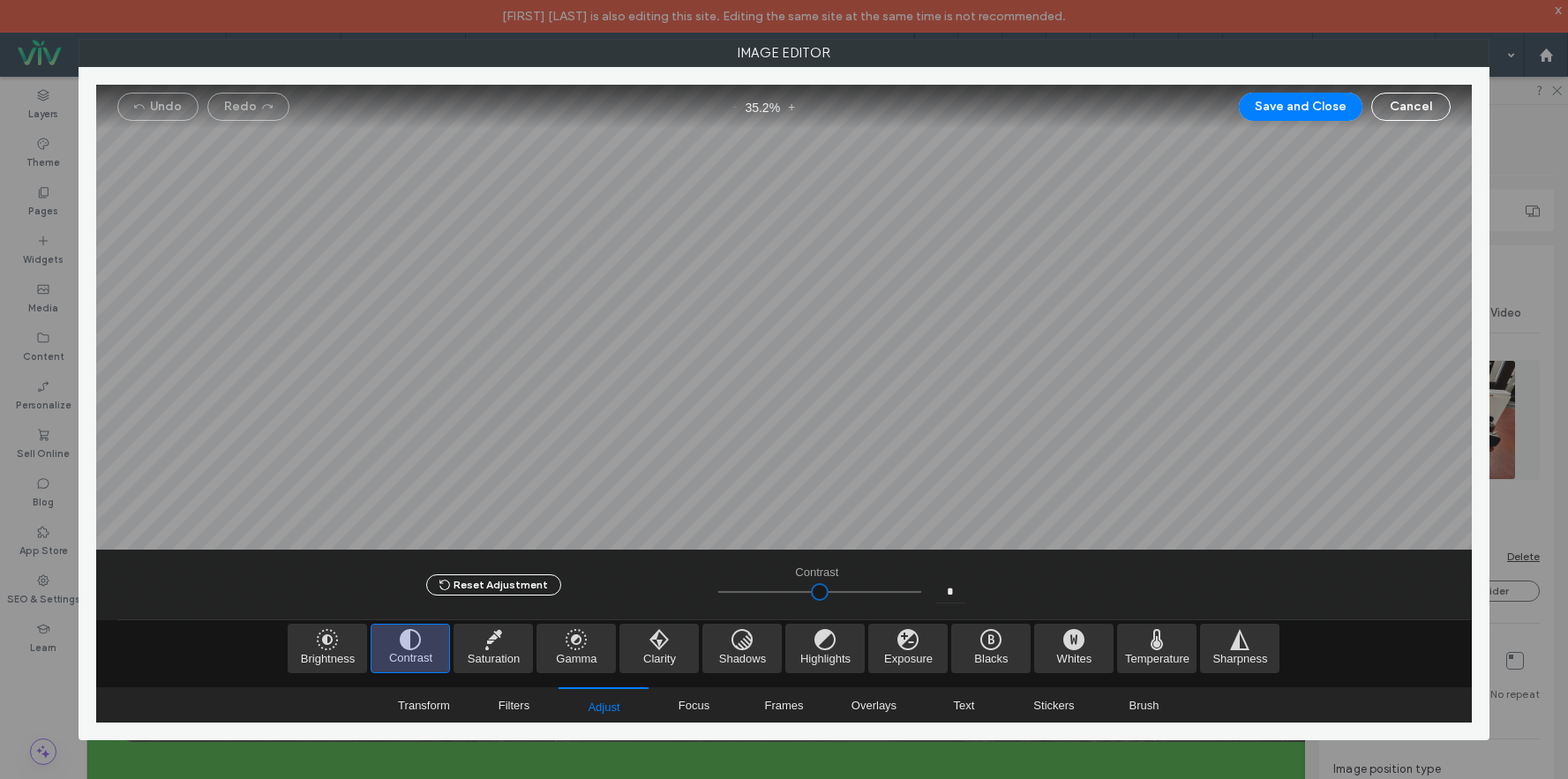 type on "****" 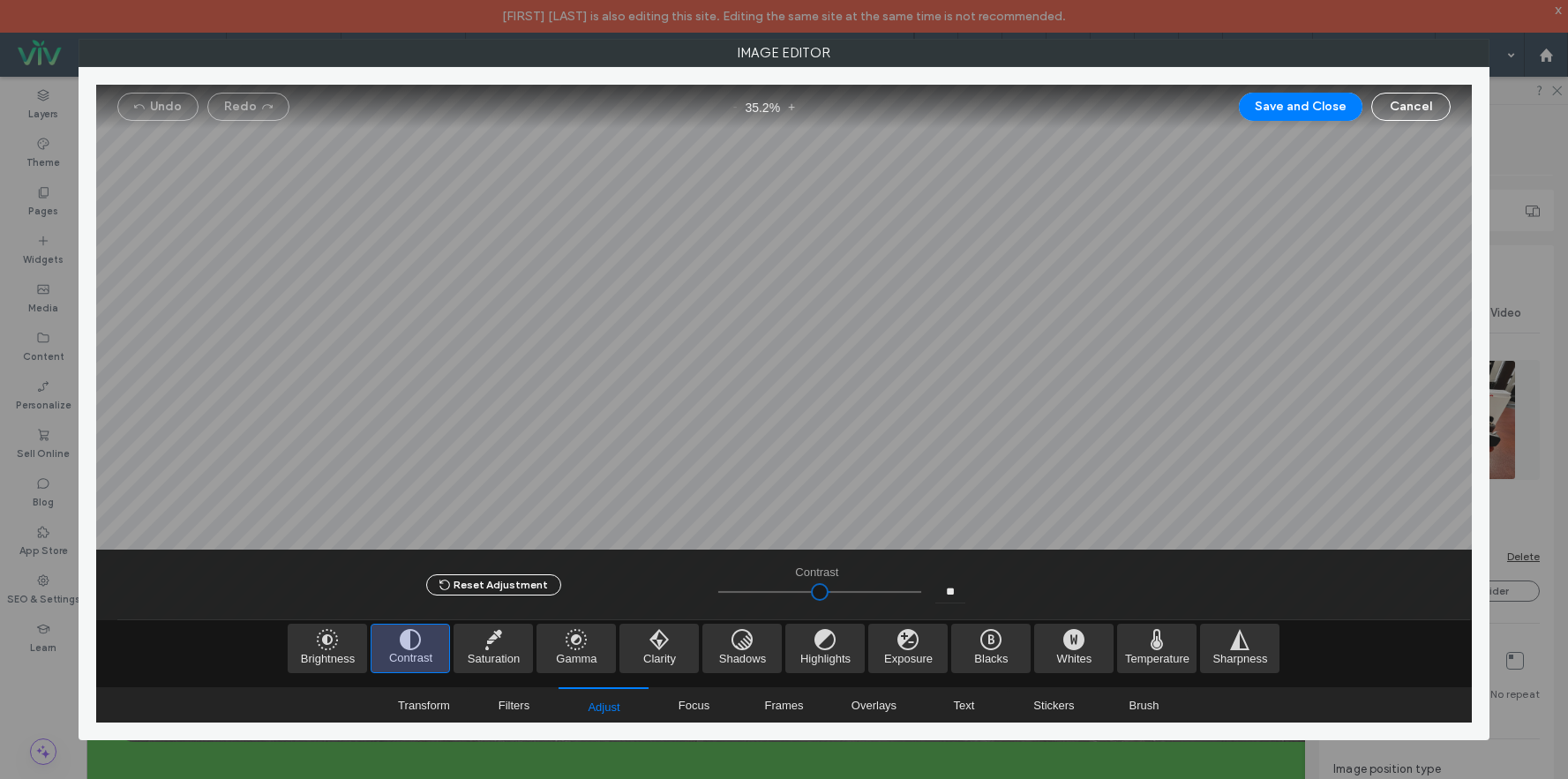 type on "****" 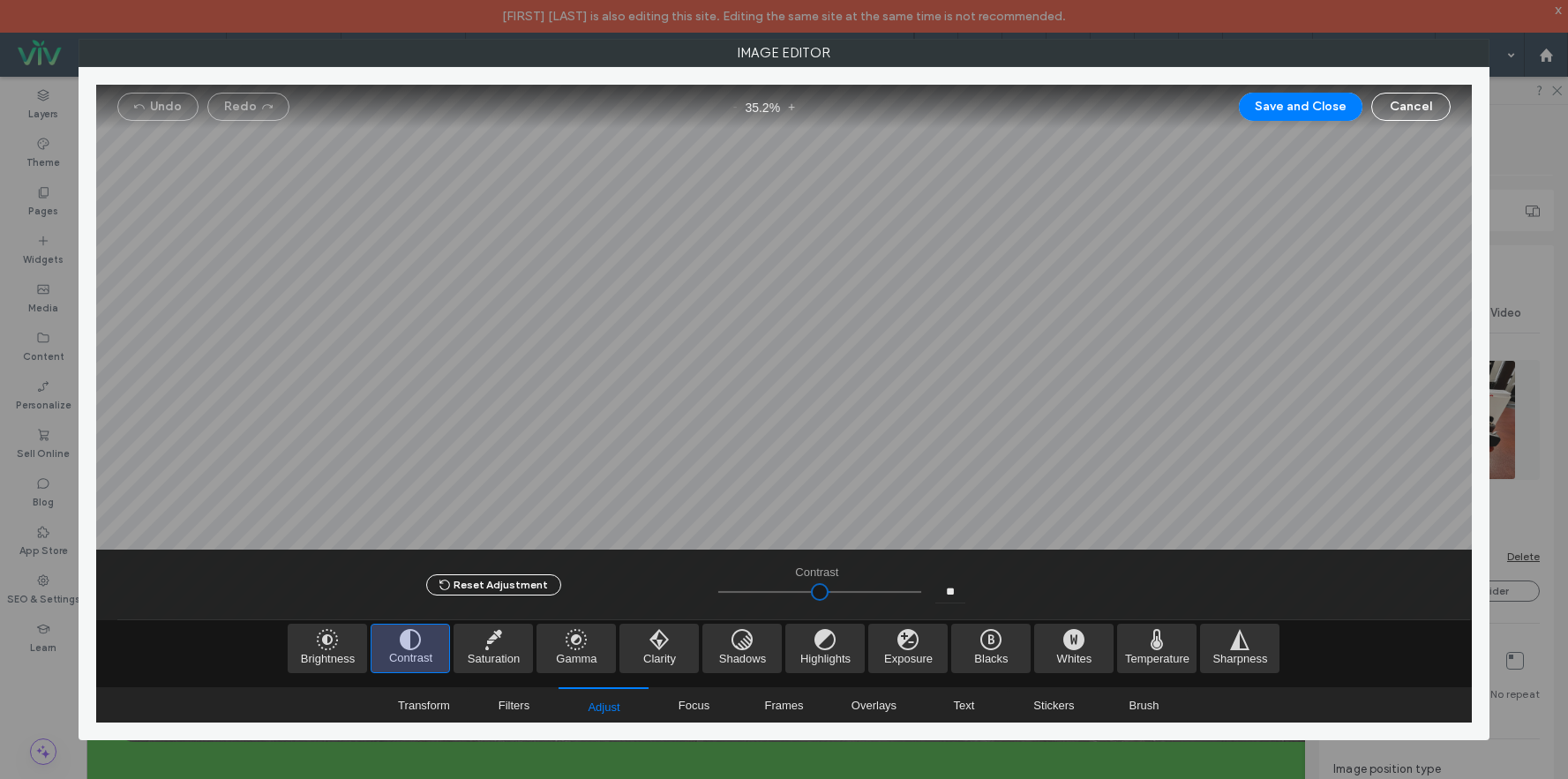 type on "****" 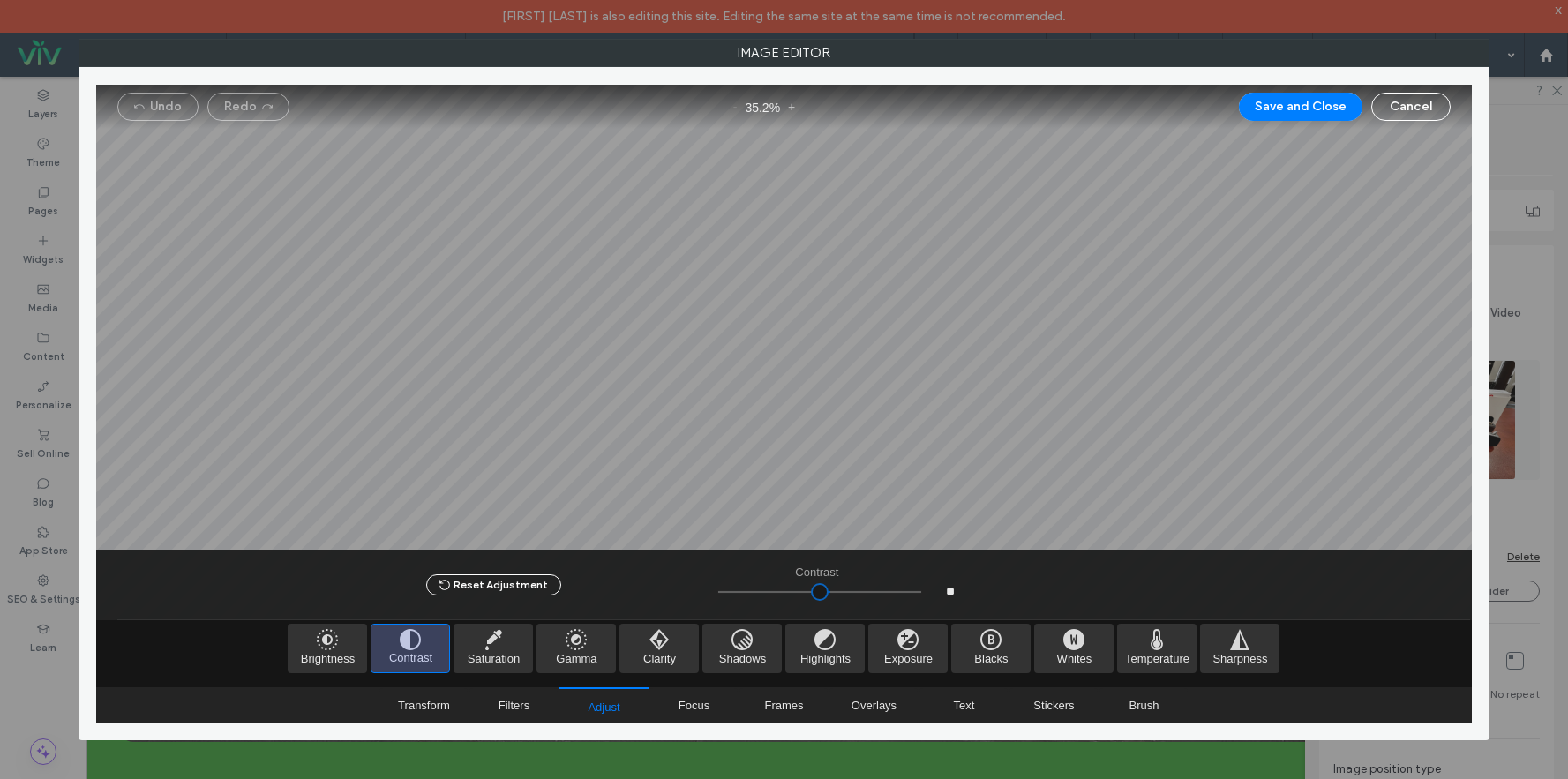 type on "**" 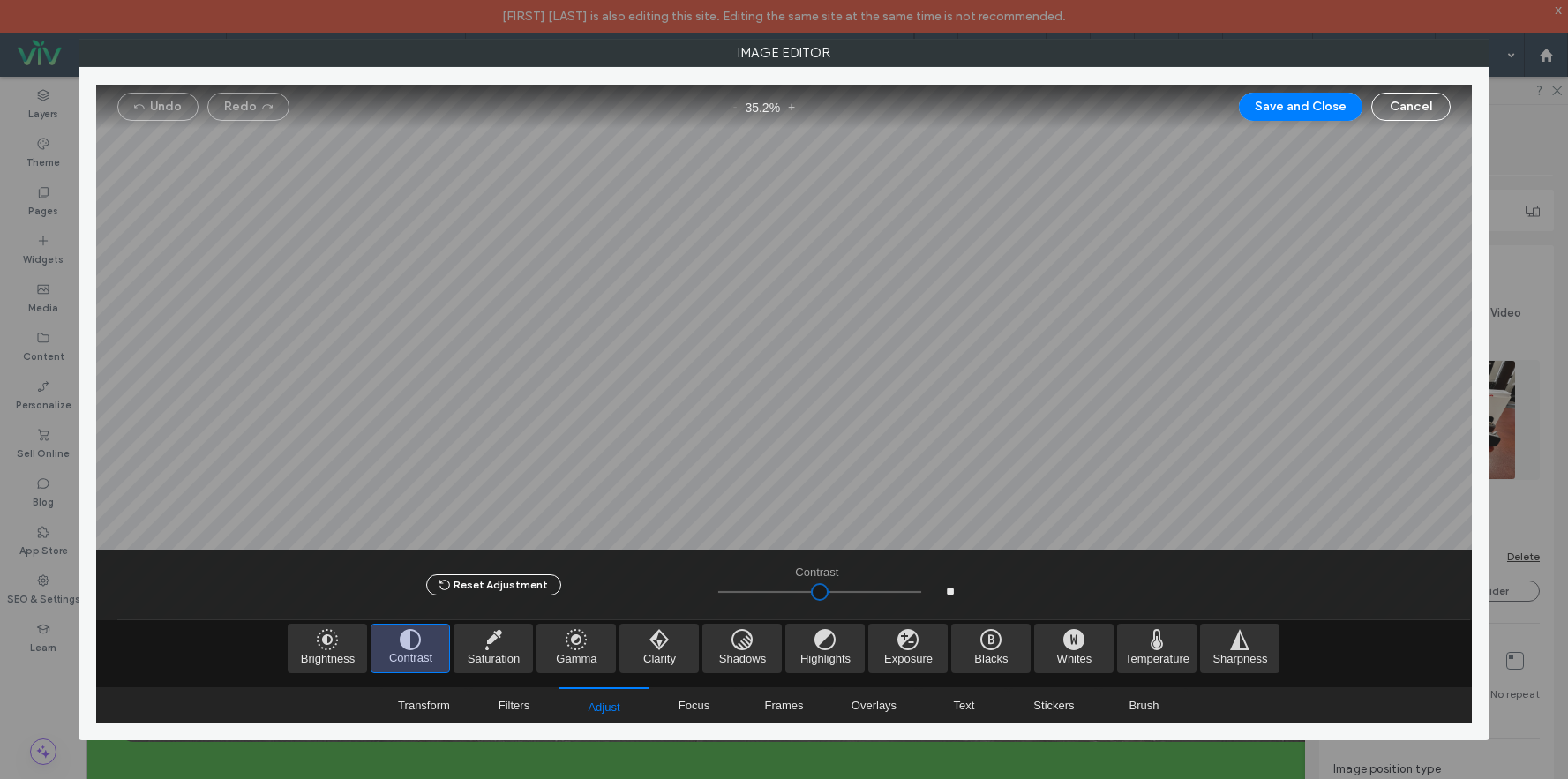 type on "****" 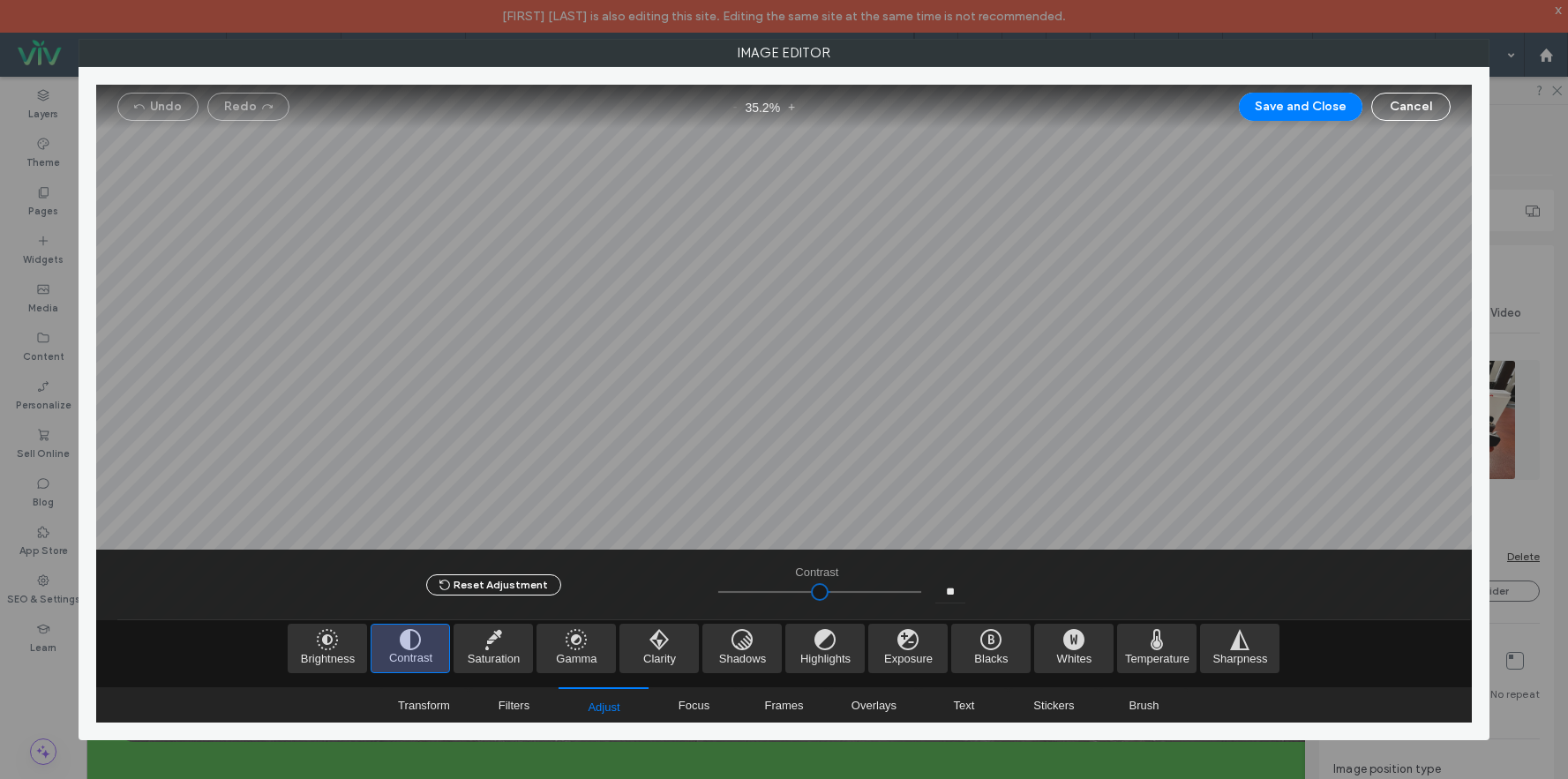 type on "**" 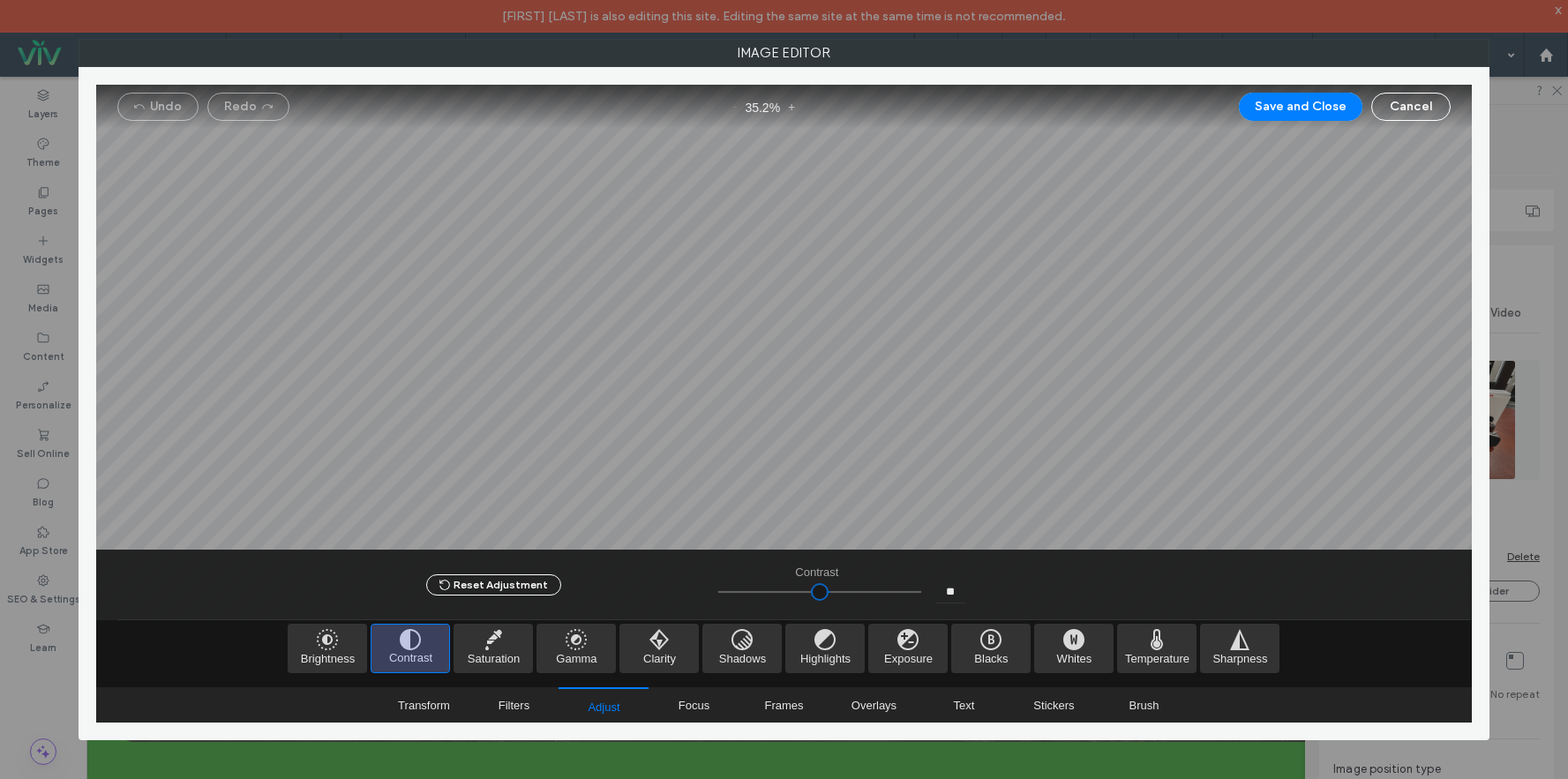 type on "****" 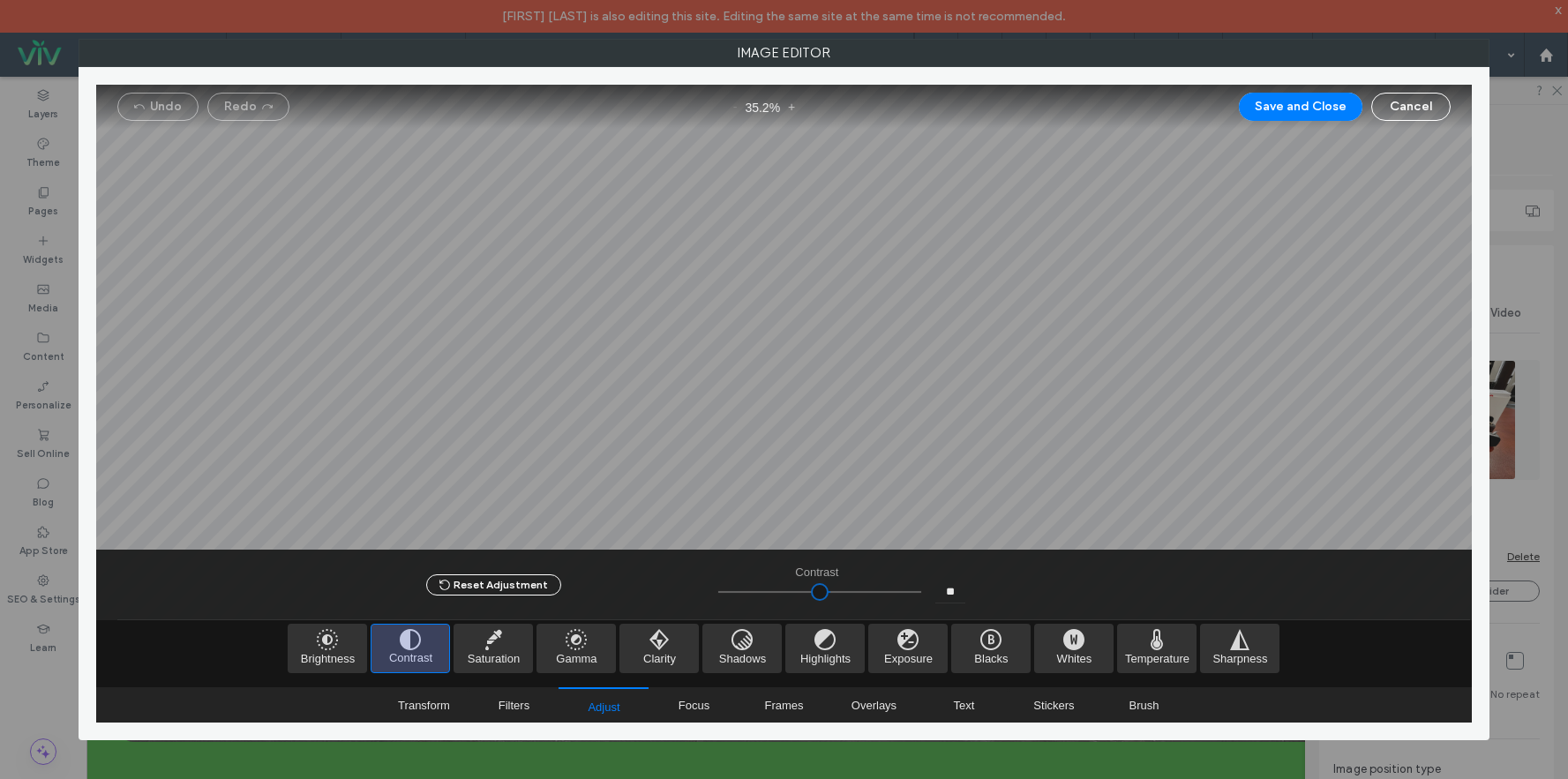 type on "**" 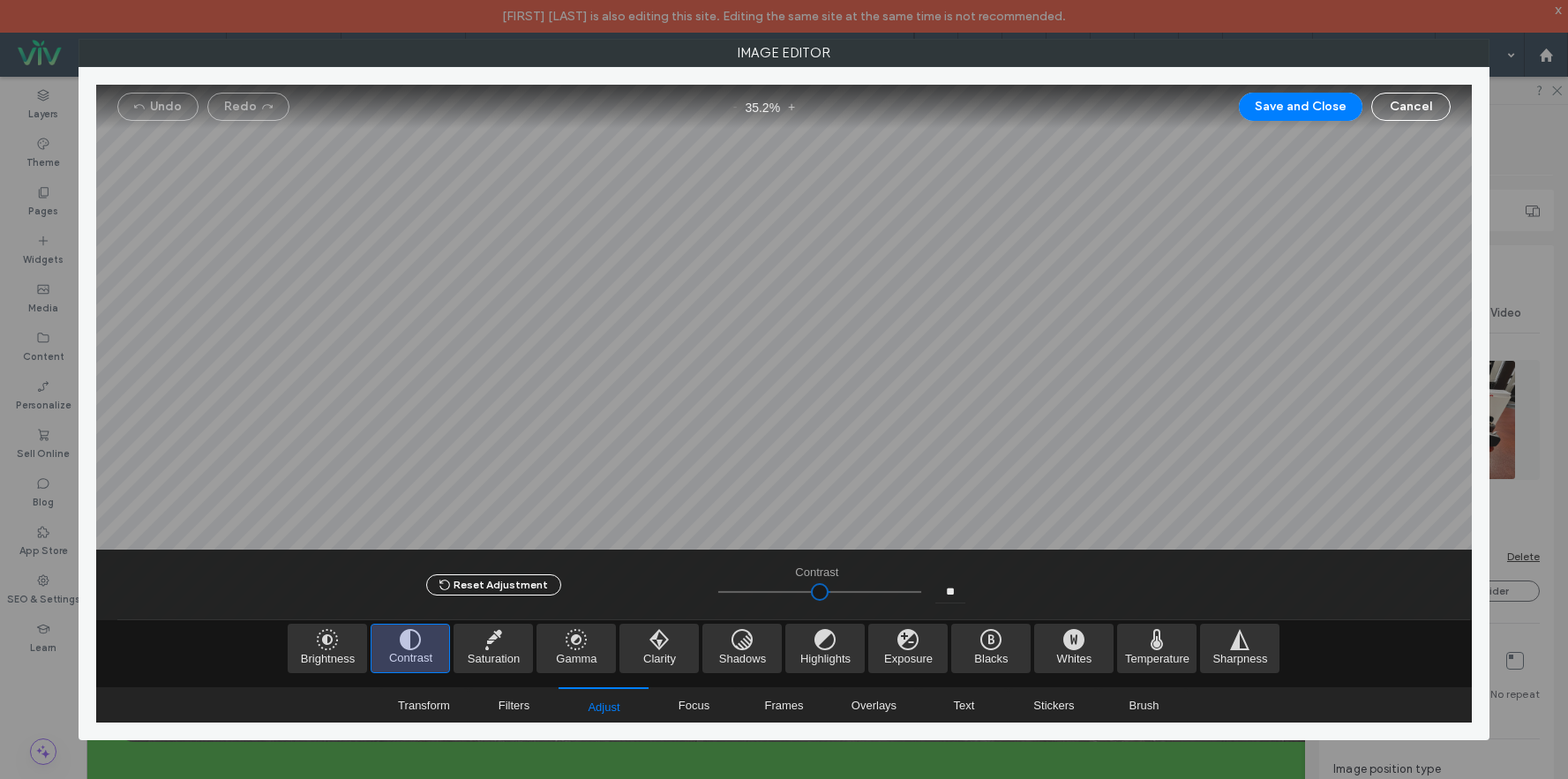 type on "****" 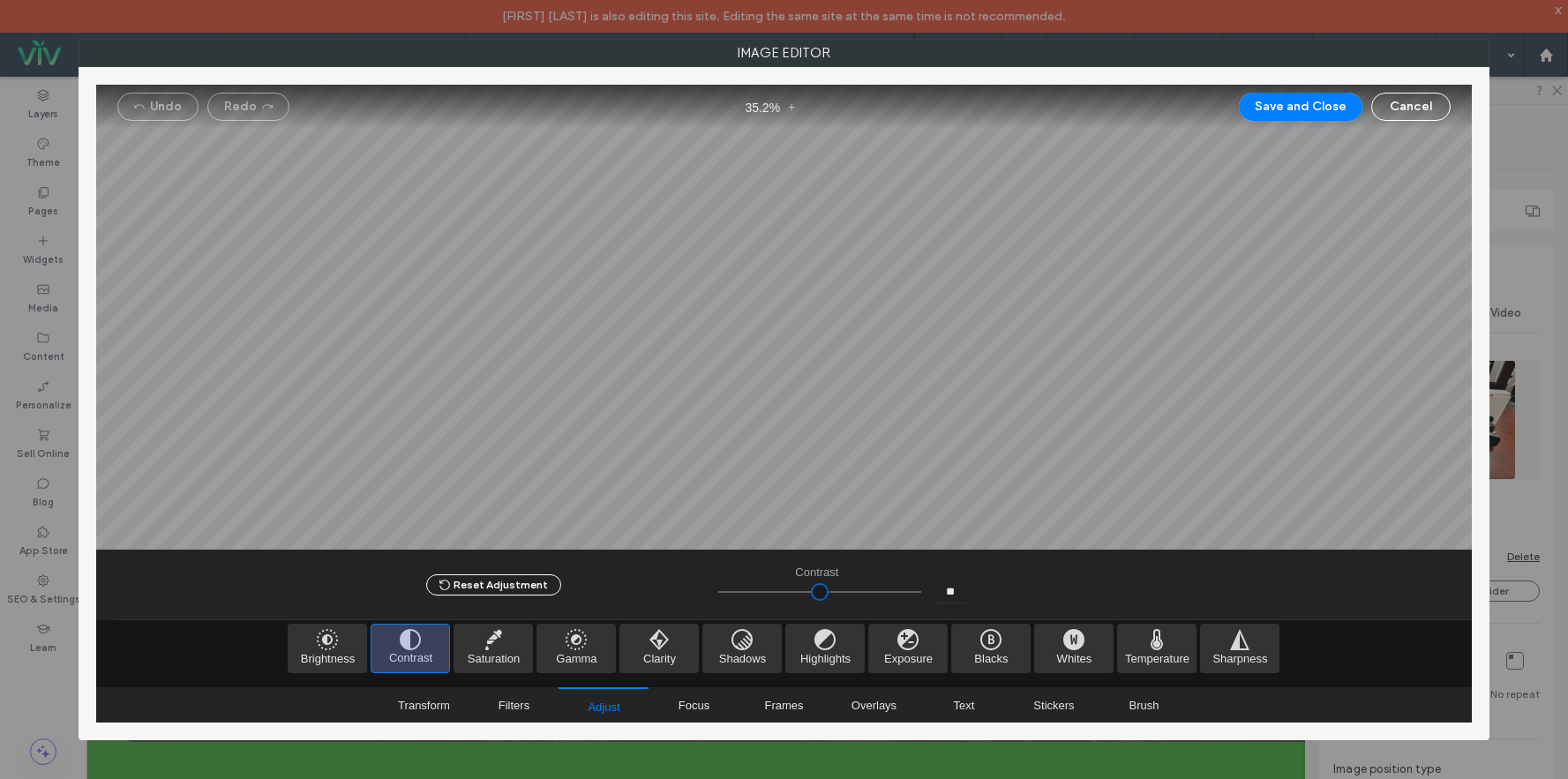 type on "**" 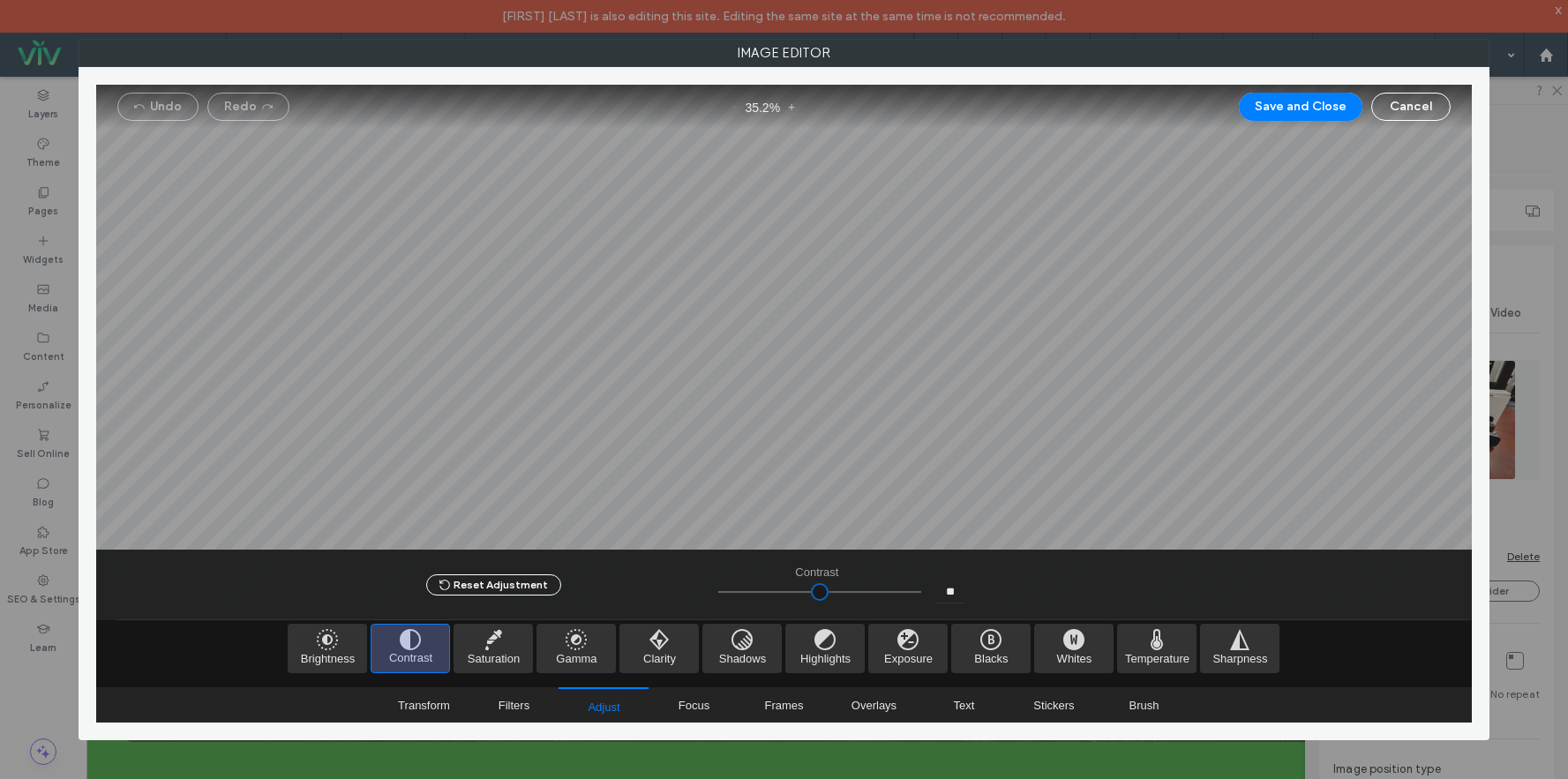 type on "***" 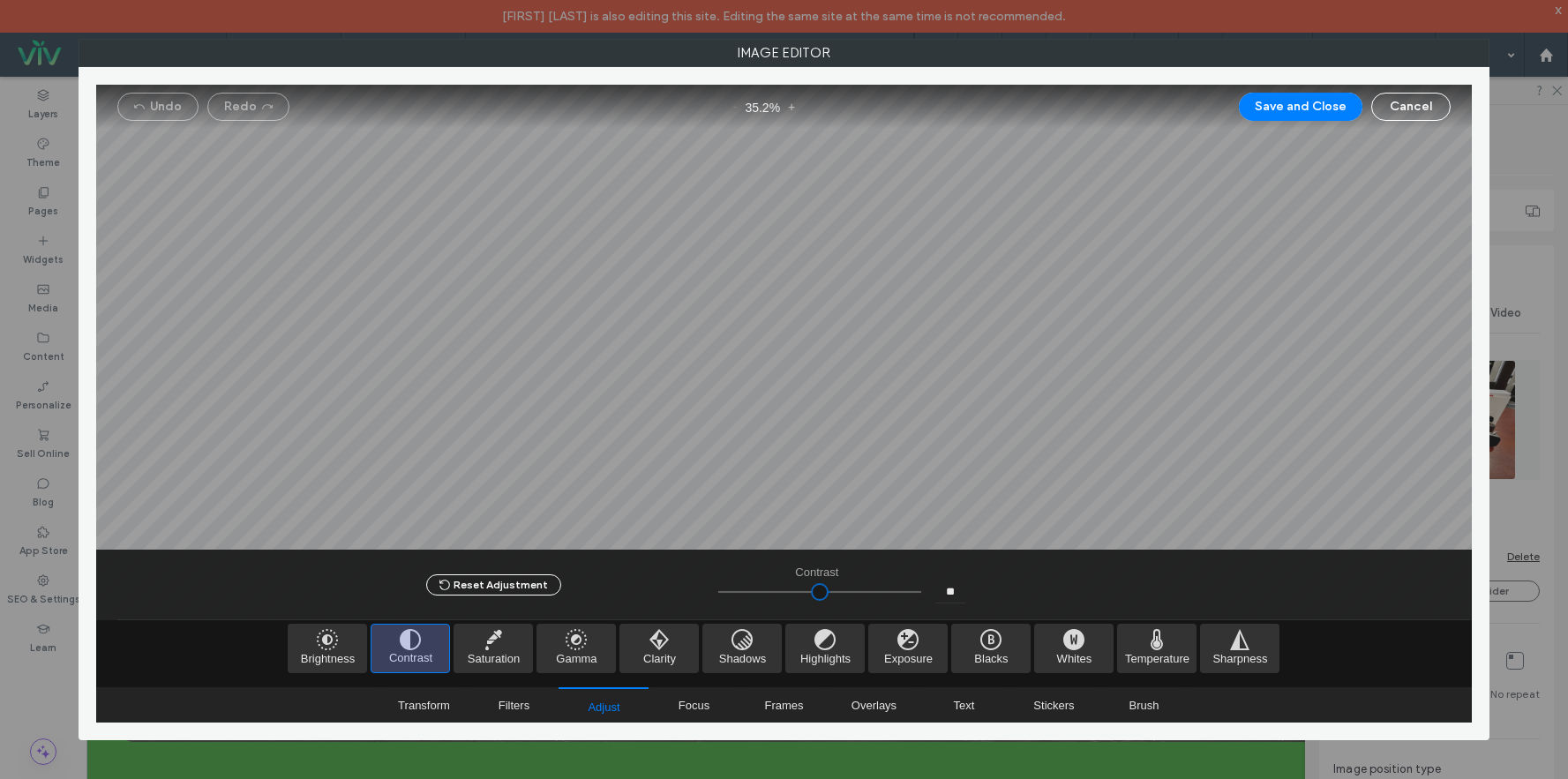 type on "**" 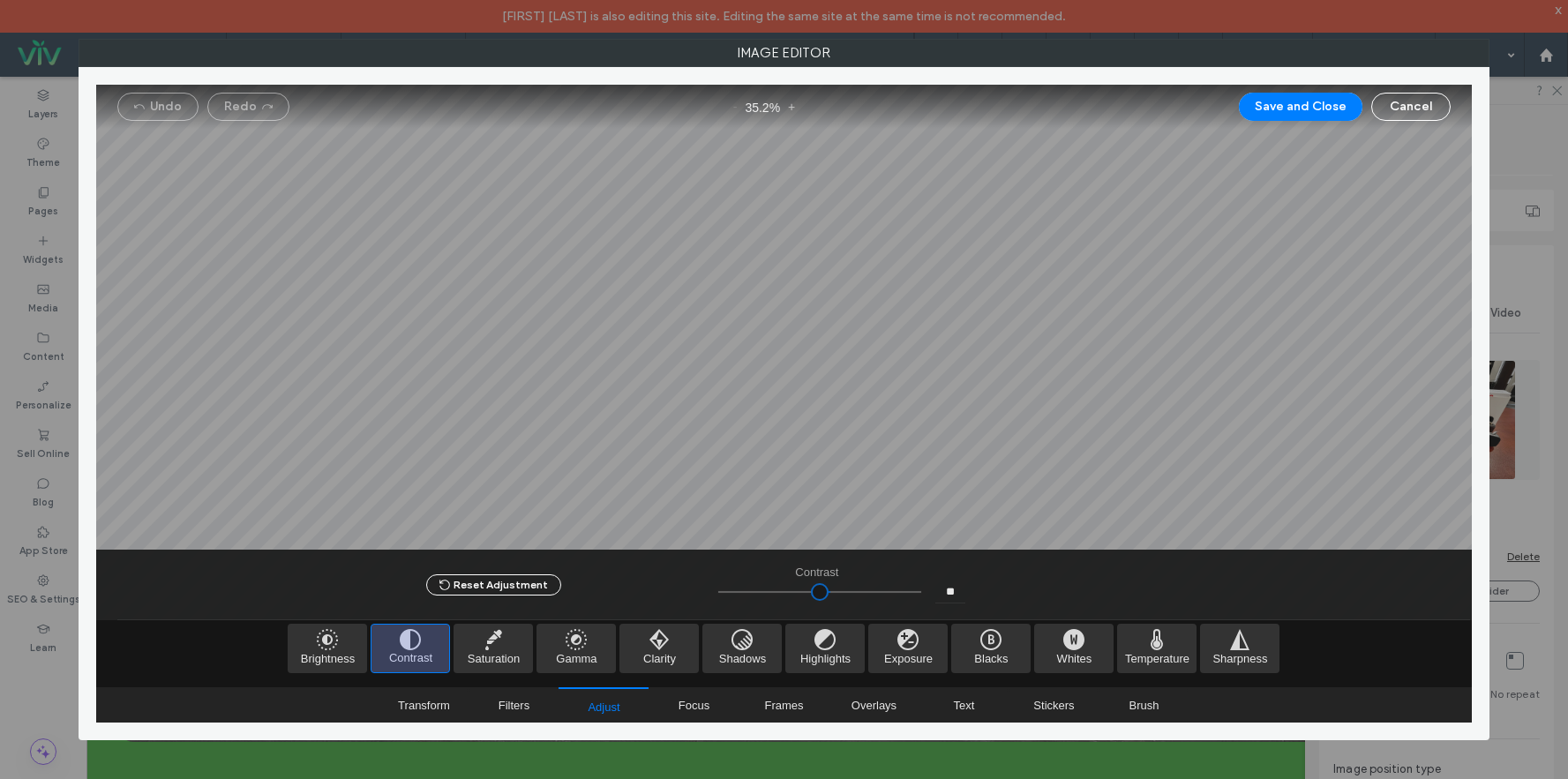 type on "****" 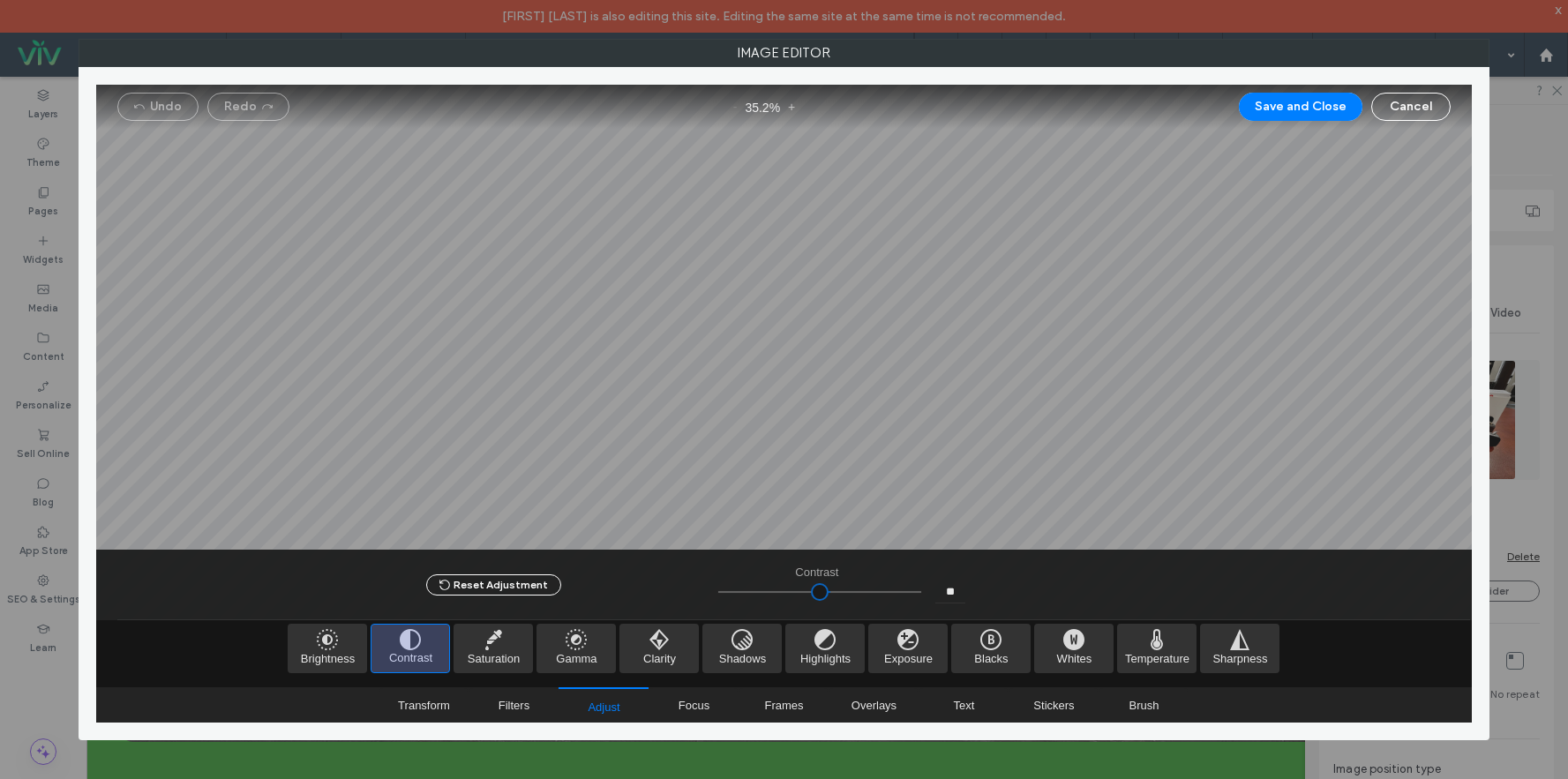 type on "**" 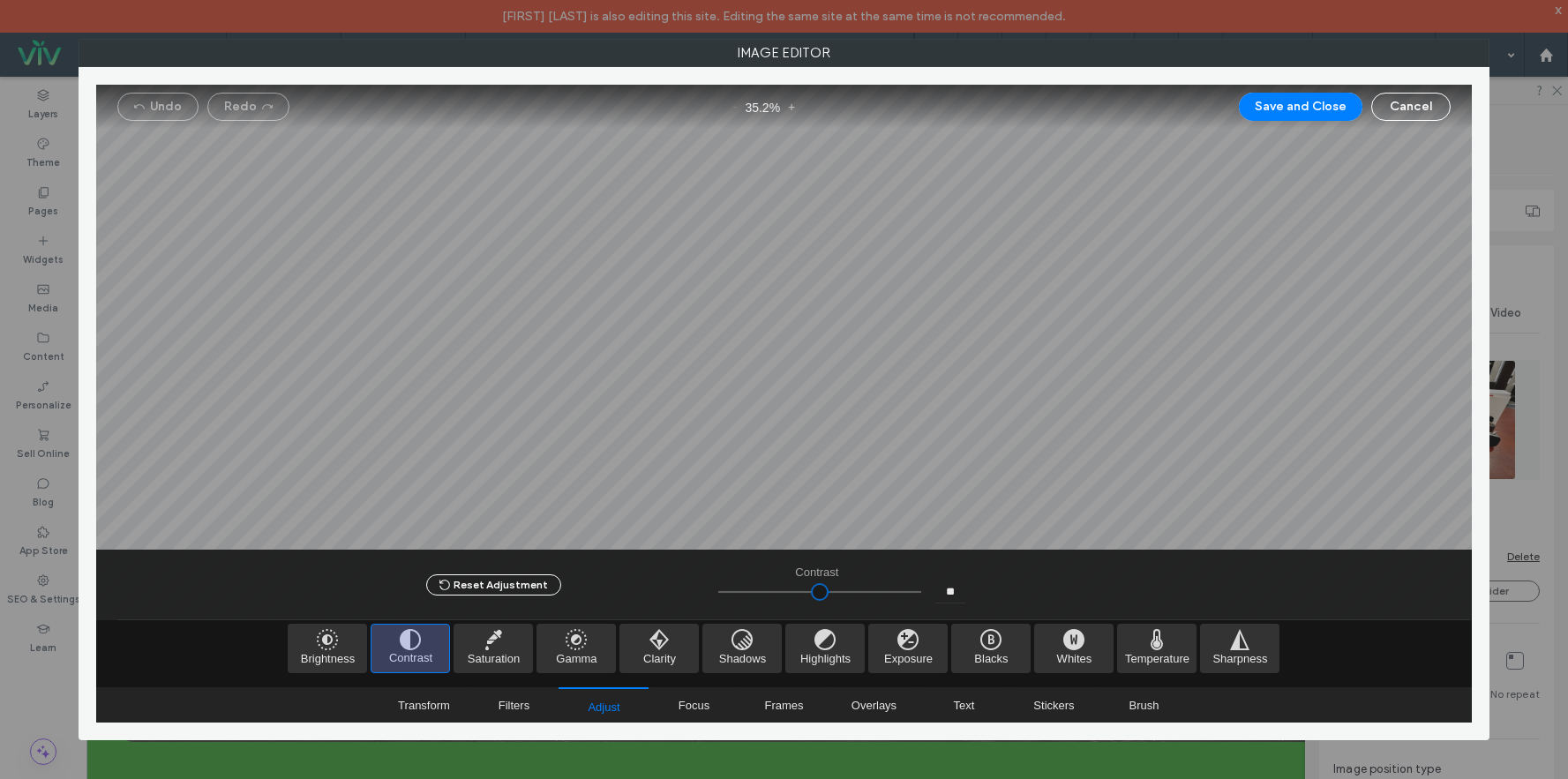 type on "****" 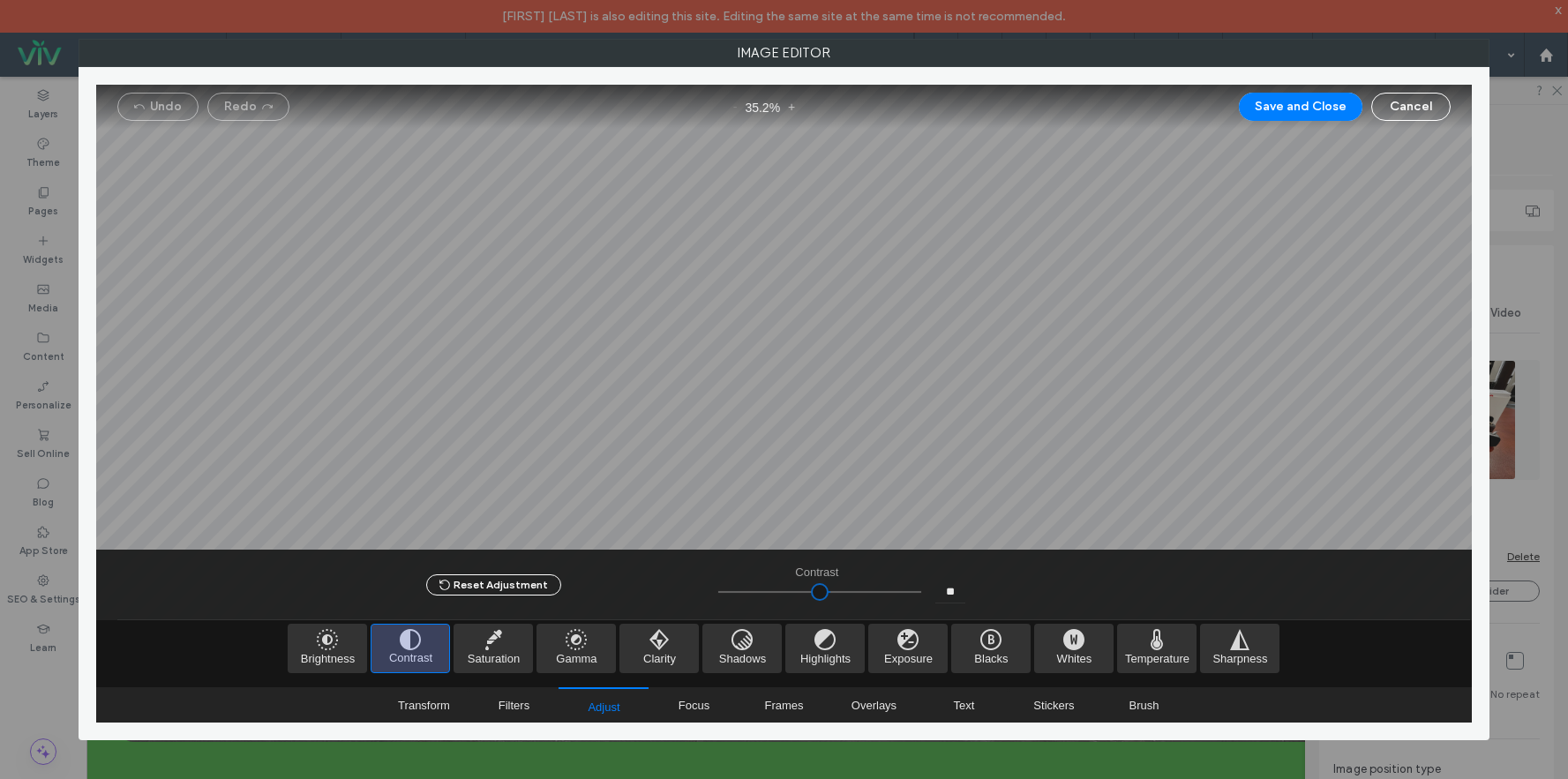 type on "**" 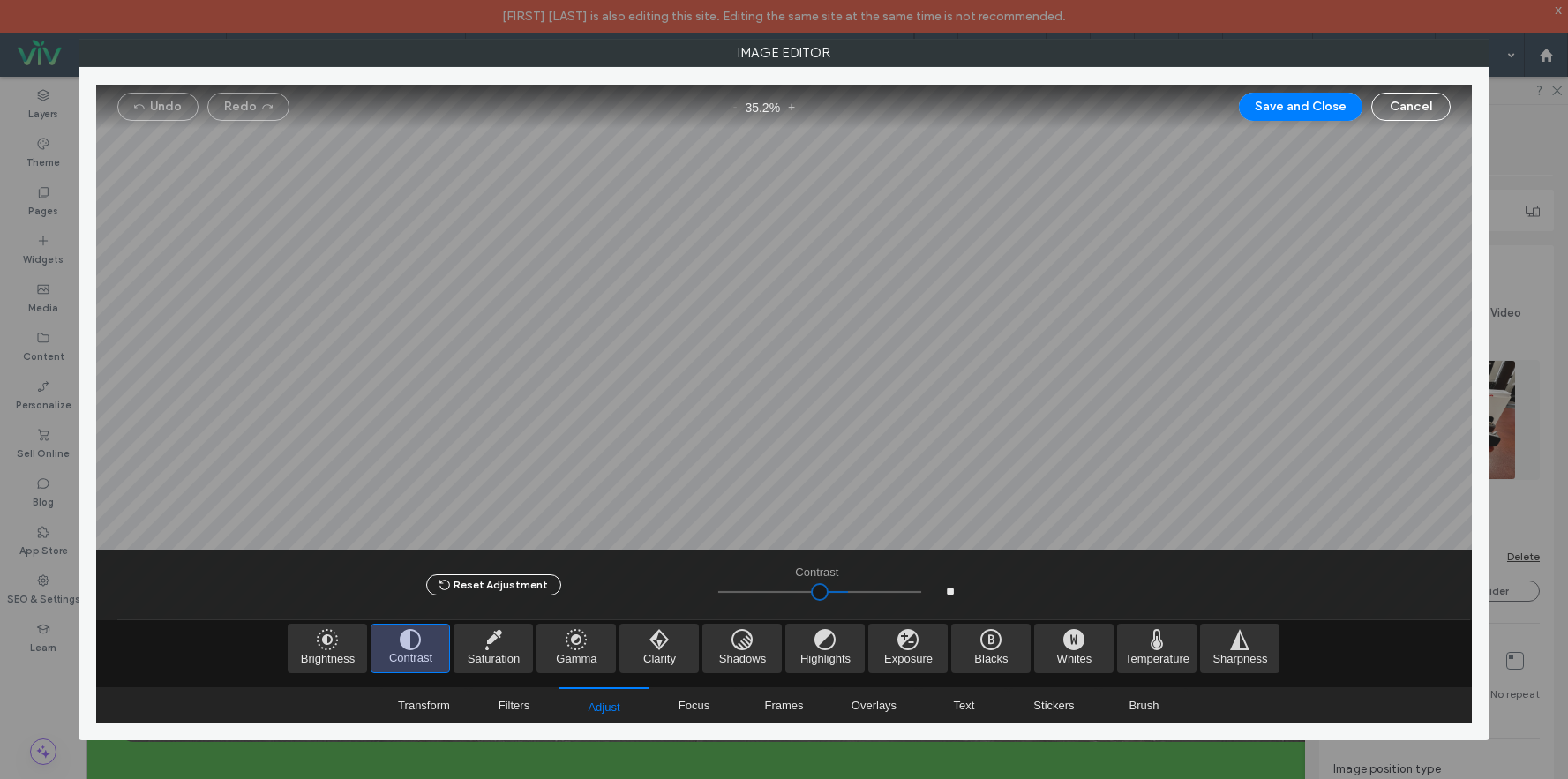 type on "****" 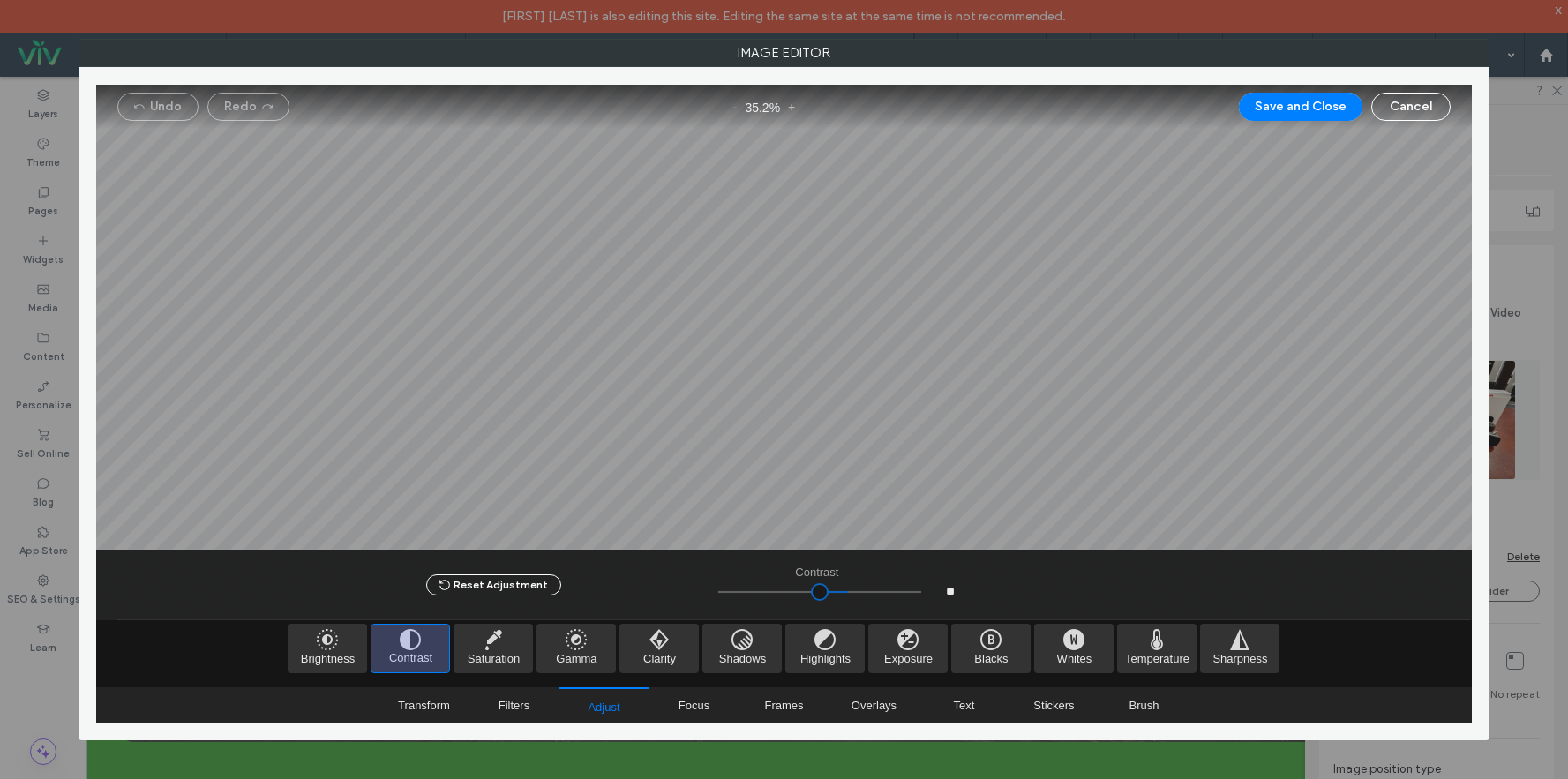 type on "****" 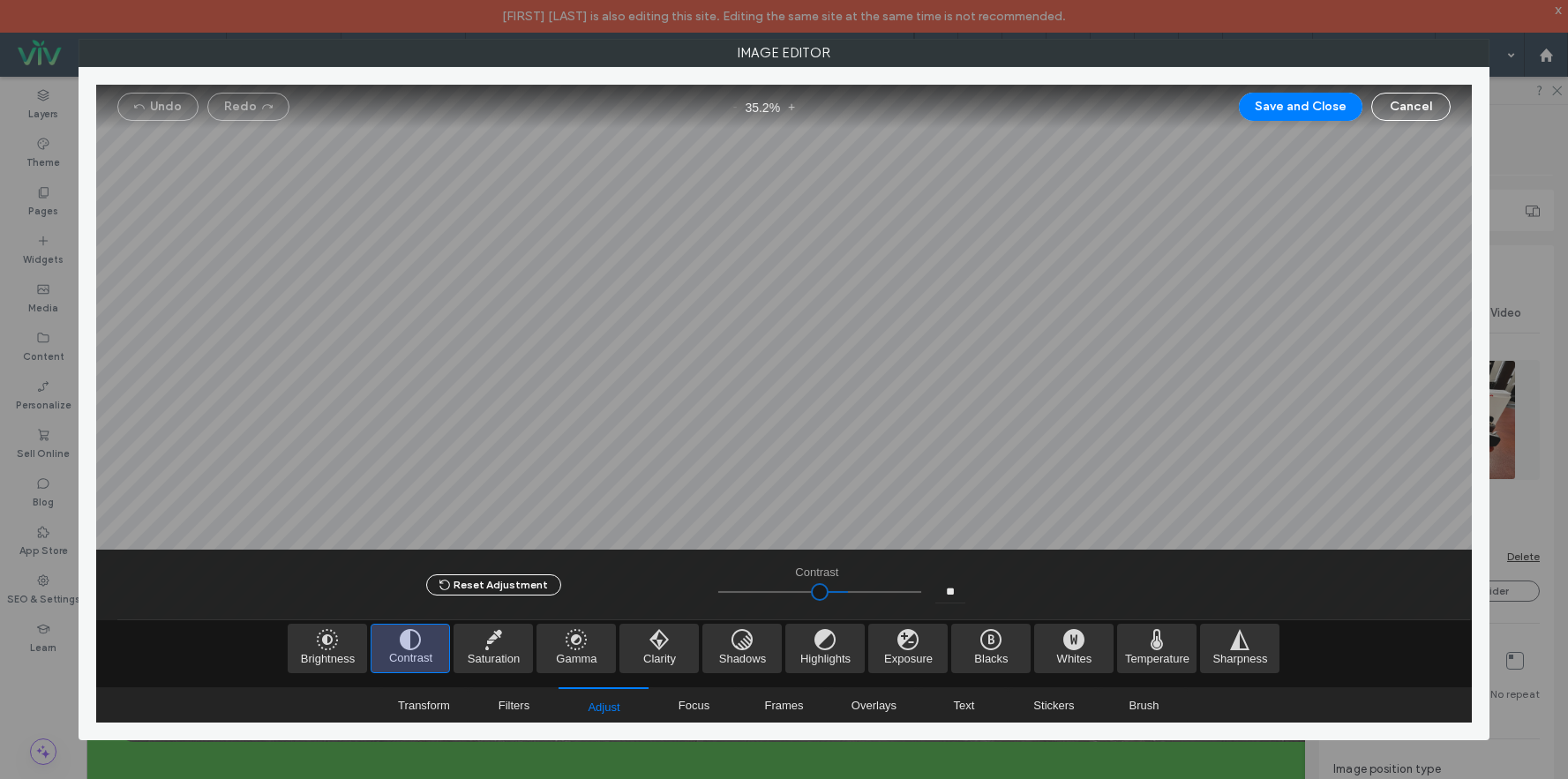 type on "**" 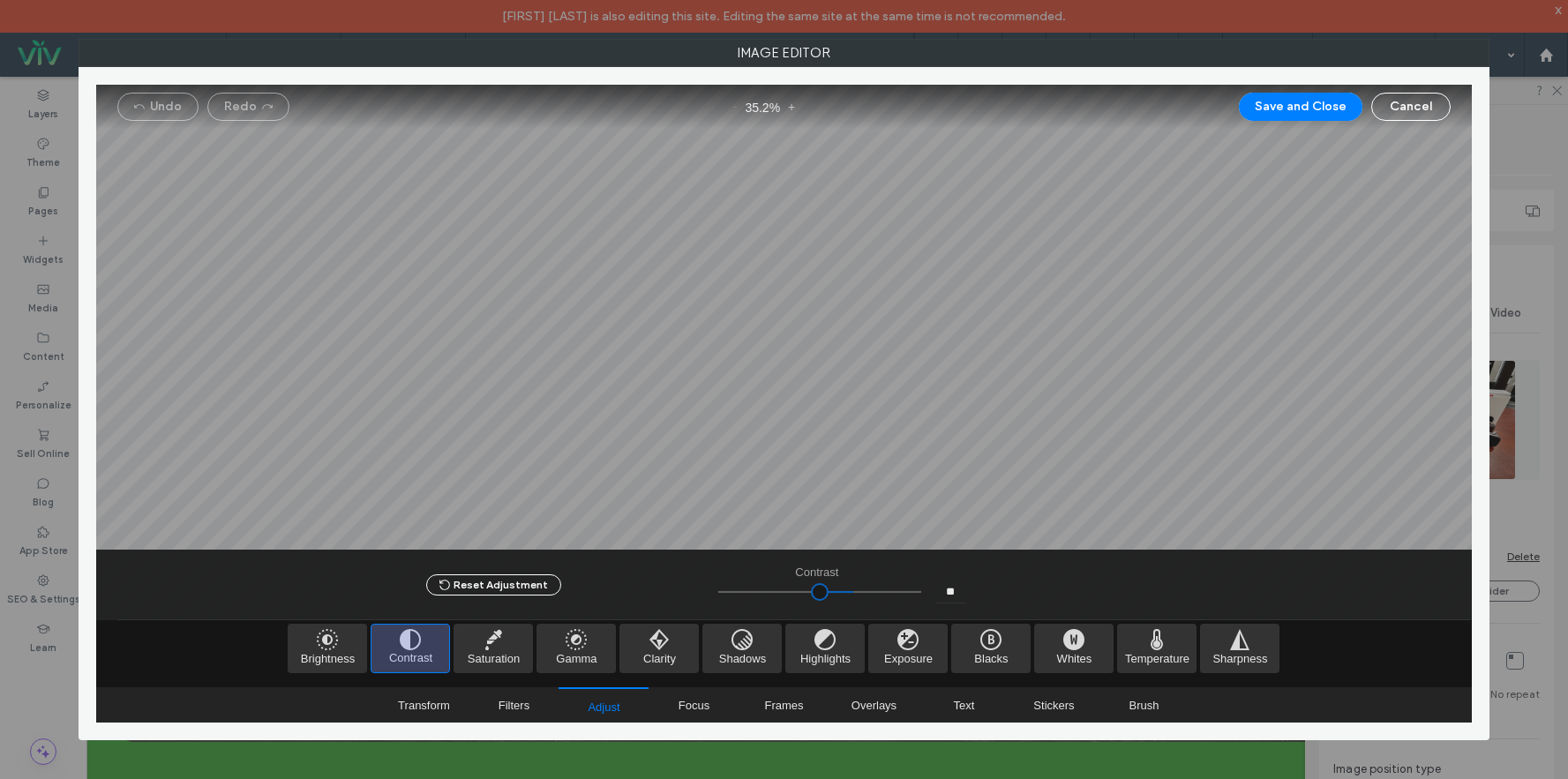 type on "****" 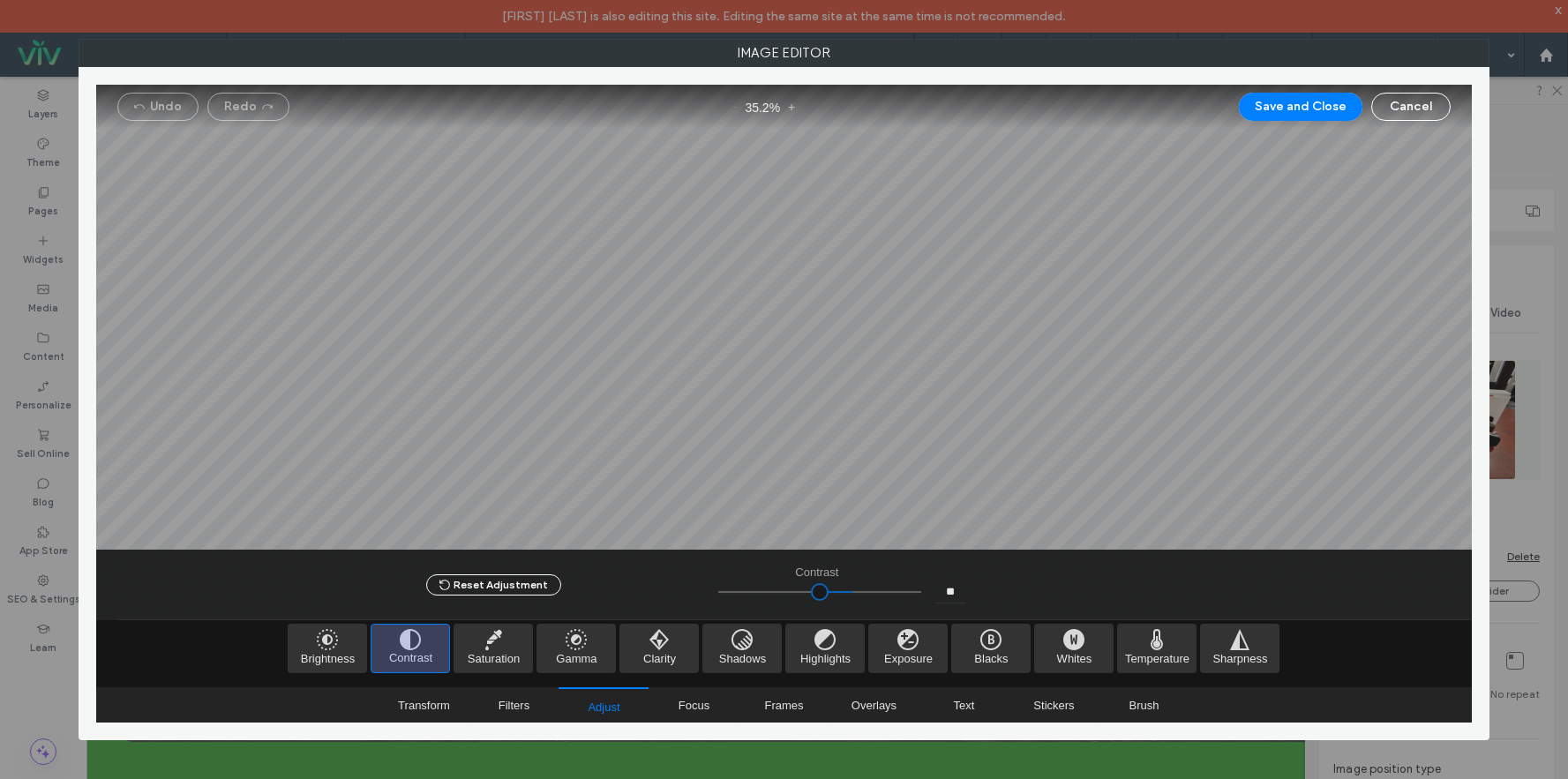 type on "****" 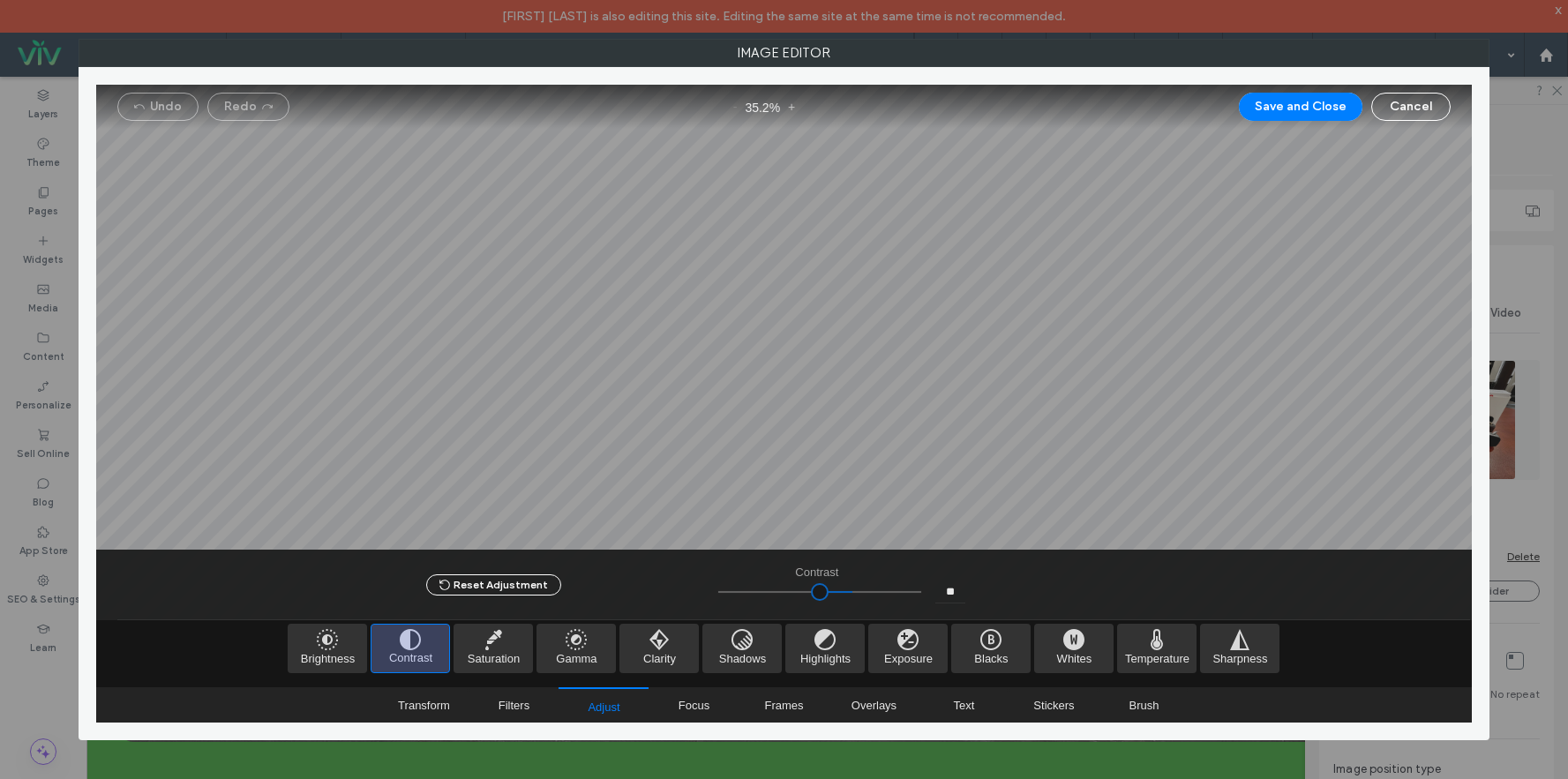 type on "**" 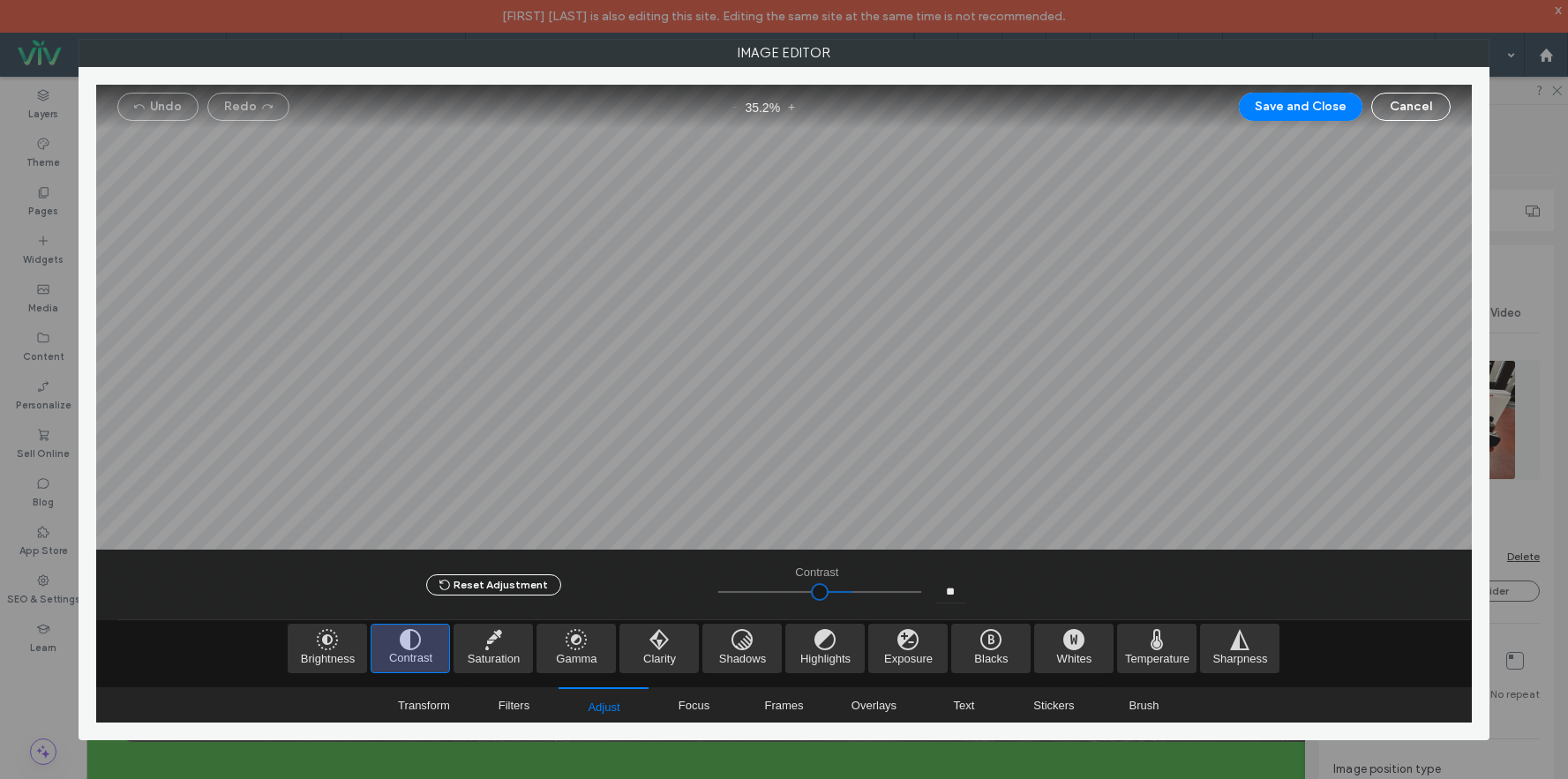 type on "****" 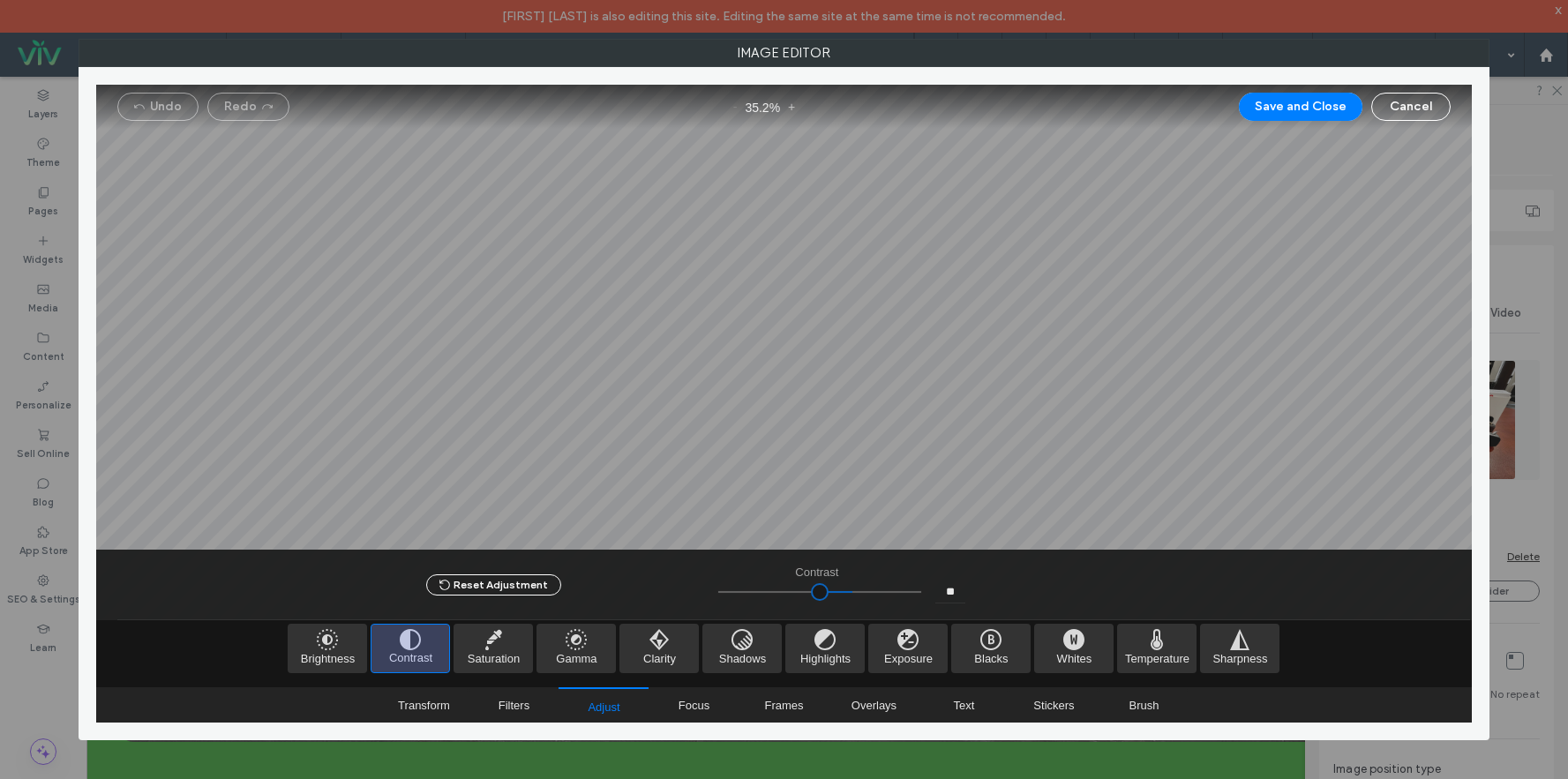 type on "**" 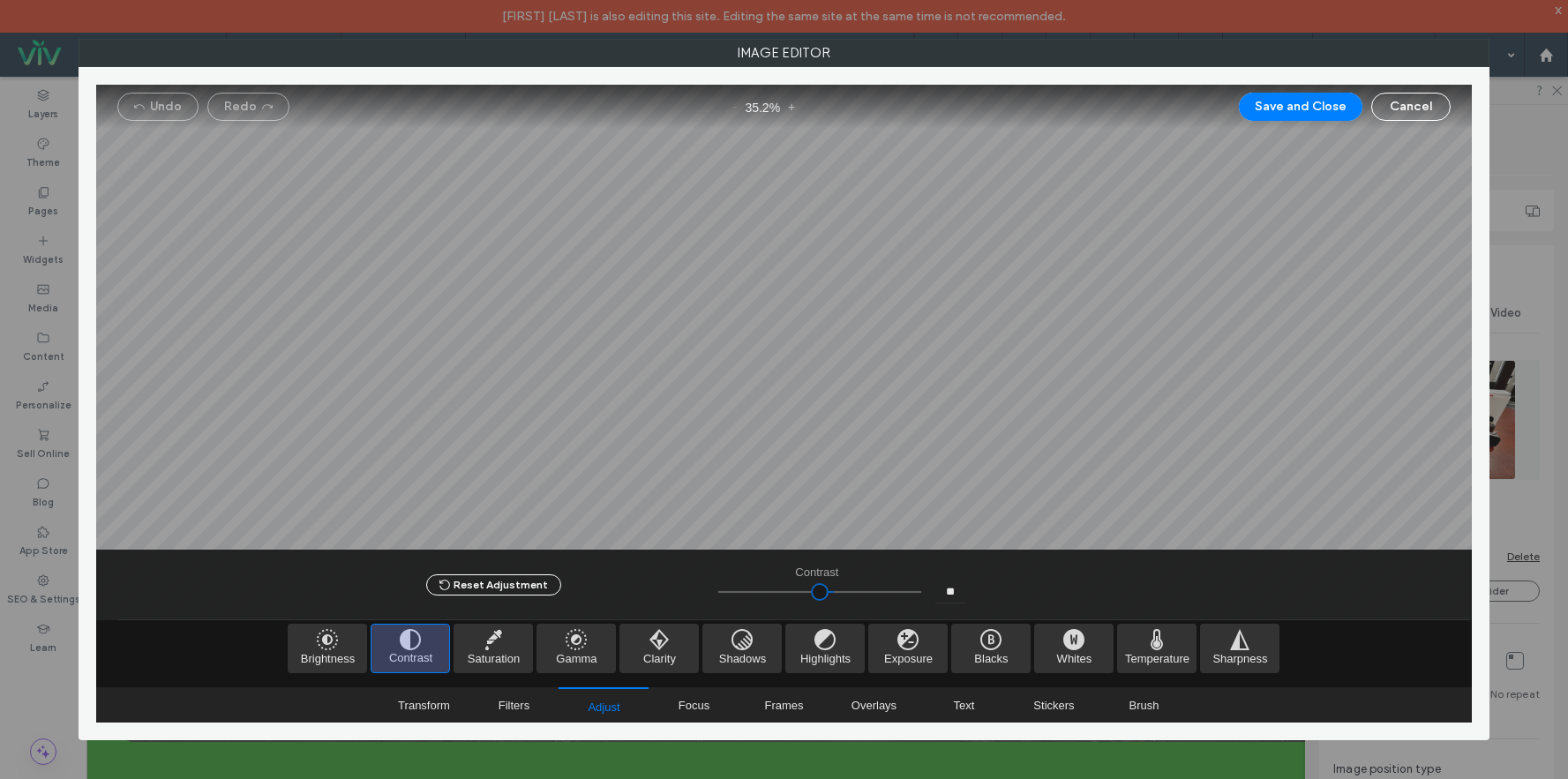 type on "****" 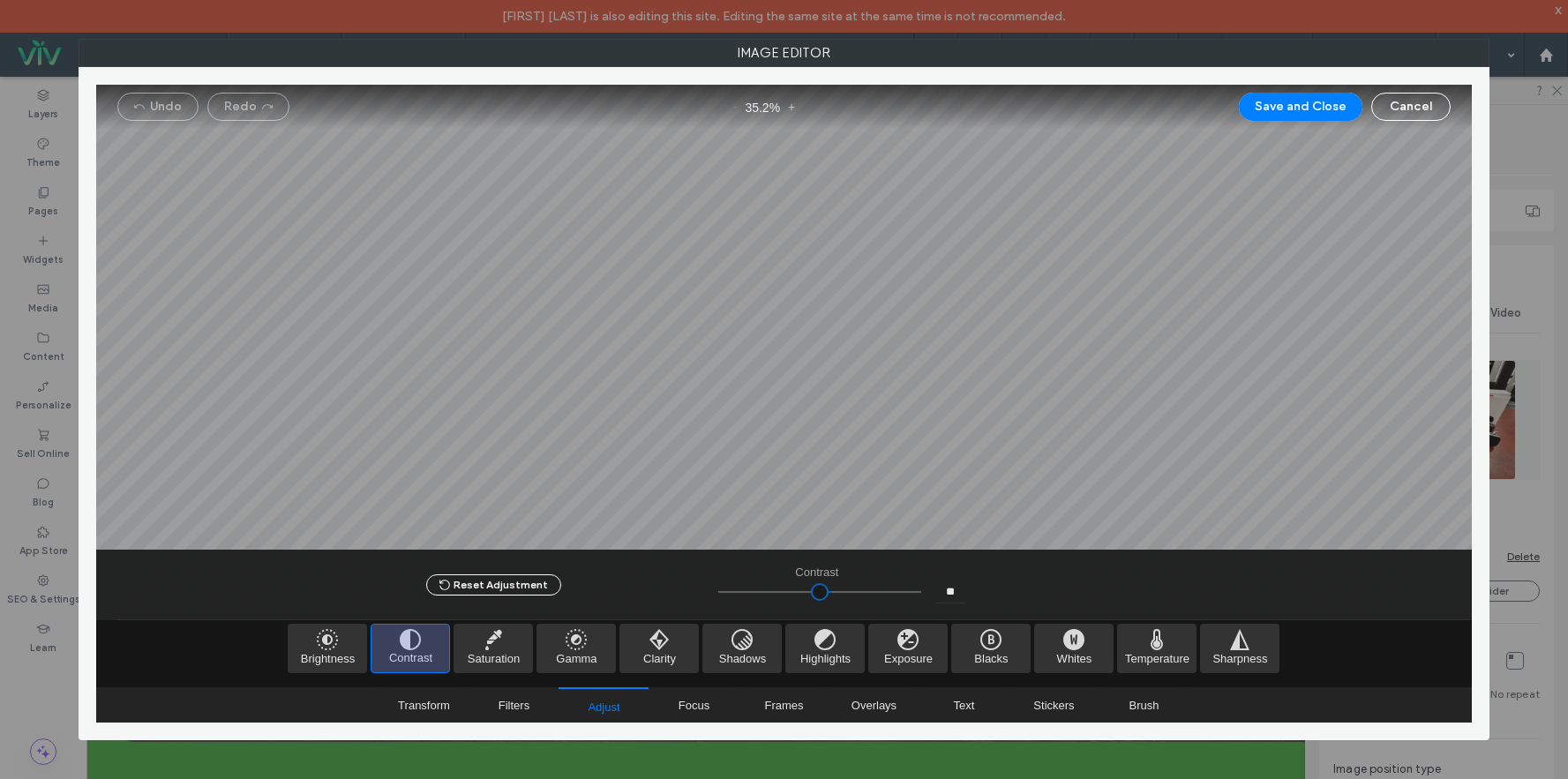 type on "****" 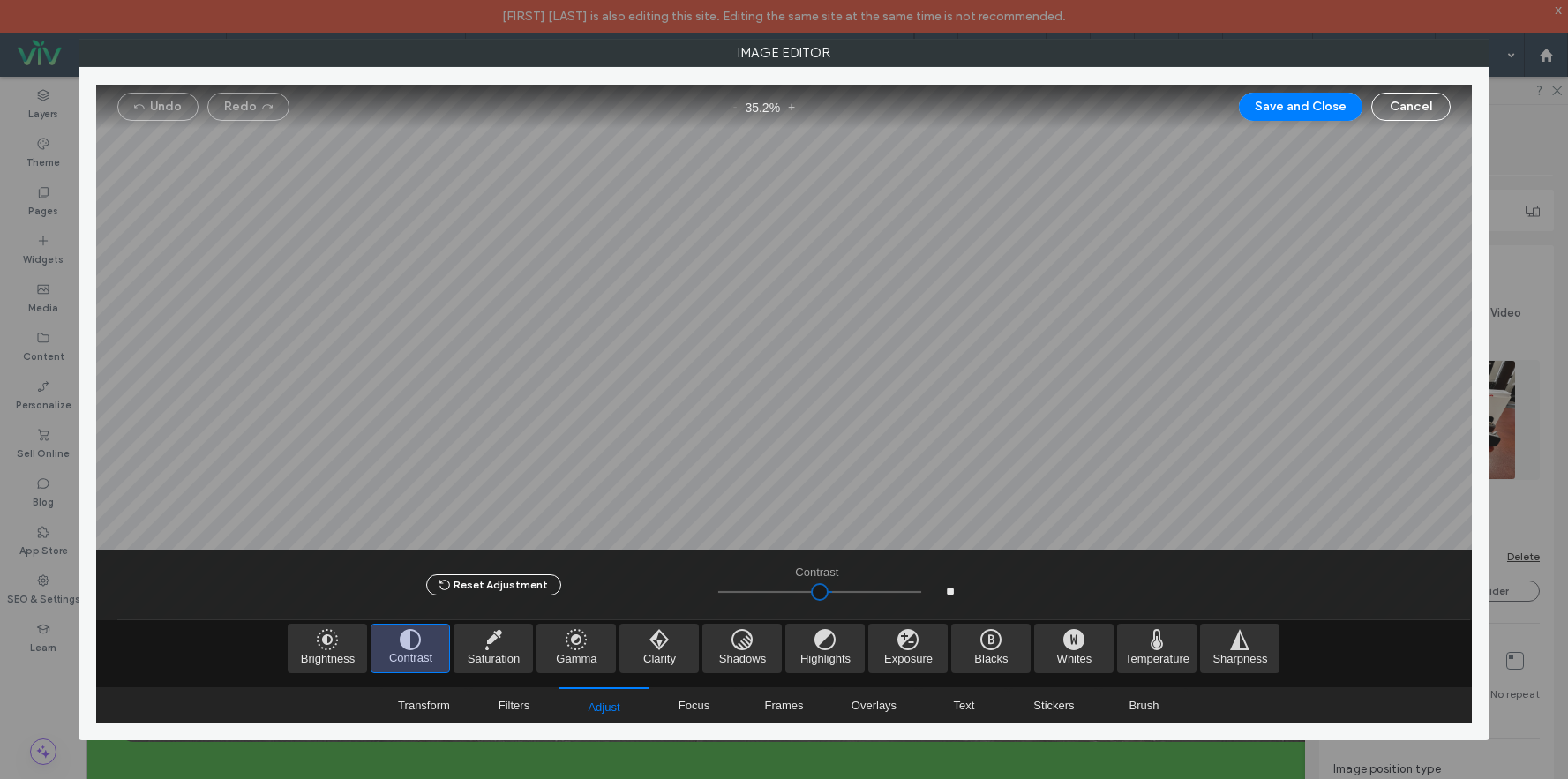 type on "**" 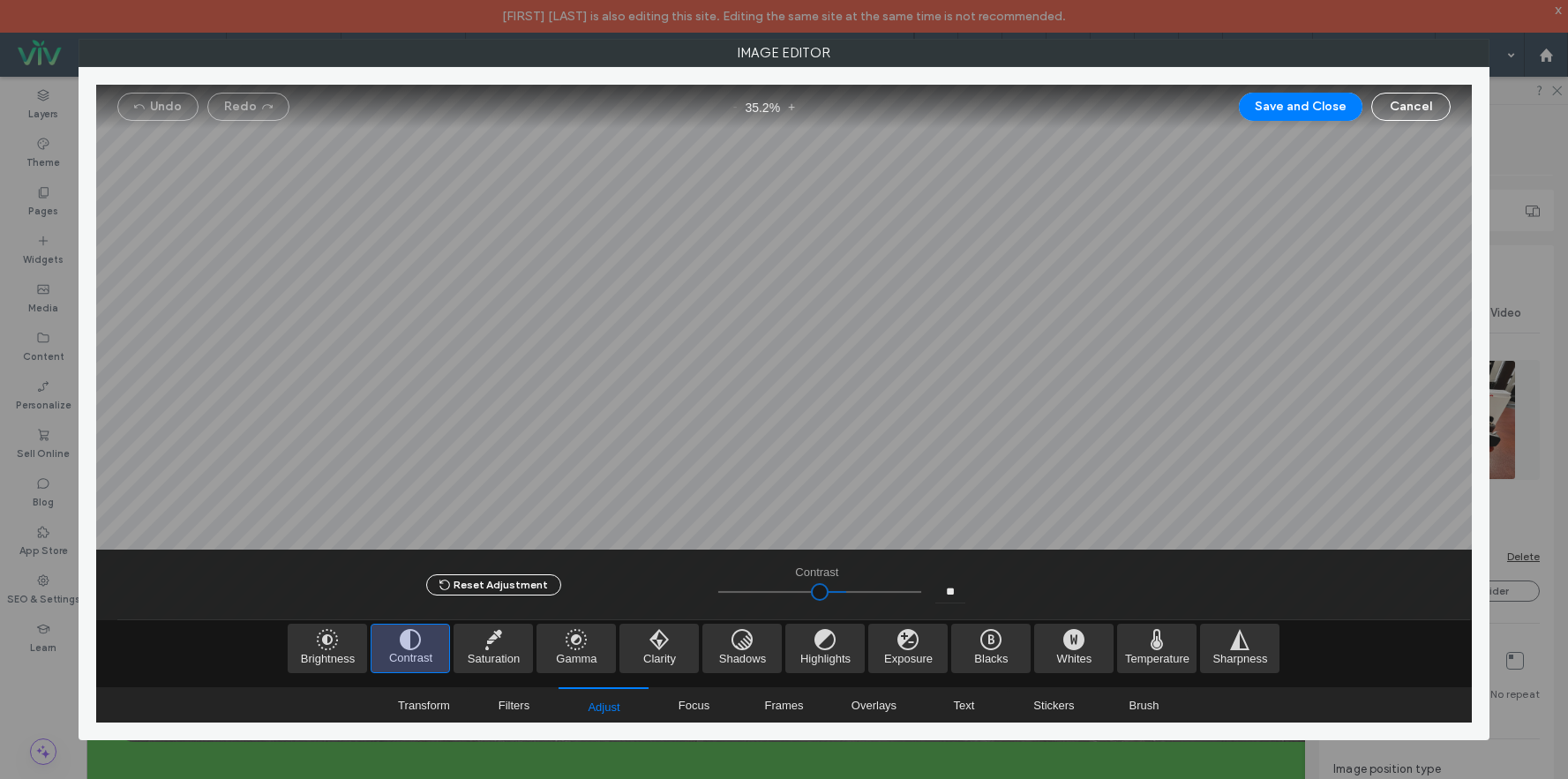 type on "****" 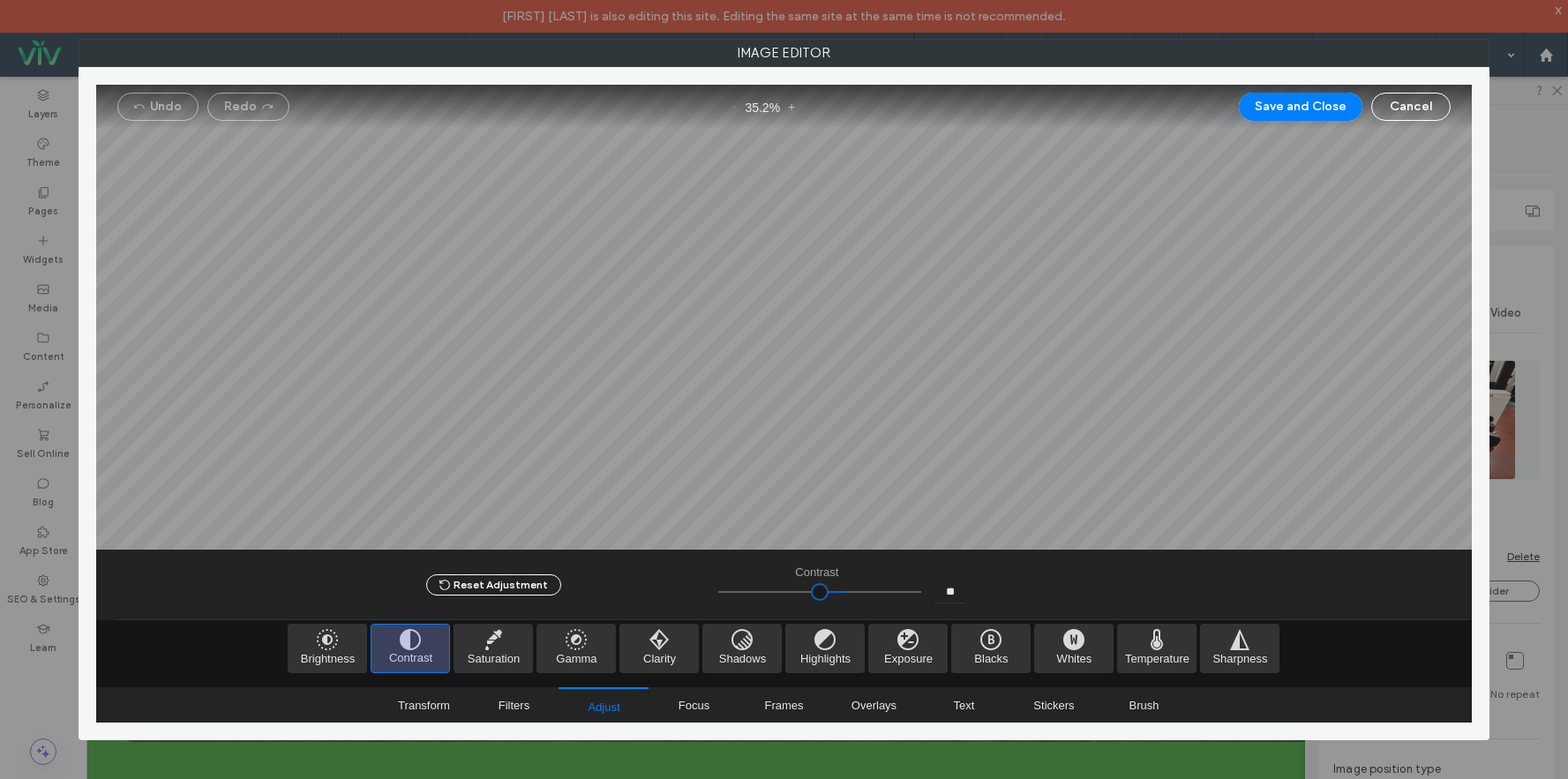type on "**" 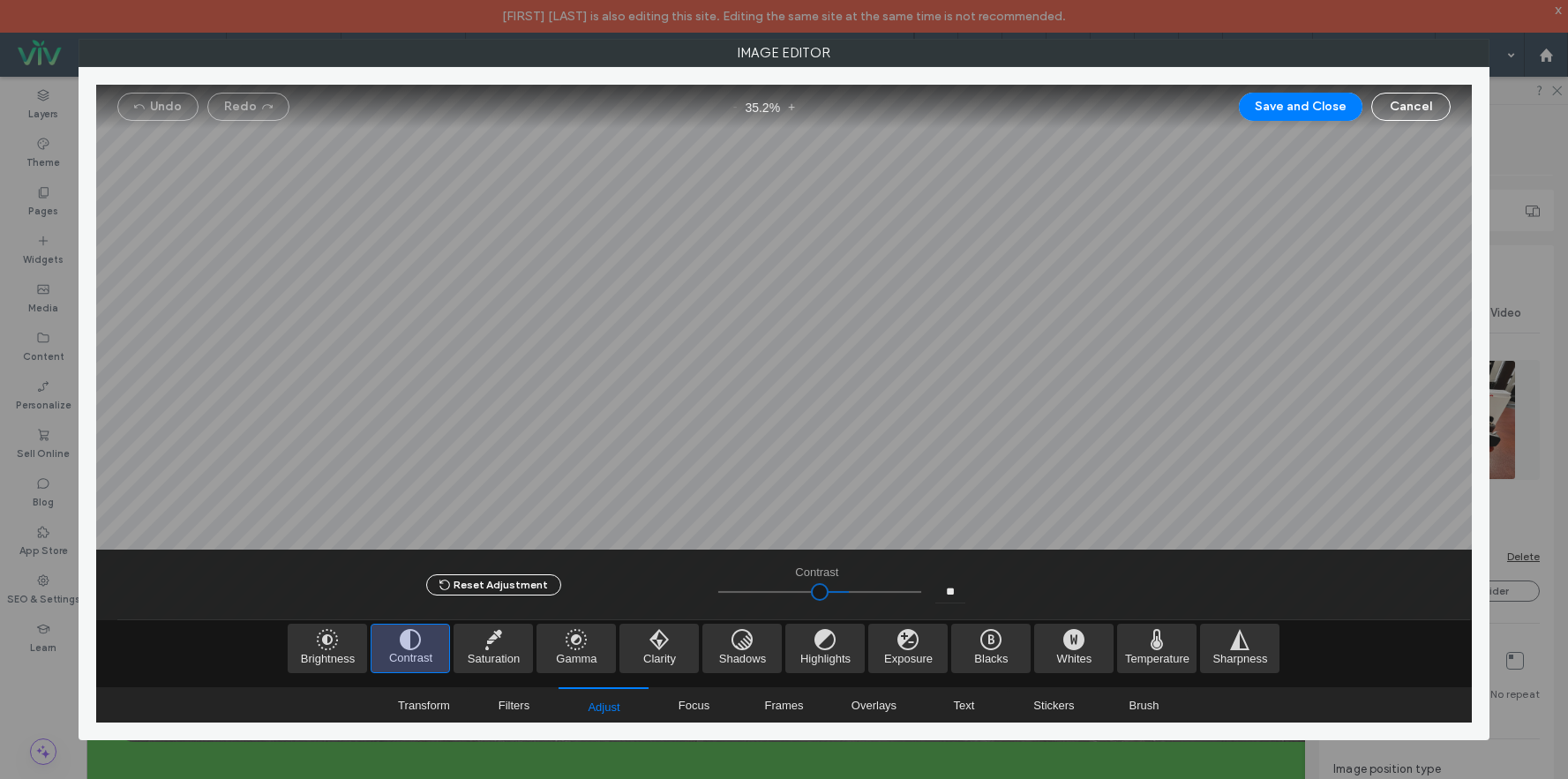 type on "***" 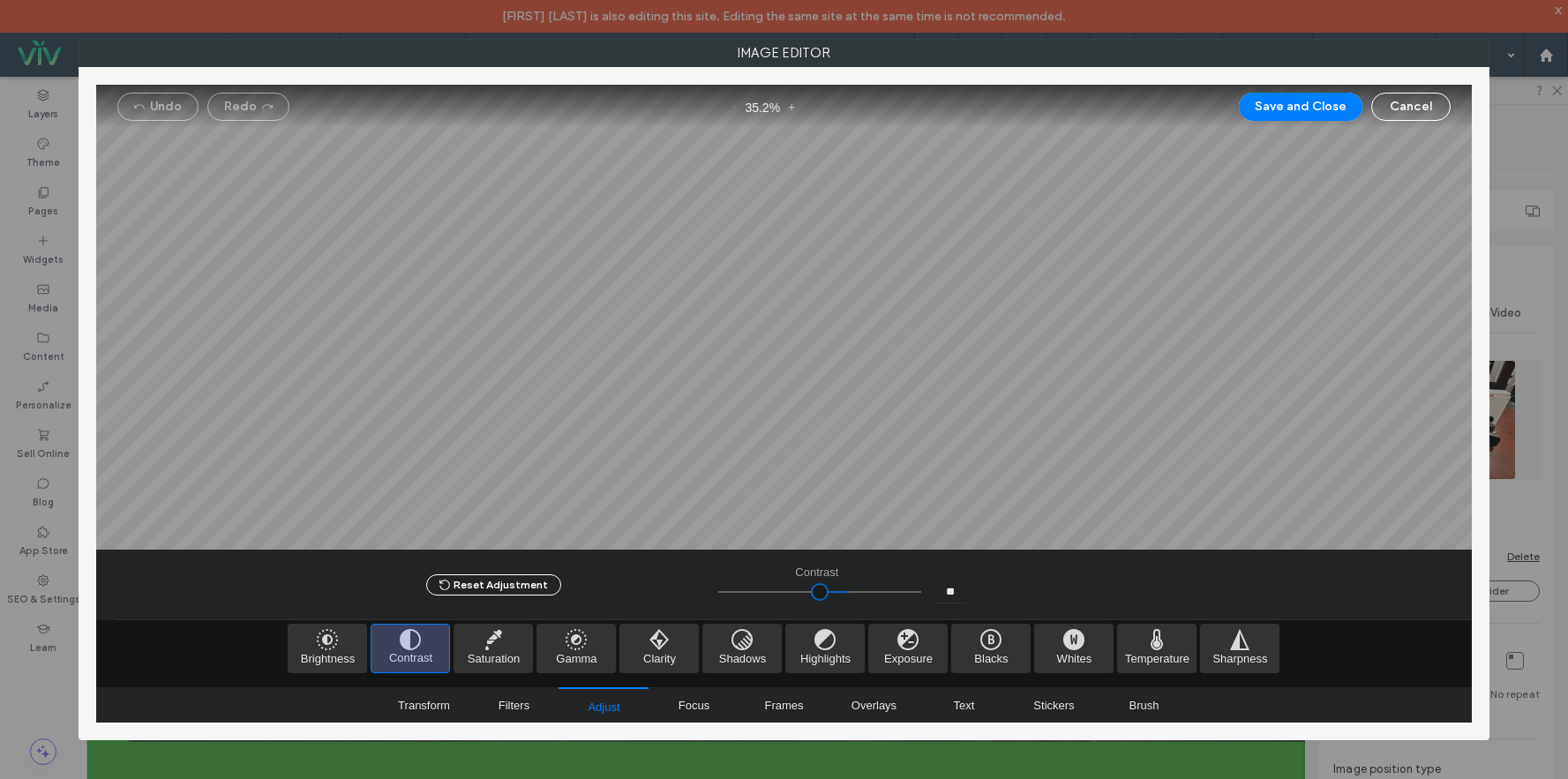 type on "**" 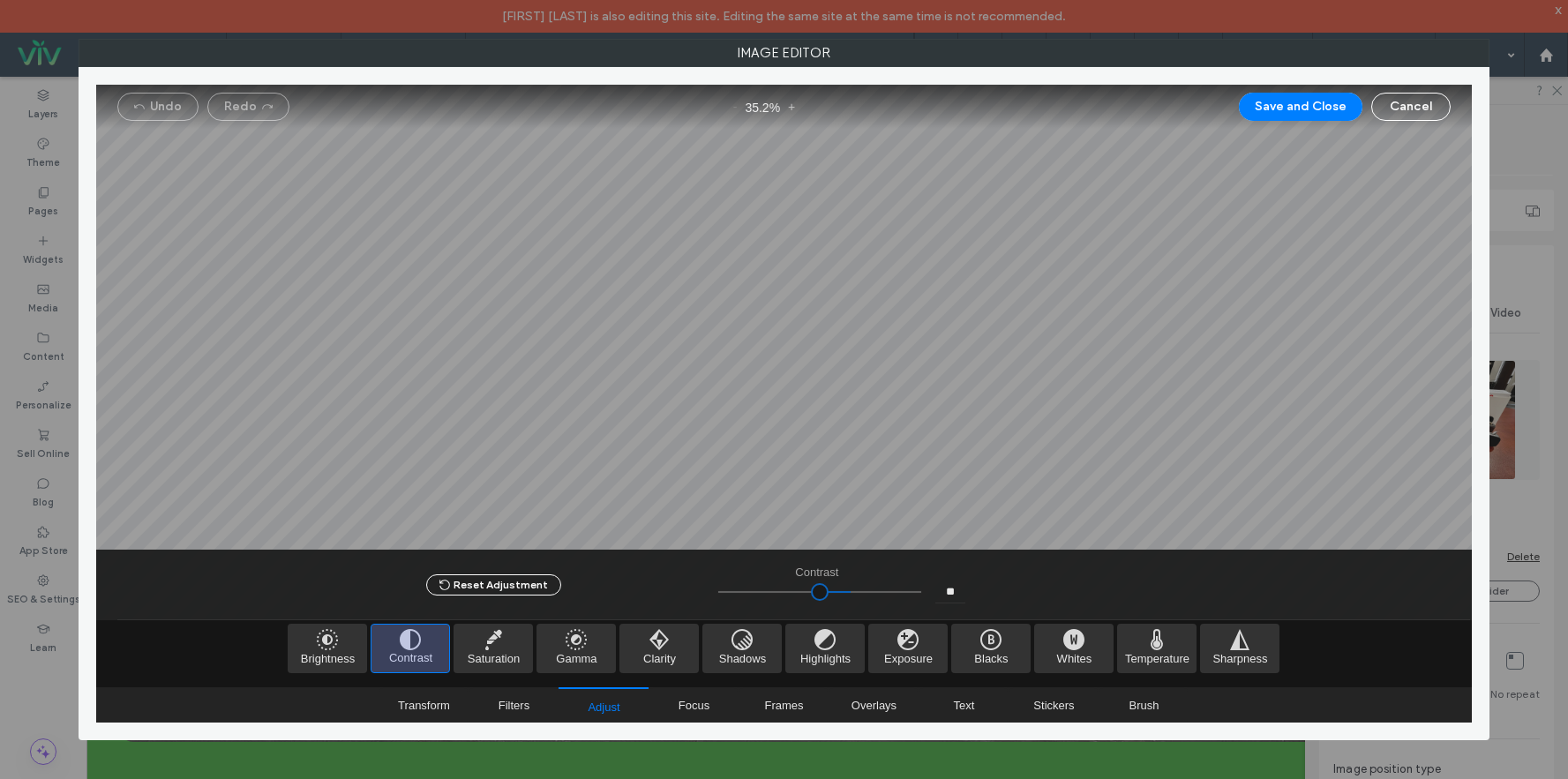 drag, startPoint x: 814, startPoint y: 593, endPoint x: 845, endPoint y: 595, distance: 31.064449 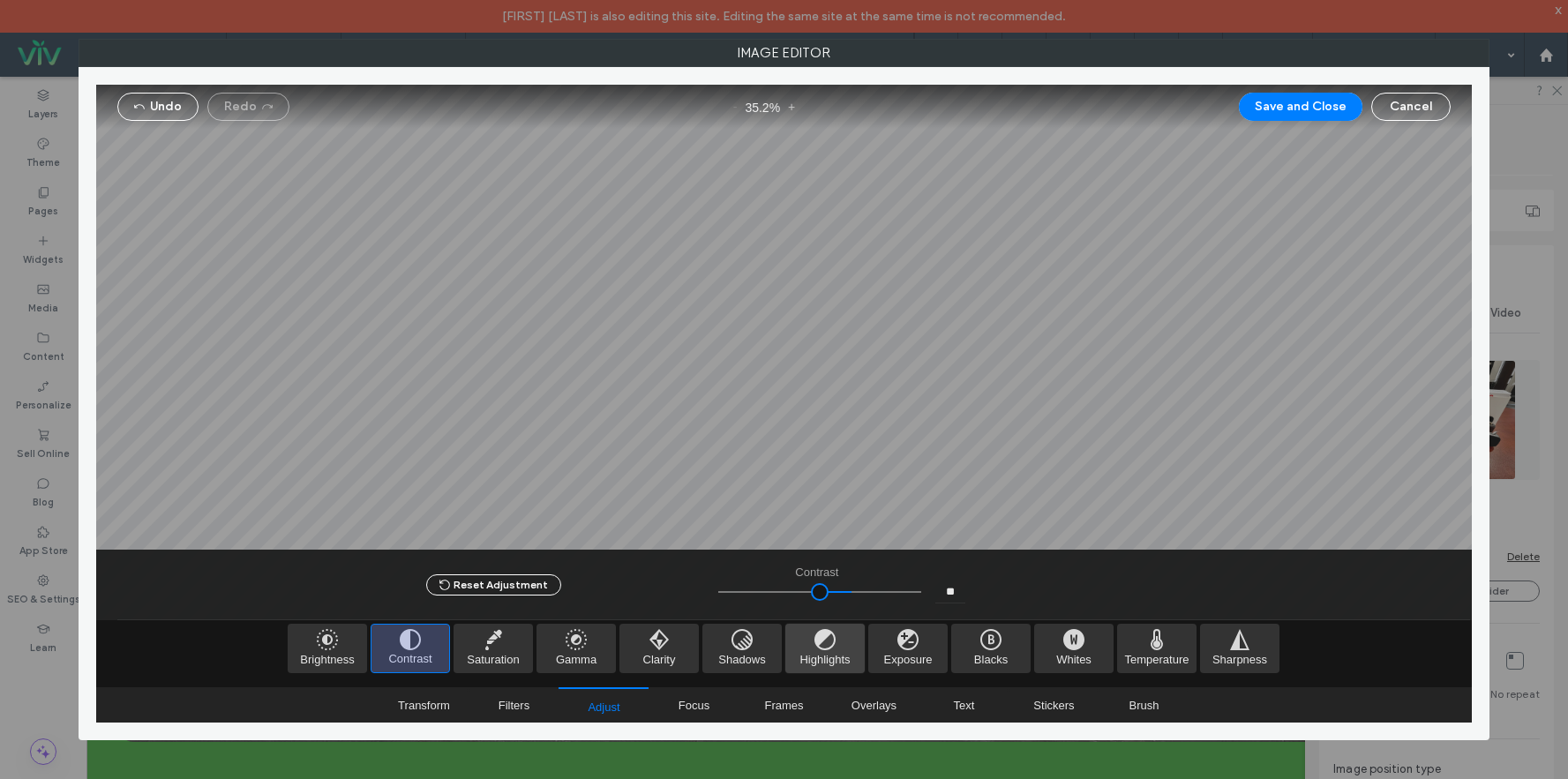 drag, startPoint x: 800, startPoint y: 651, endPoint x: 826, endPoint y: 639, distance: 28.635642 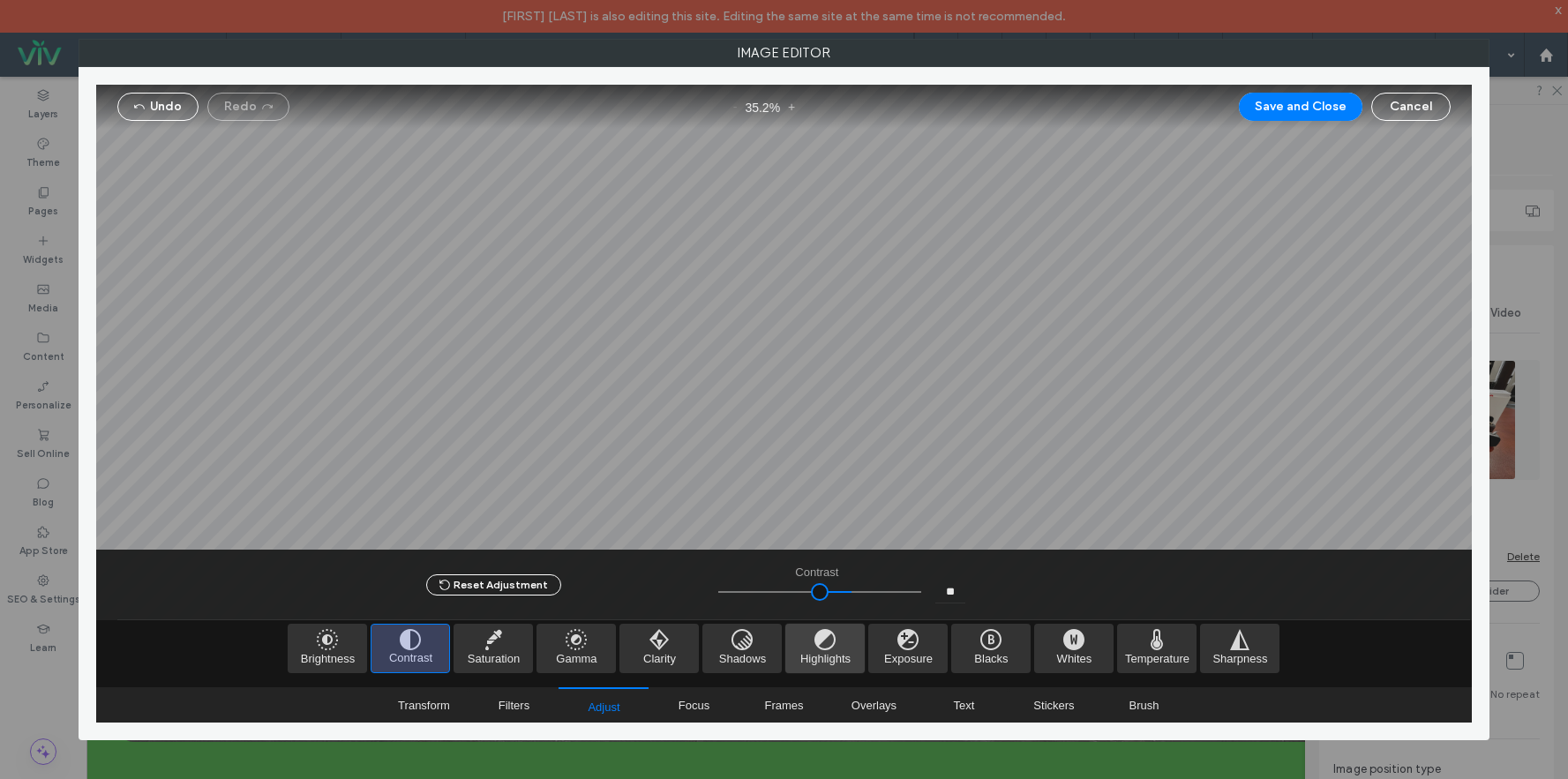 type on "*" 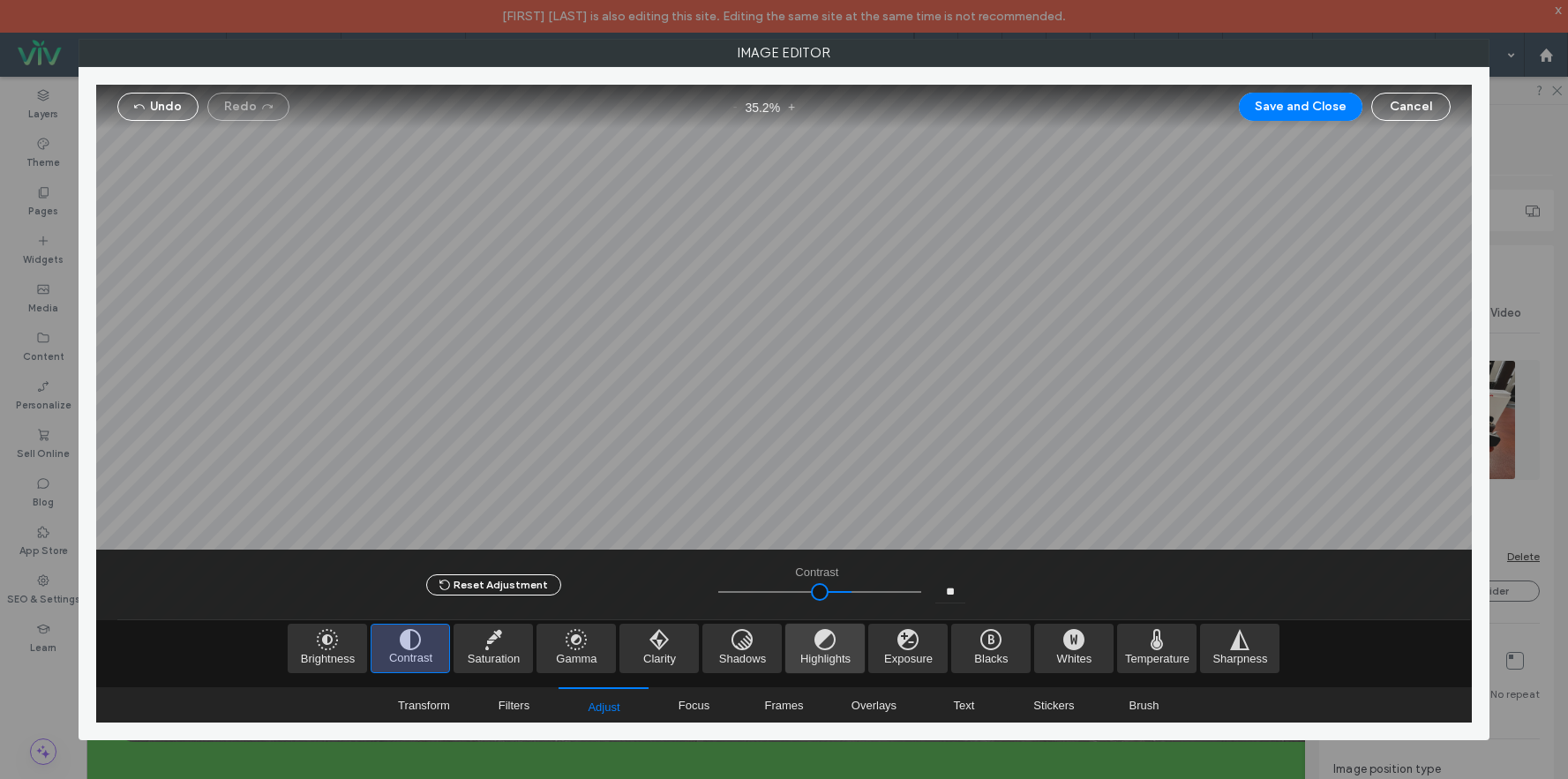 type on "*" 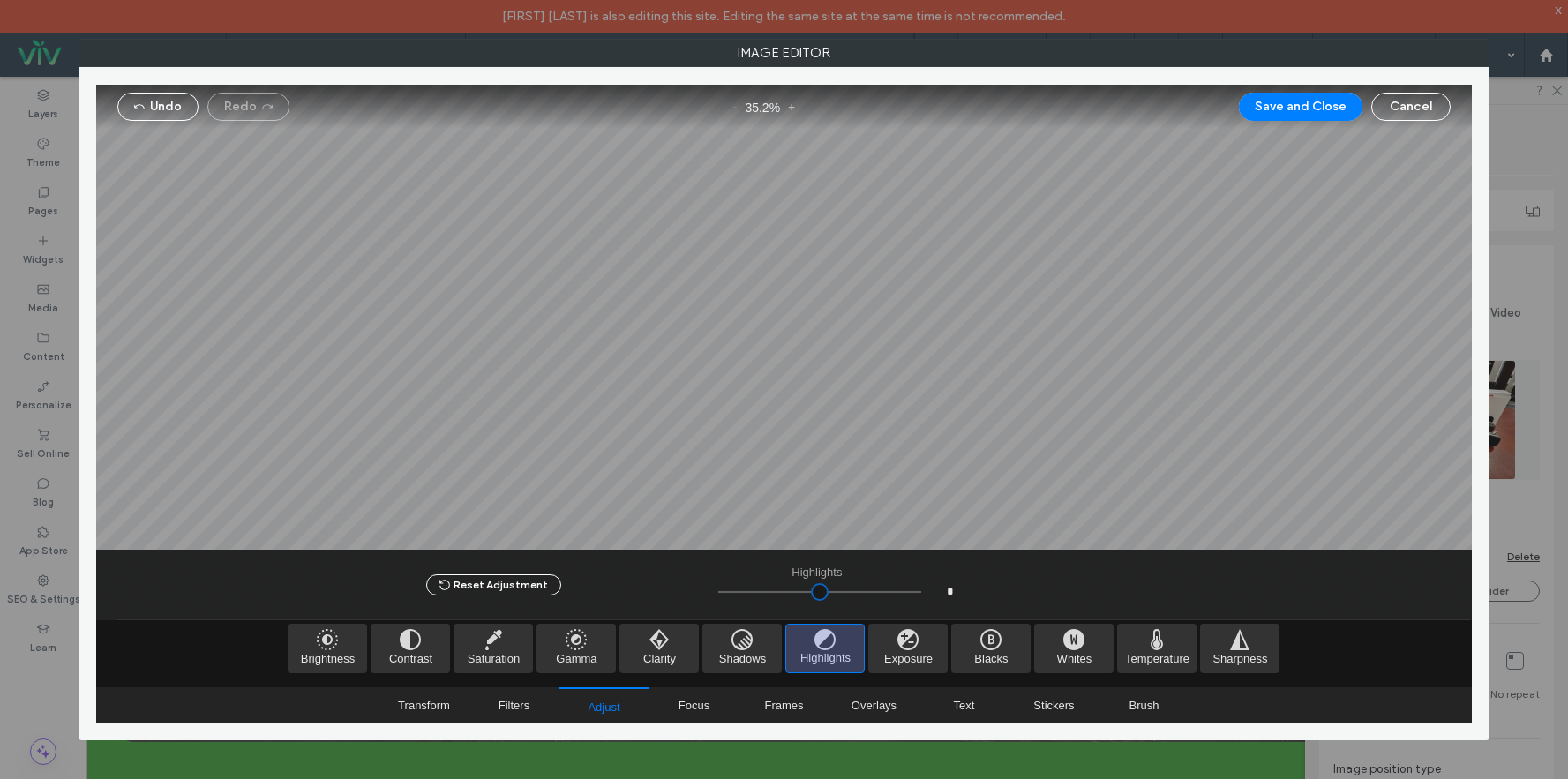 type on "*****" 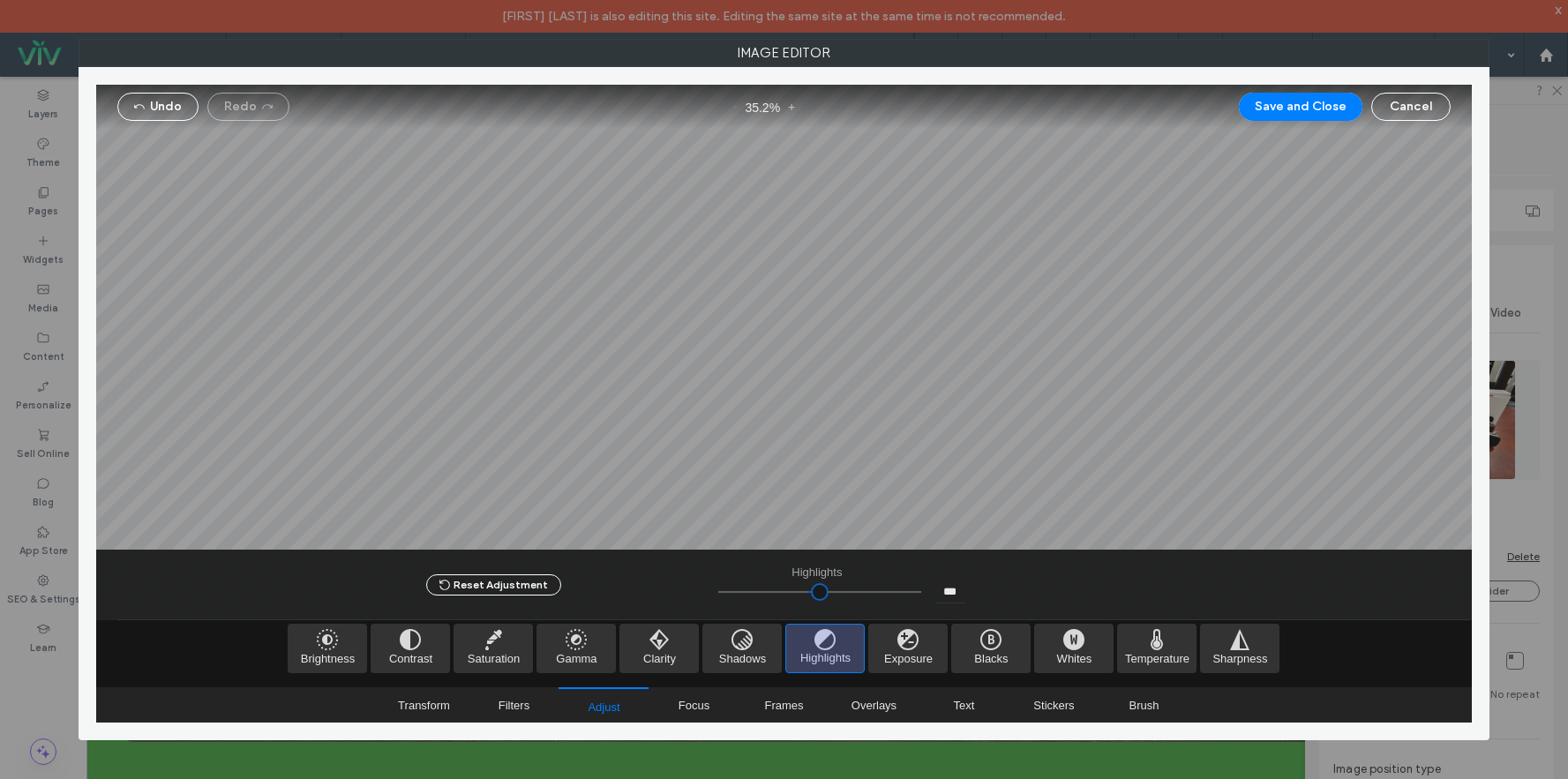 type on "*****" 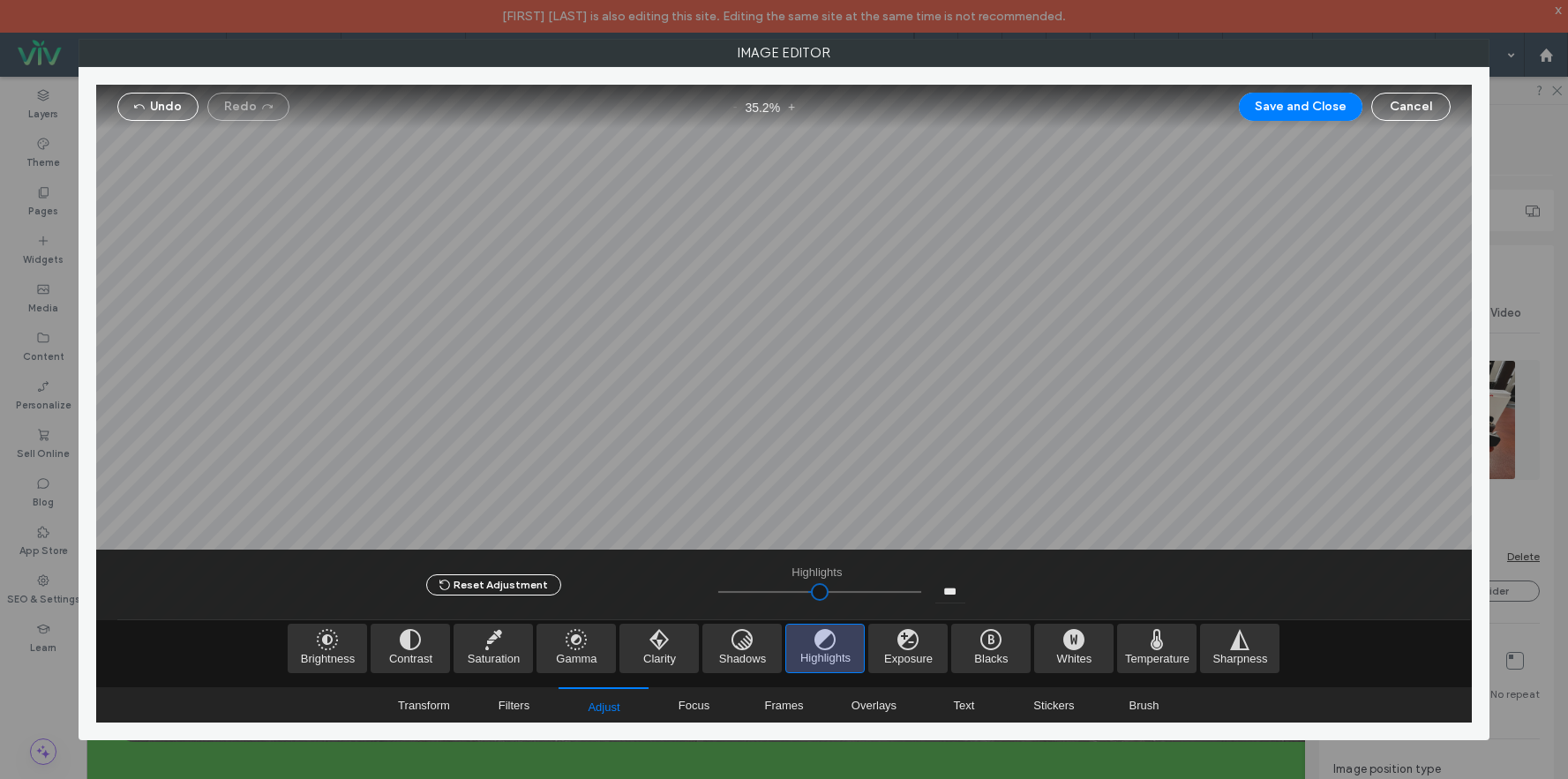 type on "*****" 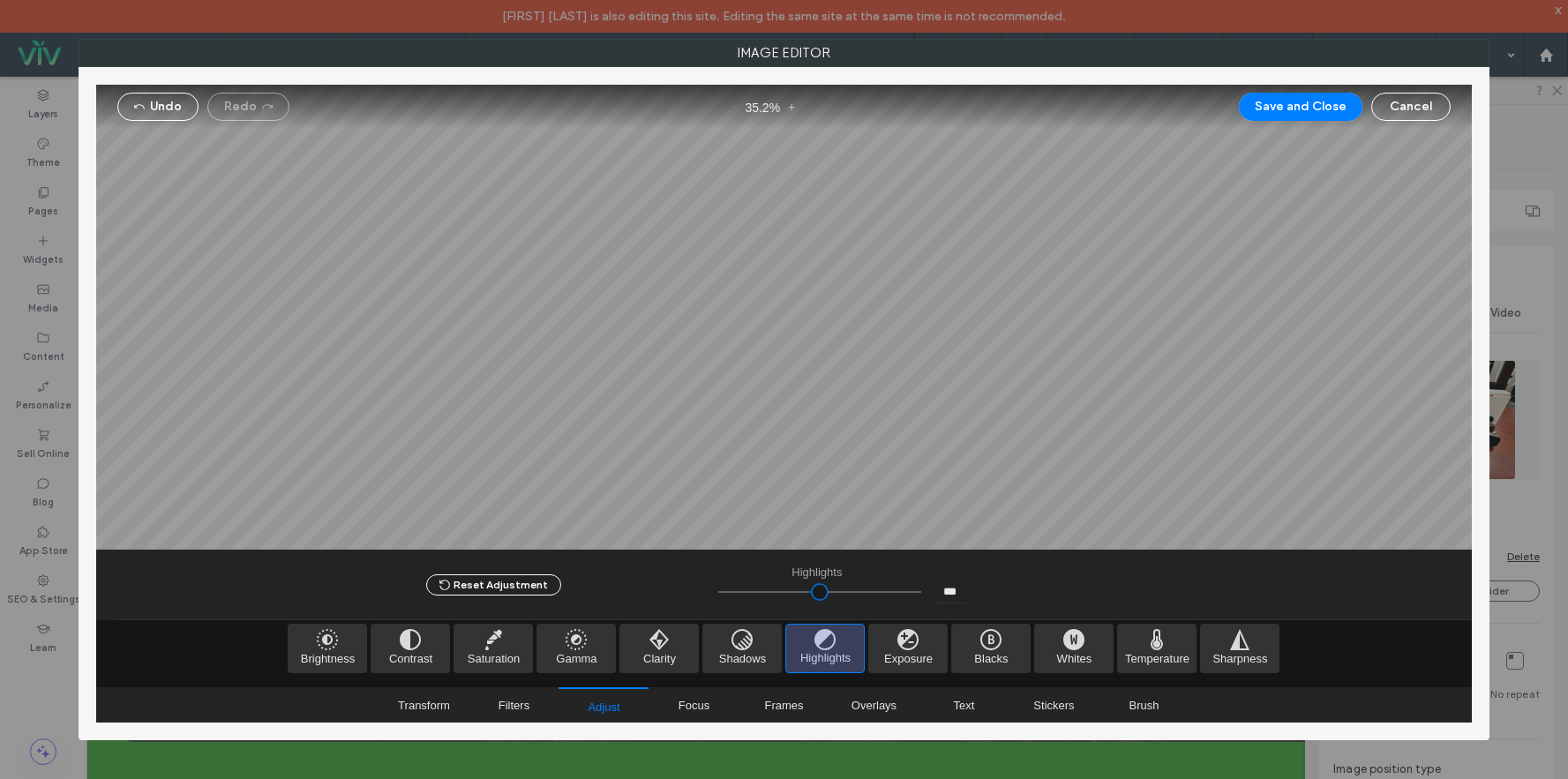 type on "***" 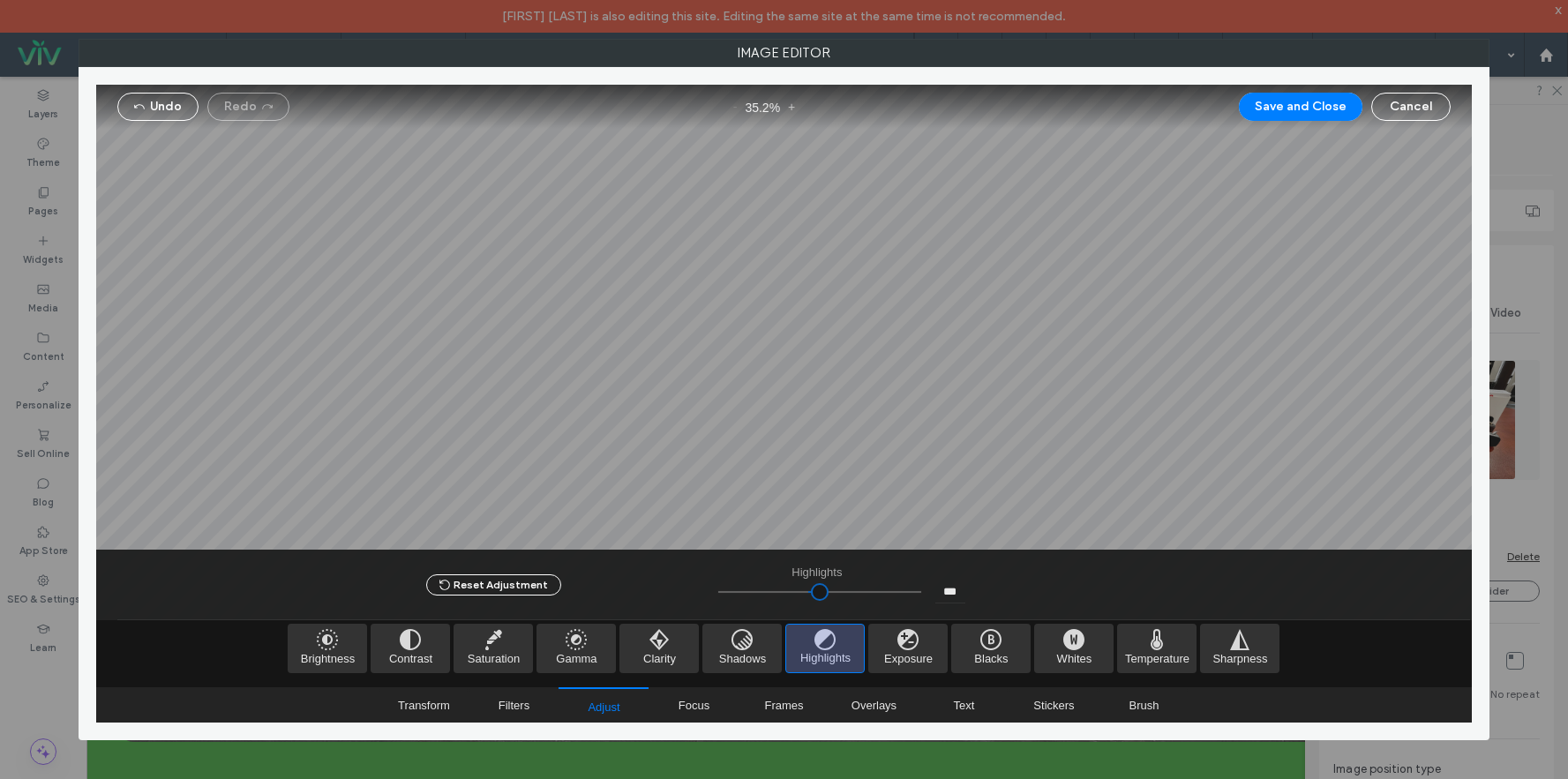 type on "*****" 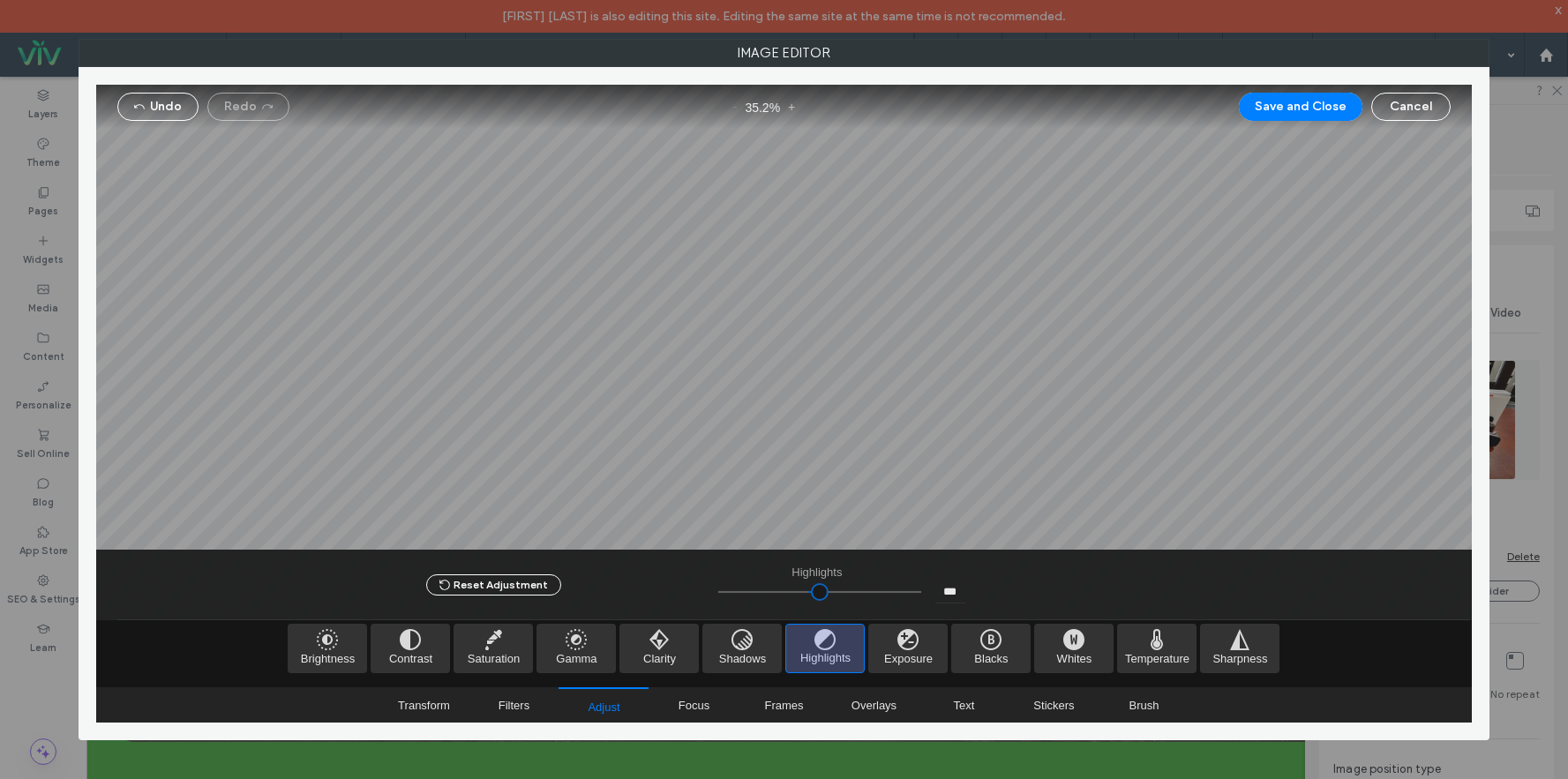 type on "***" 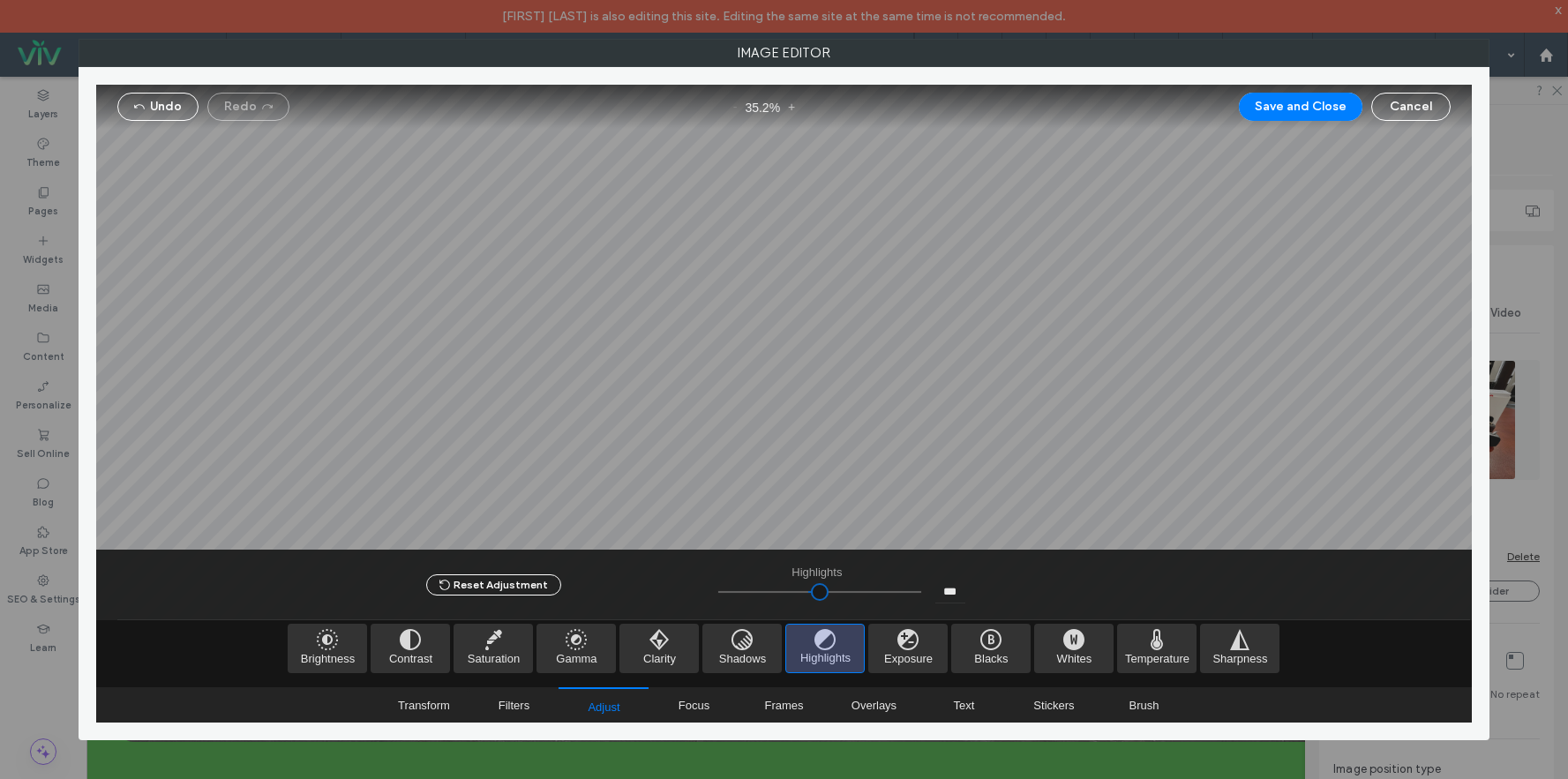 type on "*****" 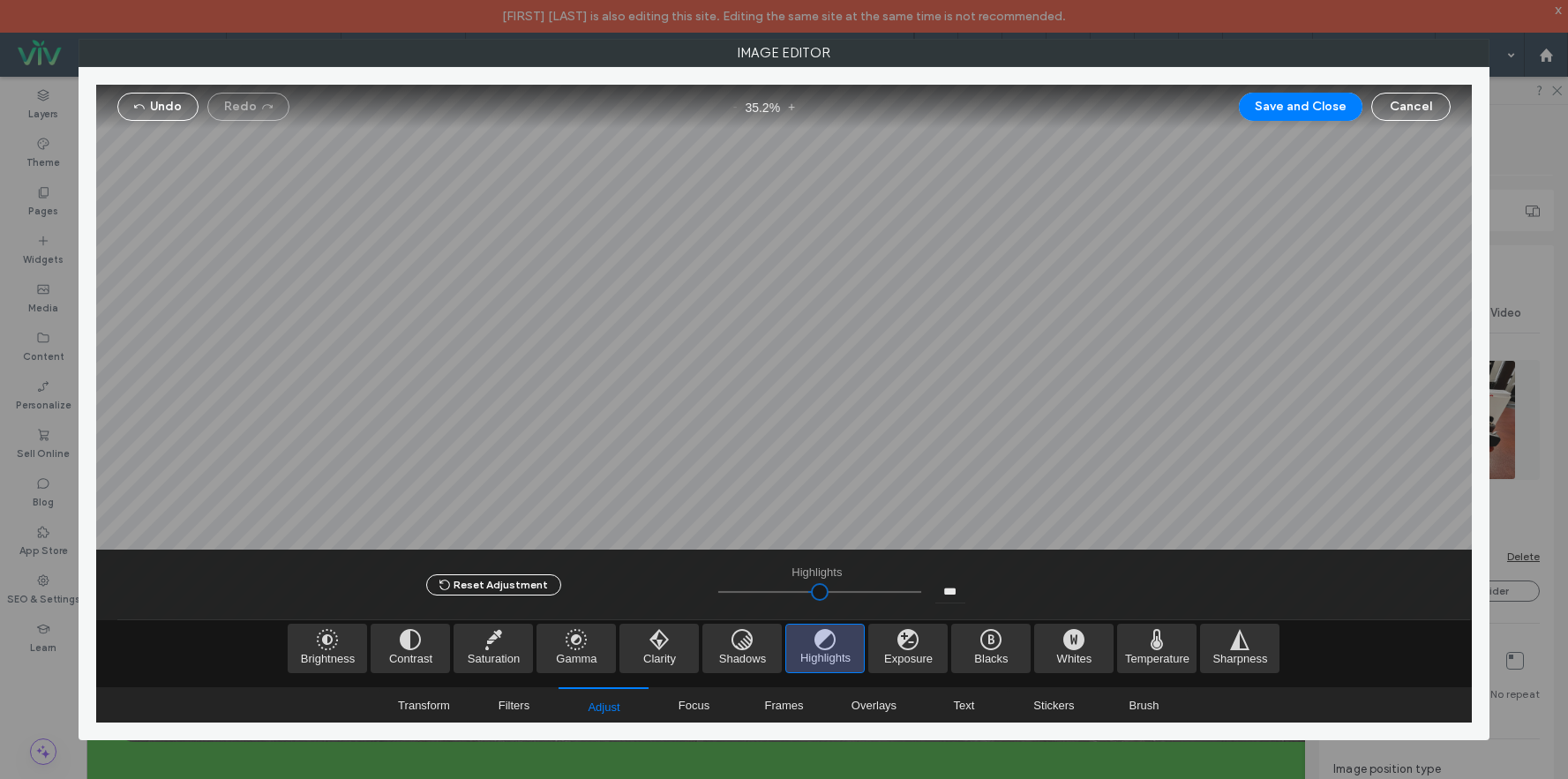 type on "***" 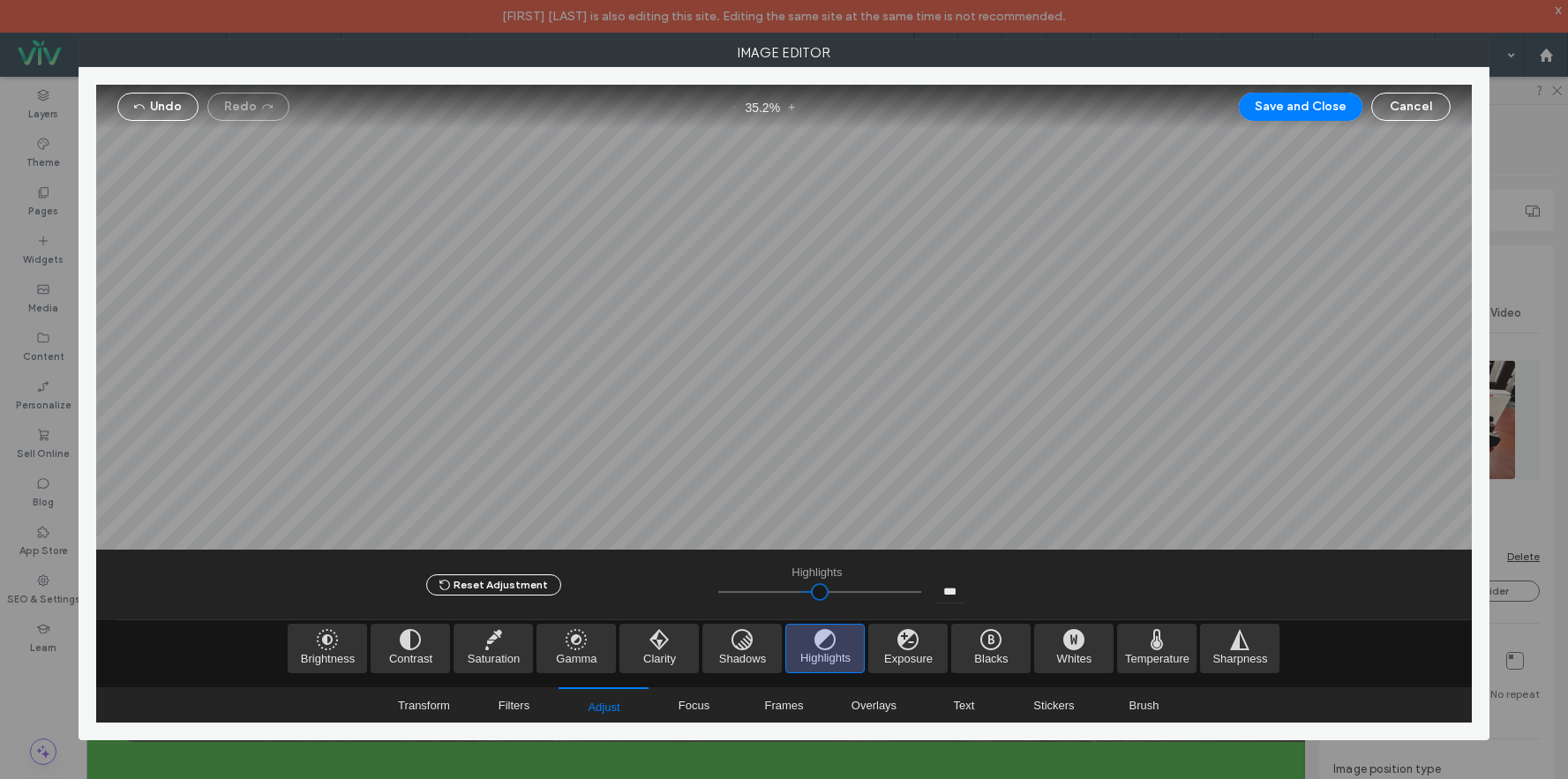 type on "*****" 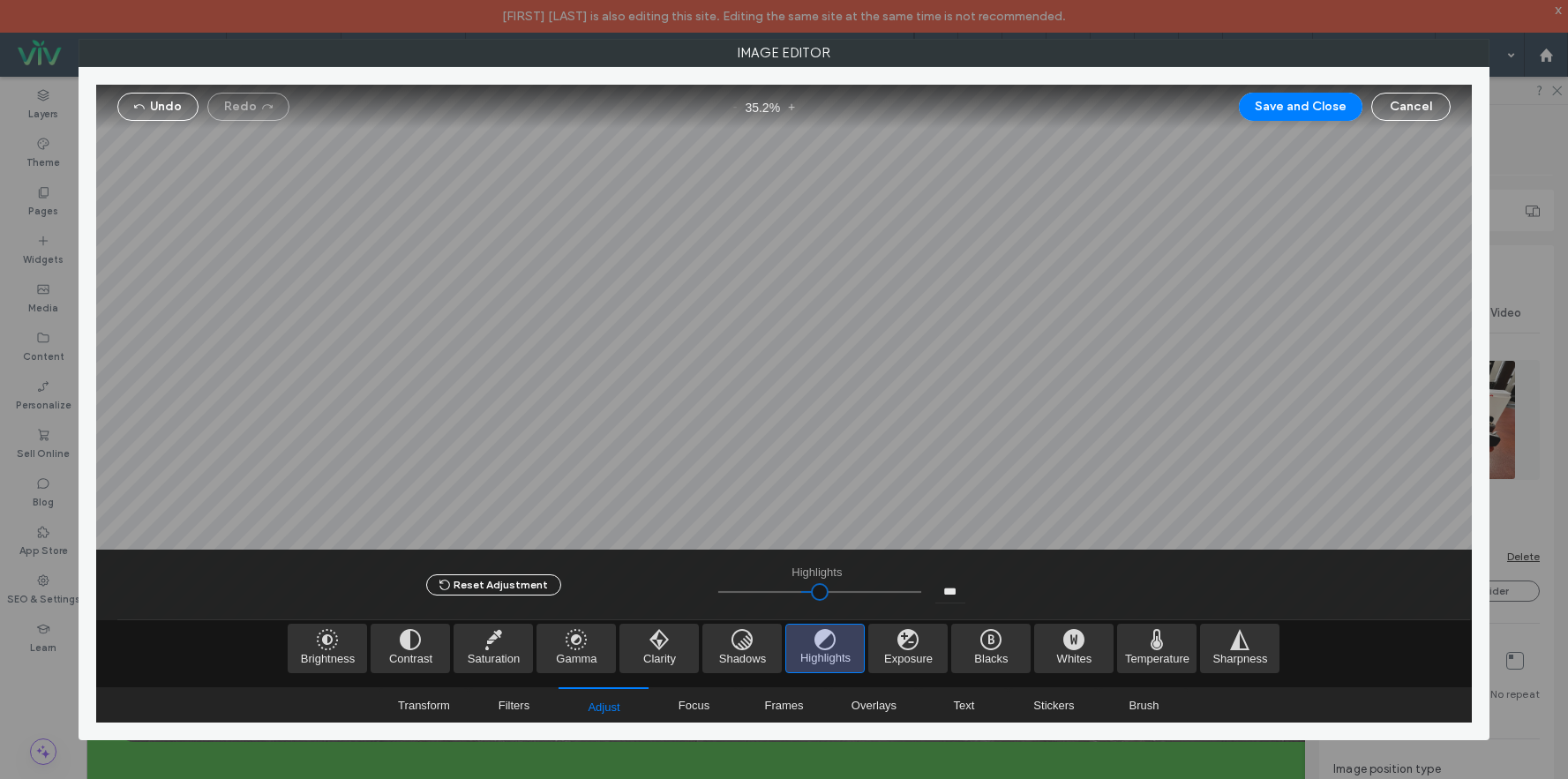 type on "***" 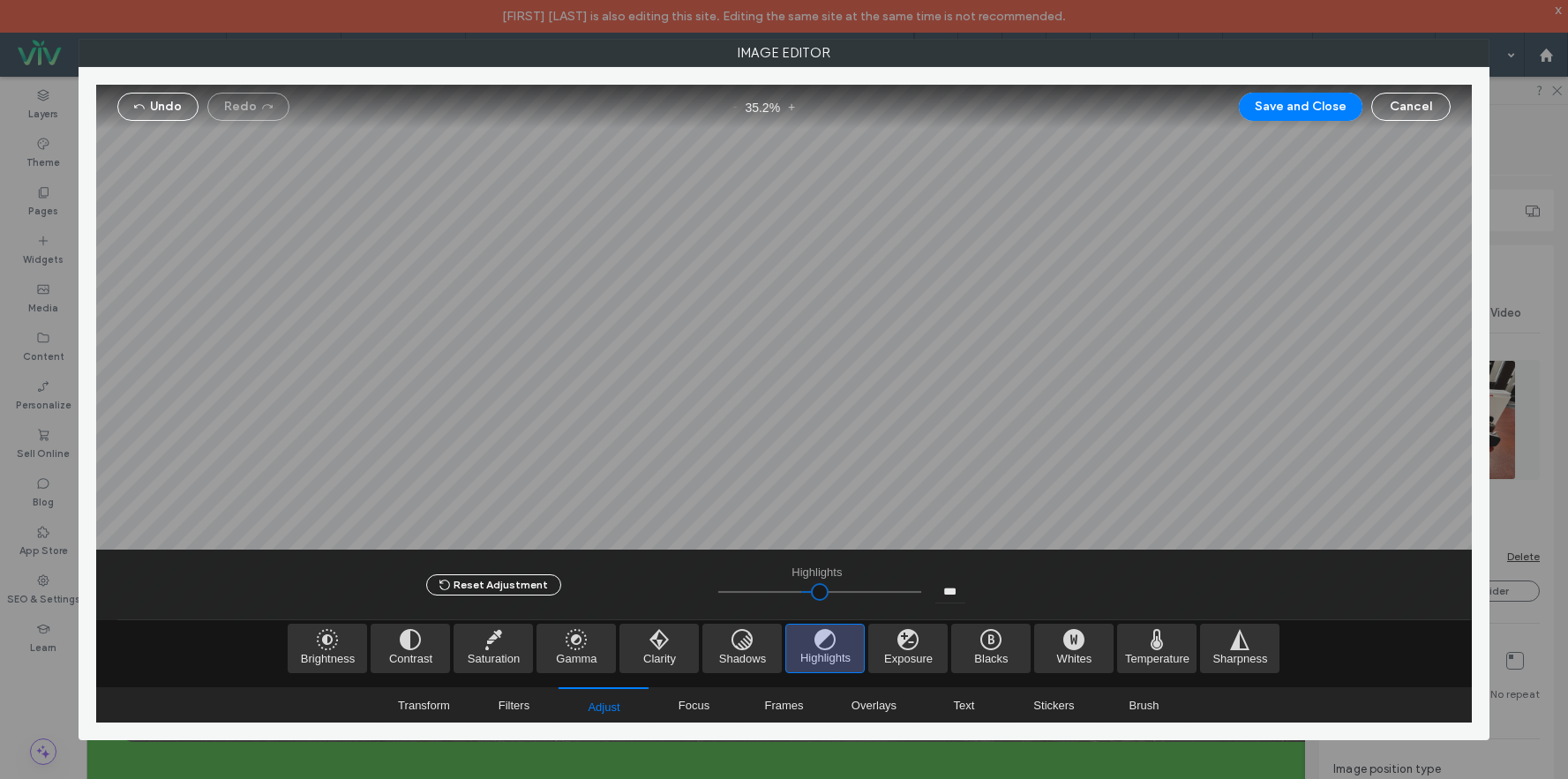 type on "****" 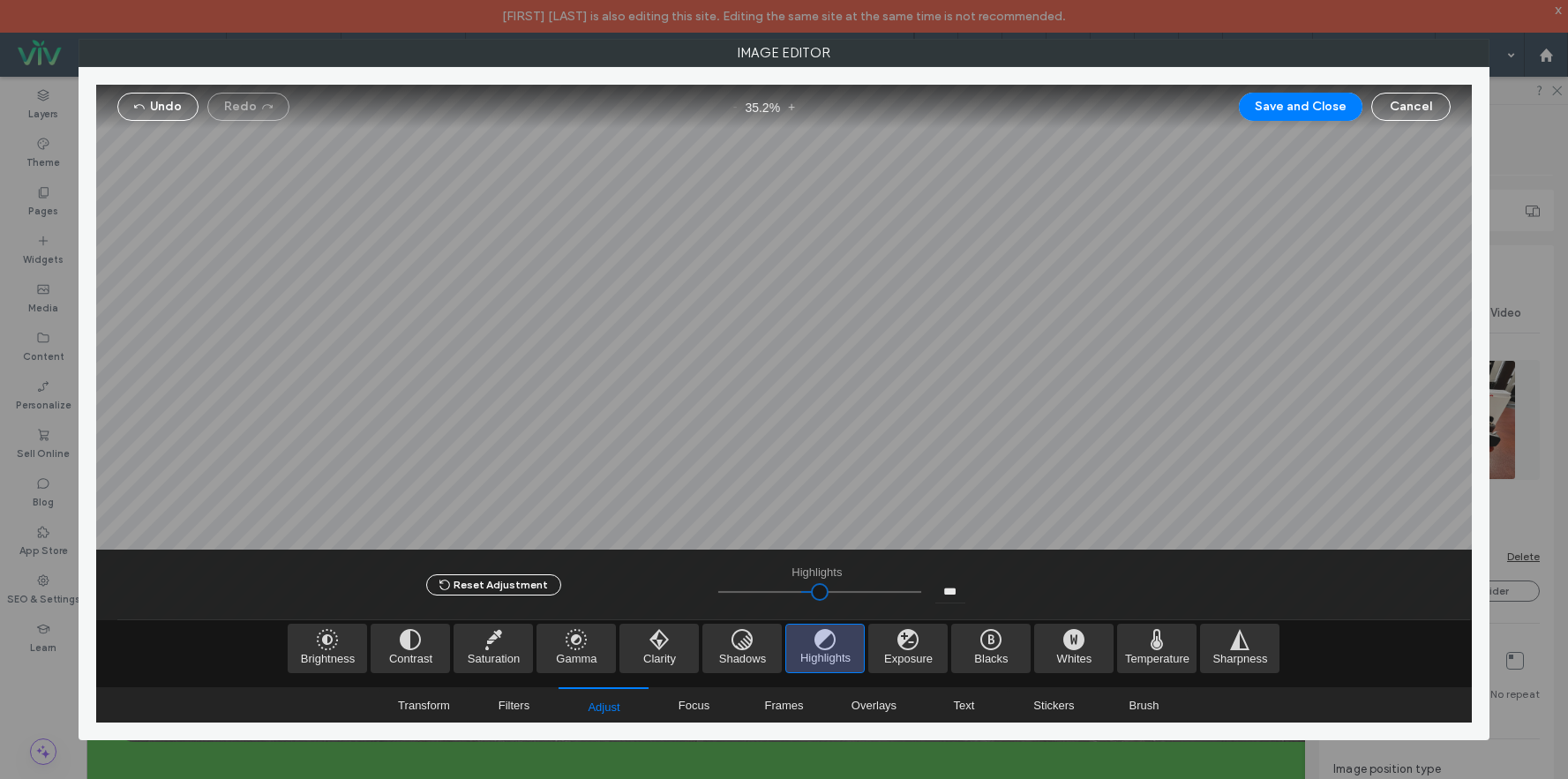 type on "***" 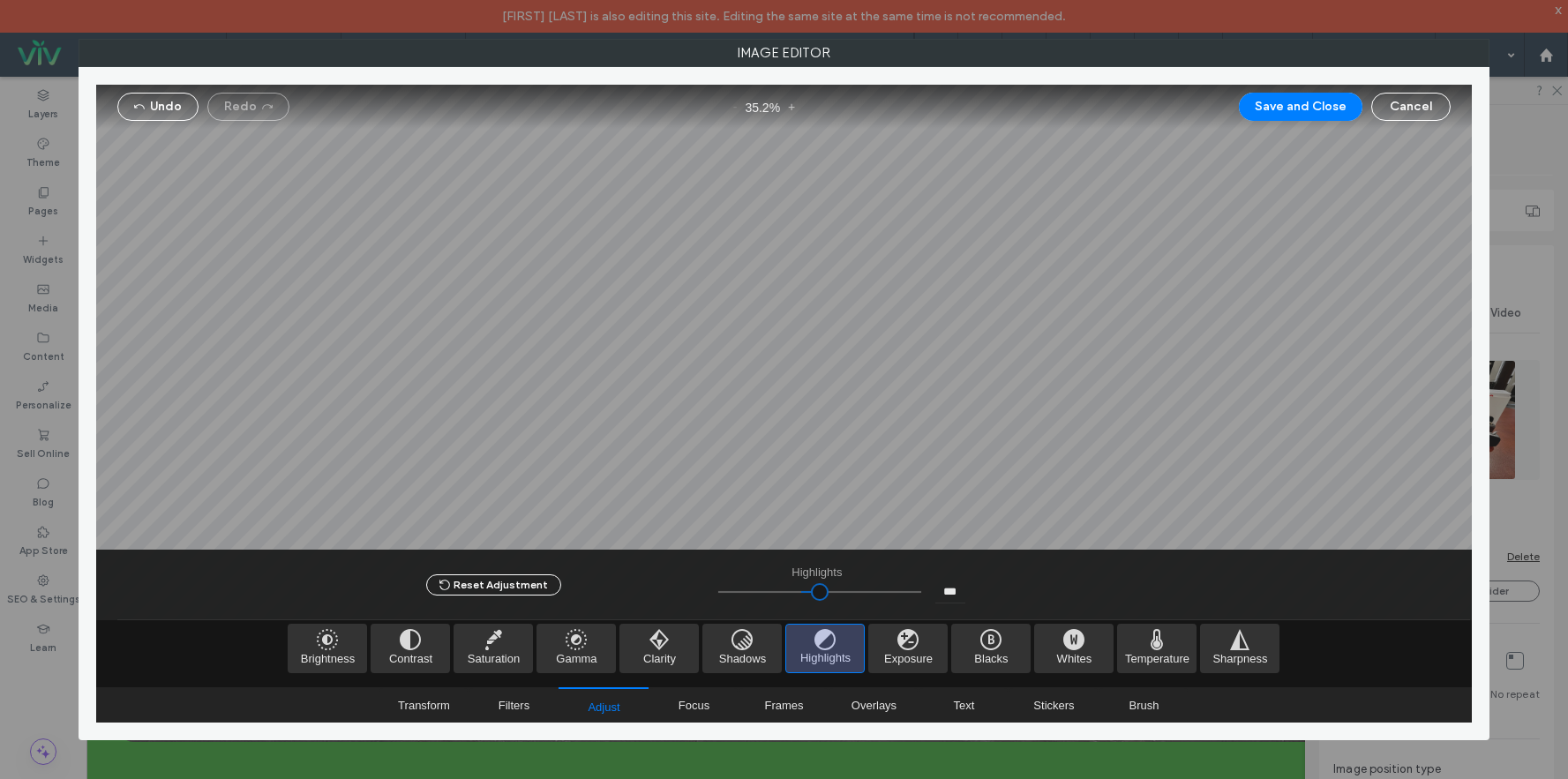 type on "*****" 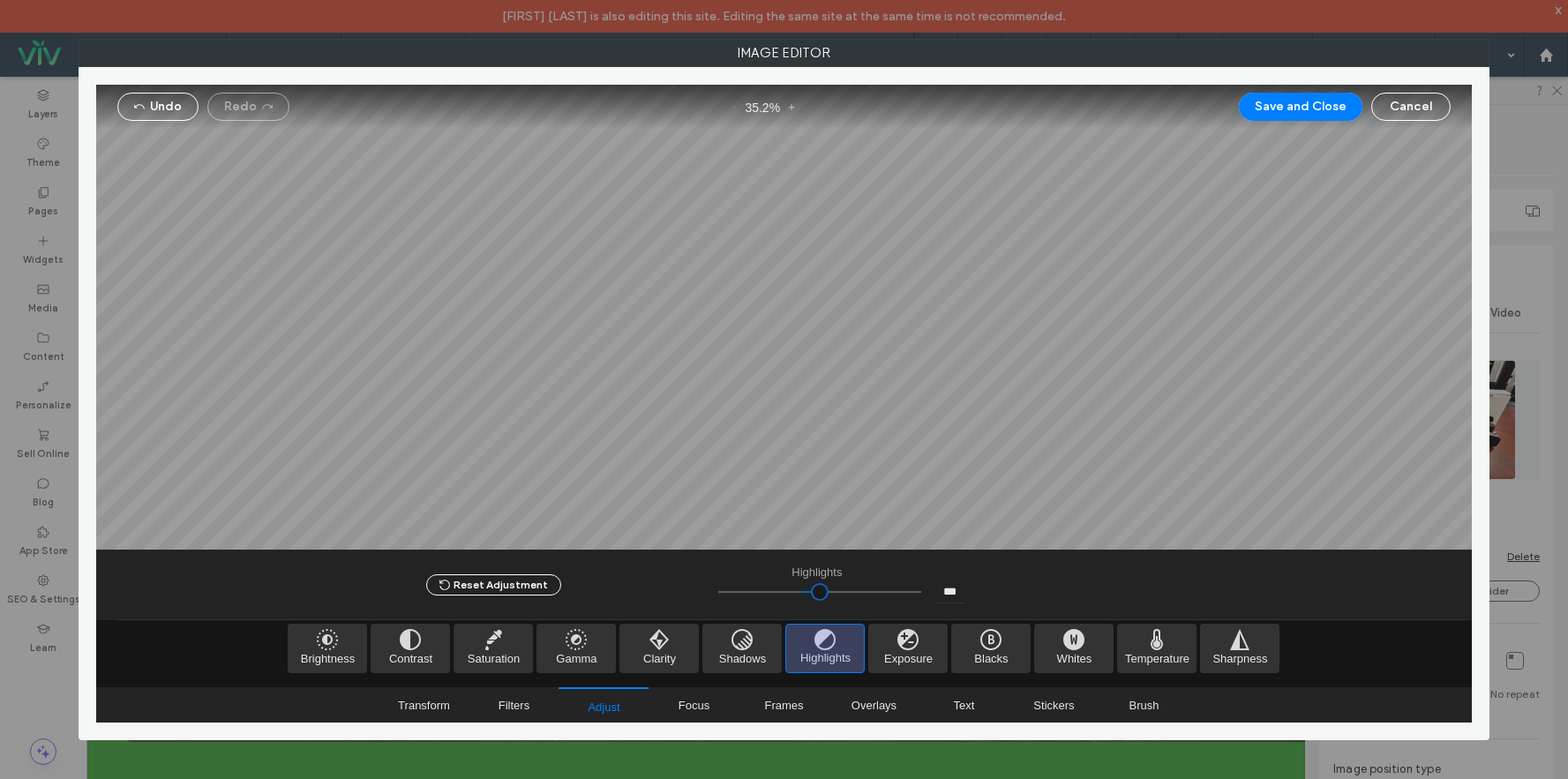 type 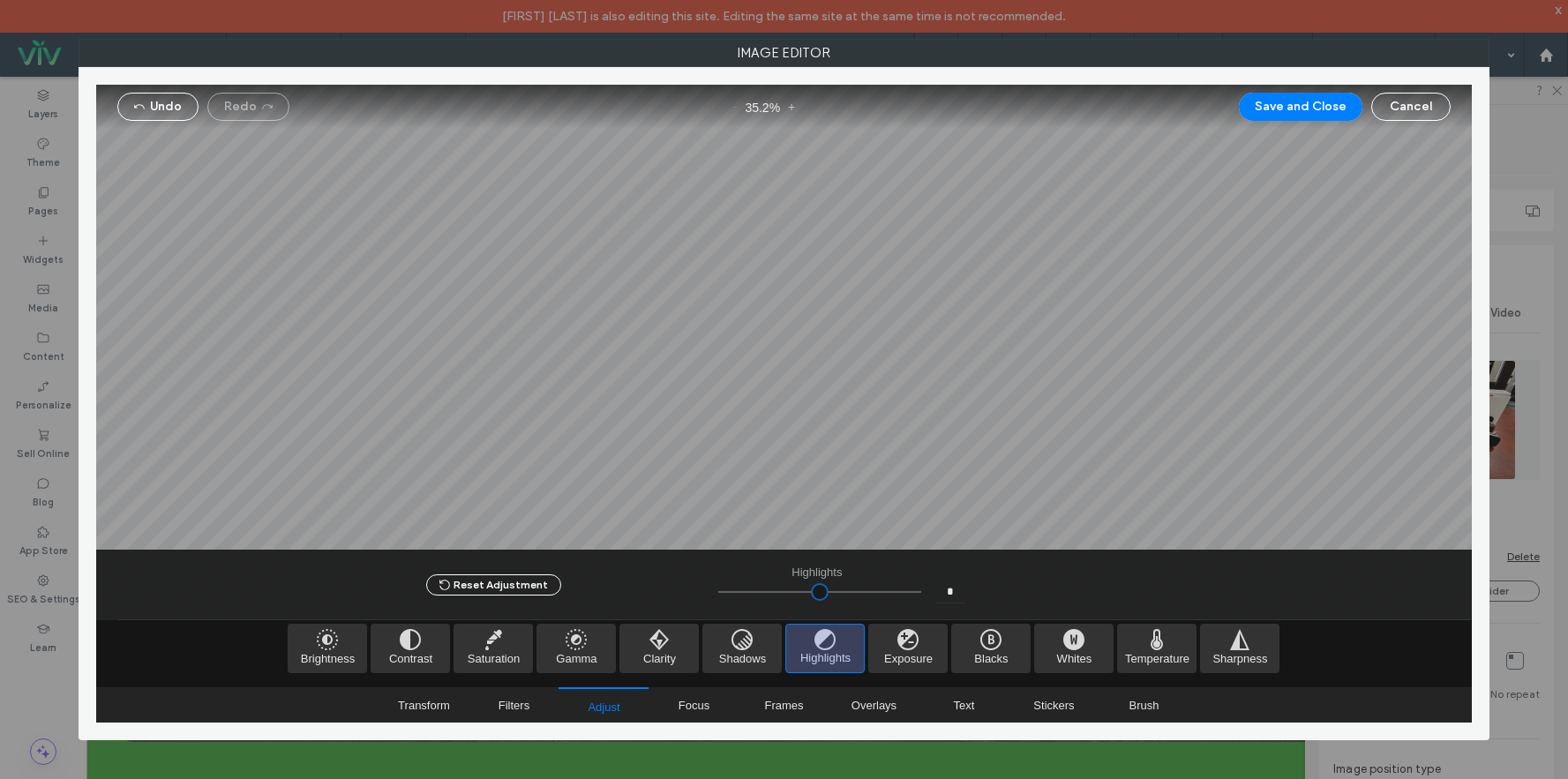 click at bounding box center (820, 592) 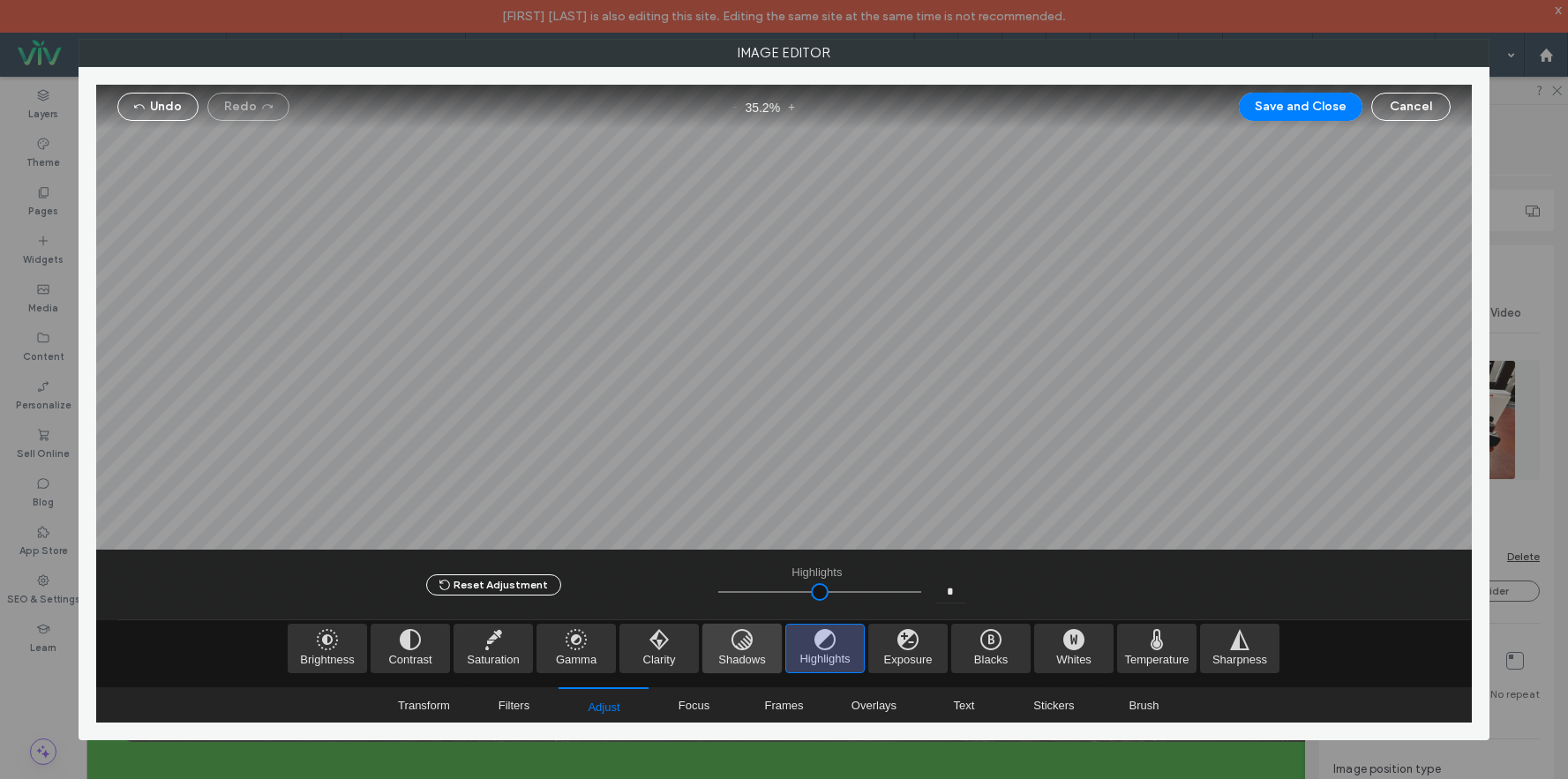 click at bounding box center (742, 648) 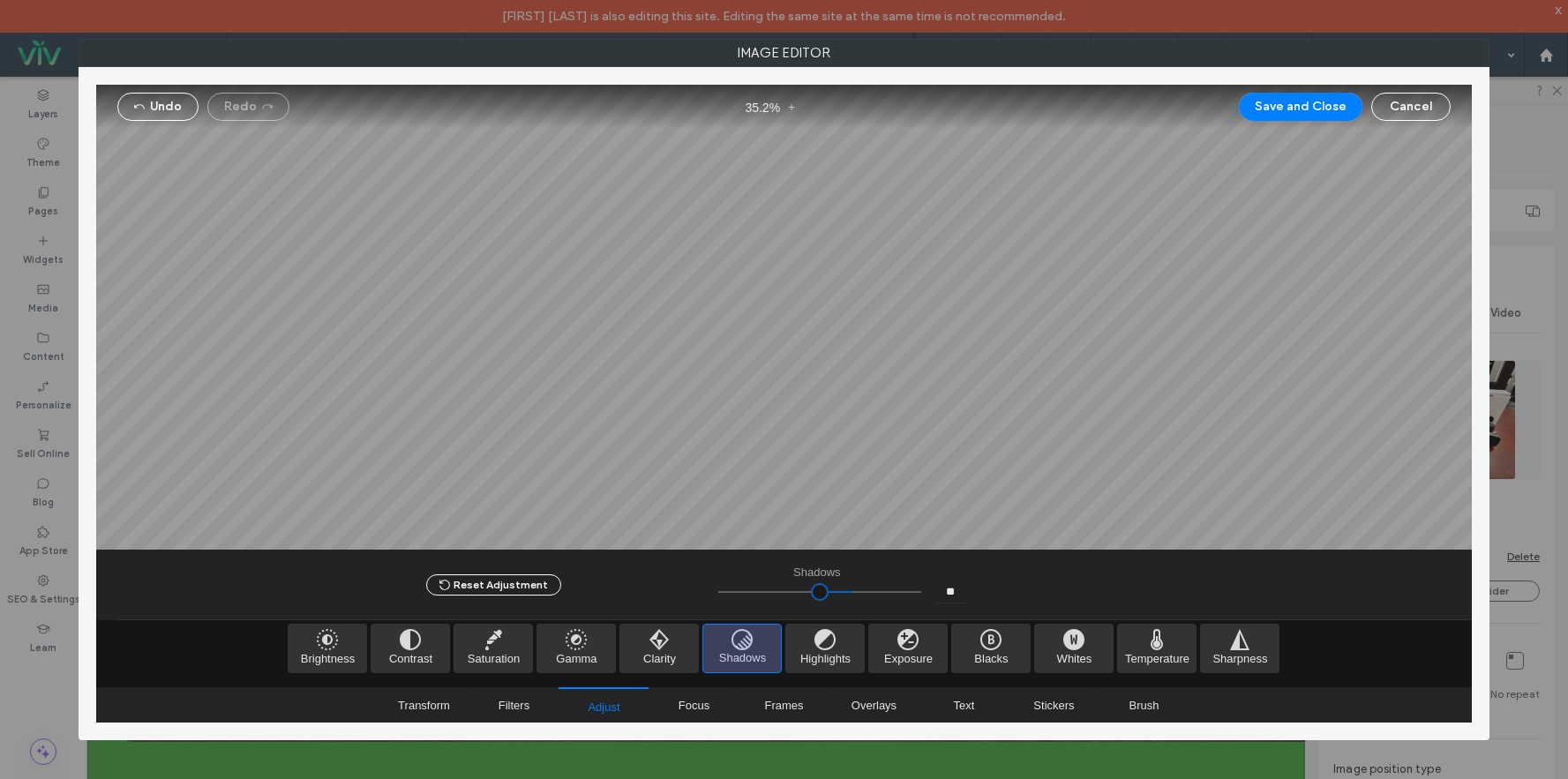 drag, startPoint x: 814, startPoint y: 590, endPoint x: 846, endPoint y: 600, distance: 33.52611 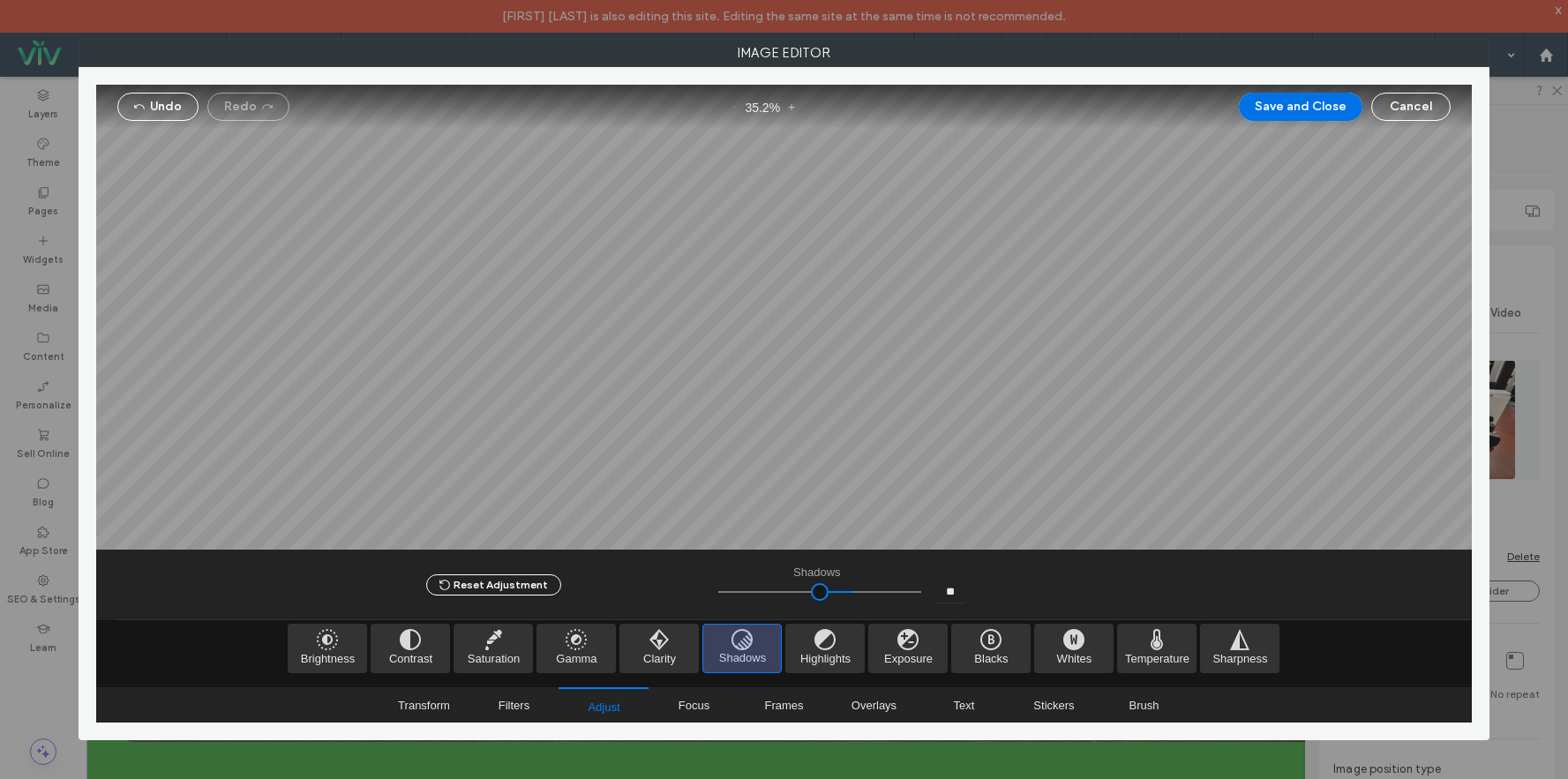 click on "Save and Close" at bounding box center (1301, 107) 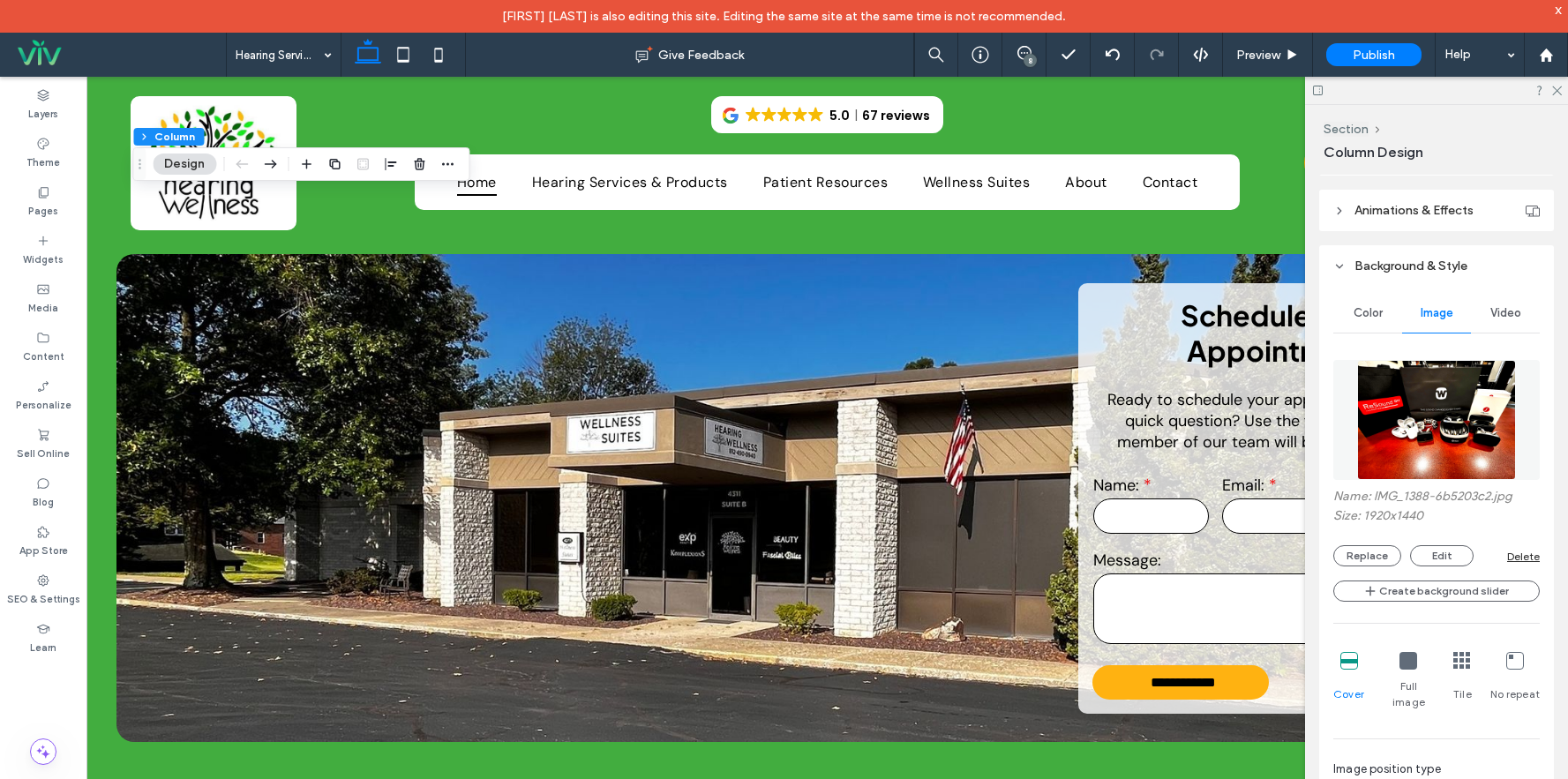 click at bounding box center (1408, 661) 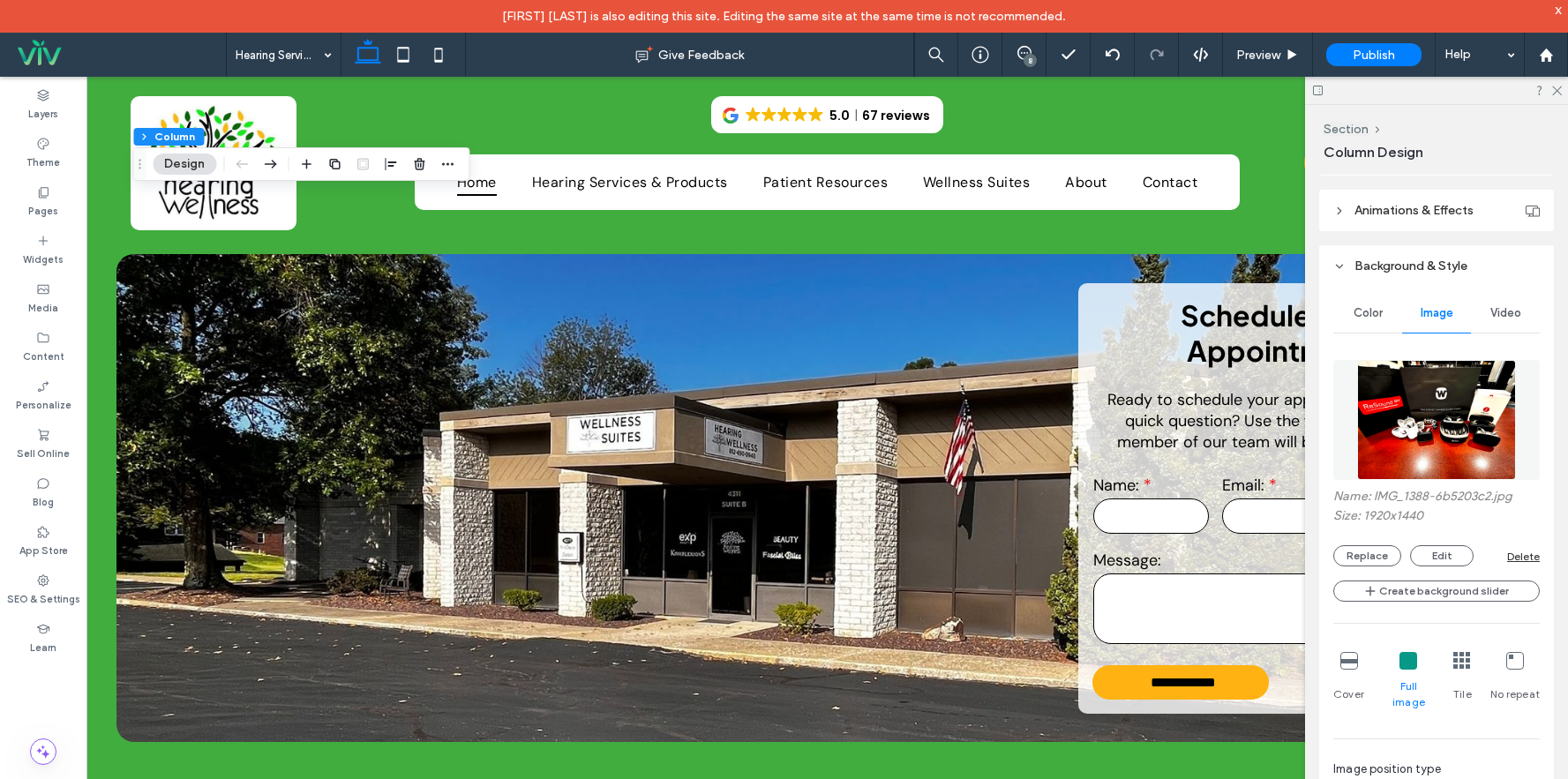 click at bounding box center (1437, 90) 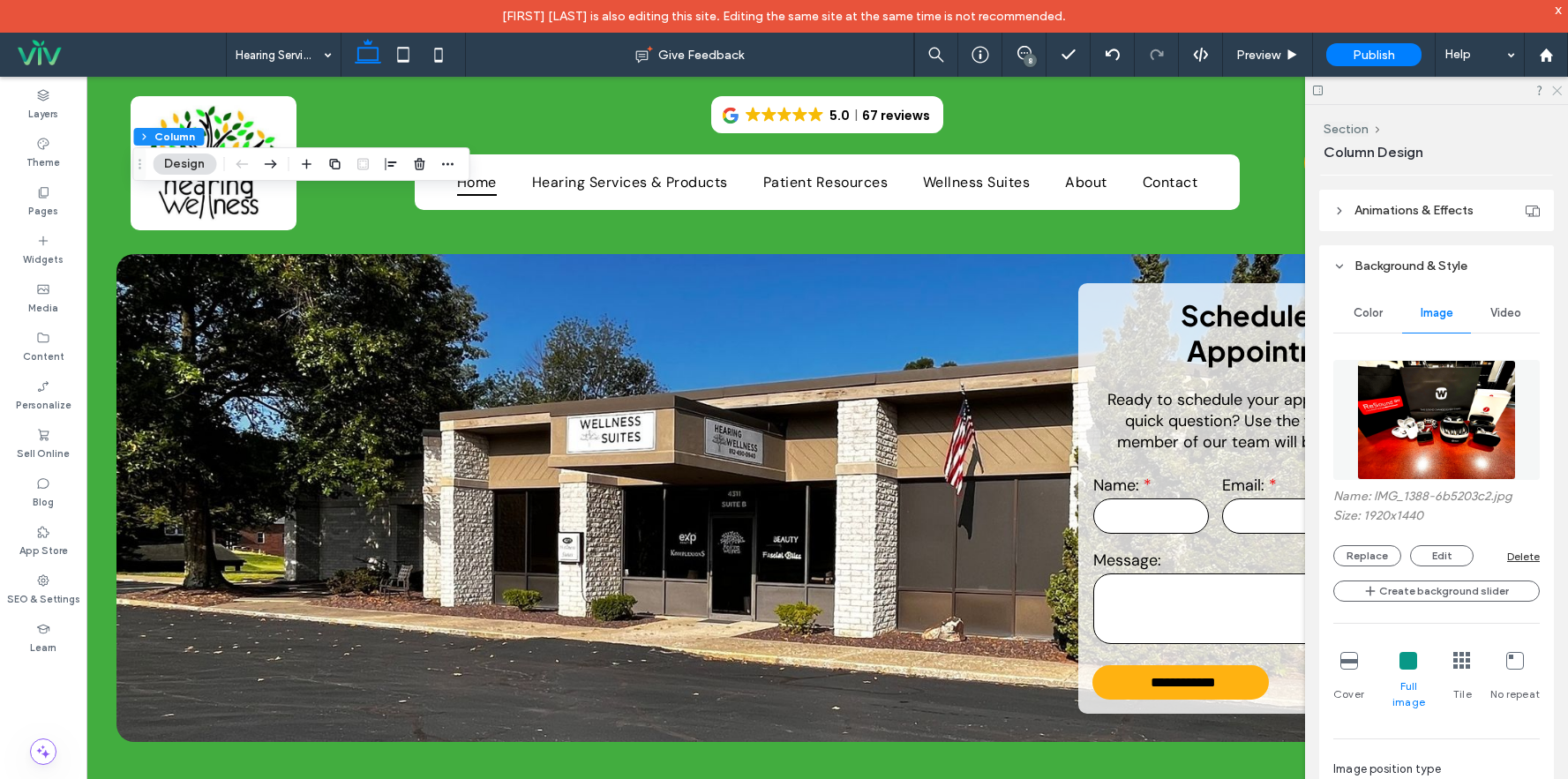 click 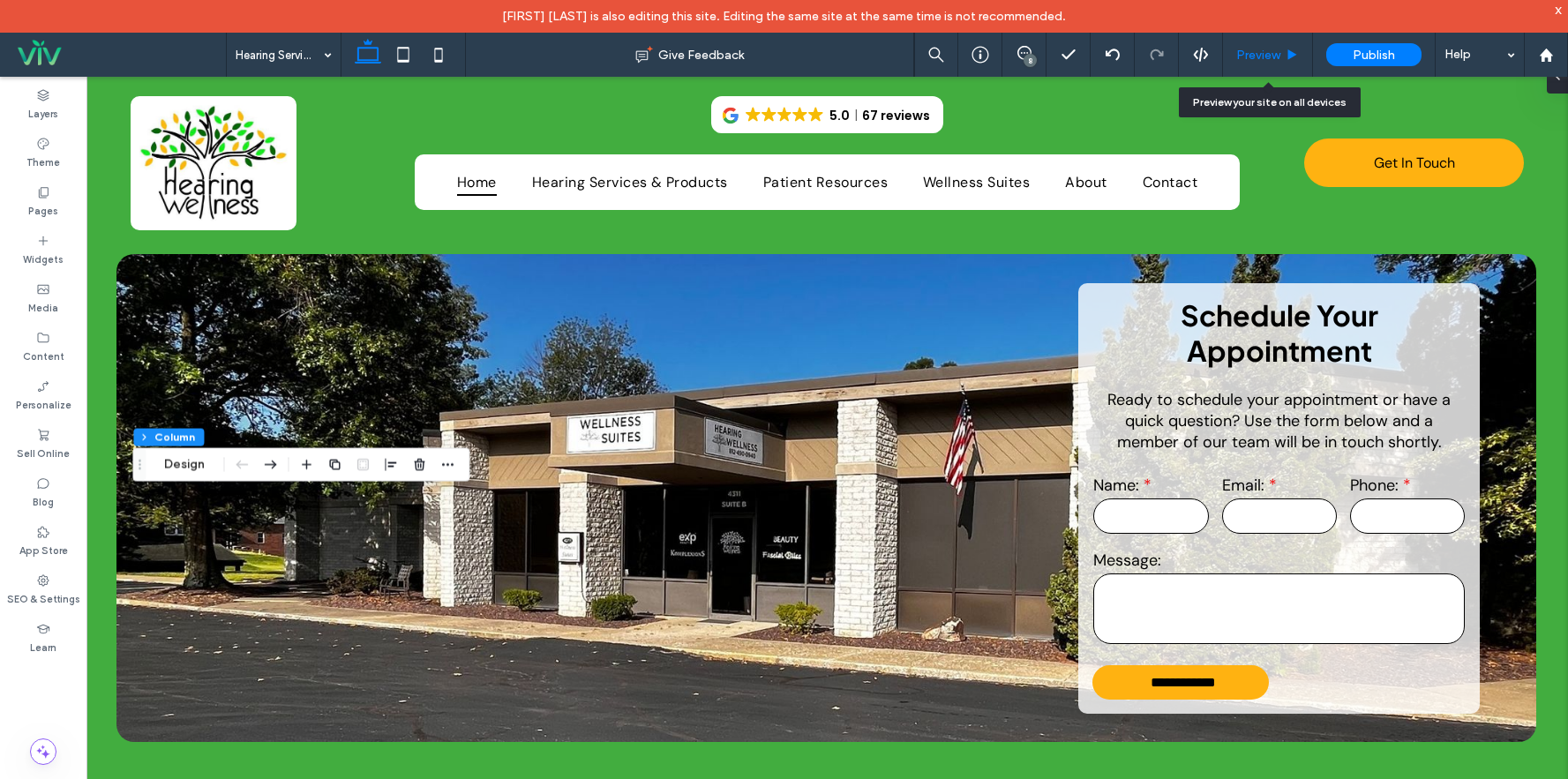 click on "Preview" at bounding box center (1258, 55) 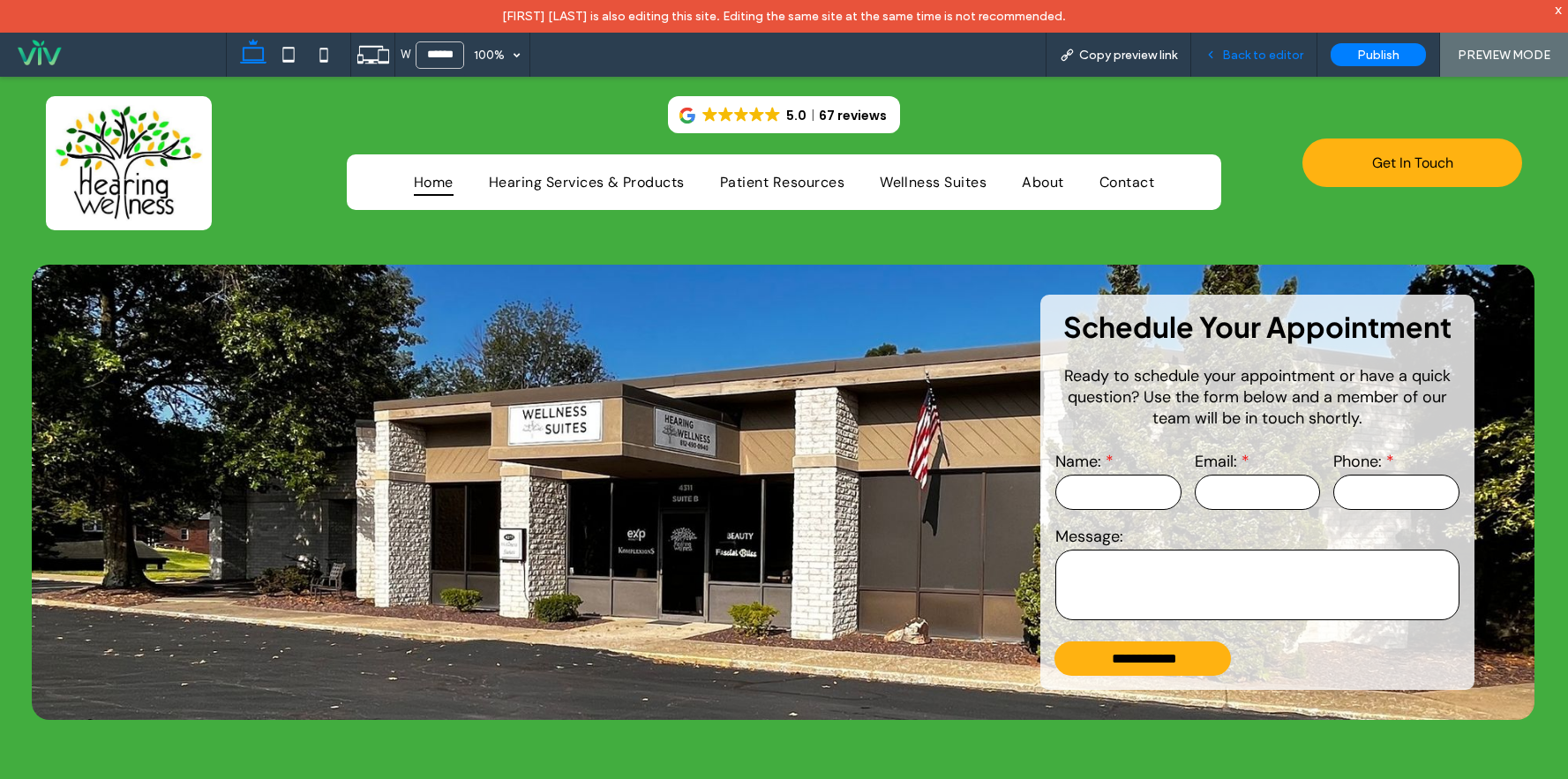 click on "Back to editor" at bounding box center (1263, 55) 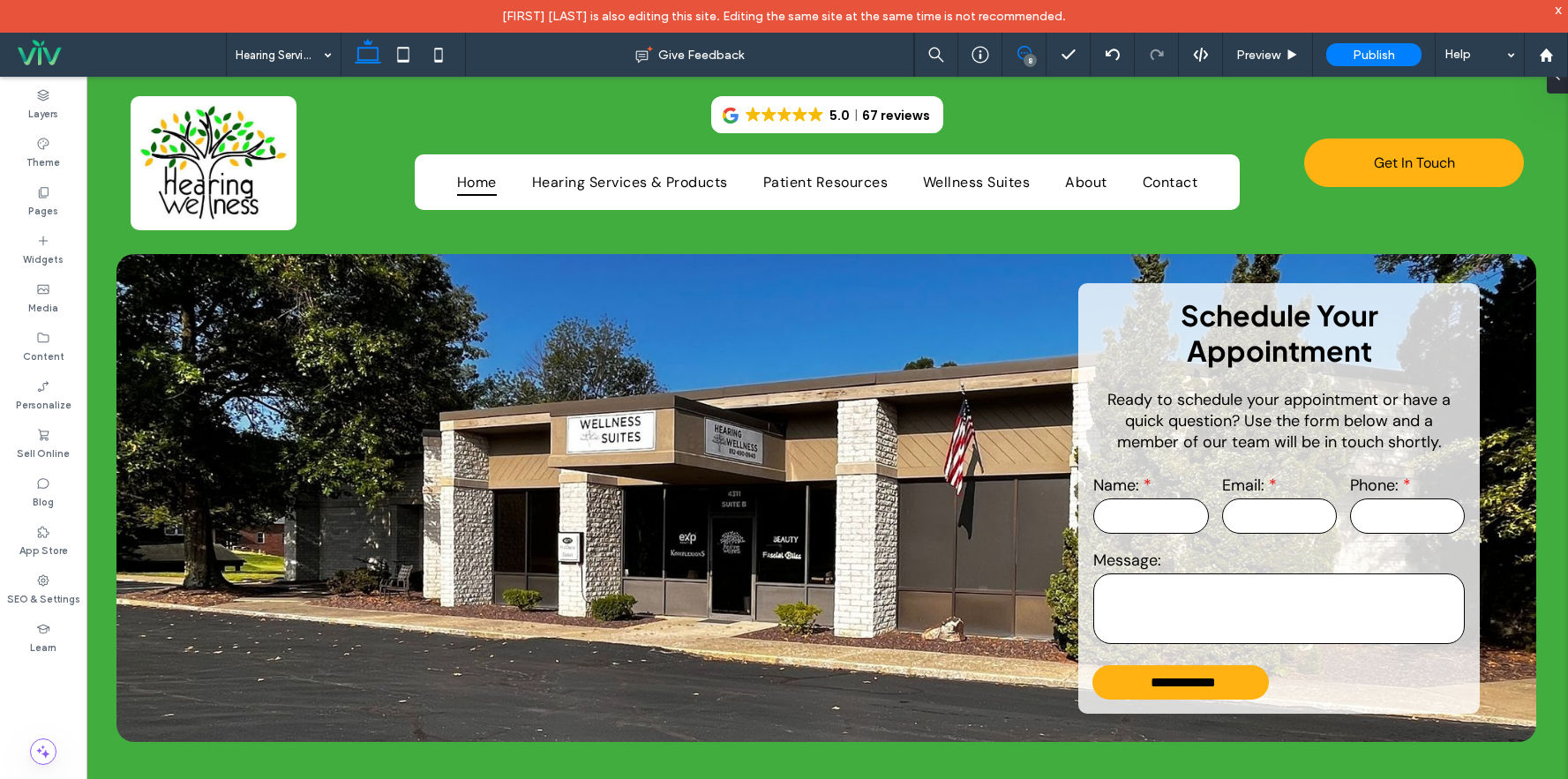 click 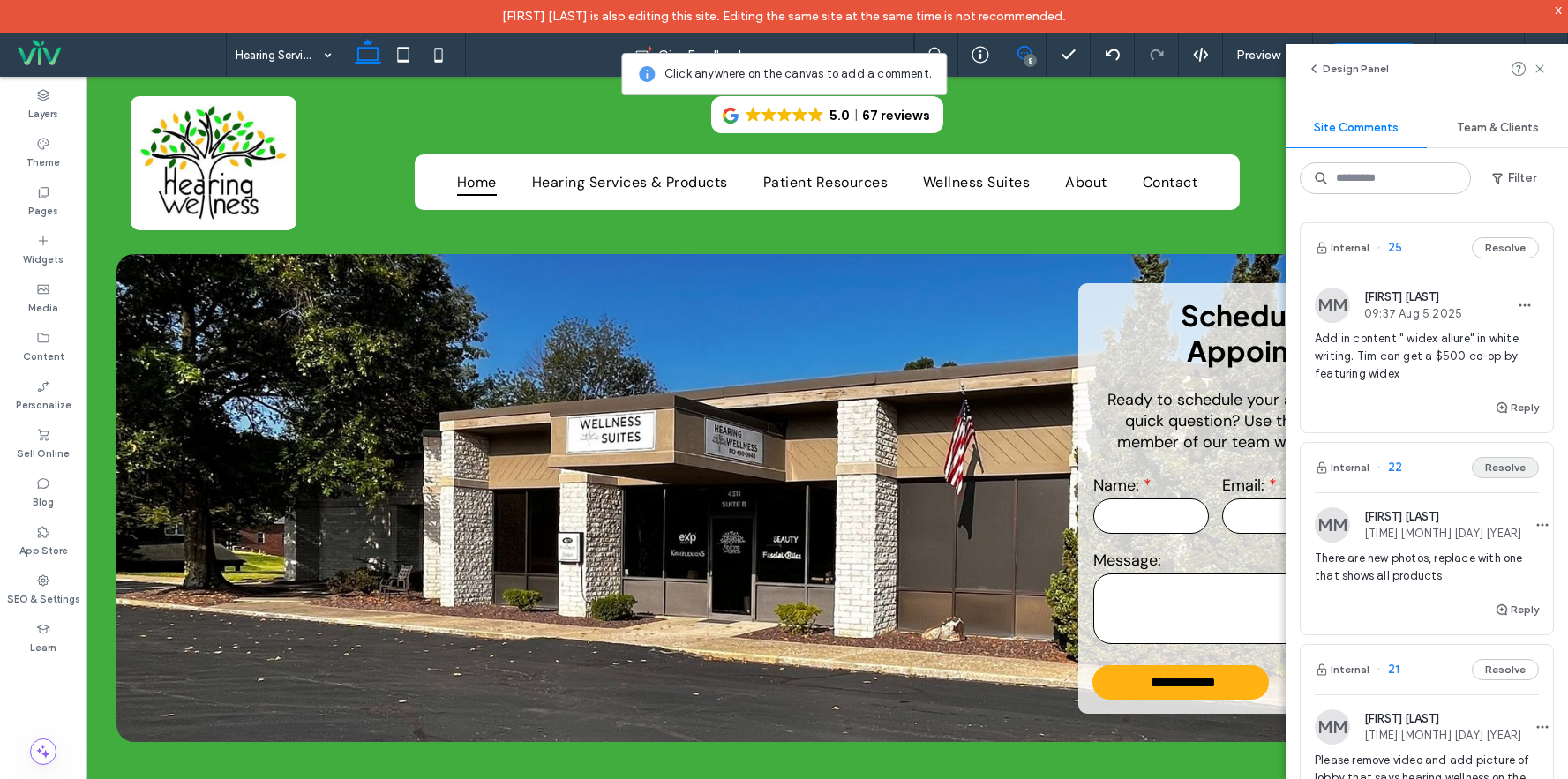 click on "Resolve" at bounding box center (1505, 468) 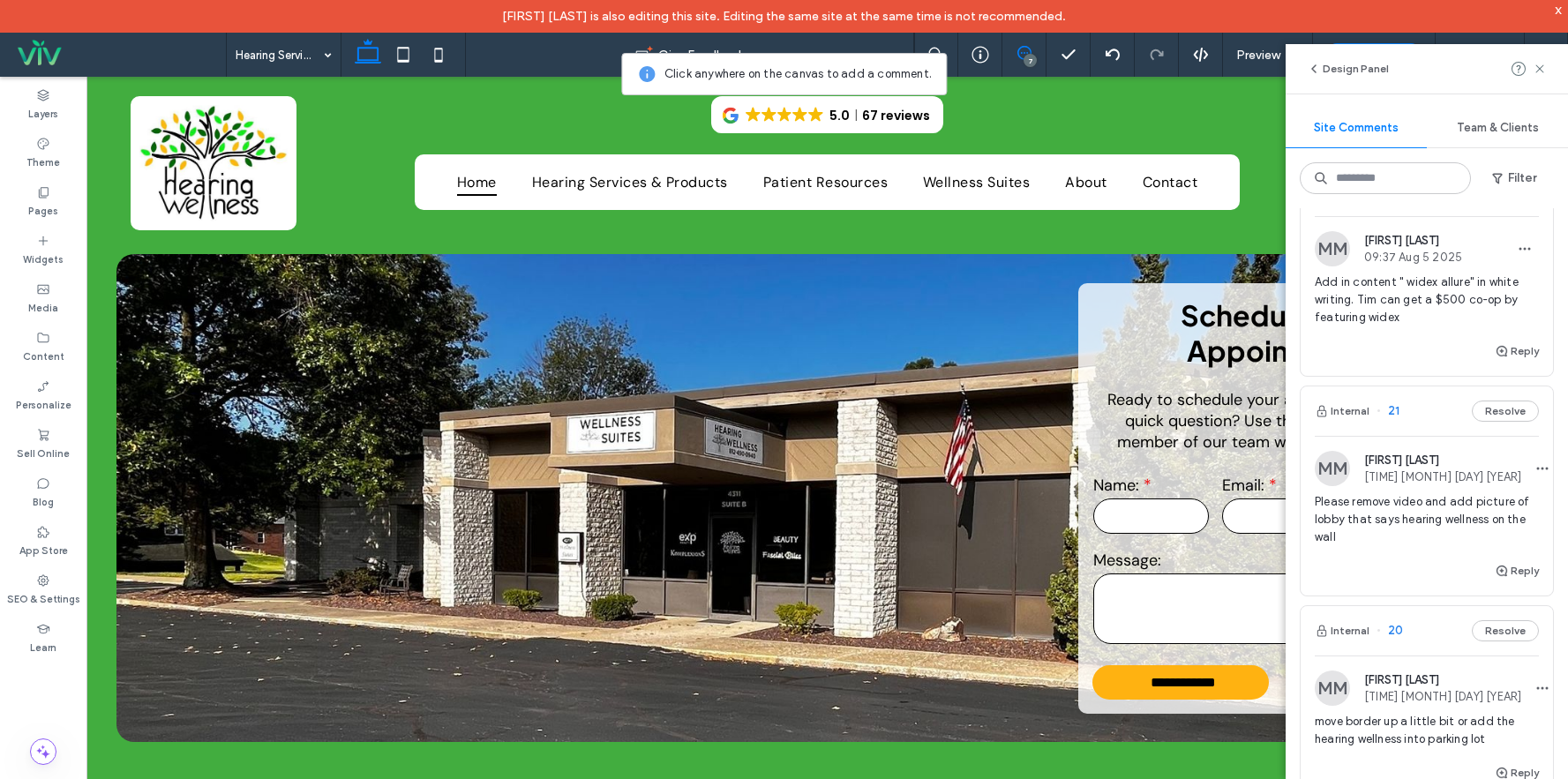 scroll, scrollTop: 88, scrollLeft: 0, axis: vertical 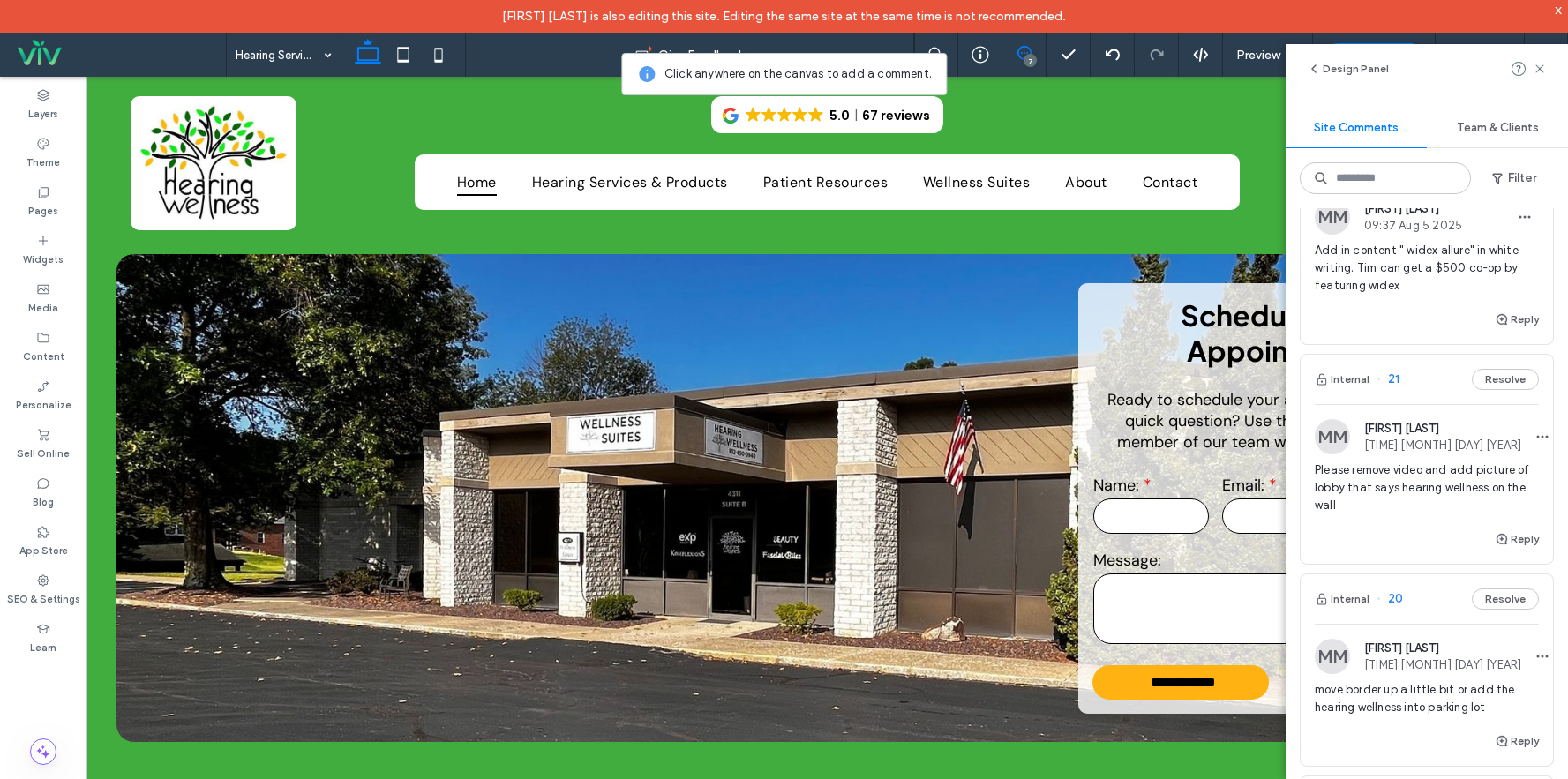 click on "Please remove video and add picture of lobby that says hearing wellness on the wall" at bounding box center [1427, 488] 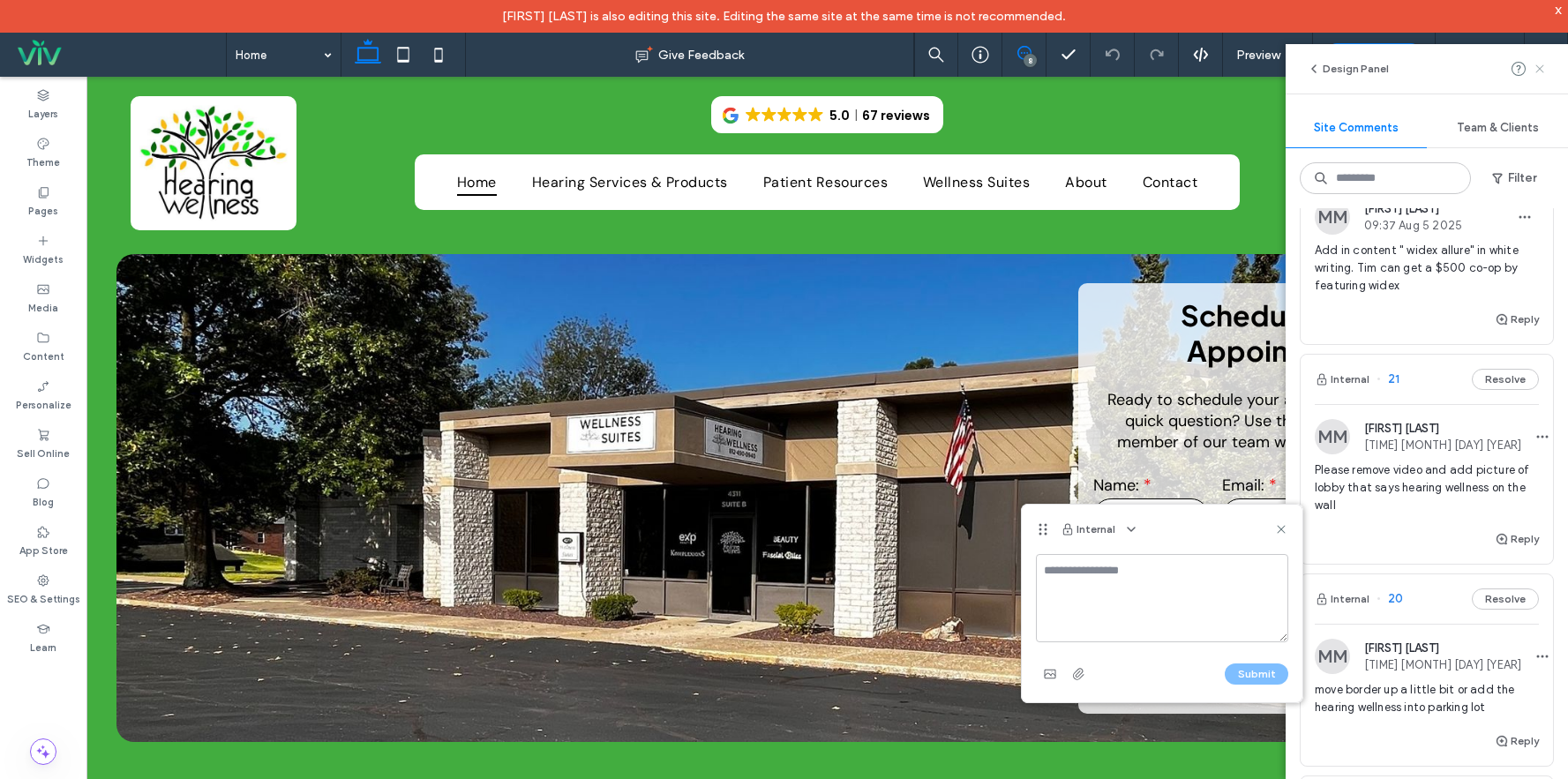 click 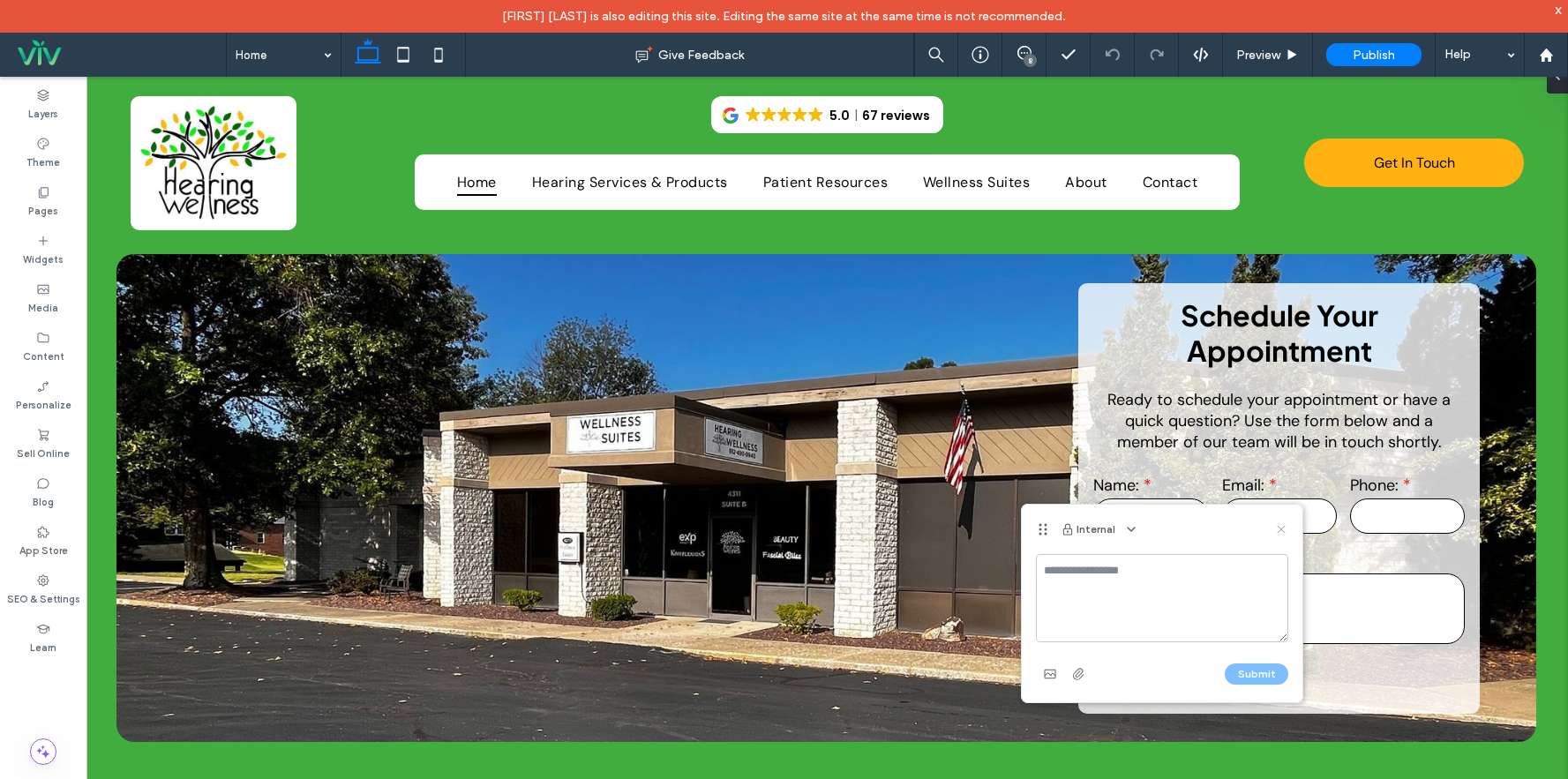 click 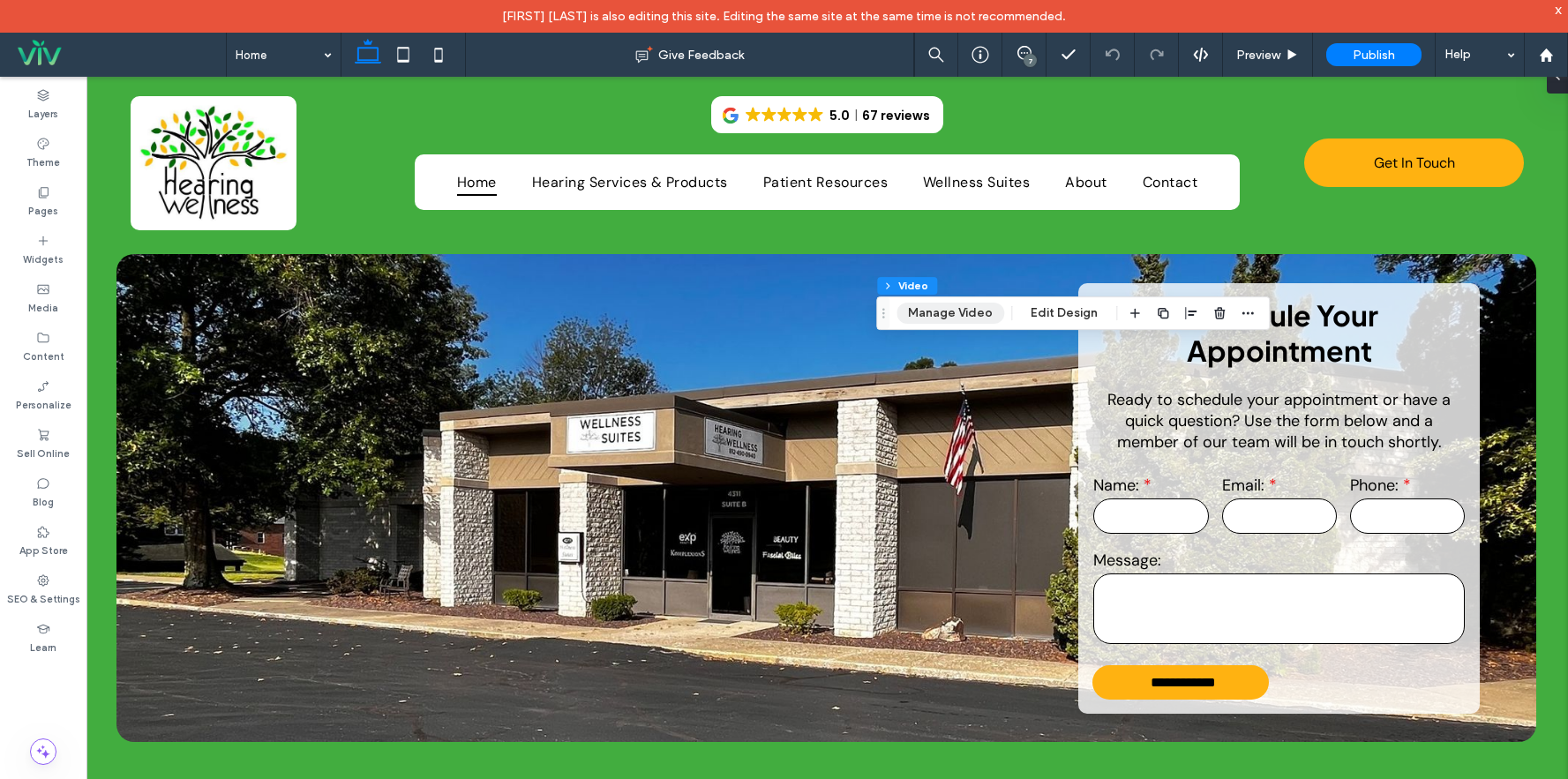 click on "Manage Video" at bounding box center [950, 313] 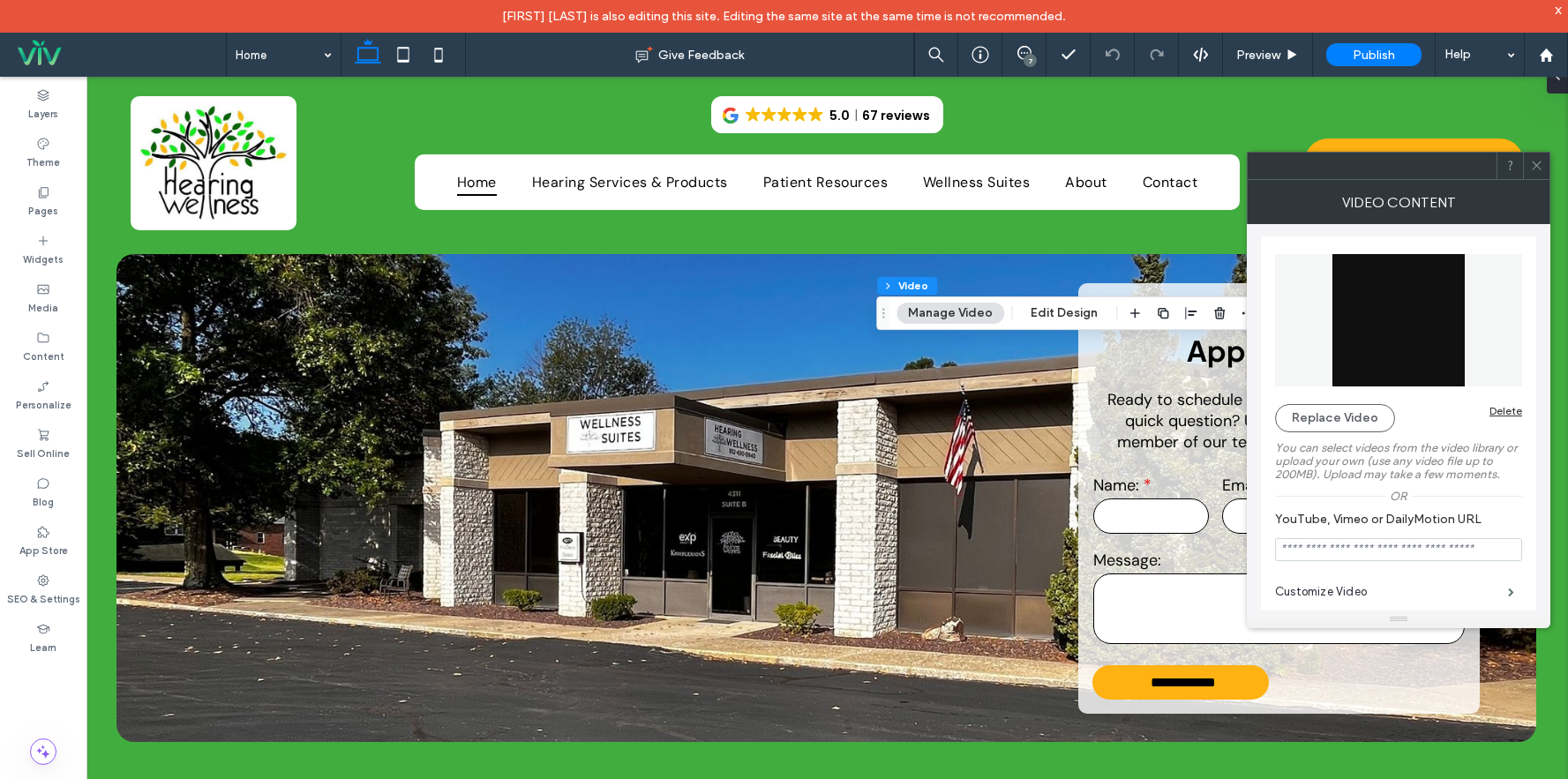 scroll, scrollTop: 0, scrollLeft: 0, axis: both 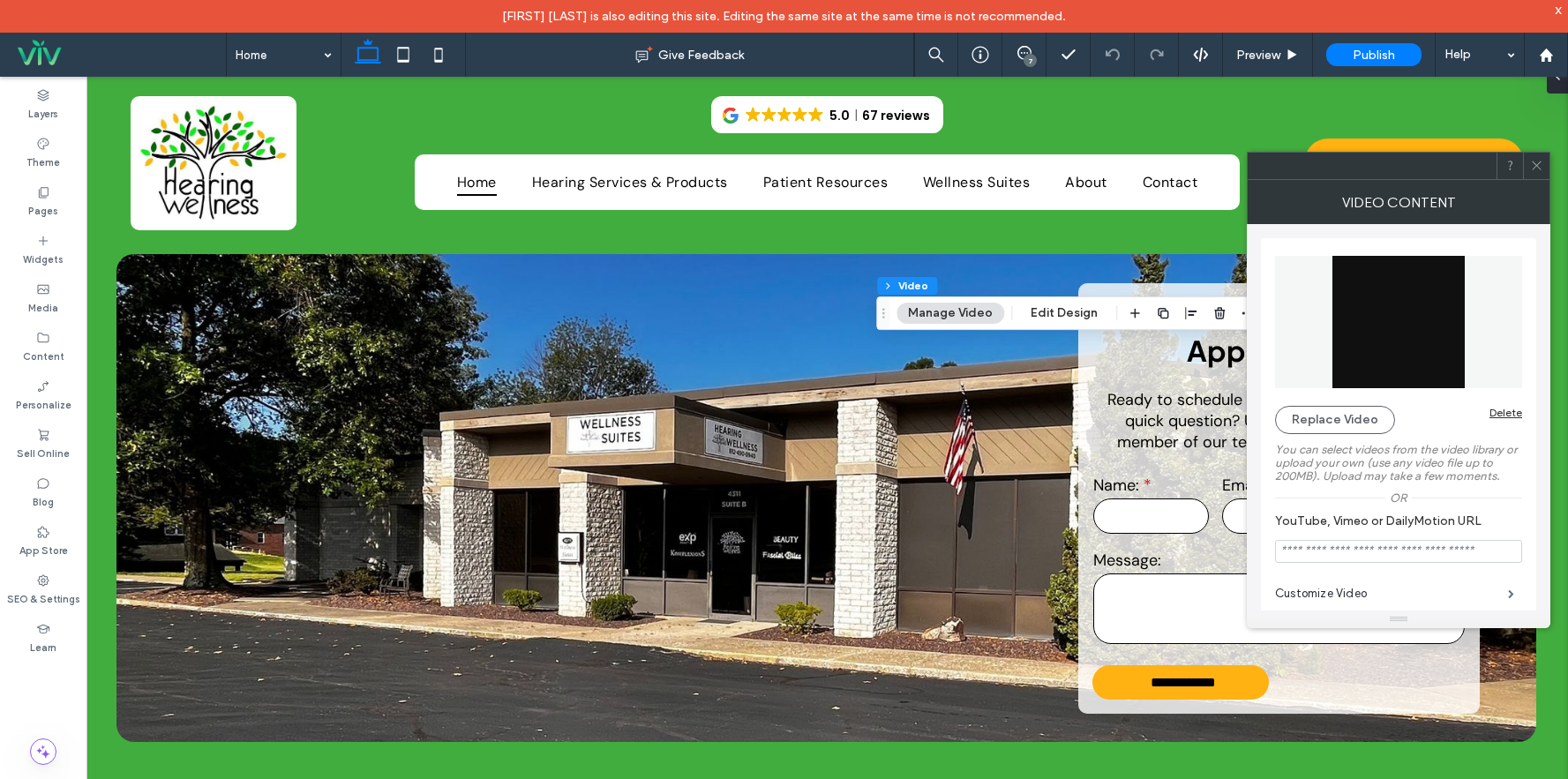 click on "Delete" at bounding box center (1505, 412) 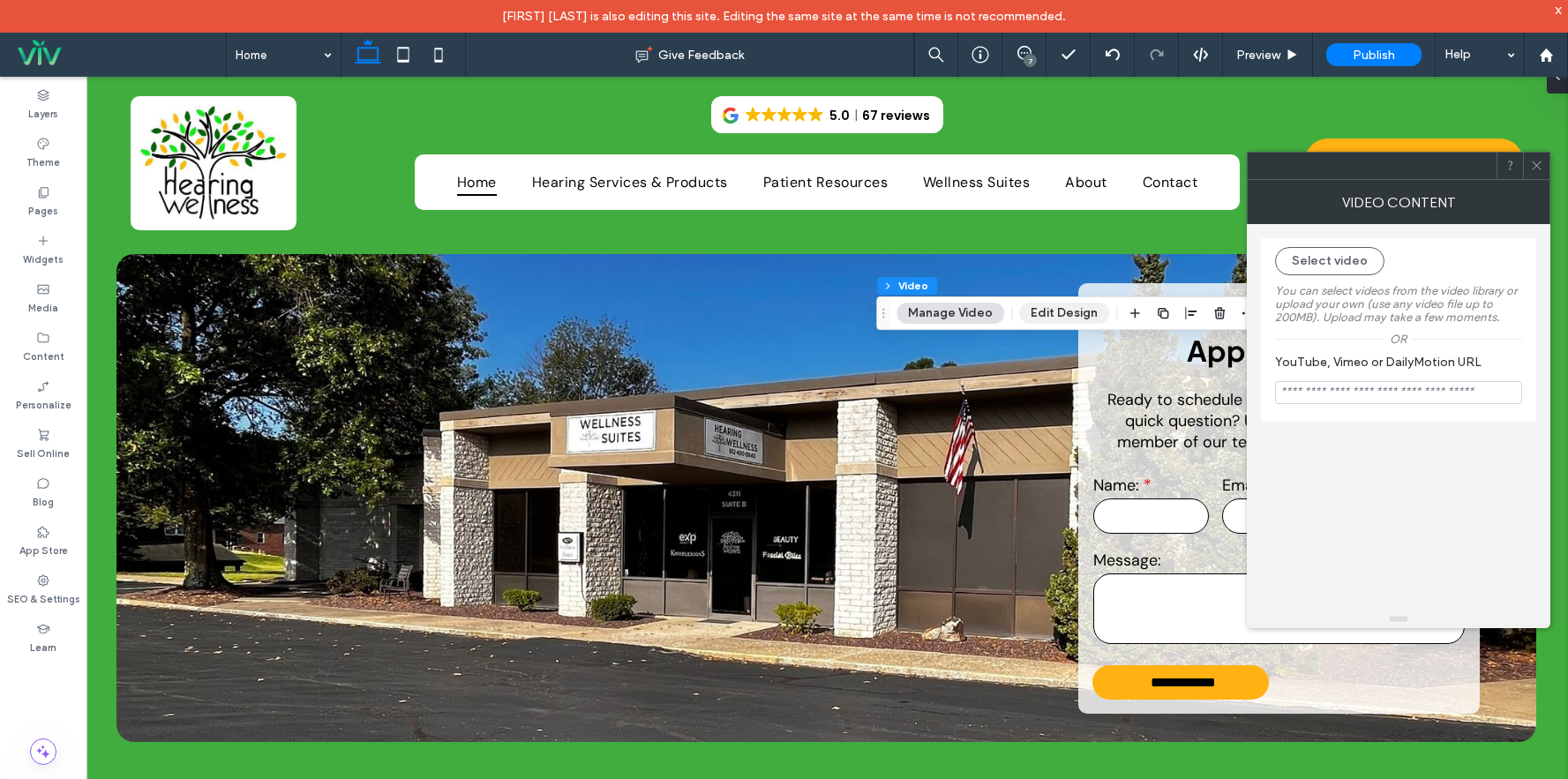 click on "Edit Design" at bounding box center [1064, 313] 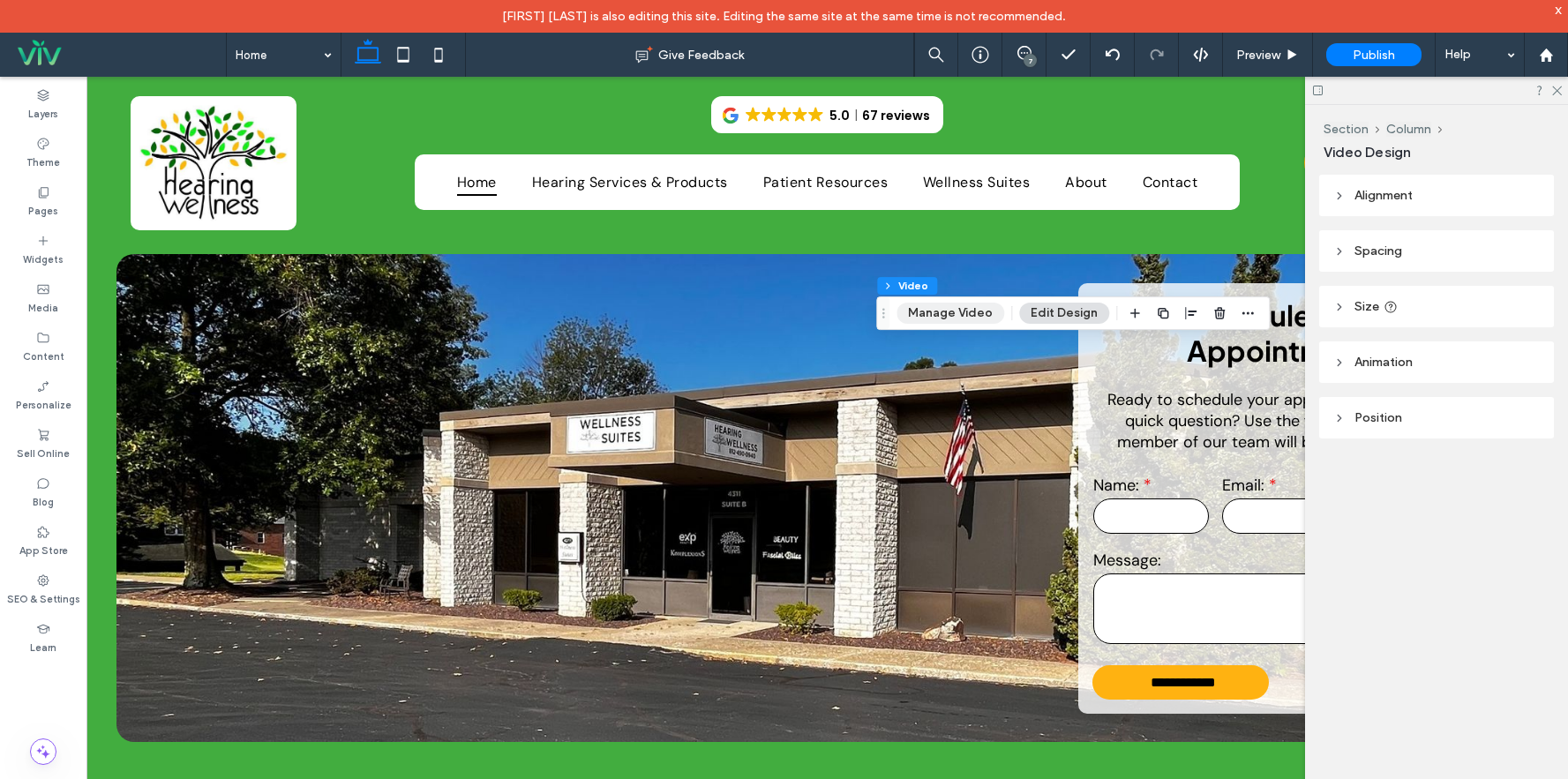 click on "Manage Video" at bounding box center (950, 313) 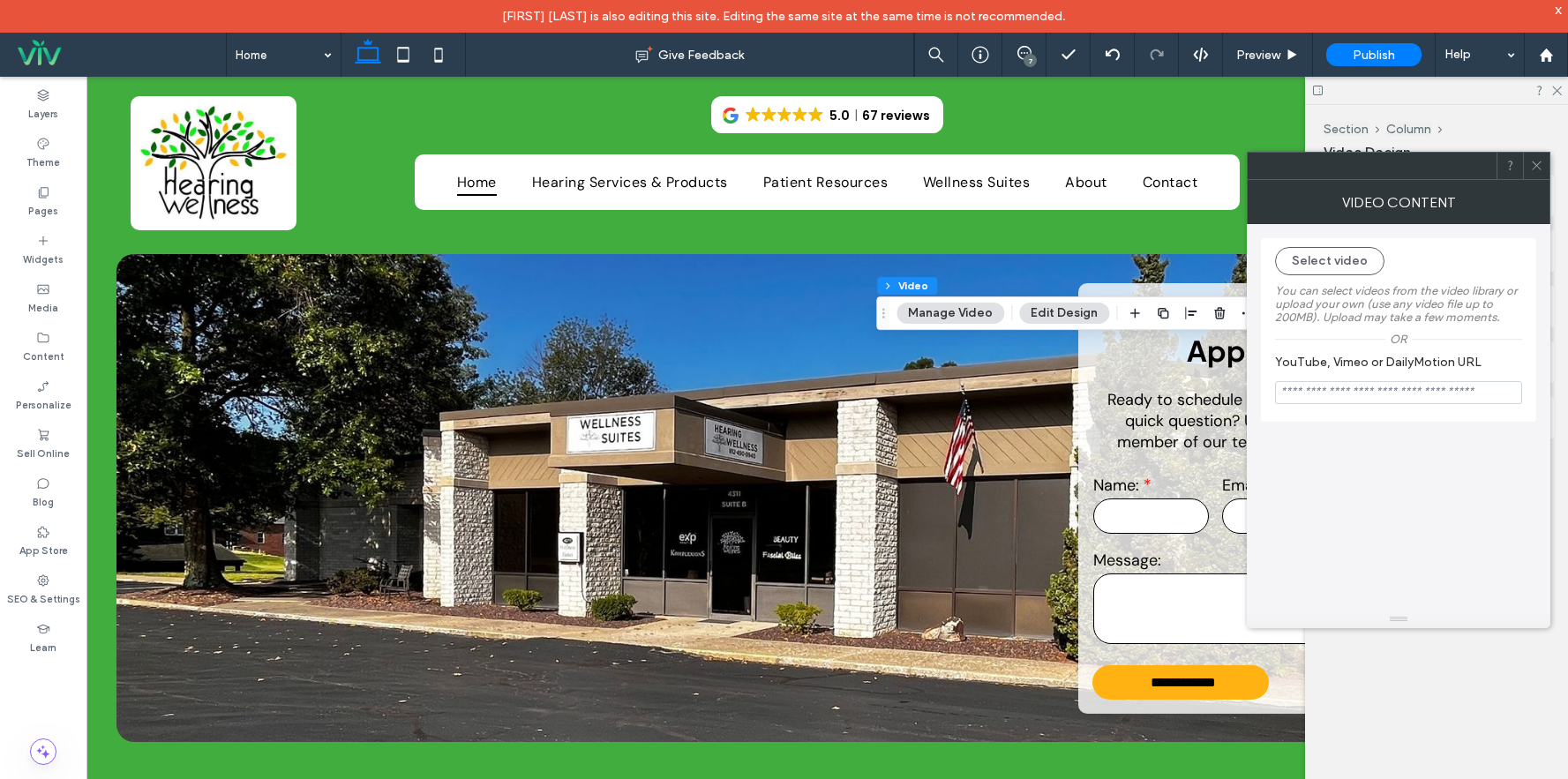click 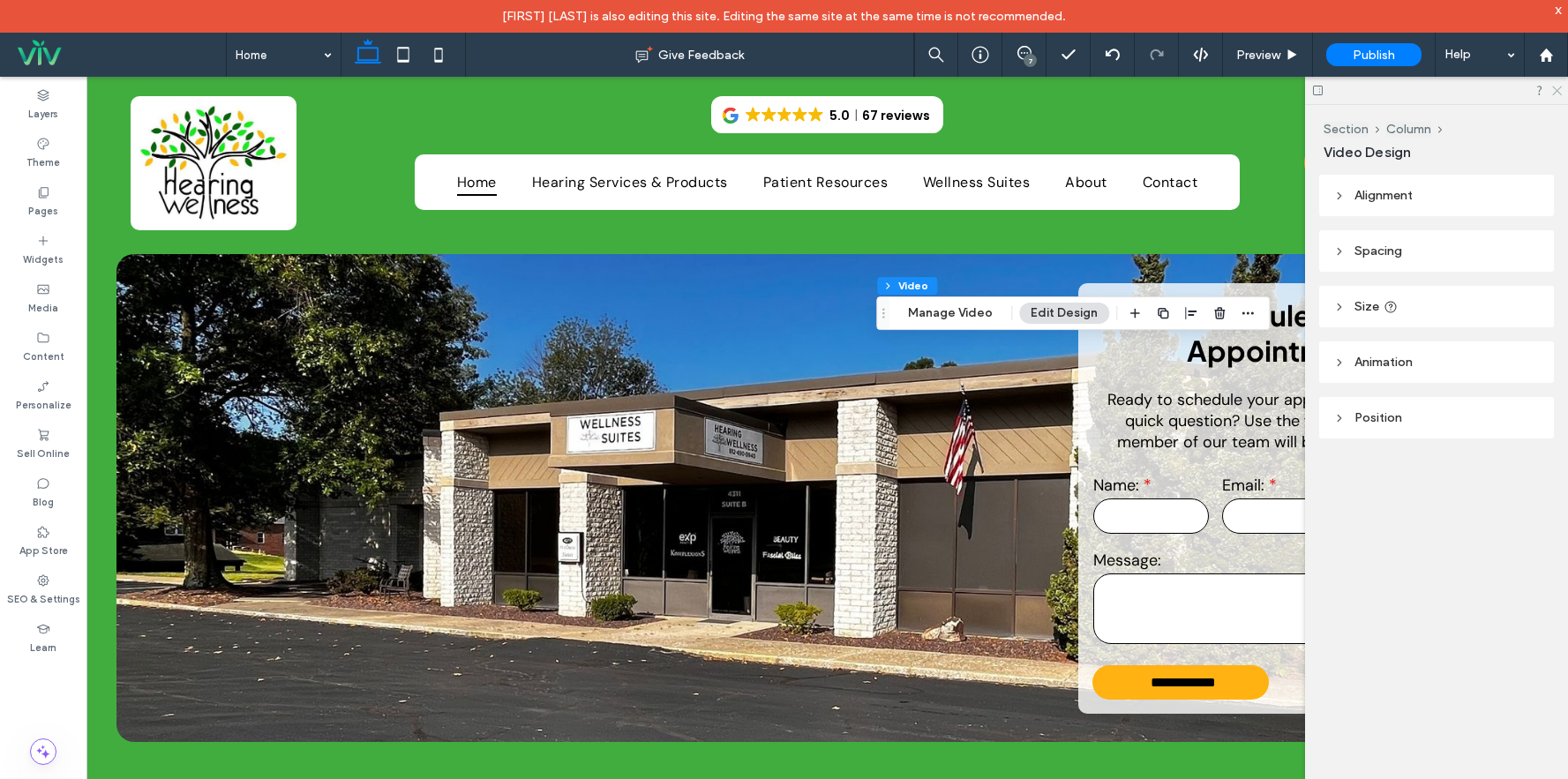 click 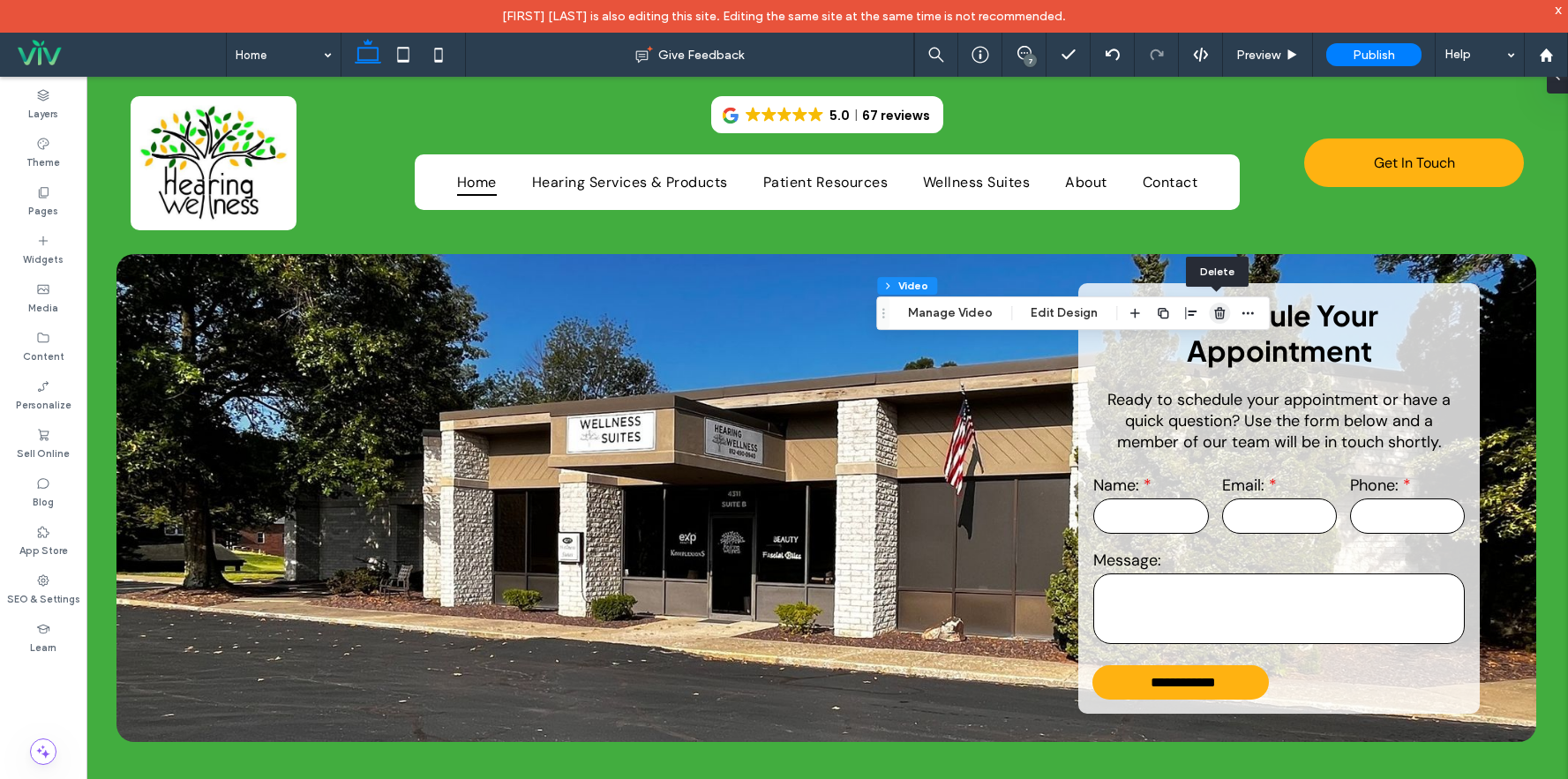 click 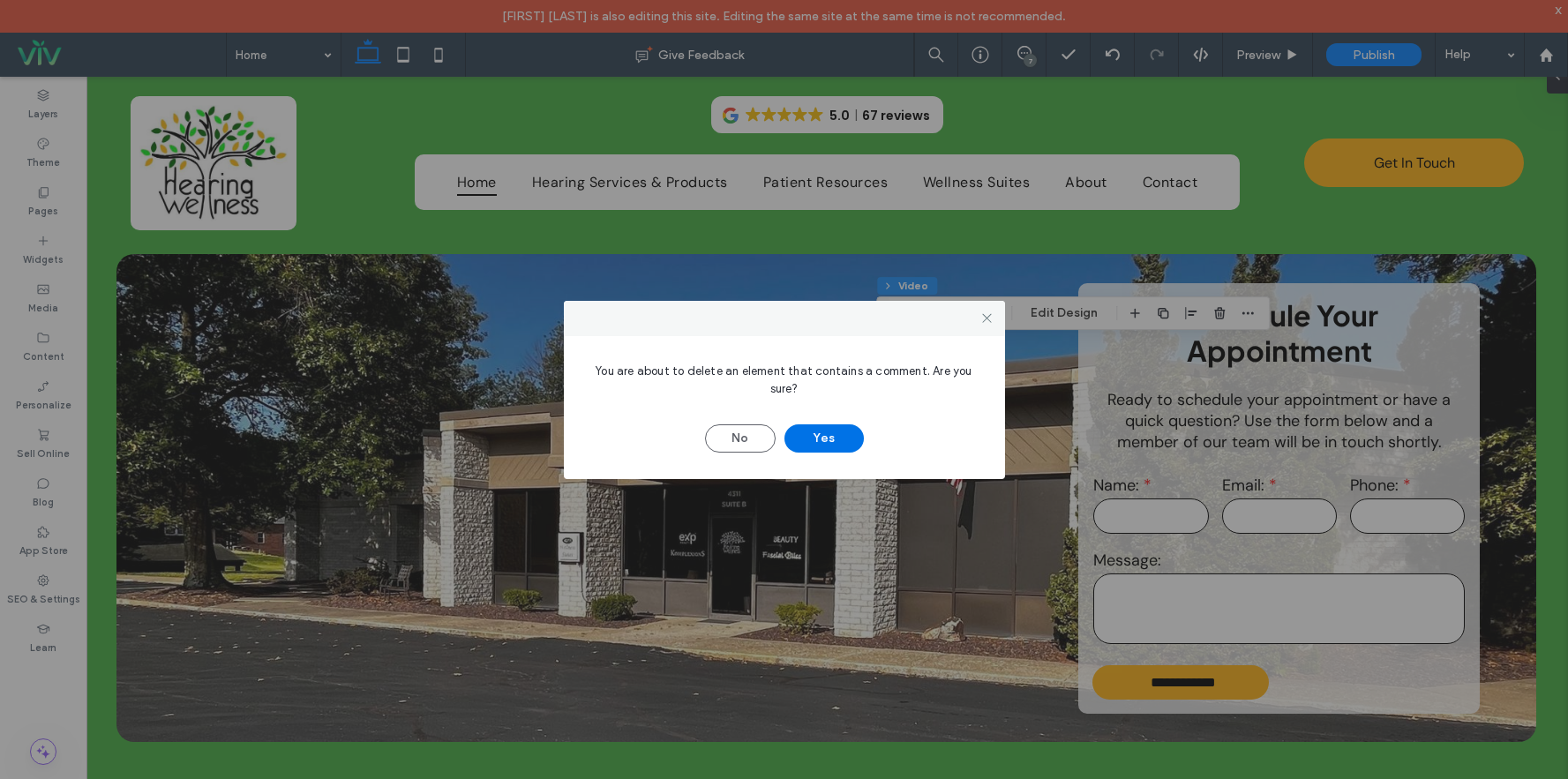 click on "Yes" at bounding box center (824, 438) 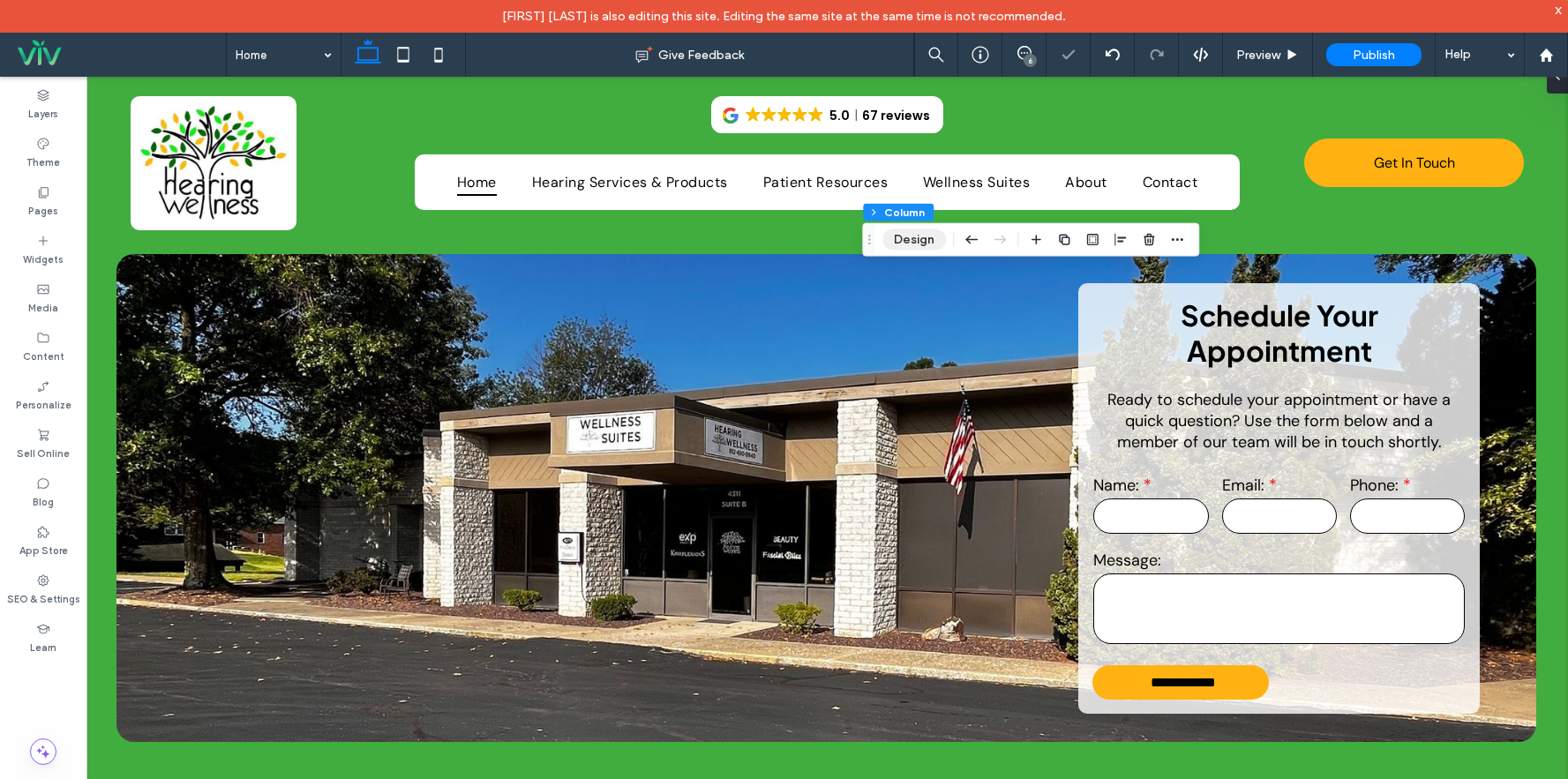 click on "Design" at bounding box center [914, 240] 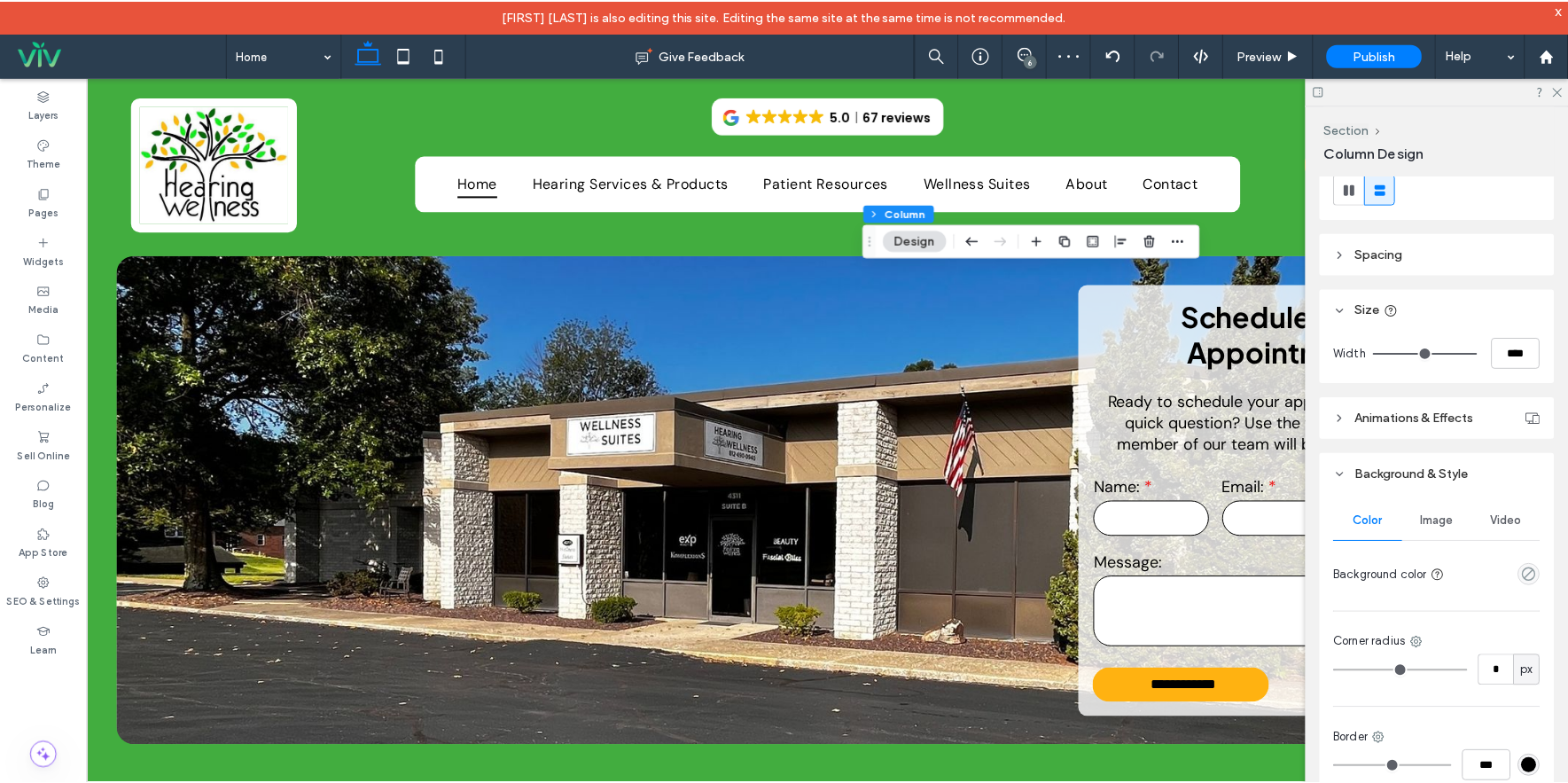 scroll, scrollTop: 266, scrollLeft: 0, axis: vertical 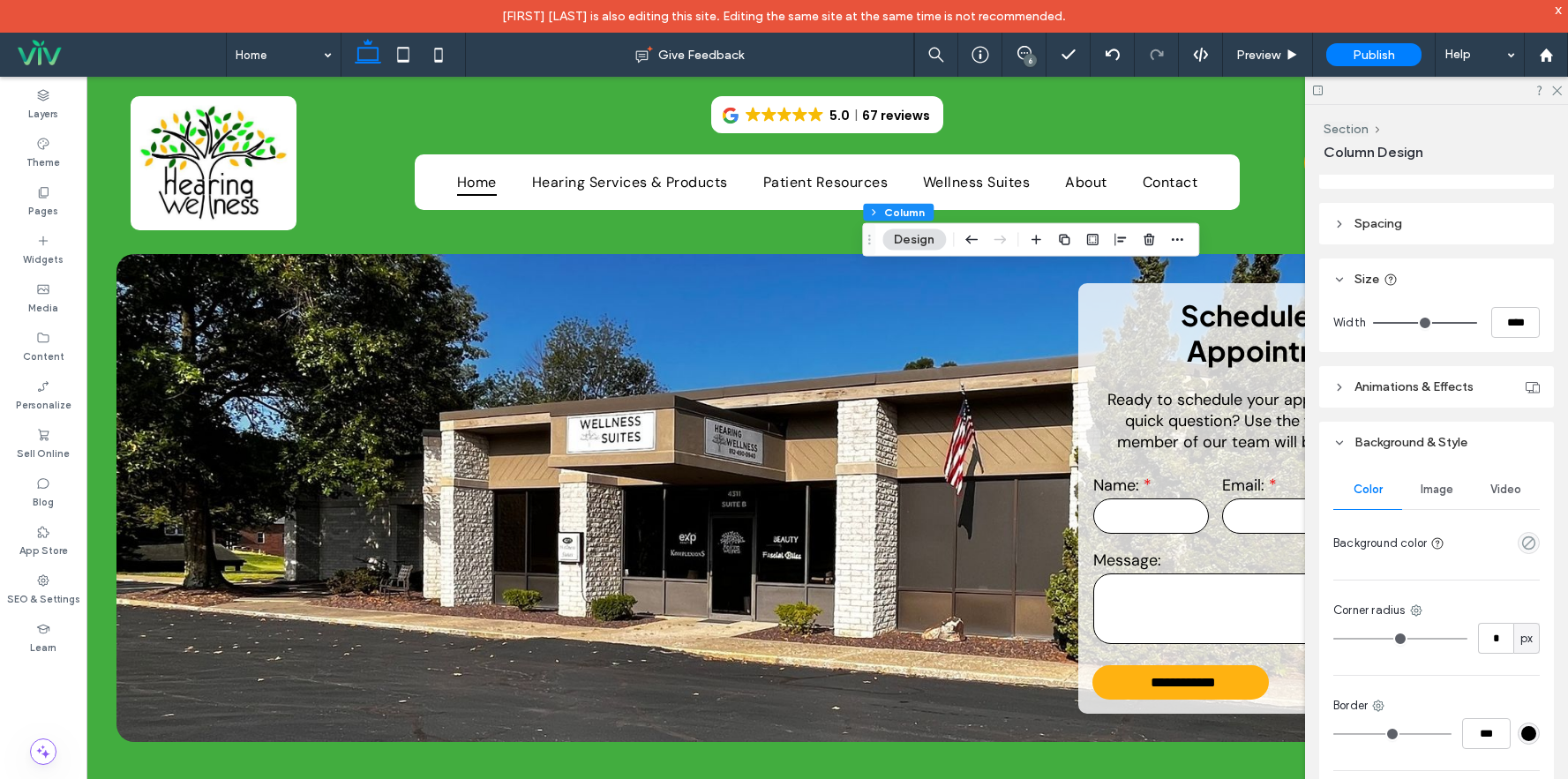 click on "Image" at bounding box center [1437, 490] 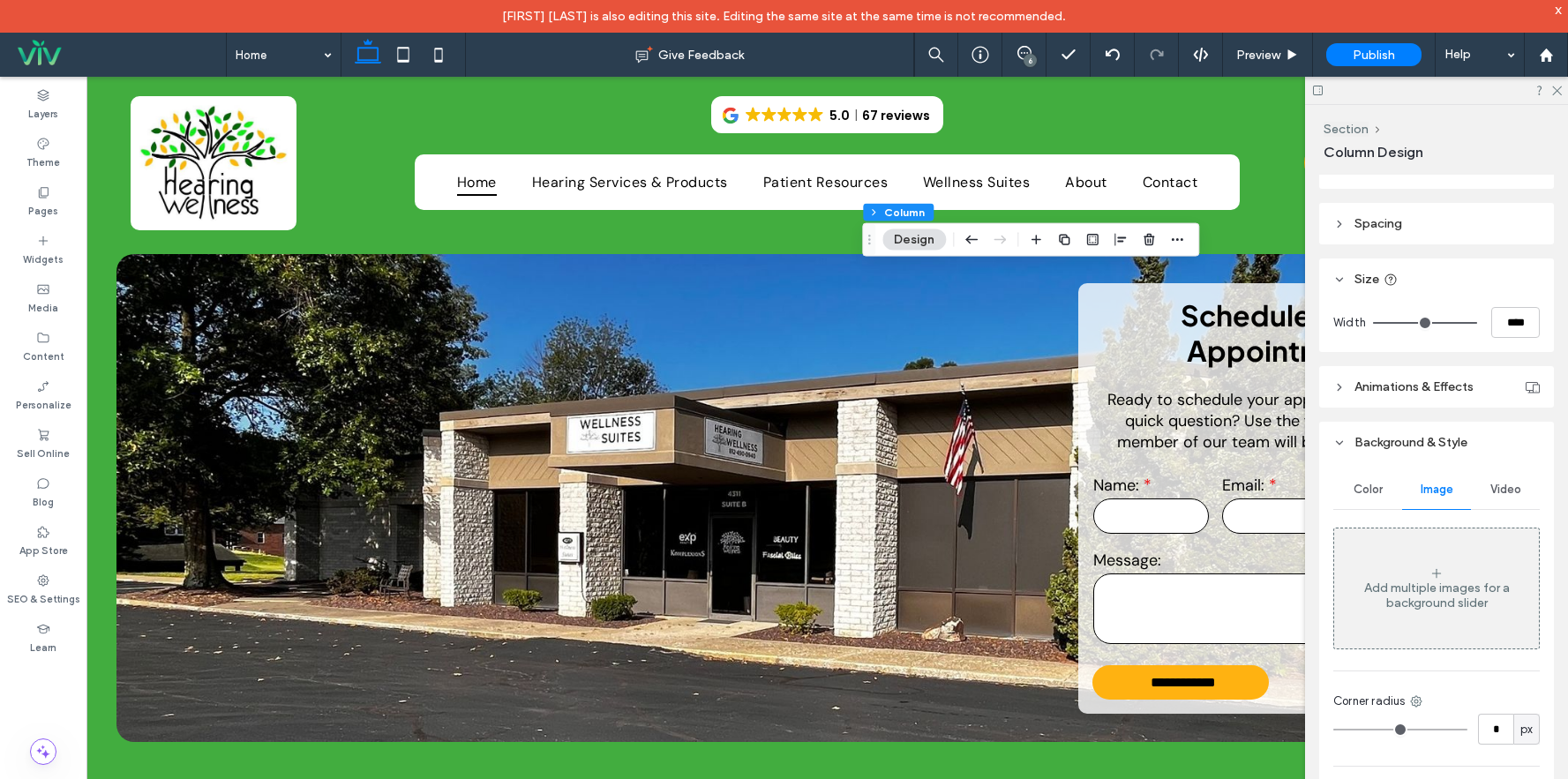 click 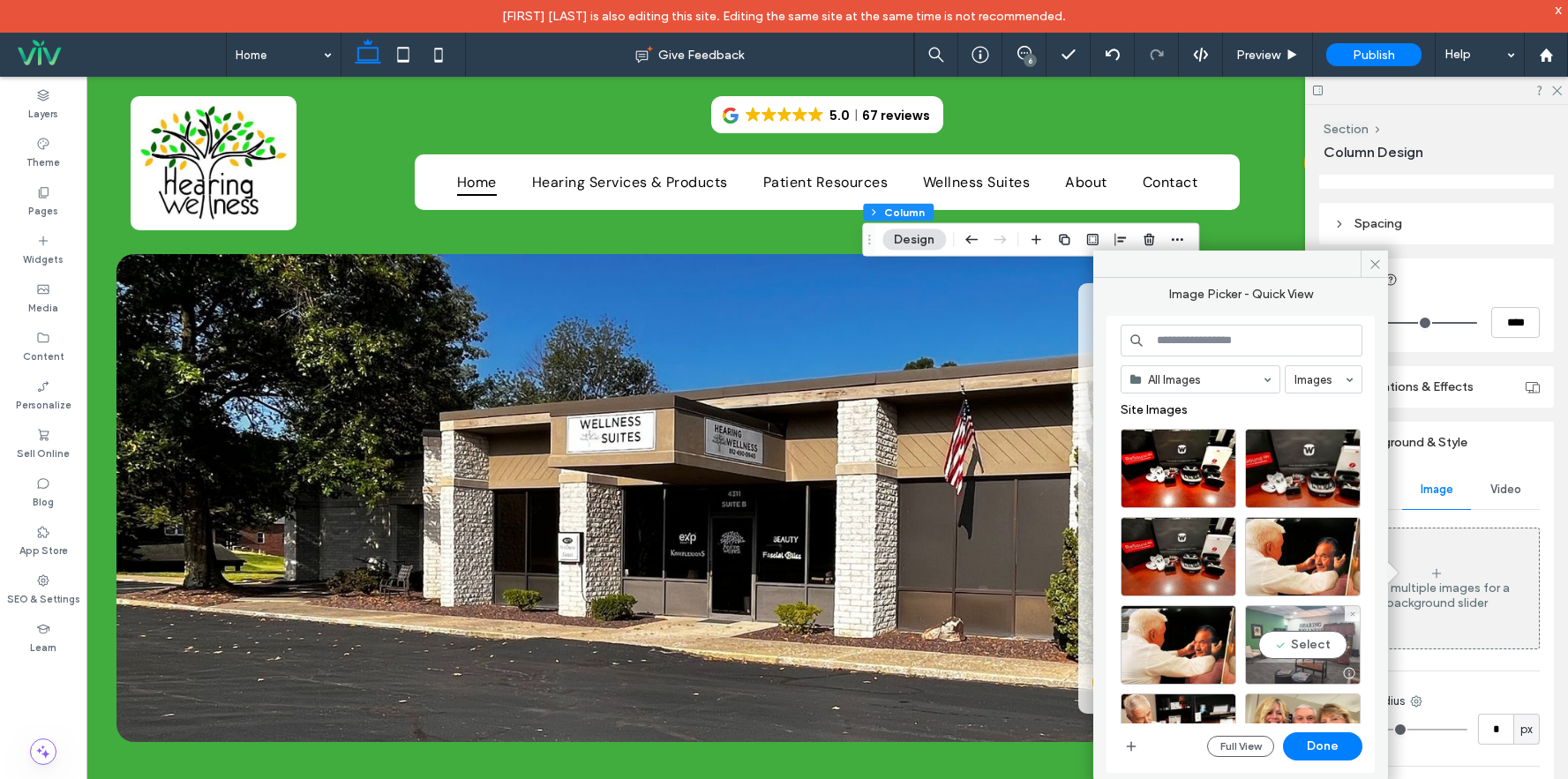 click on "Select" at bounding box center [1302, 645] 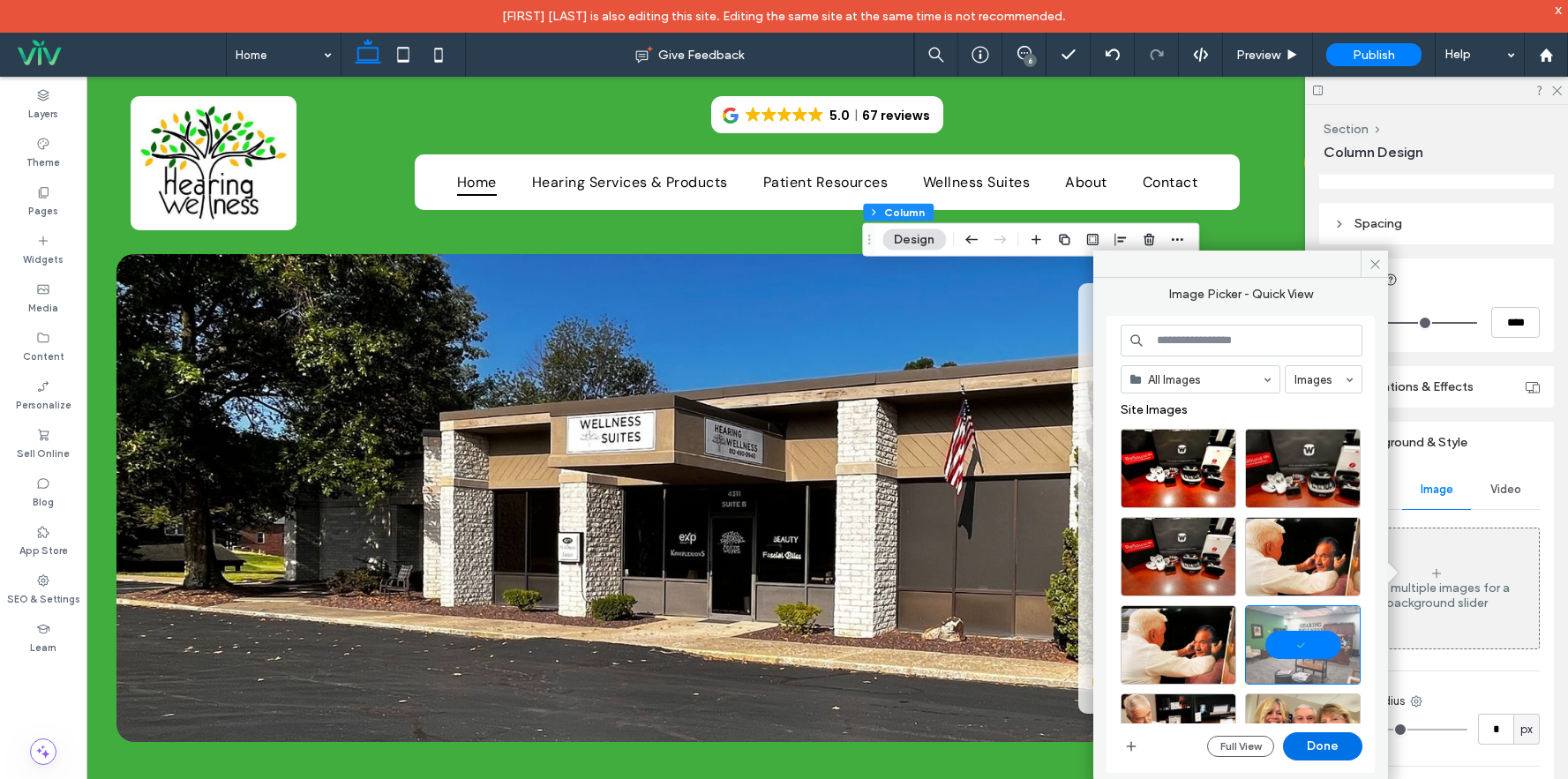 click on "Done" at bounding box center (1323, 746) 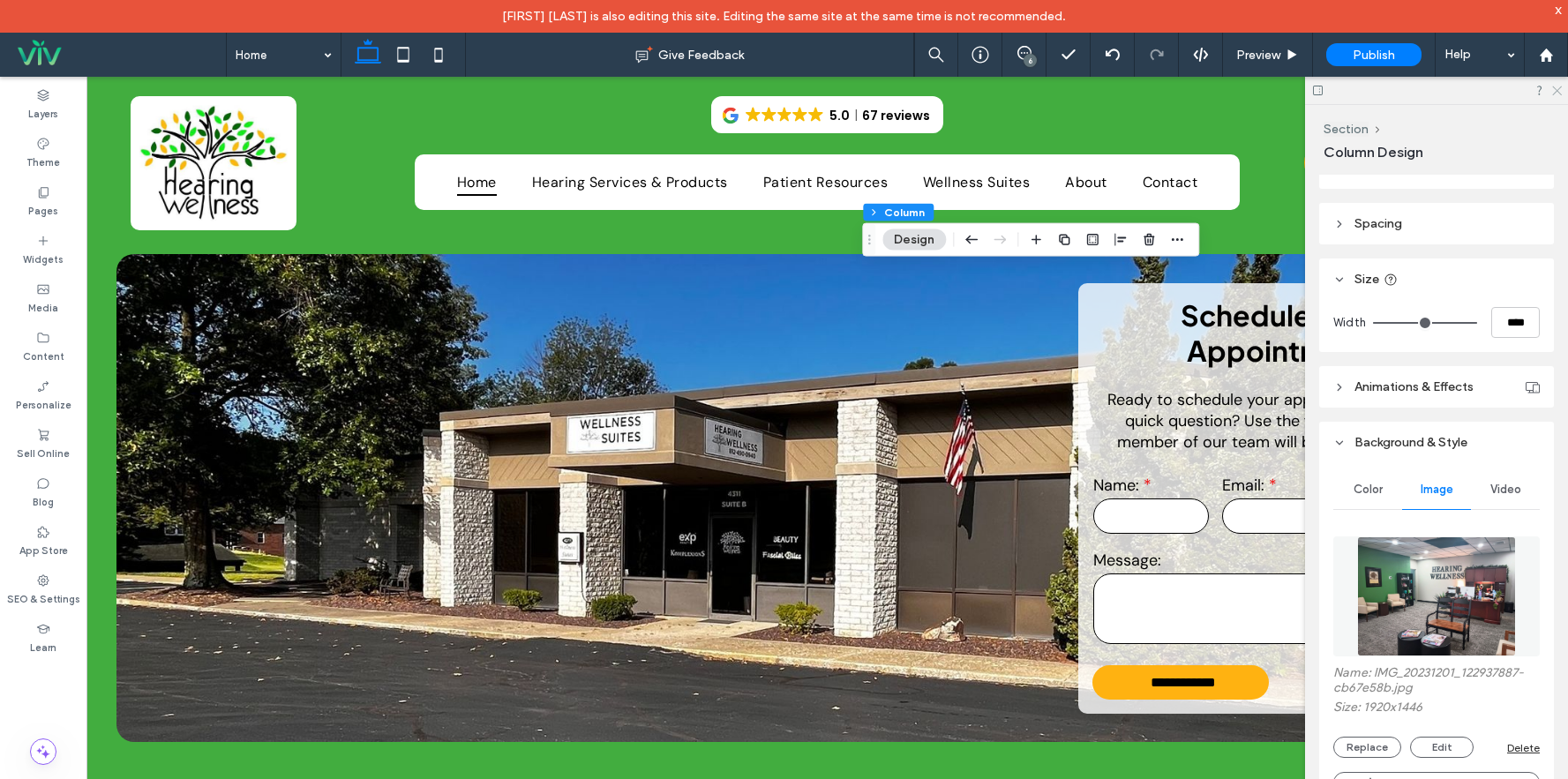 click 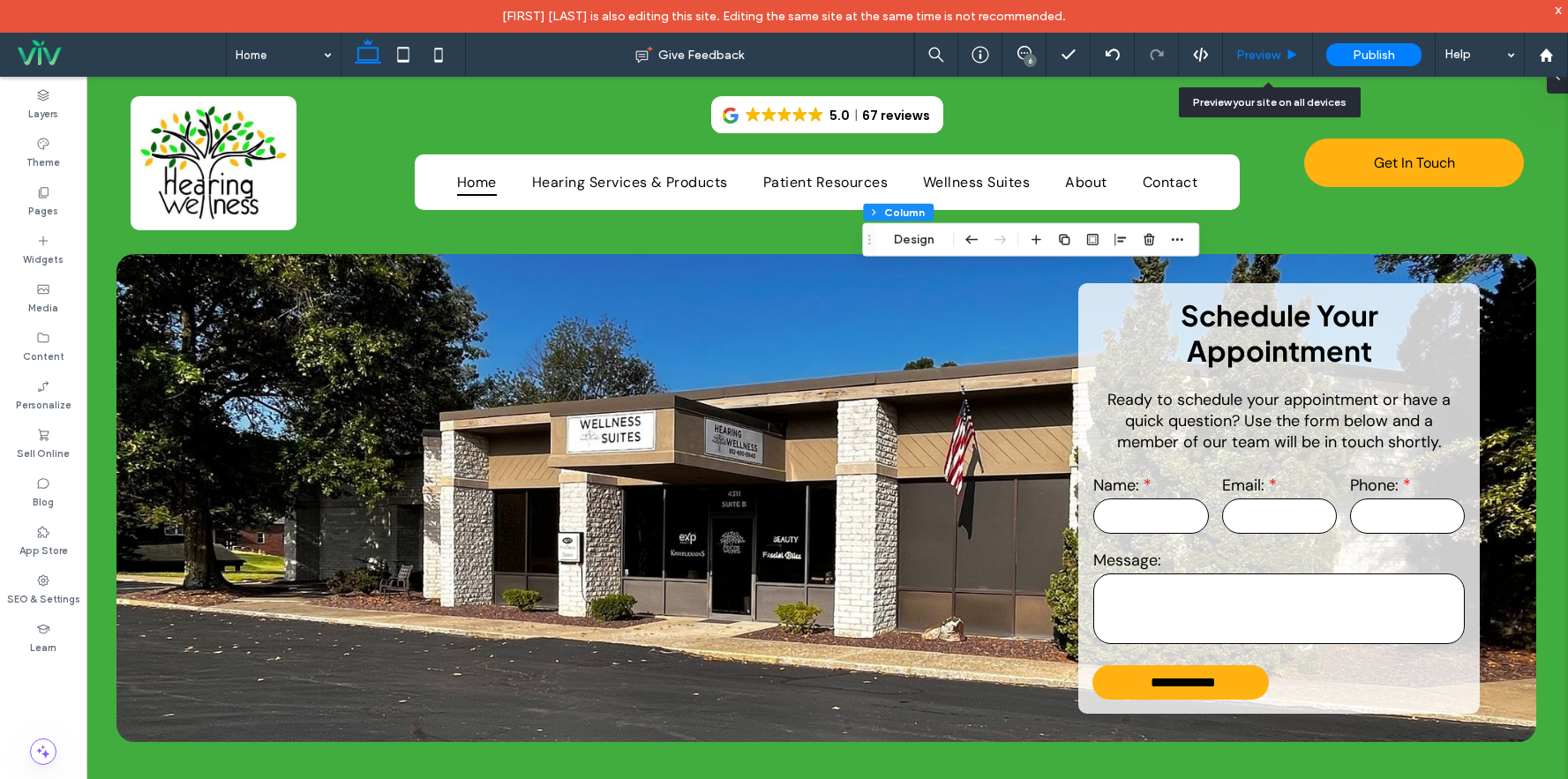 click on "Preview" at bounding box center (1258, 55) 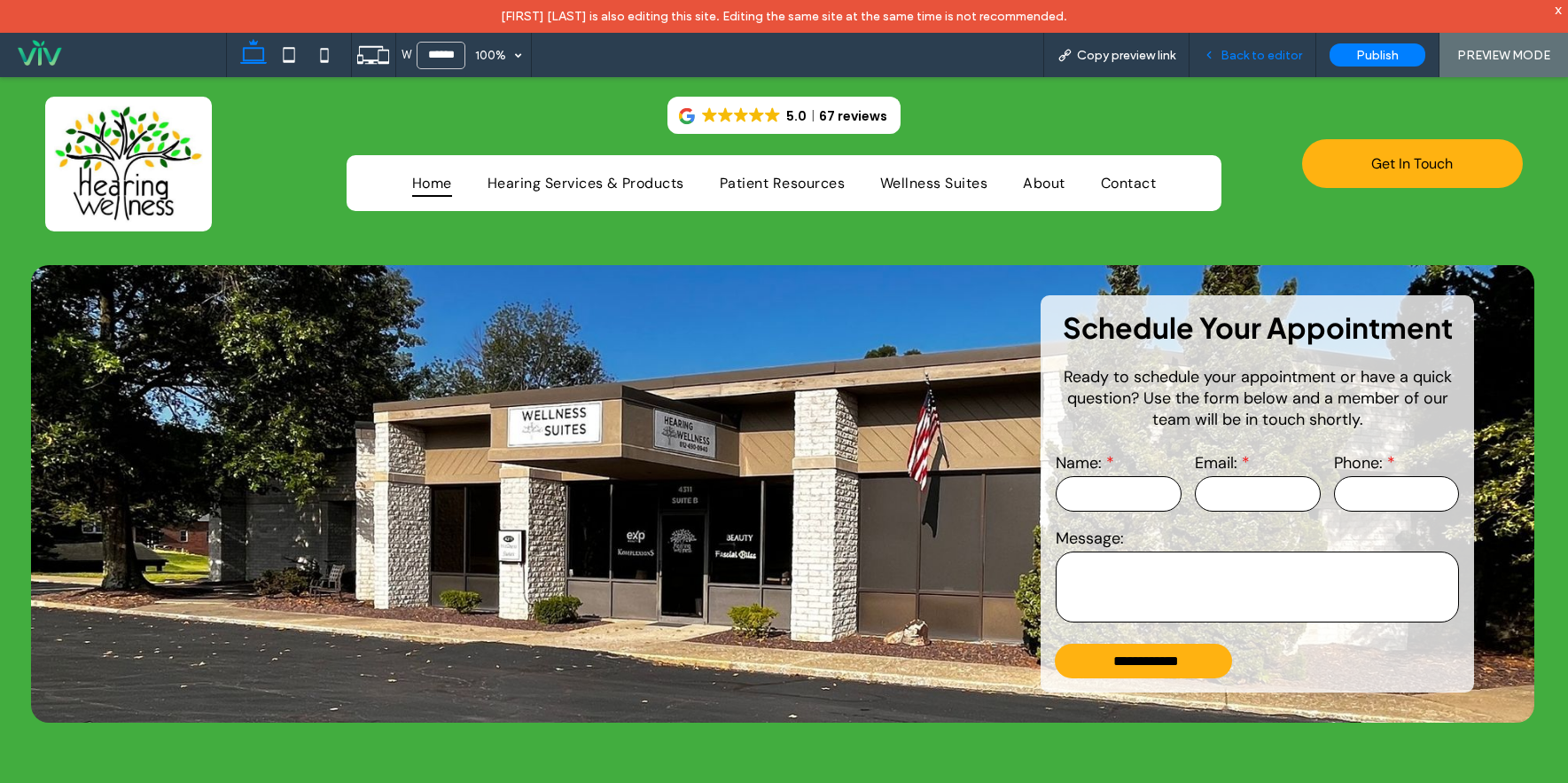 click on "Back to editor" at bounding box center (1261, 55) 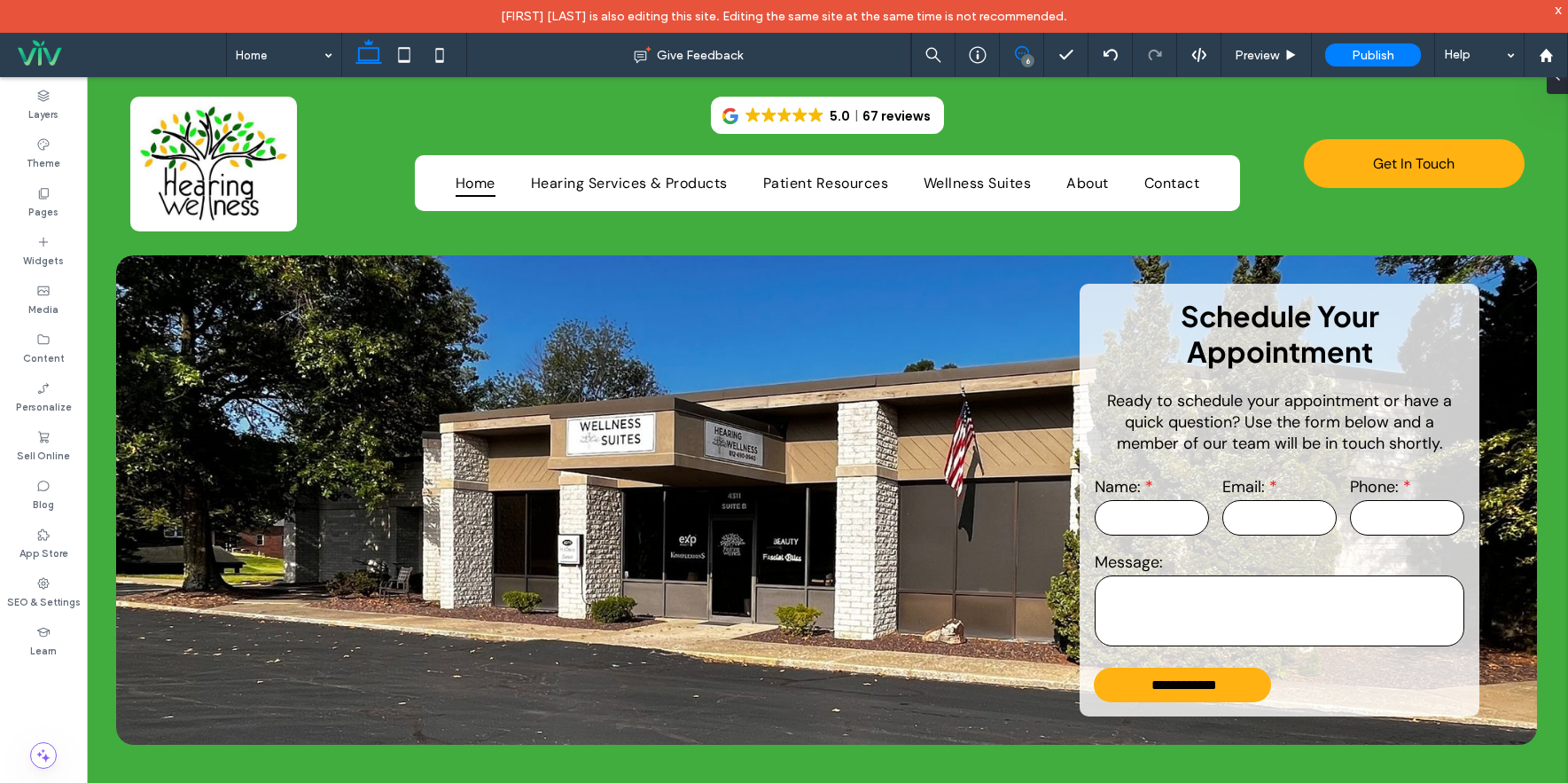 click 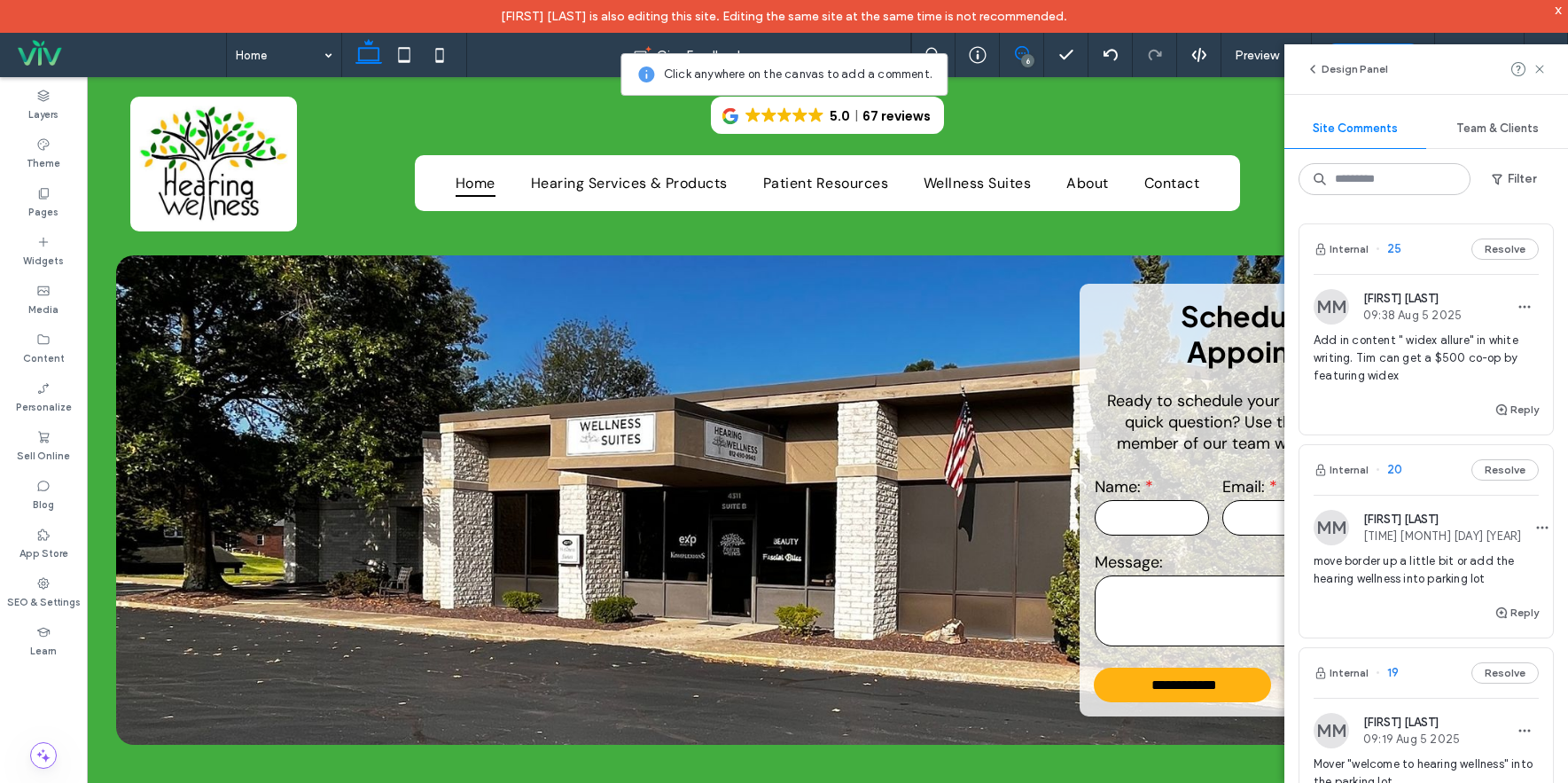 click on "Add in content " widex allure" in white writing. Tim can get a $500 co-op by featuring widex" at bounding box center [1426, 358] 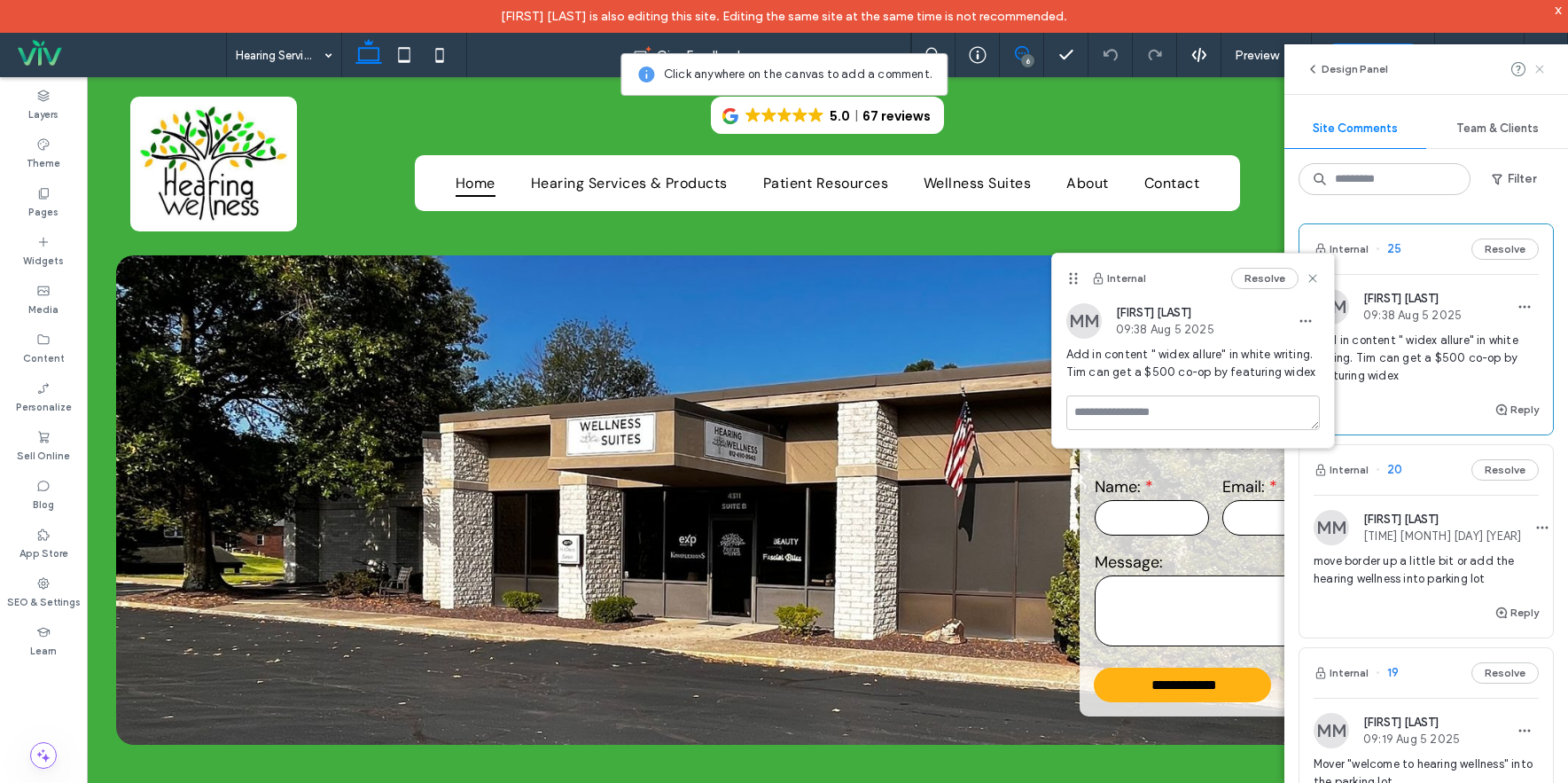click 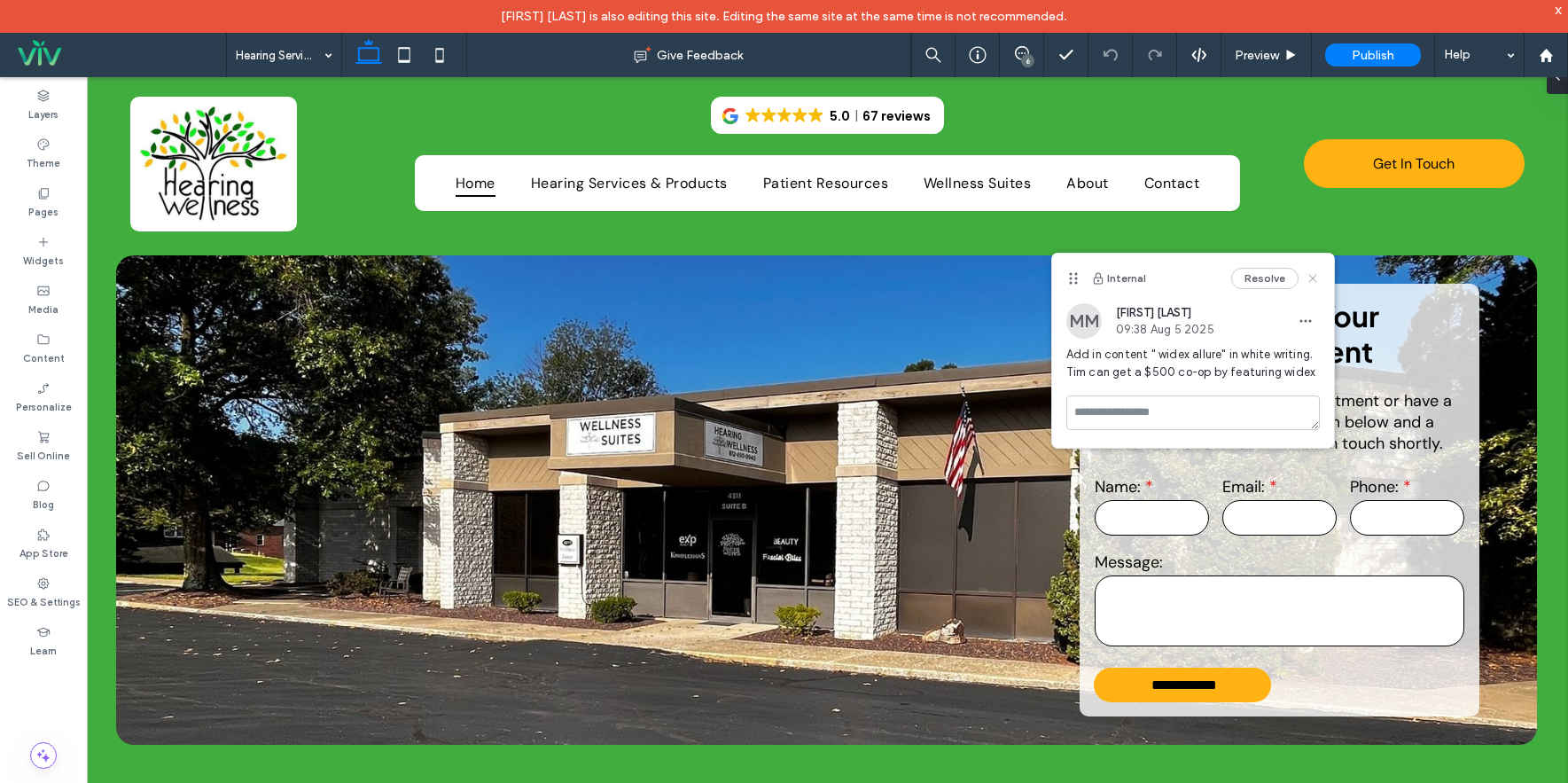 click 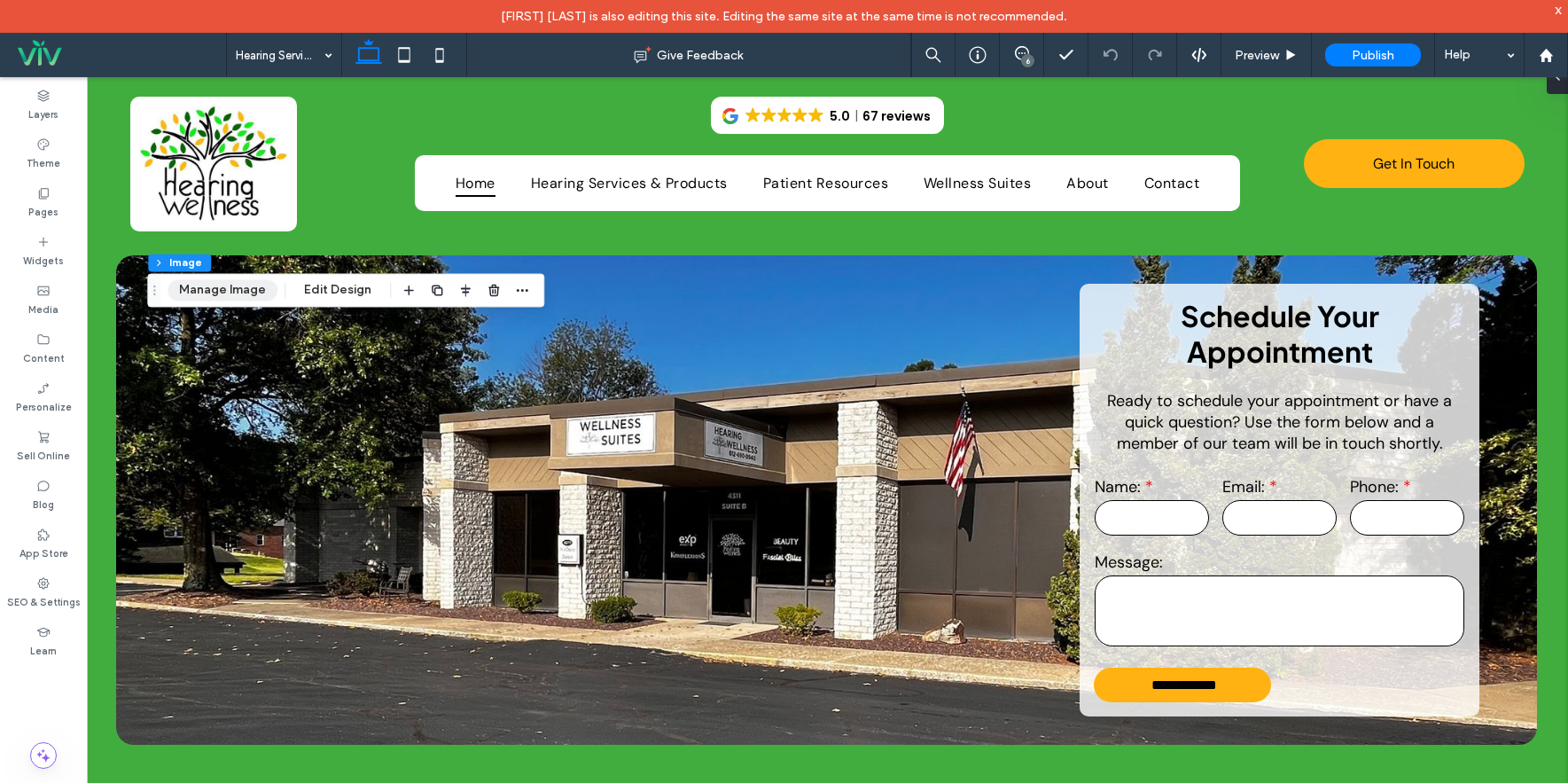 click on "Manage Image" at bounding box center (222, 290) 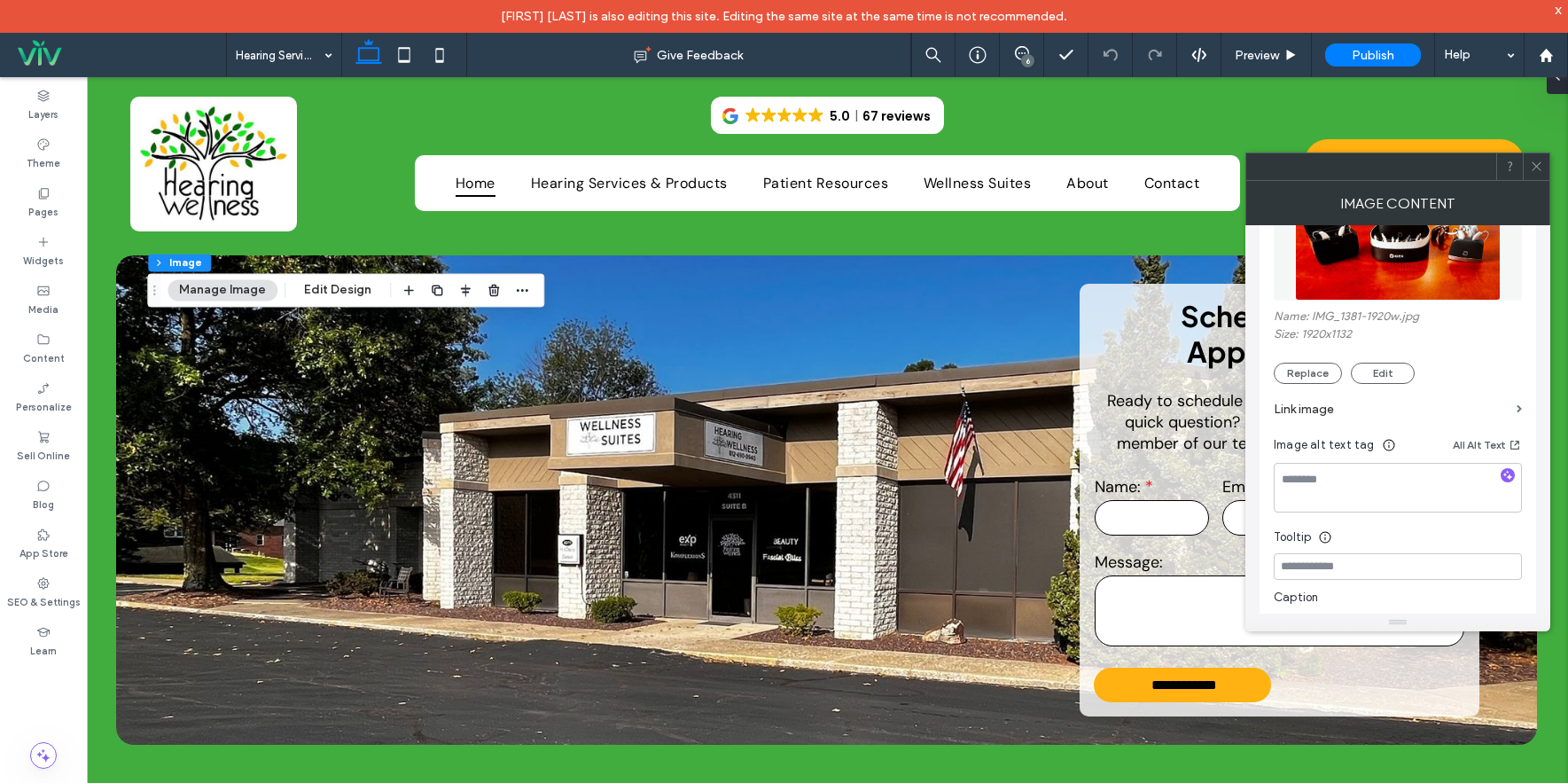 scroll, scrollTop: 355, scrollLeft: 0, axis: vertical 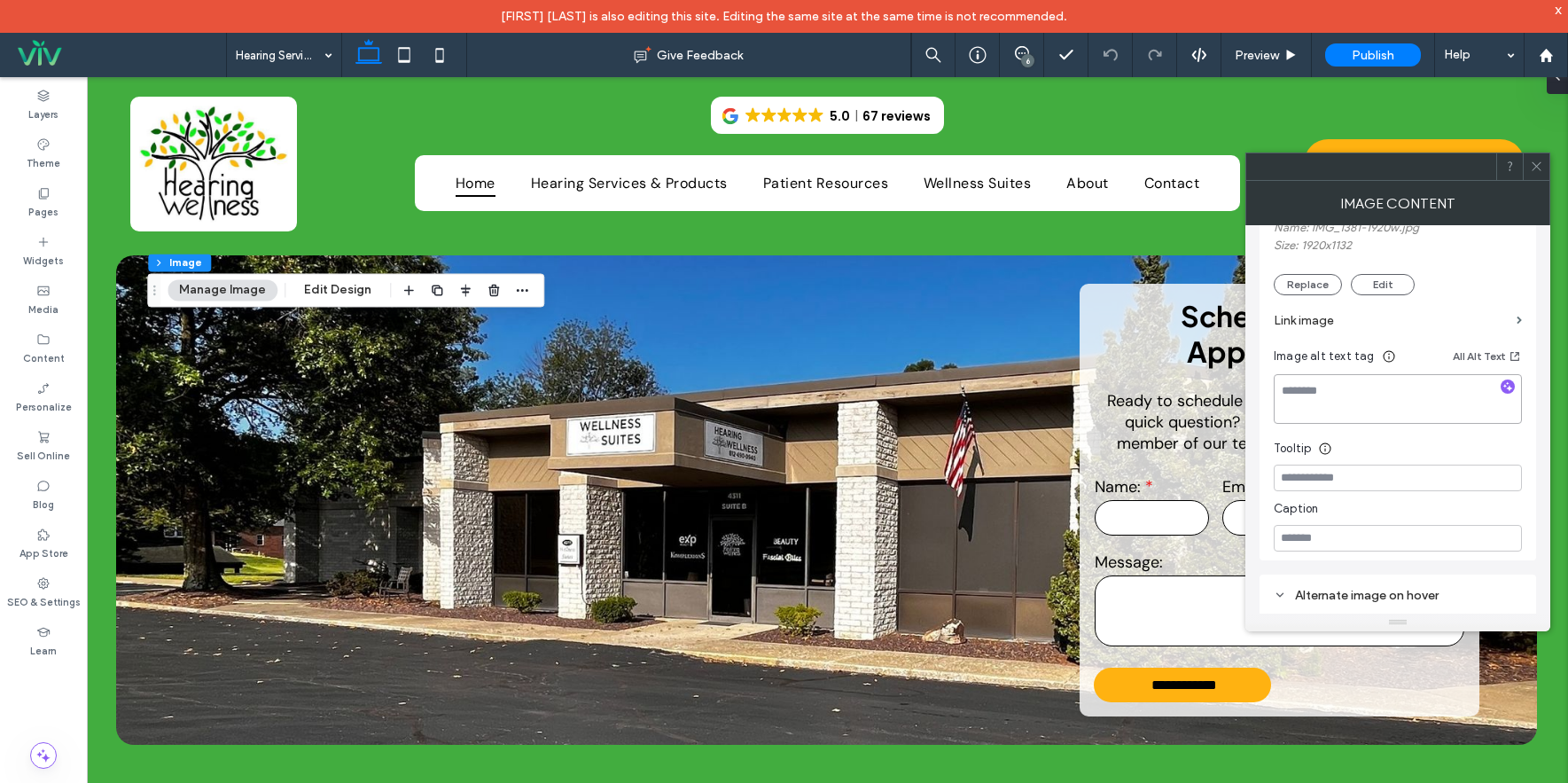 click at bounding box center [1398, 399] 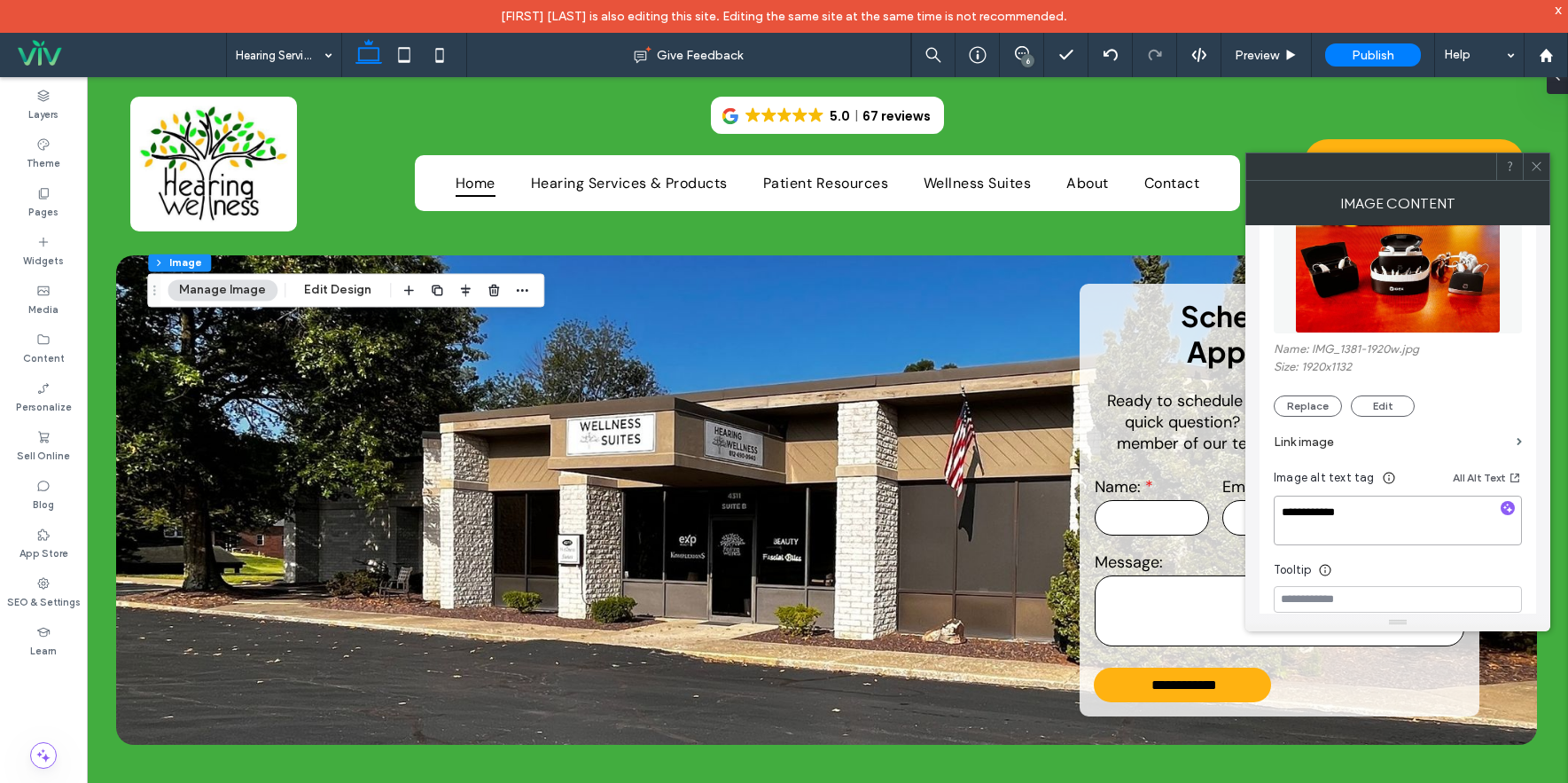 scroll, scrollTop: 223, scrollLeft: 0, axis: vertical 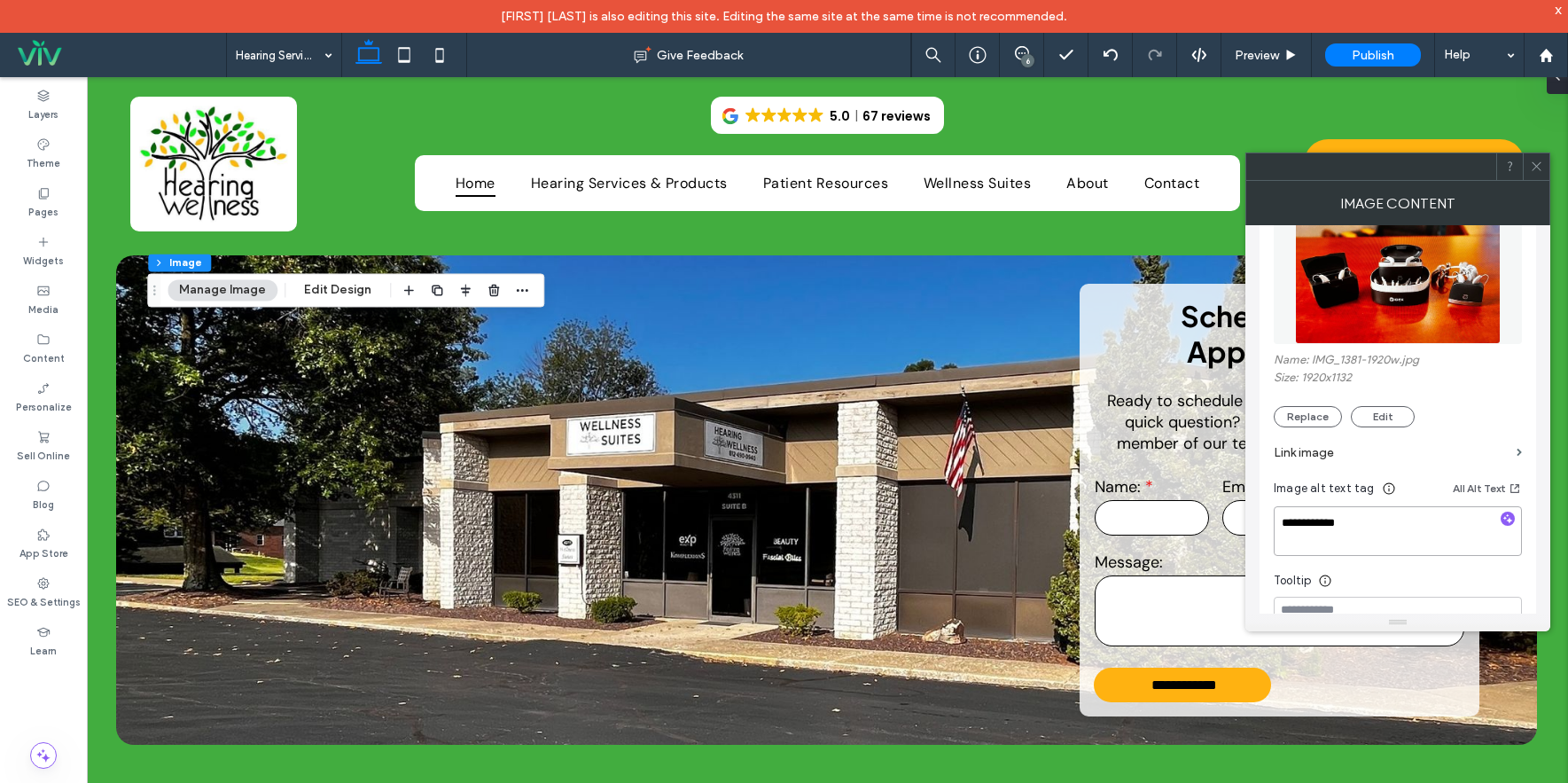 drag, startPoint x: 1381, startPoint y: 523, endPoint x: 1322, endPoint y: 519, distance: 59.135438 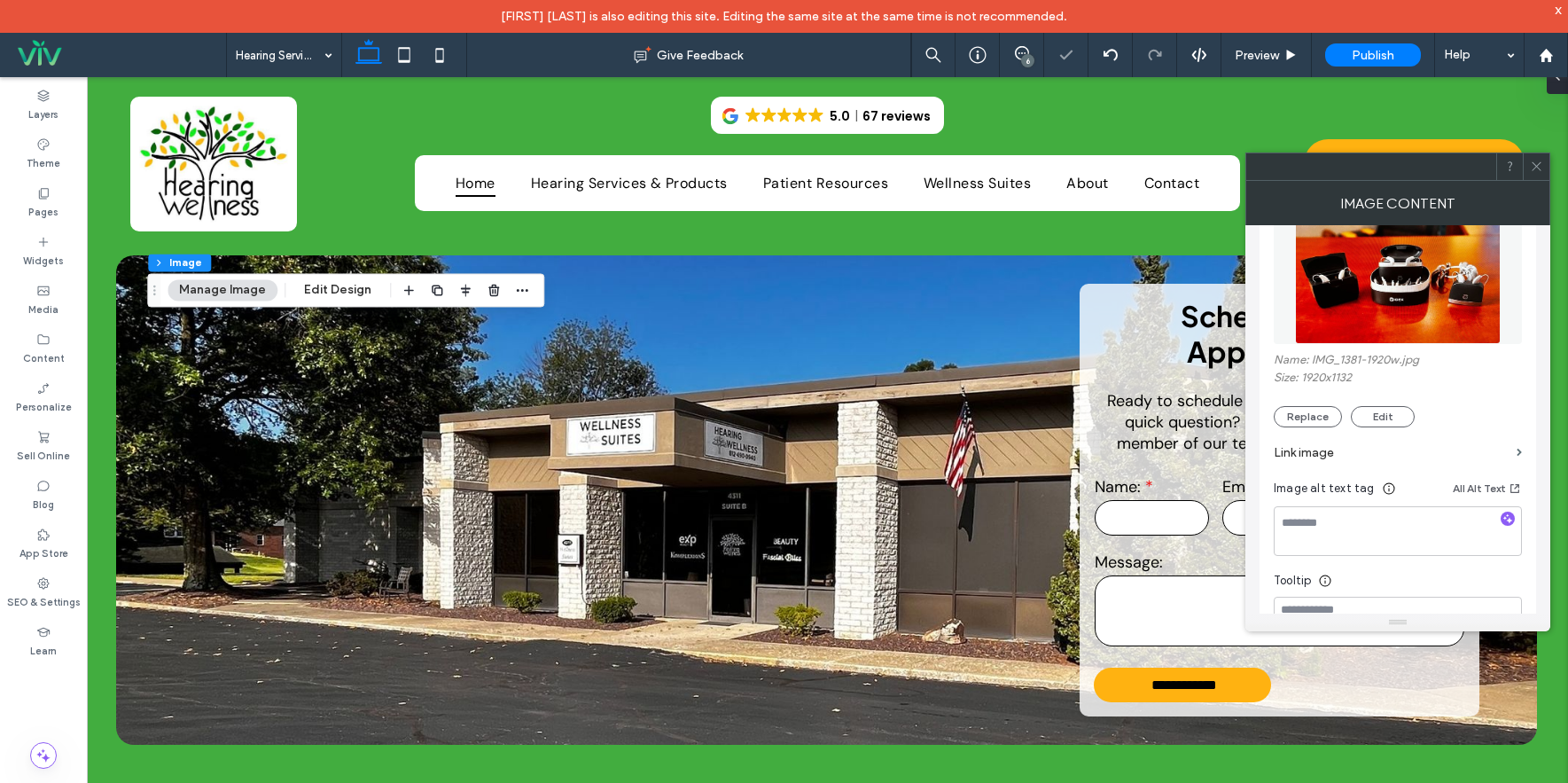 click on "Replace Edit" at bounding box center [1398, 417] 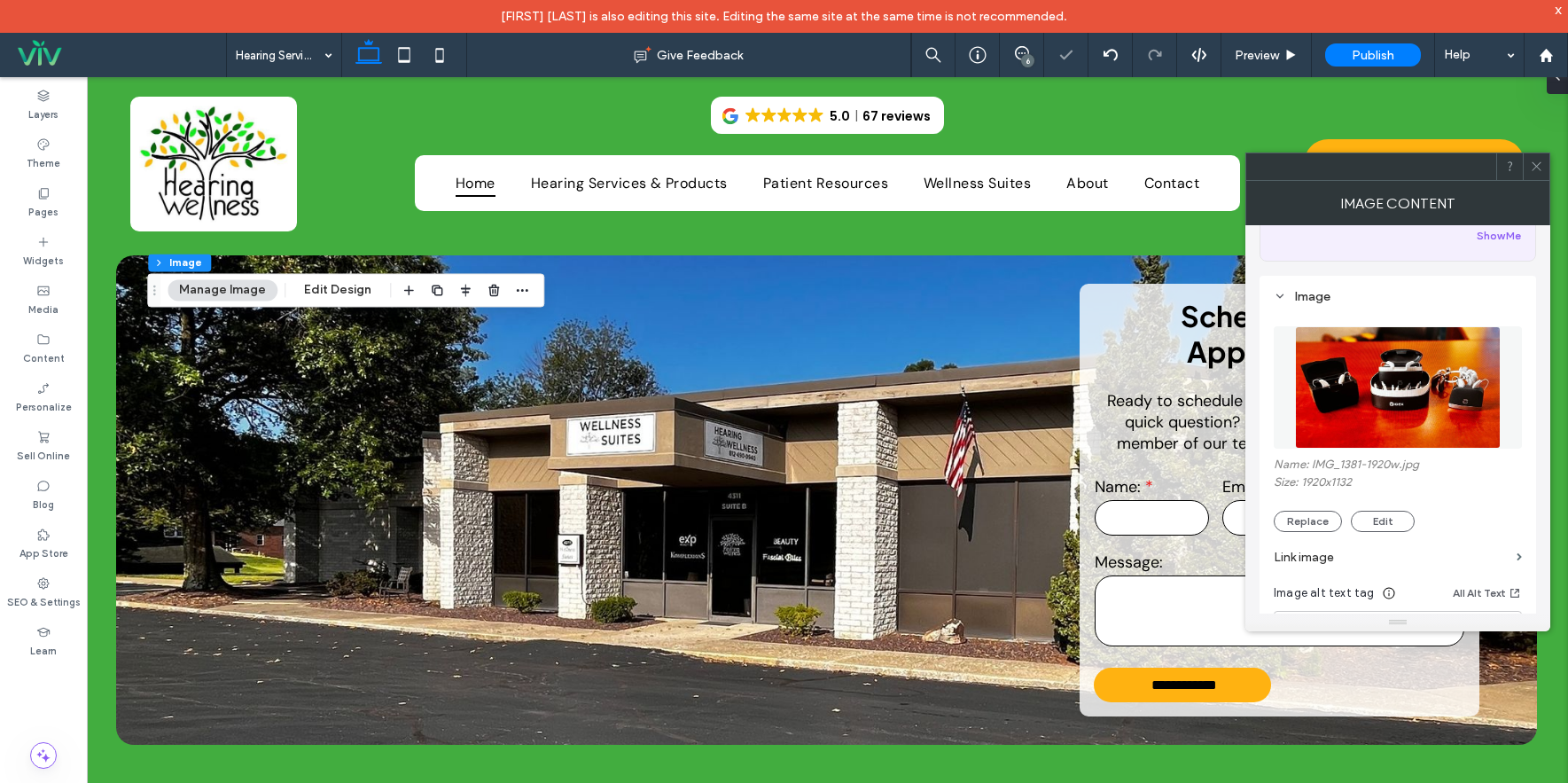 scroll, scrollTop: 0, scrollLeft: 0, axis: both 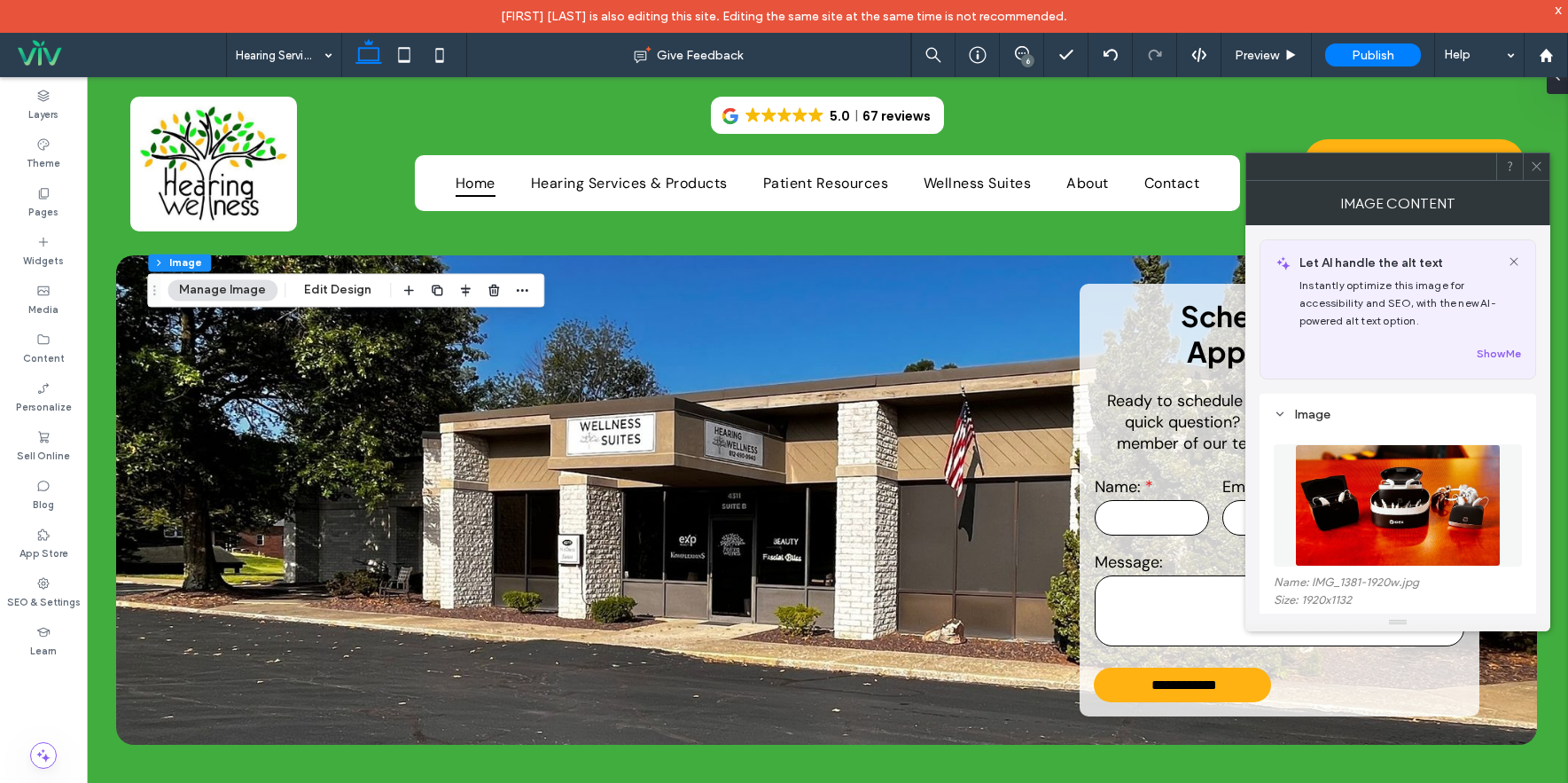 click on "Let AI handle the alt text Instantly optimize this image for accessibility and SEO, with the new AI-powered alt text option. Show Me" at bounding box center (1398, 309) 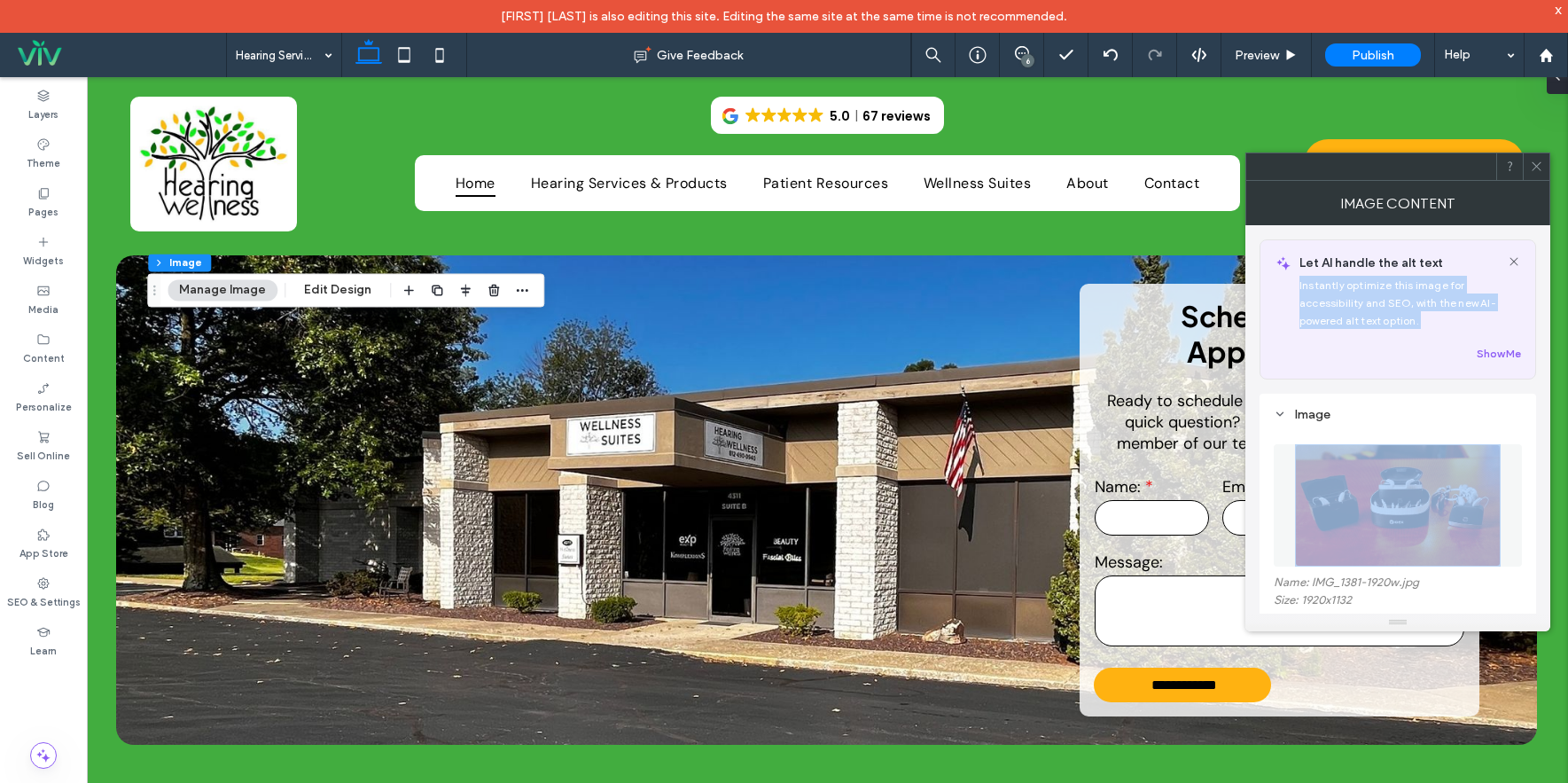 click 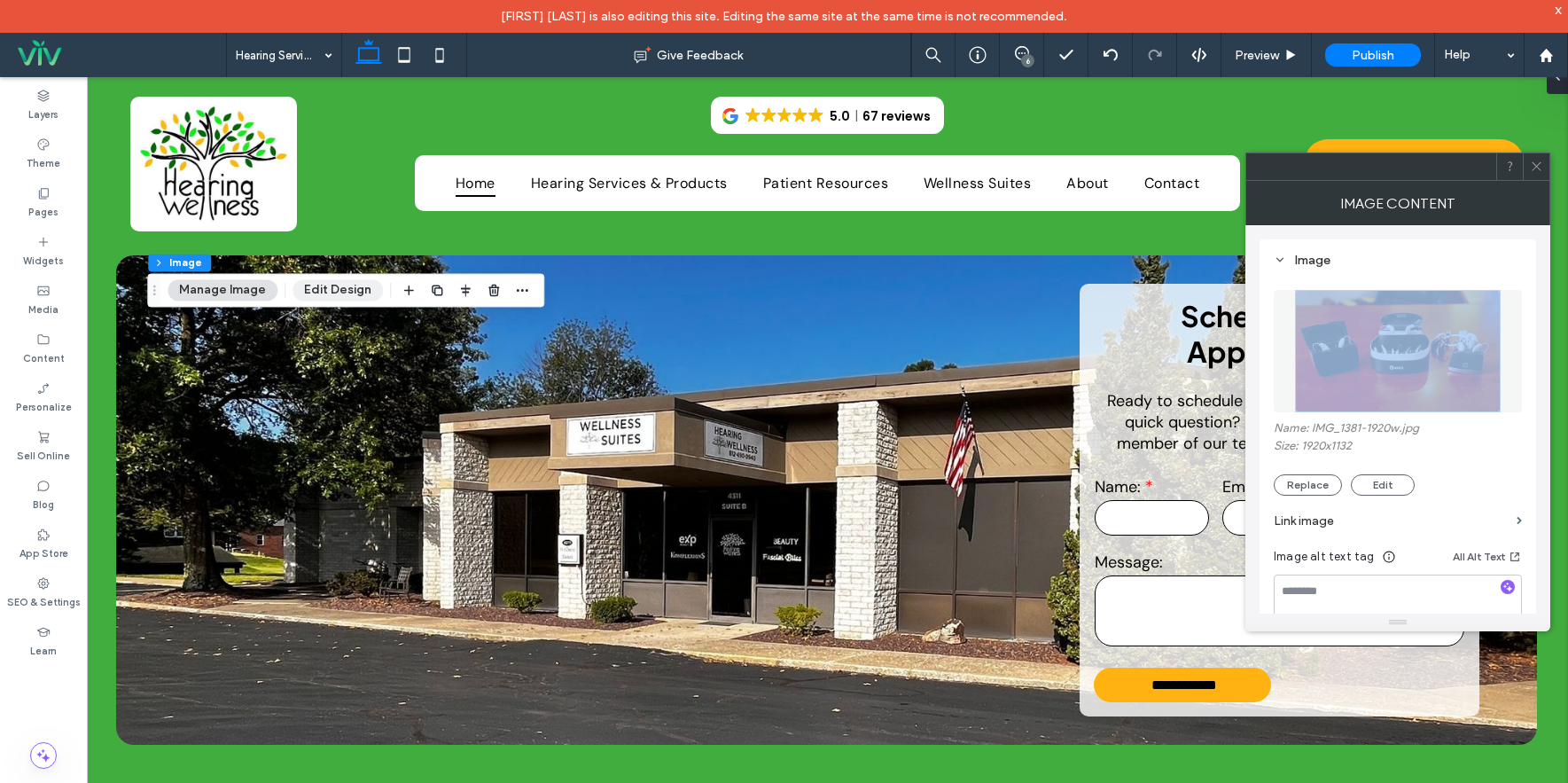 click on "Edit Design" at bounding box center [338, 290] 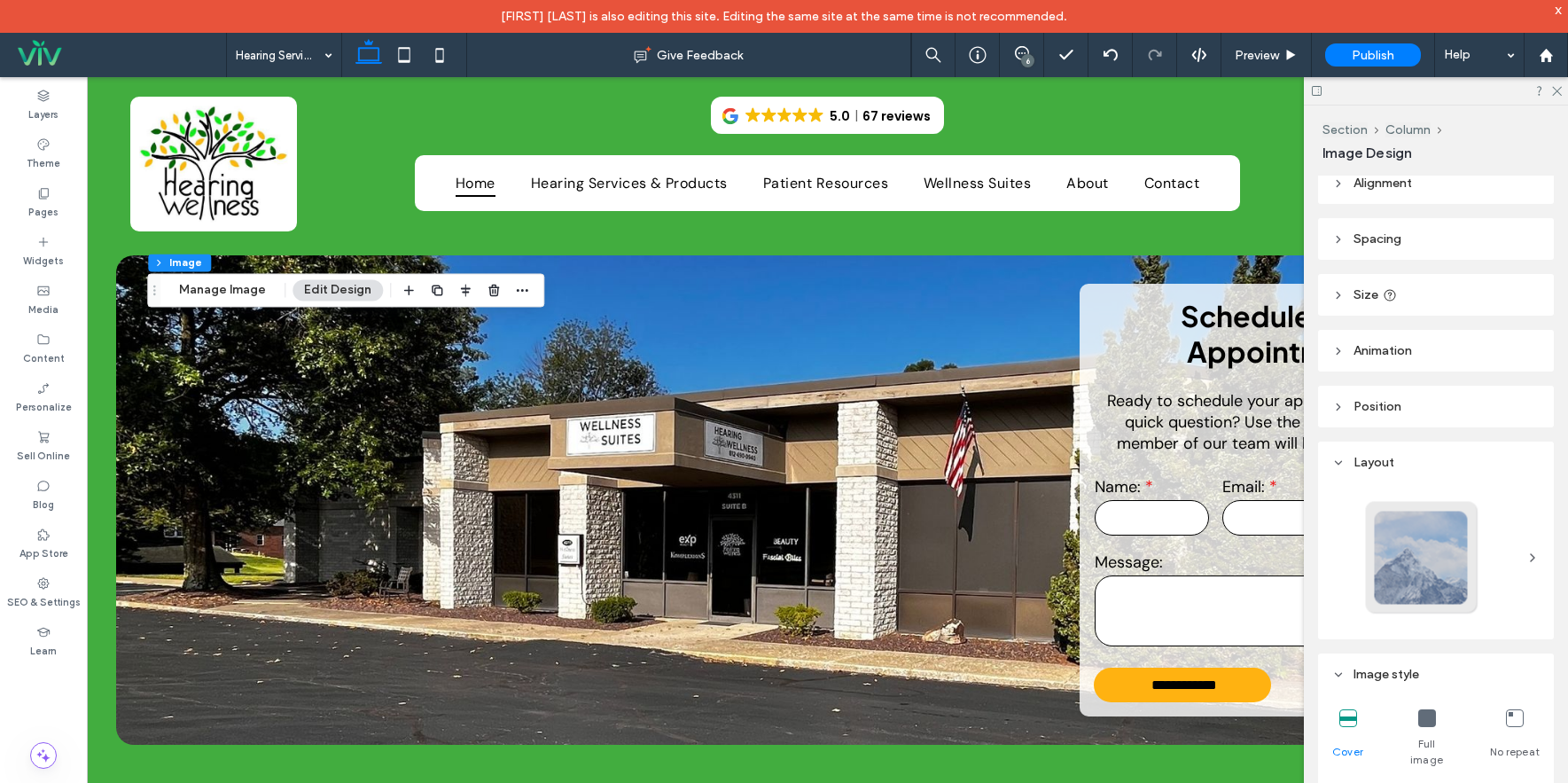 scroll, scrollTop: 0, scrollLeft: 0, axis: both 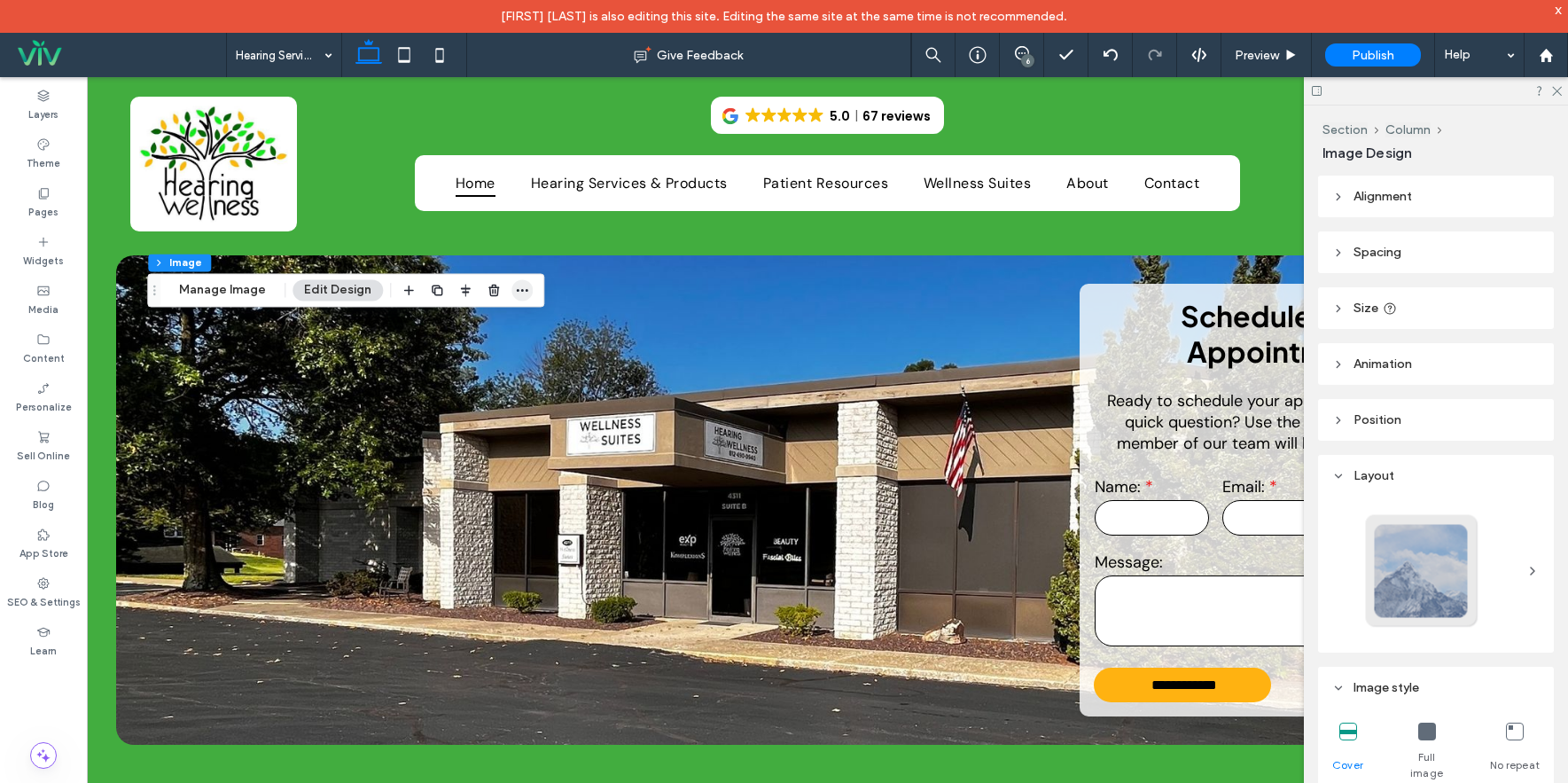 click 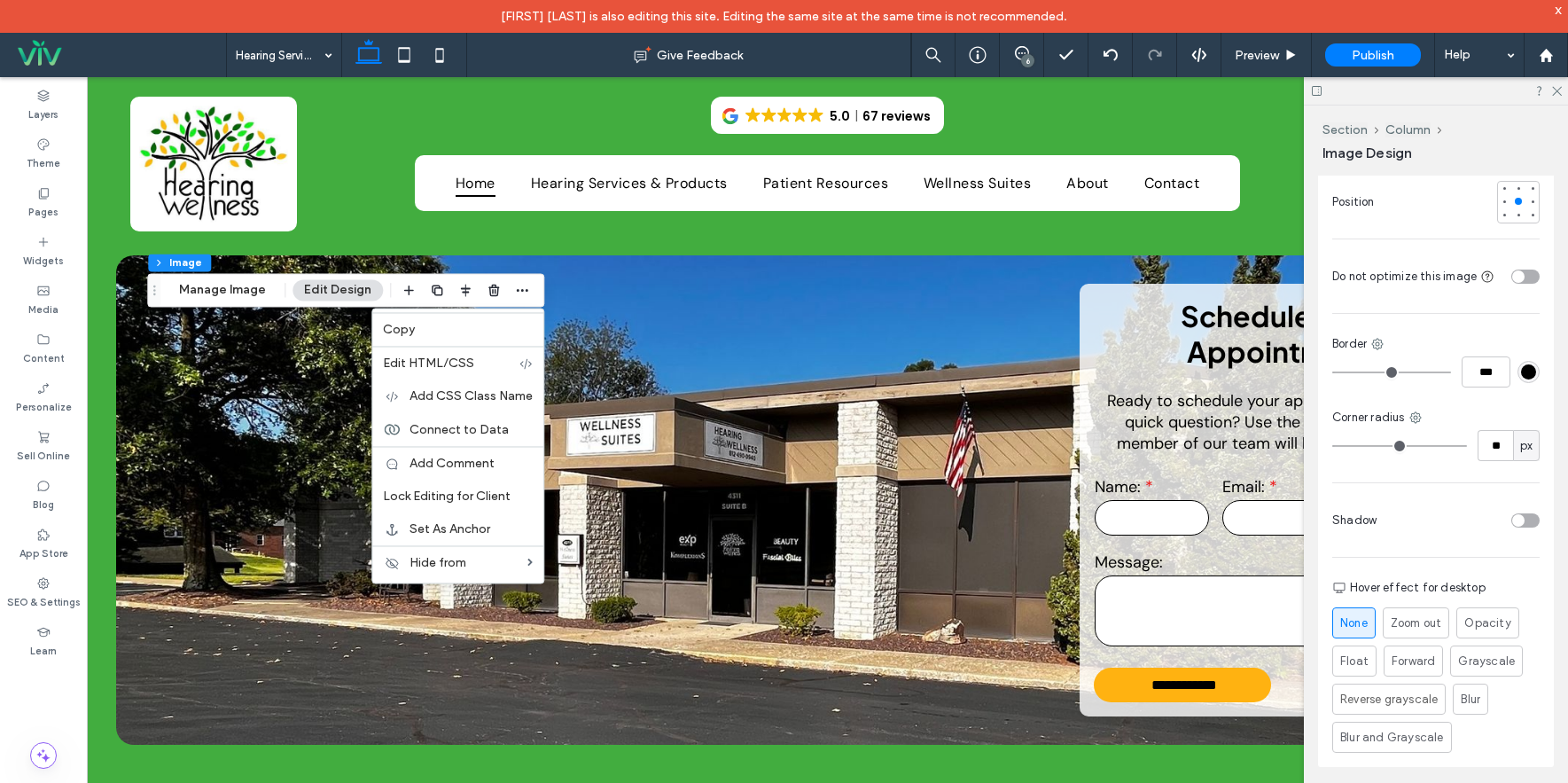 scroll, scrollTop: 659, scrollLeft: 0, axis: vertical 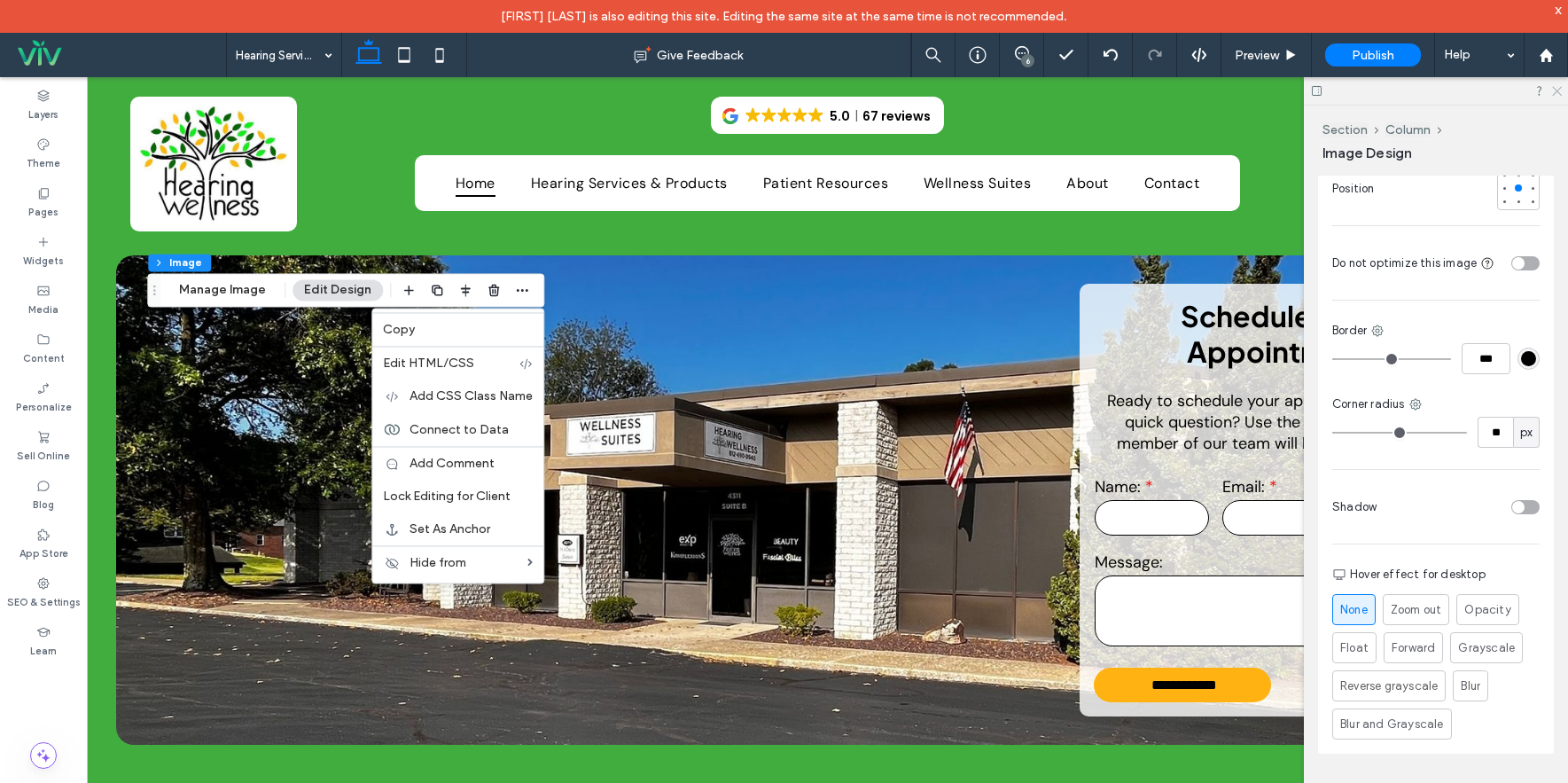 click 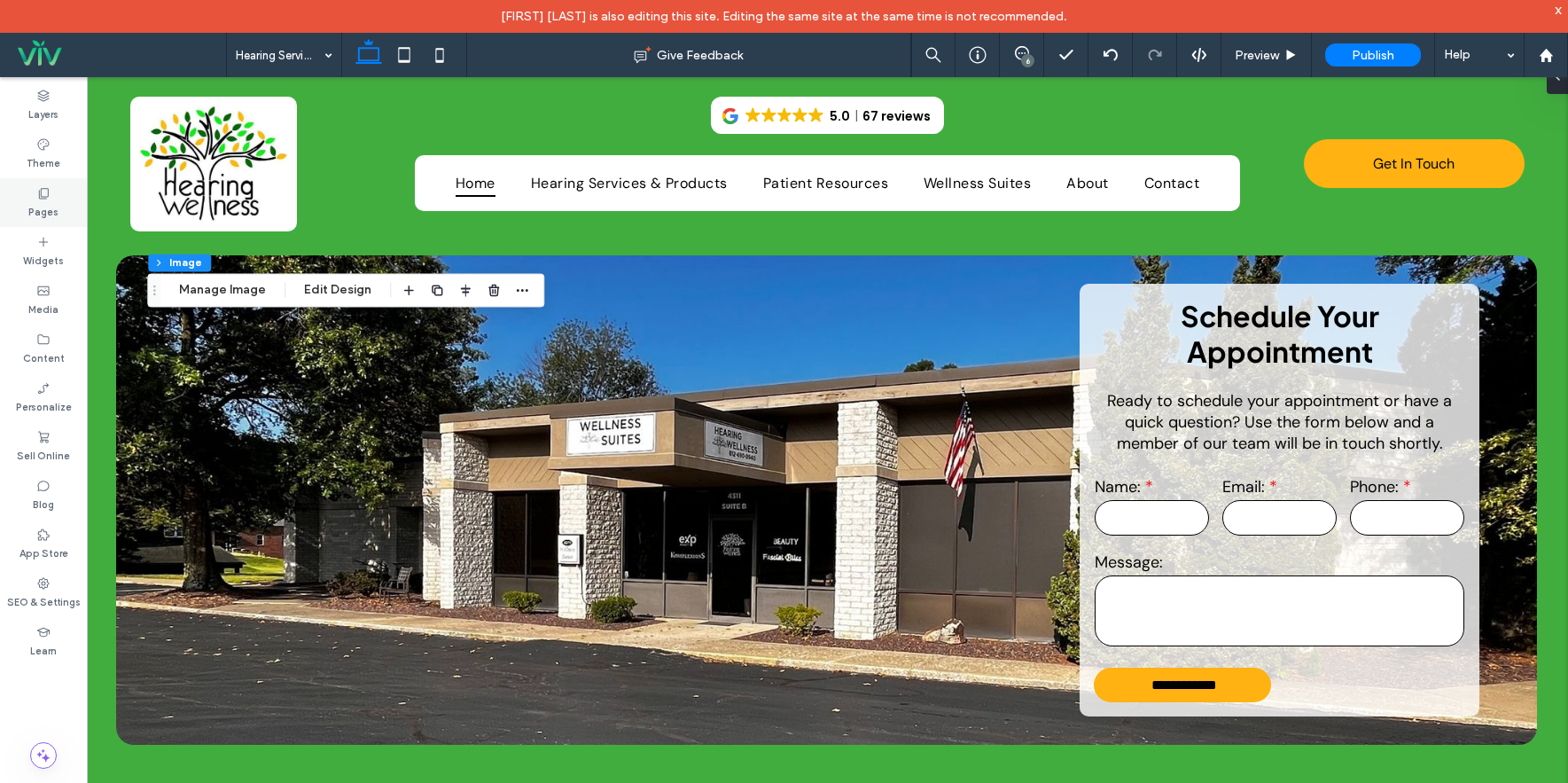 click on "Pages" at bounding box center [43, 202] 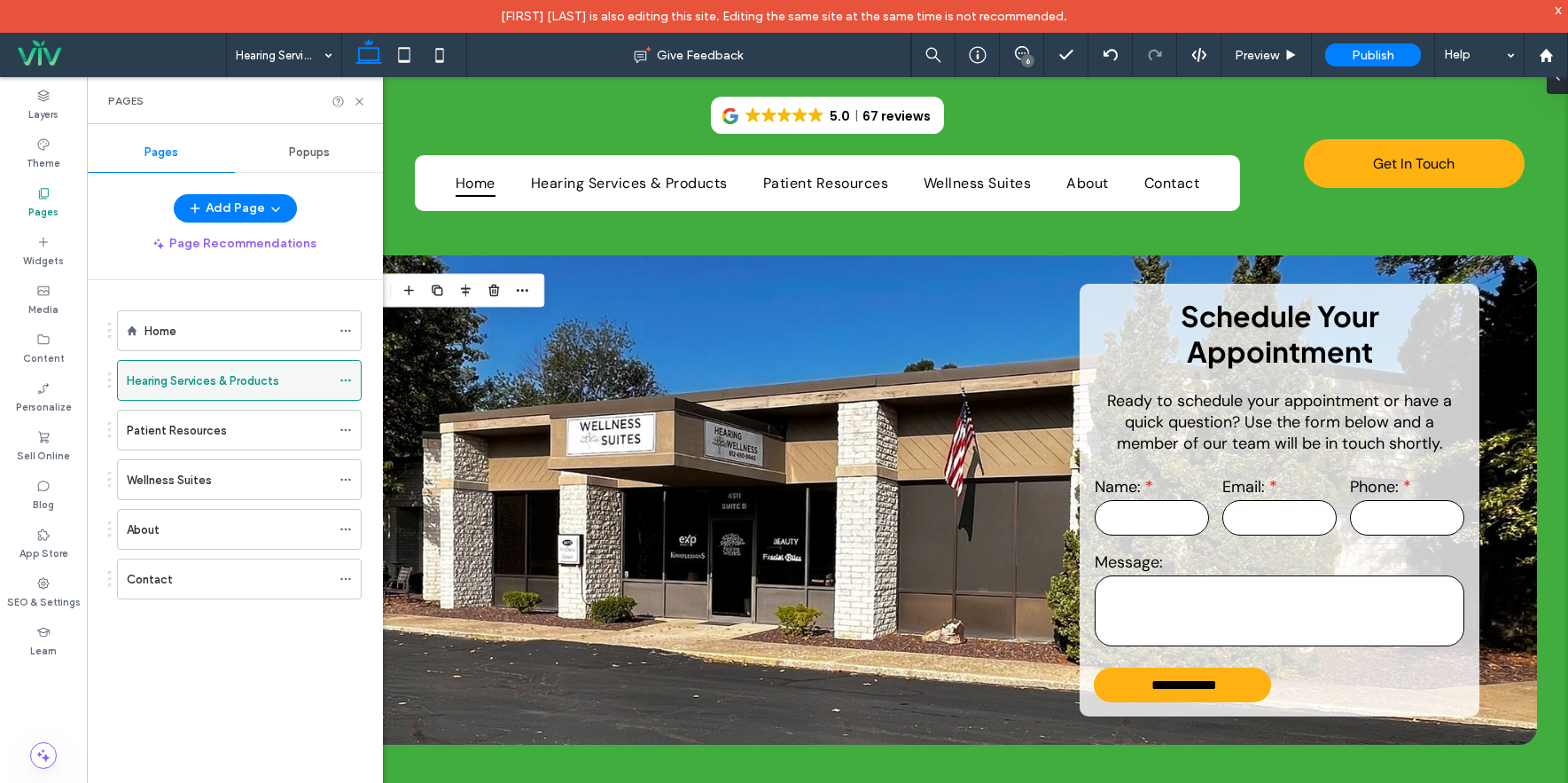 click 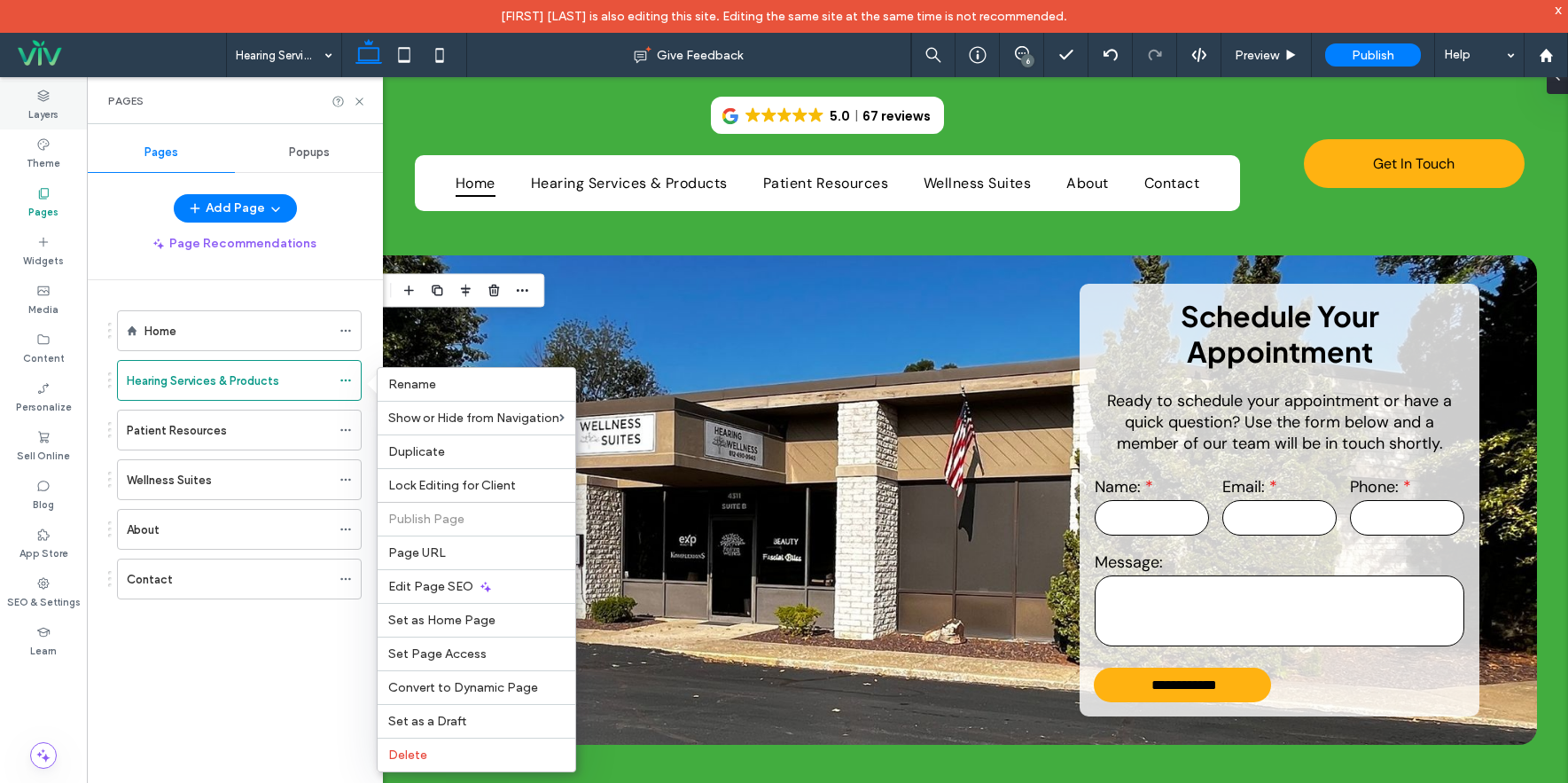 click on "Layers" at bounding box center (43, 113) 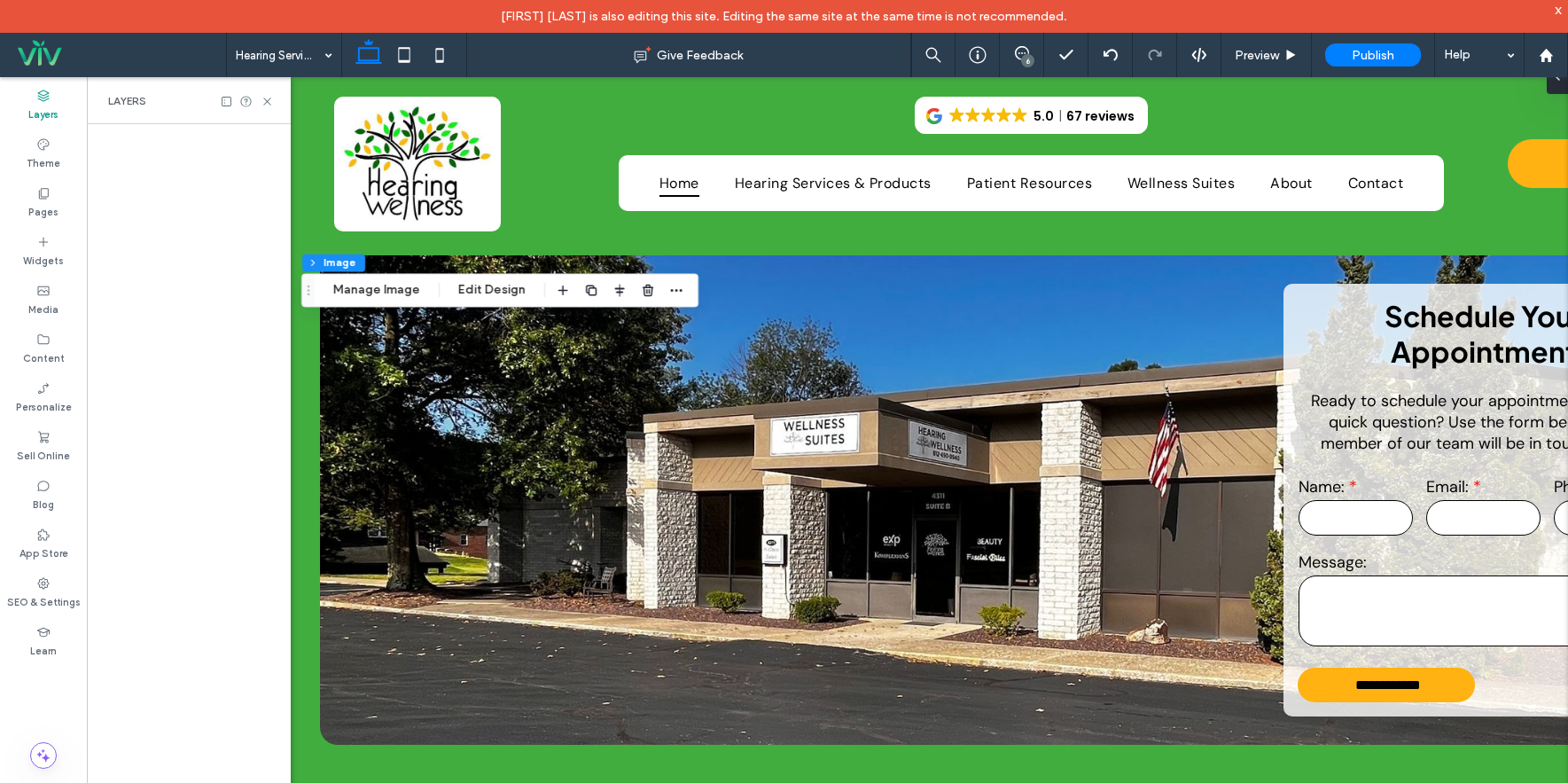 scroll, scrollTop: 0, scrollLeft: 204, axis: horizontal 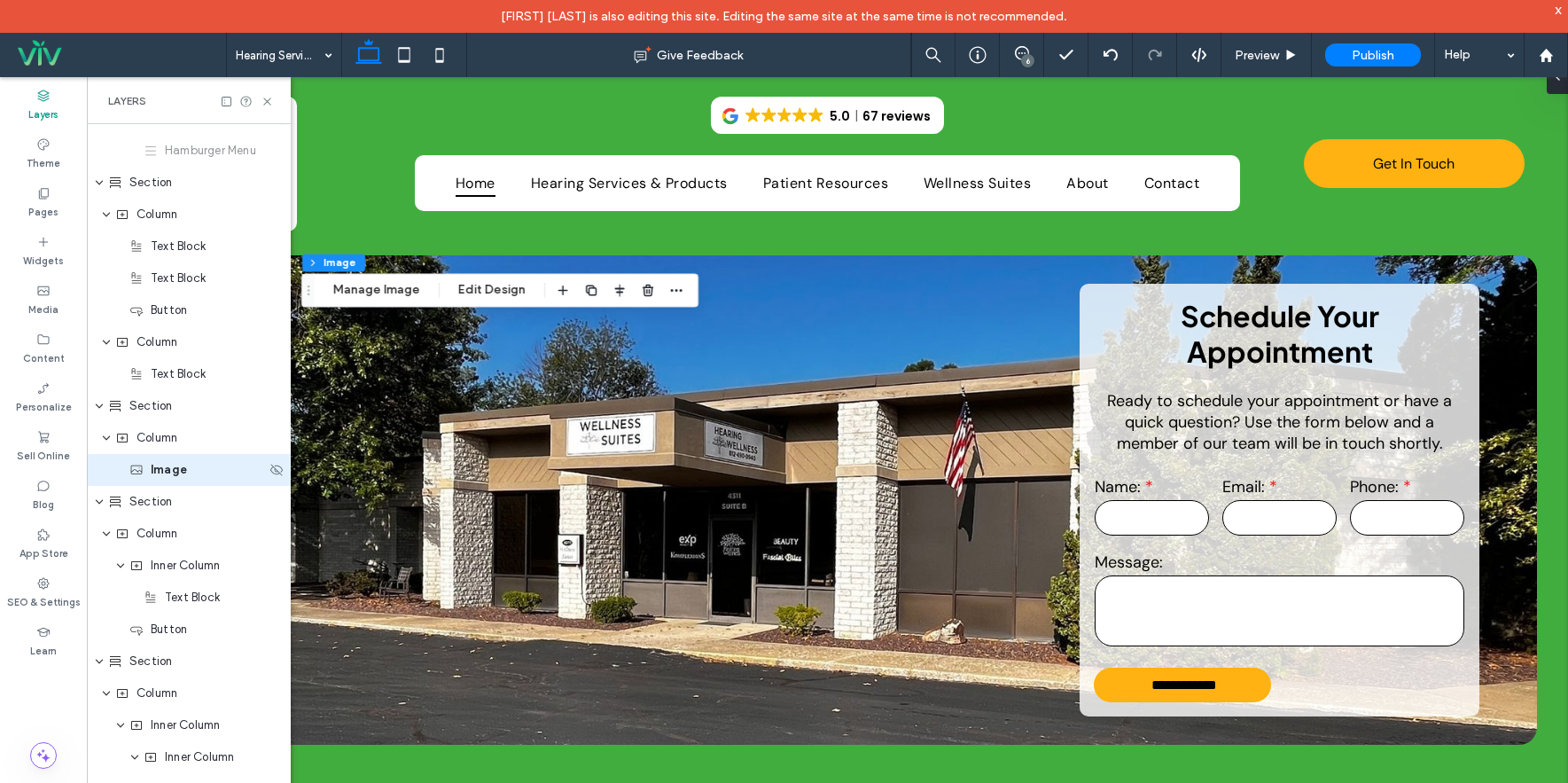 click on "Image" at bounding box center [189, 470] 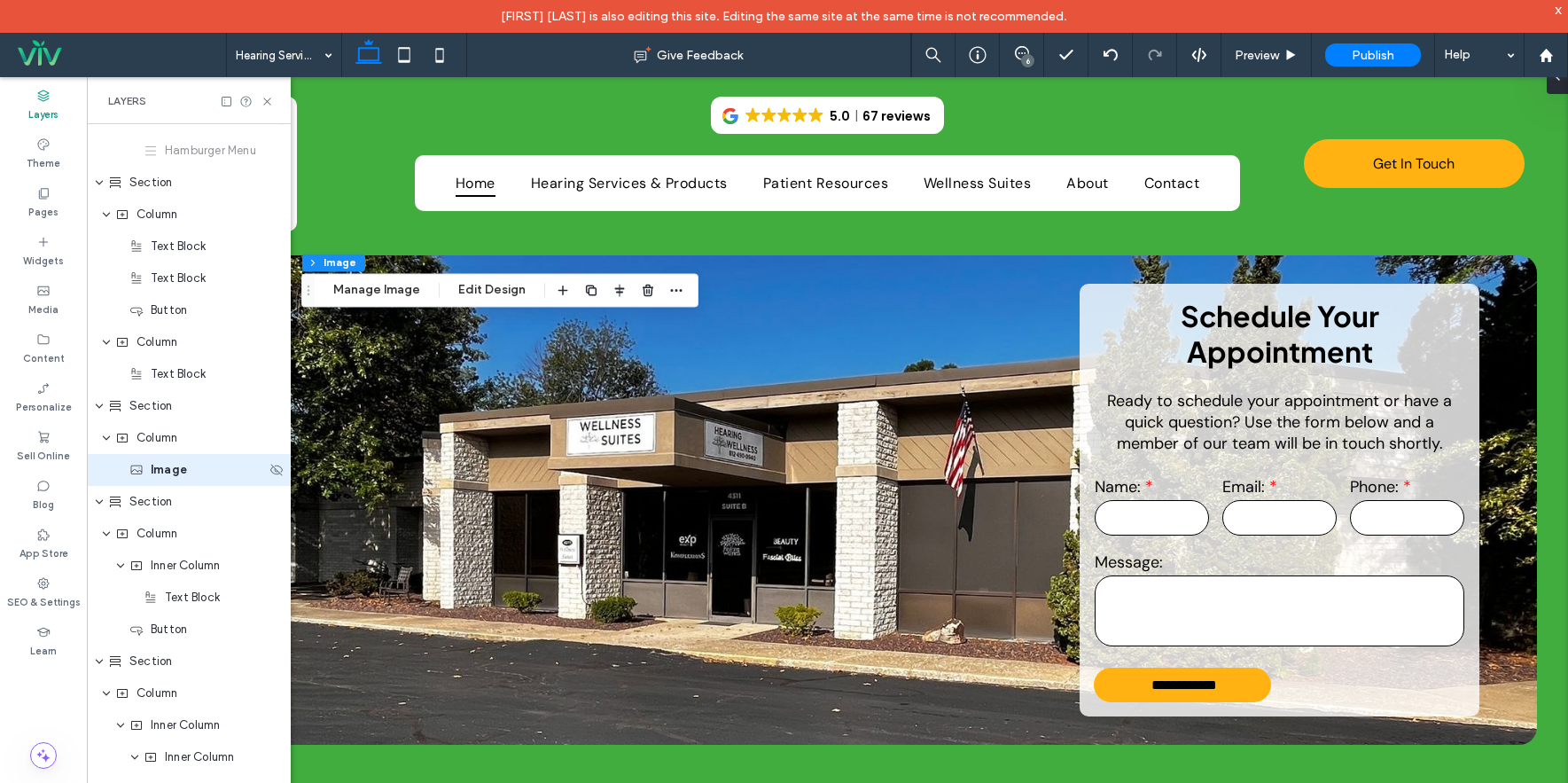 click on "Image" at bounding box center (198, 470) 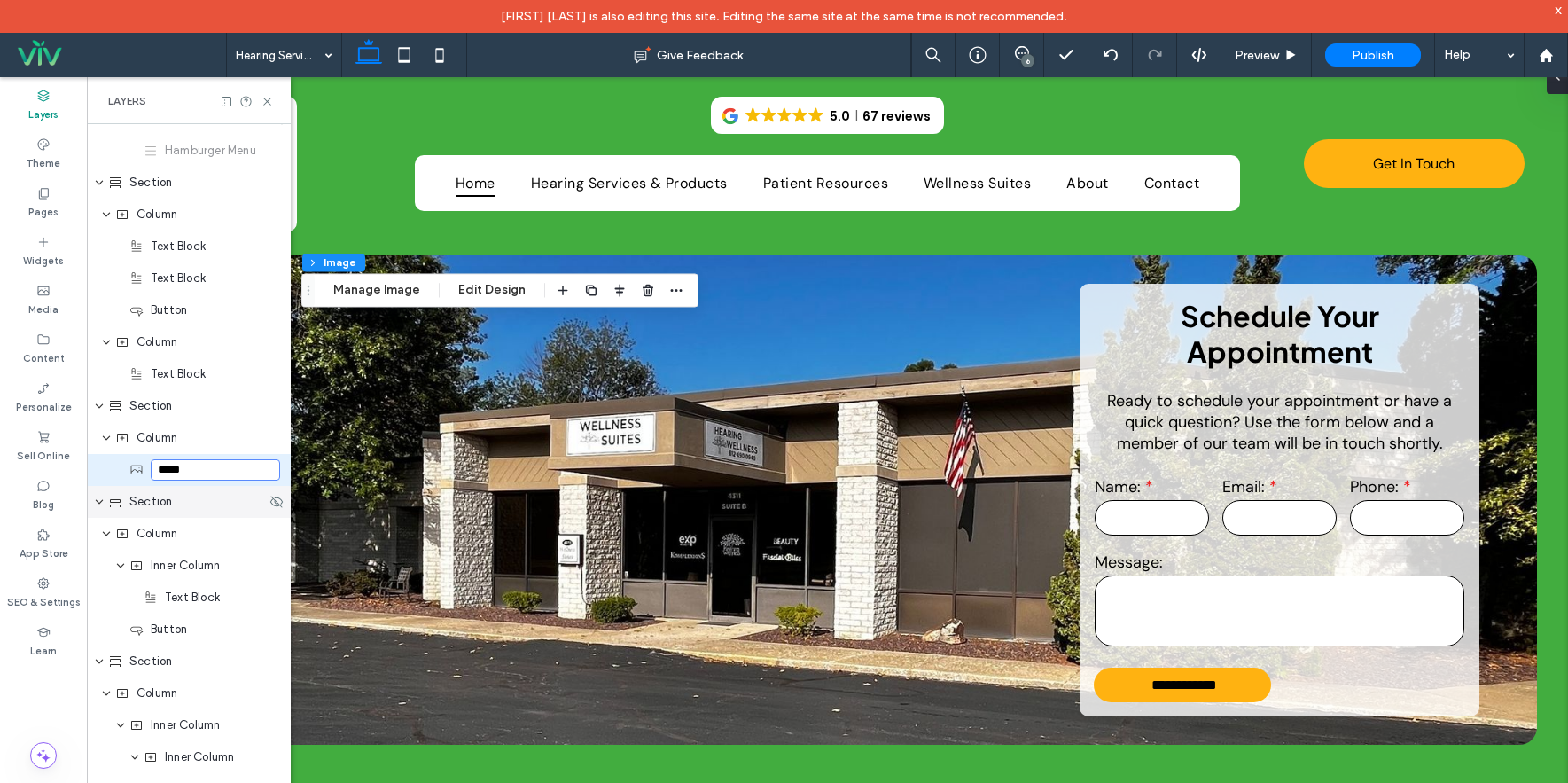 click 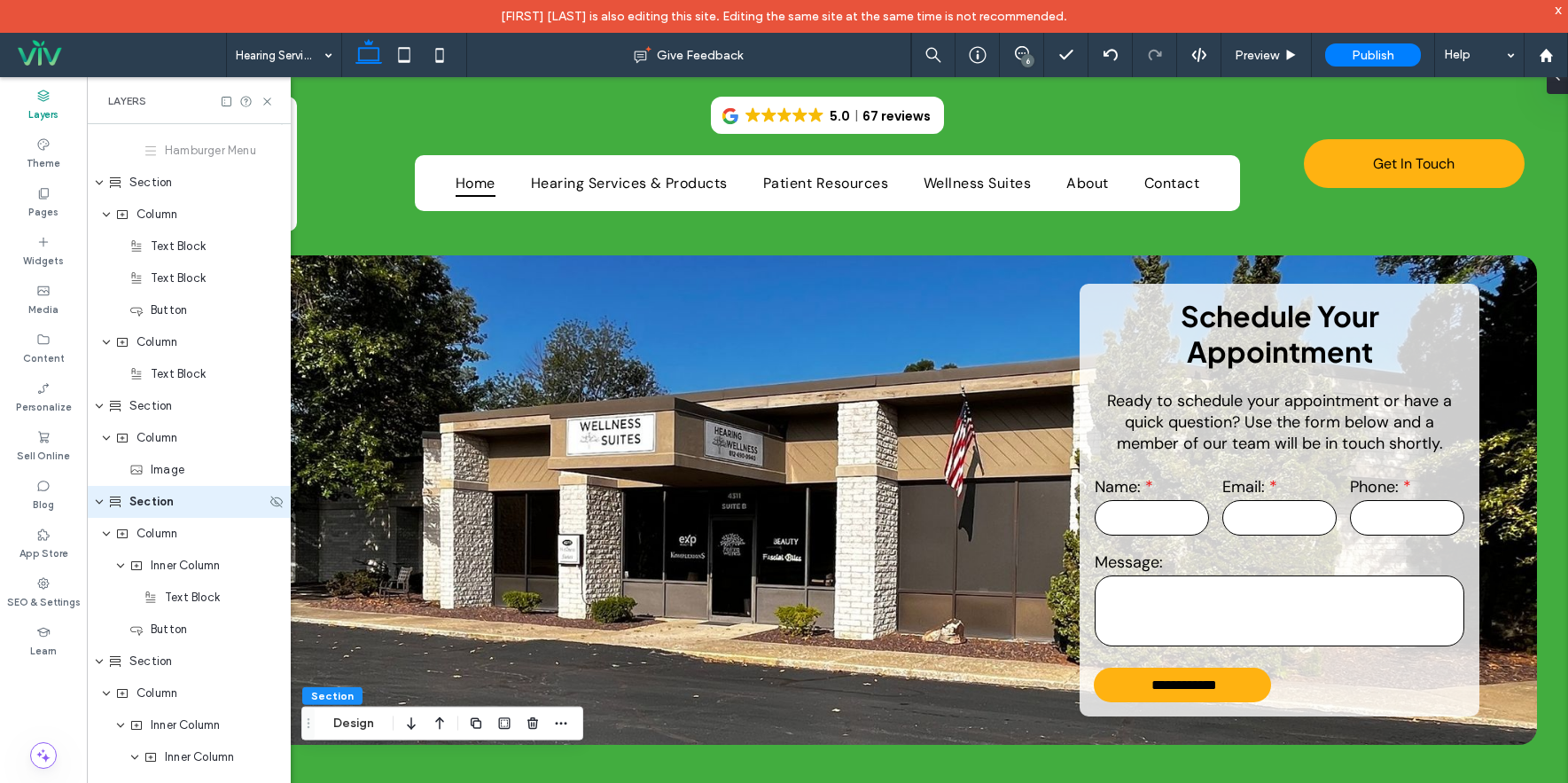 scroll, scrollTop: 404, scrollLeft: 0, axis: vertical 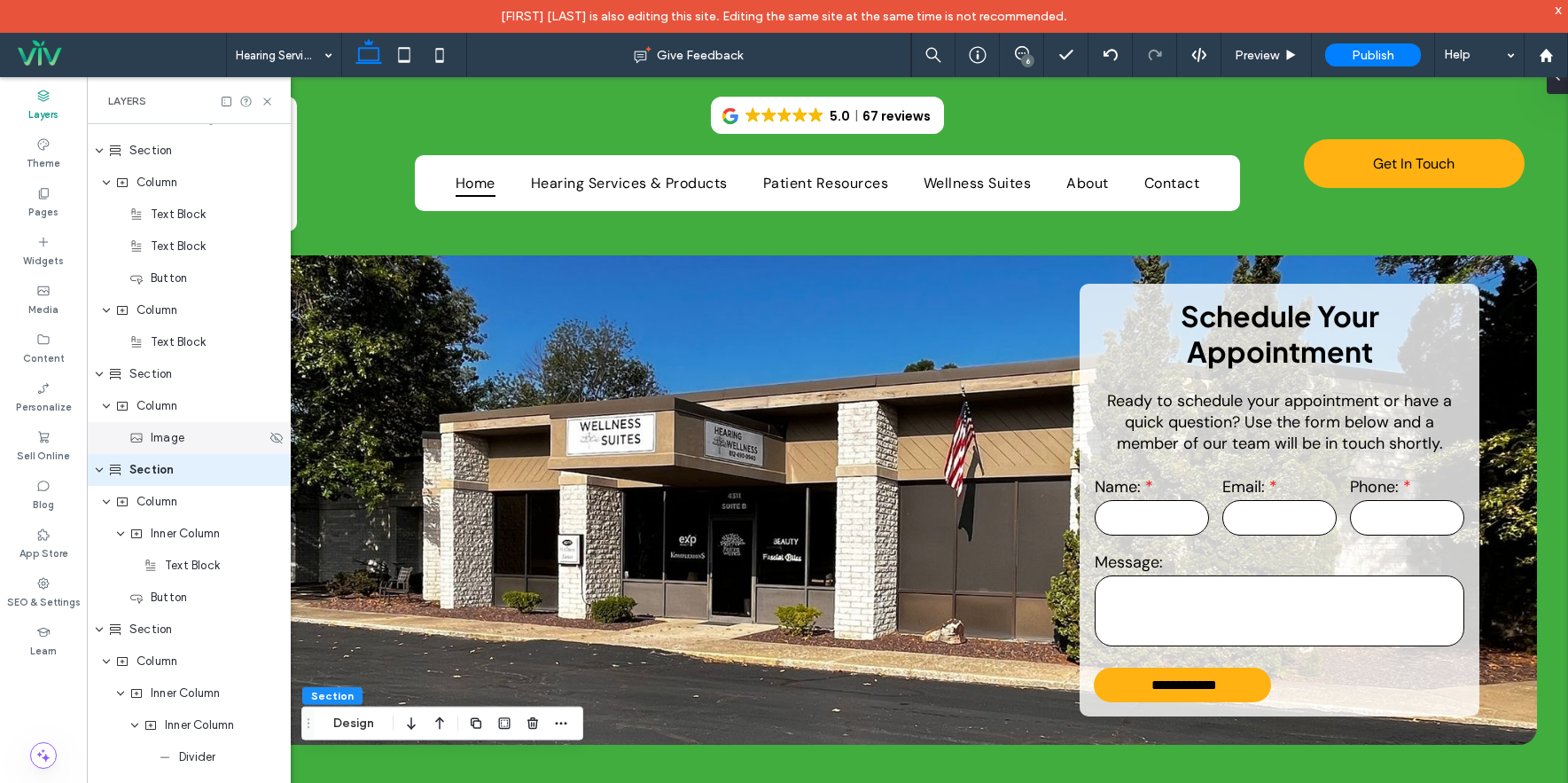click on "Image" at bounding box center (168, 438) 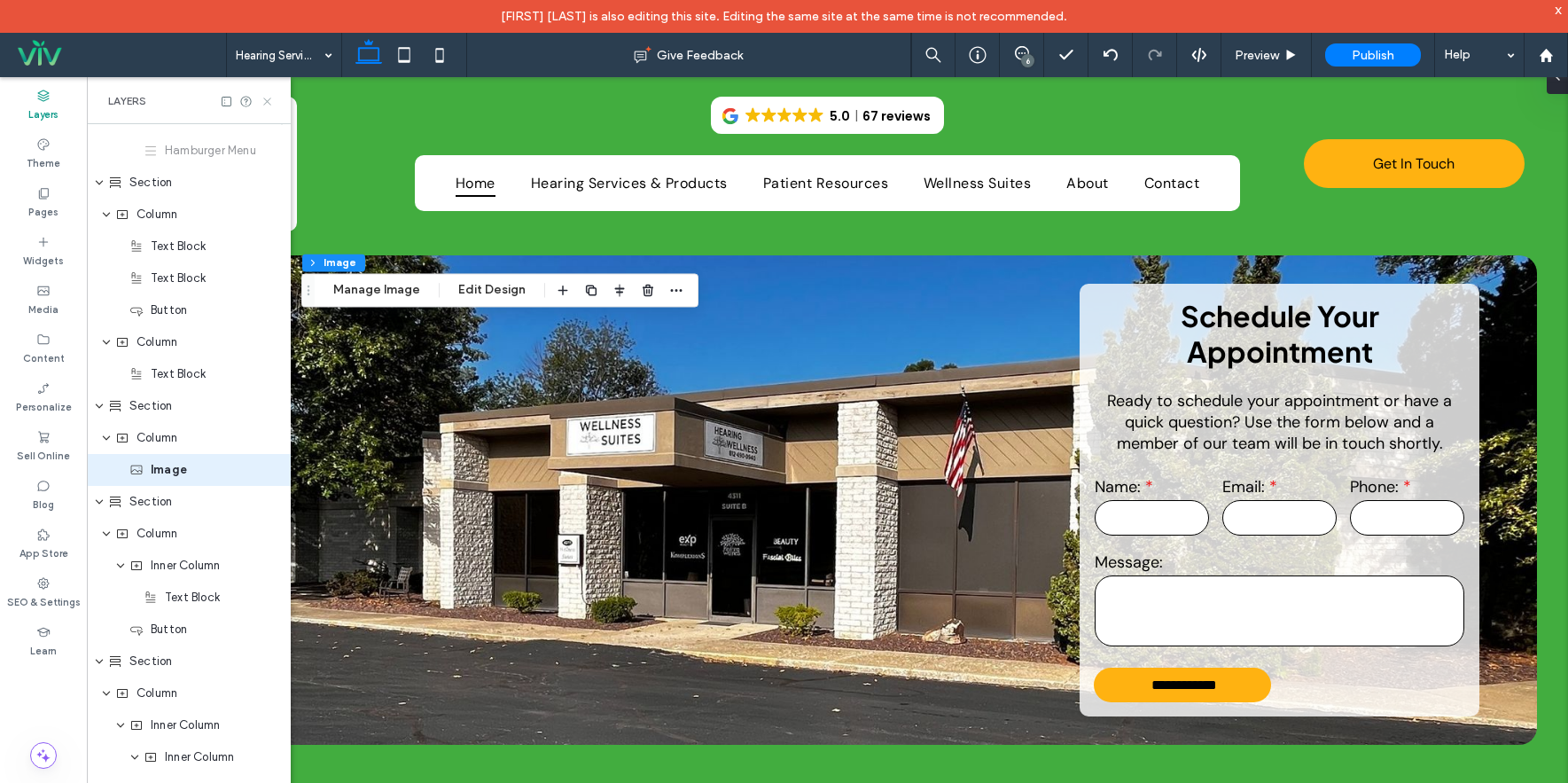 click 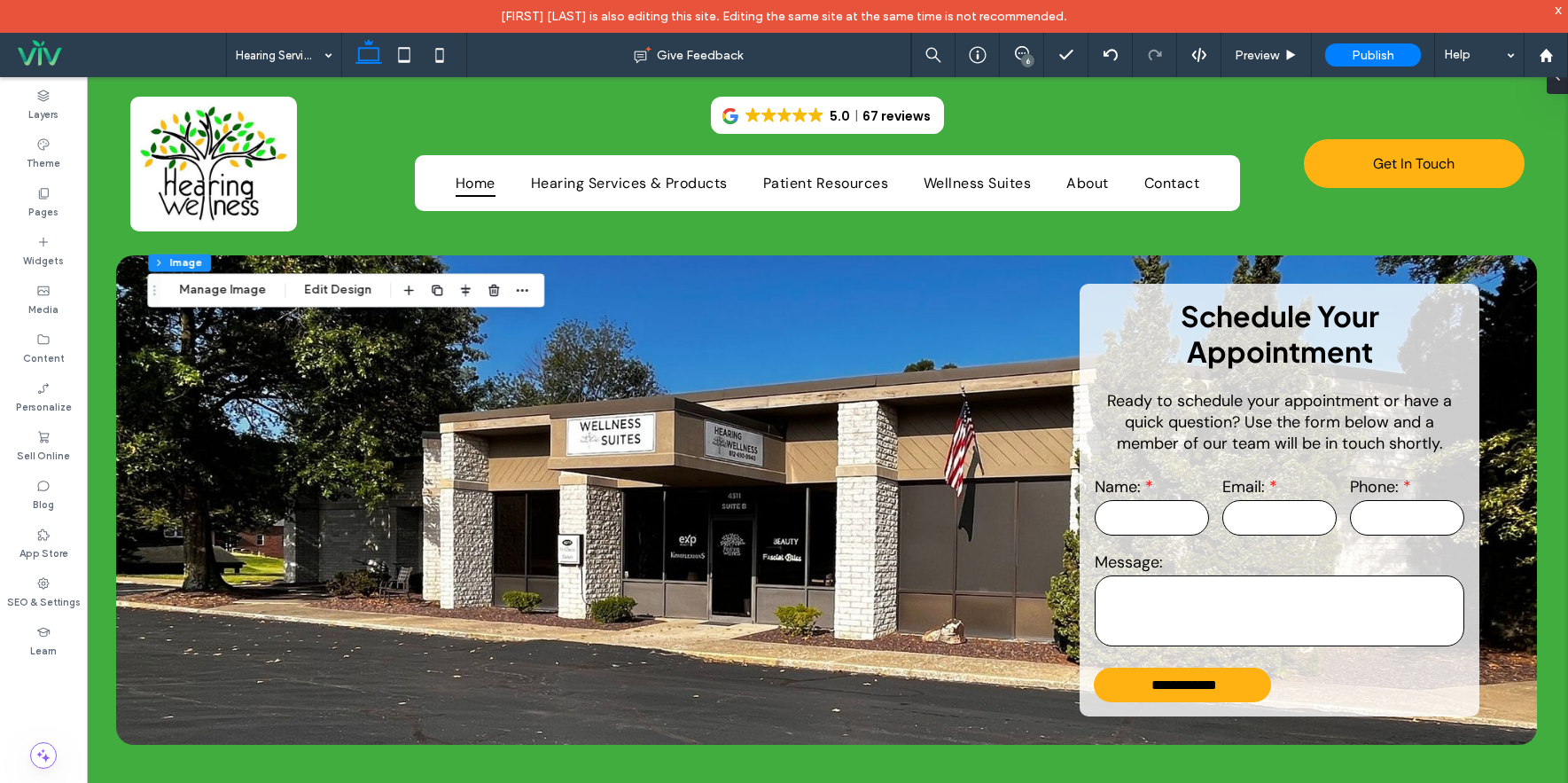 scroll, scrollTop: 0, scrollLeft: 0, axis: both 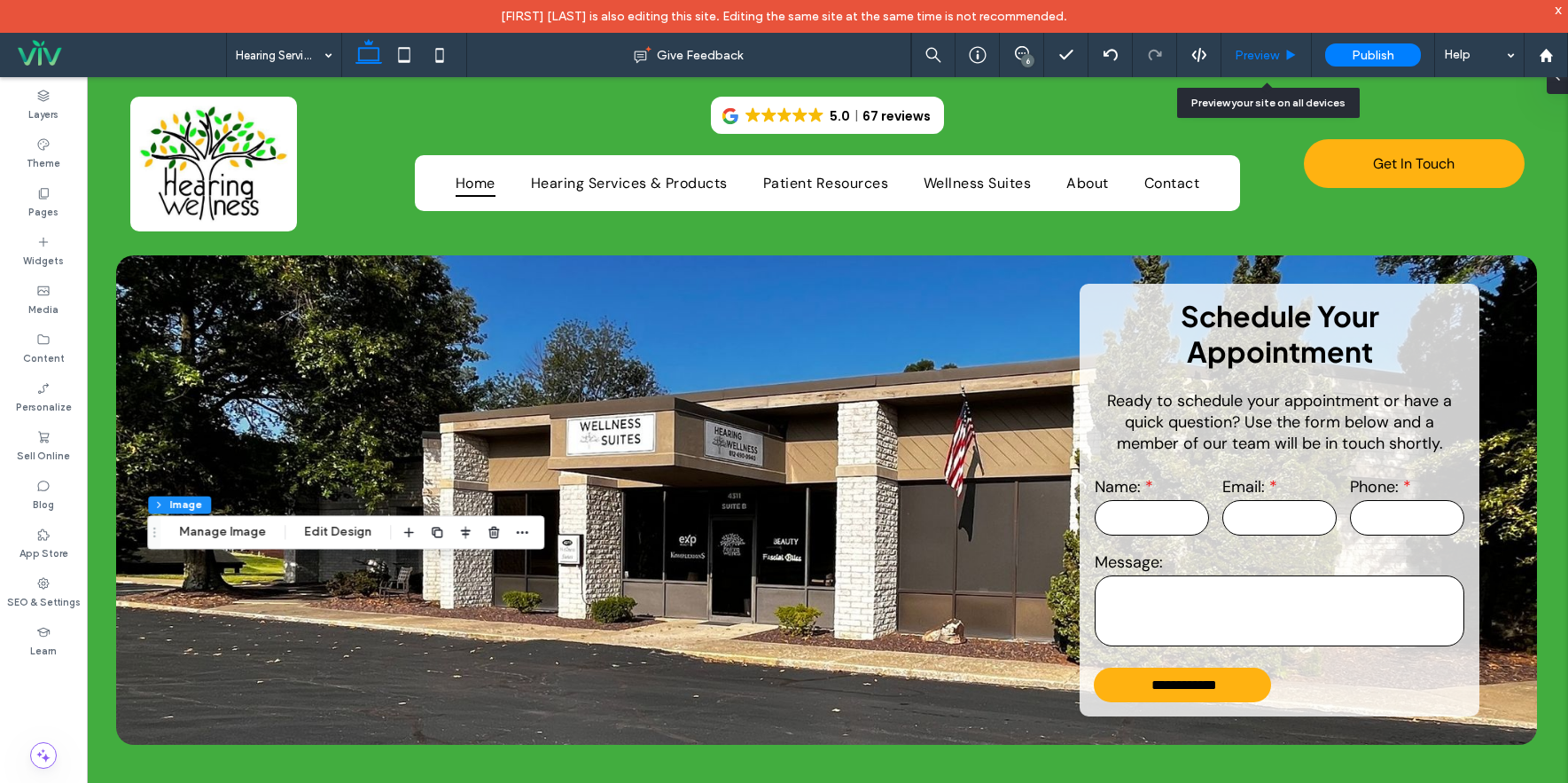 click on "Preview" at bounding box center [1257, 55] 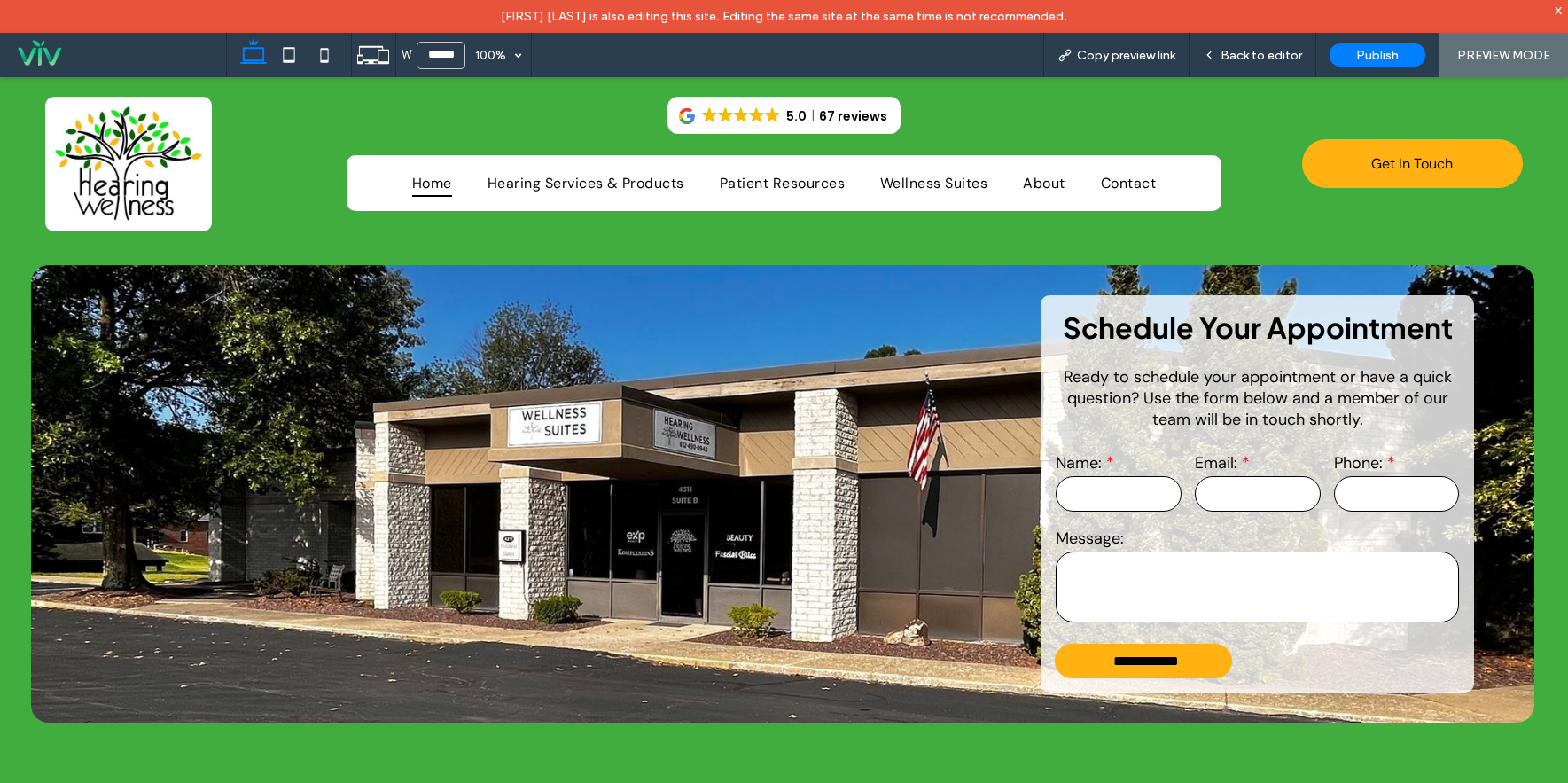 click on "Back to editor" at bounding box center (1261, 55) 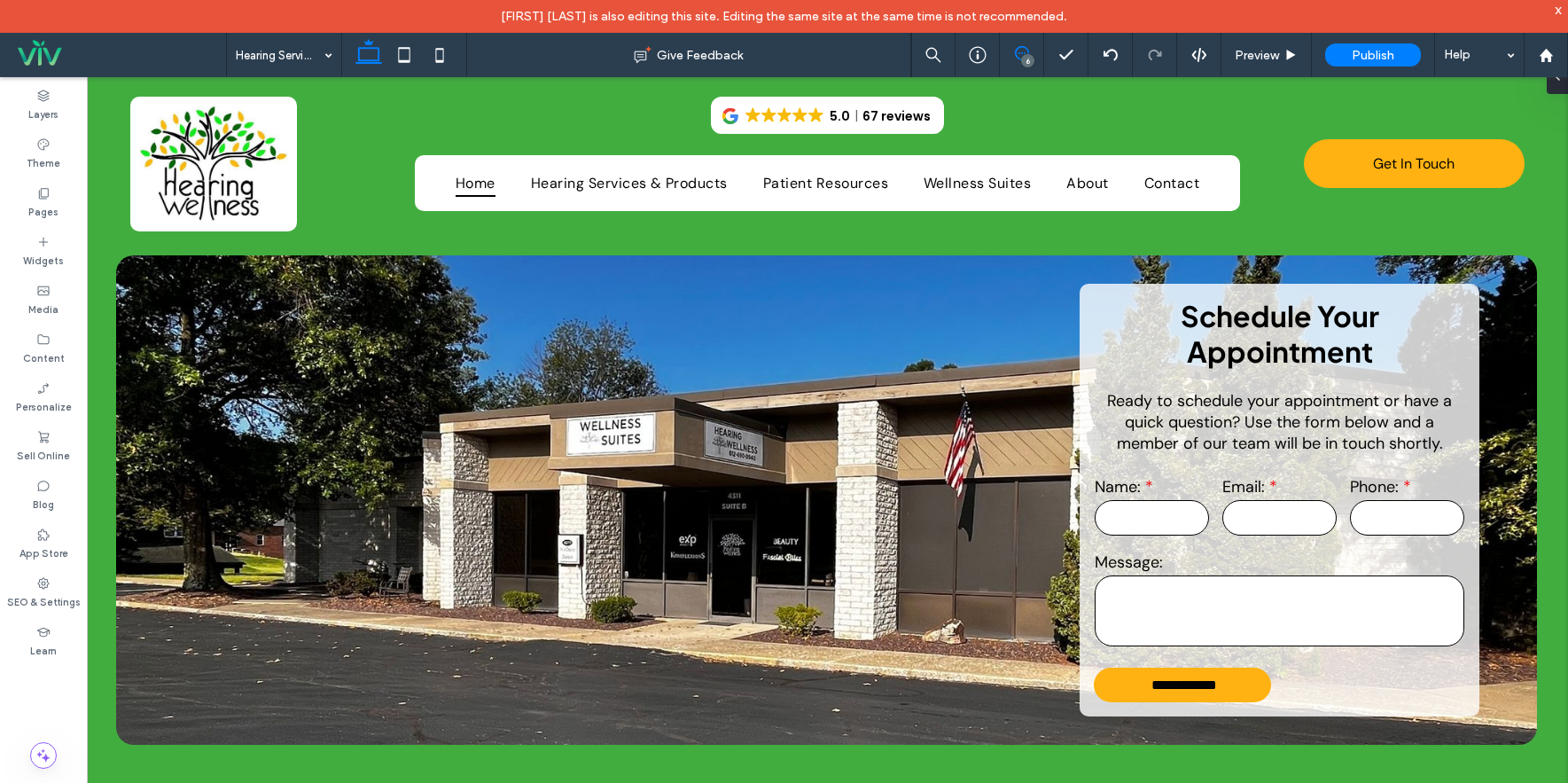click 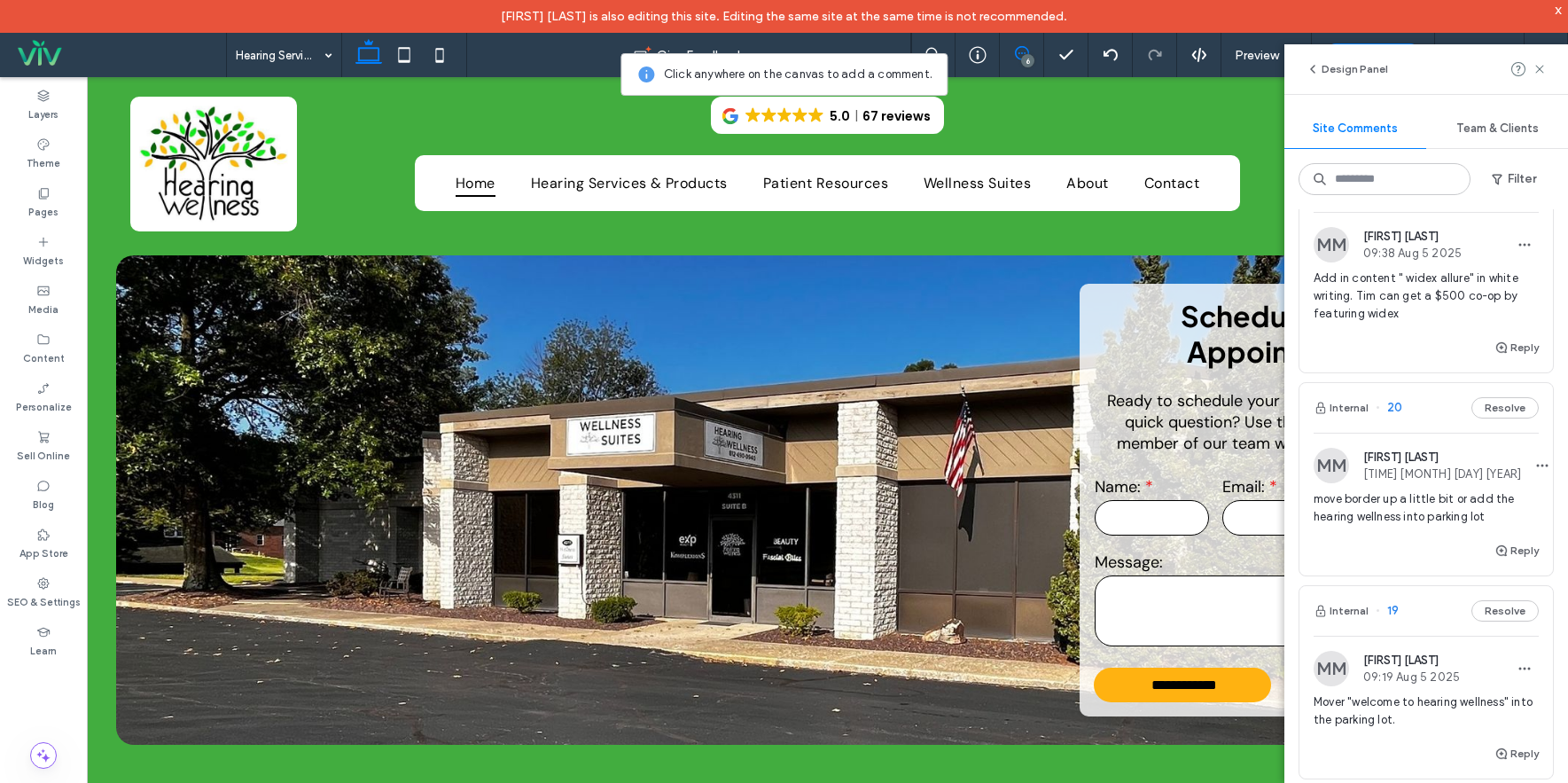 scroll, scrollTop: 89, scrollLeft: 0, axis: vertical 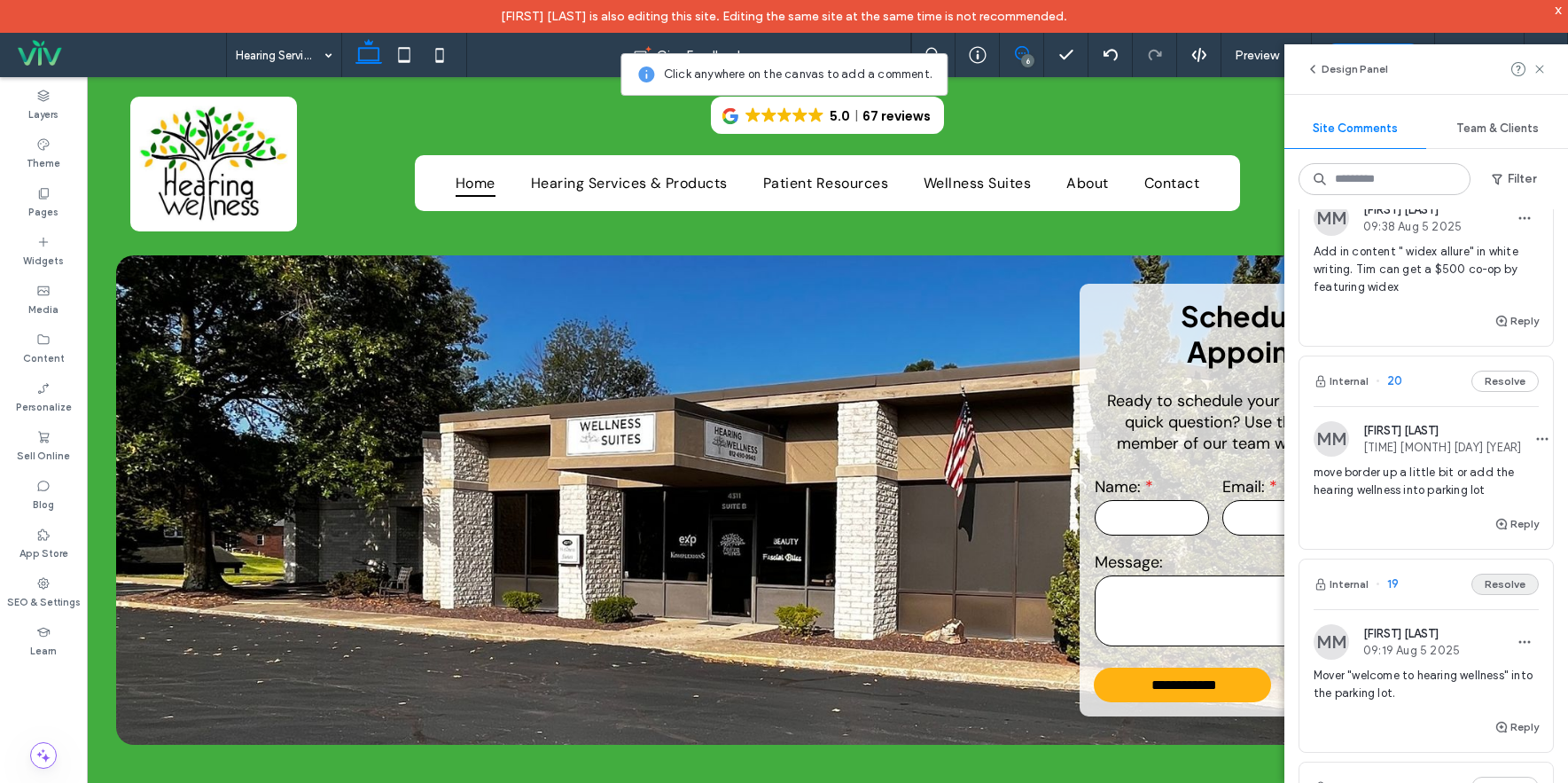 click on "Resolve" at bounding box center [1505, 584] 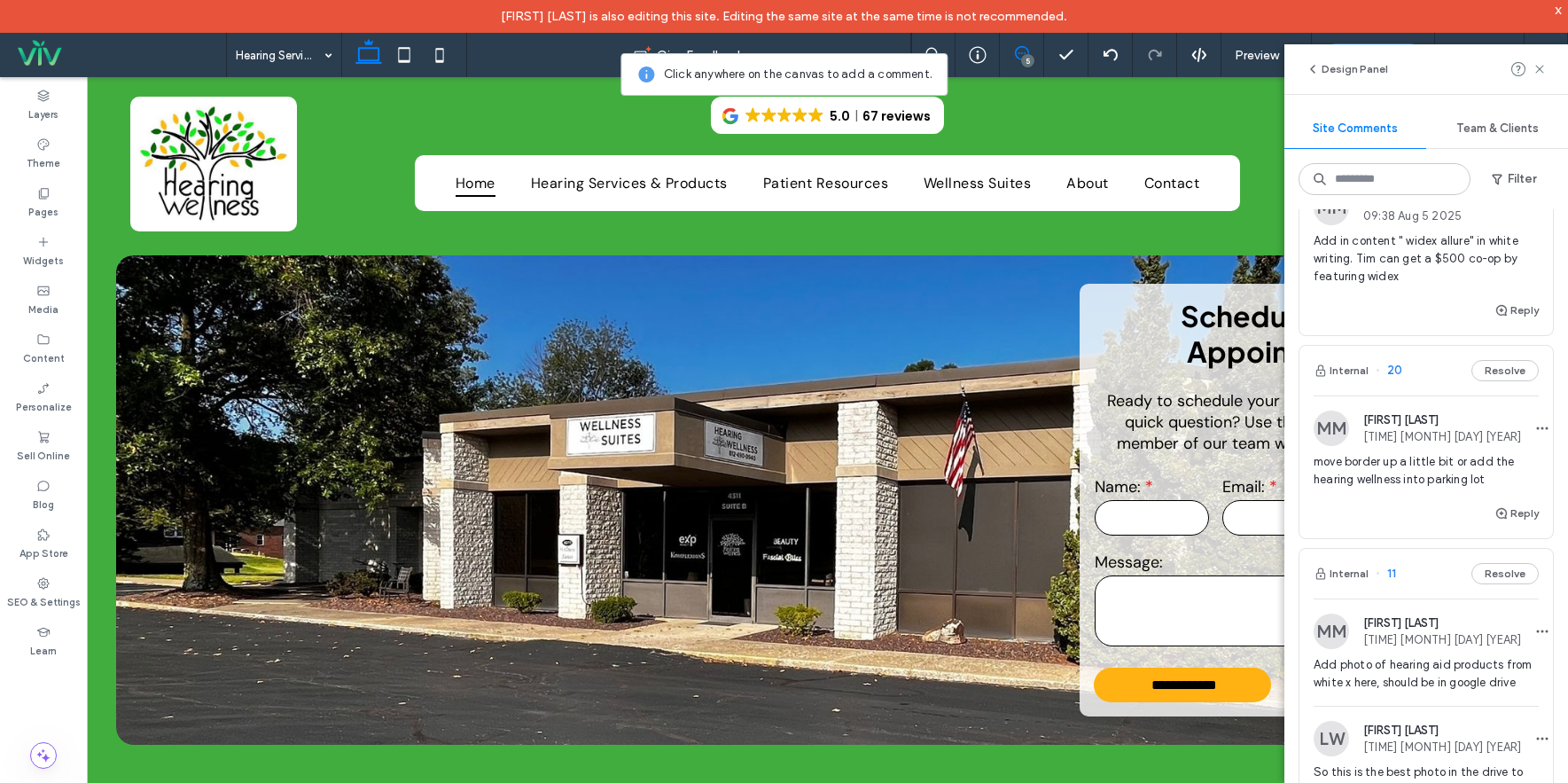 scroll, scrollTop: 0, scrollLeft: 0, axis: both 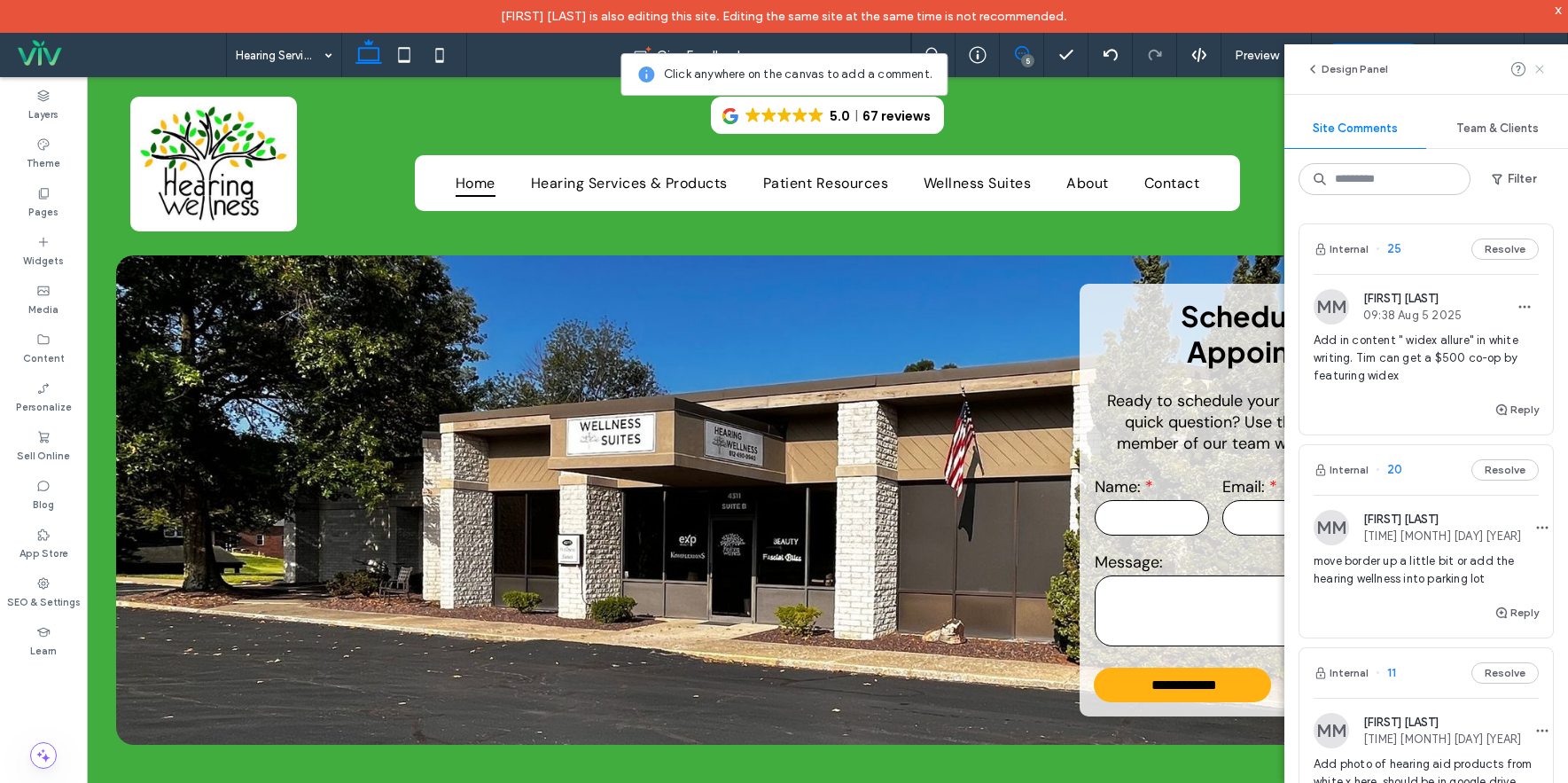 click 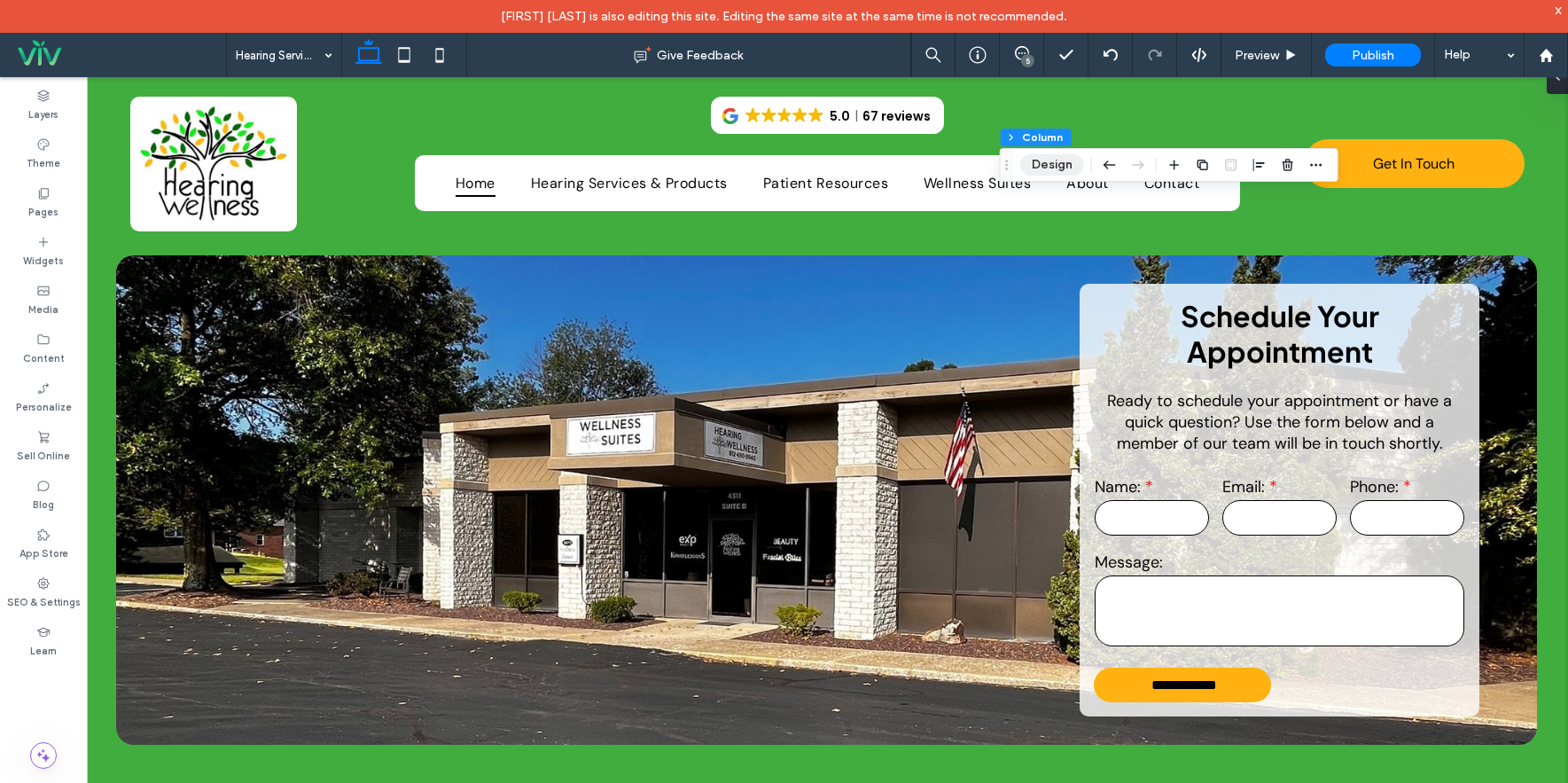 click on "Design" at bounding box center [1052, 165] 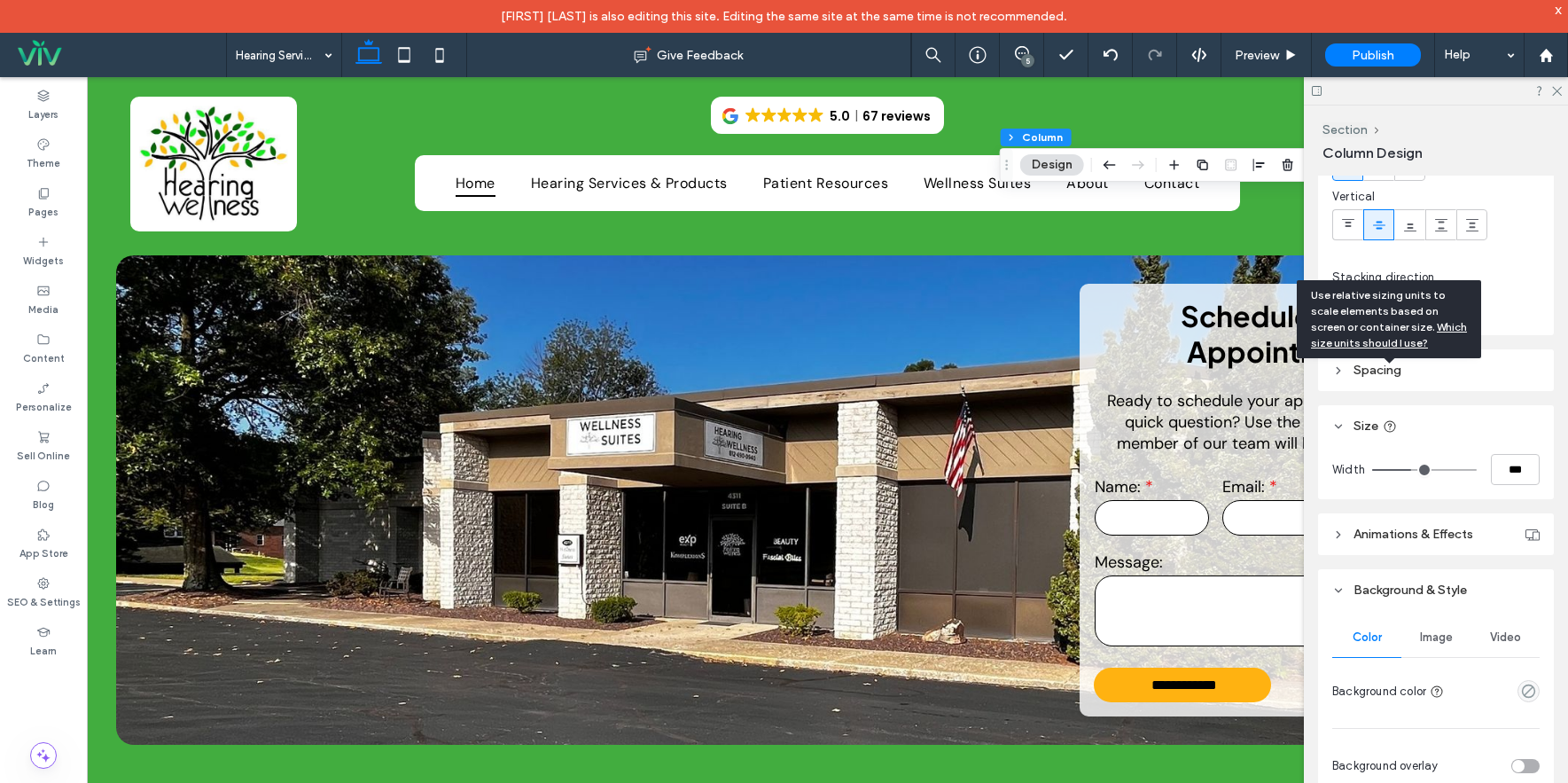 scroll, scrollTop: 177, scrollLeft: 0, axis: vertical 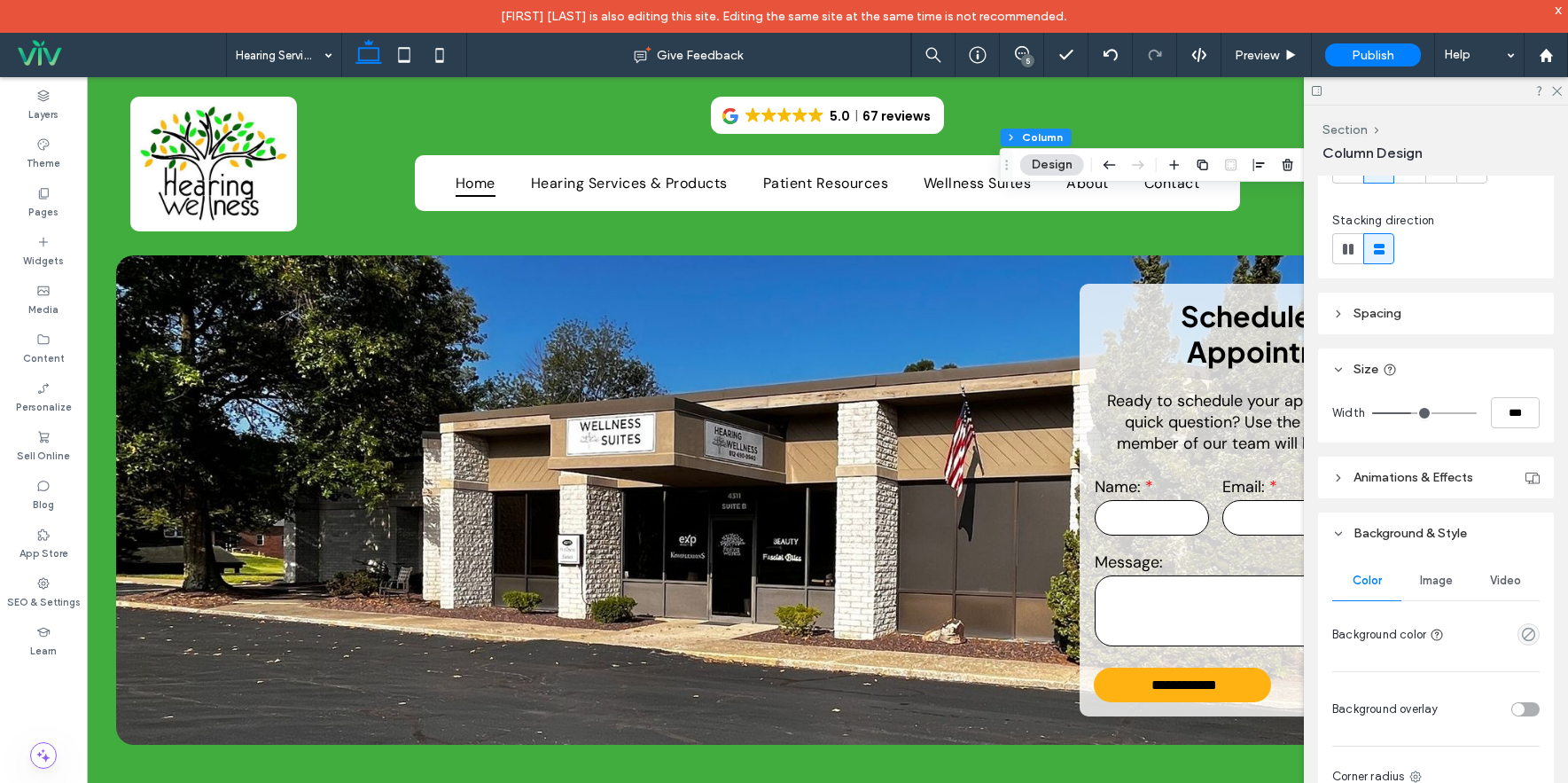 click on "Image" at bounding box center (1436, 581) 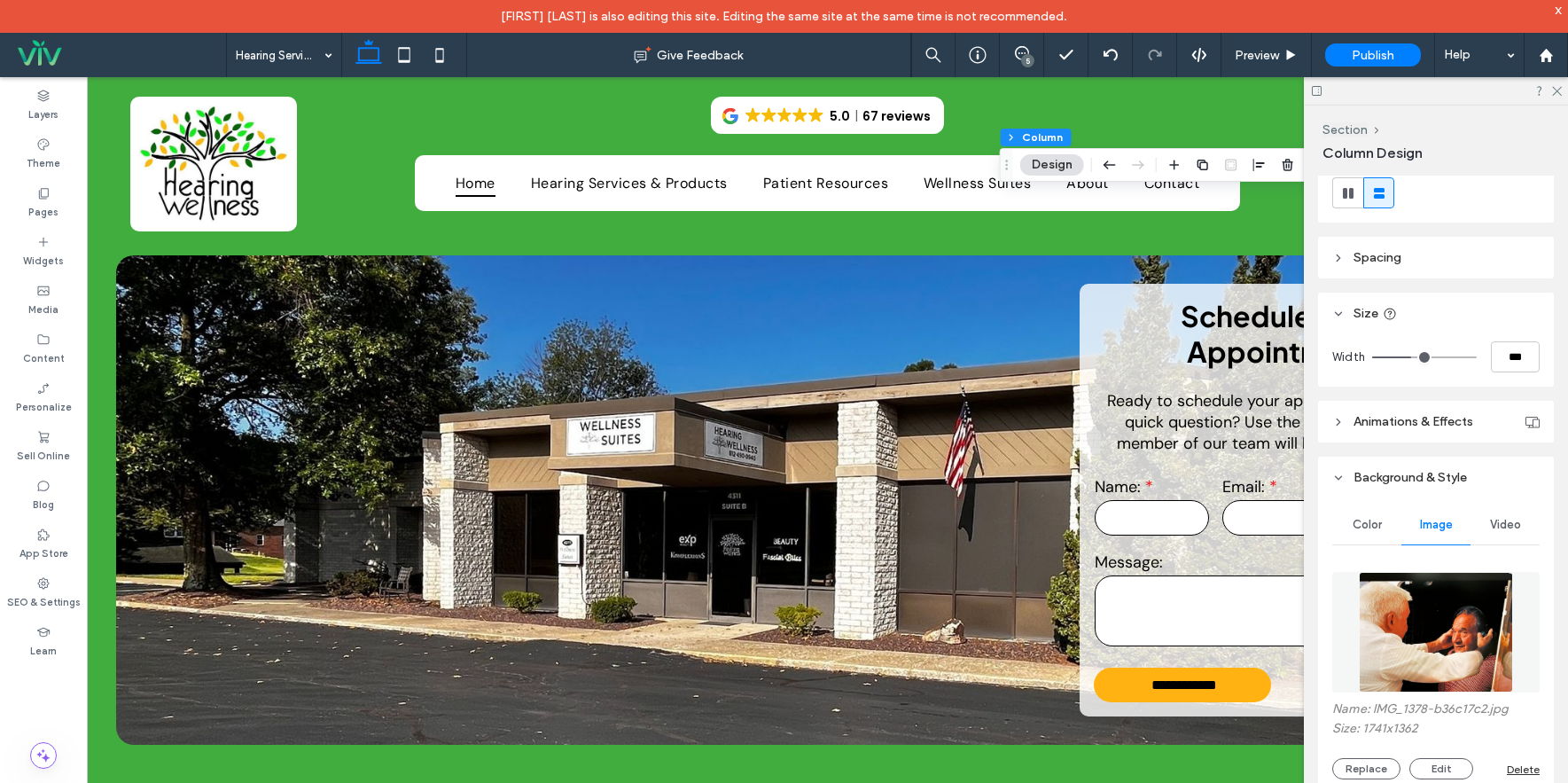 scroll, scrollTop: 443, scrollLeft: 0, axis: vertical 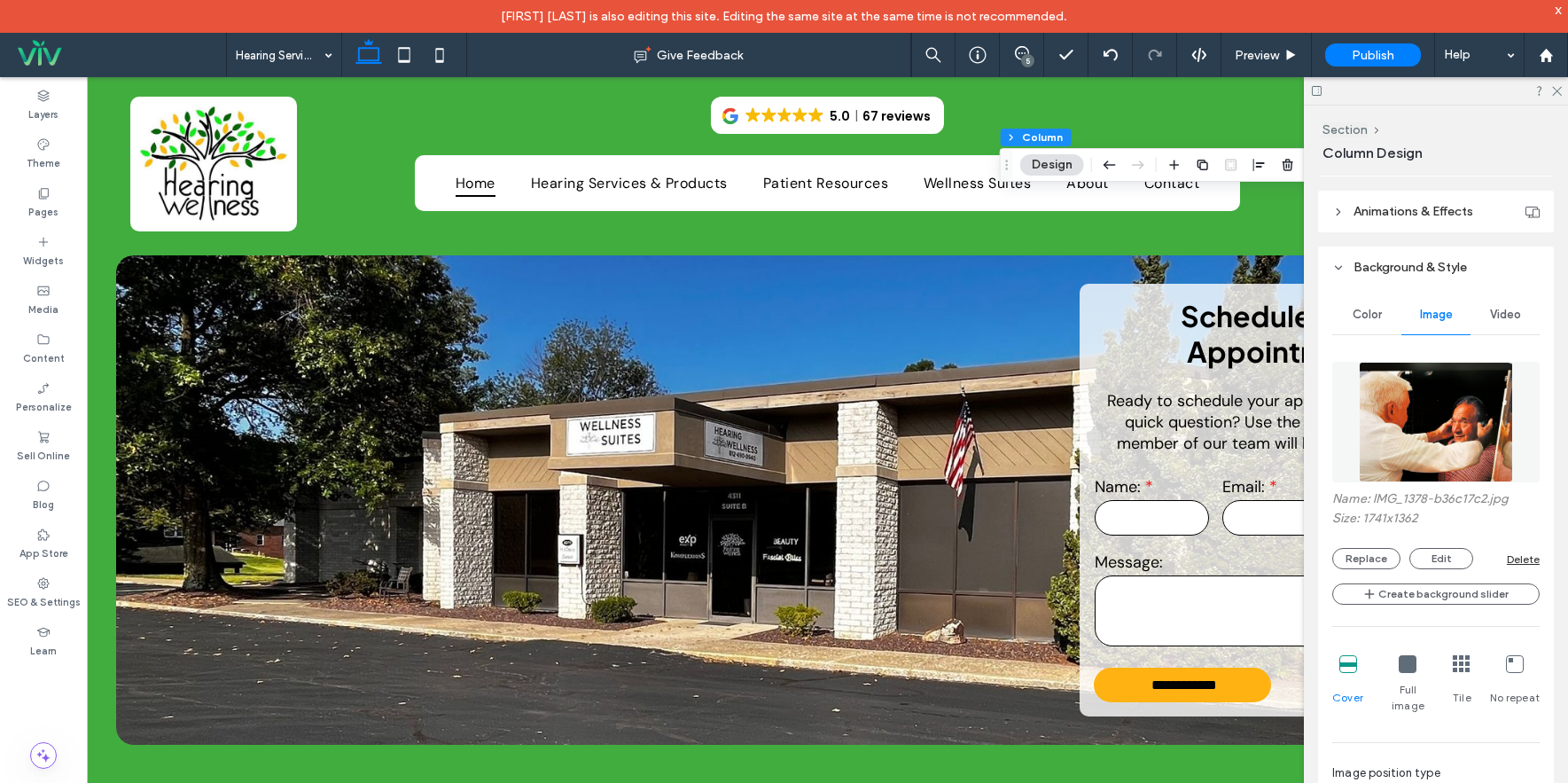click at bounding box center (1408, 664) 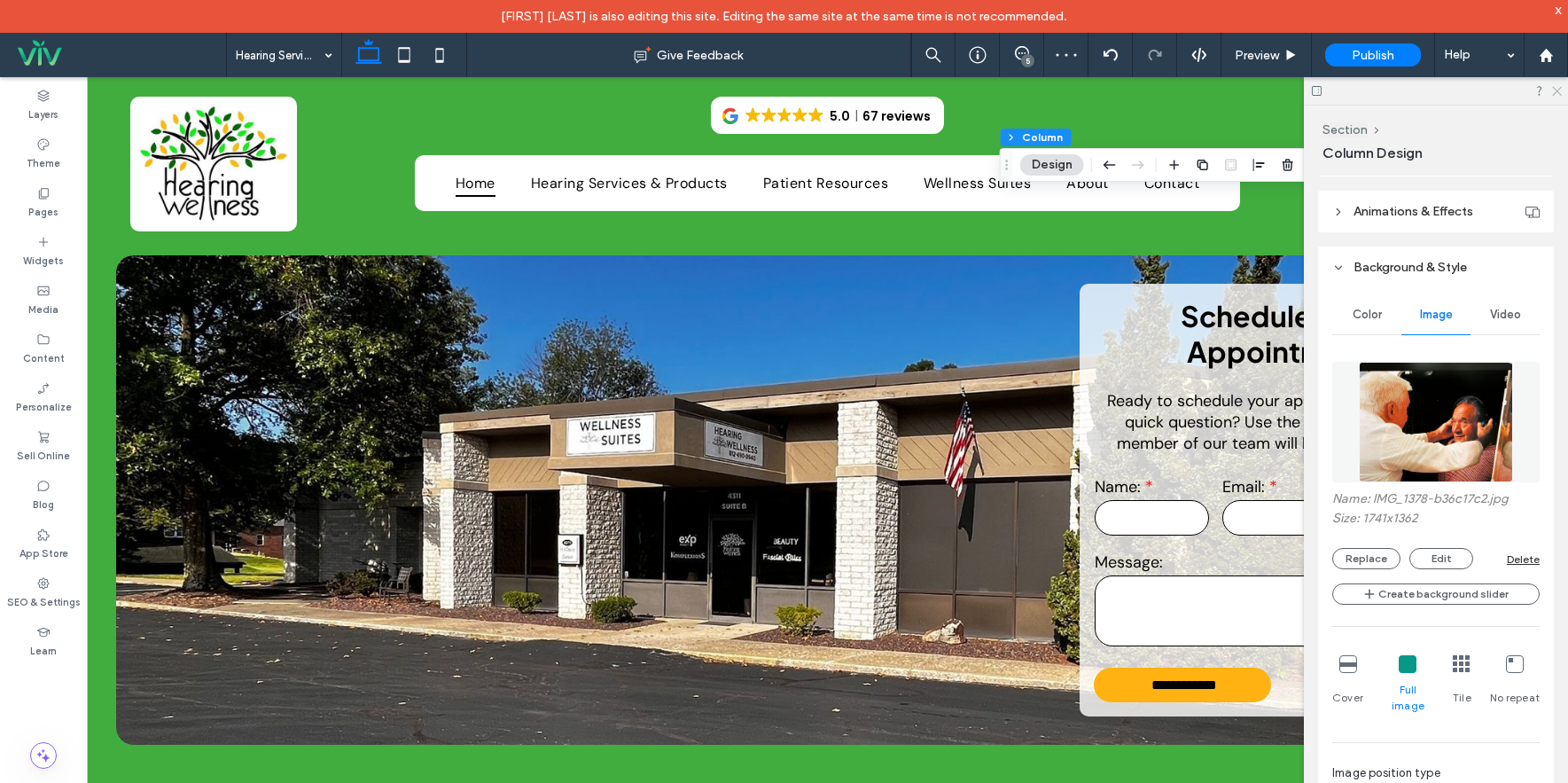 click 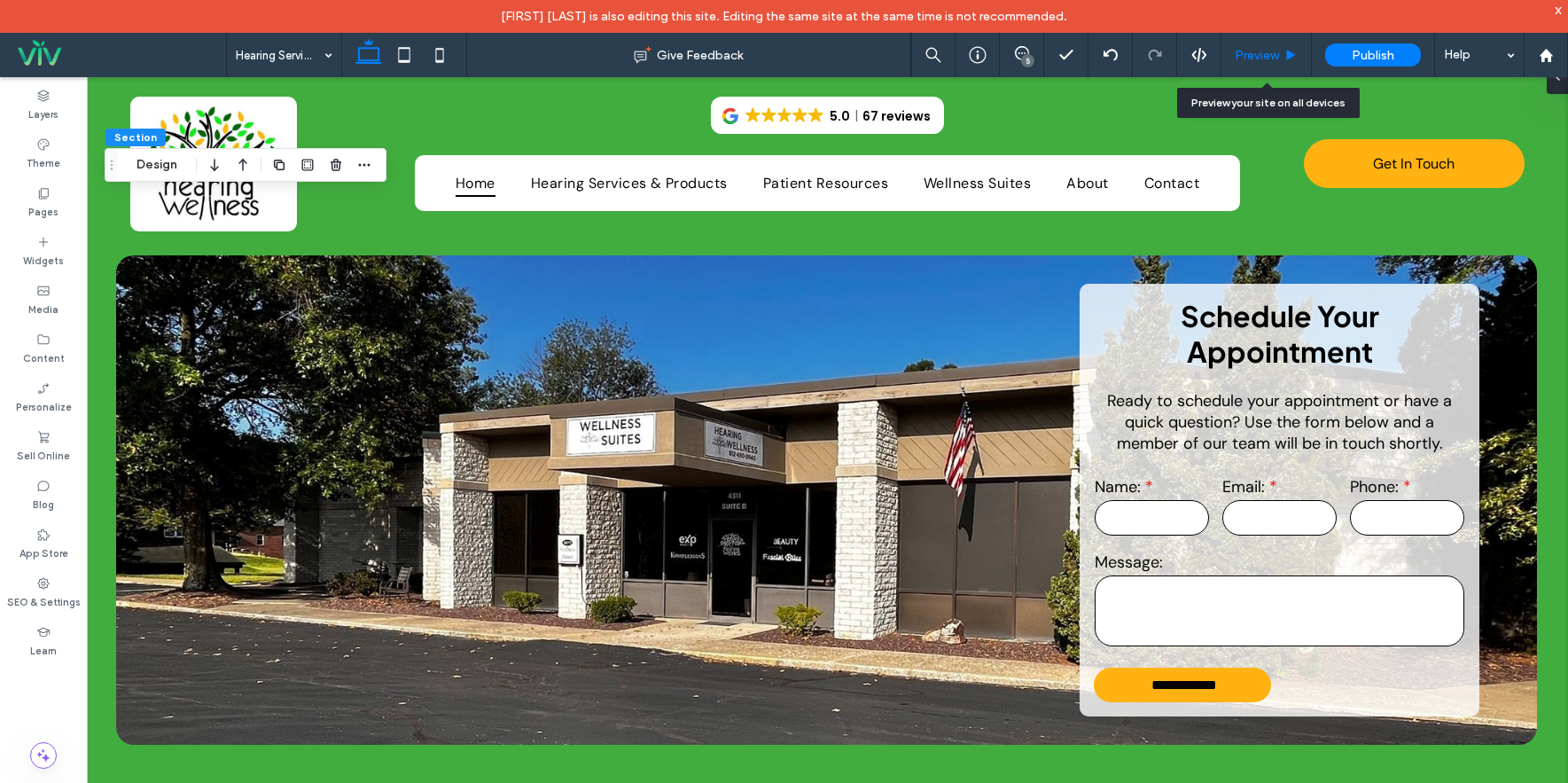 click on "Preview" at bounding box center (1257, 55) 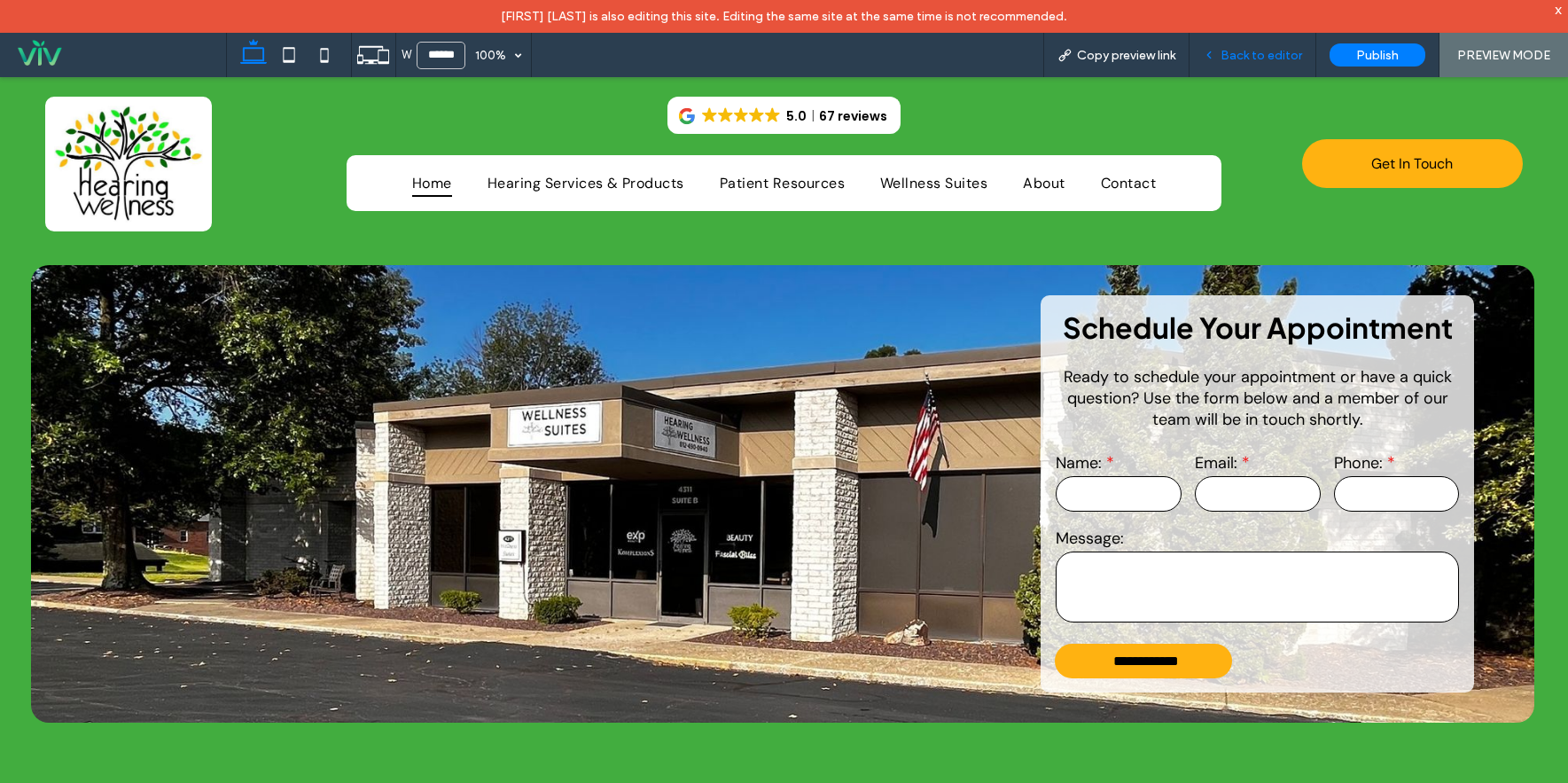 click on "Back to editor" at bounding box center (1261, 55) 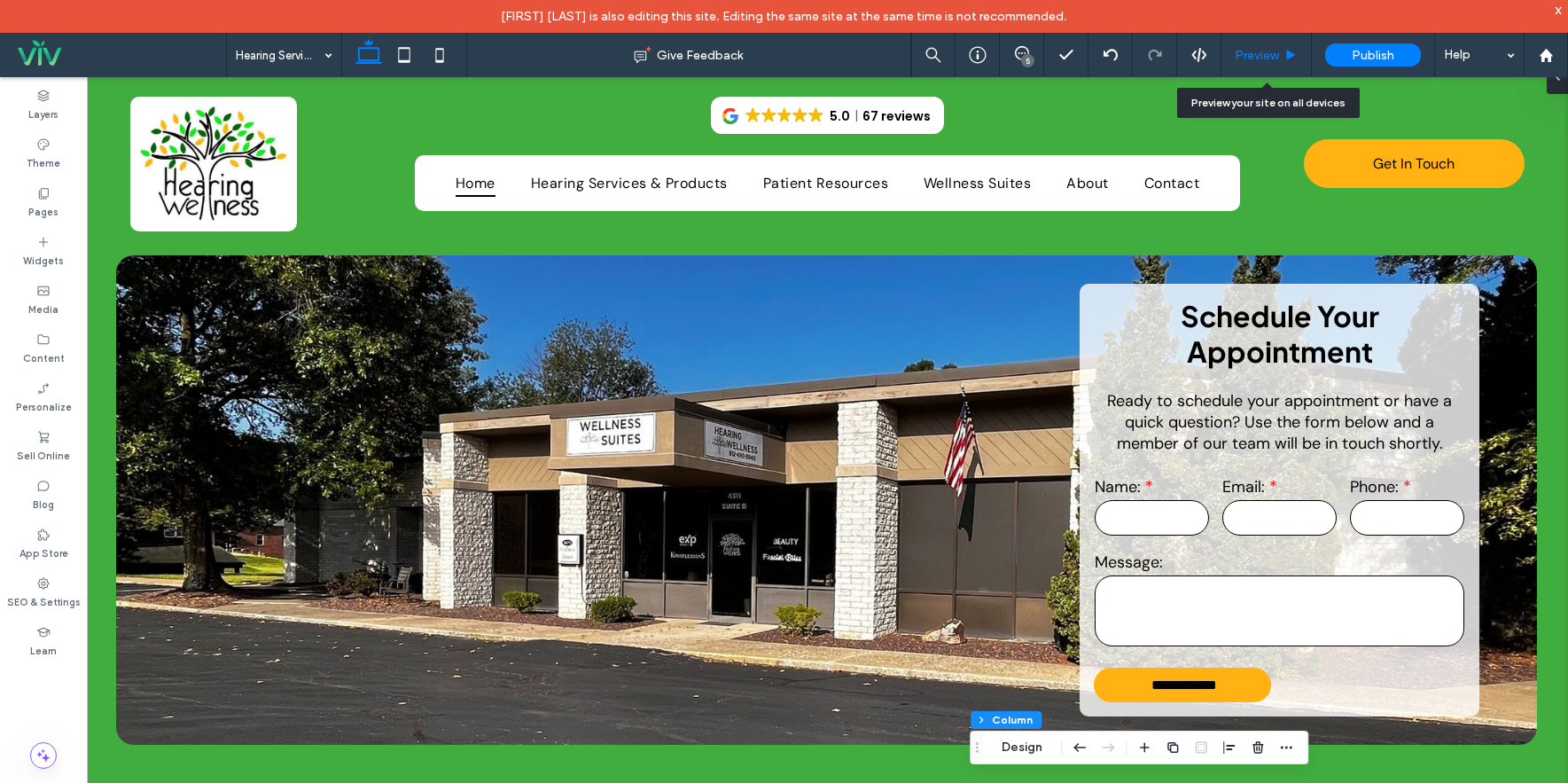 click on "Preview" at bounding box center (1257, 55) 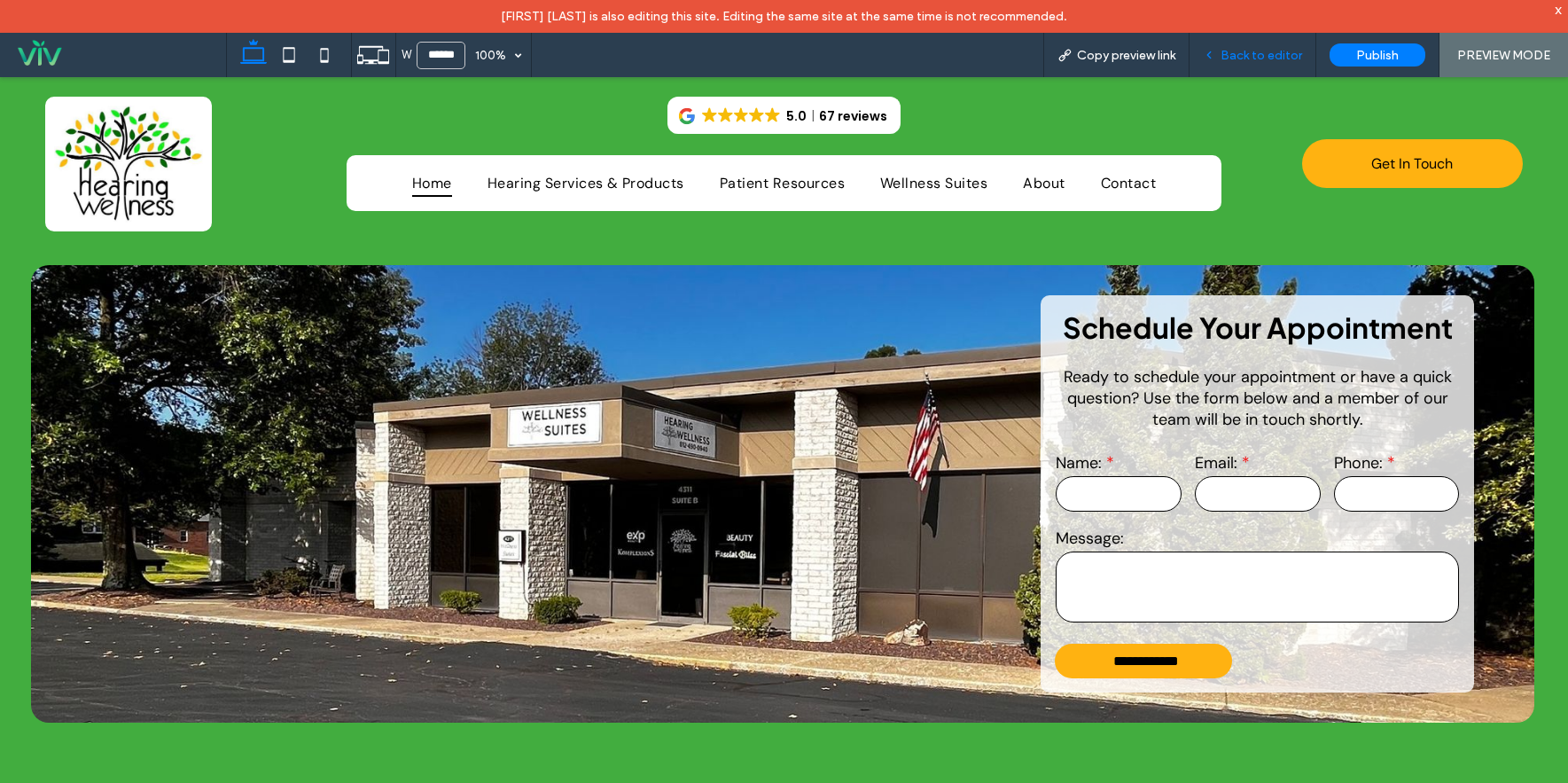 click on "Back to editor" at bounding box center (1261, 55) 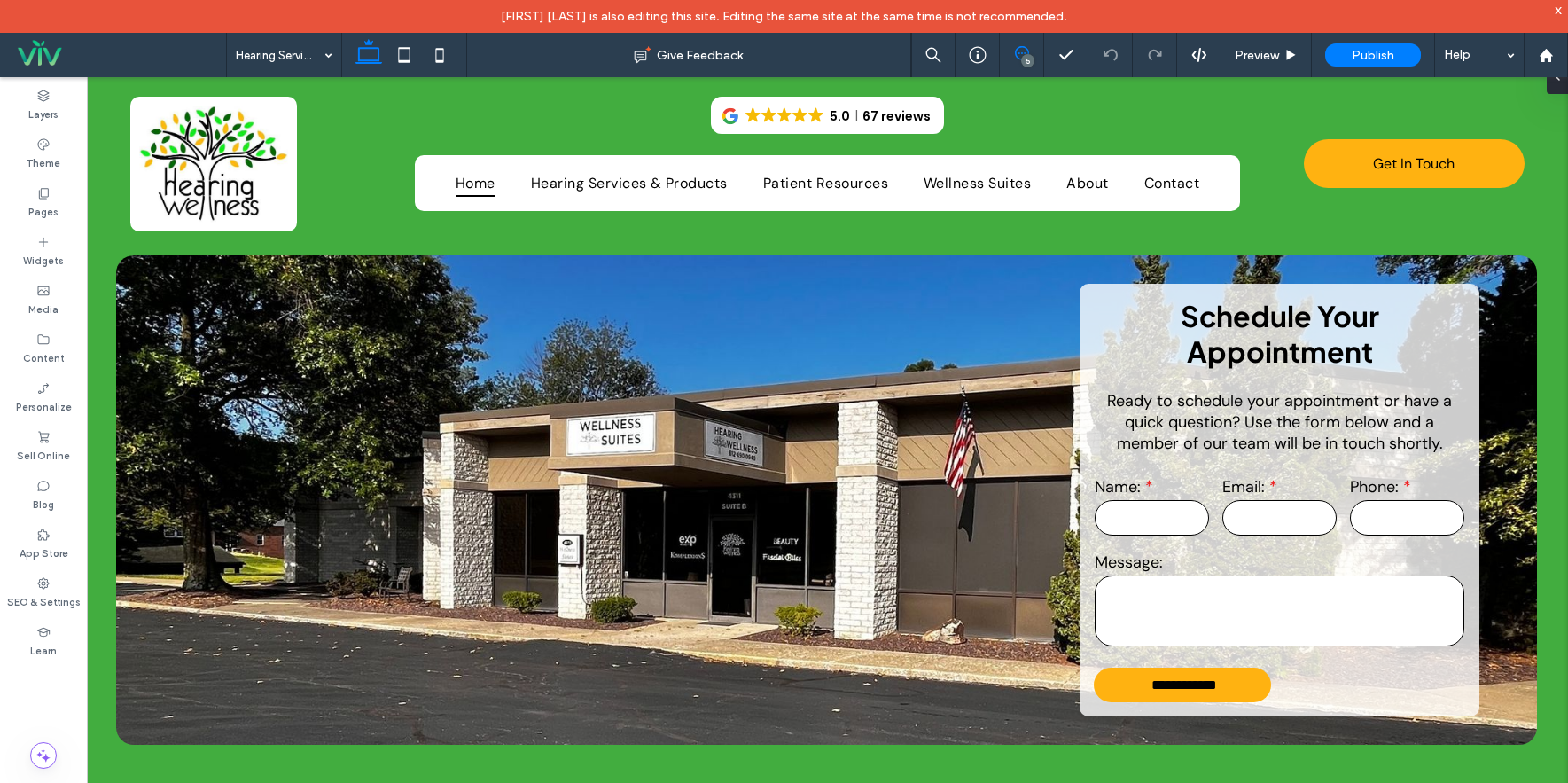 click 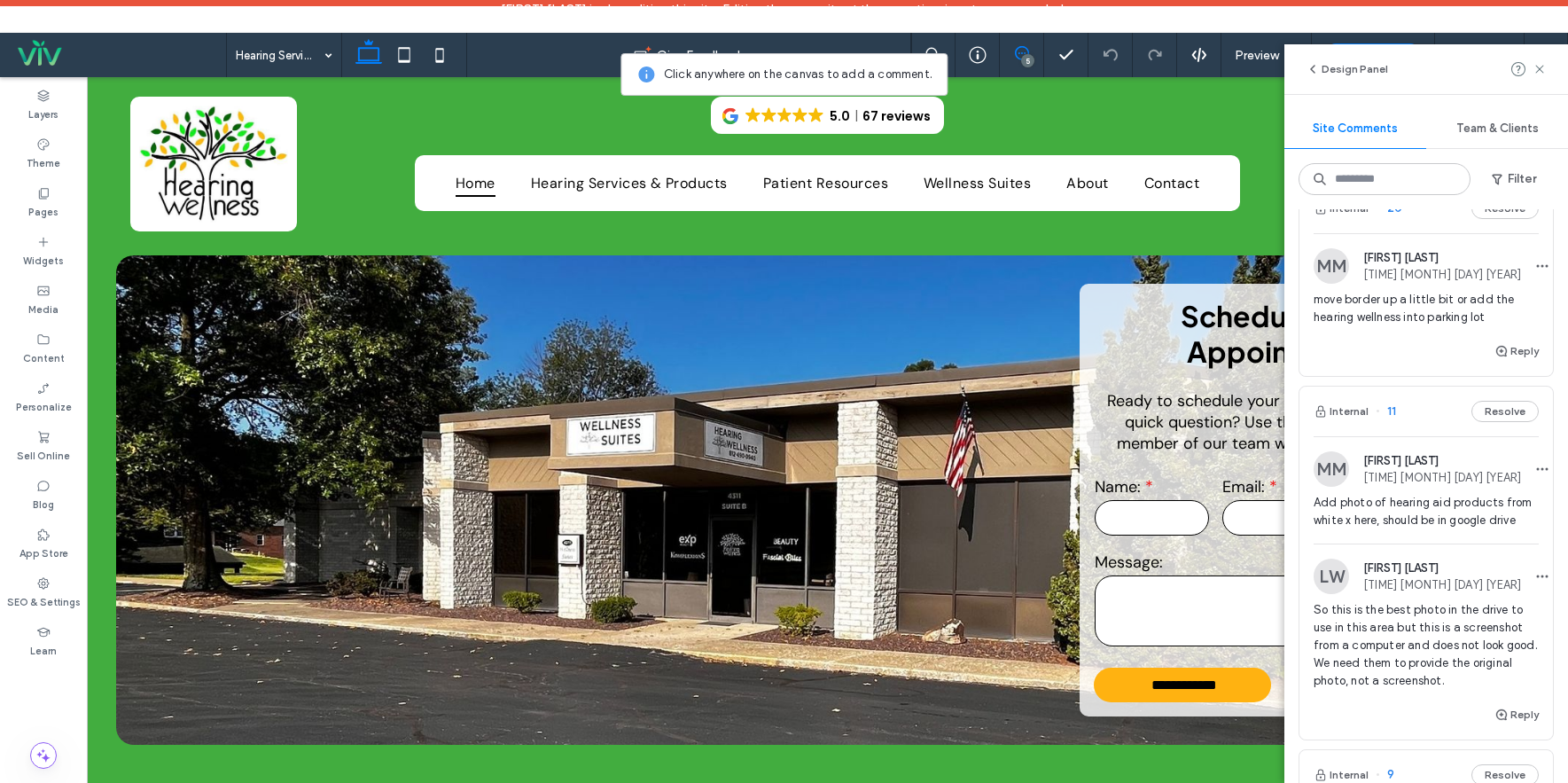 scroll, scrollTop: 266, scrollLeft: 0, axis: vertical 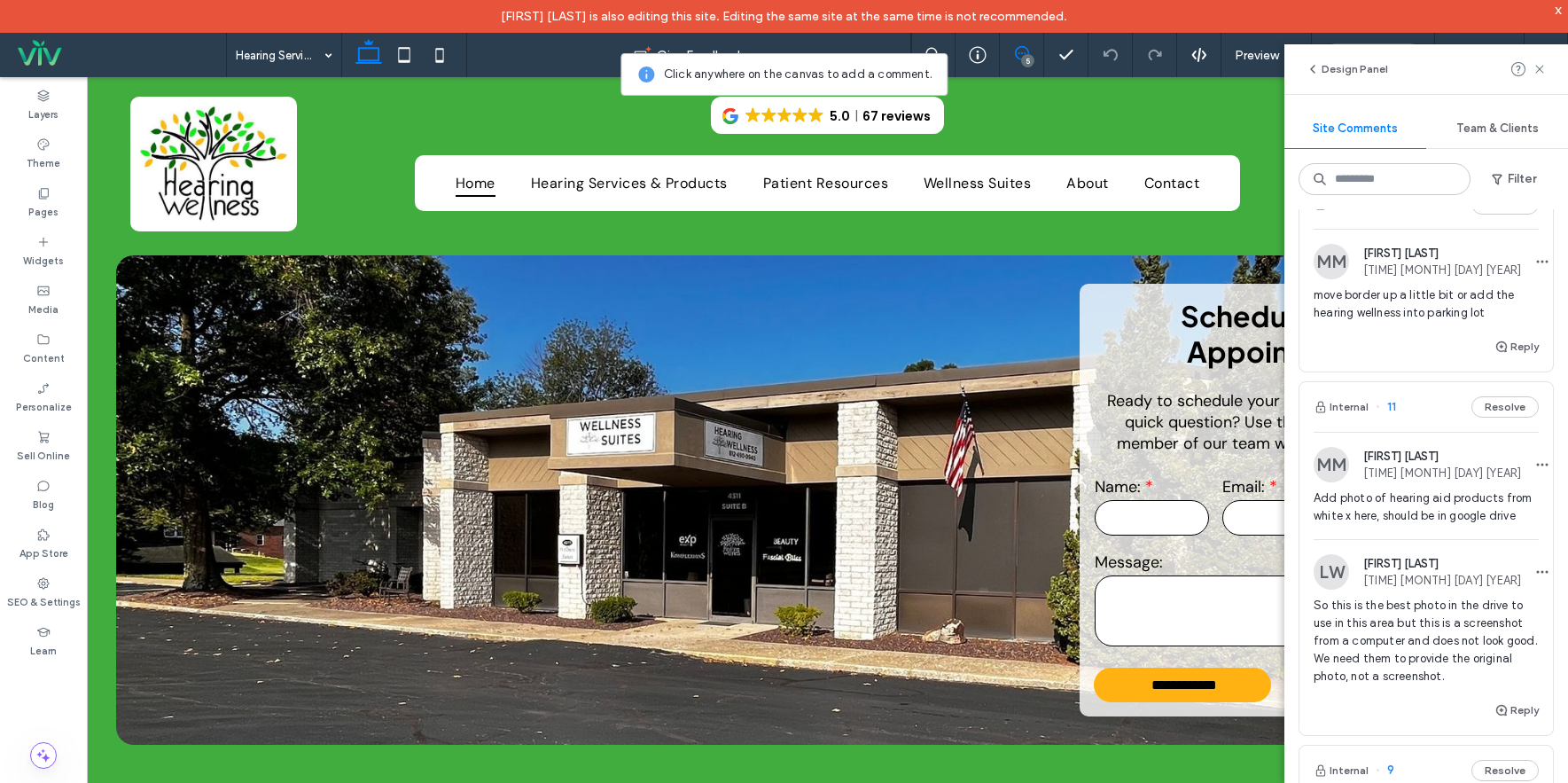 click on "Add photo of hearing aid products from white x here, should be in google drive" at bounding box center (1426, 507) 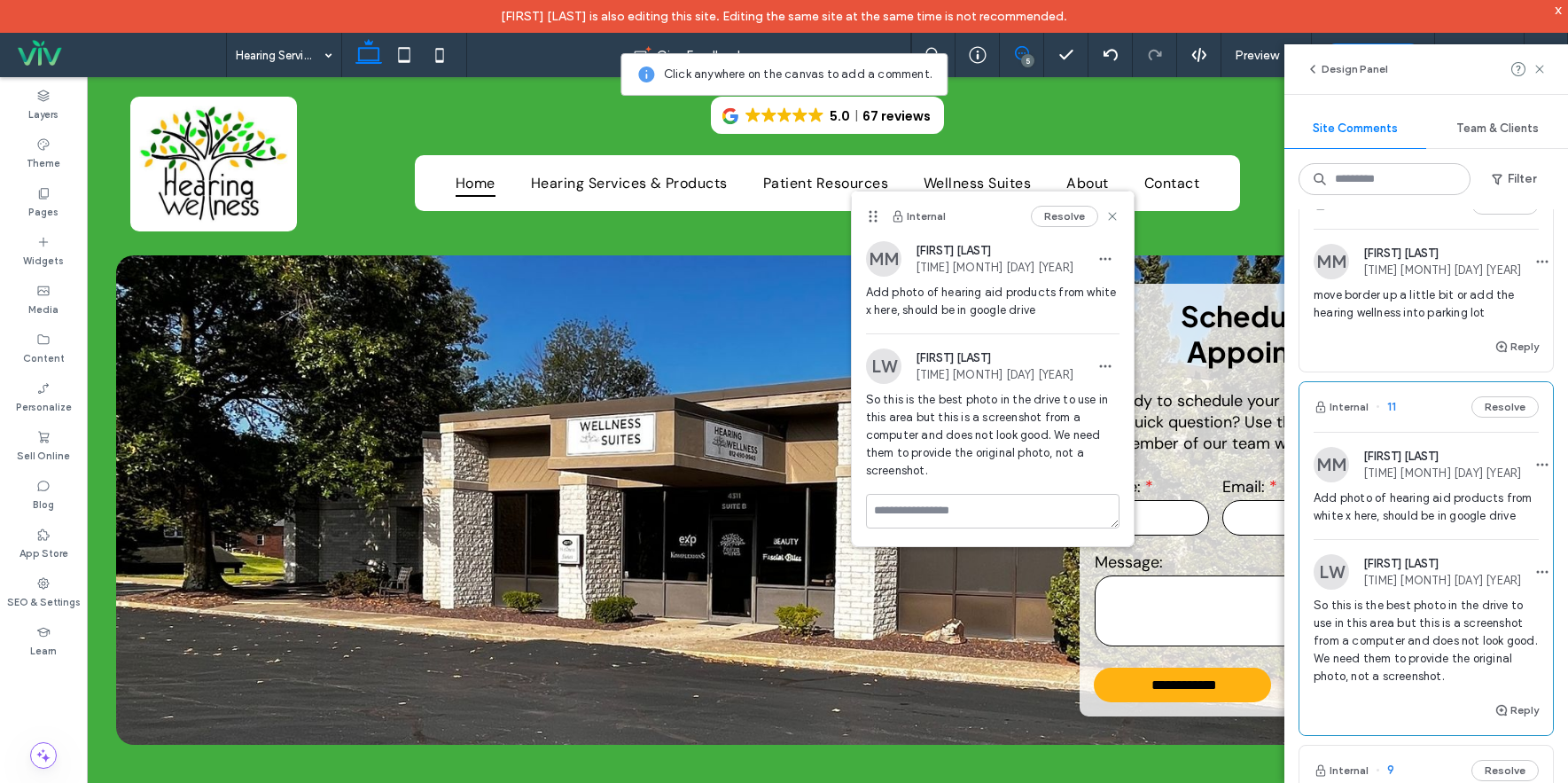 click on "move border up a little bit or add the hearing wellness into parking lot" at bounding box center [1426, 304] 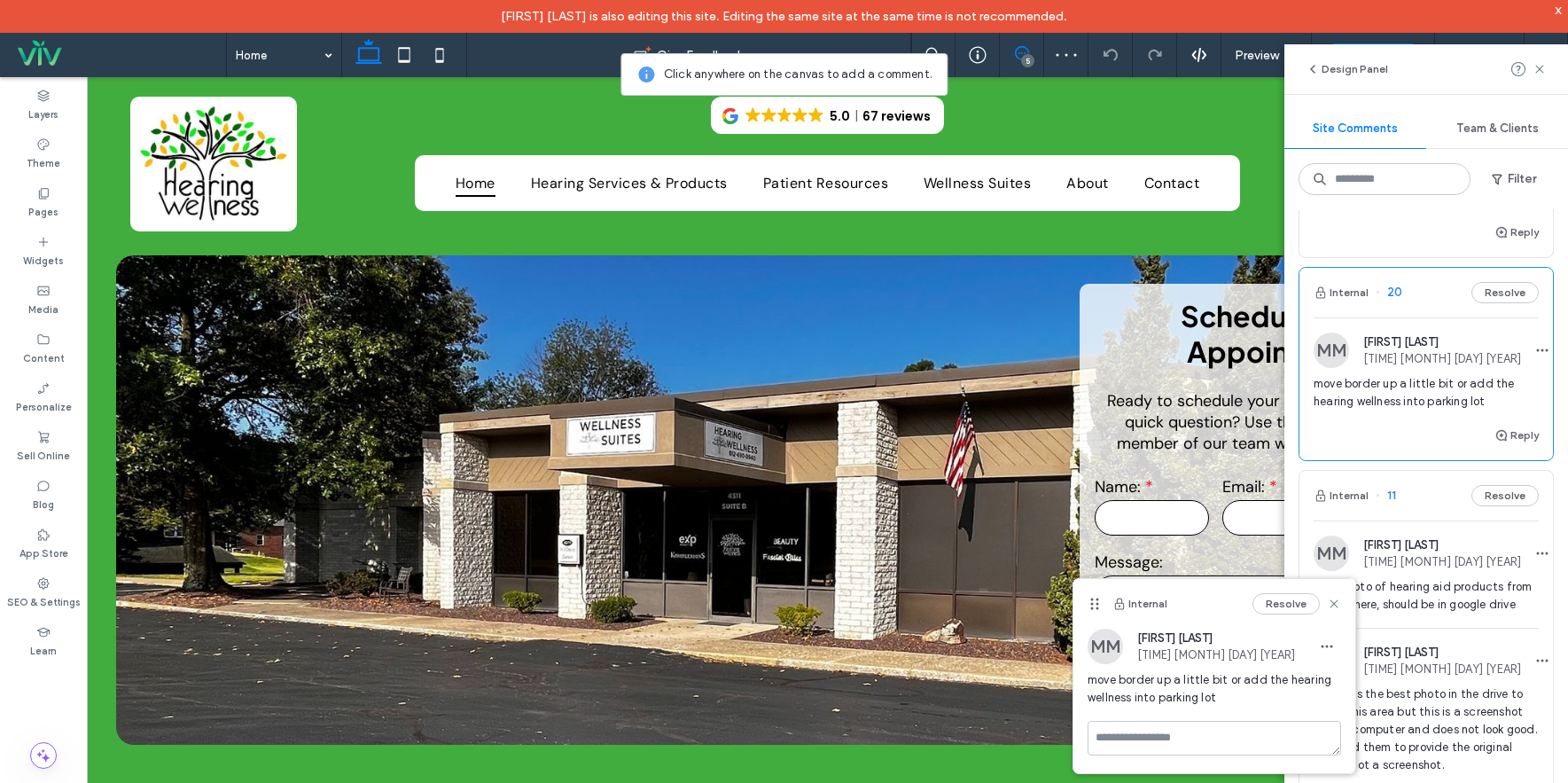 scroll, scrollTop: 0, scrollLeft: 0, axis: both 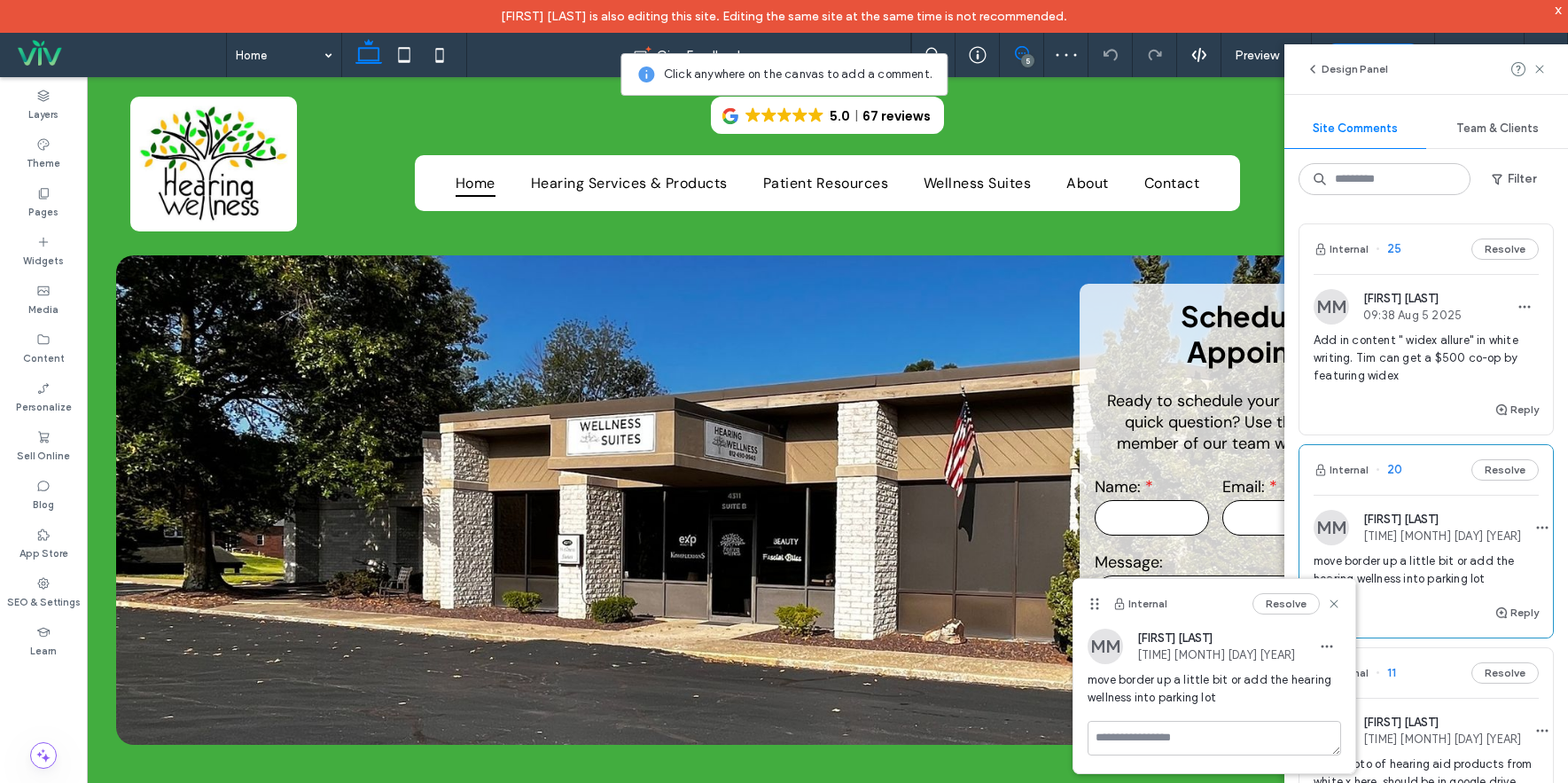 click on "Add in content " widex allure" in white writing. Tim can get a $500 co-op by featuring widex" at bounding box center [1426, 358] 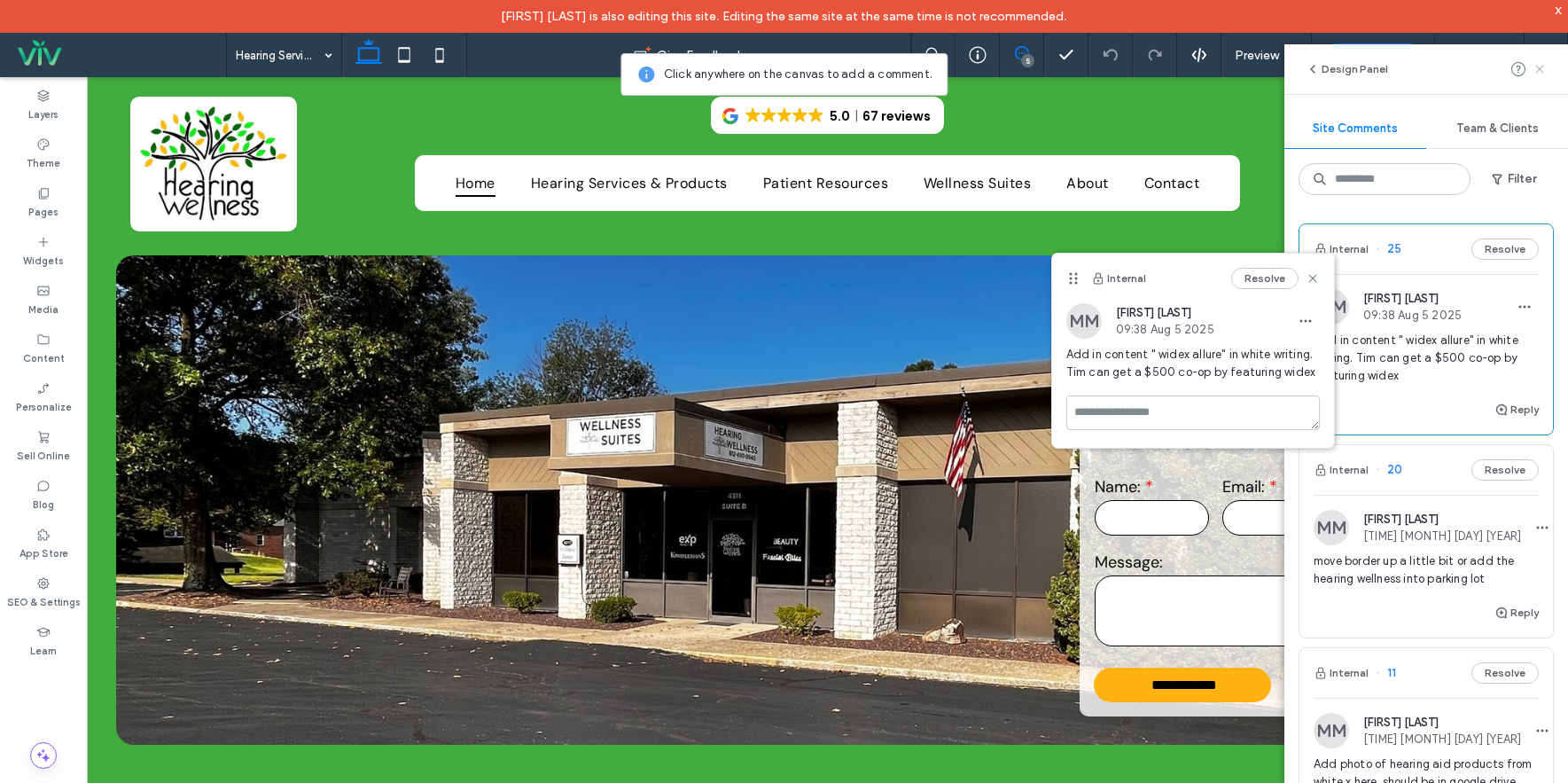 click 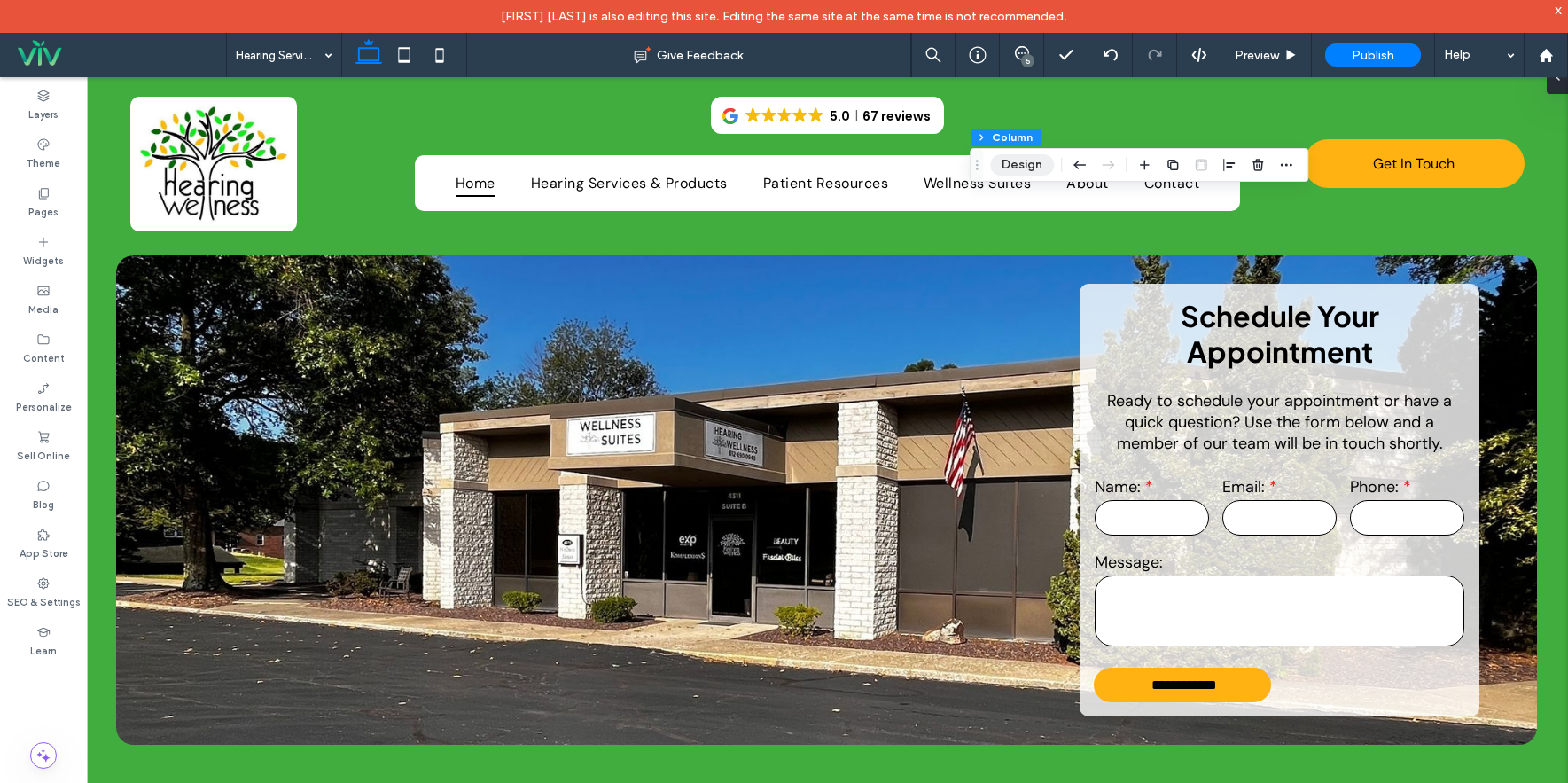 click on "Design" at bounding box center [1022, 165] 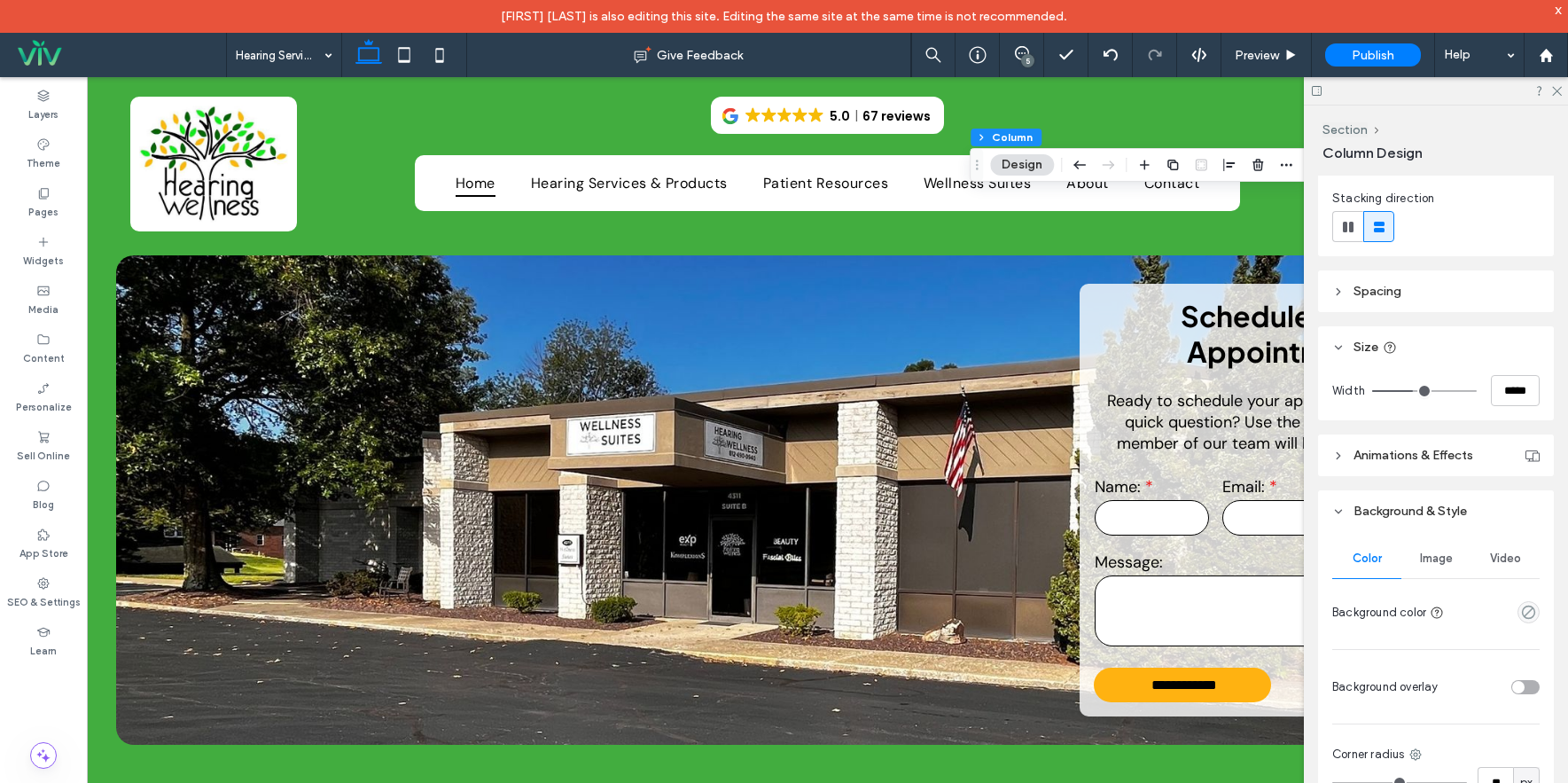 scroll, scrollTop: 355, scrollLeft: 0, axis: vertical 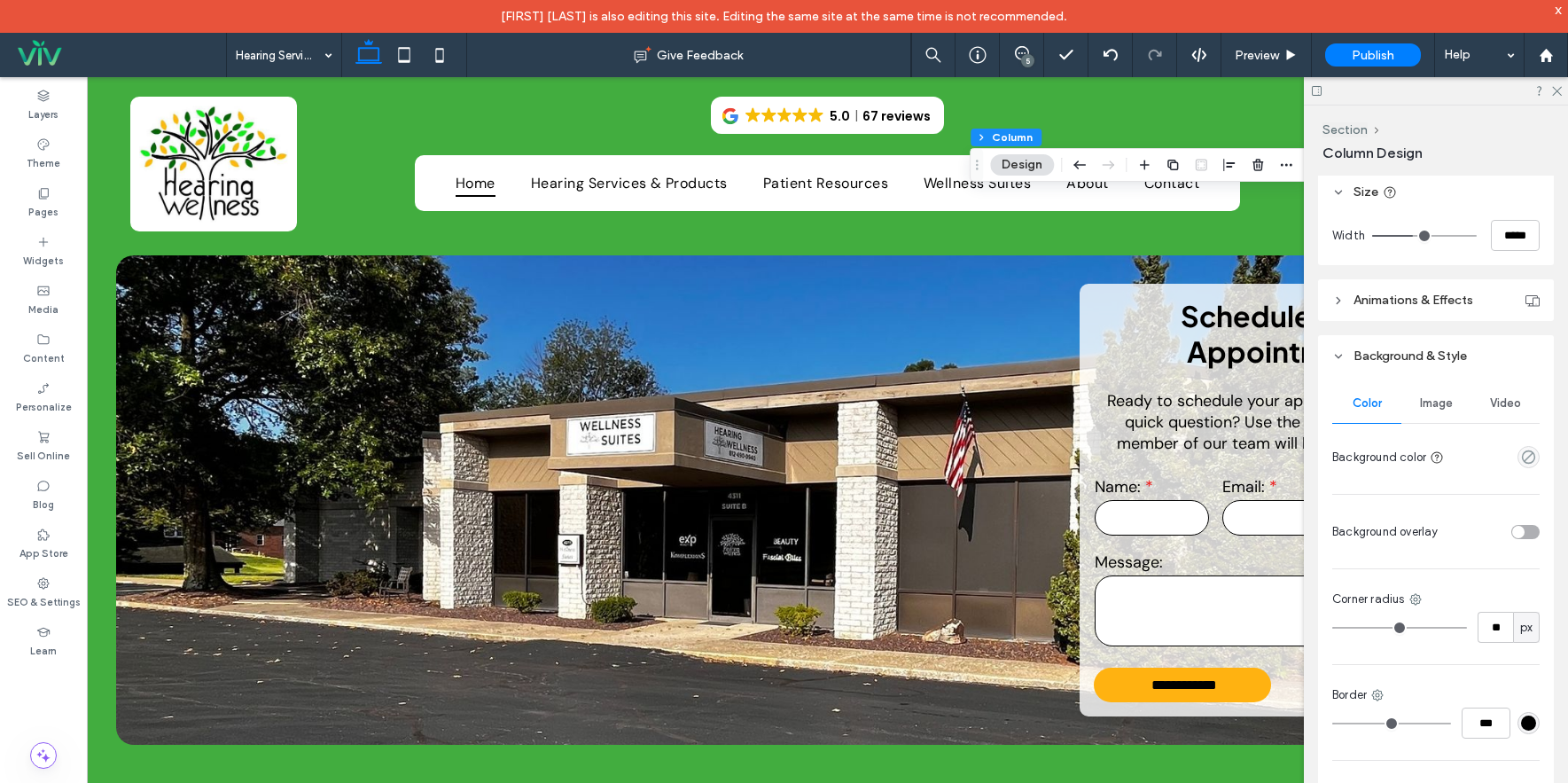 click on "Image" at bounding box center (1436, 403) 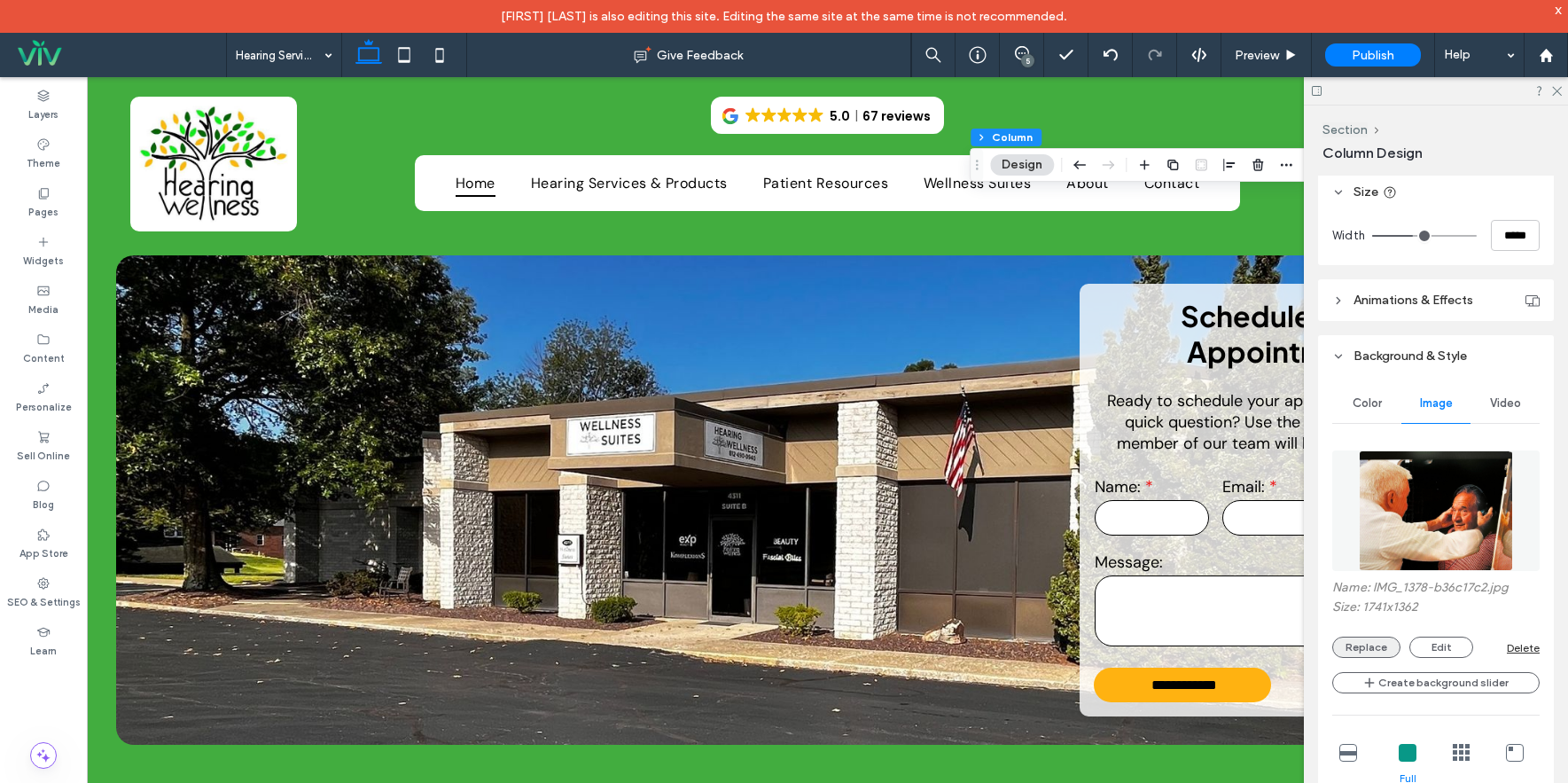 click on "Replace" at bounding box center [1366, 647] 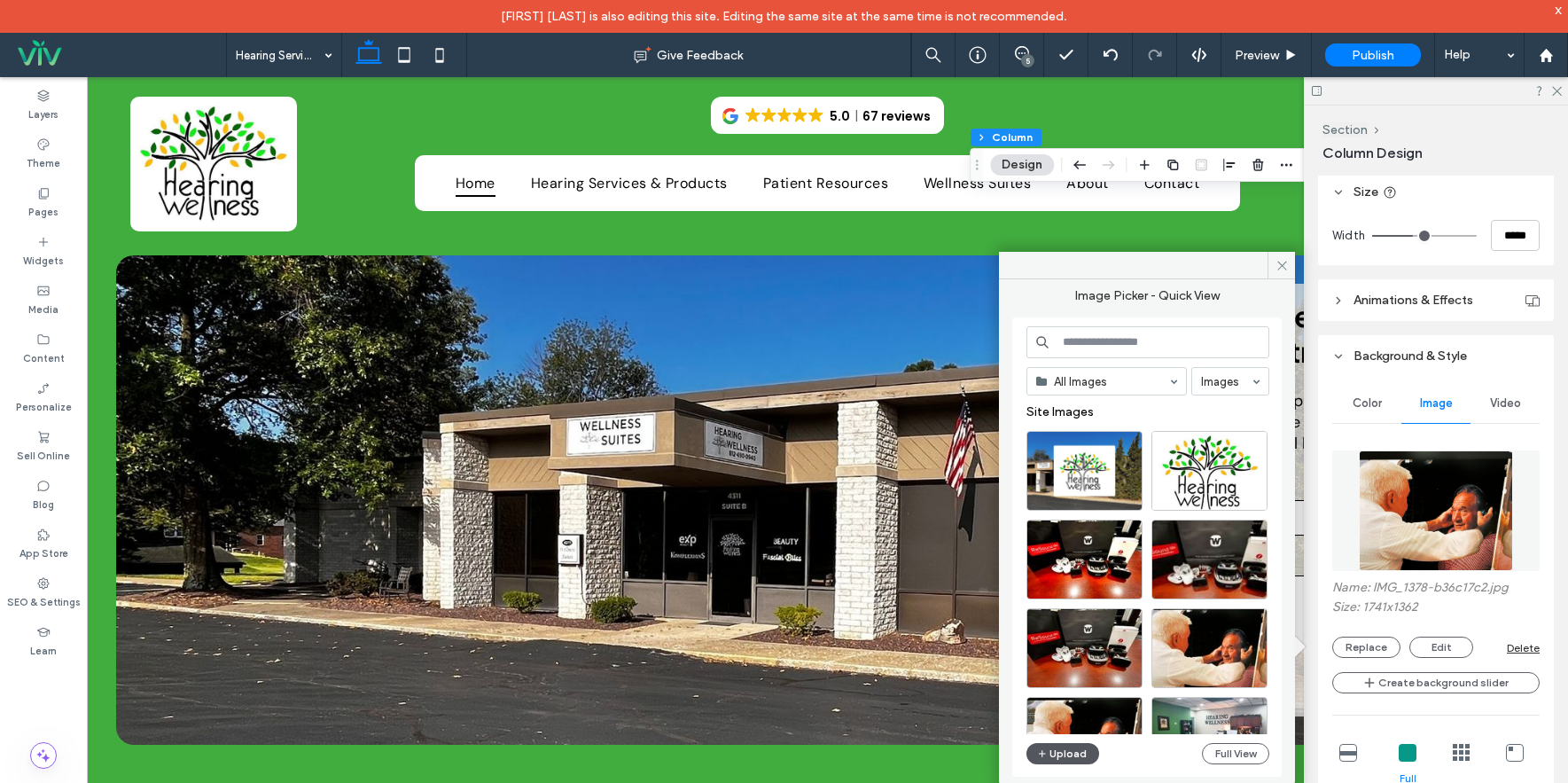 click on "Upload" at bounding box center [1063, 754] 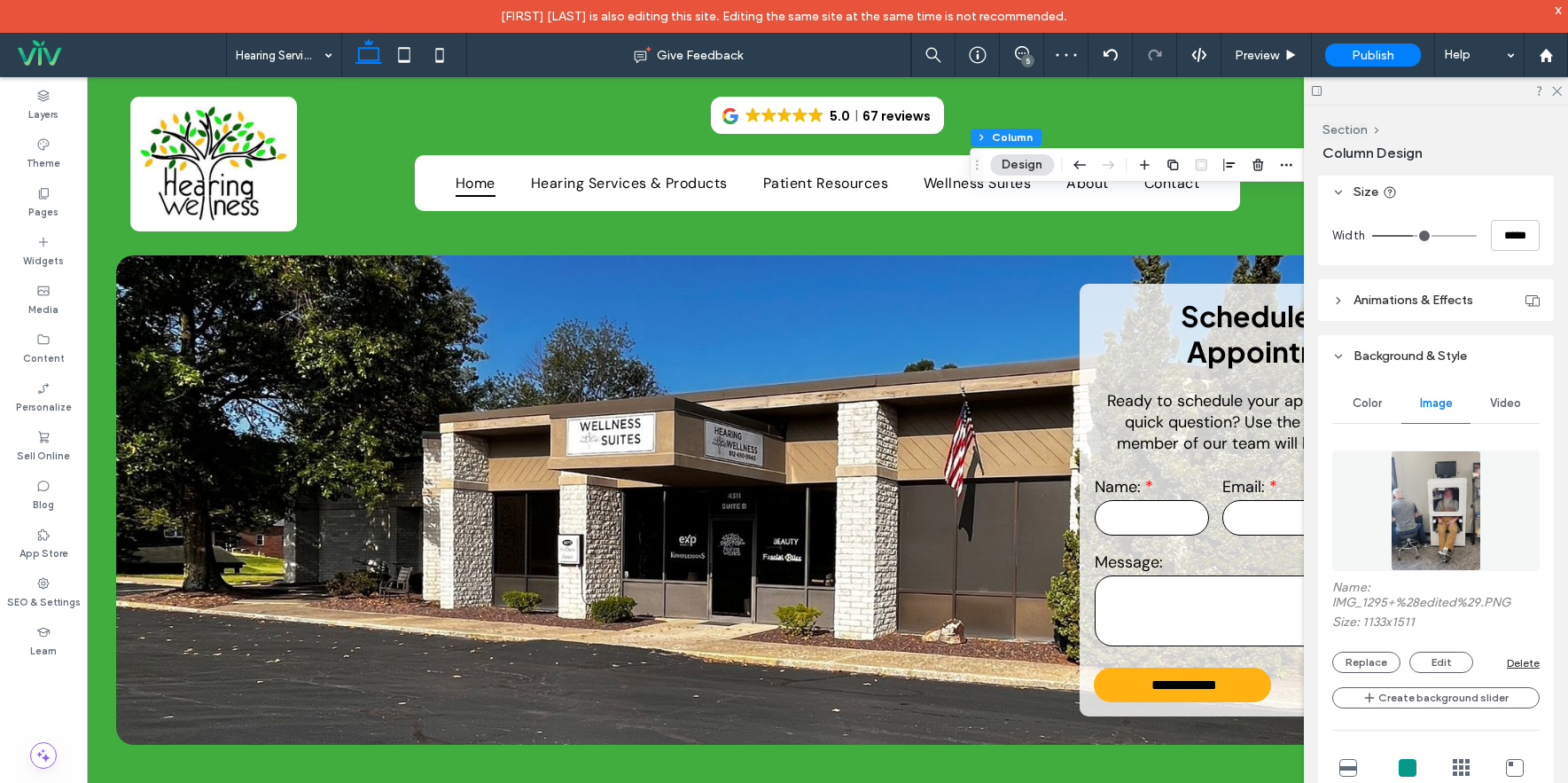 click at bounding box center [1436, 90] 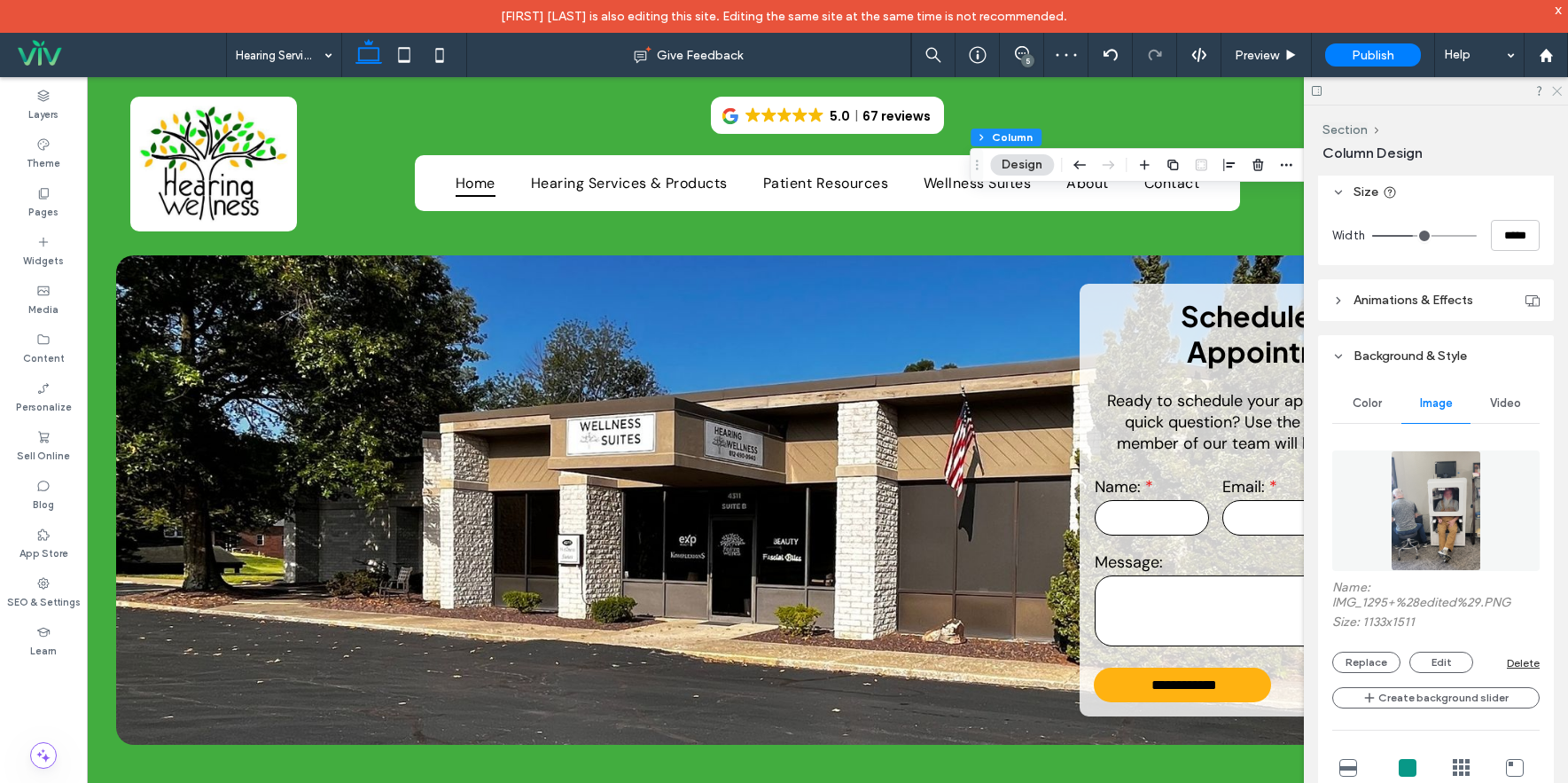 click 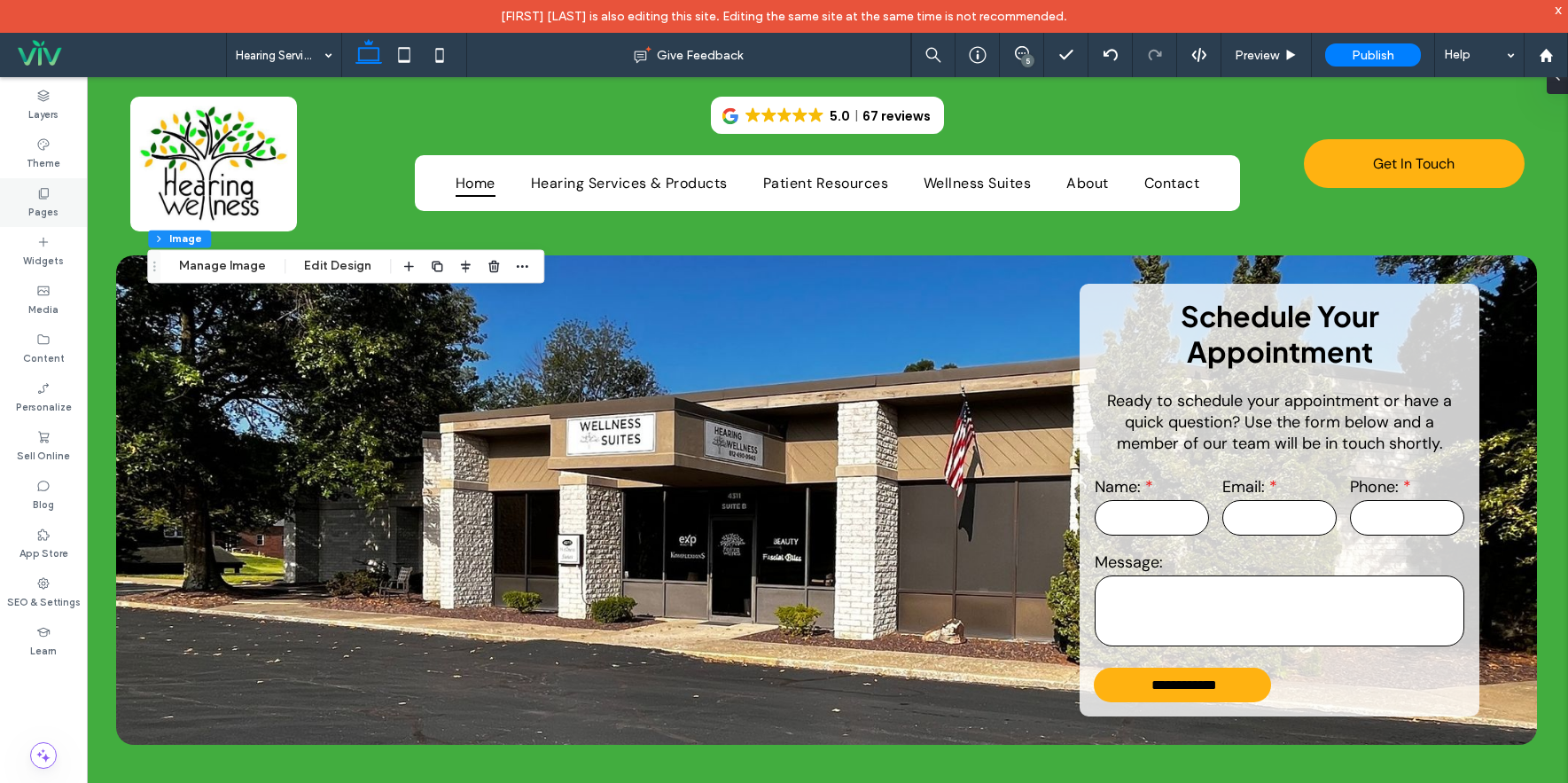 click 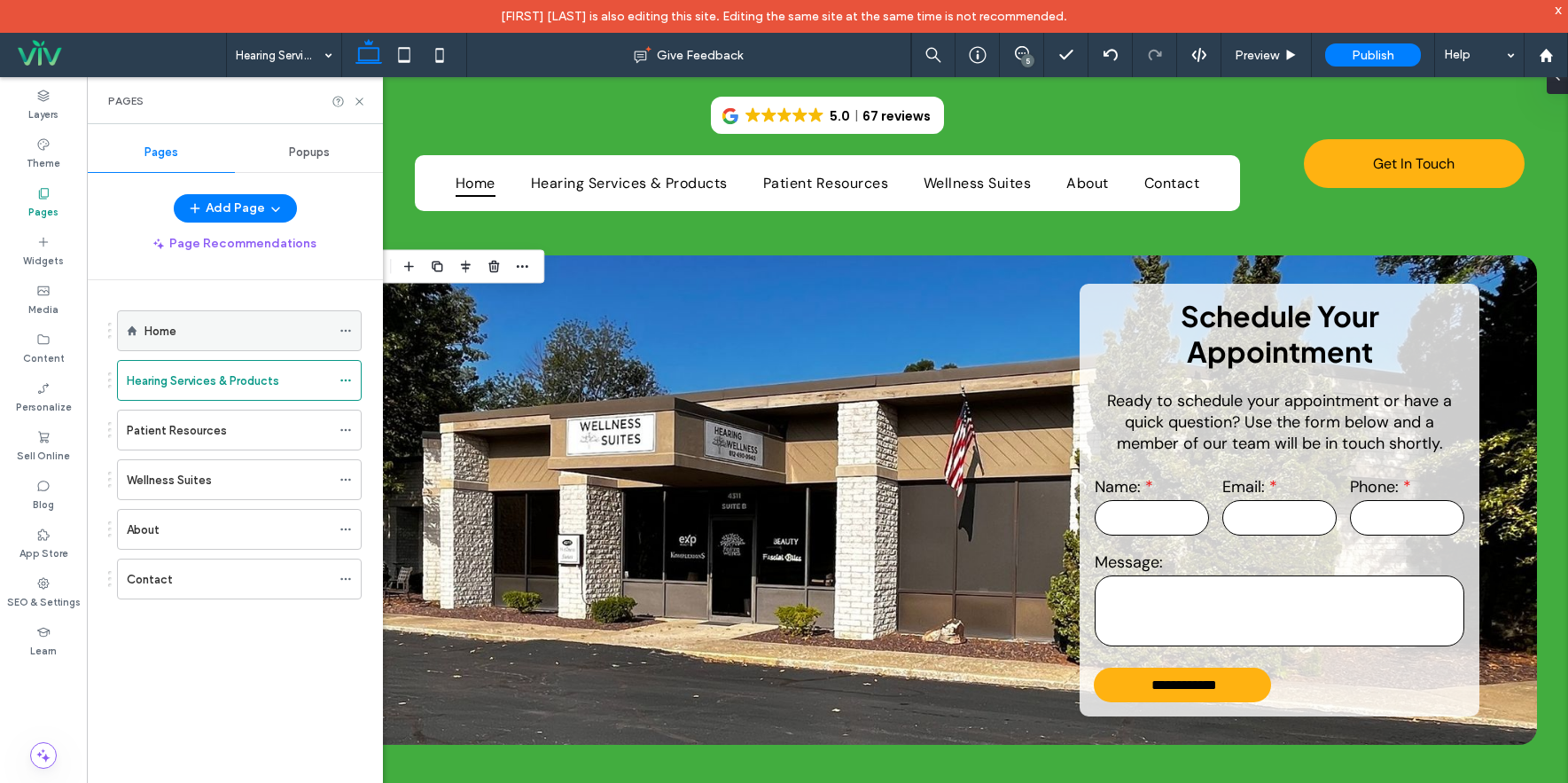 click on "Home" at bounding box center (238, 331) 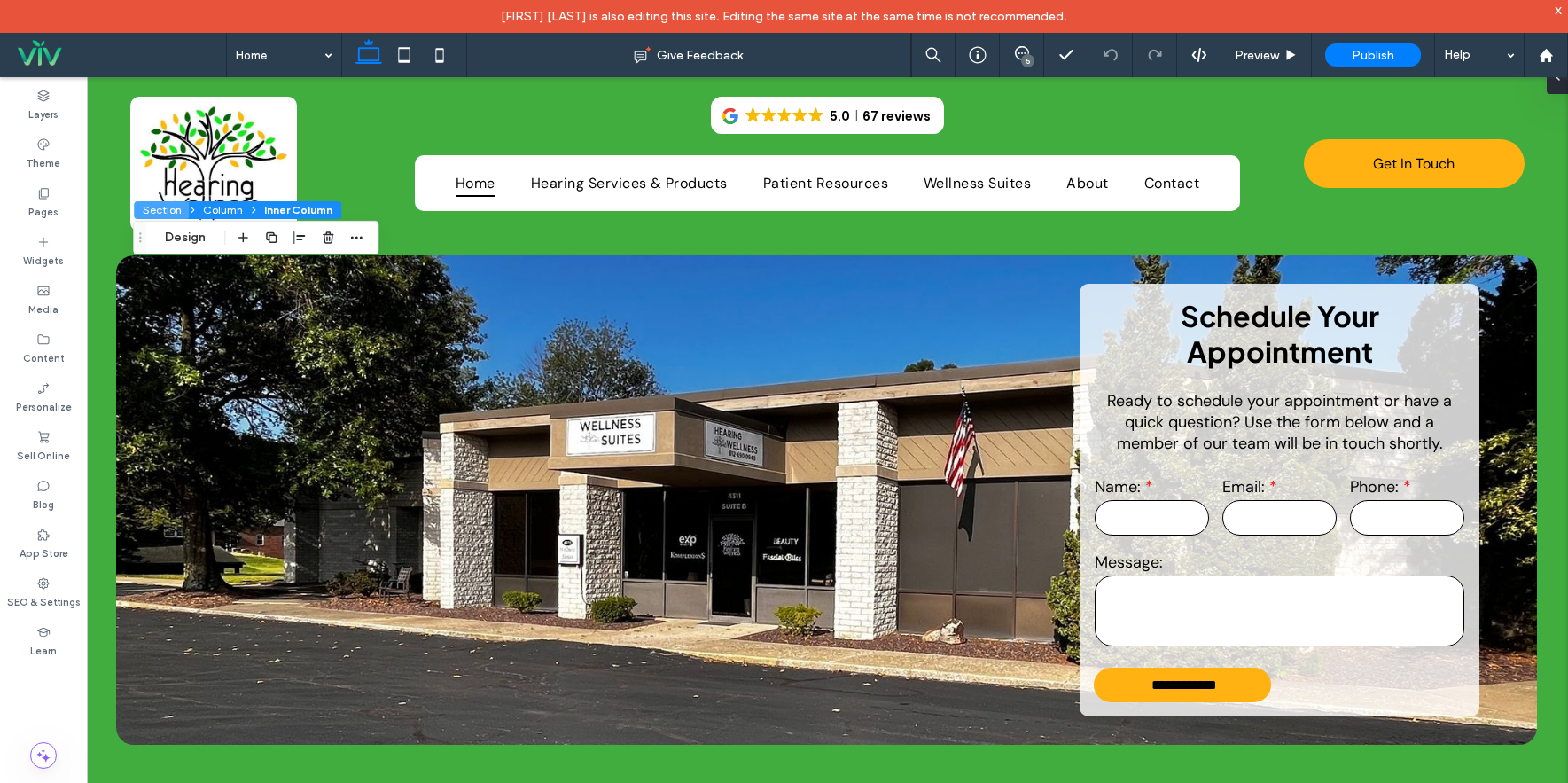 click on "Section" at bounding box center (161, 210) 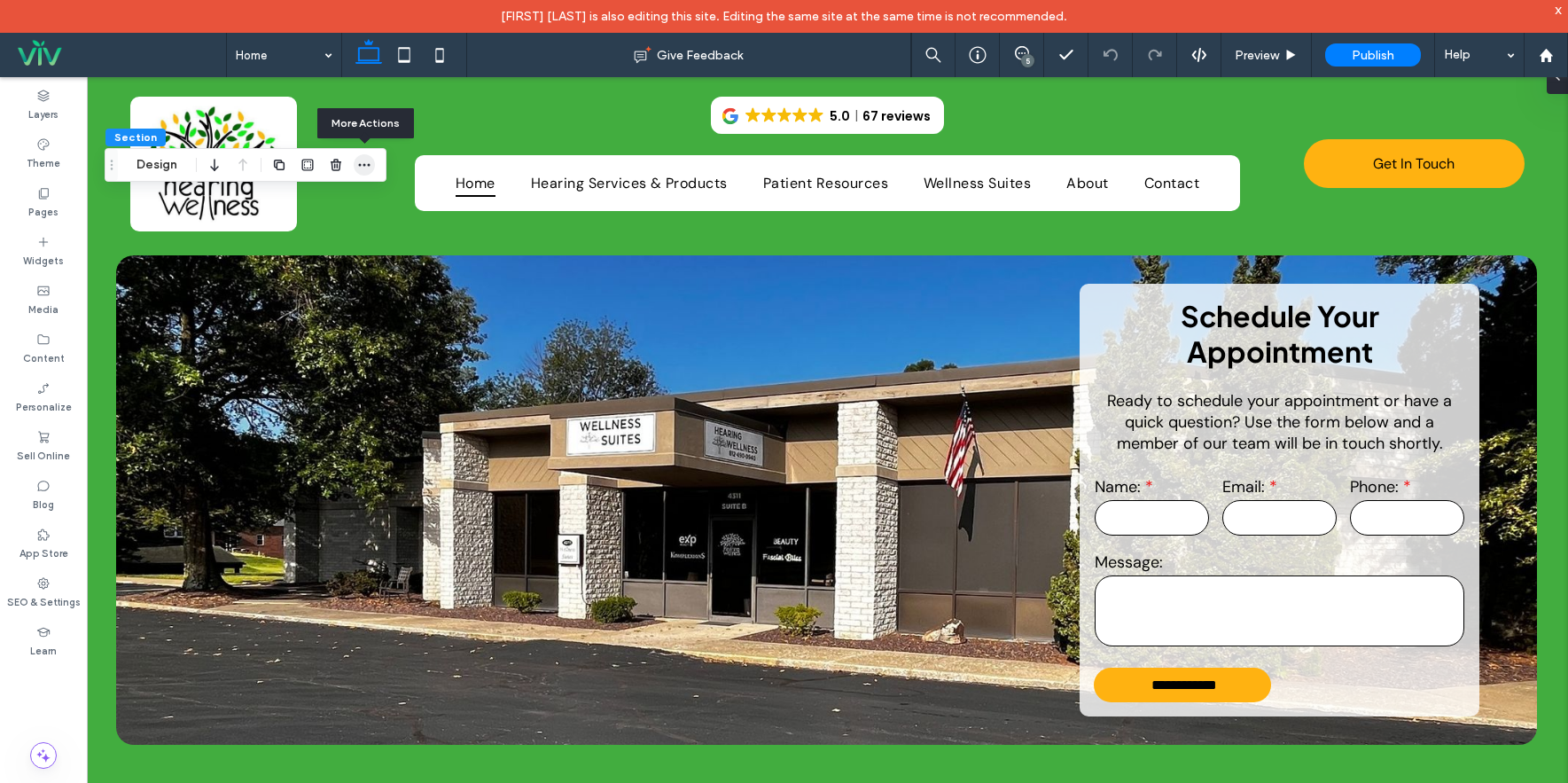 click 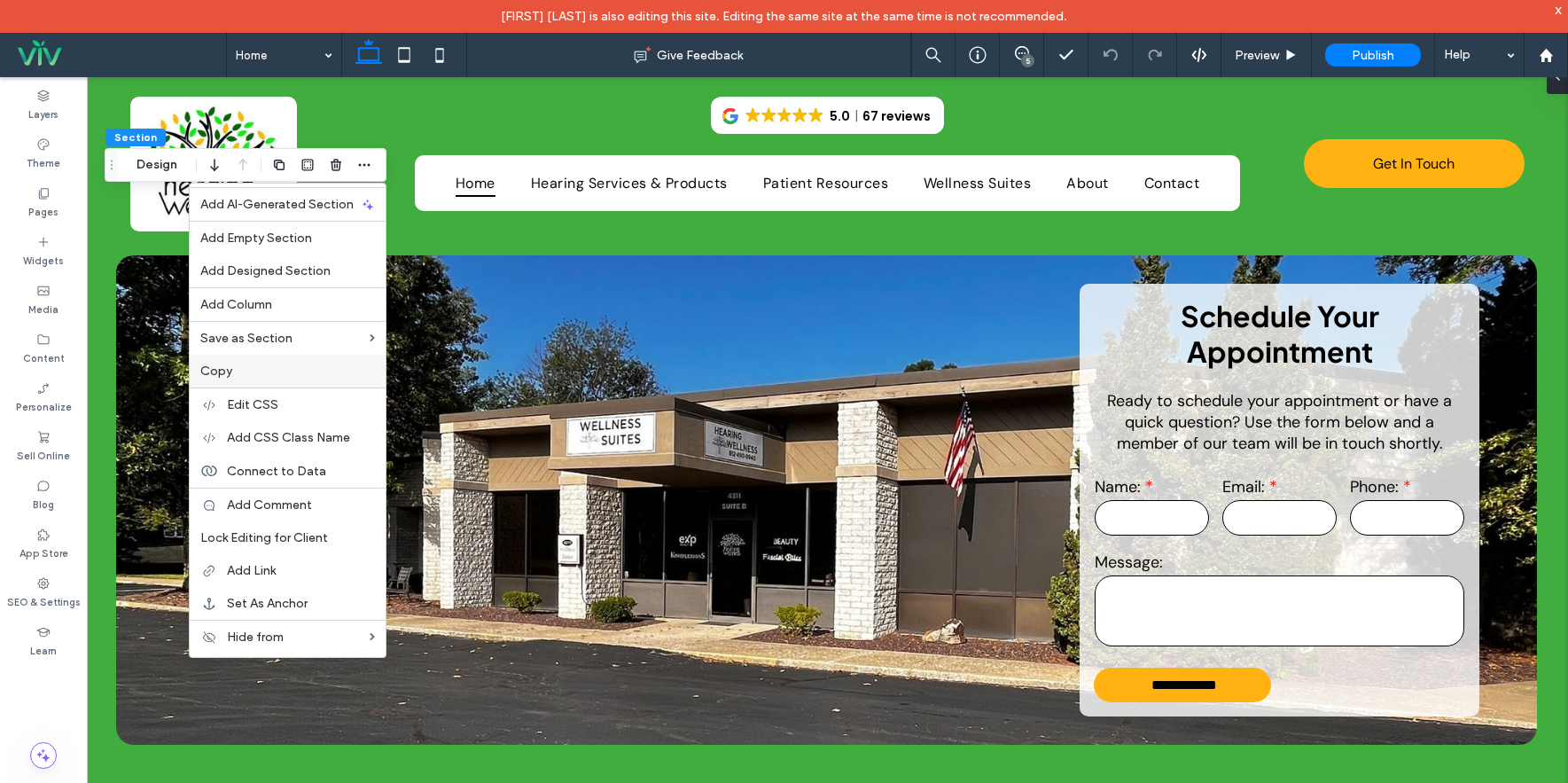 click on "Copy" at bounding box center [287, 371] 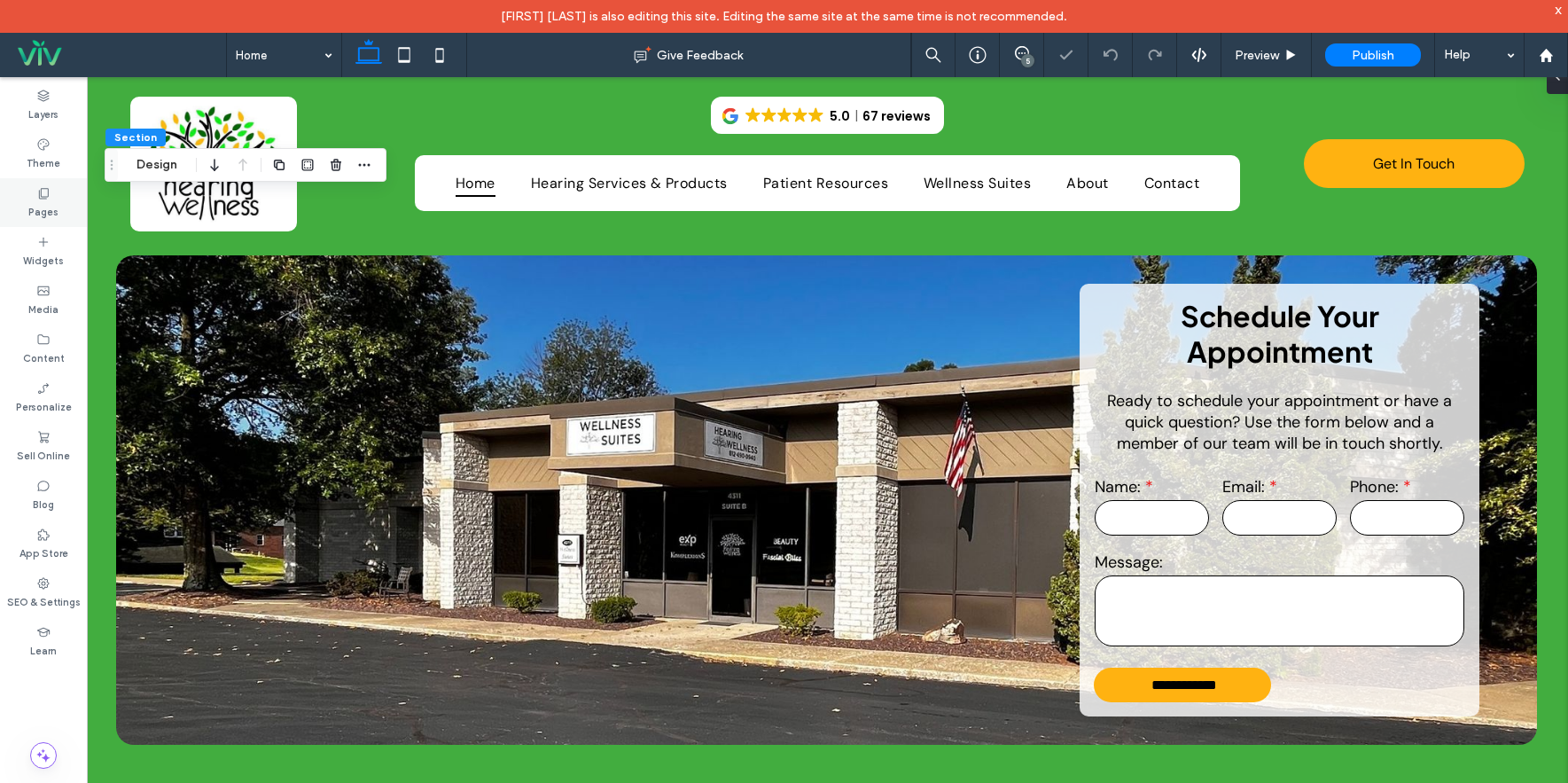 click on "Pages" at bounding box center [43, 210] 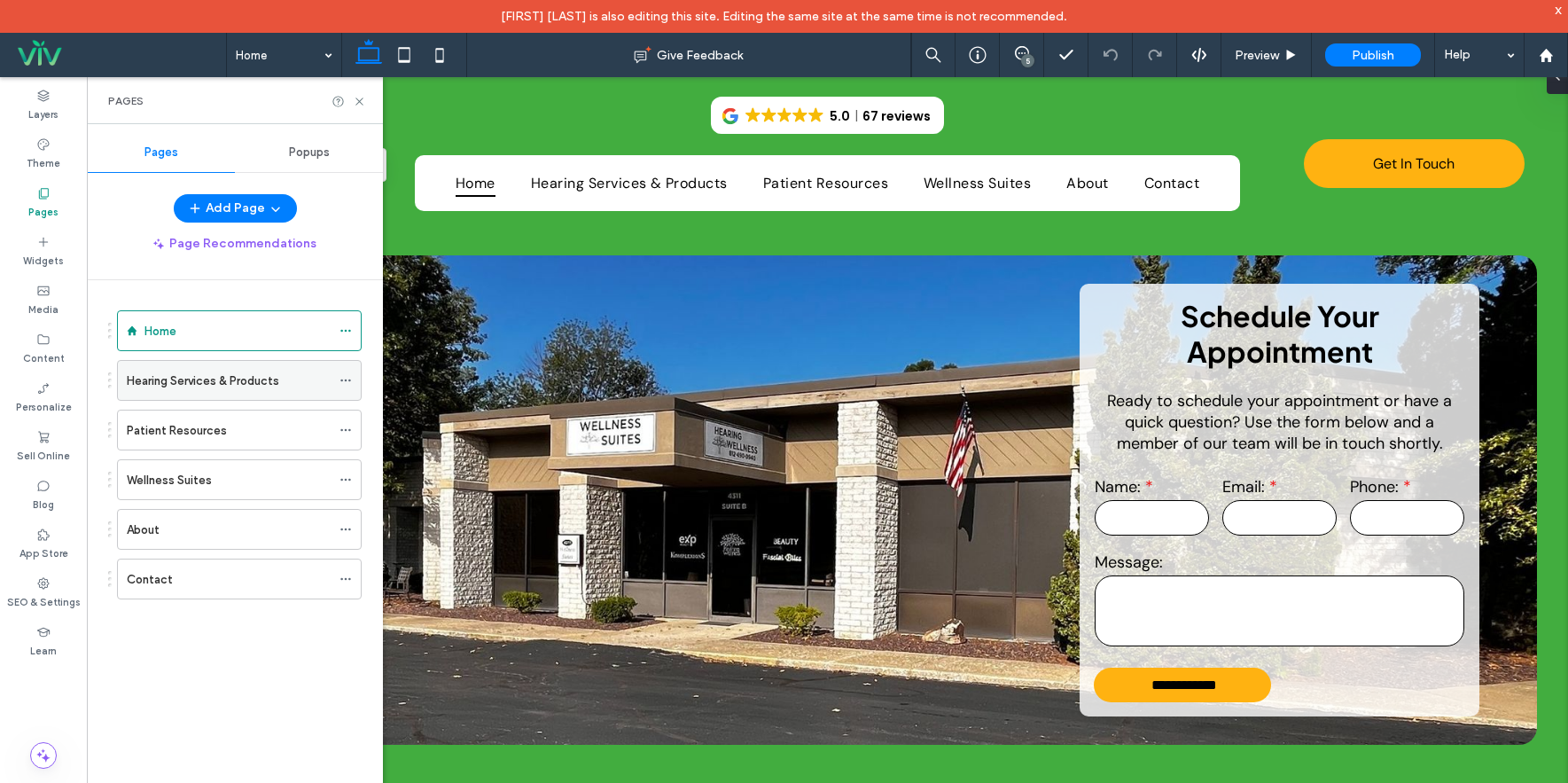click on "Hearing Services & Products" at bounding box center [203, 380] 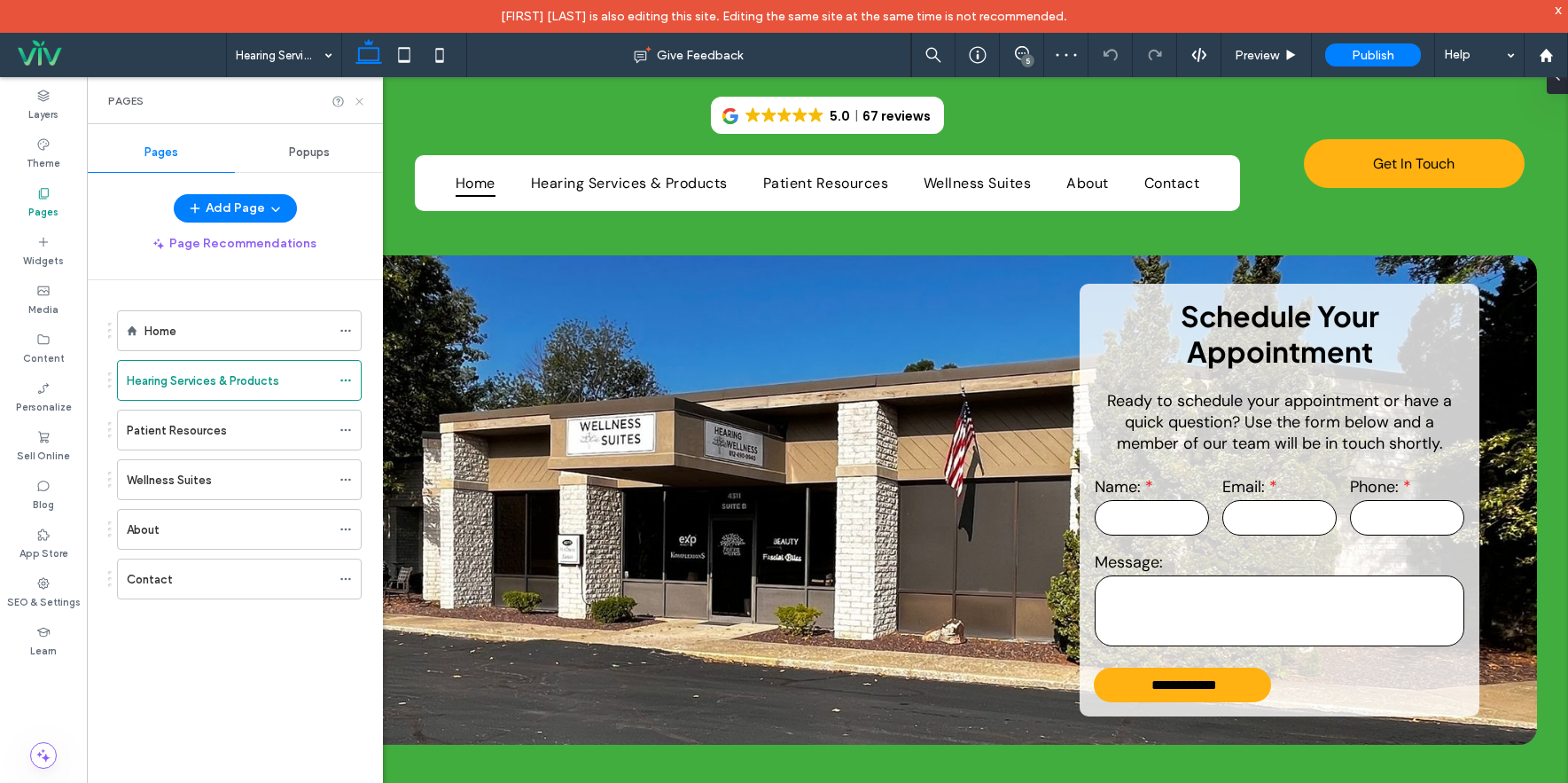 click 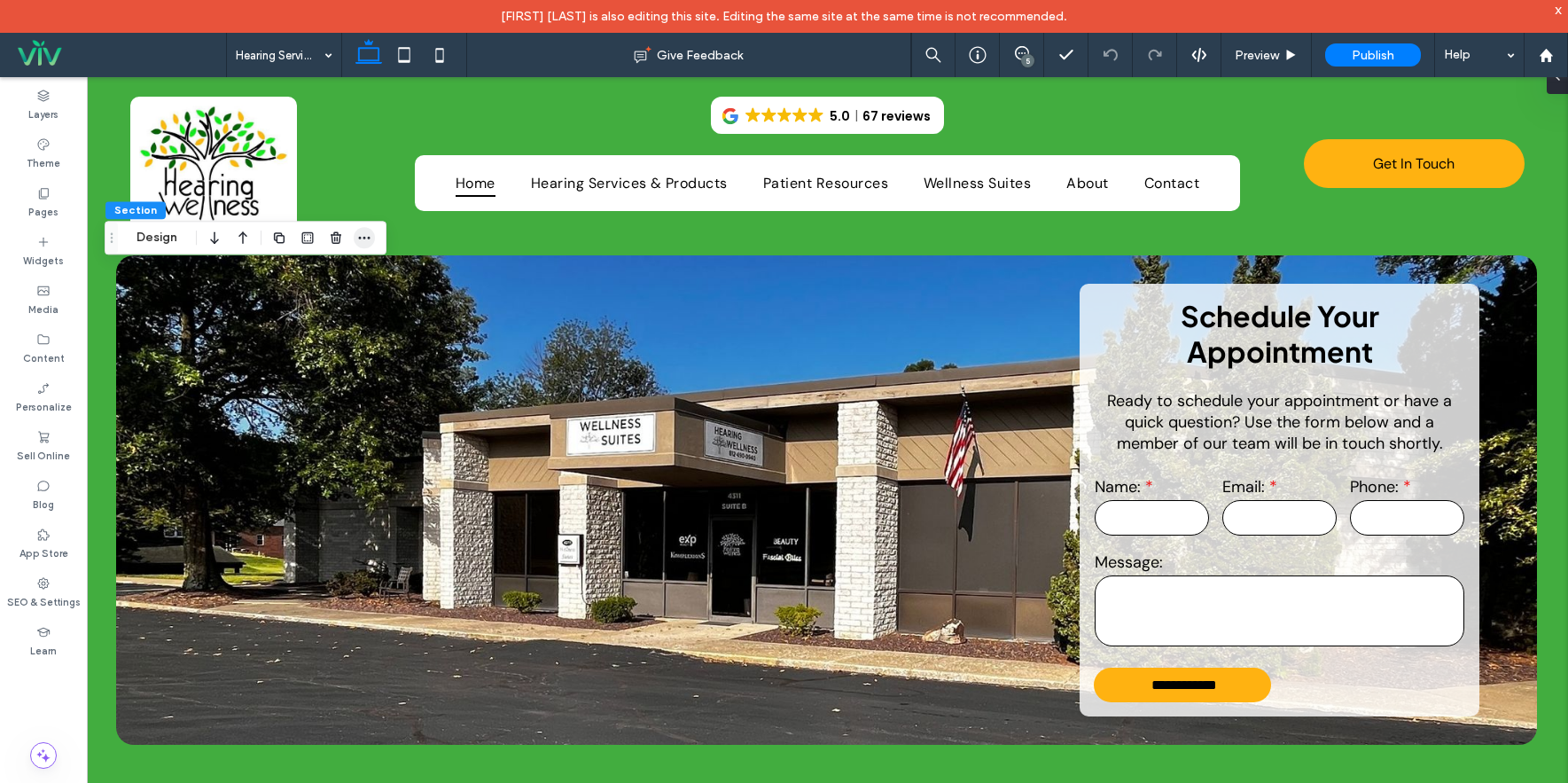 click 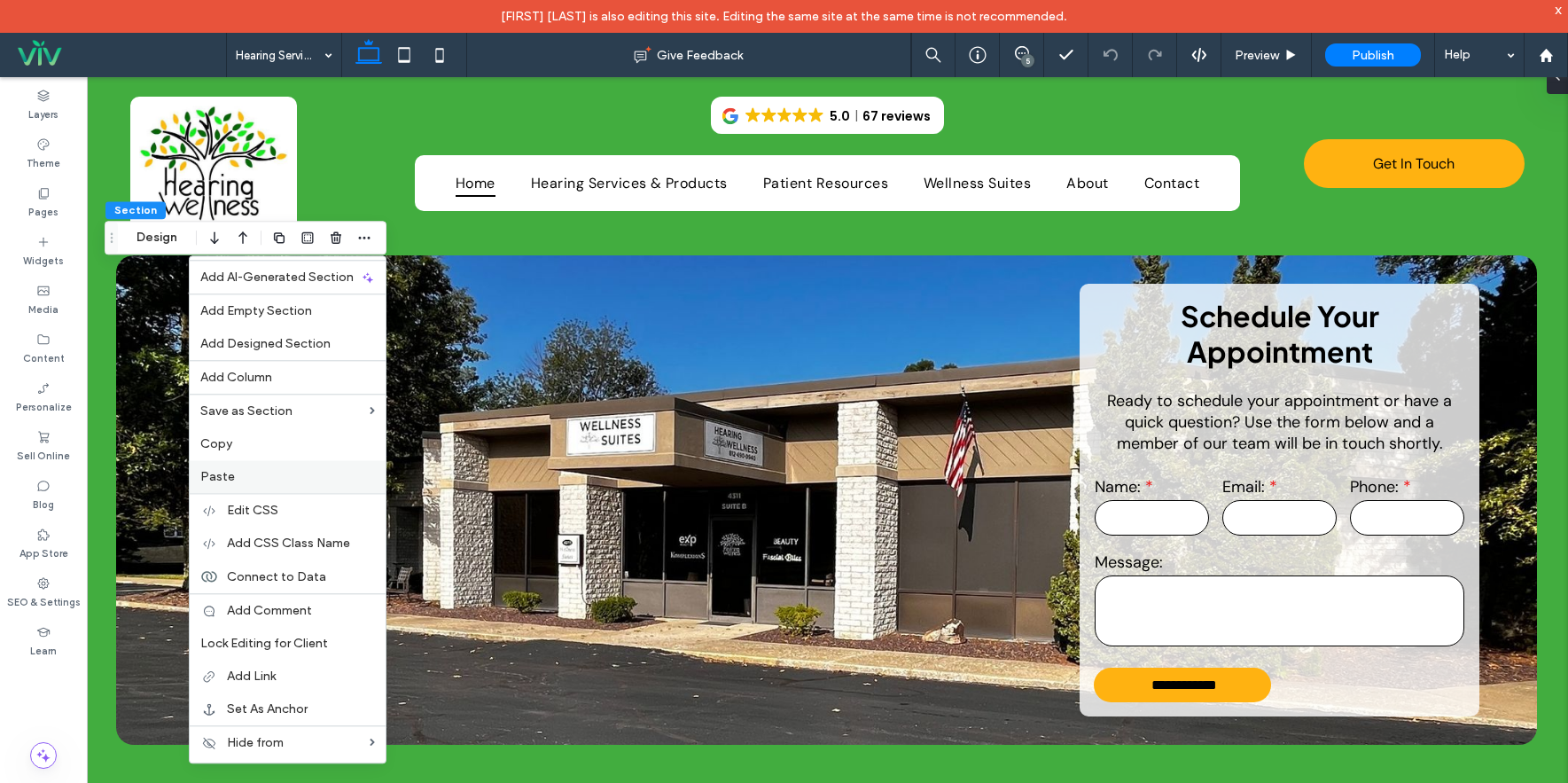 click on "Paste" at bounding box center (217, 476) 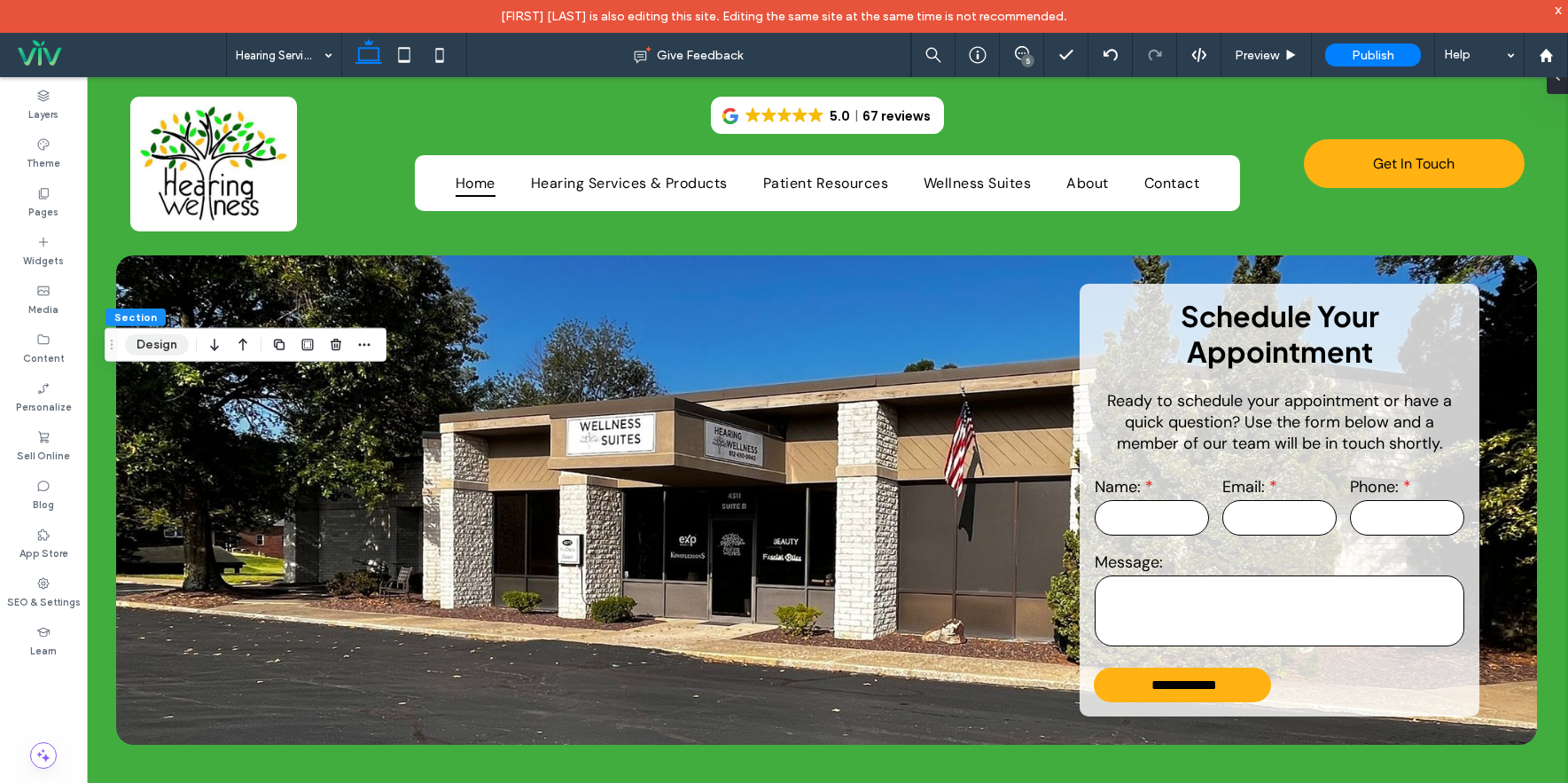 click on "Design" at bounding box center (157, 345) 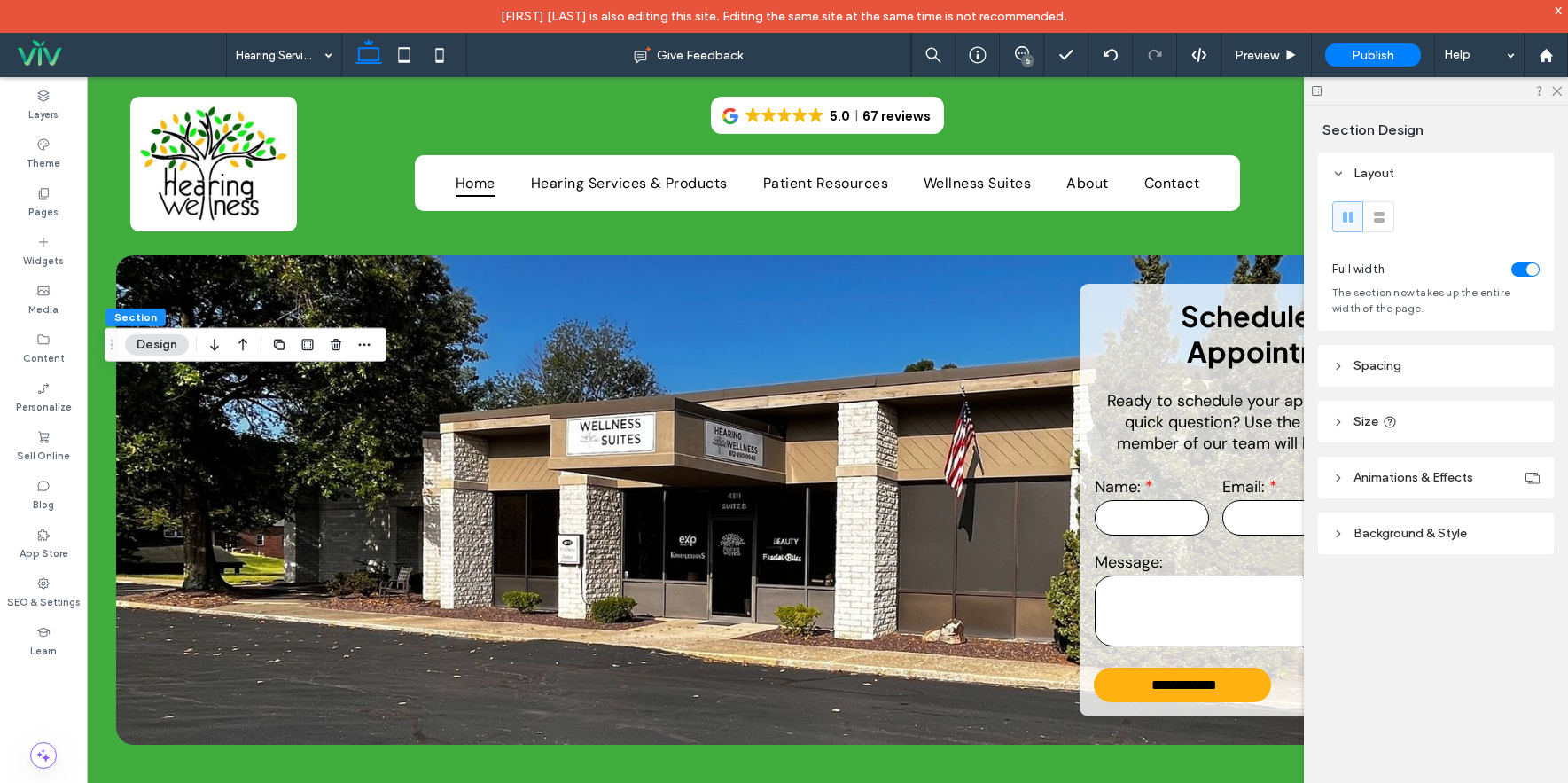 drag, startPoint x: 1452, startPoint y: 398, endPoint x: 1451, endPoint y: 411, distance: 13.038405 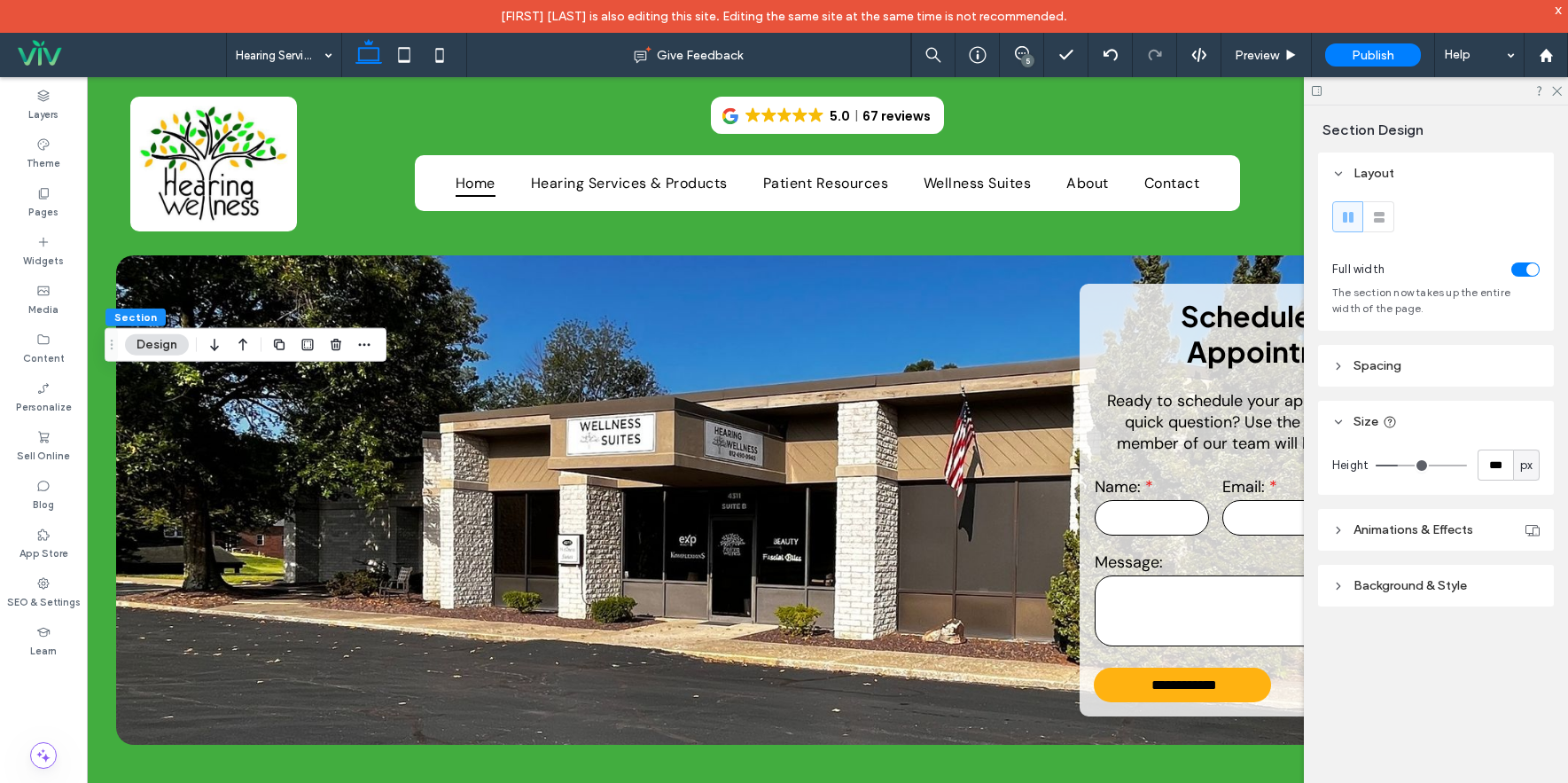 click on "Spacing" at bounding box center (1436, 365) 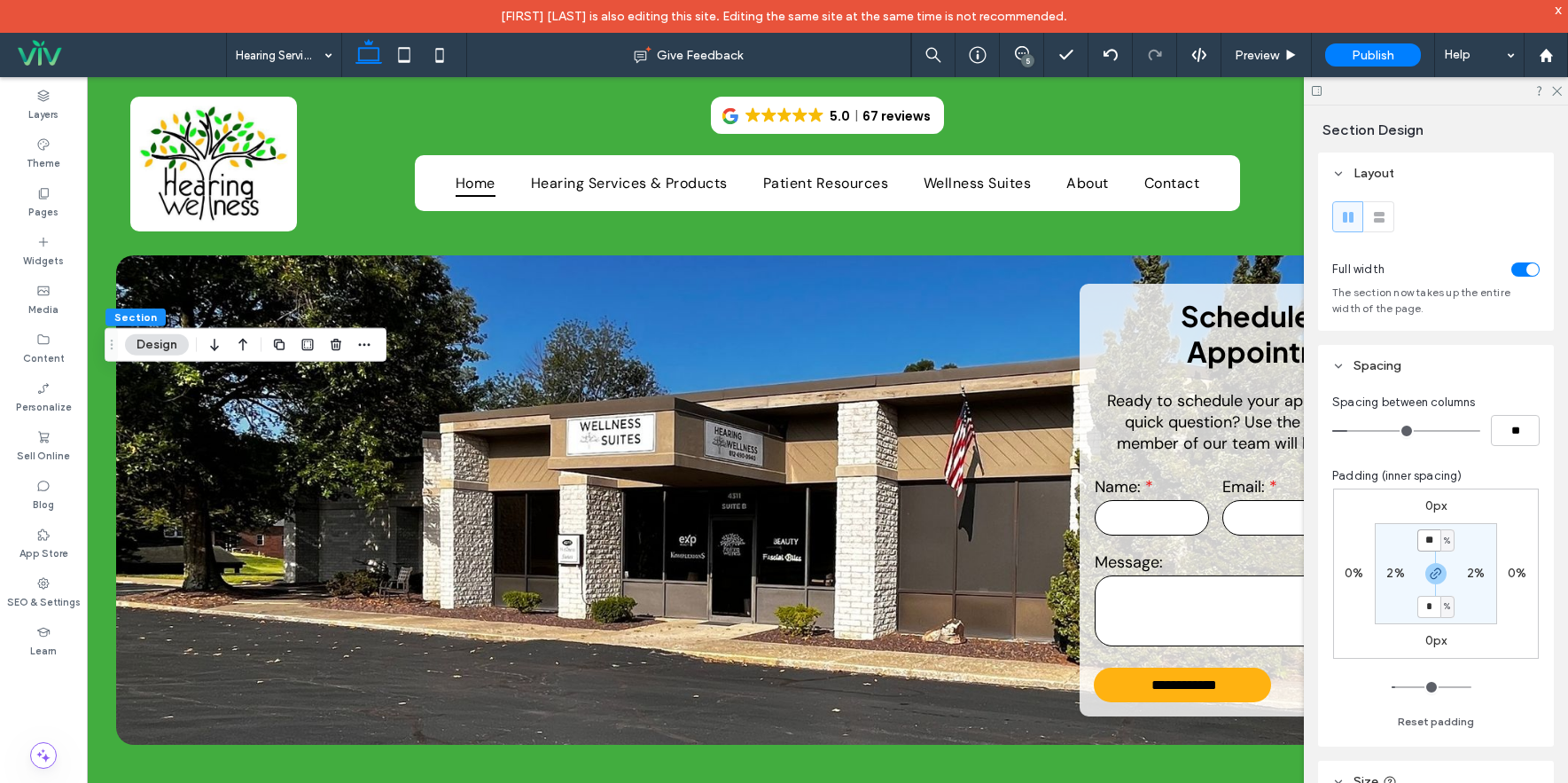 click on "**" at bounding box center [1429, 540] 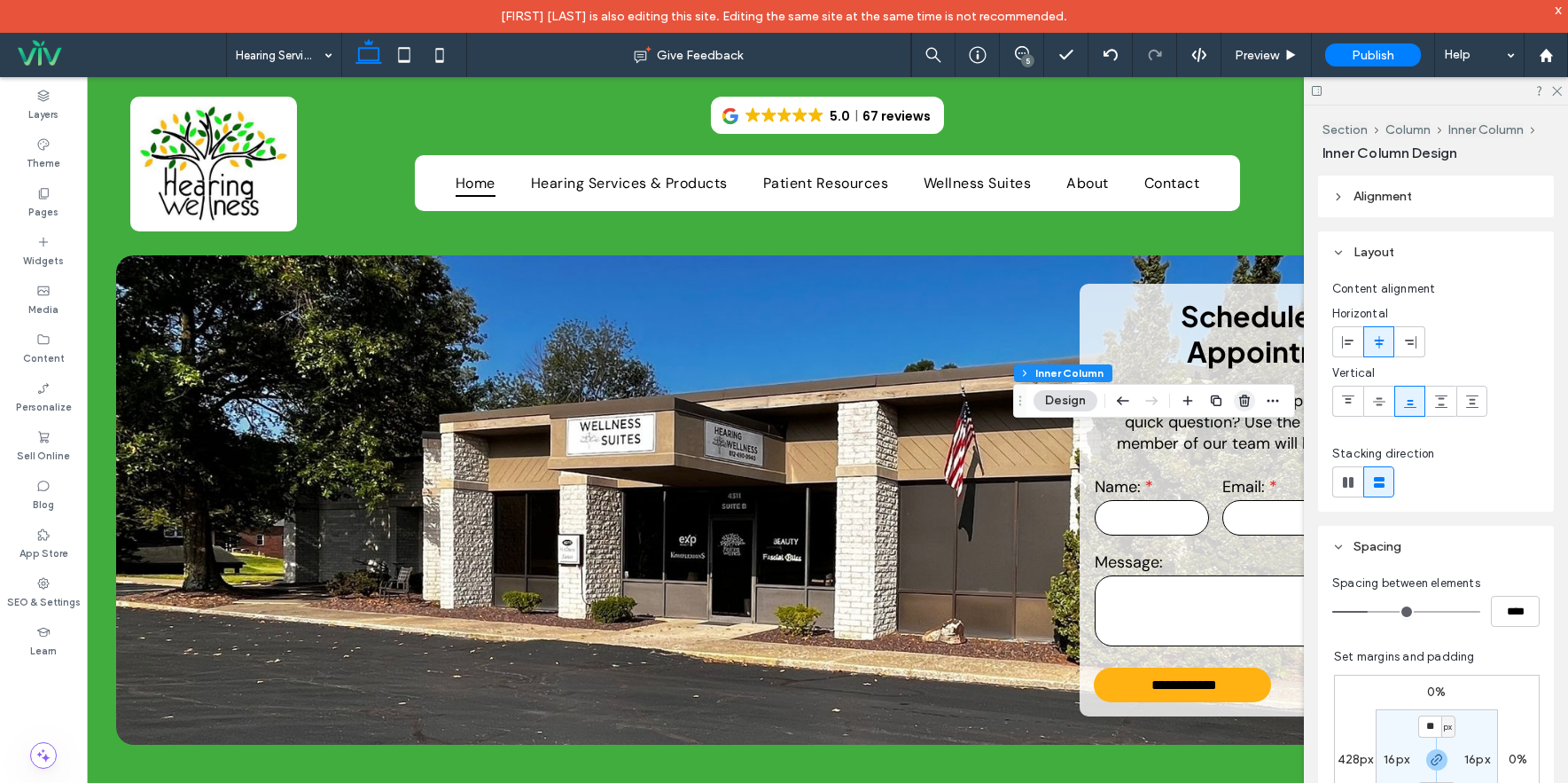 click at bounding box center [1230, 401] 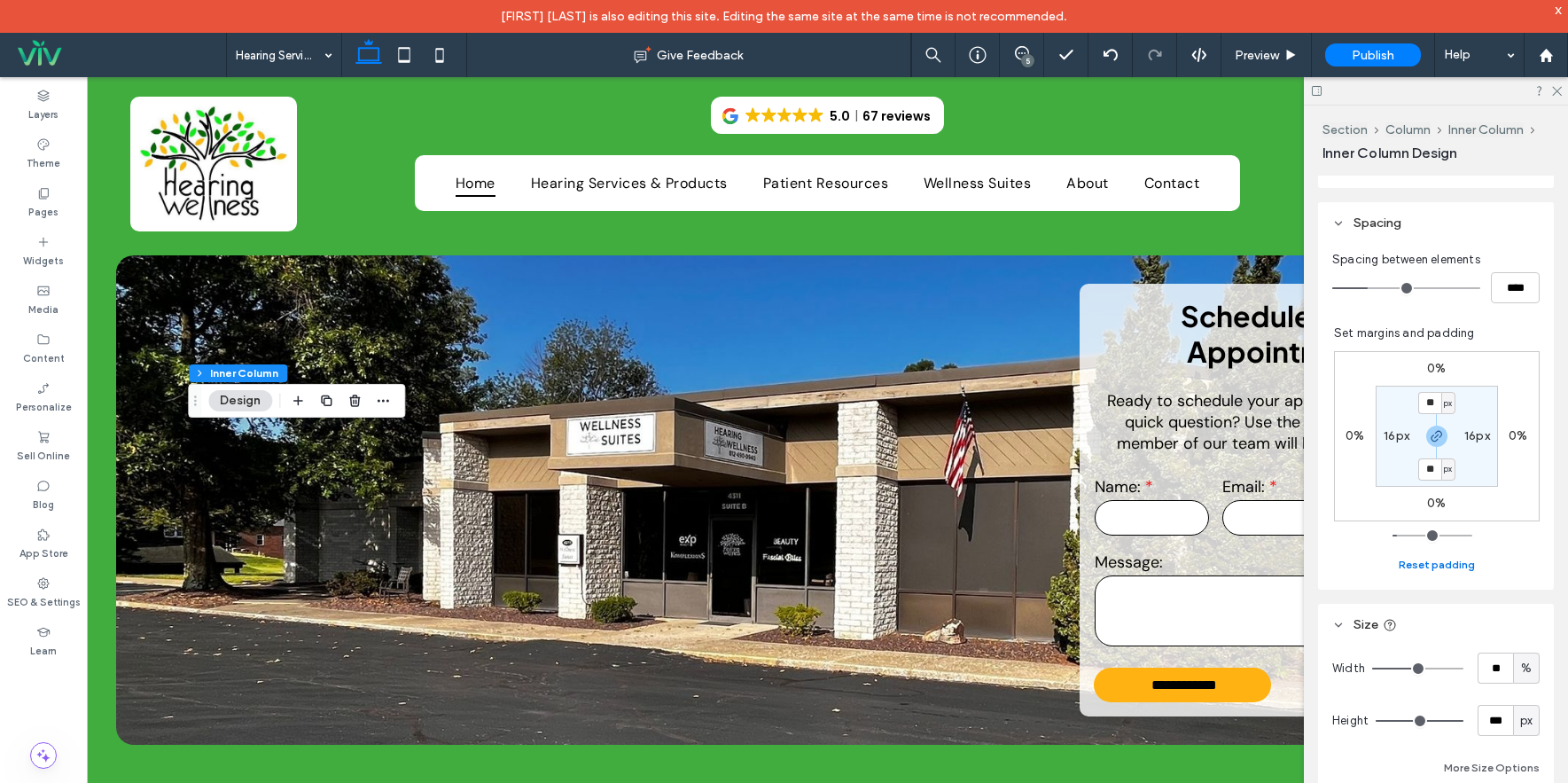 scroll, scrollTop: 355, scrollLeft: 0, axis: vertical 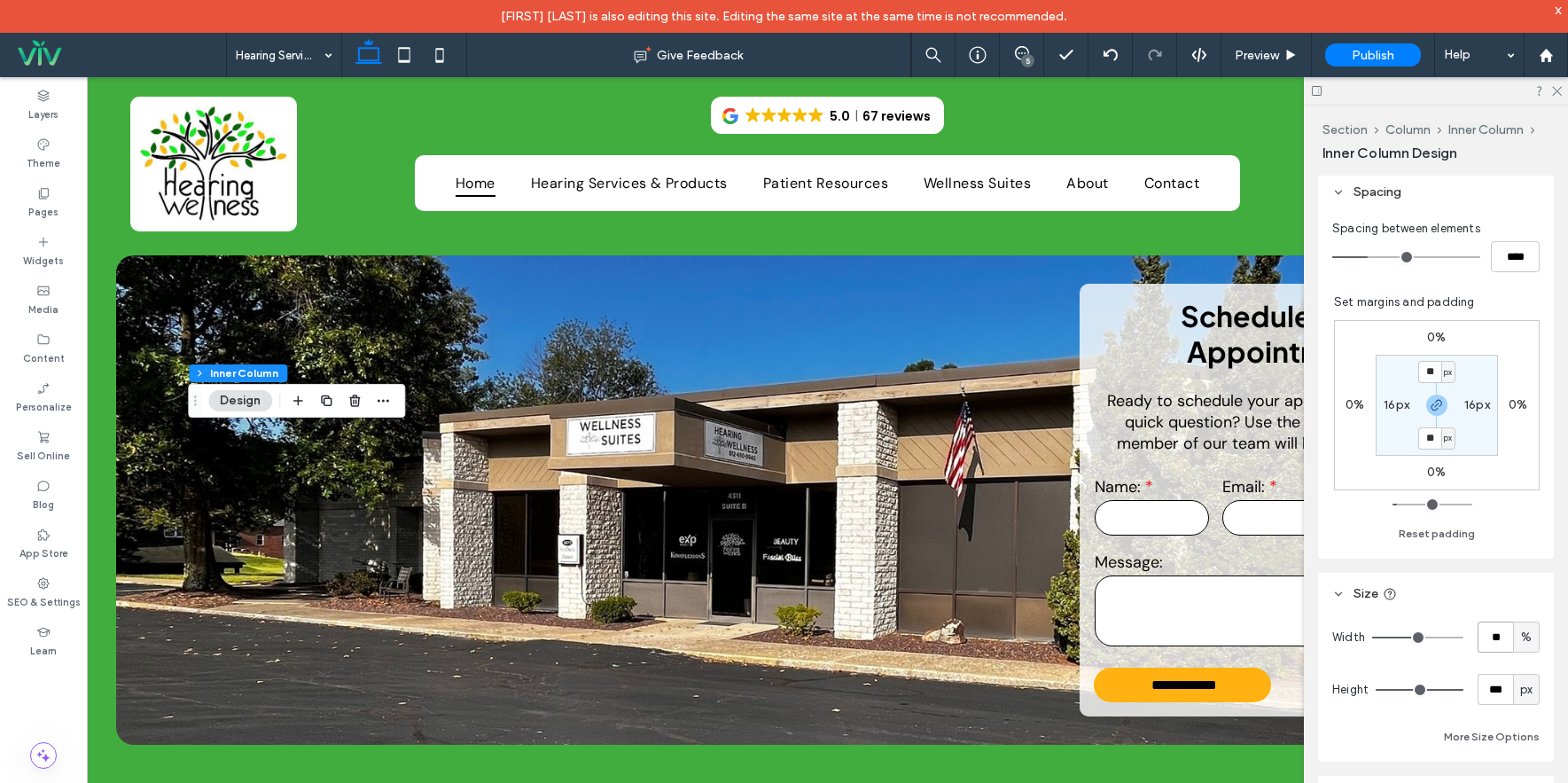 click on "**" at bounding box center (1495, 637) 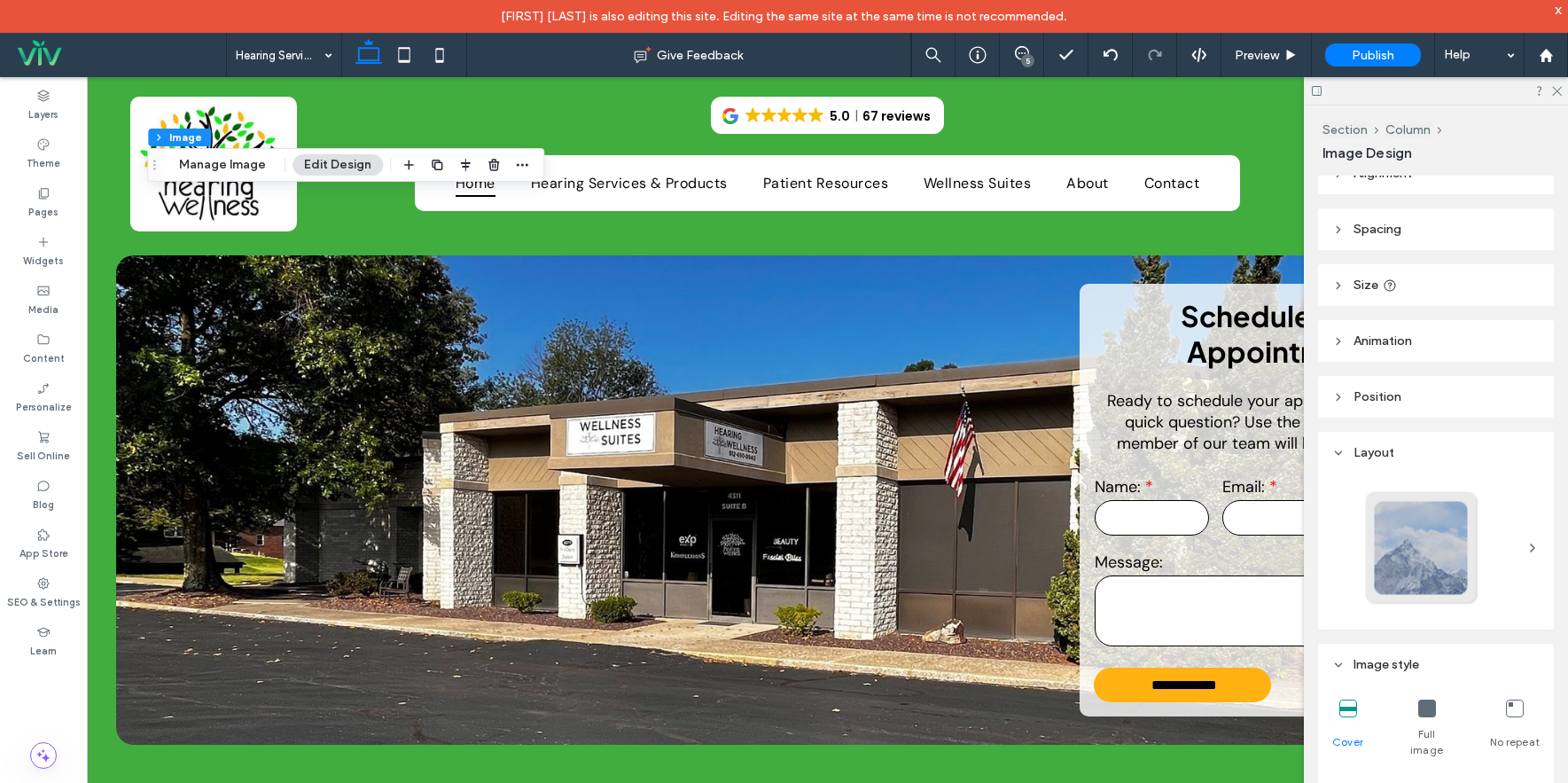 scroll, scrollTop: 0, scrollLeft: 0, axis: both 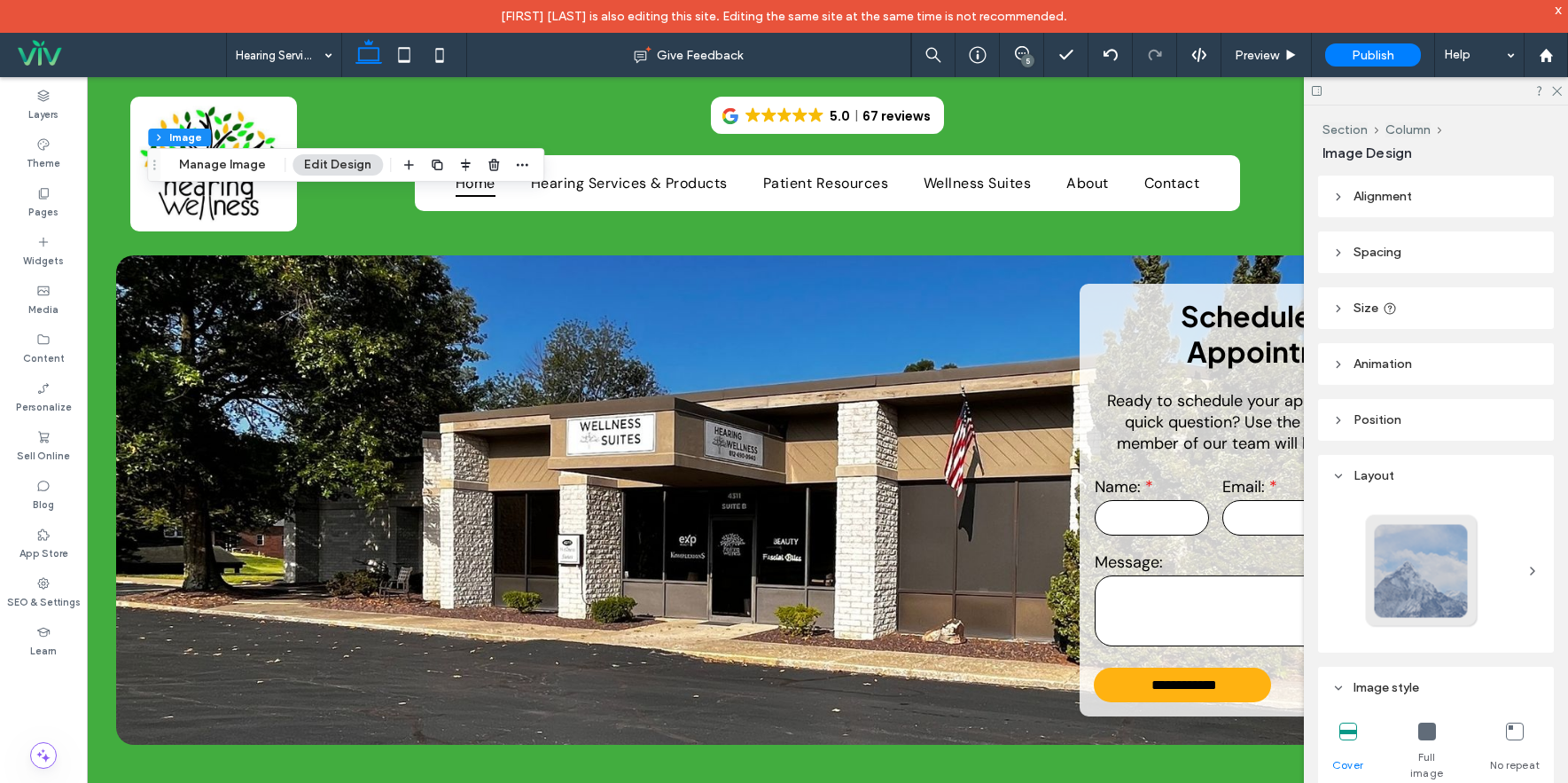 click on "Size" at bounding box center (1436, 308) 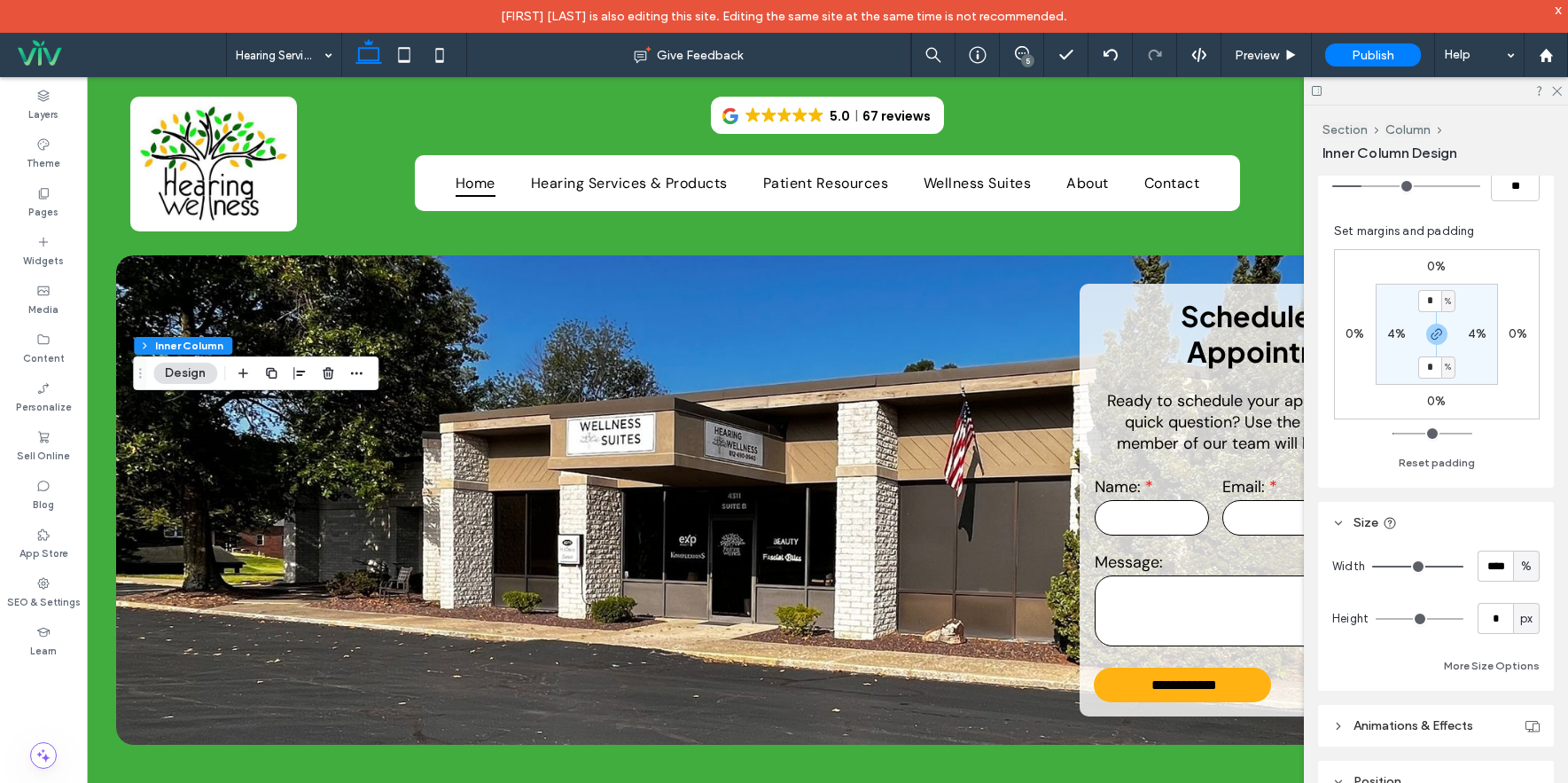 scroll, scrollTop: 532, scrollLeft: 0, axis: vertical 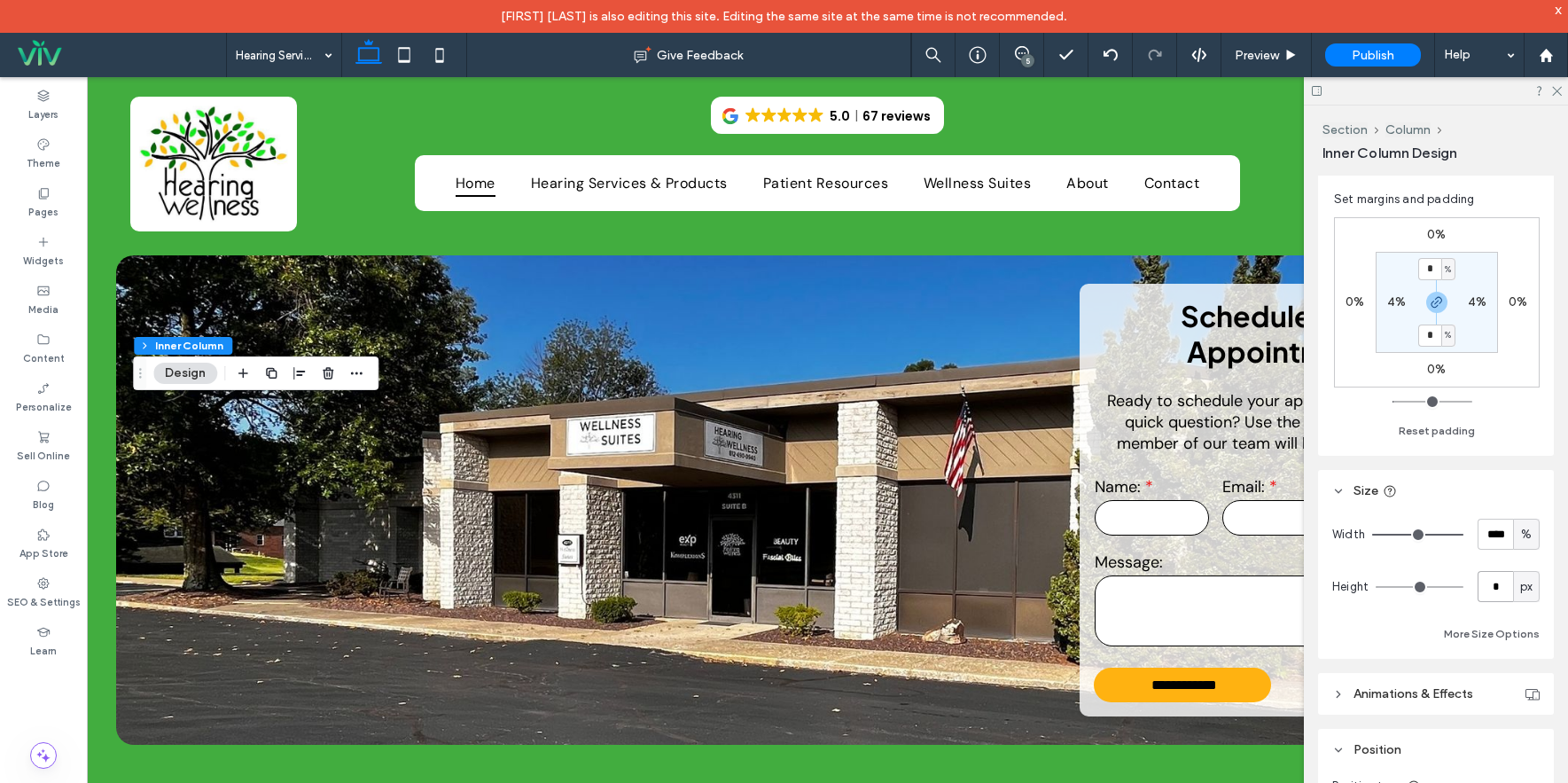 click on "*" at bounding box center (1495, 586) 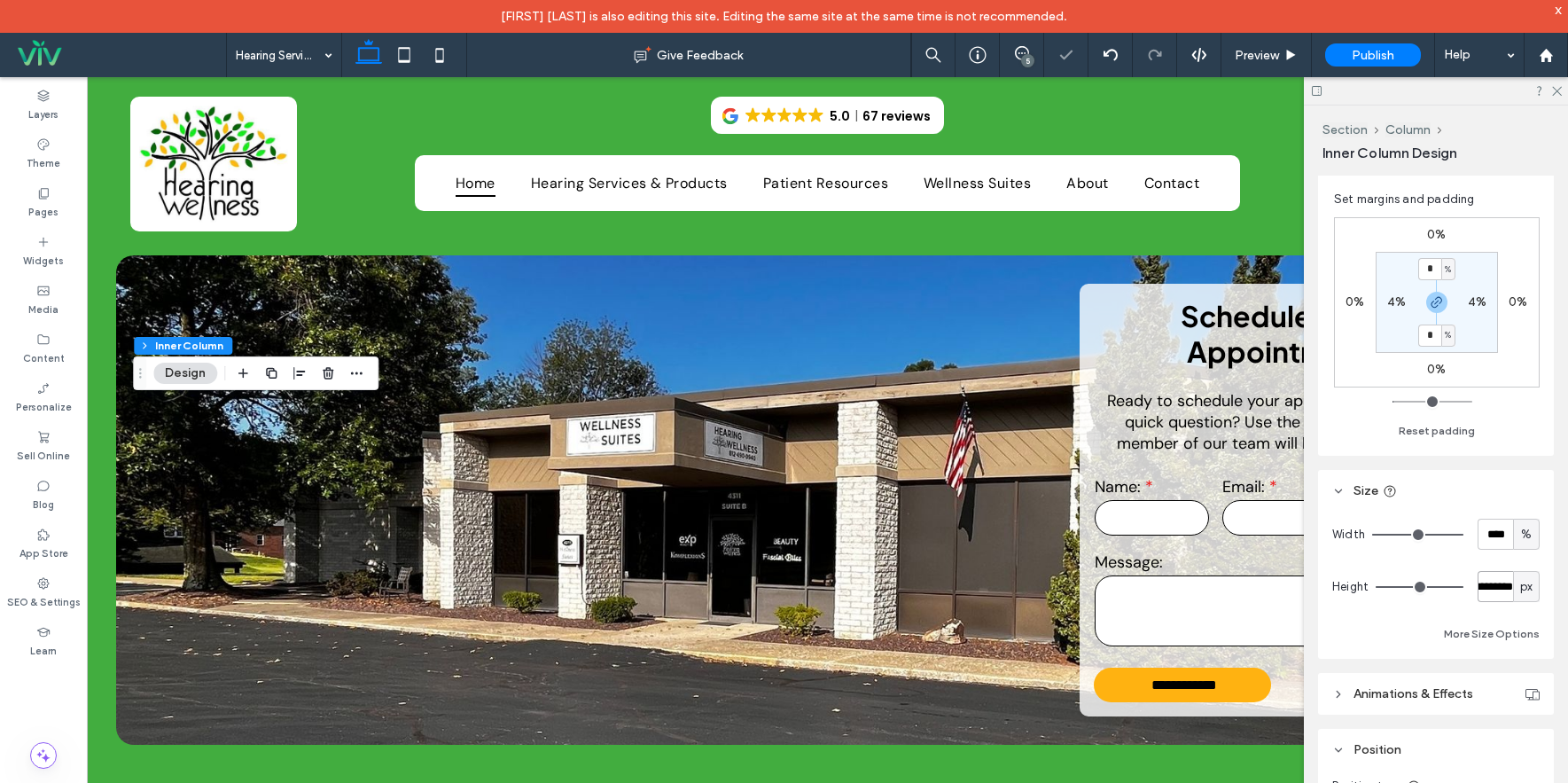 scroll, scrollTop: 0, scrollLeft: 23, axis: horizontal 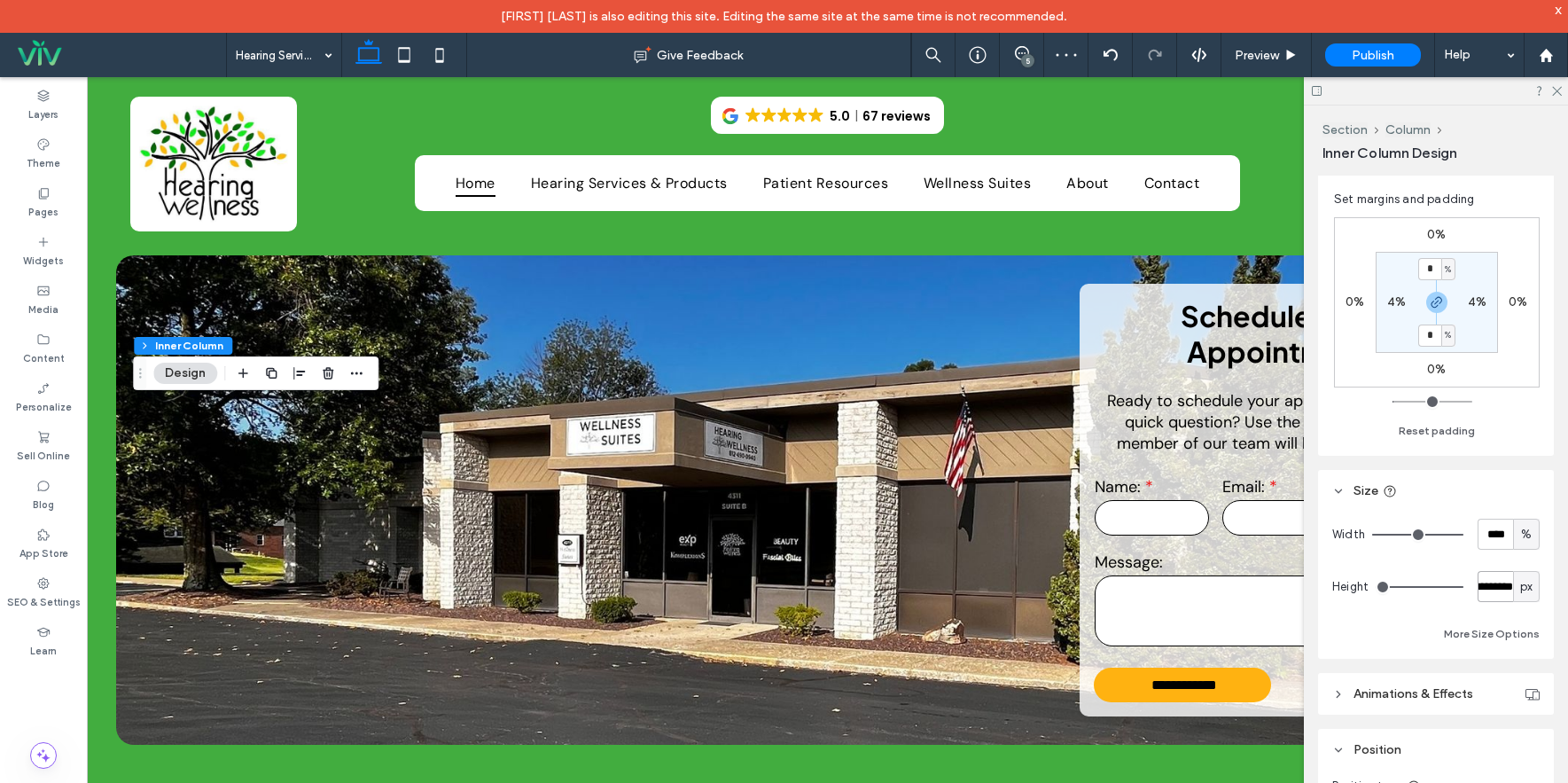 click on "*********" at bounding box center [1495, 586] 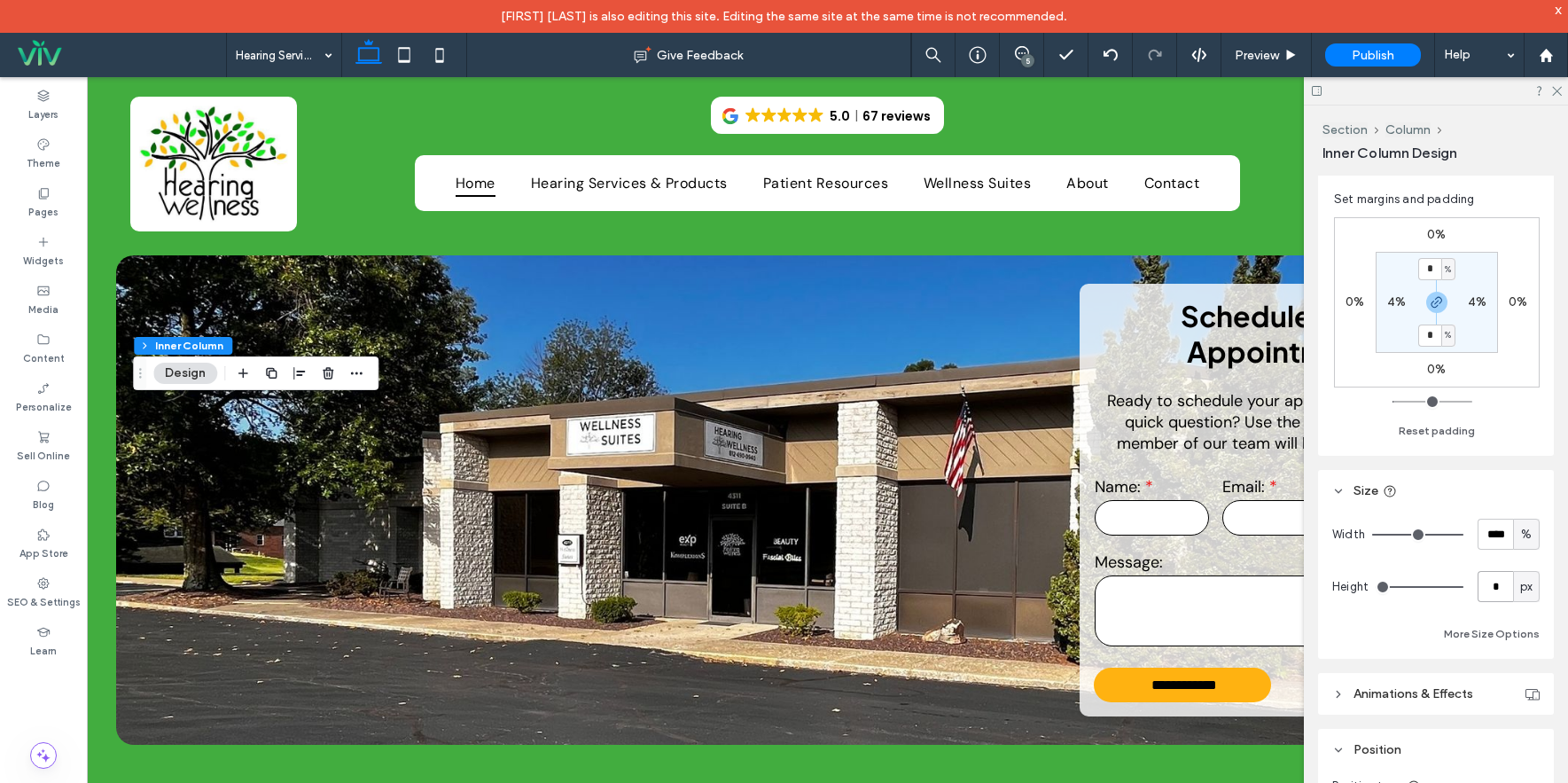 scroll, scrollTop: 0, scrollLeft: 0, axis: both 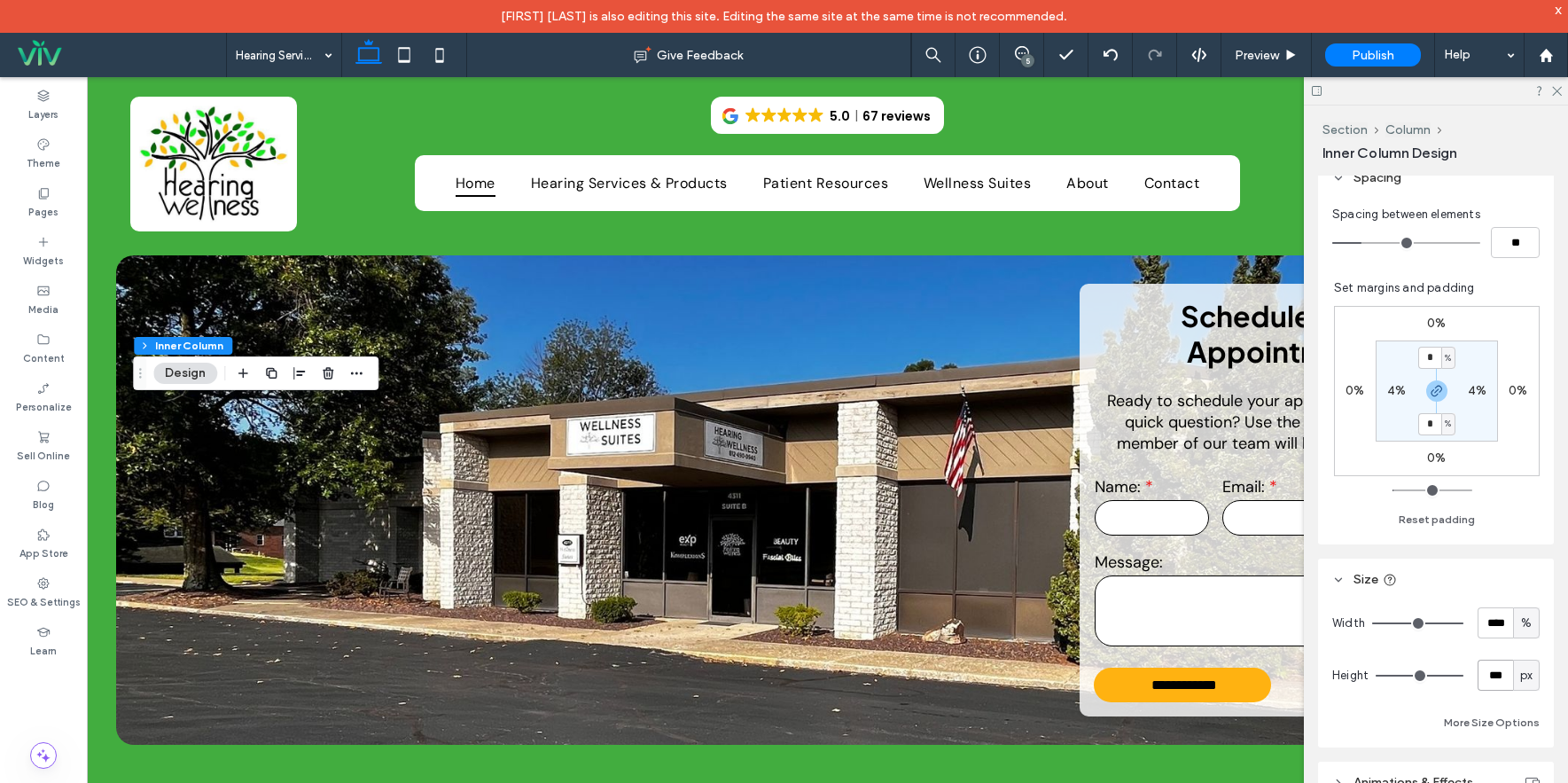 click on "***" at bounding box center [1495, 675] 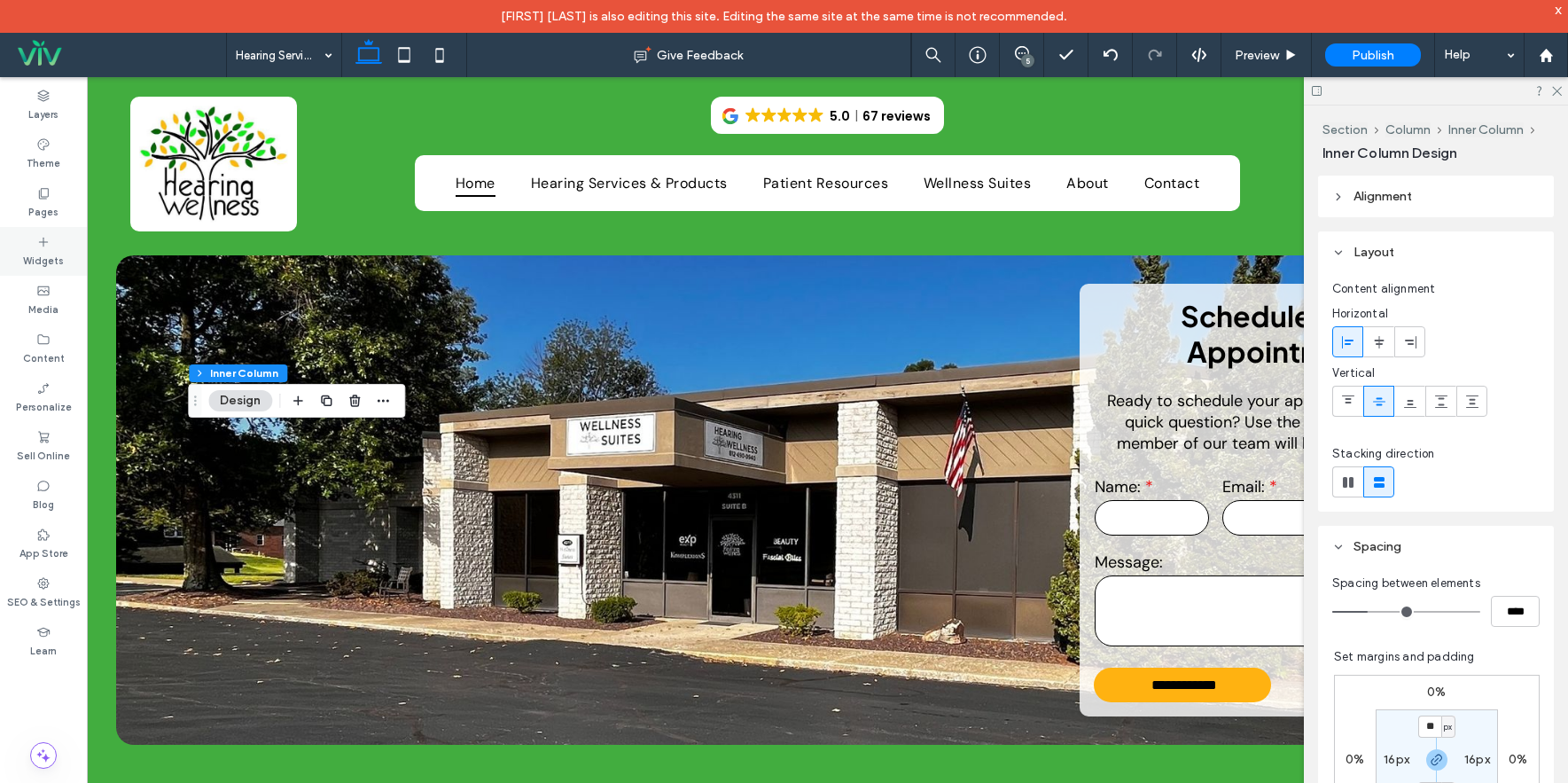 click on "Widgets" at bounding box center (43, 251) 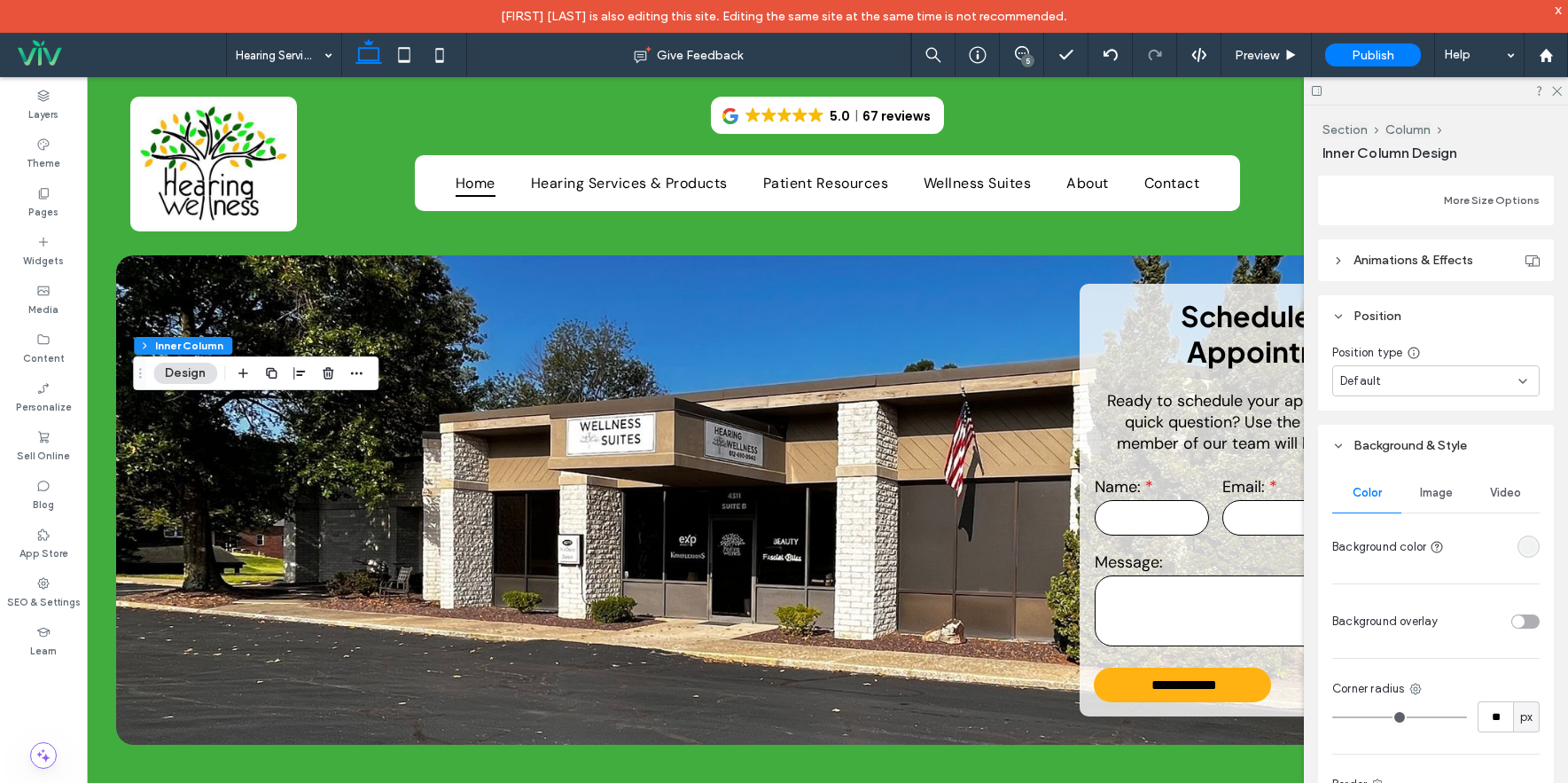 scroll, scrollTop: 975, scrollLeft: 0, axis: vertical 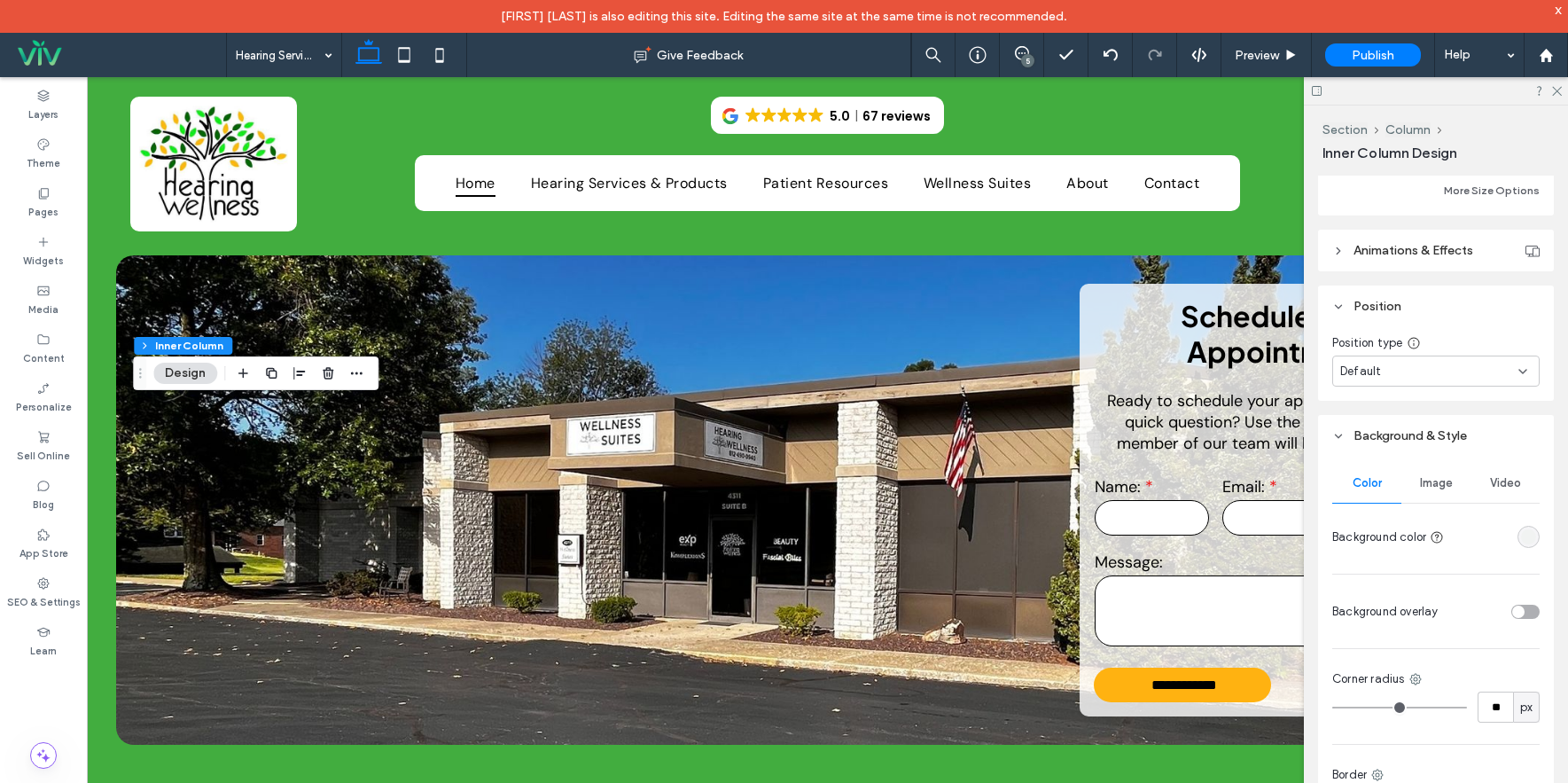 click on "Image" at bounding box center (1436, 483) 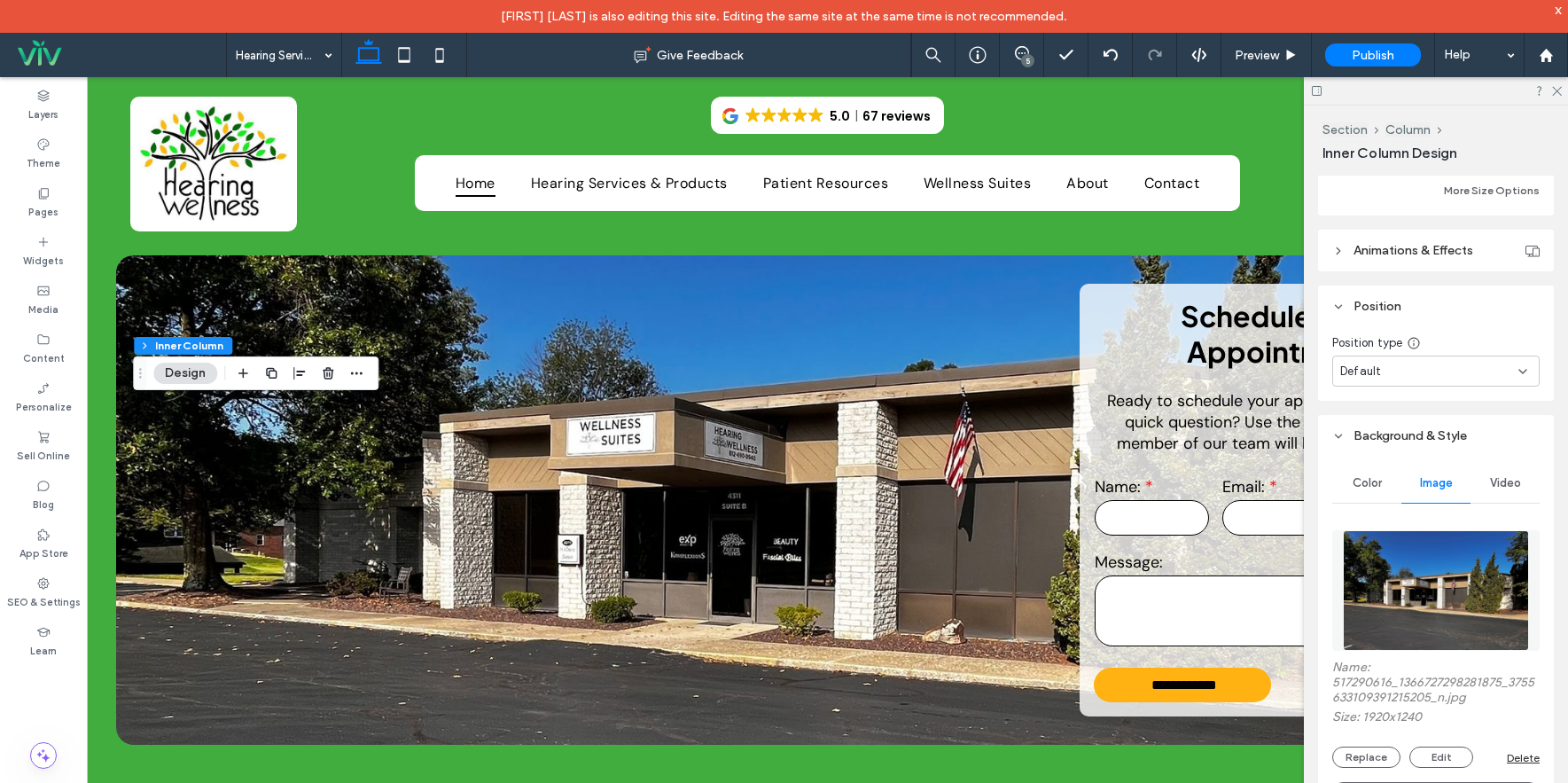 click at bounding box center (1435, 591) 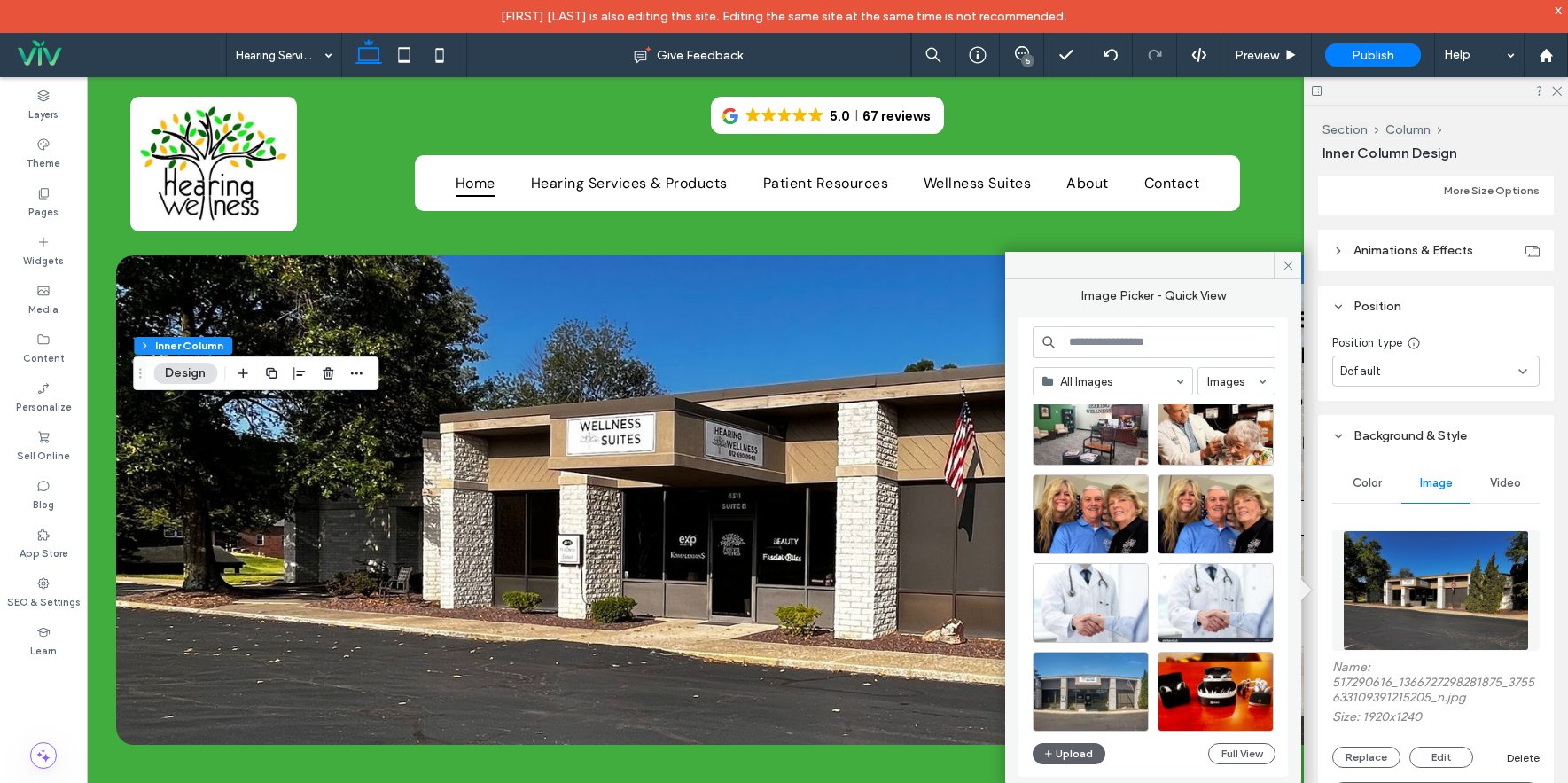 scroll, scrollTop: 443, scrollLeft: 0, axis: vertical 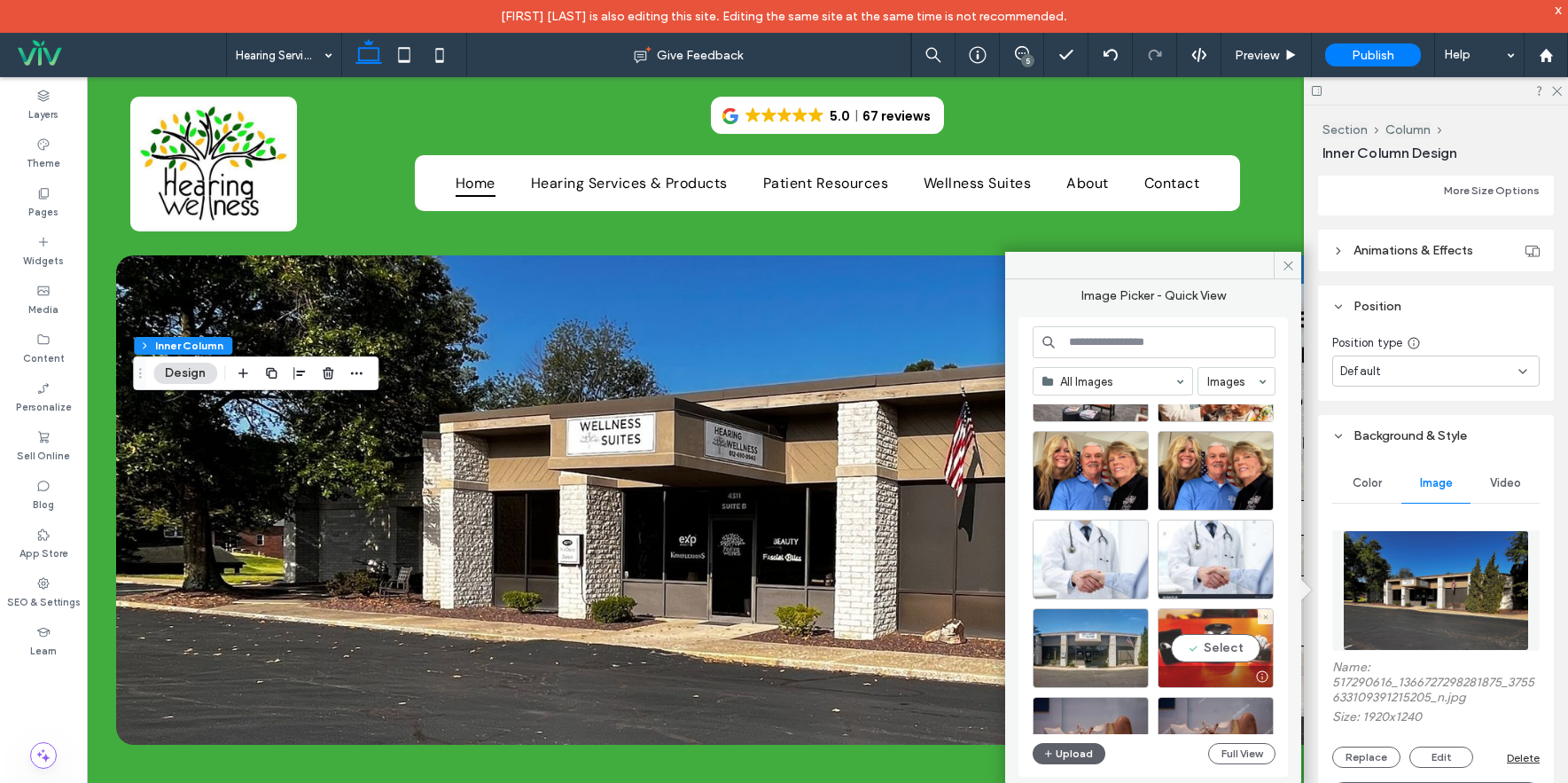 click on "Select" at bounding box center [1215, 648] 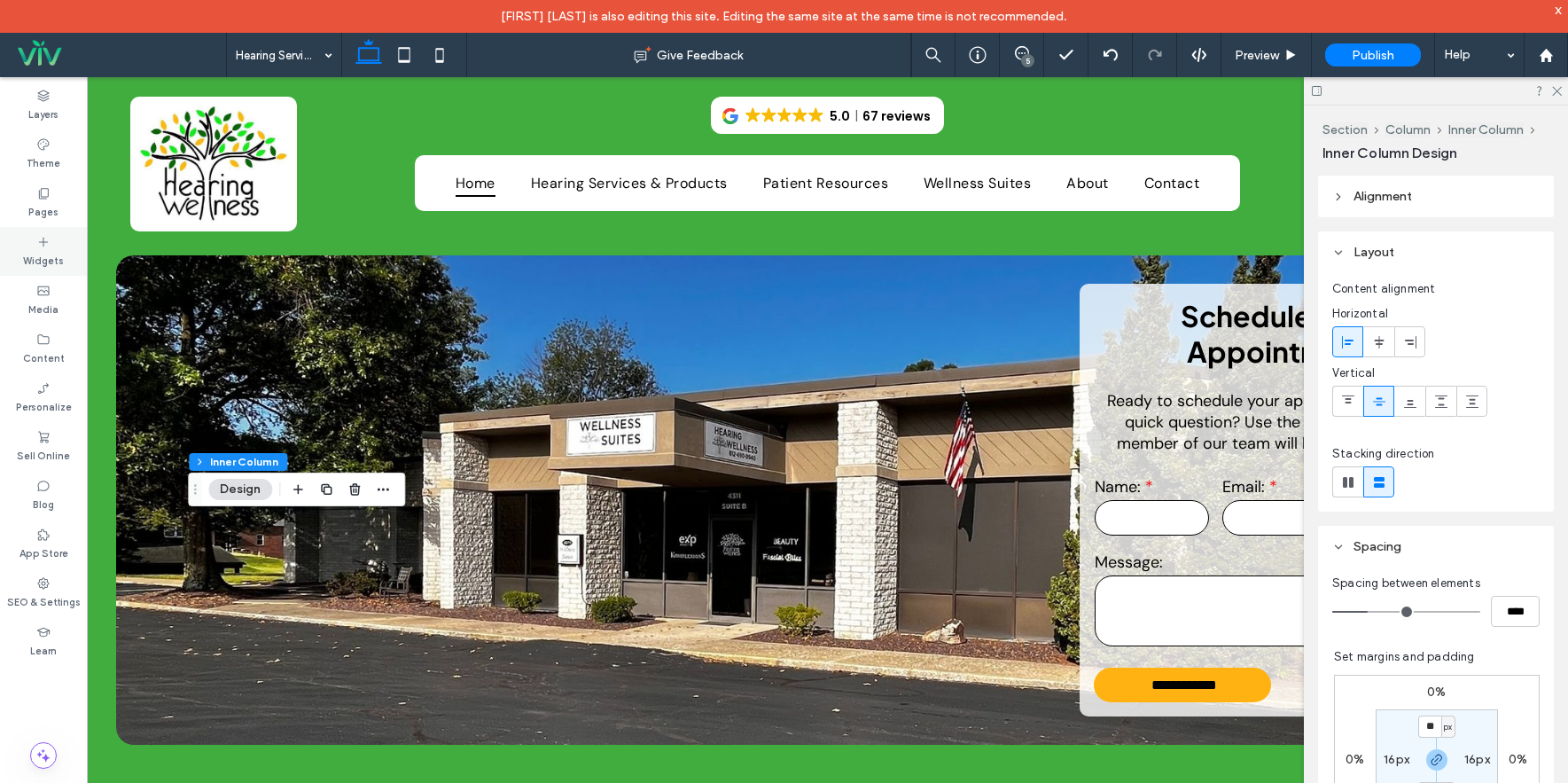 click on "Widgets" at bounding box center (43, 251) 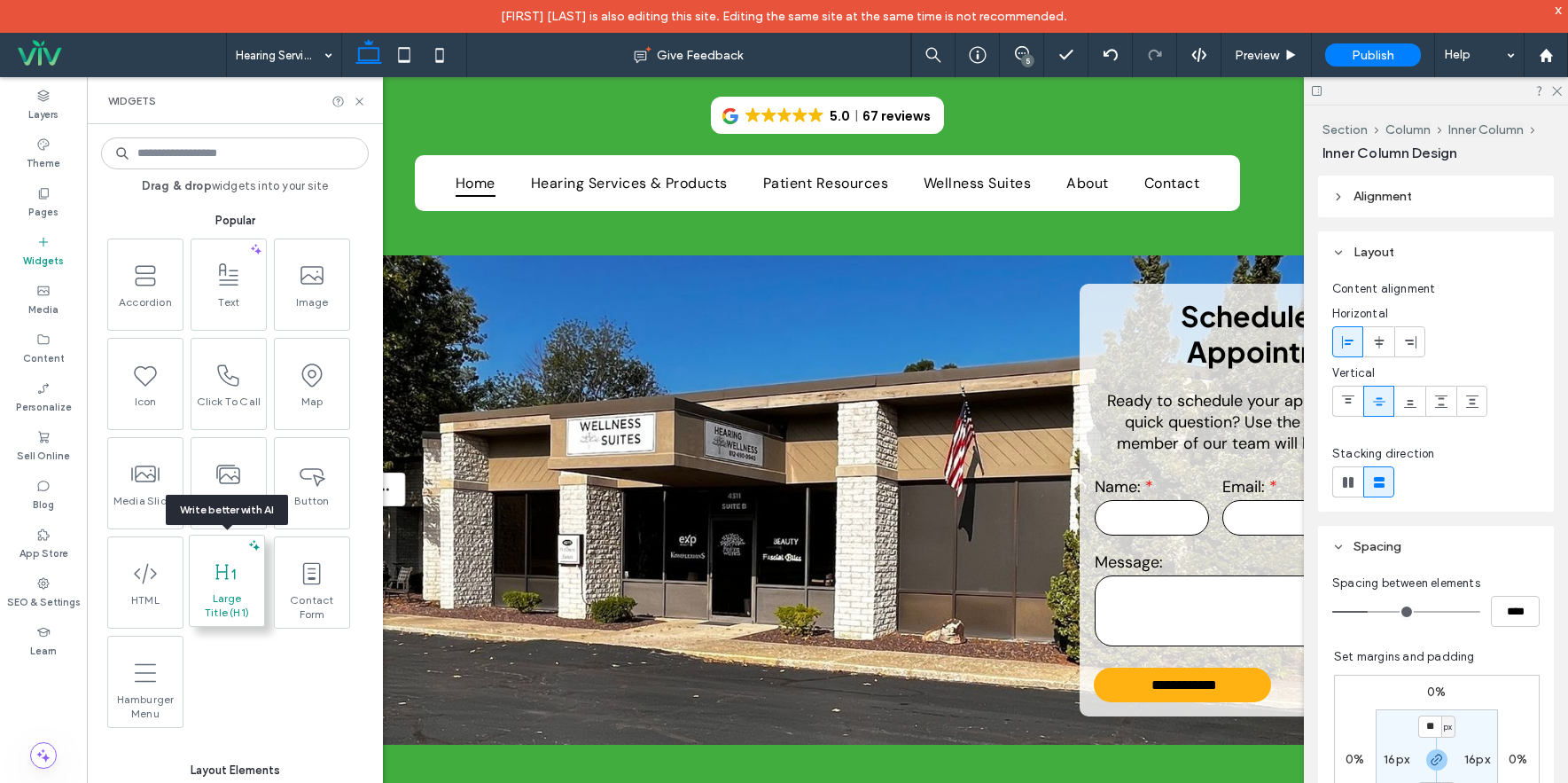 click on "Large Title (H1)" at bounding box center [227, 606] 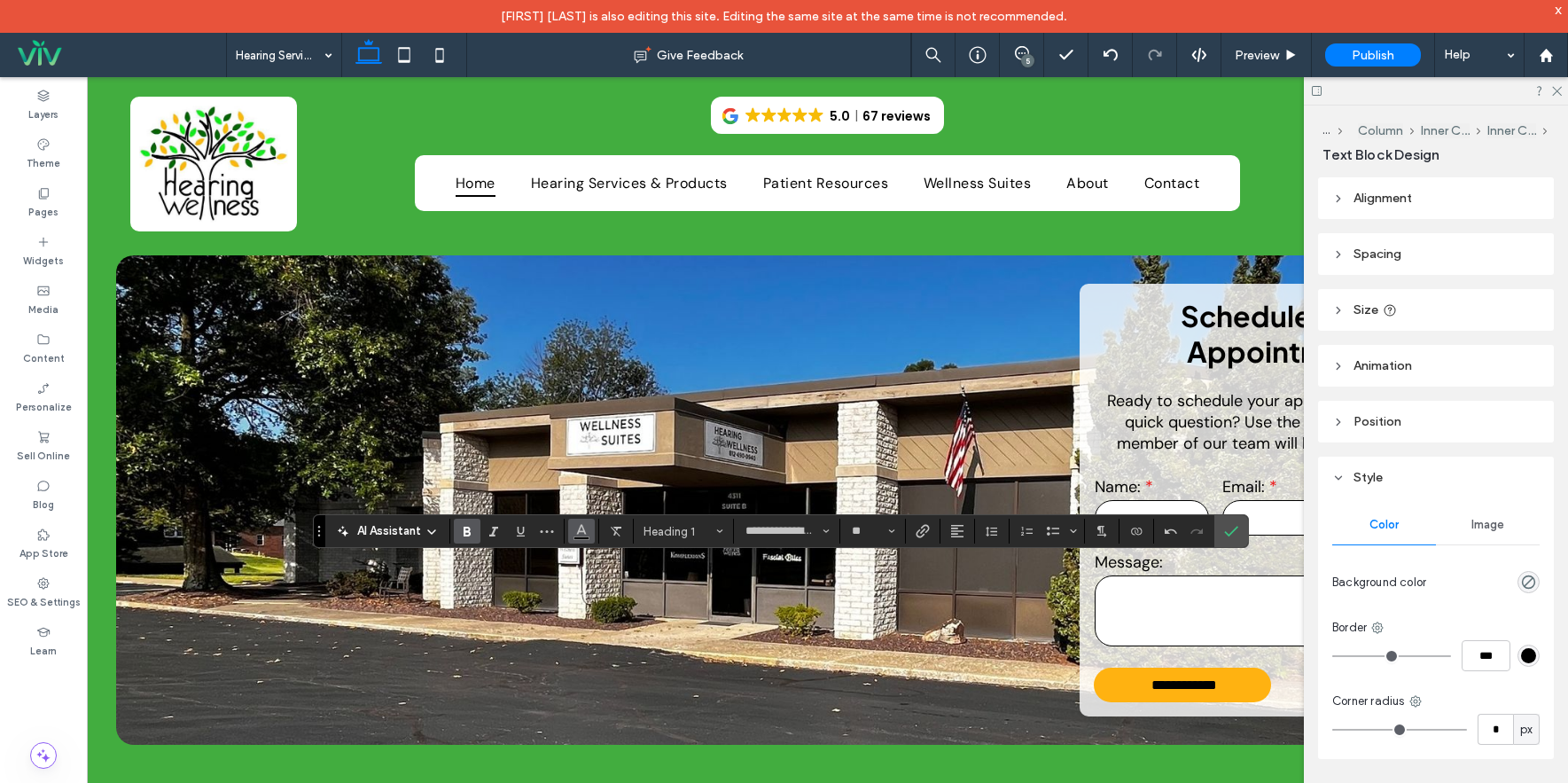 click 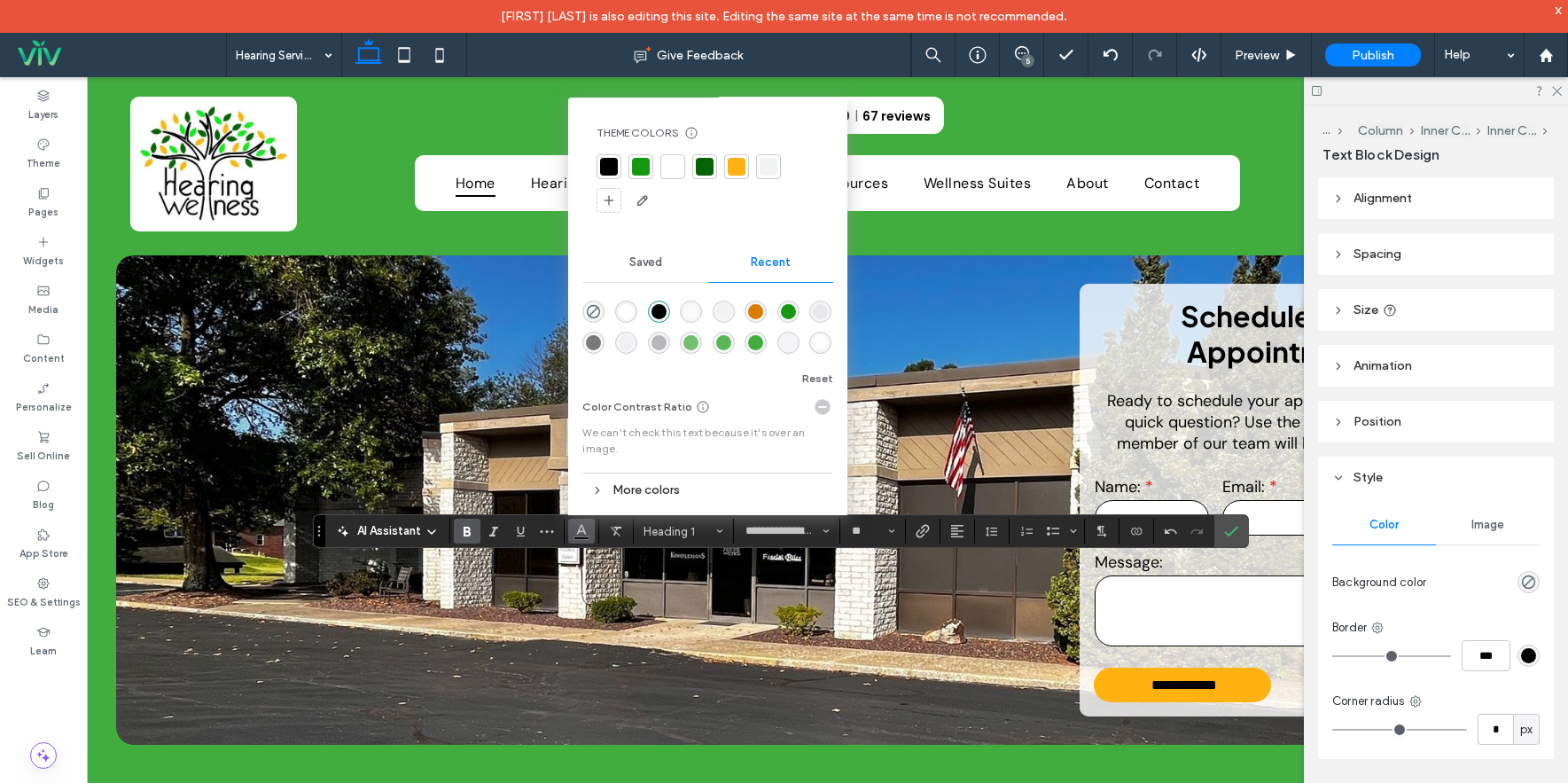 click at bounding box center (673, 167) 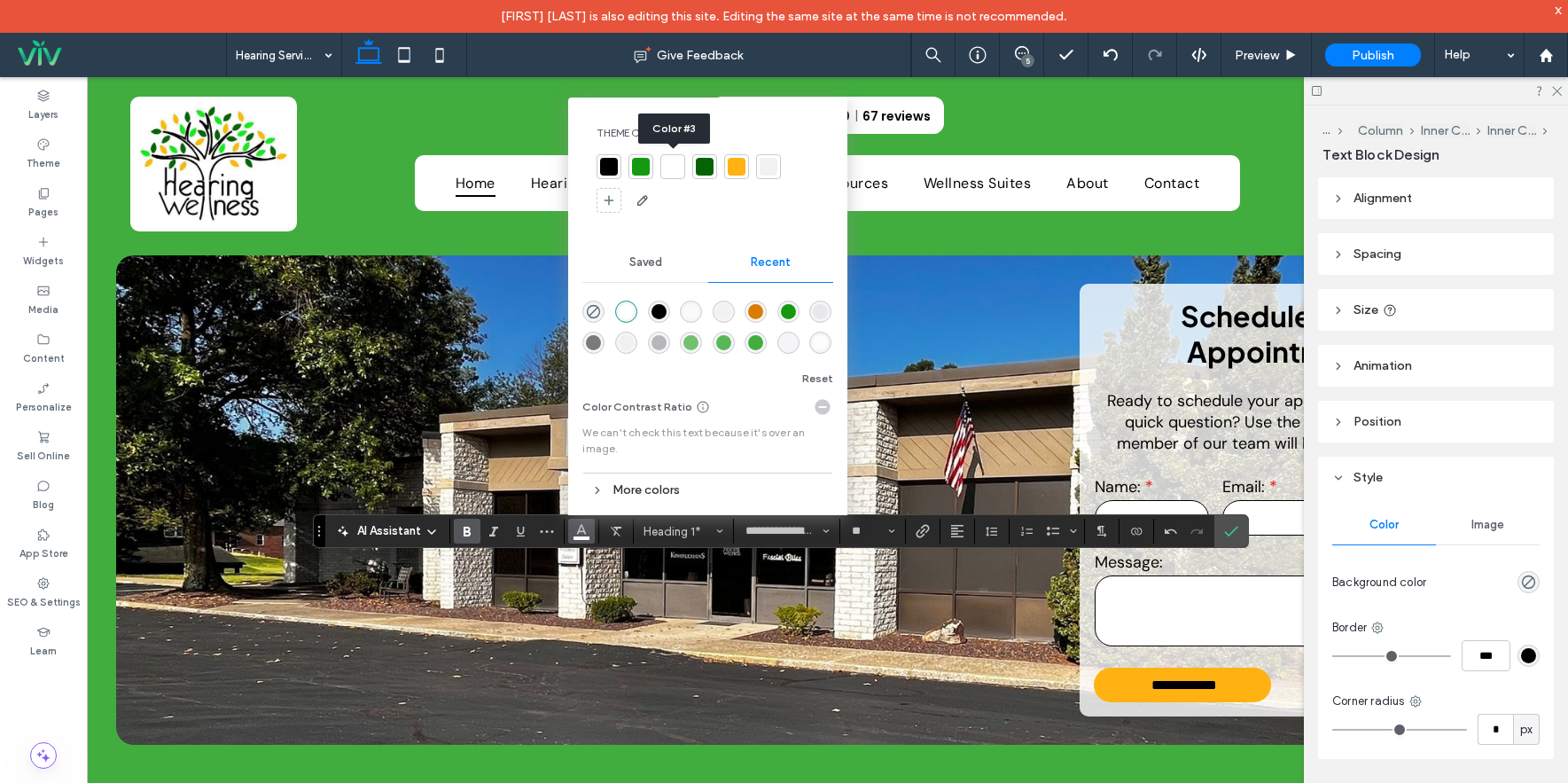 click at bounding box center [673, 167] 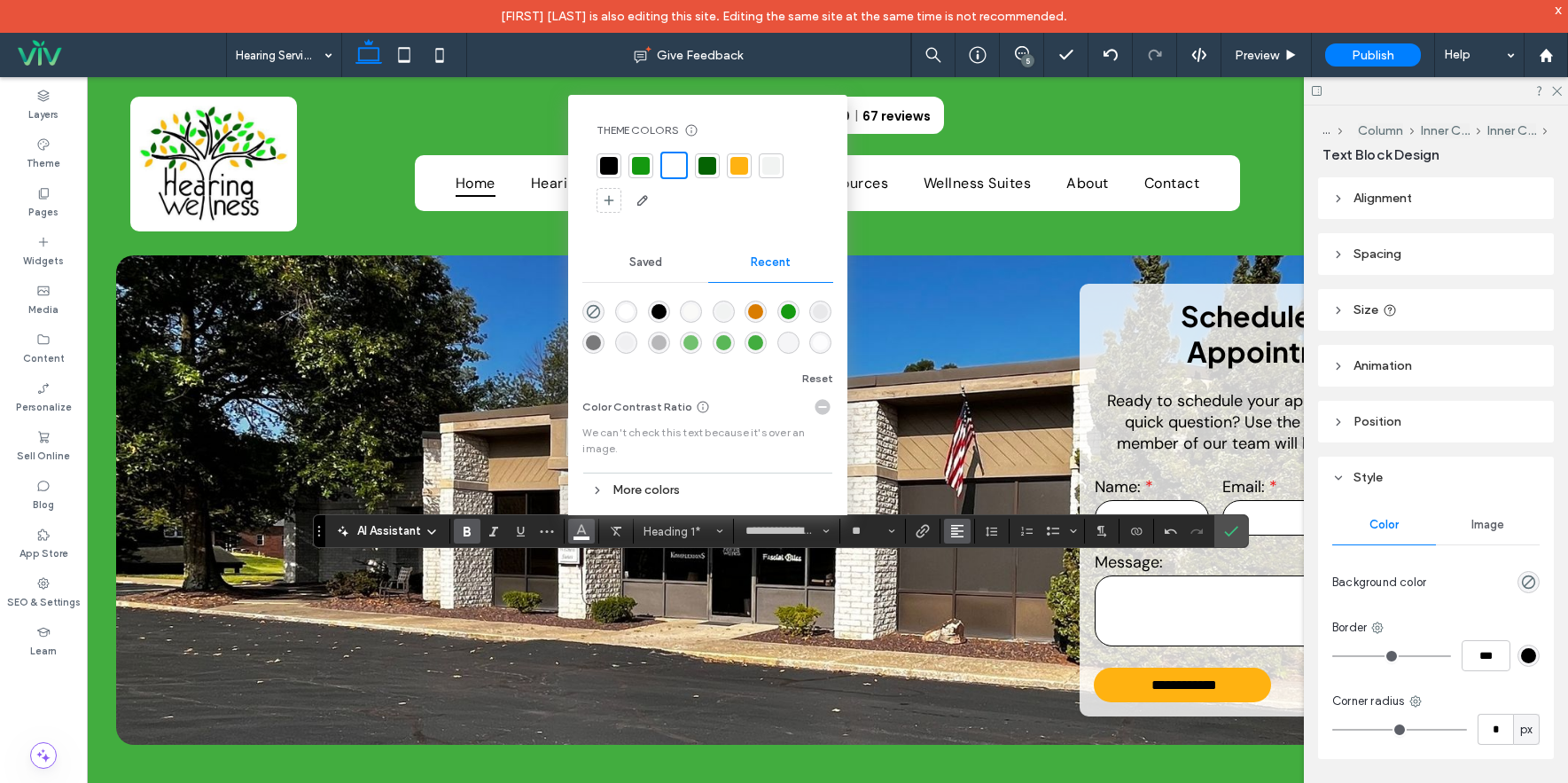 click at bounding box center [957, 531] 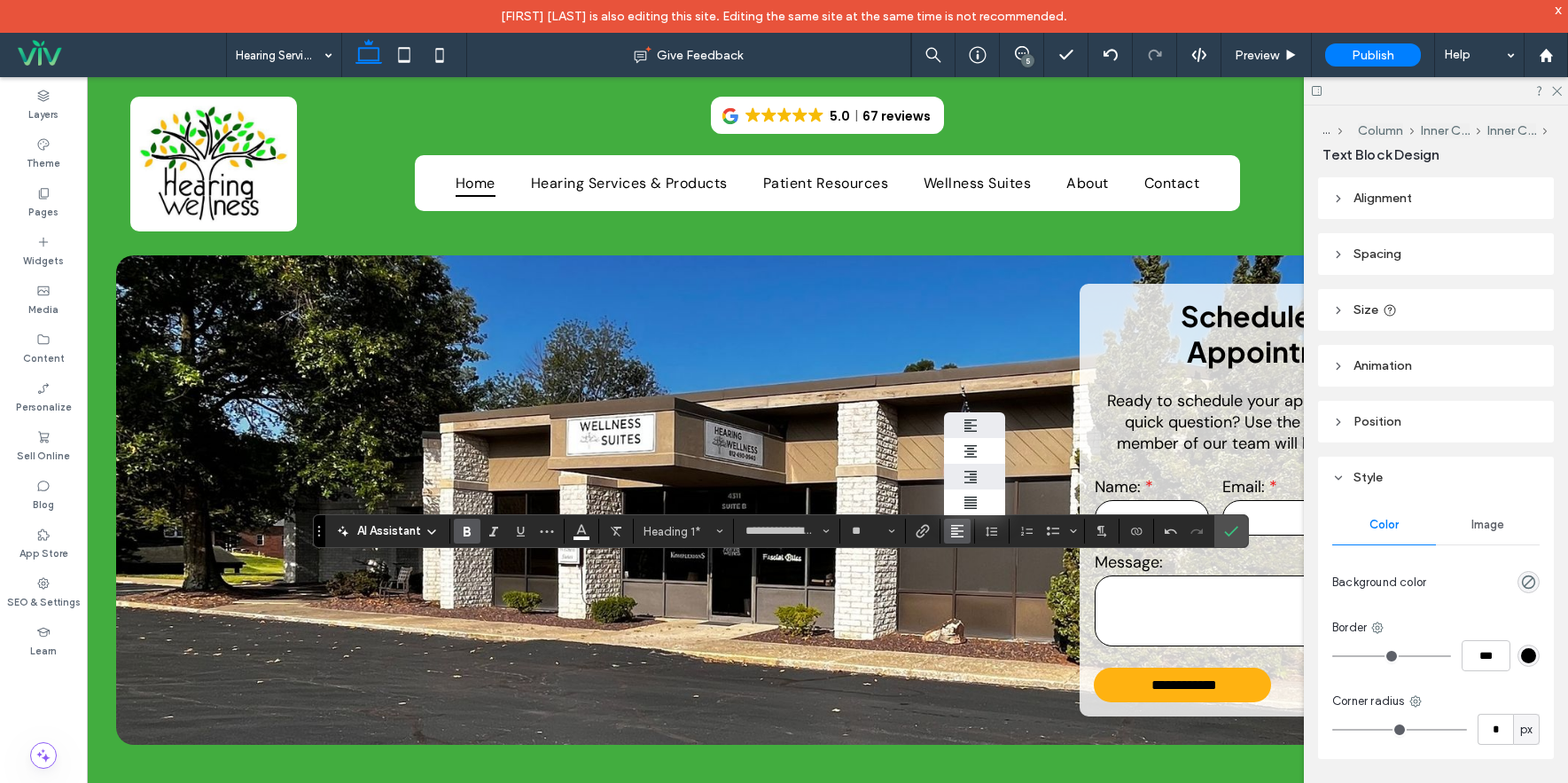 click at bounding box center (975, 476) 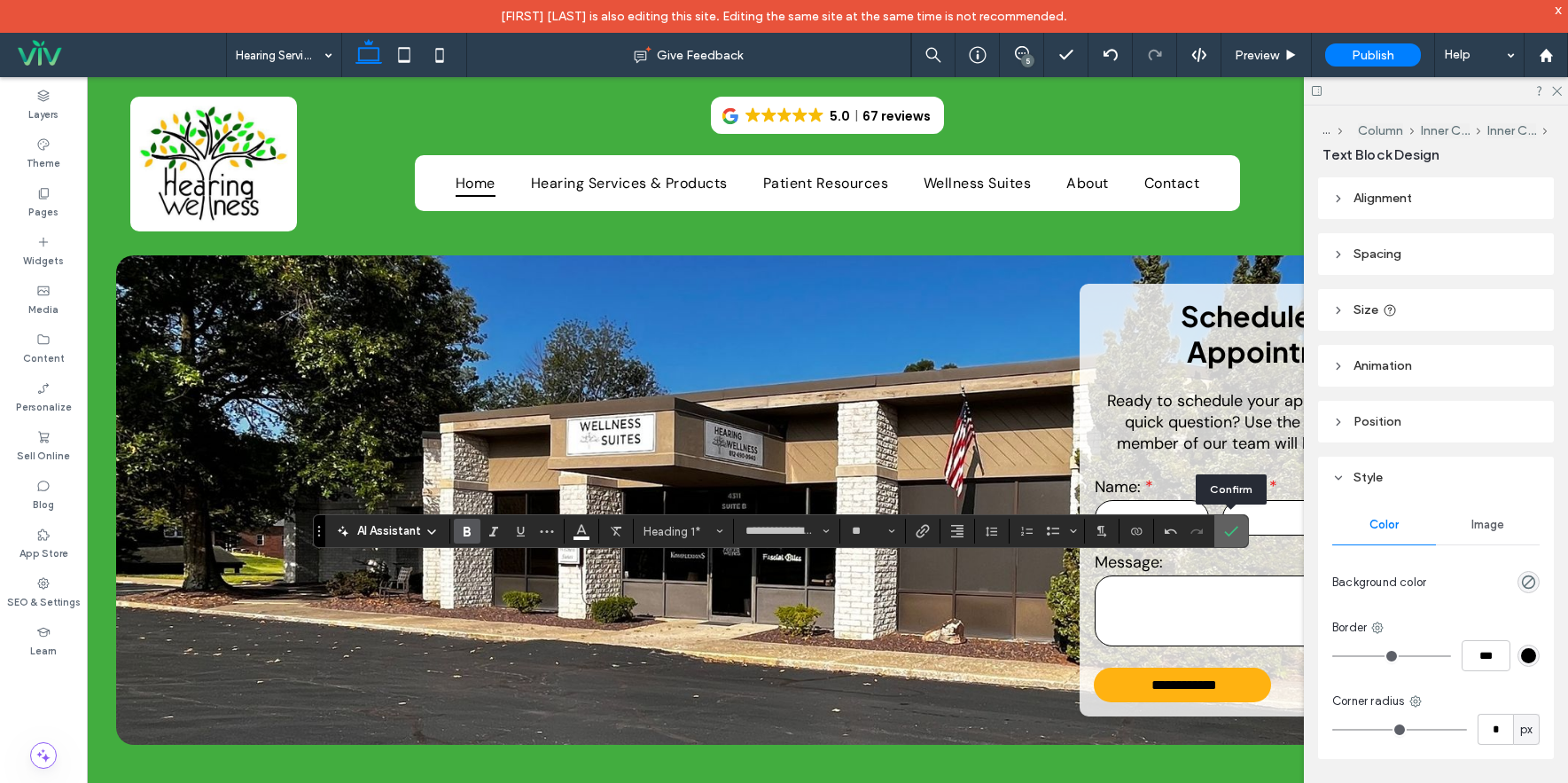 click 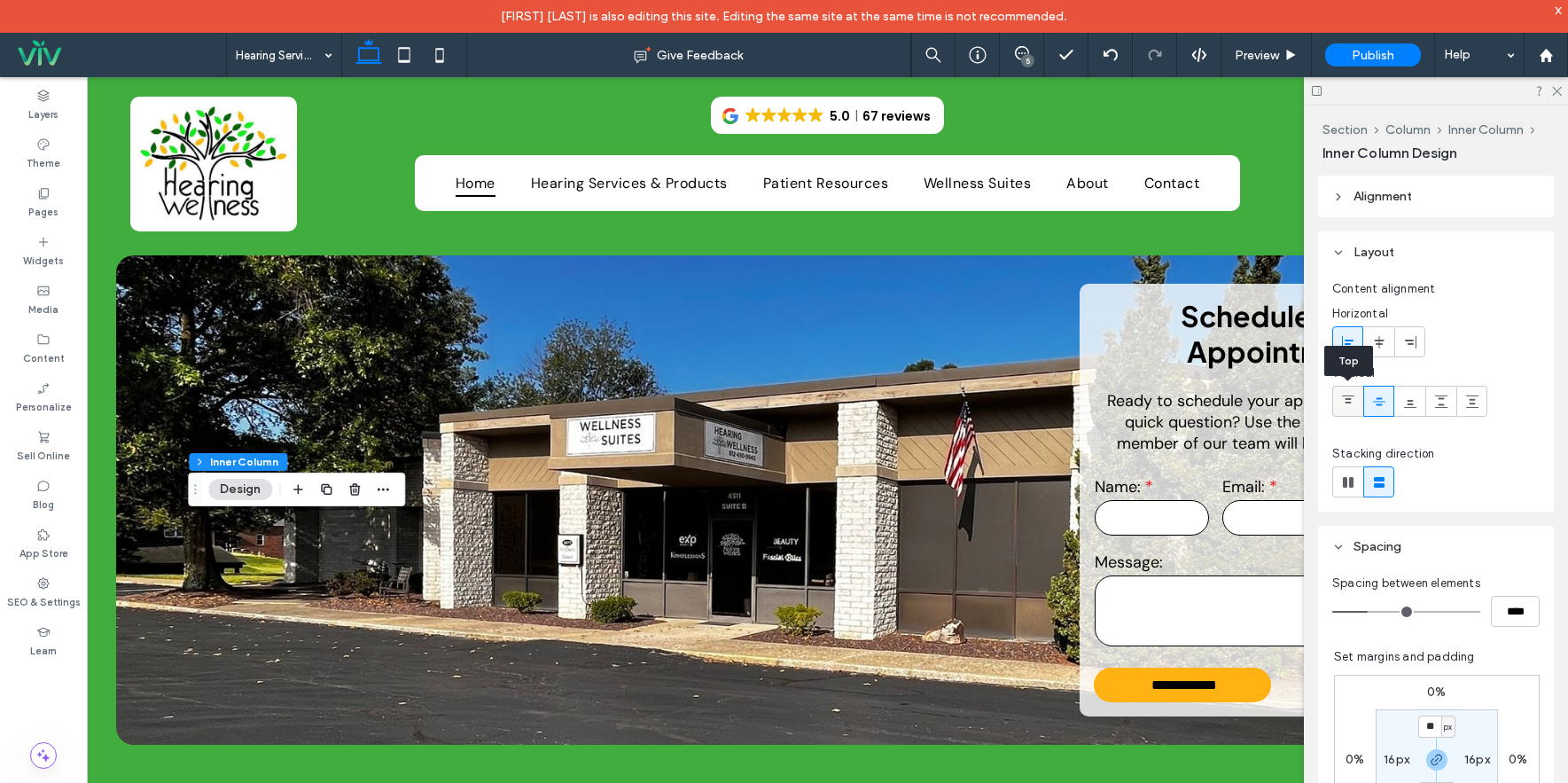 click at bounding box center (1347, 401) 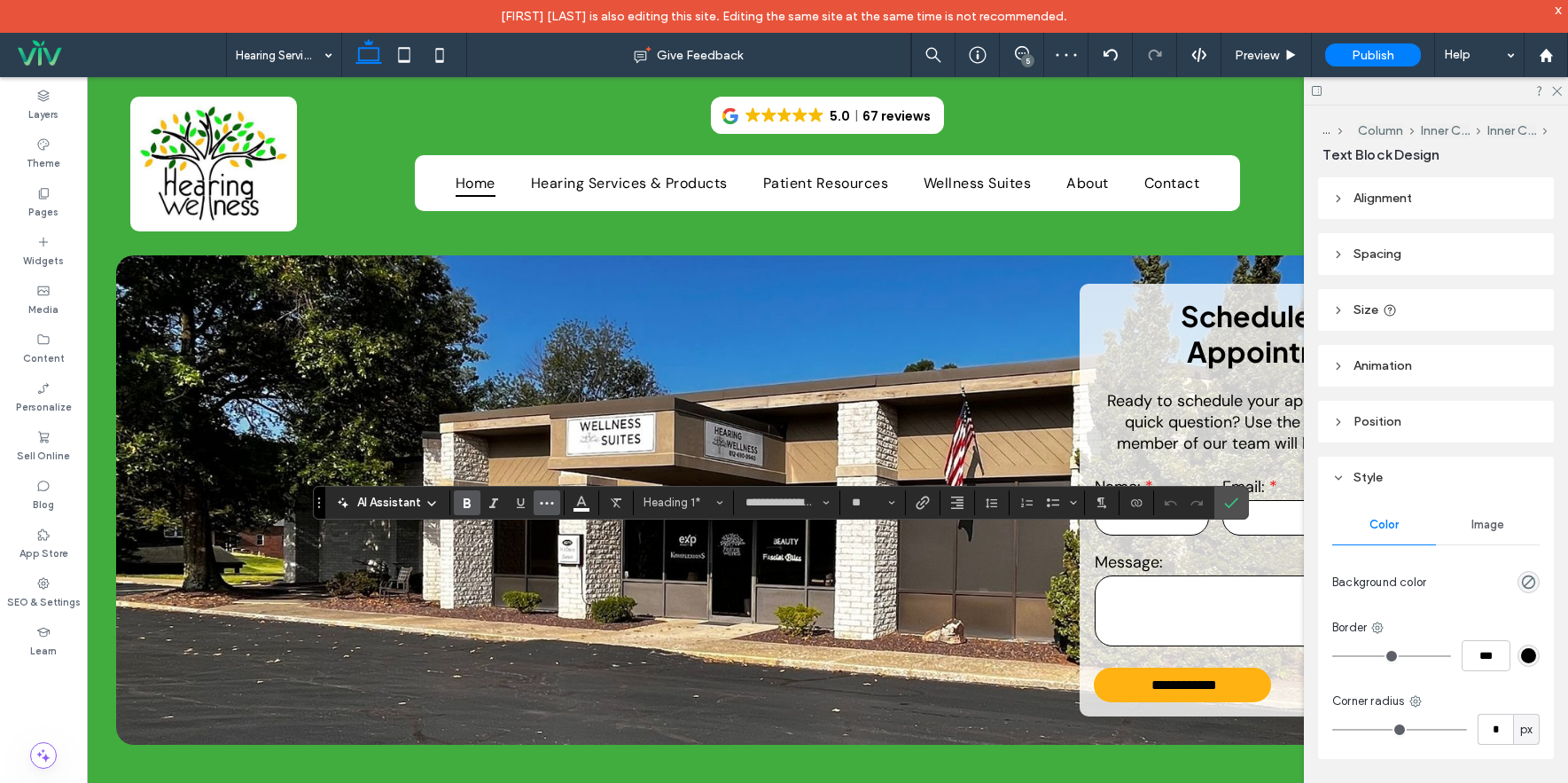 click 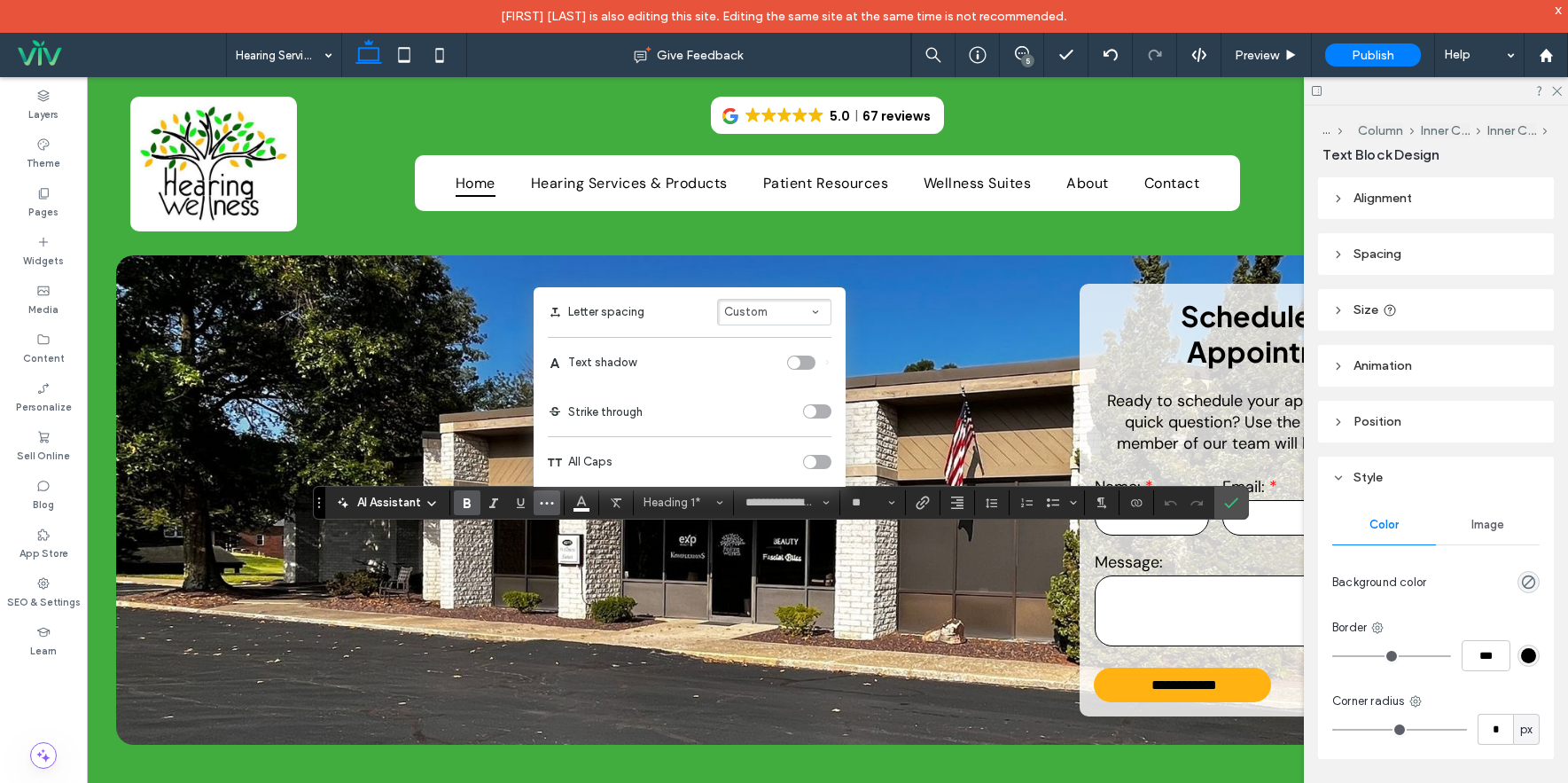 click at bounding box center [794, 363] 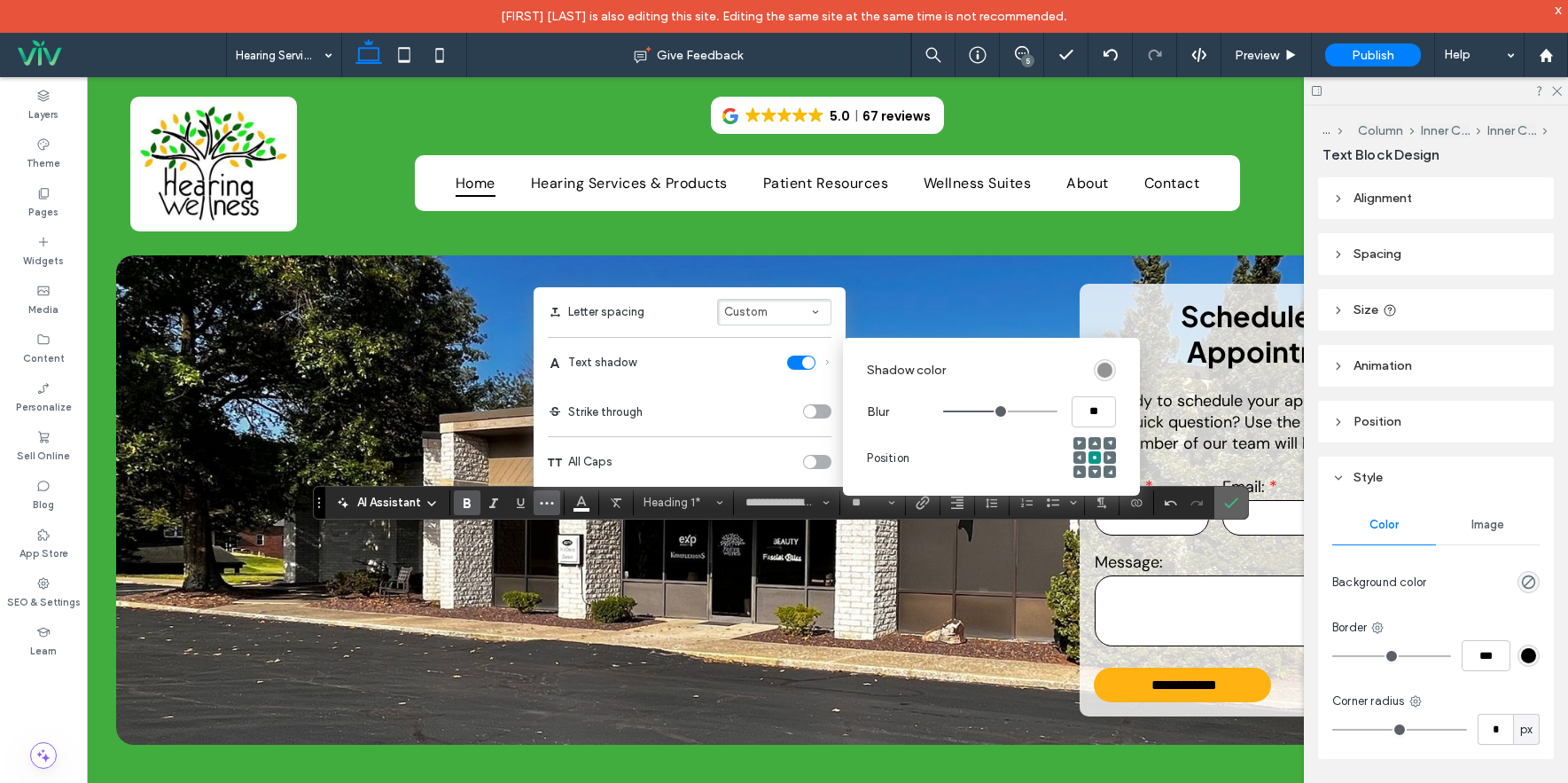click at bounding box center (1231, 503) 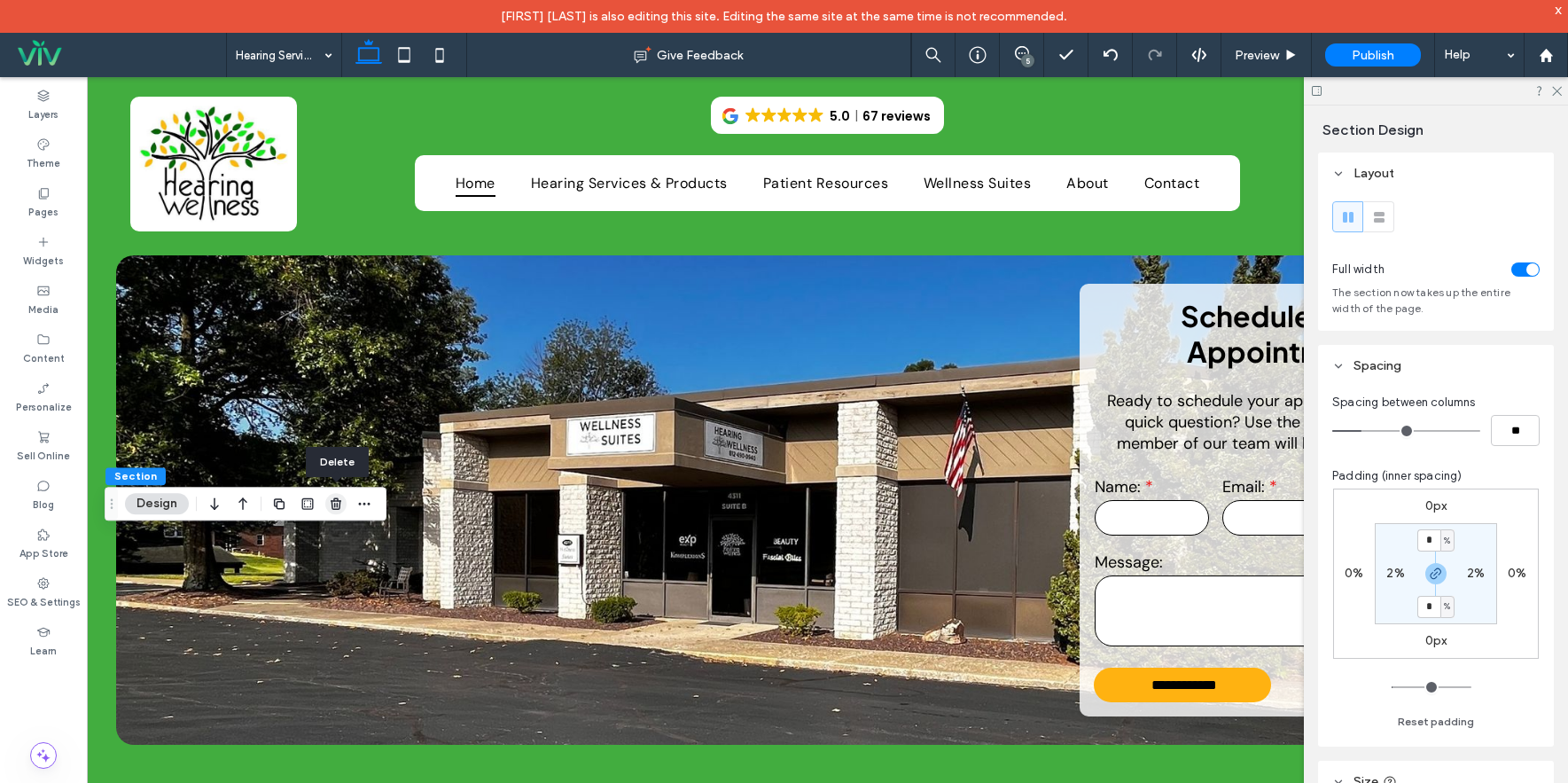 click at bounding box center [336, 504] 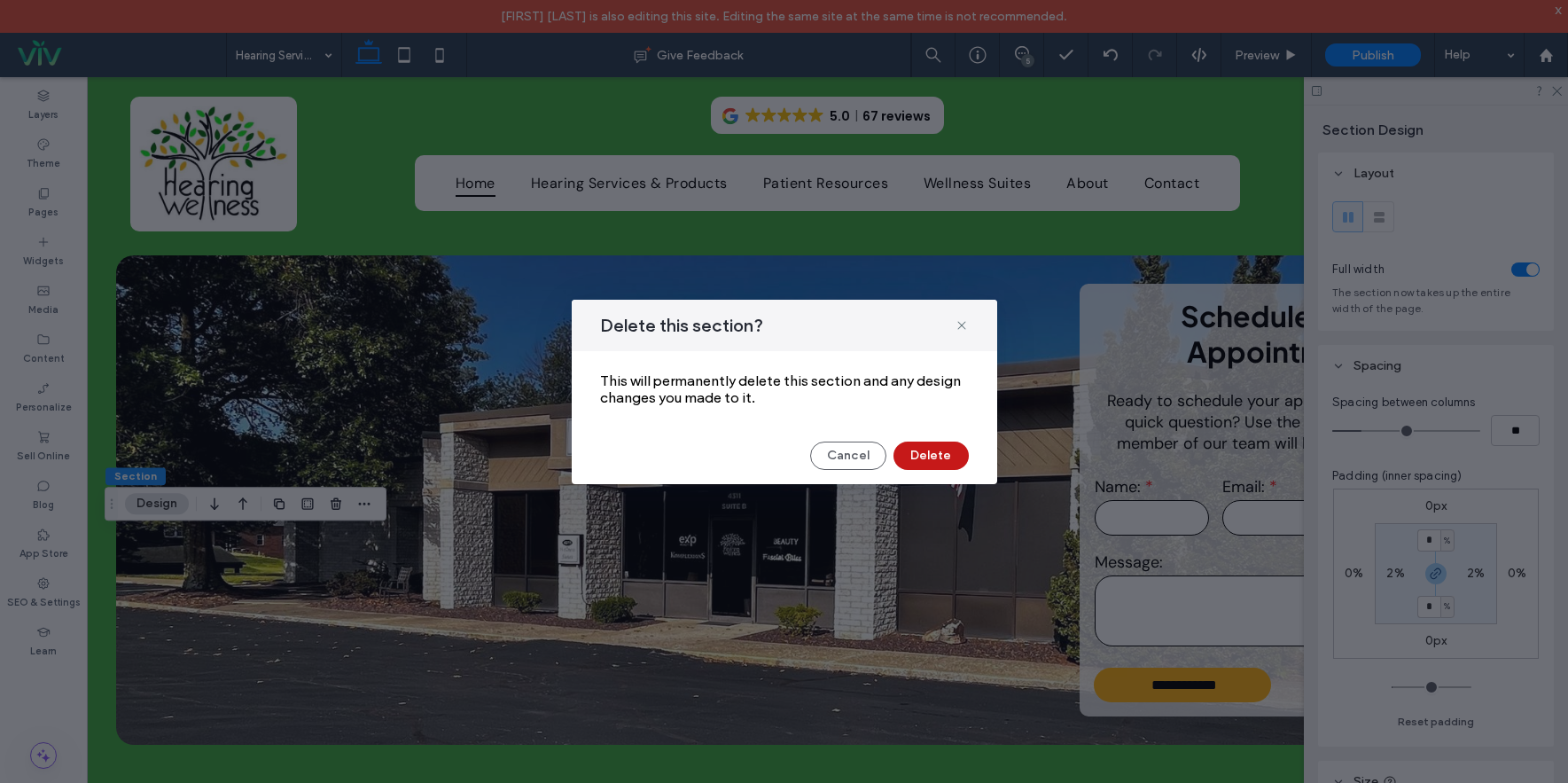 click on "Delete" at bounding box center (931, 456) 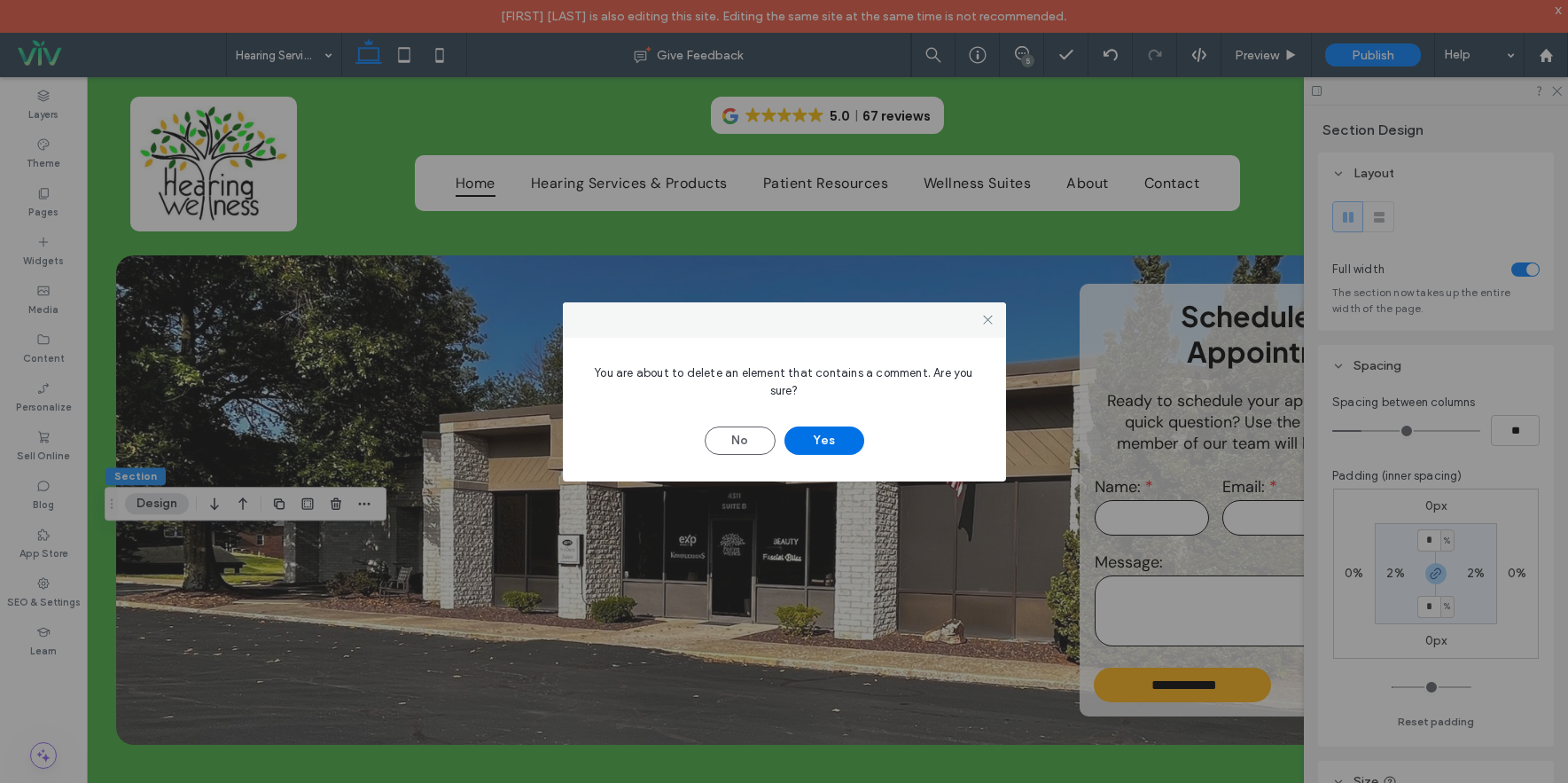 click on "Yes" at bounding box center [824, 441] 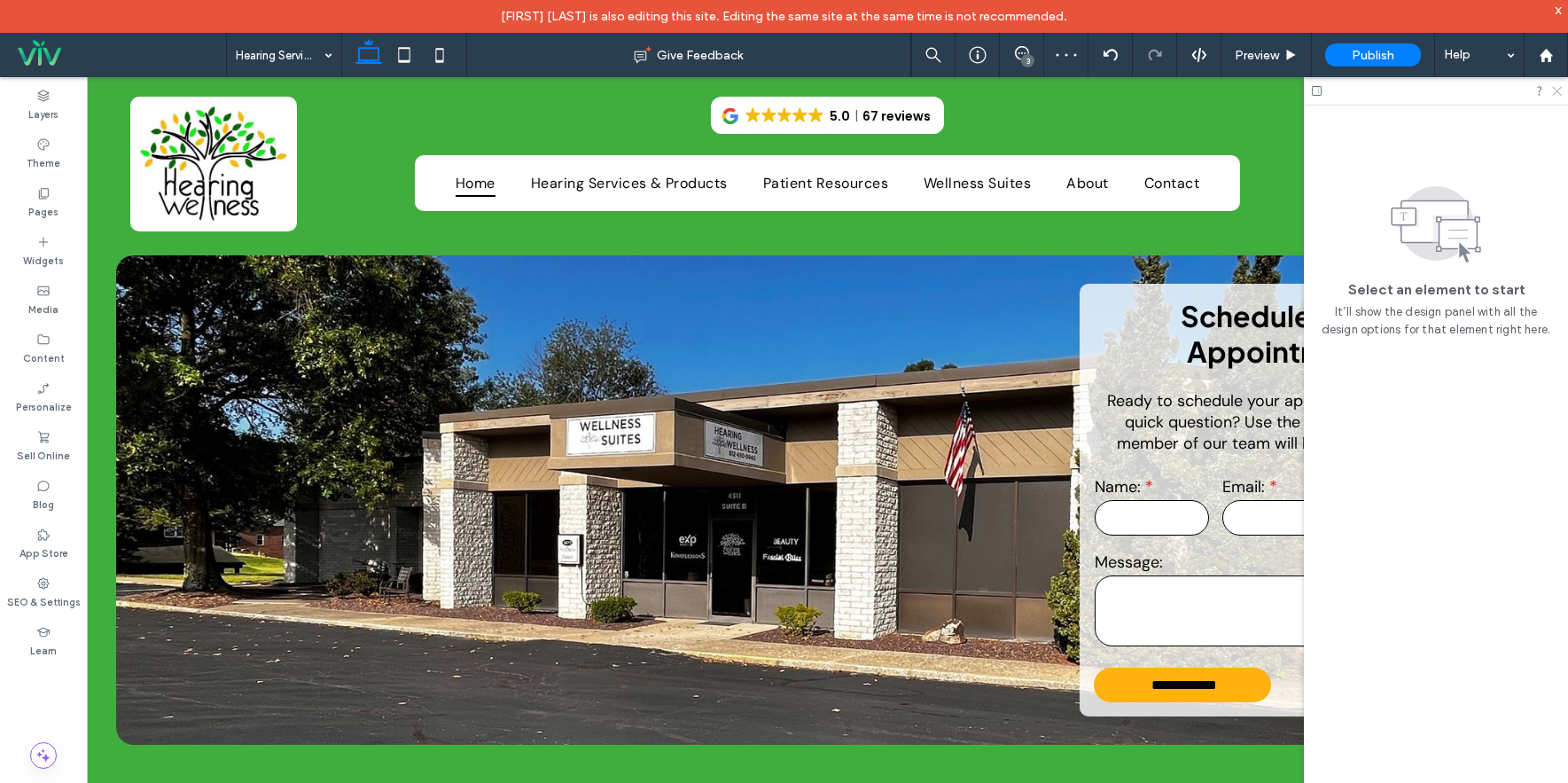 click 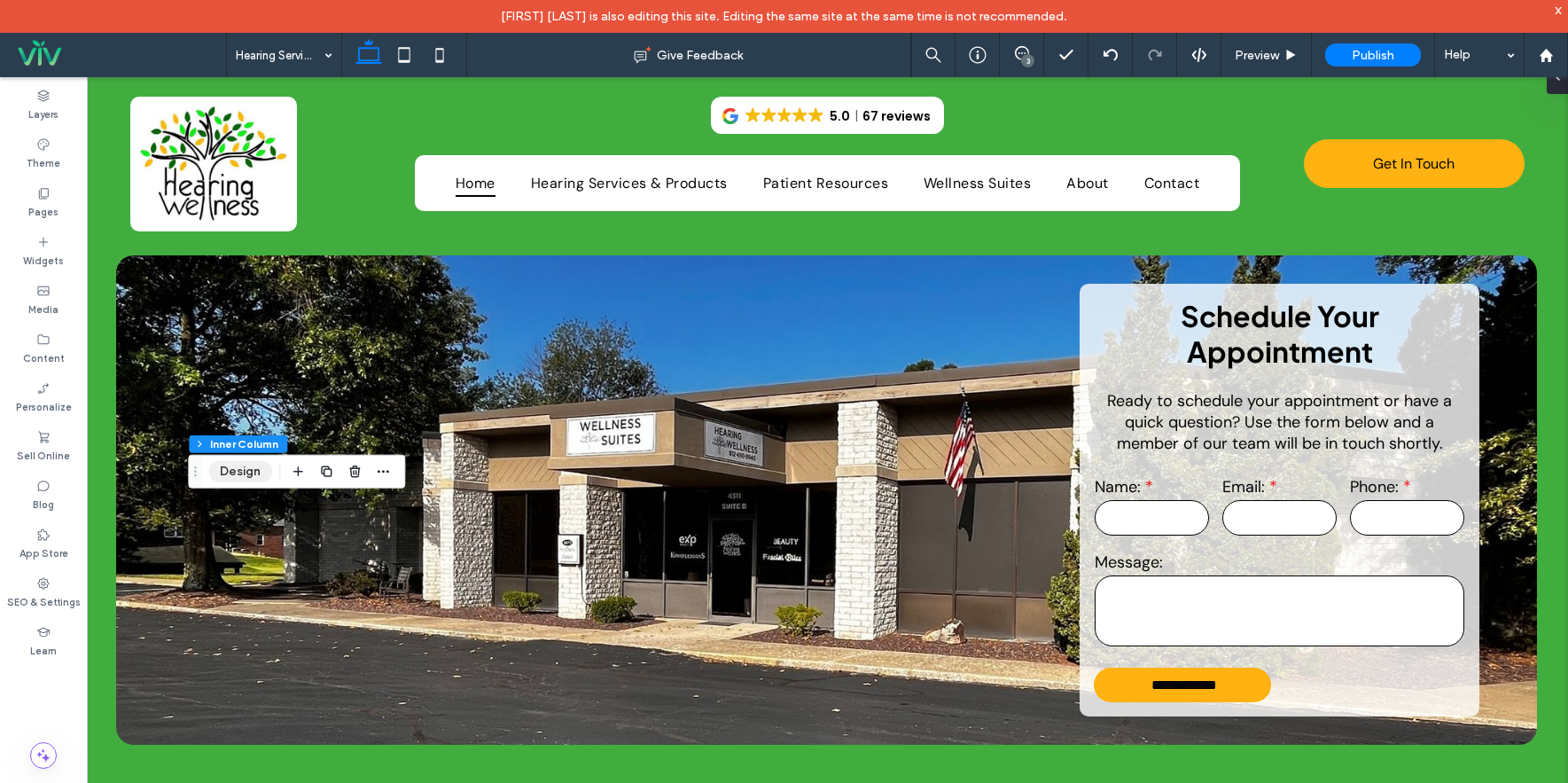 click on "Design" at bounding box center [240, 472] 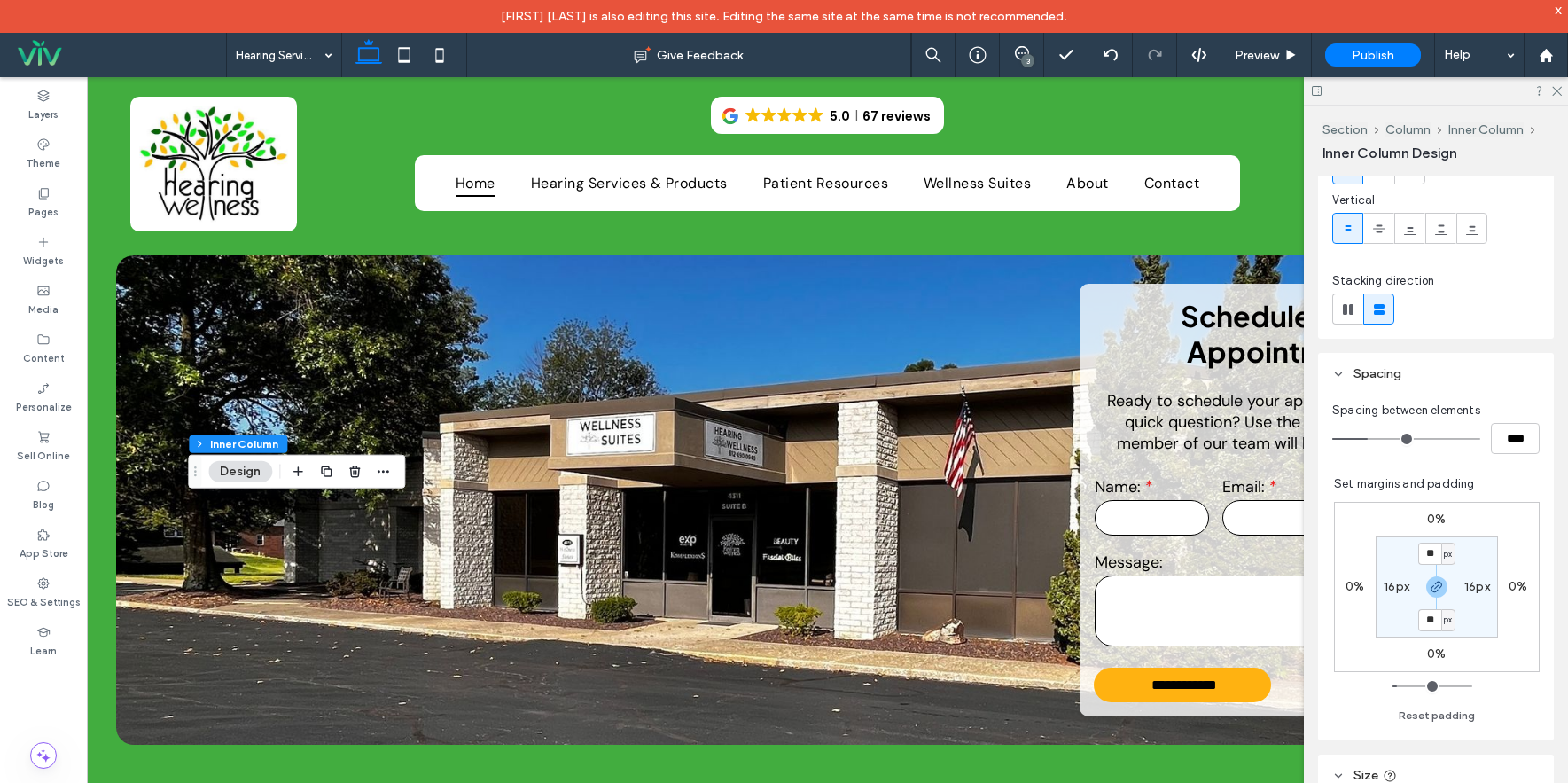 scroll, scrollTop: 177, scrollLeft: 0, axis: vertical 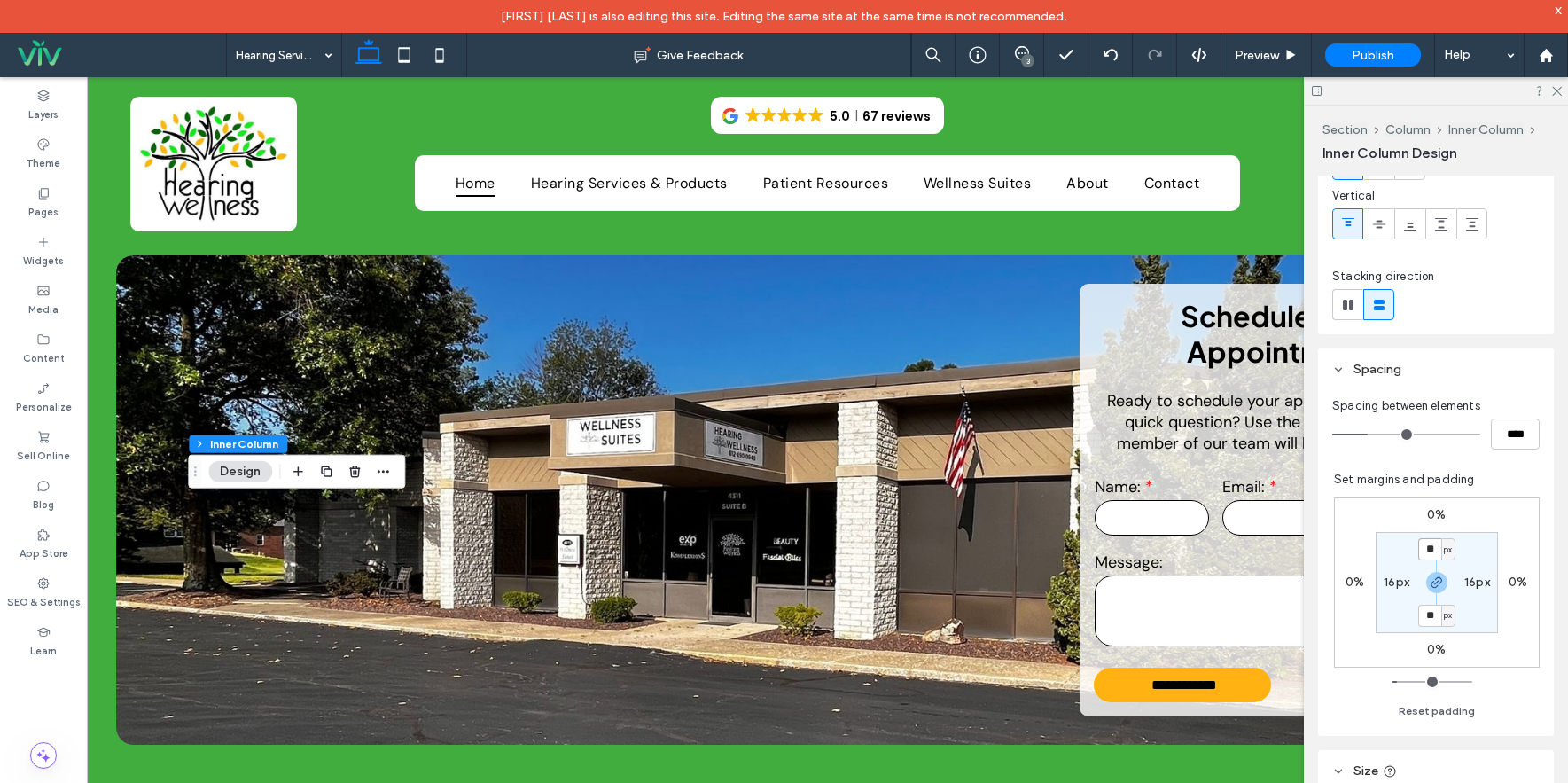drag, startPoint x: 1421, startPoint y: 550, endPoint x: 1410, endPoint y: 553, distance: 11.401754 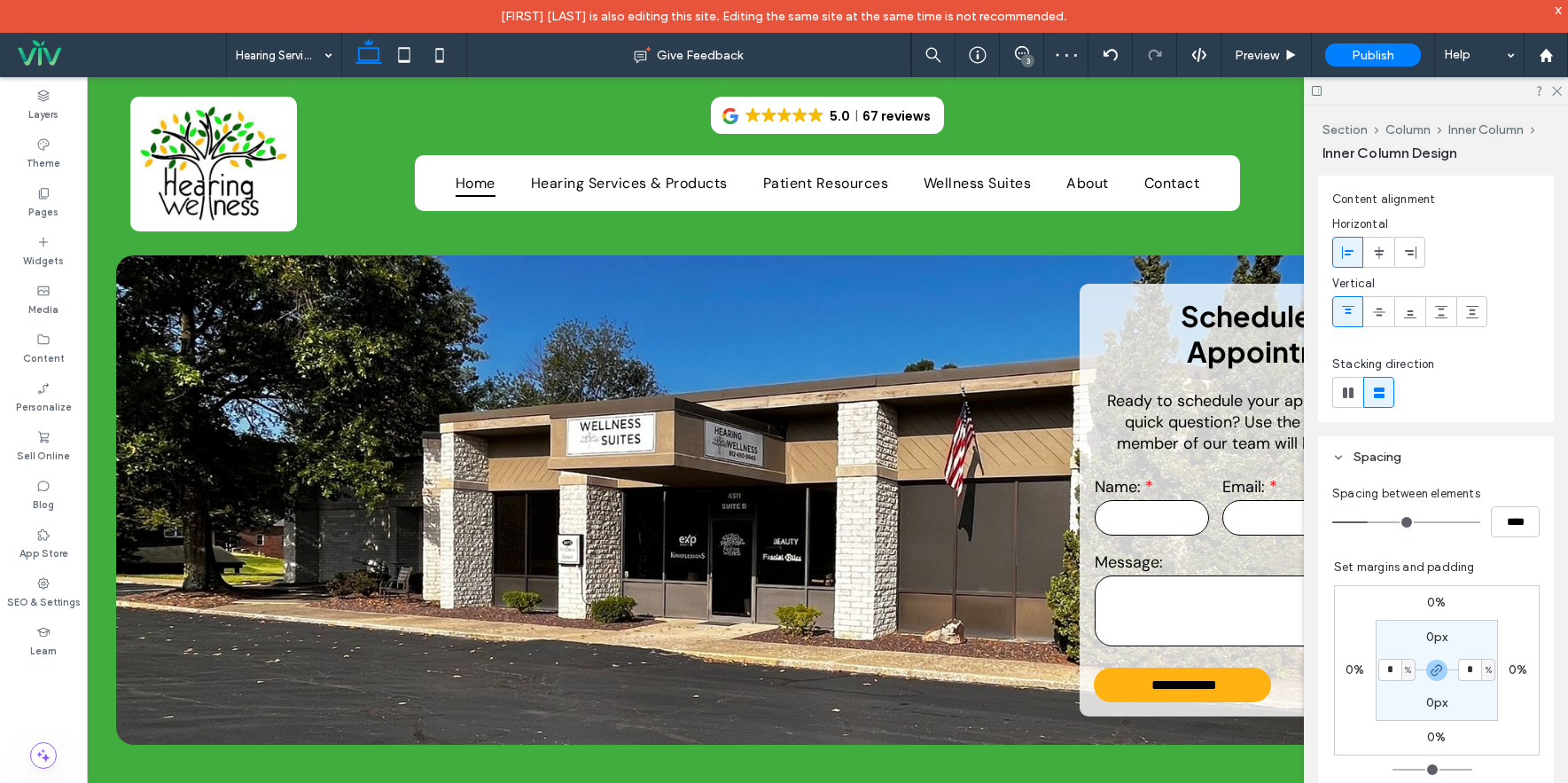 scroll, scrollTop: 0, scrollLeft: 0, axis: both 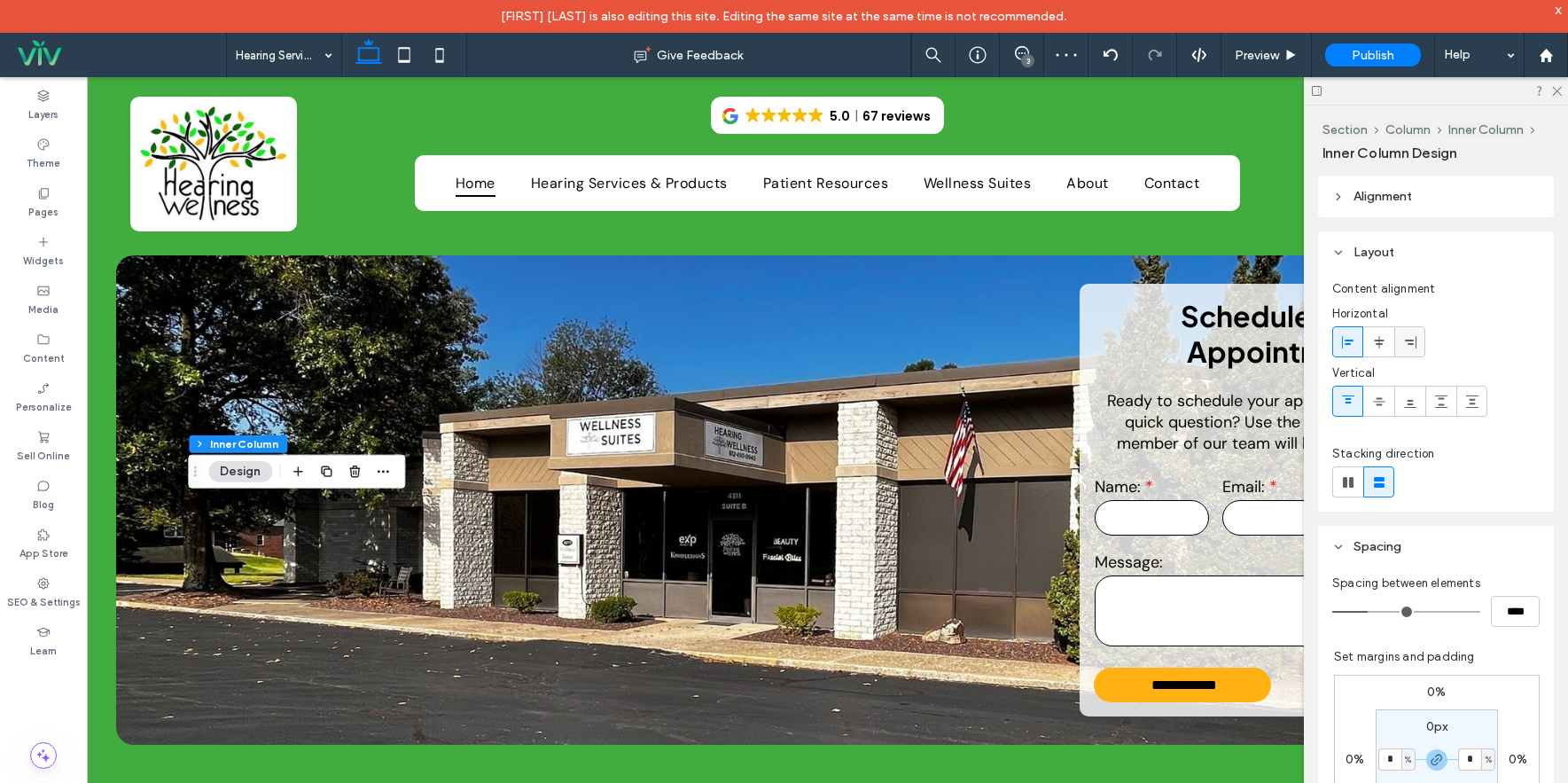 click at bounding box center [1410, 341] 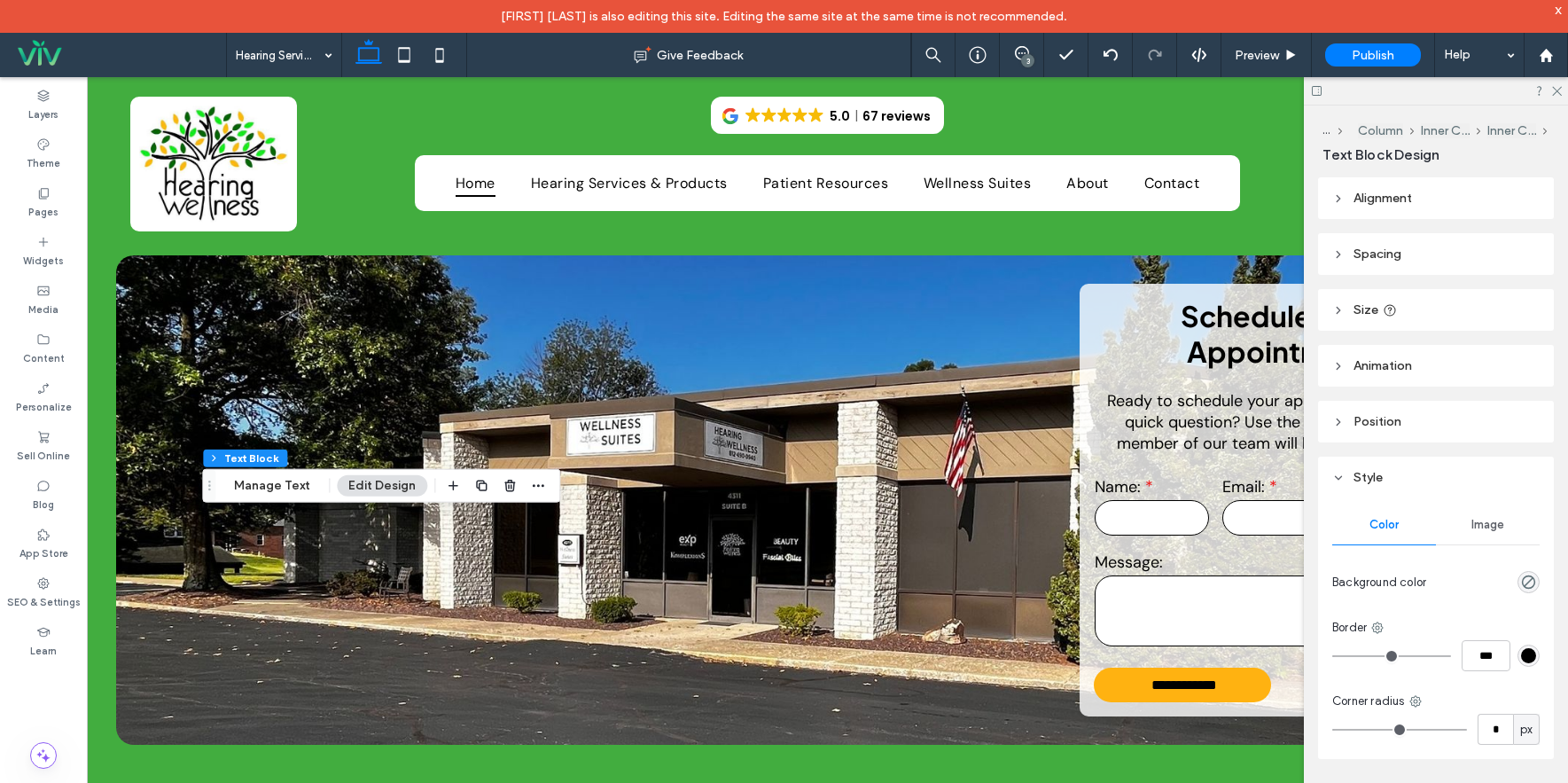 click on "Alignment" at bounding box center [1383, 198] 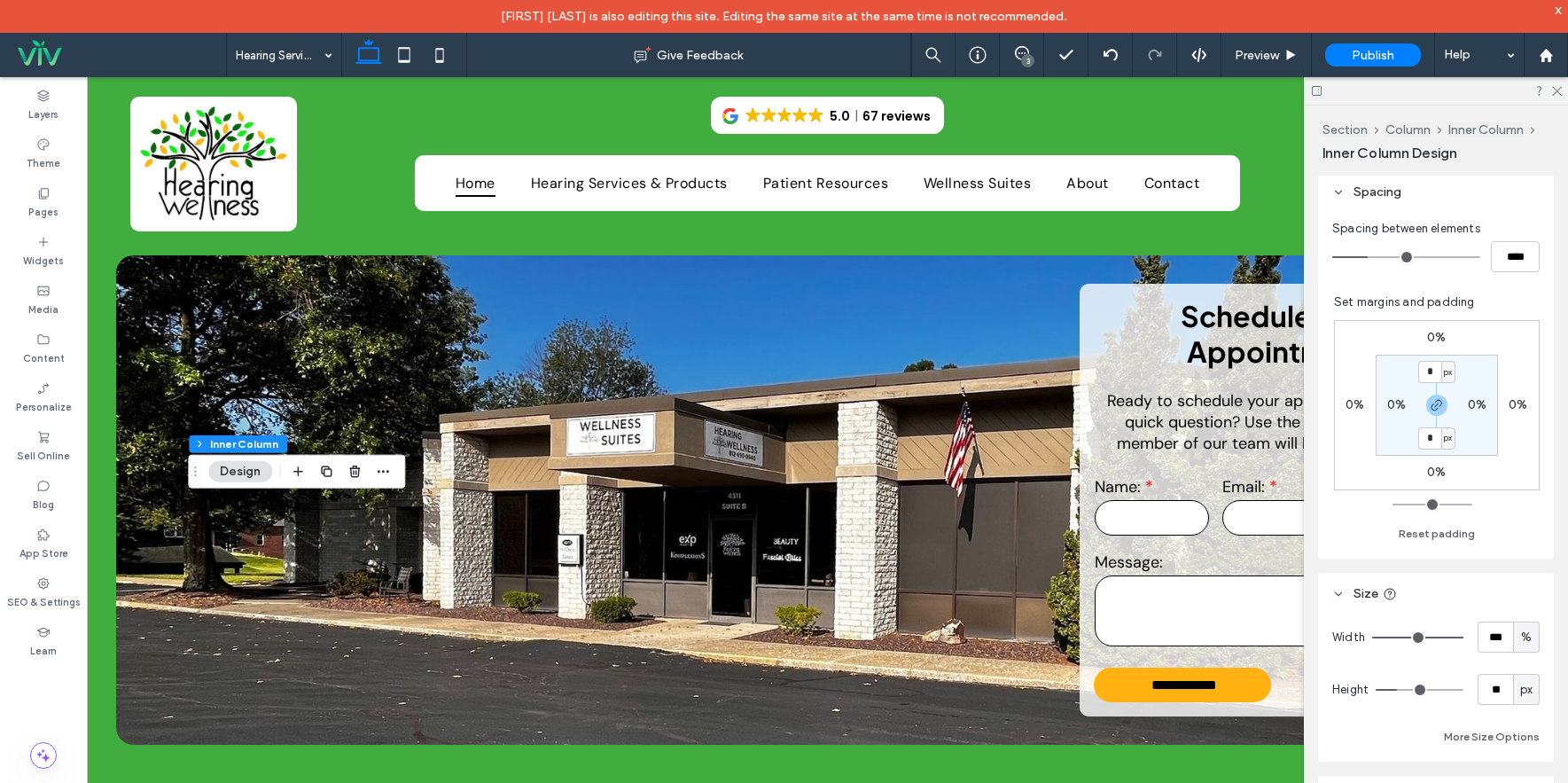 scroll, scrollTop: 443, scrollLeft: 0, axis: vertical 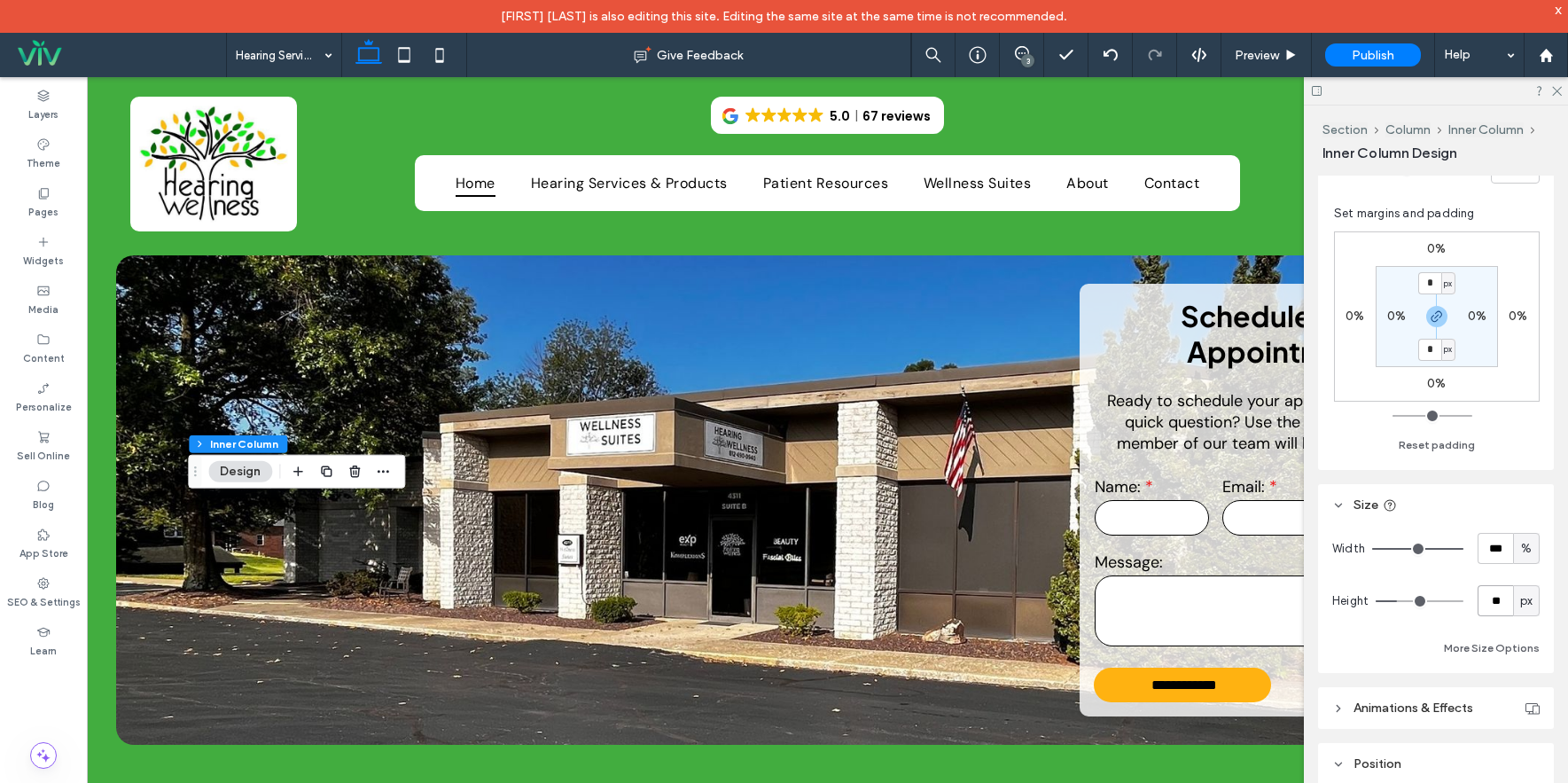 click on "**" at bounding box center (1495, 600) 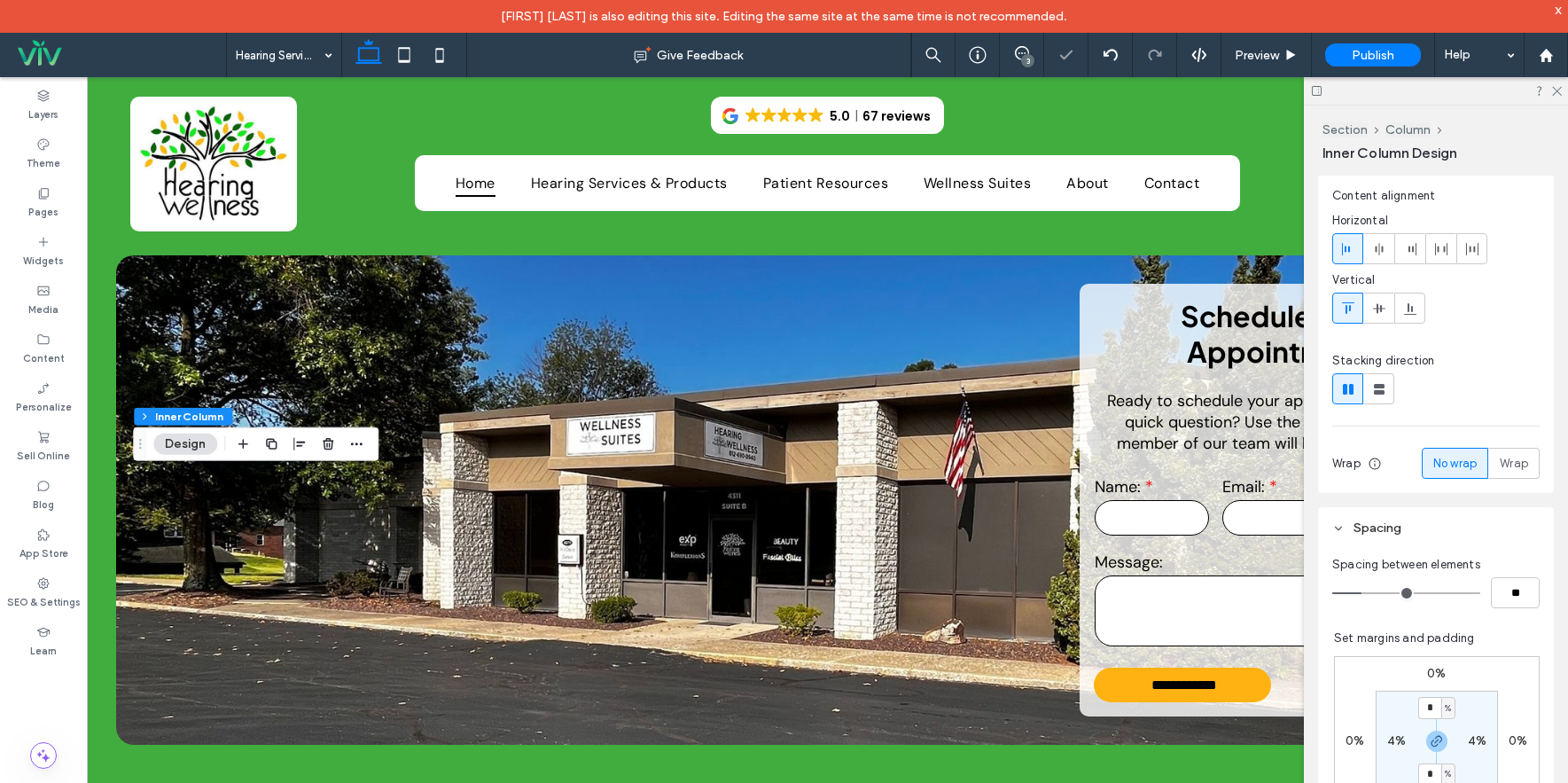 scroll, scrollTop: 177, scrollLeft: 0, axis: vertical 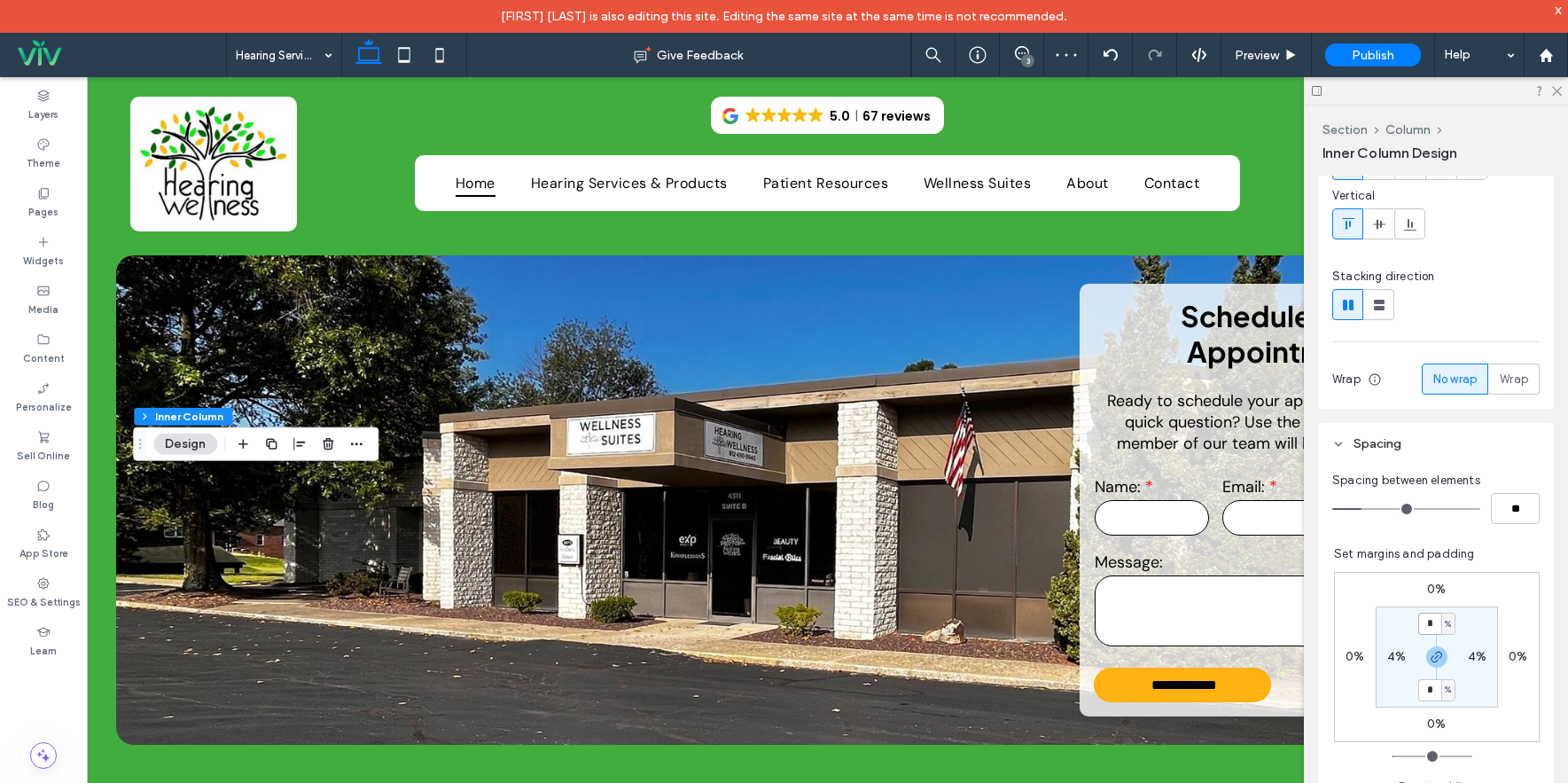 click on "*" at bounding box center (1430, 623) 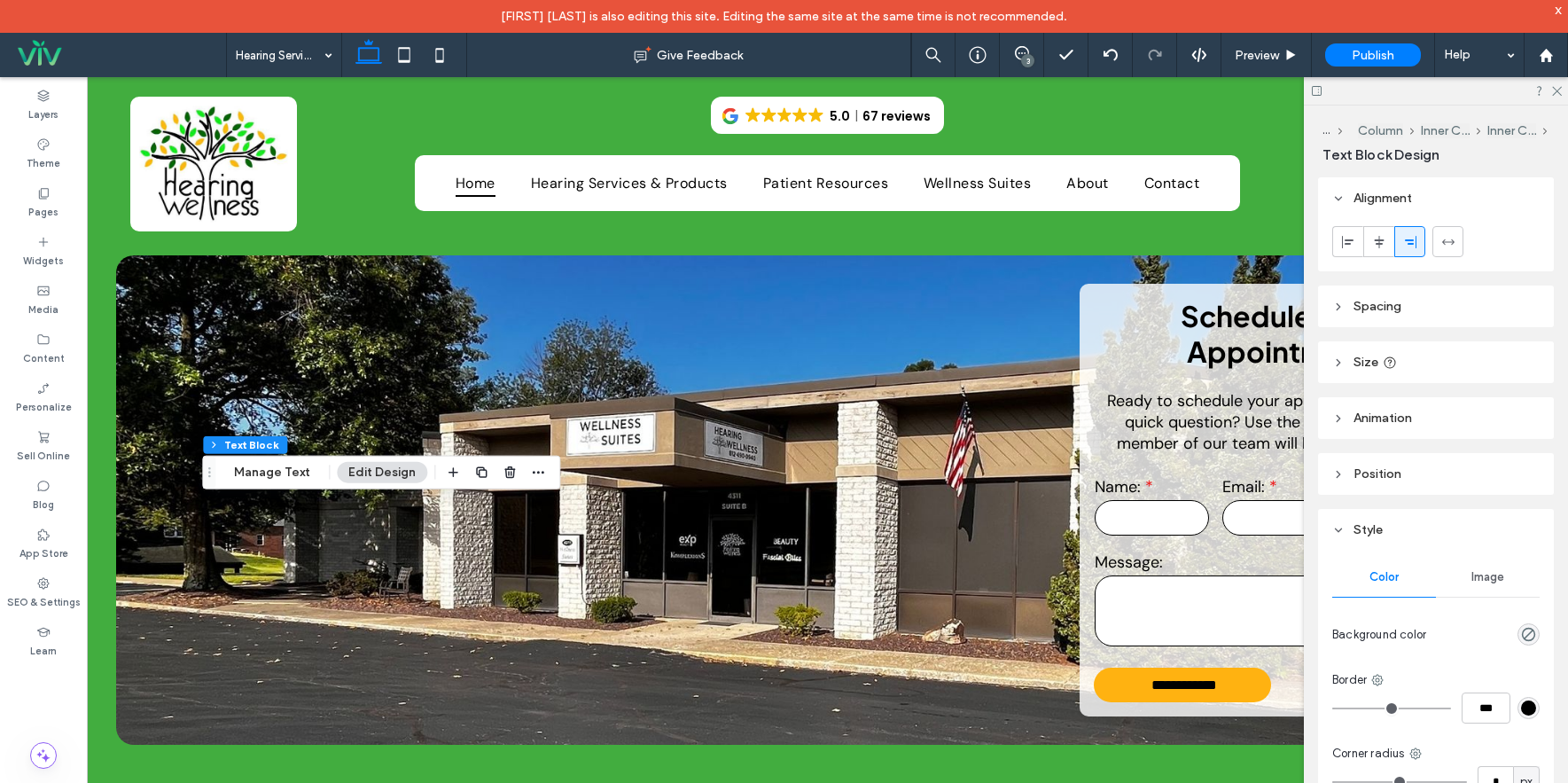 click on "Spacing" at bounding box center (1436, 306) 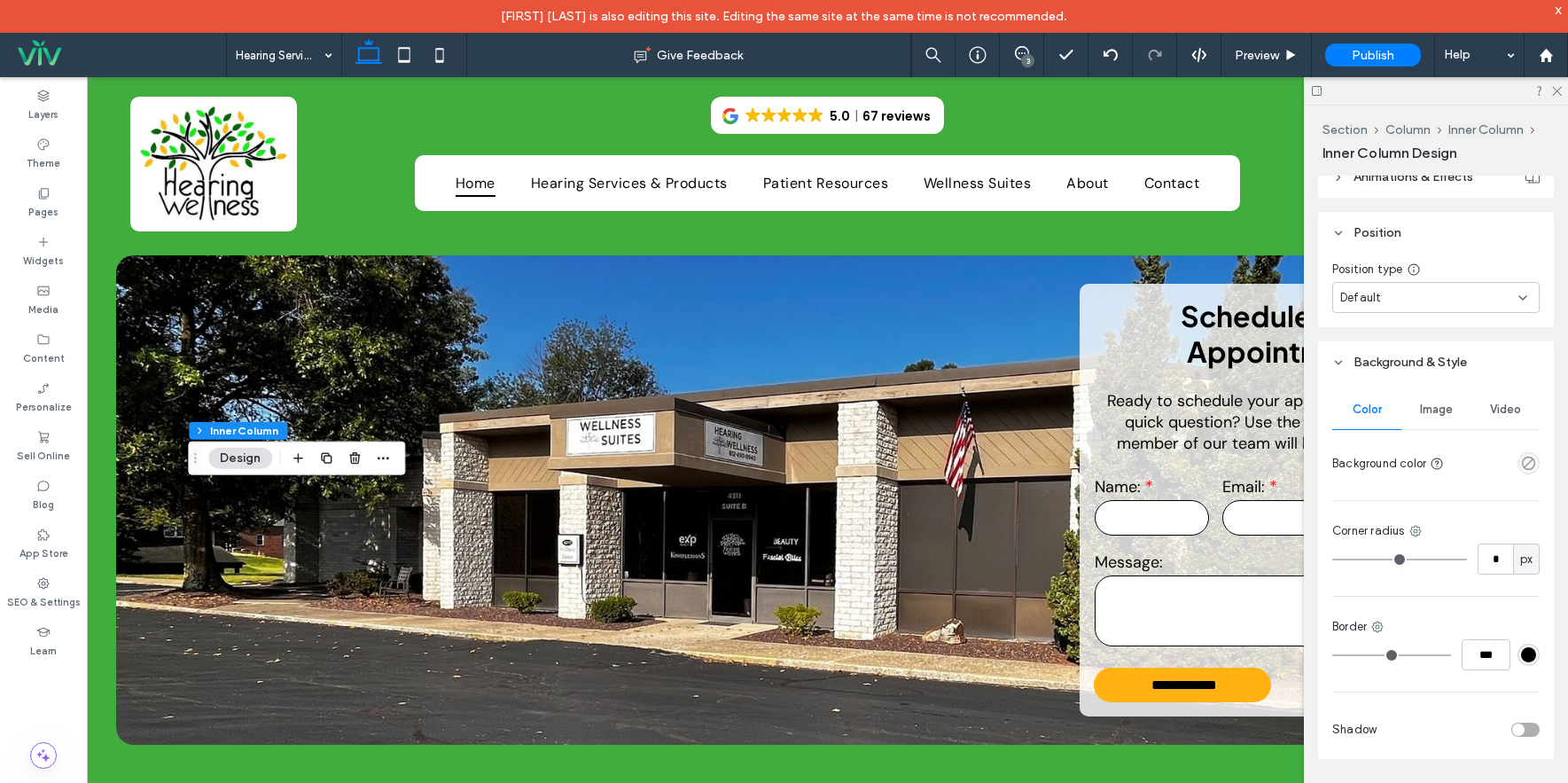 scroll, scrollTop: 975, scrollLeft: 0, axis: vertical 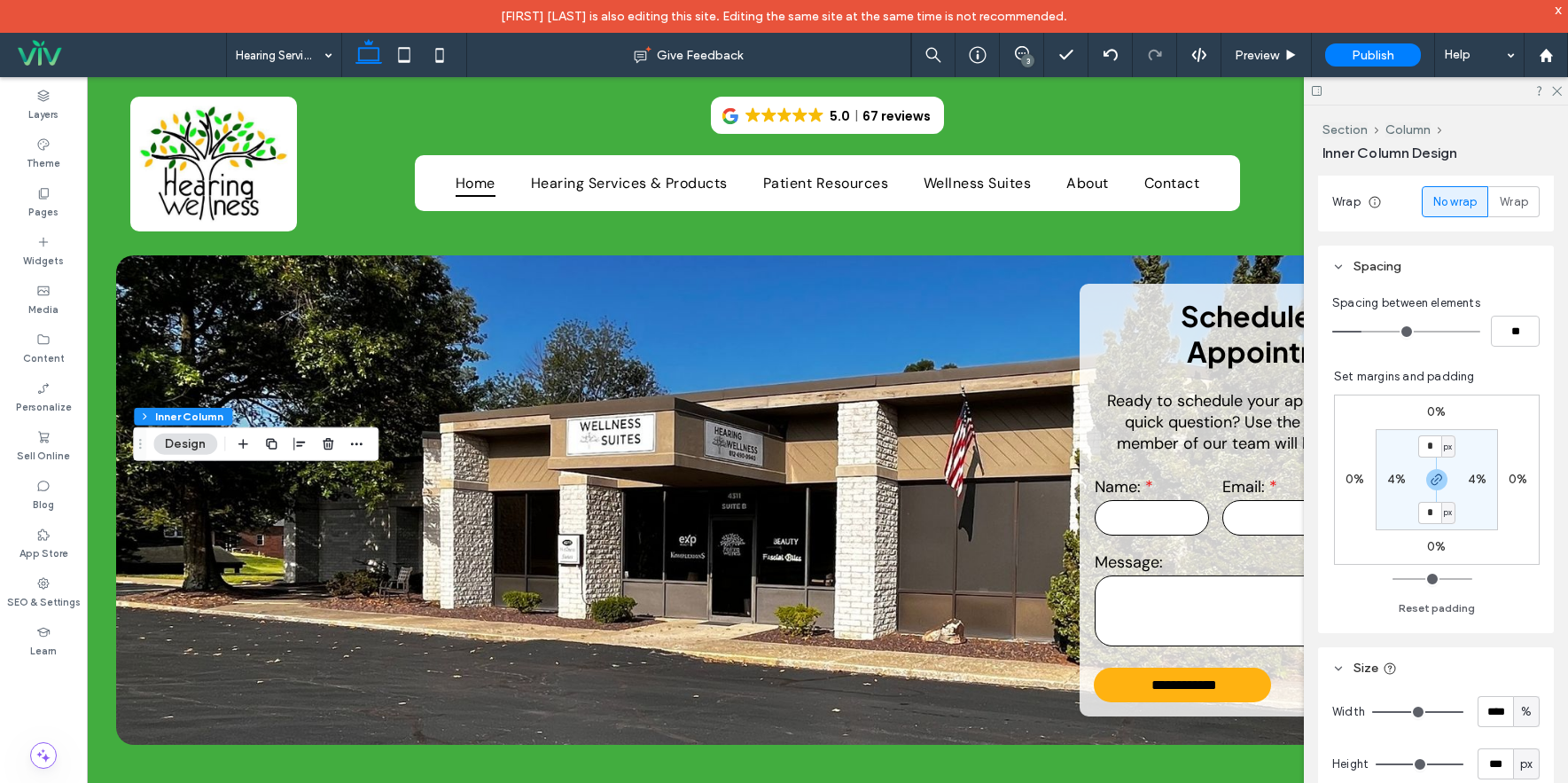 click on "4%" at bounding box center (1477, 479) 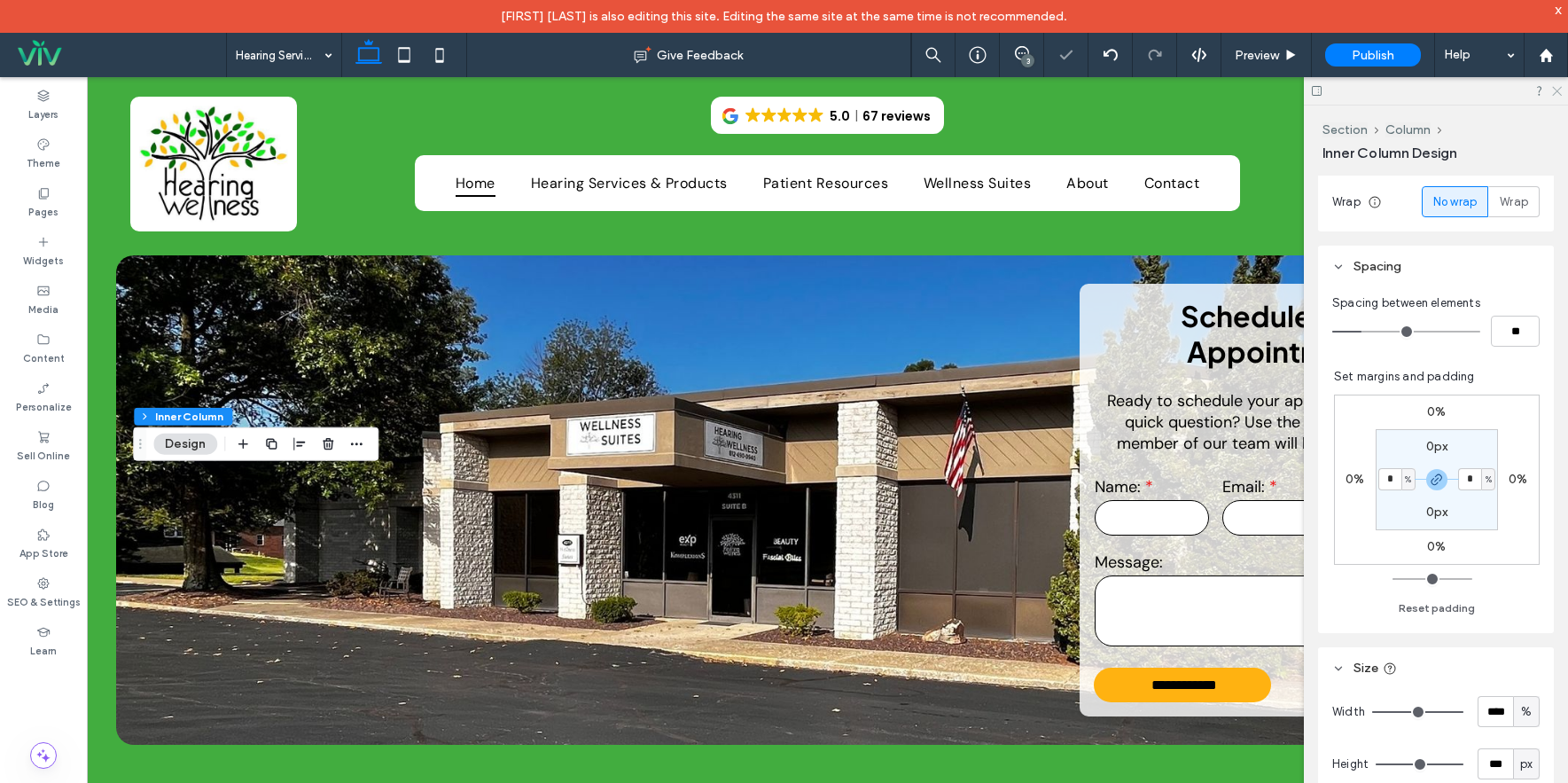 click 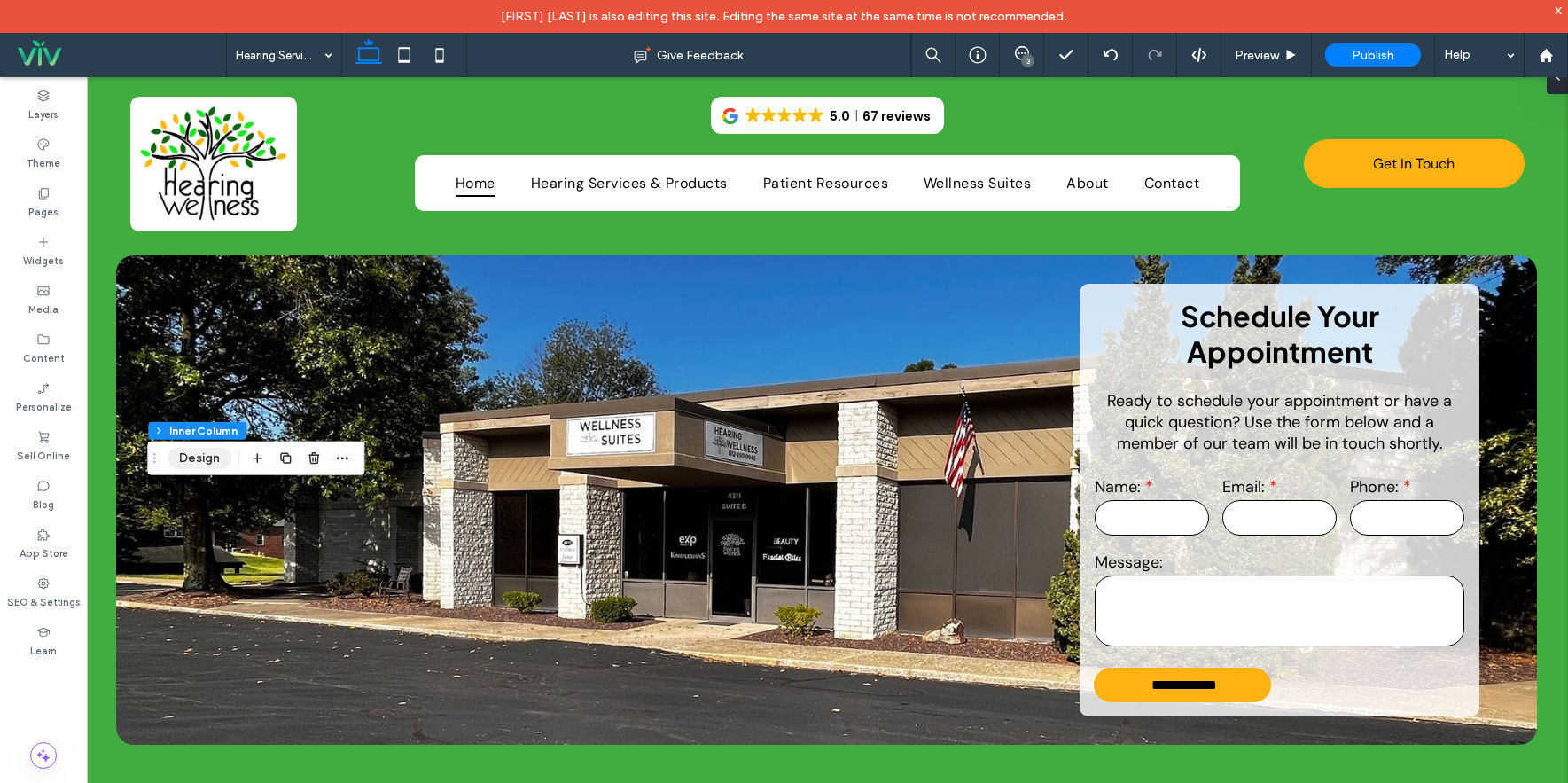 click on "Design" at bounding box center [199, 458] 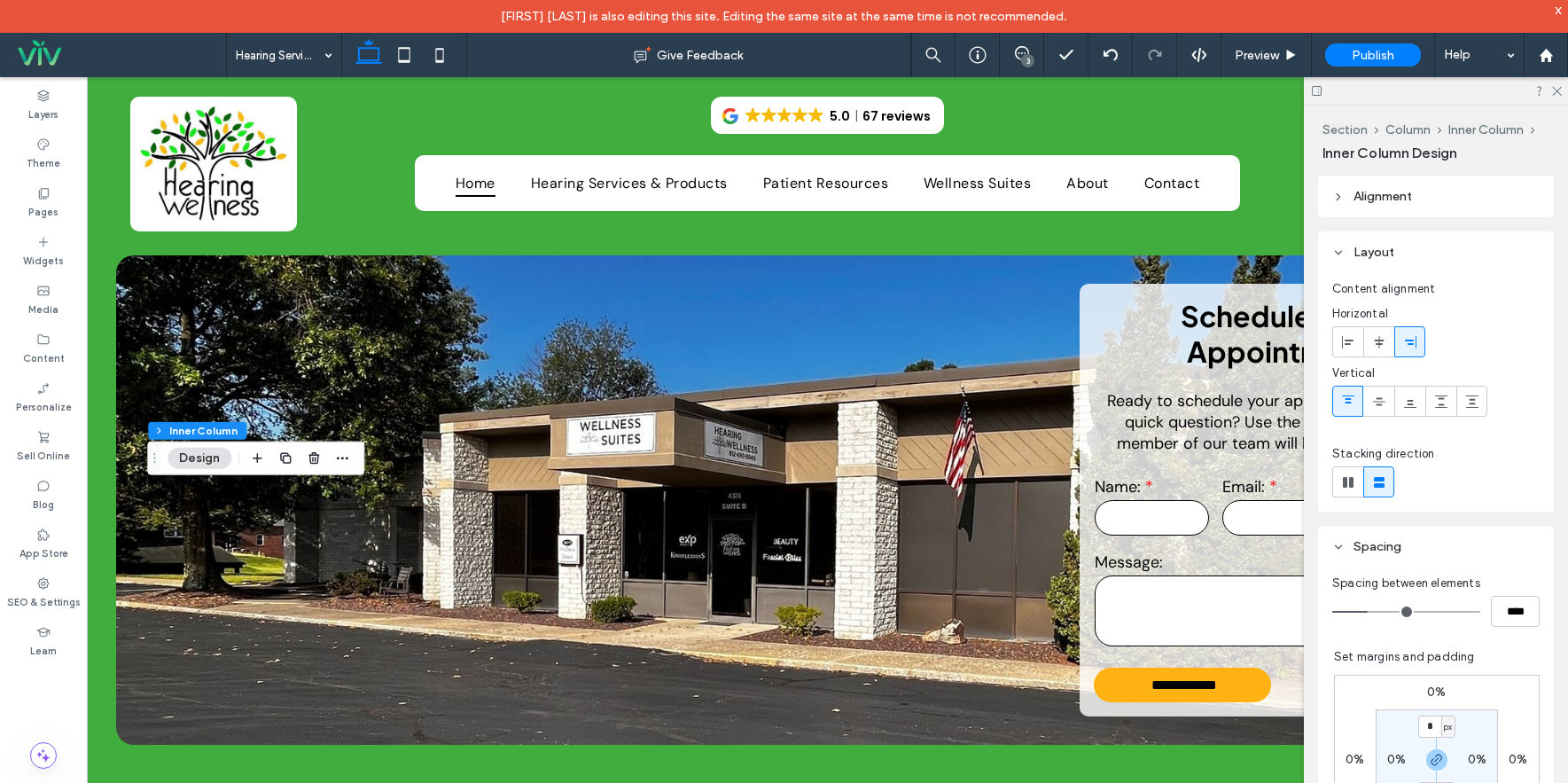 scroll, scrollTop: 177, scrollLeft: 0, axis: vertical 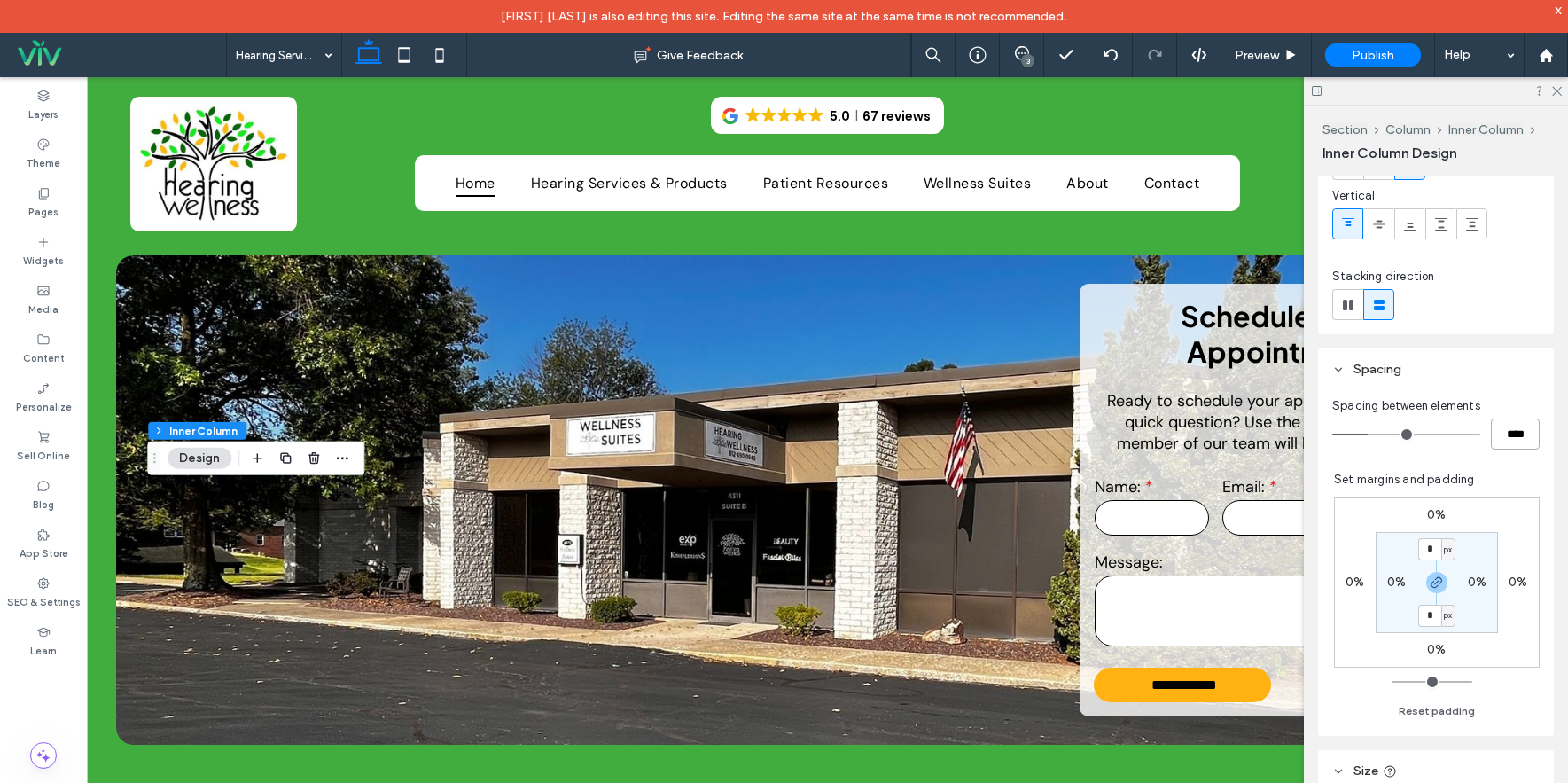 click on "****" at bounding box center (1515, 434) 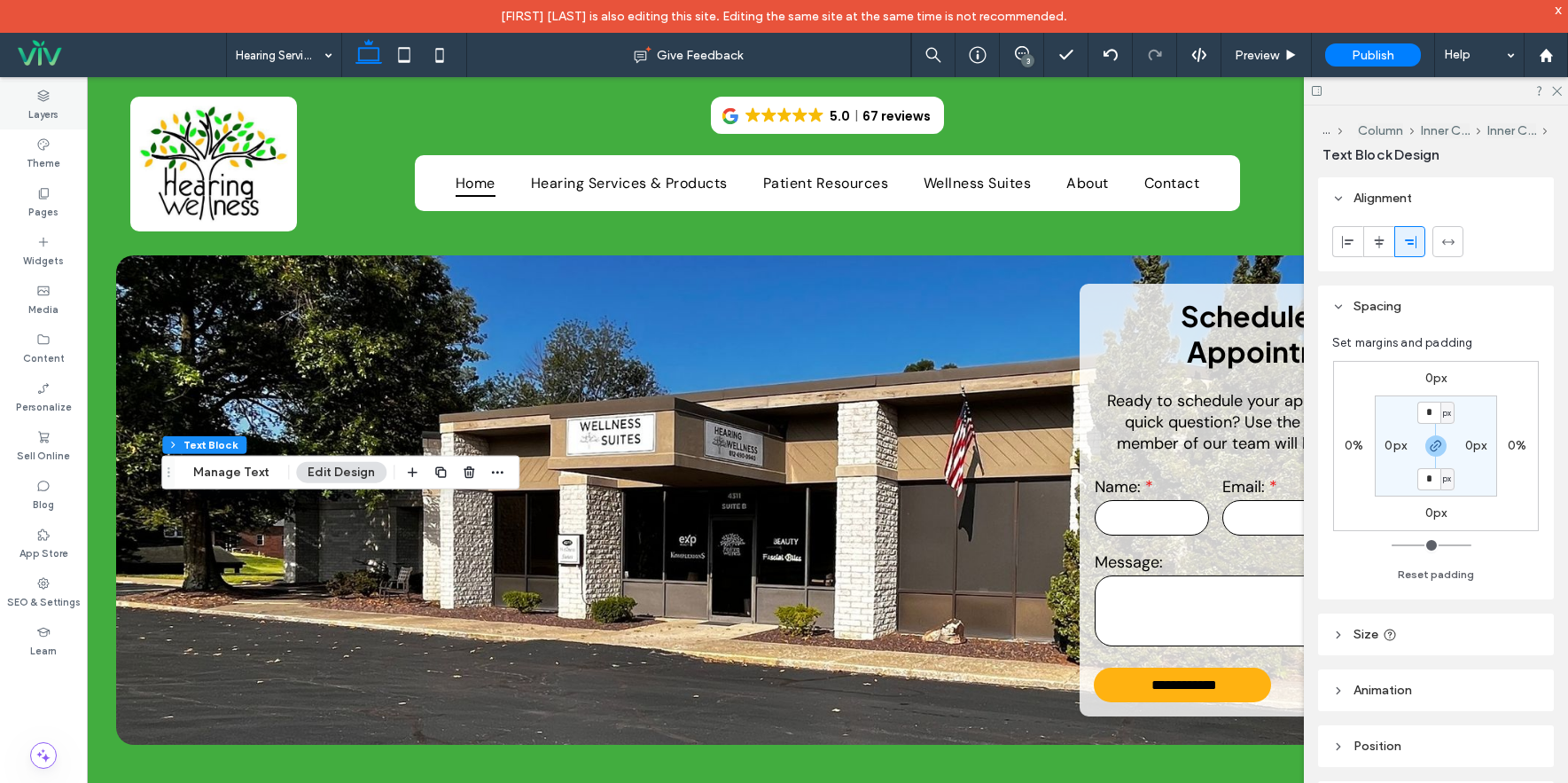 click on "Layers" at bounding box center [43, 113] 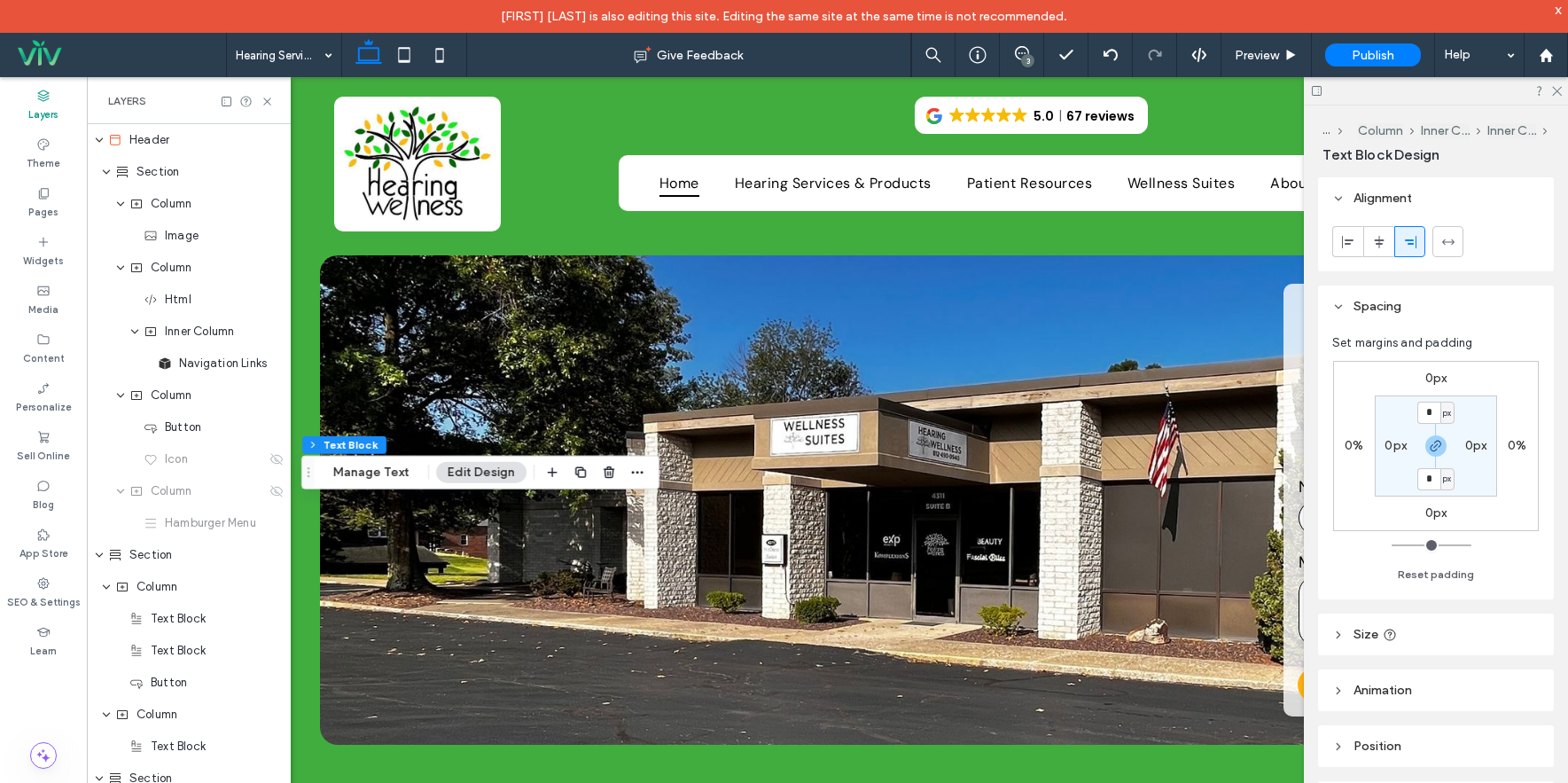 scroll, scrollTop: 0, scrollLeft: 468, axis: horizontal 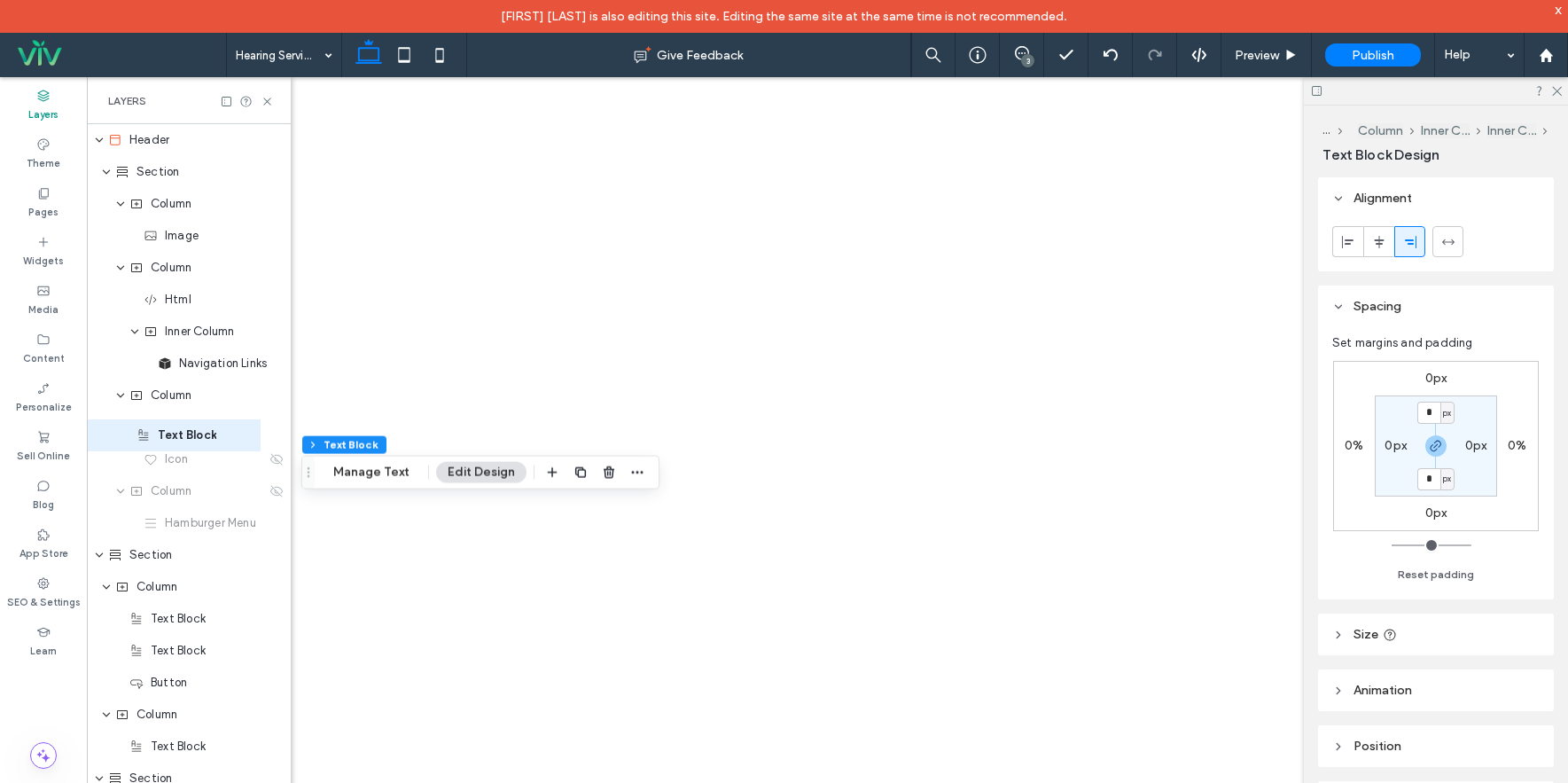 click on "Header Section Column Image Column Html Inner Column Navigation Links Column Button Icon Column Hamburger Menu Section Column Text Block Text Block Button Column Text Block Section Column Inner Column Inner Column Text Block Section Column Inner Column Text Block Button Section Column Inner Column Inner Column Divider Text Block Text Block Inner Column Divider Text Block Text Block Inner Column Inner Column Divider Text Block Text Block Inner Column Divider Text Block Text Block Inner Column Inner Column Divider Text Block Text Block Inner Column Divider Text Block Text Block Column Spacer Section Column Spacer Column Inner Column Inner Column Text Block Text Block Text Block Button Inner Column Inner Column Divider Text Block Text Block Inner Column Divider Text Block Text Block Section Column Text Block Button Inner Column Inner Column Icon Text Block Text Block Inner Column Icon Text Block Text Block Column Spacer Section Column Text Block Text Block Text Block Button Section Column Inner Column Icon Icon" at bounding box center (189, 2263) 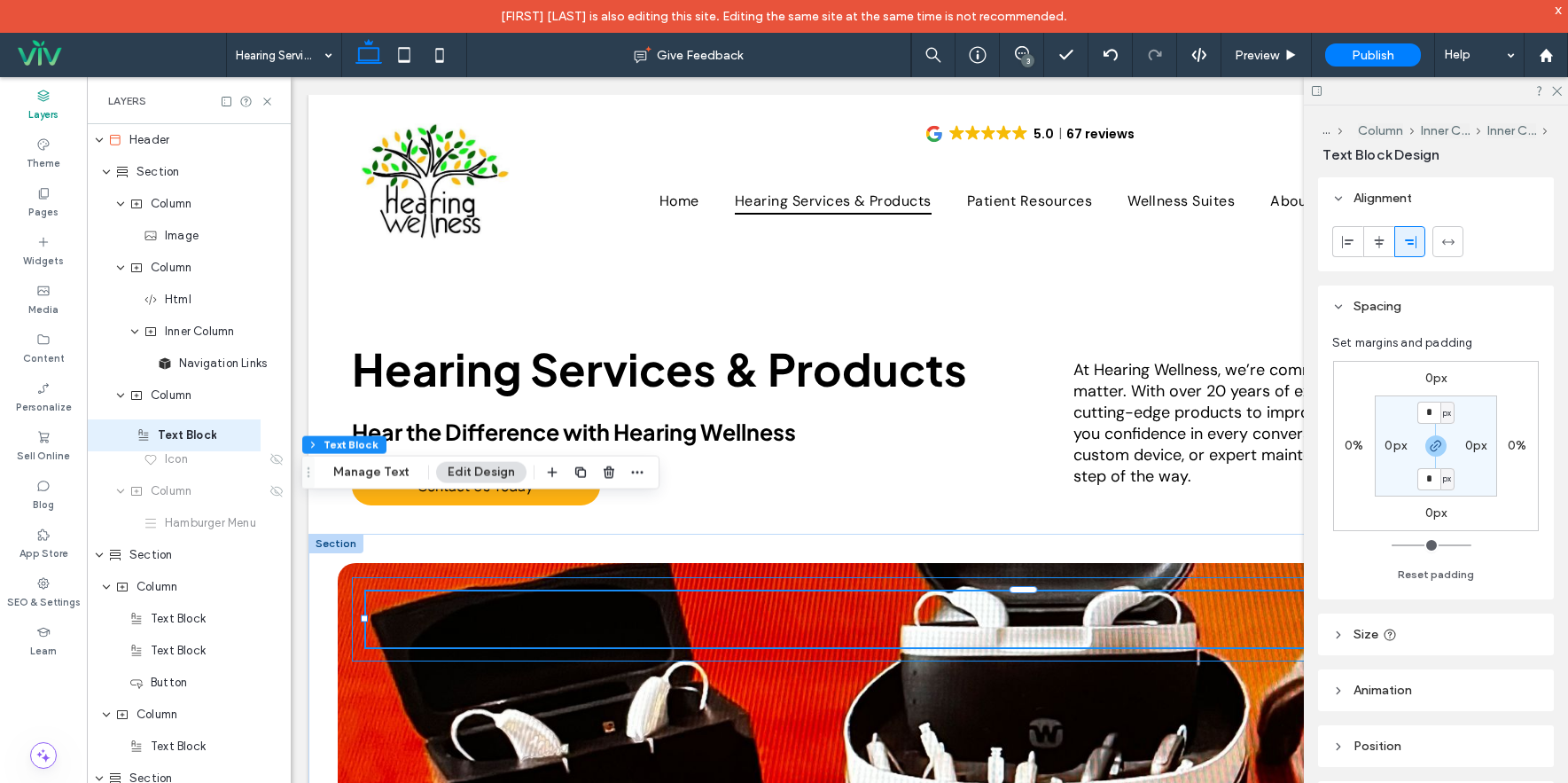 scroll, scrollTop: 0, scrollLeft: 0, axis: both 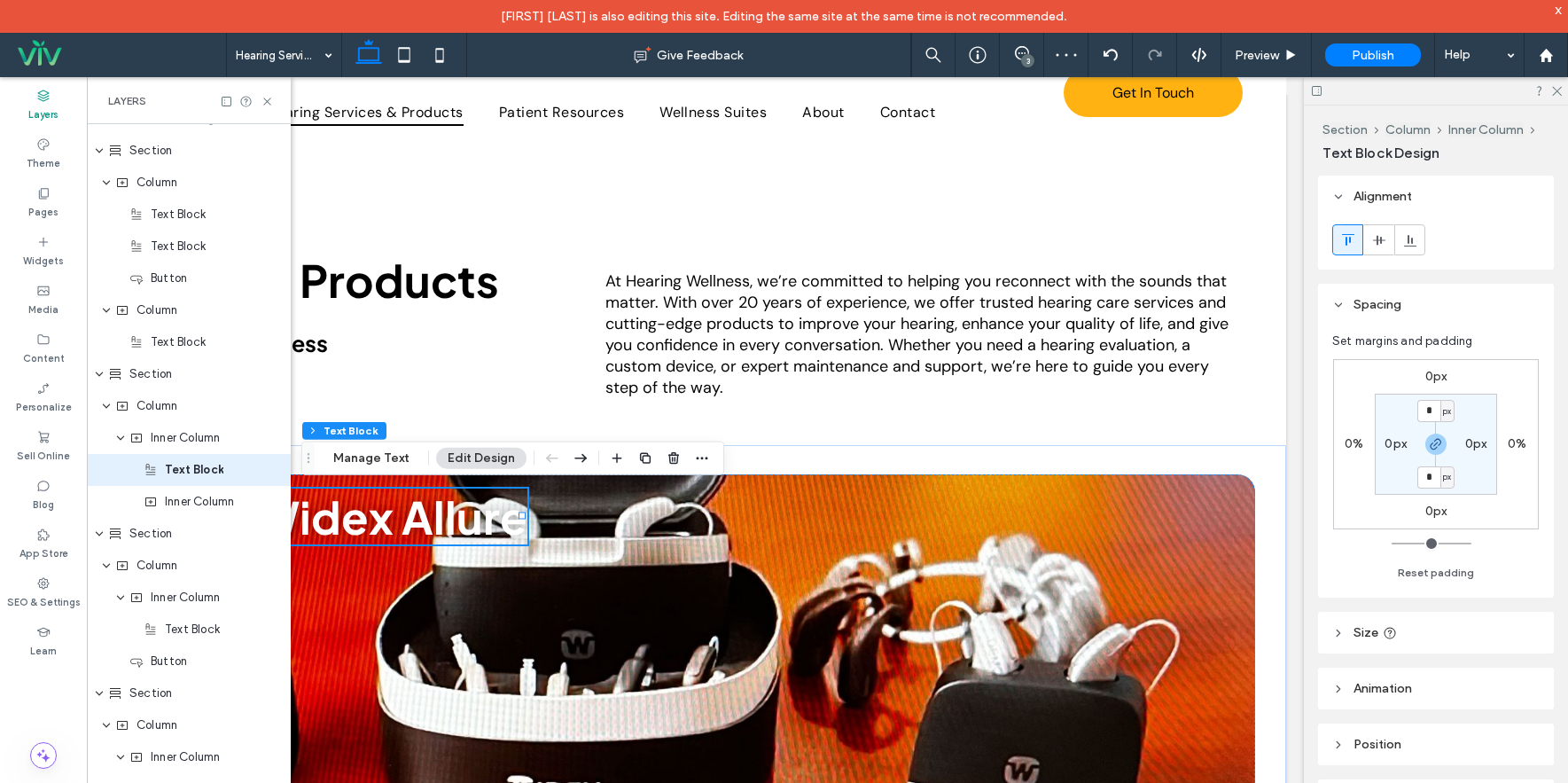 click on "Size" at bounding box center [1436, 632] 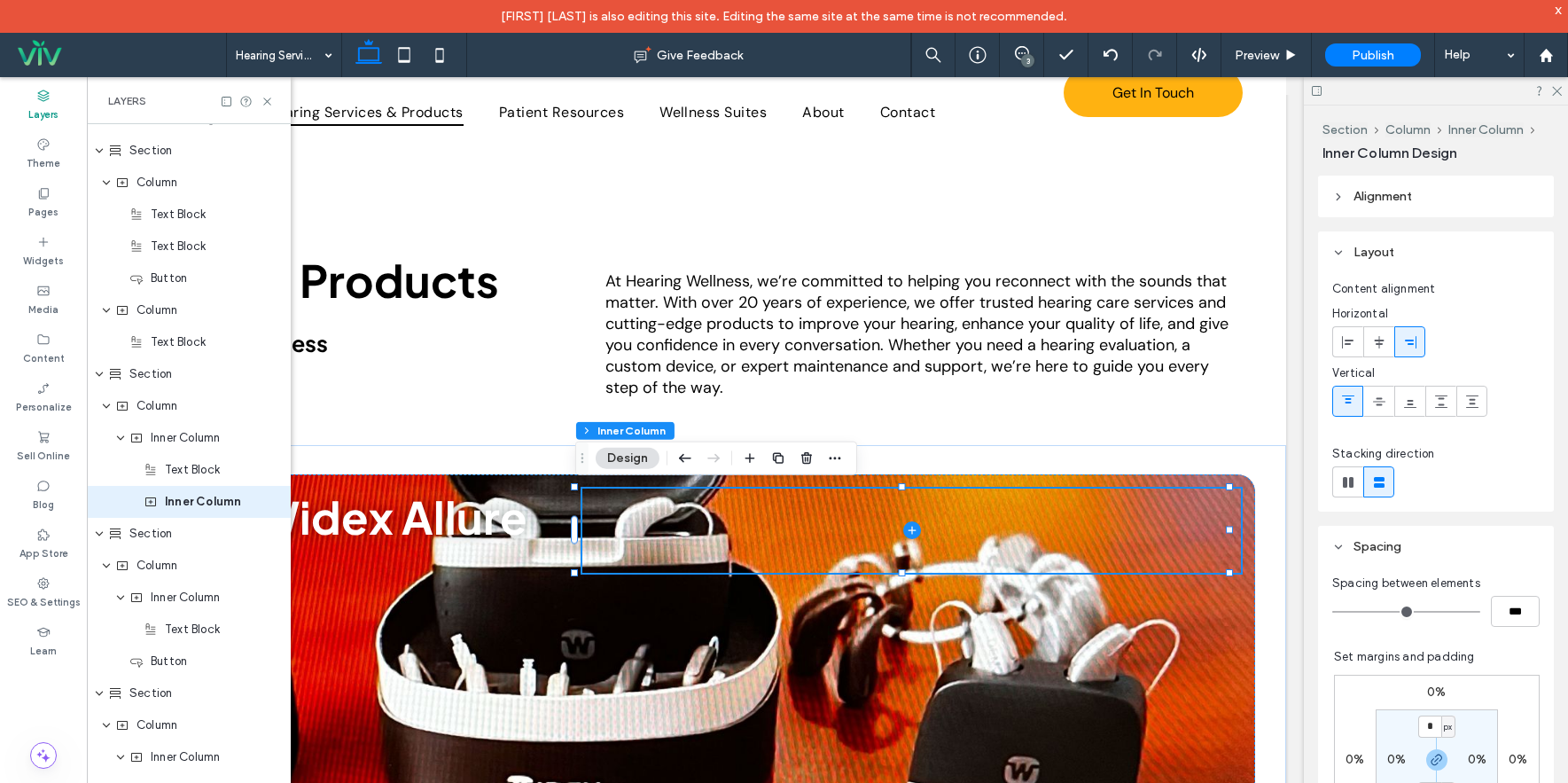 scroll, scrollTop: 436, scrollLeft: 0, axis: vertical 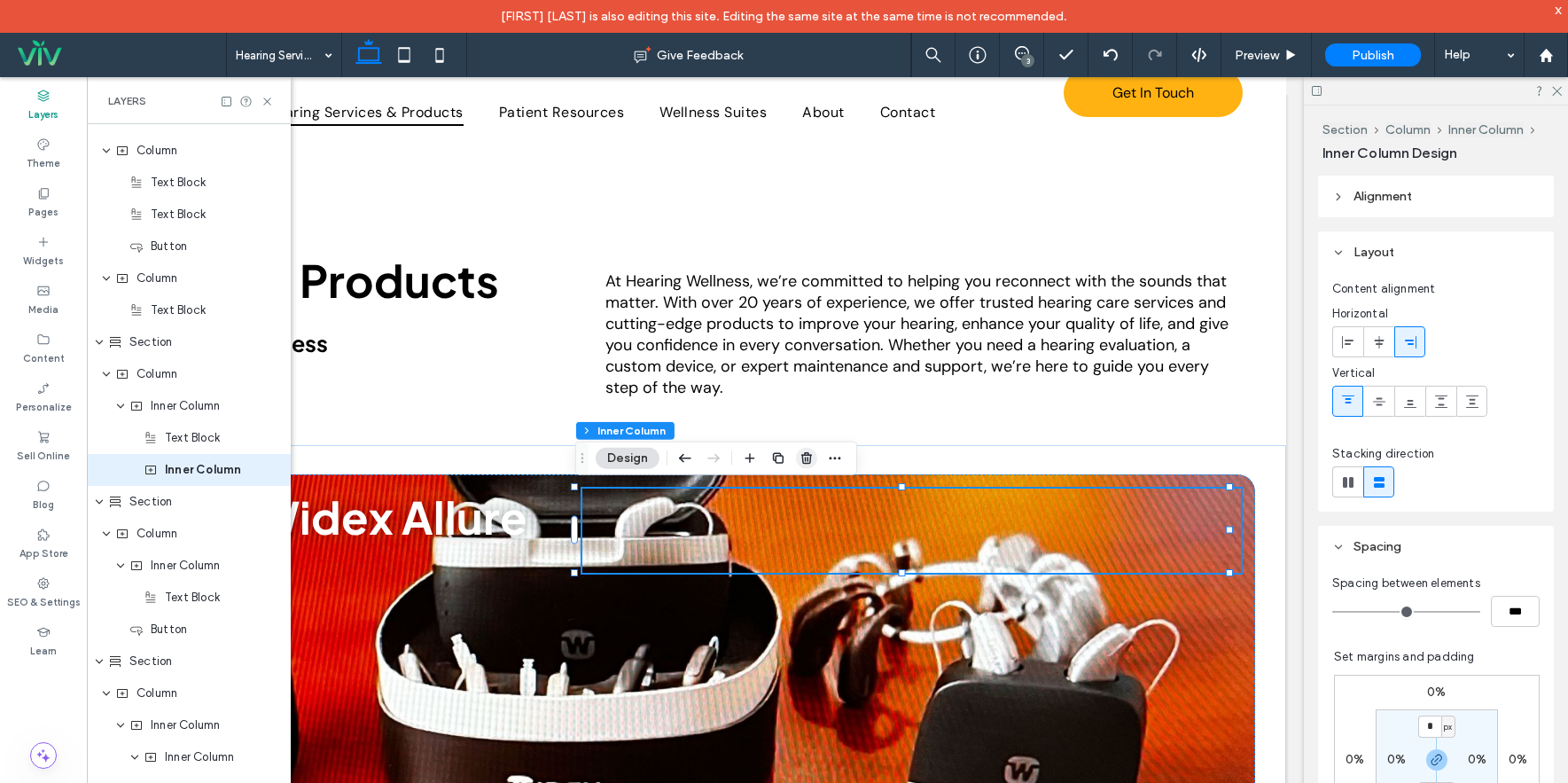 click 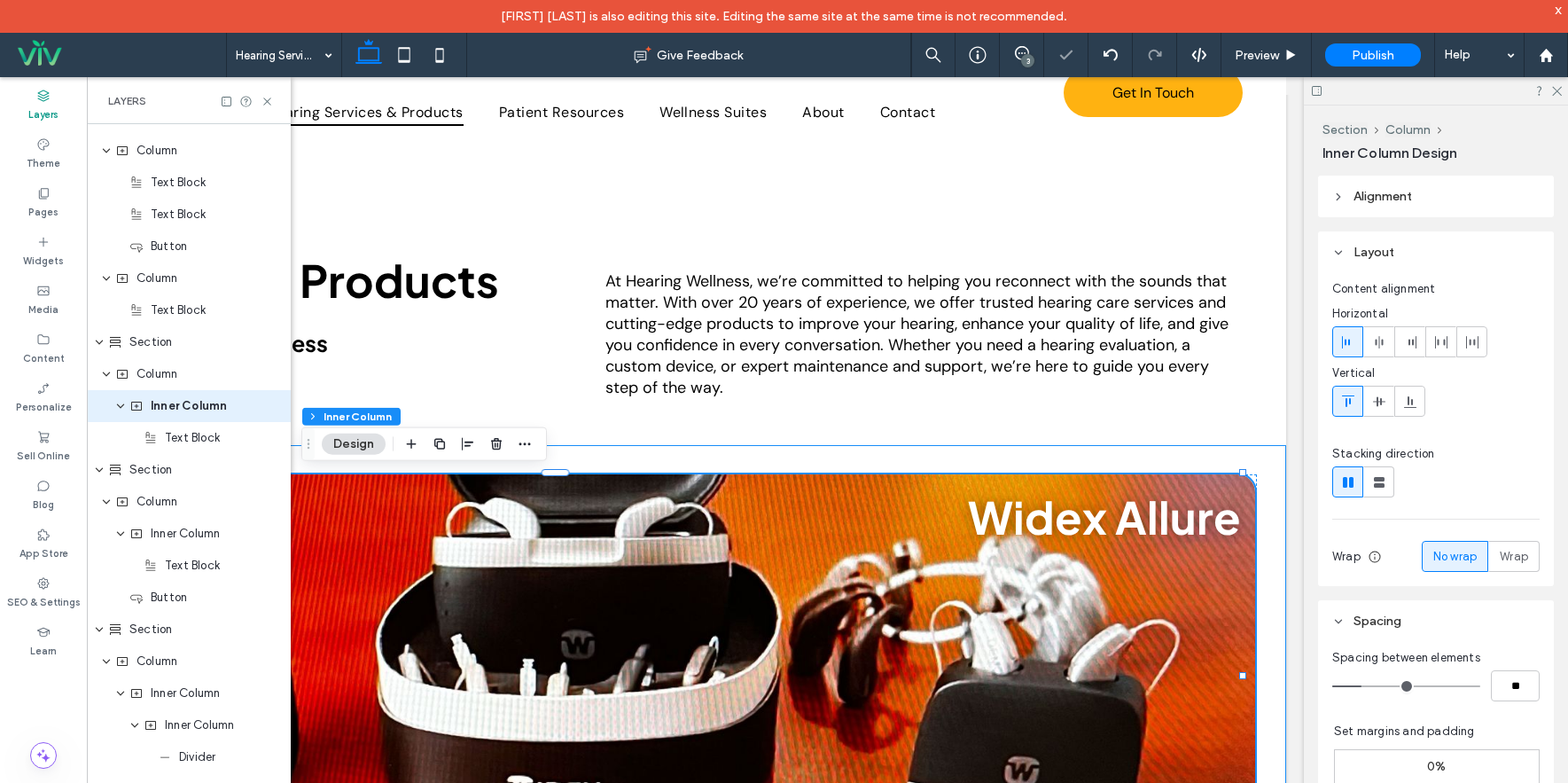scroll, scrollTop: 372, scrollLeft: 0, axis: vertical 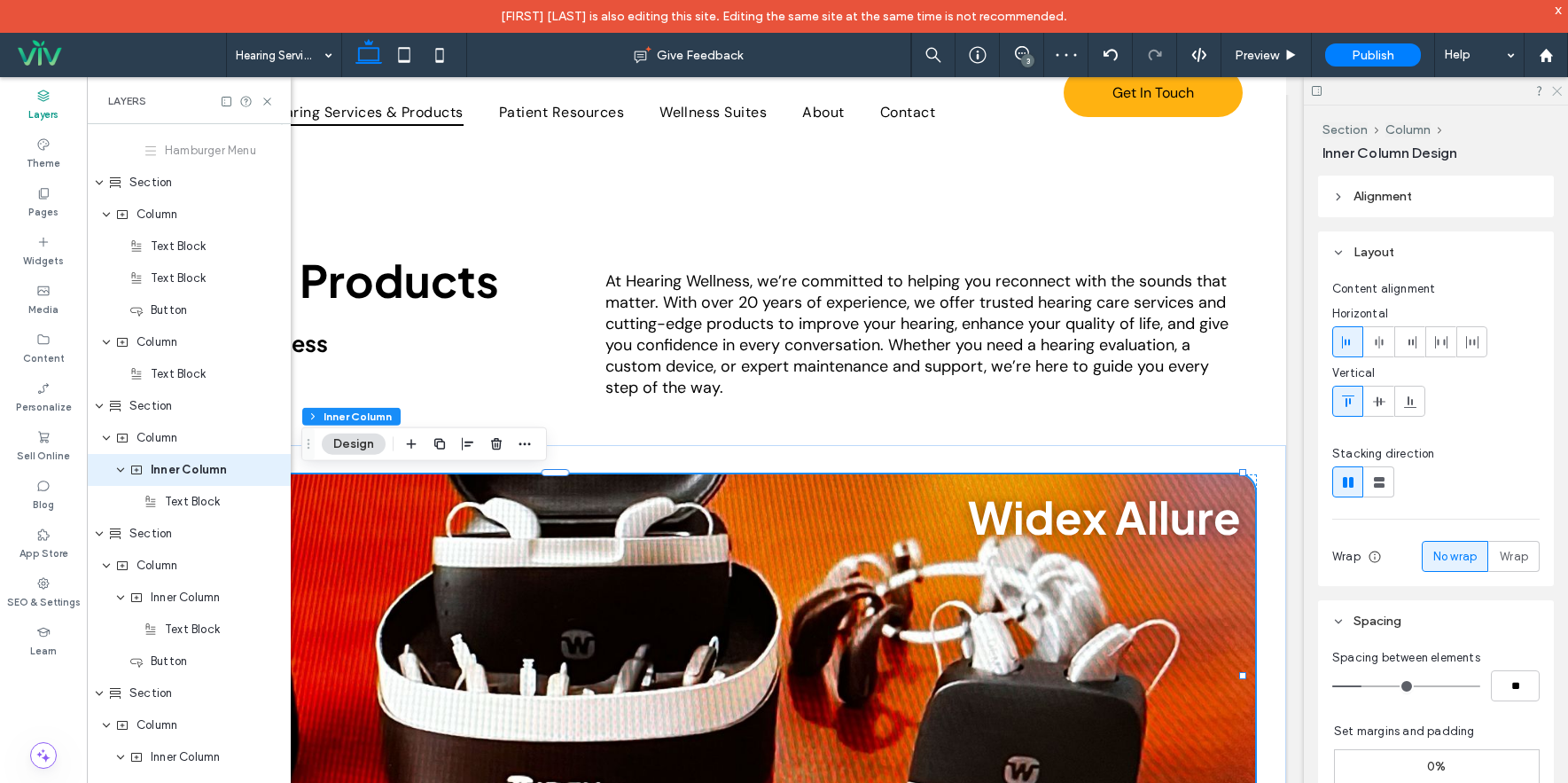 click 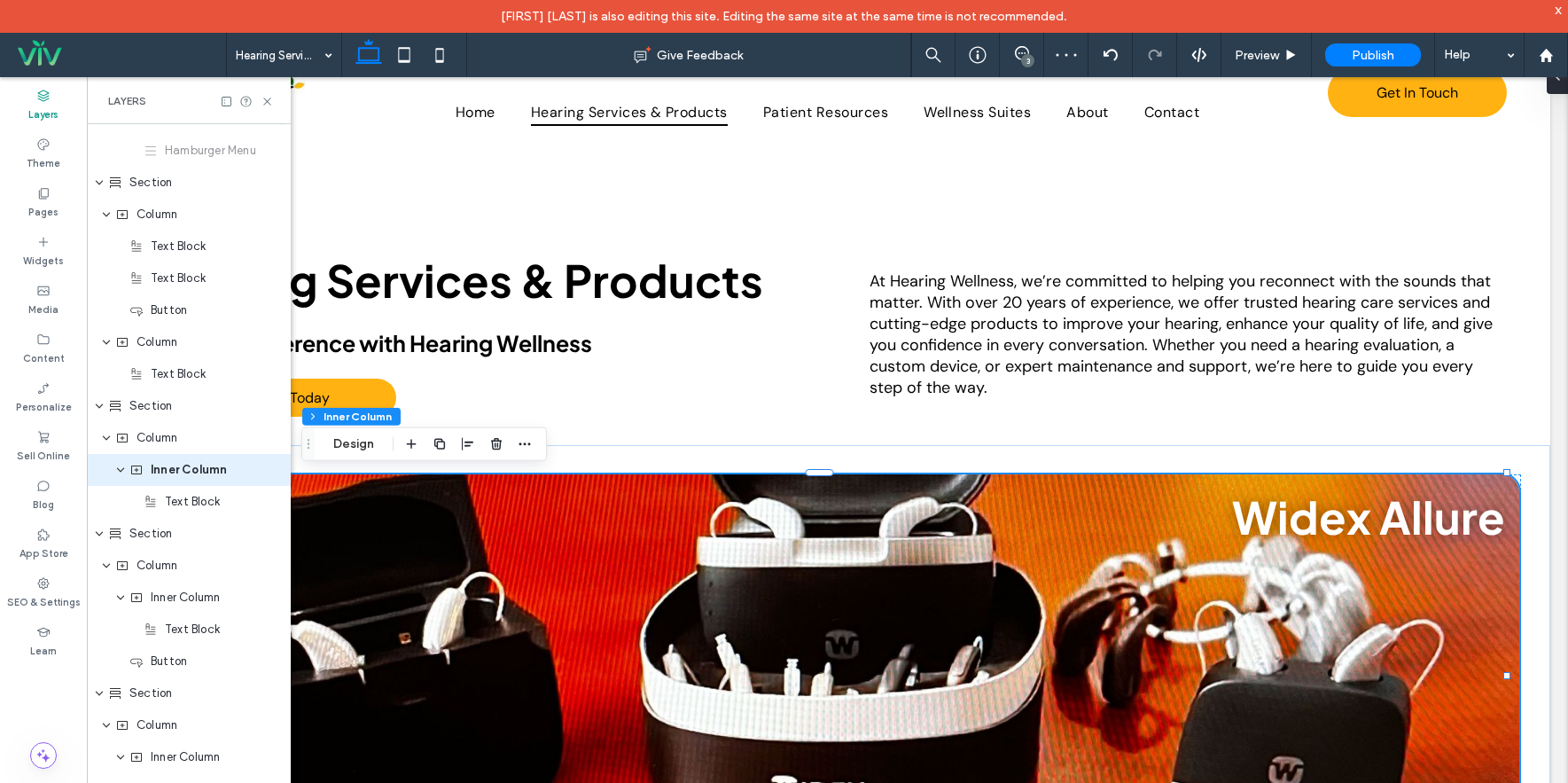 scroll, scrollTop: 0, scrollLeft: 204, axis: horizontal 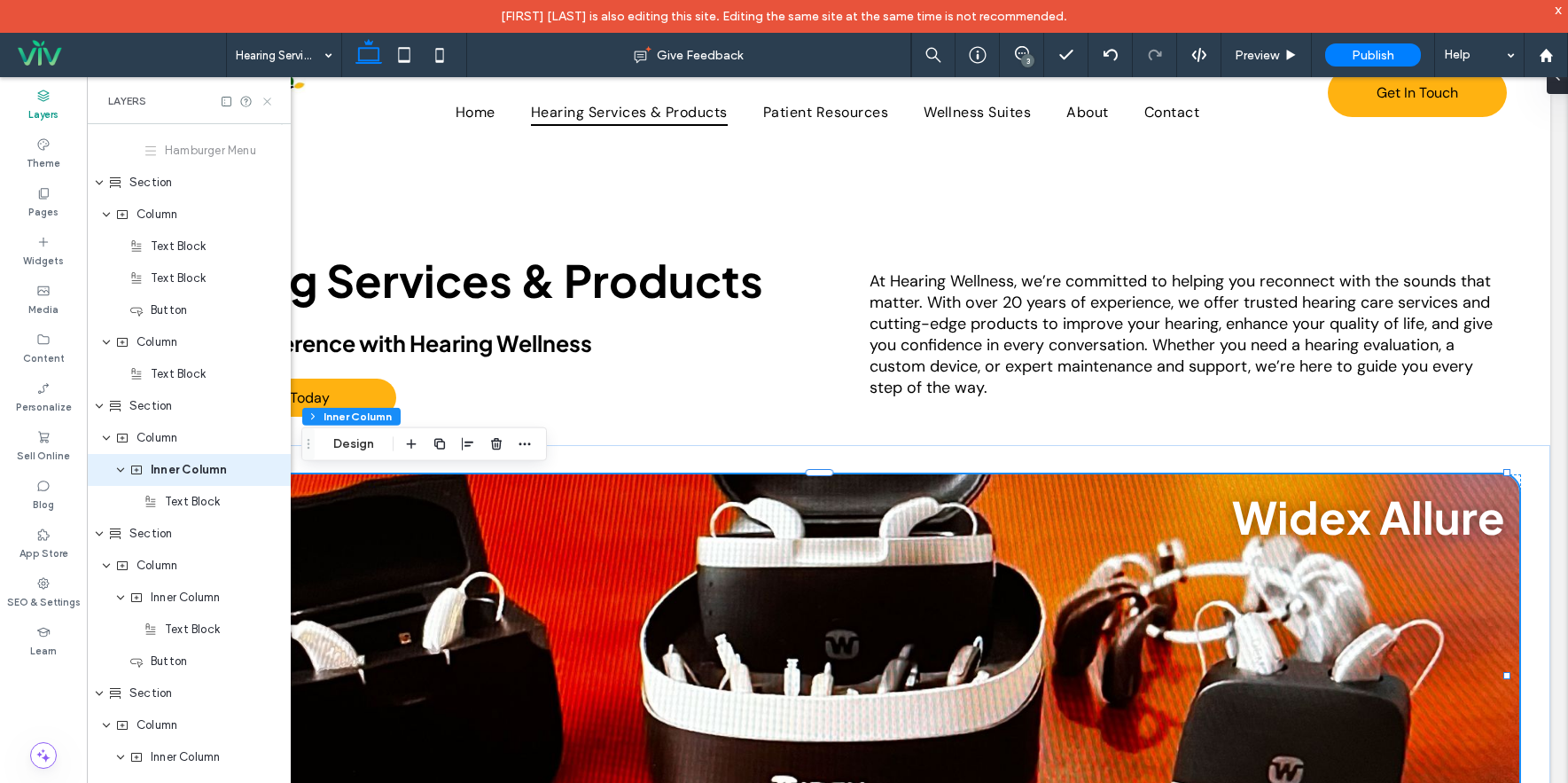drag, startPoint x: 269, startPoint y: 105, endPoint x: 910, endPoint y: 488, distance: 746.7061 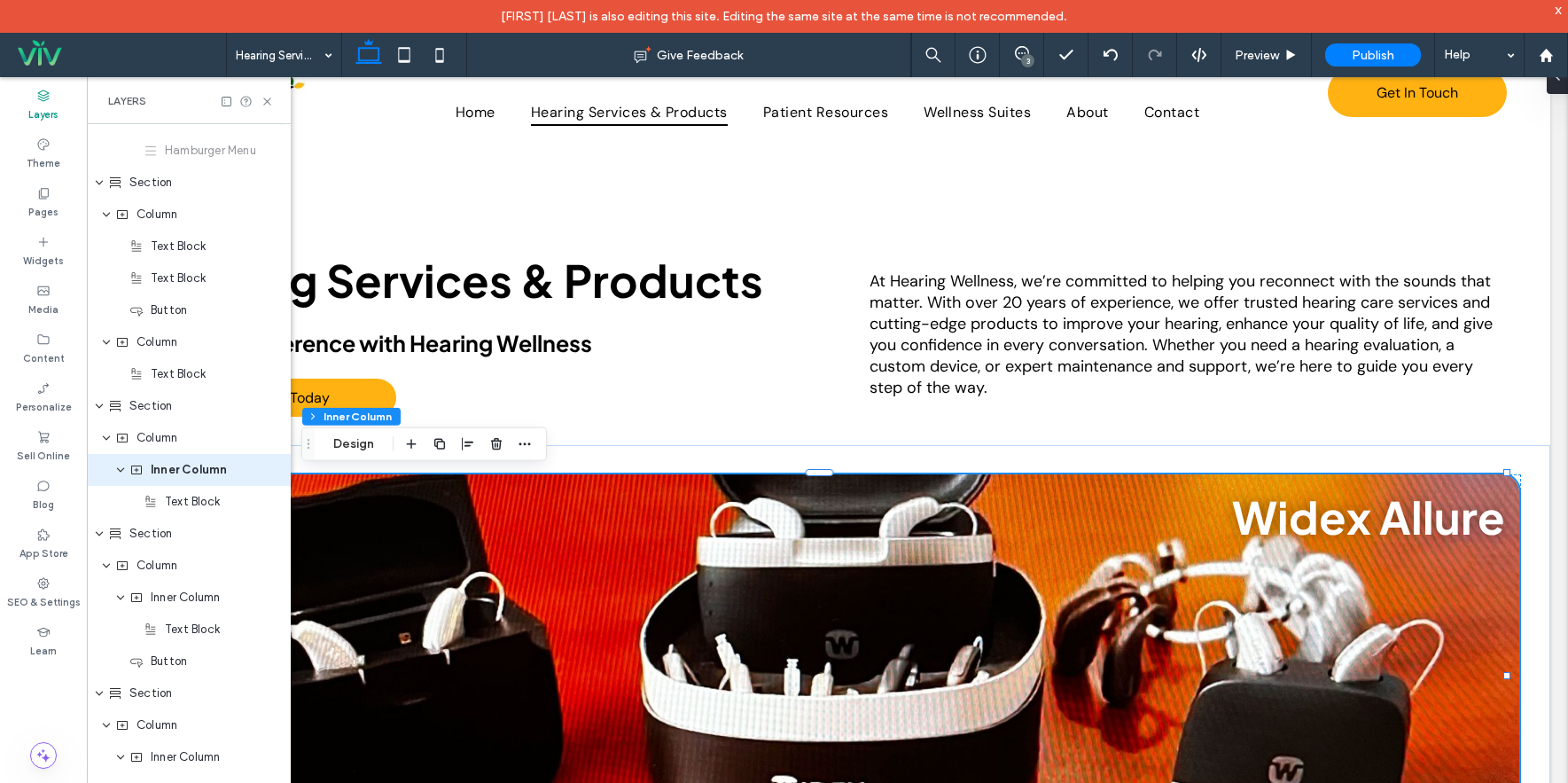scroll, scrollTop: 0, scrollLeft: 0, axis: both 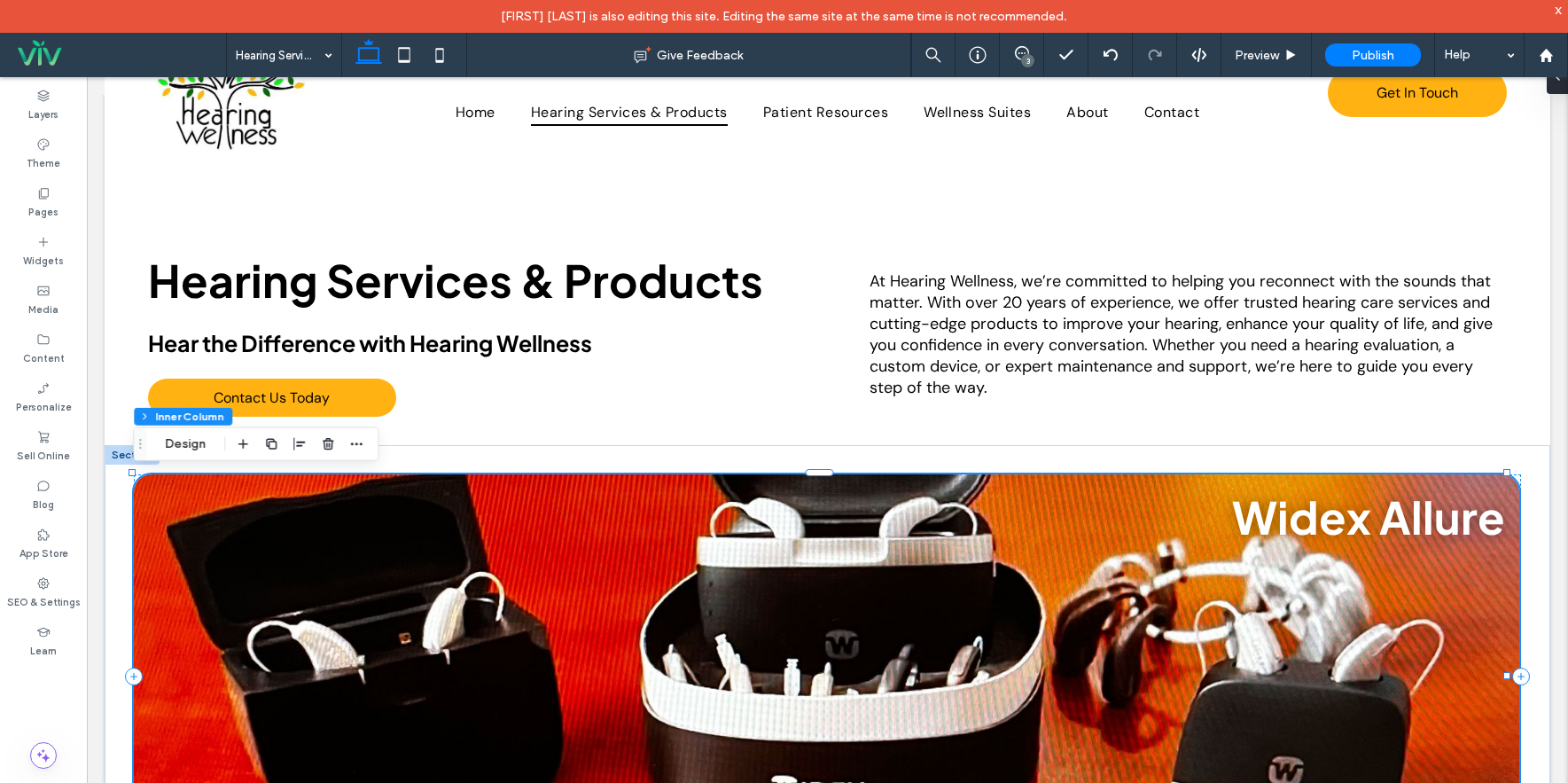 click on "Widex Allure" at bounding box center [827, 677] 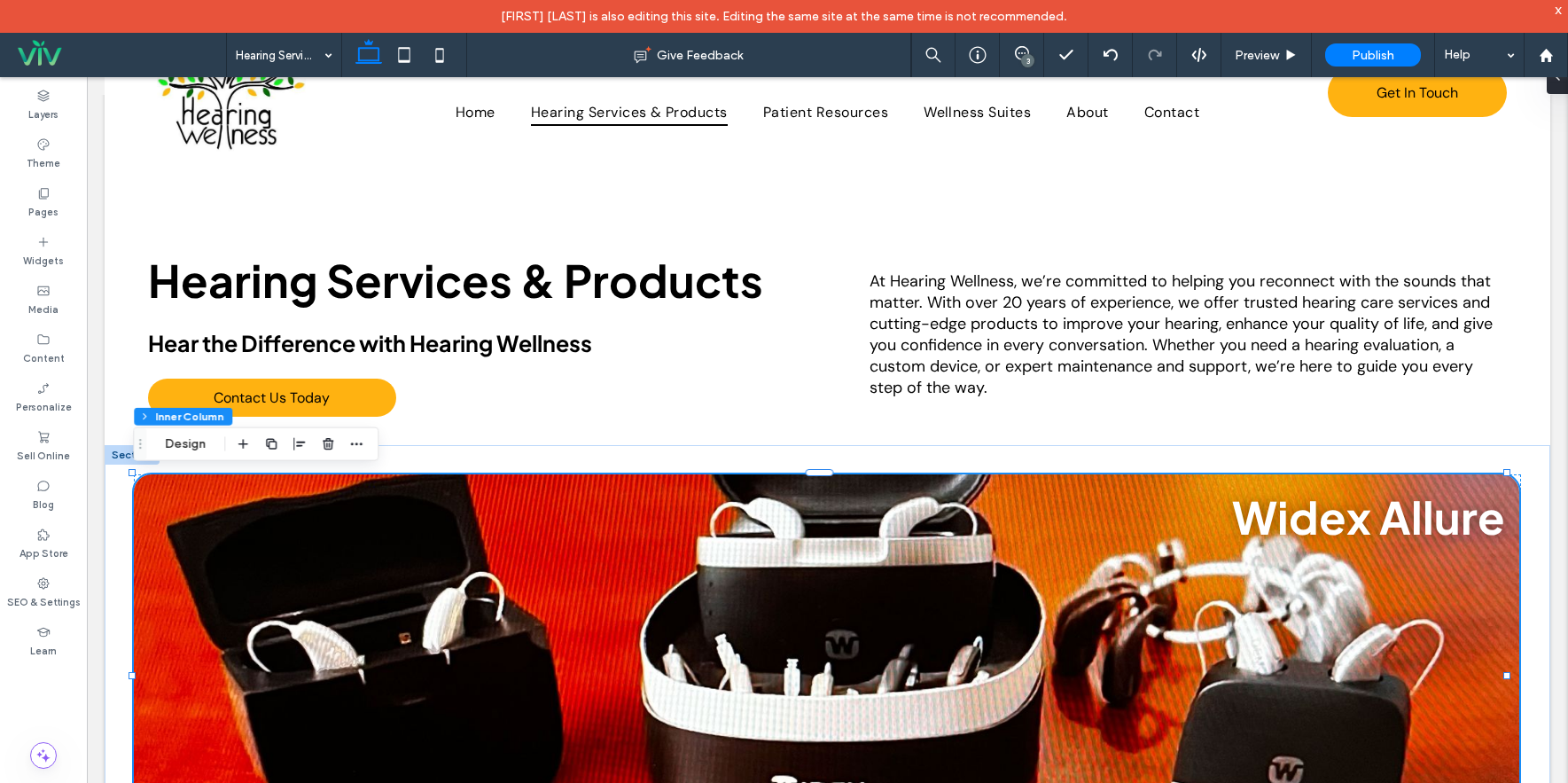 drag, startPoint x: 197, startPoint y: 443, endPoint x: 199, endPoint y: 455, distance: 12.165525 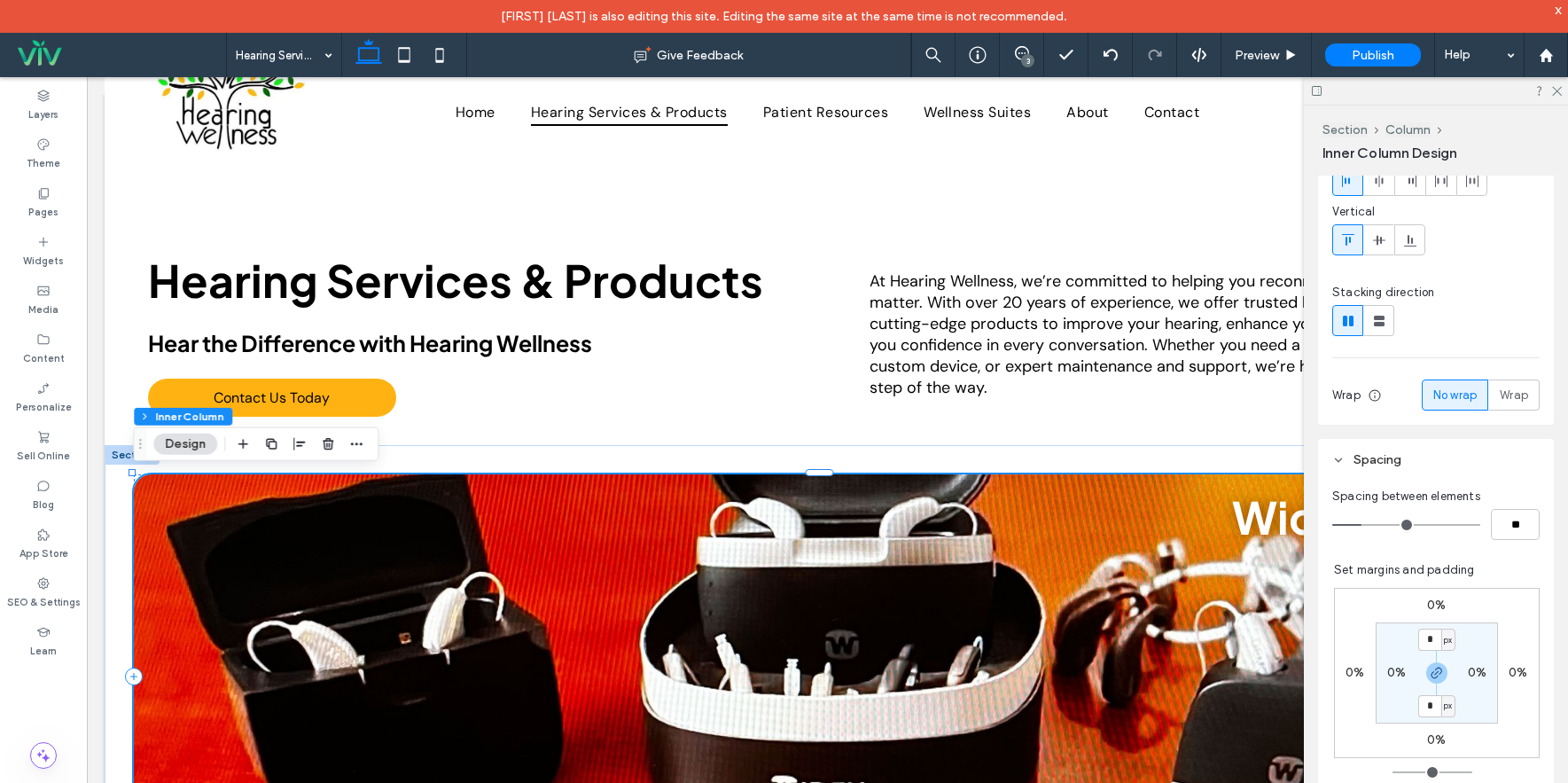 scroll, scrollTop: 177, scrollLeft: 0, axis: vertical 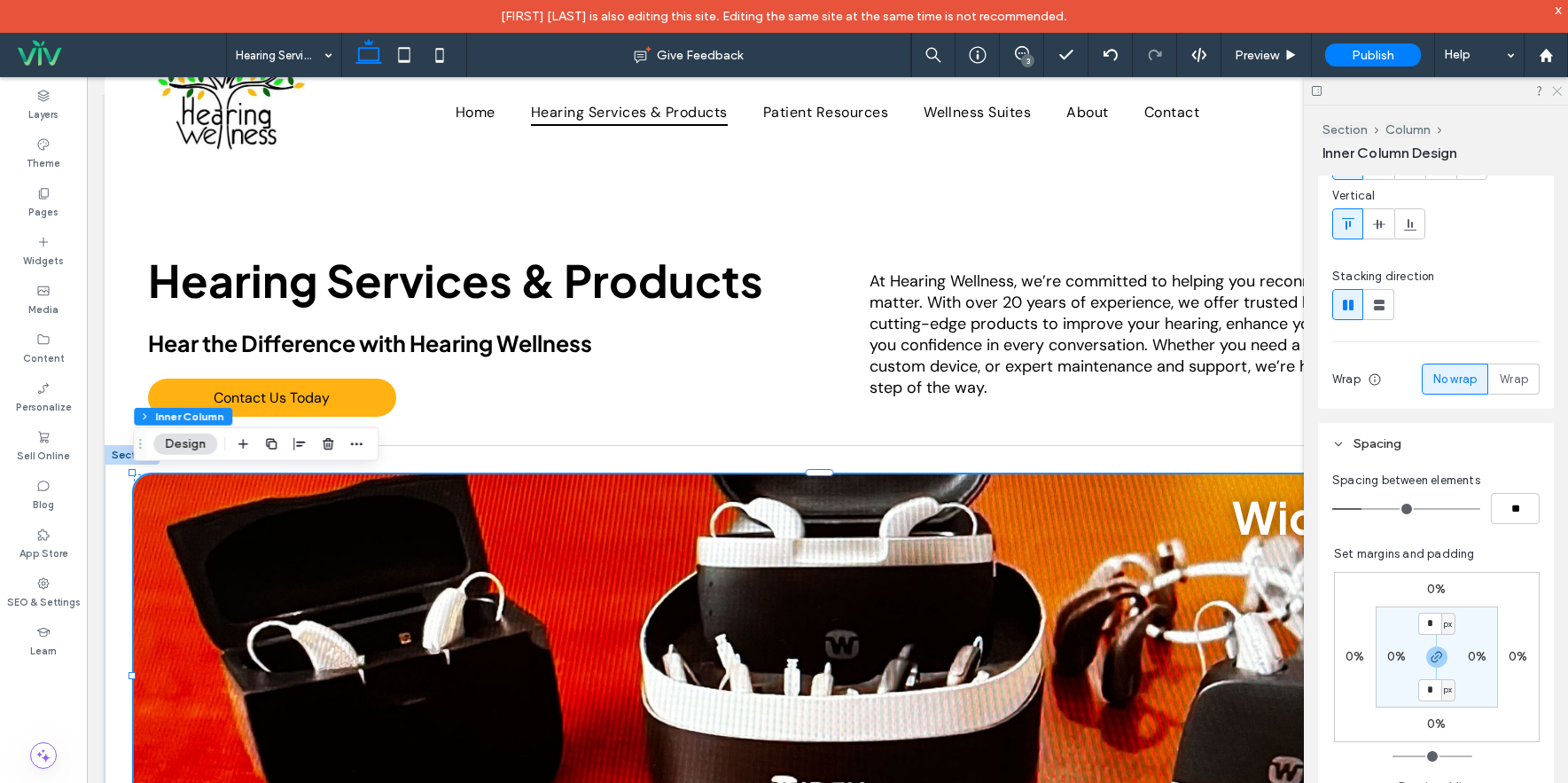 click 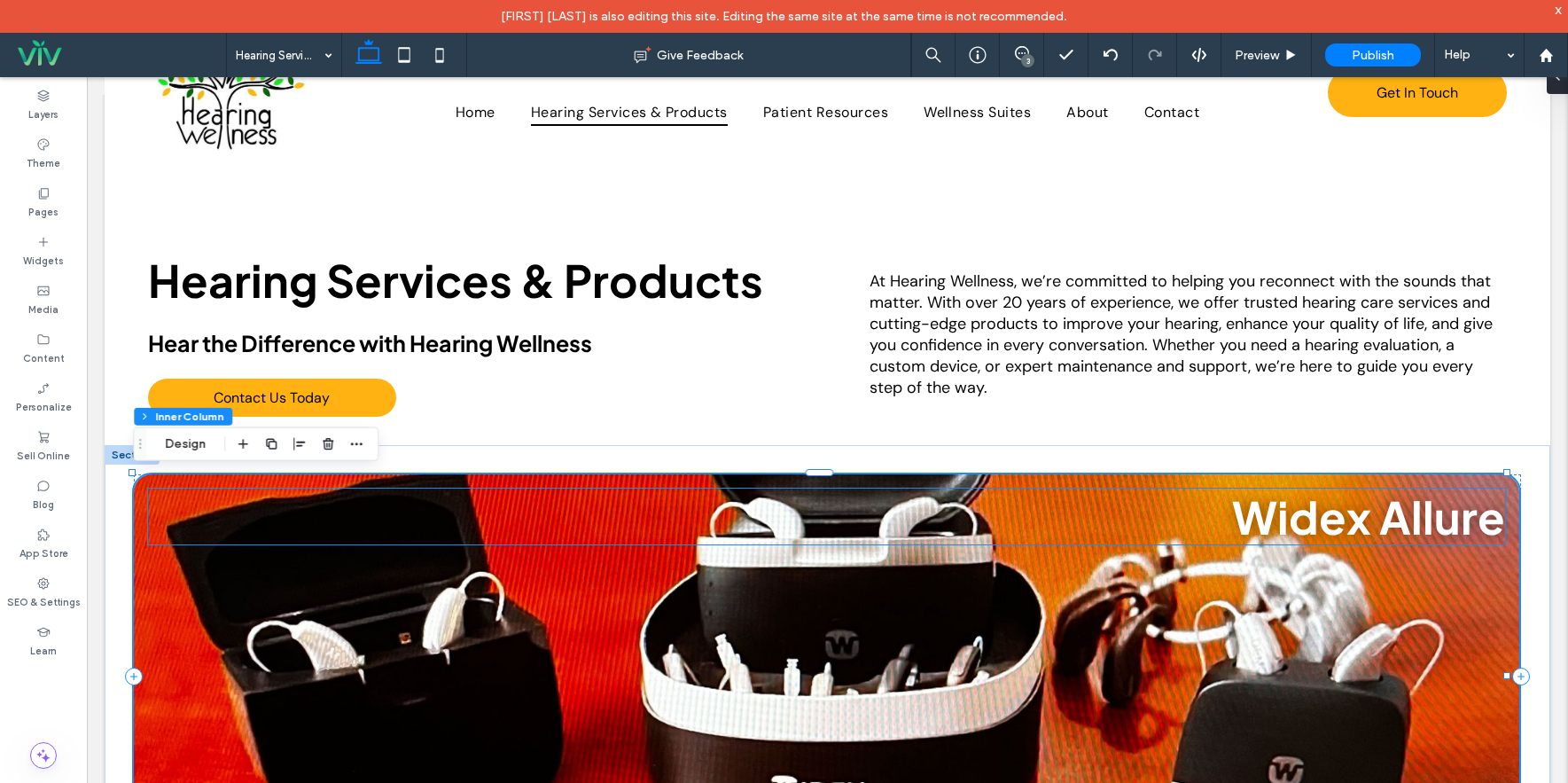 click on "Widex Allure" at bounding box center [1369, 516] 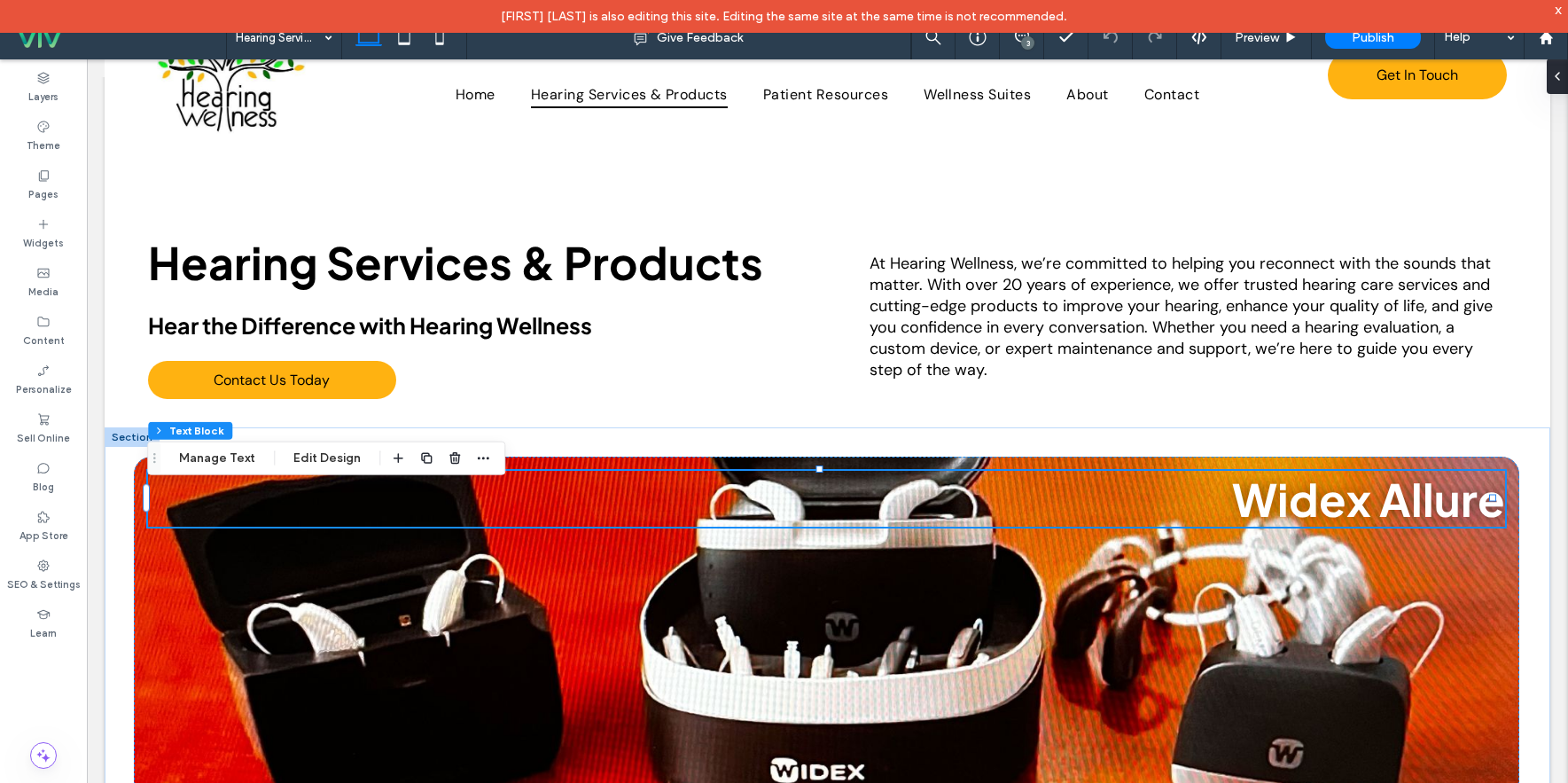 click on "Widex Allure" at bounding box center [1369, 498] 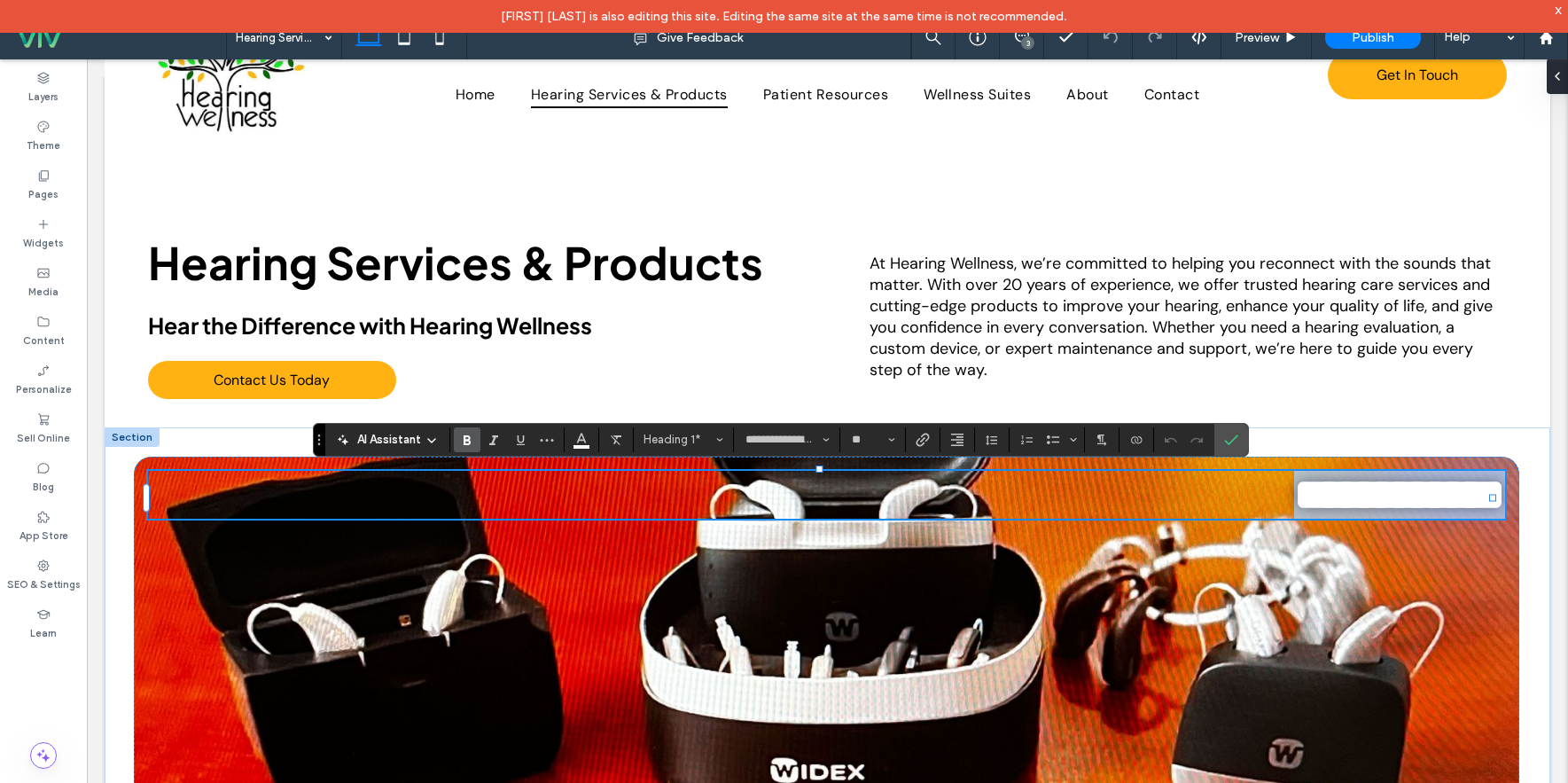 click on "**********" at bounding box center [1400, 494] 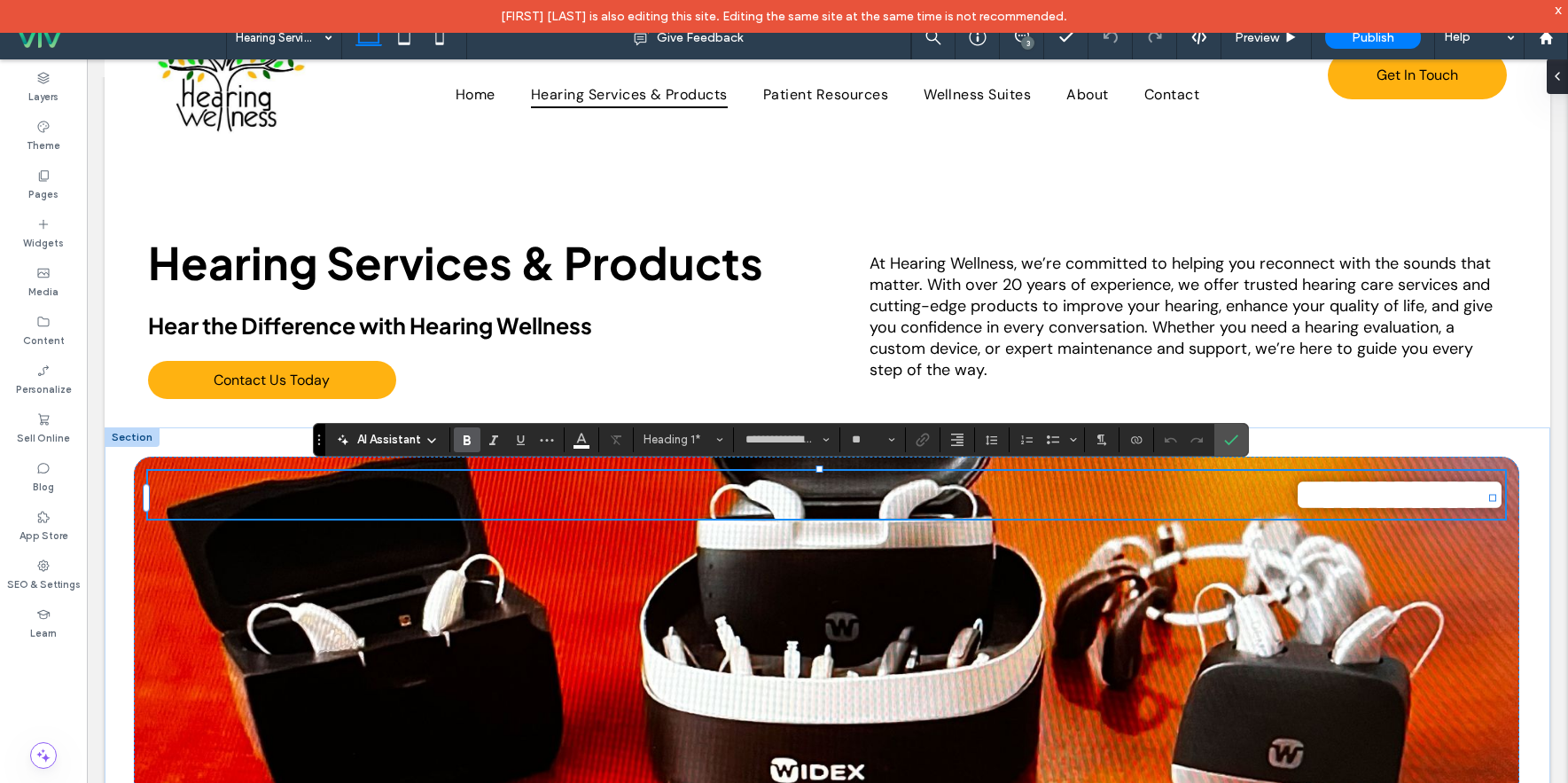 click on "**********" at bounding box center (1400, 494) 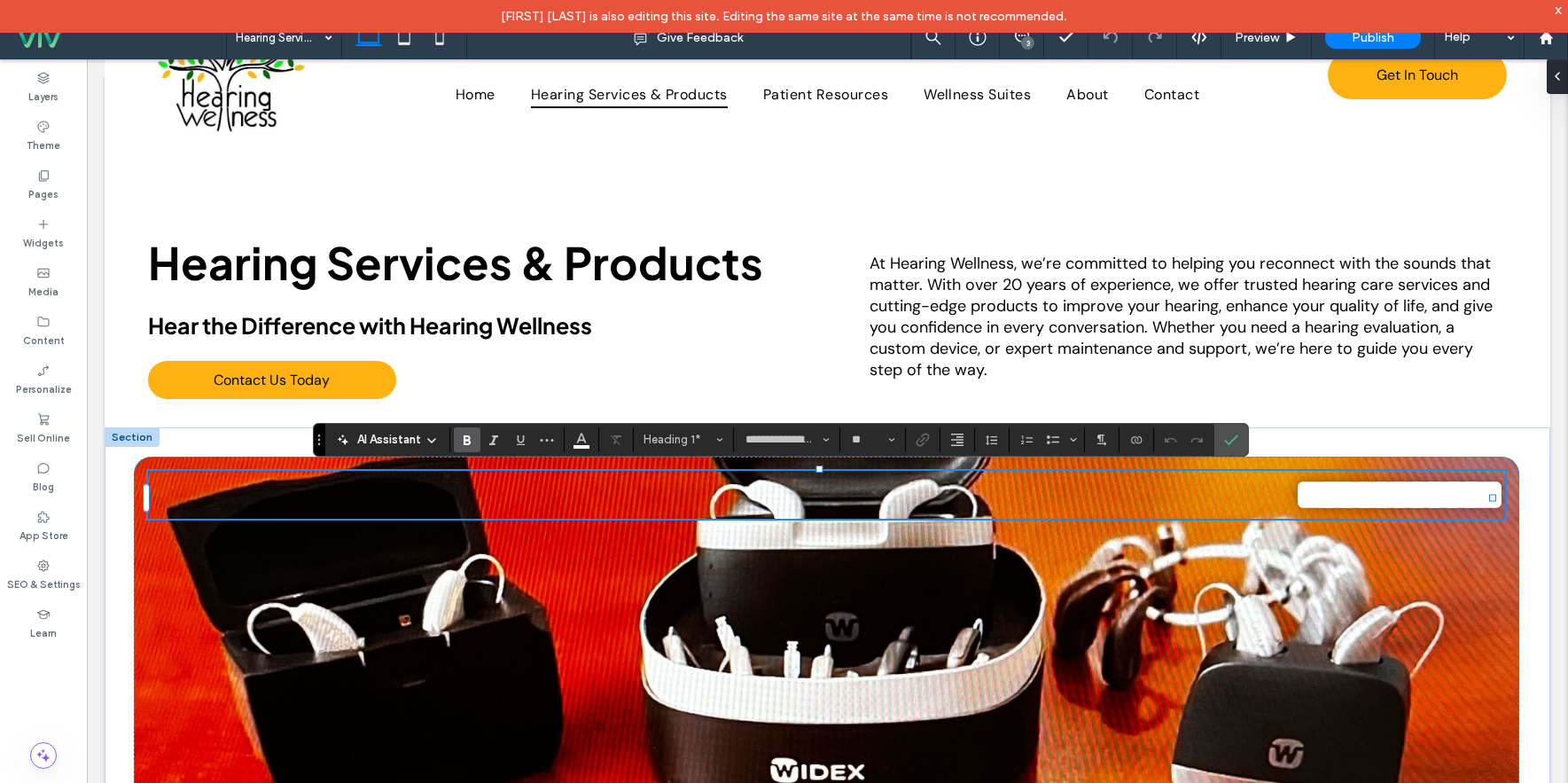 drag, startPoint x: 1385, startPoint y: 492, endPoint x: 1394, endPoint y: 492, distance: 9 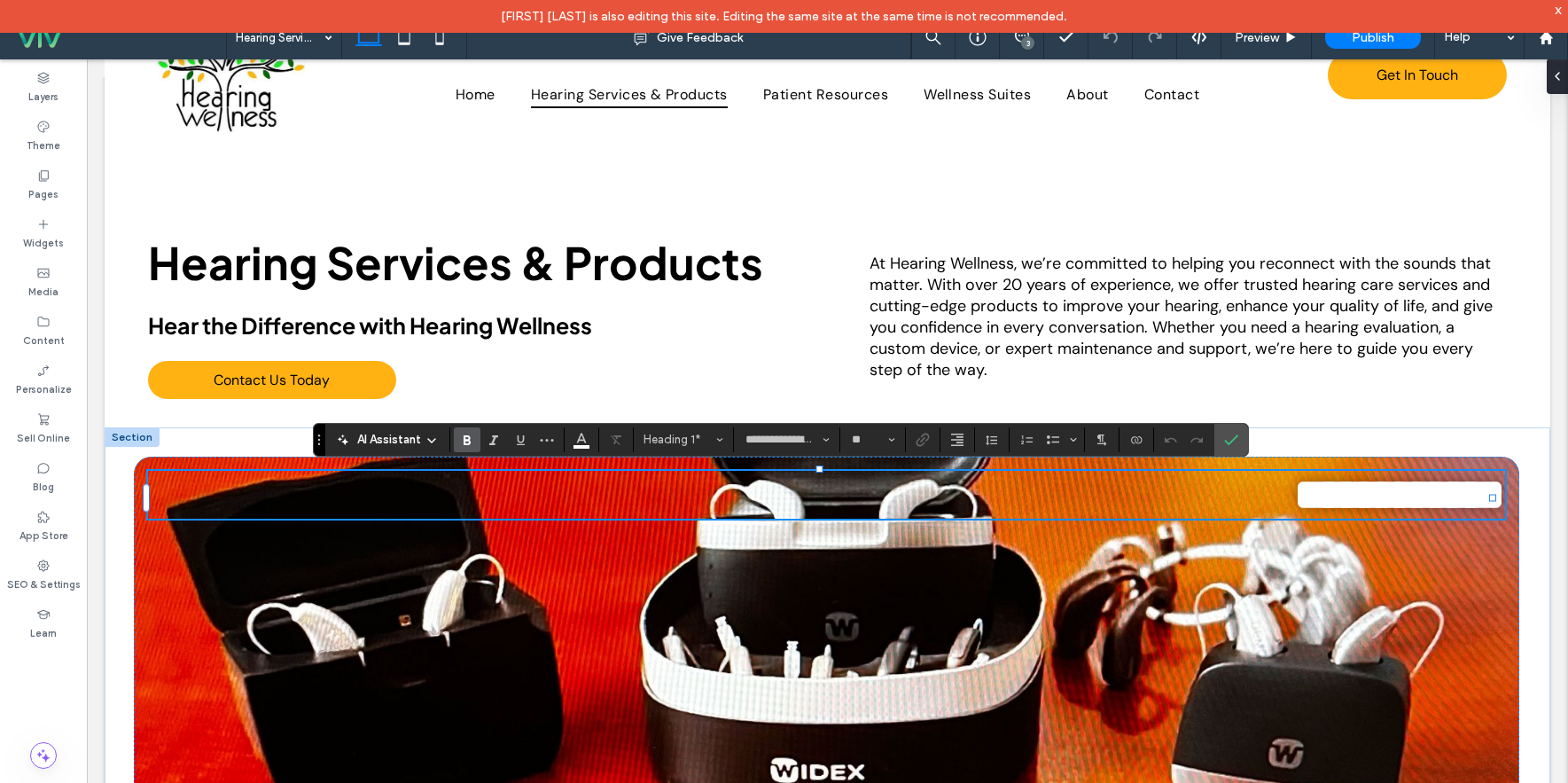 click on "**********" at bounding box center (1400, 494) 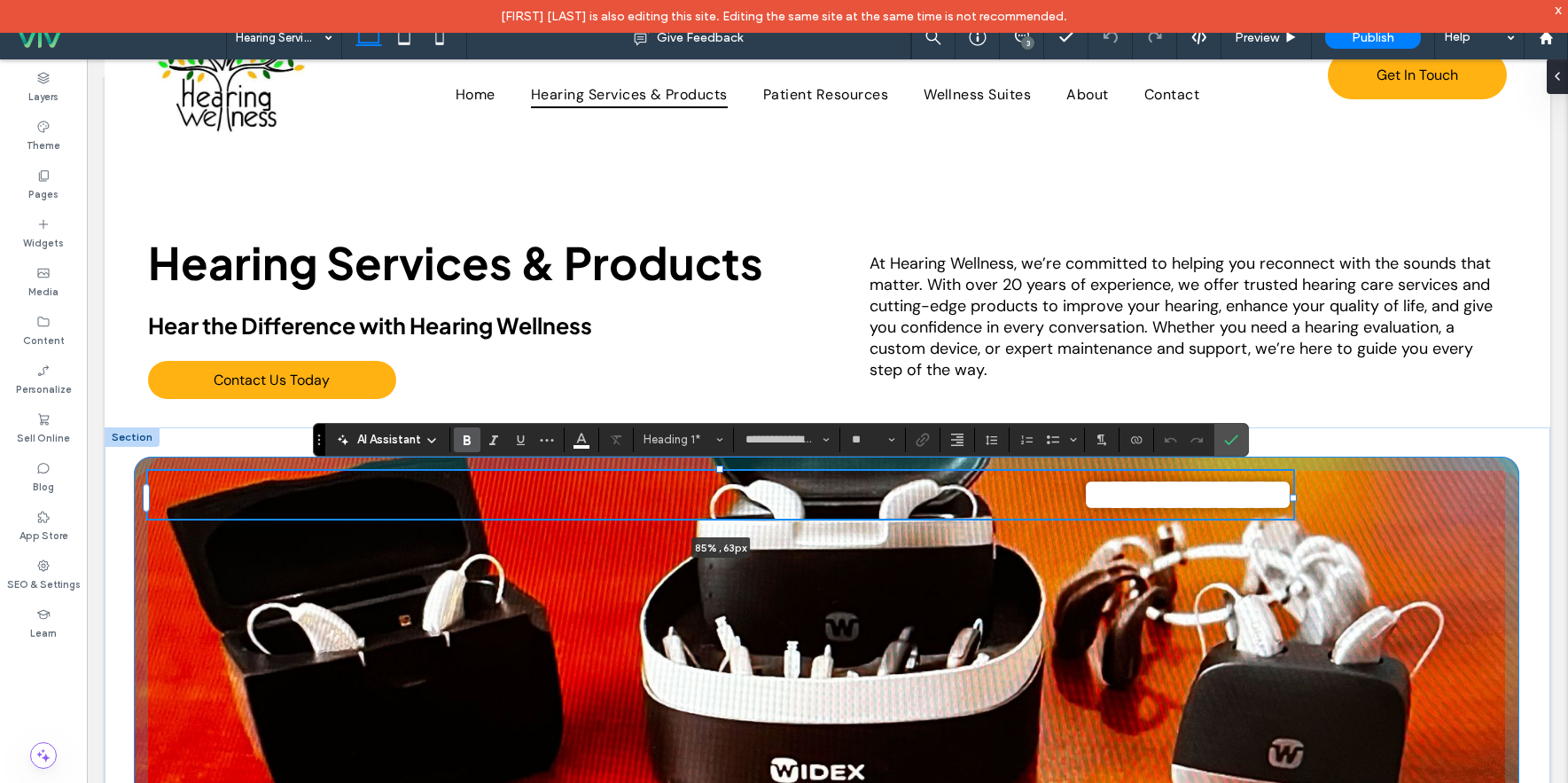 drag, startPoint x: 1495, startPoint y: 495, endPoint x: 1296, endPoint y: 471, distance: 200.44201 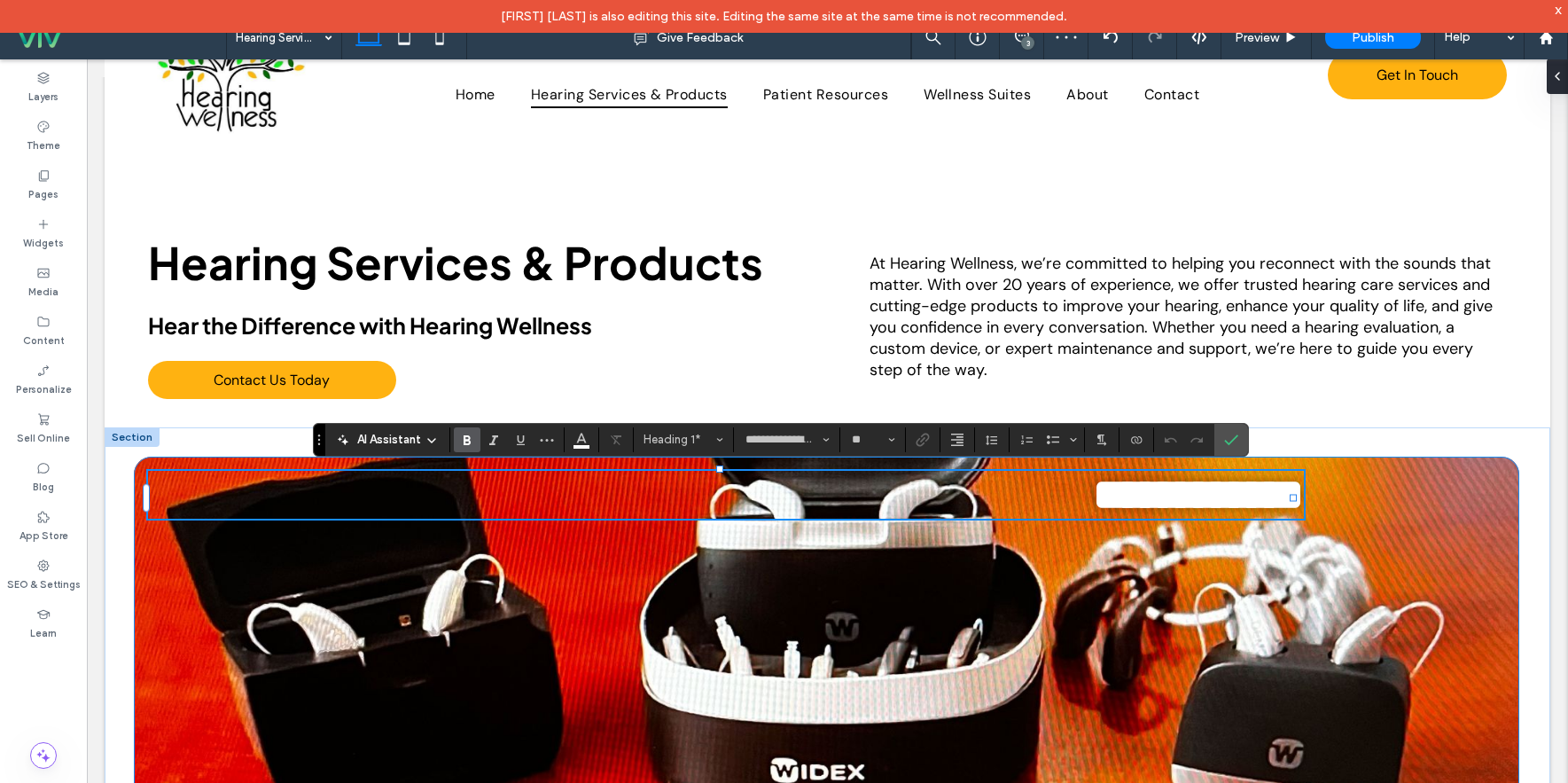 click on "**********" at bounding box center [827, 658] 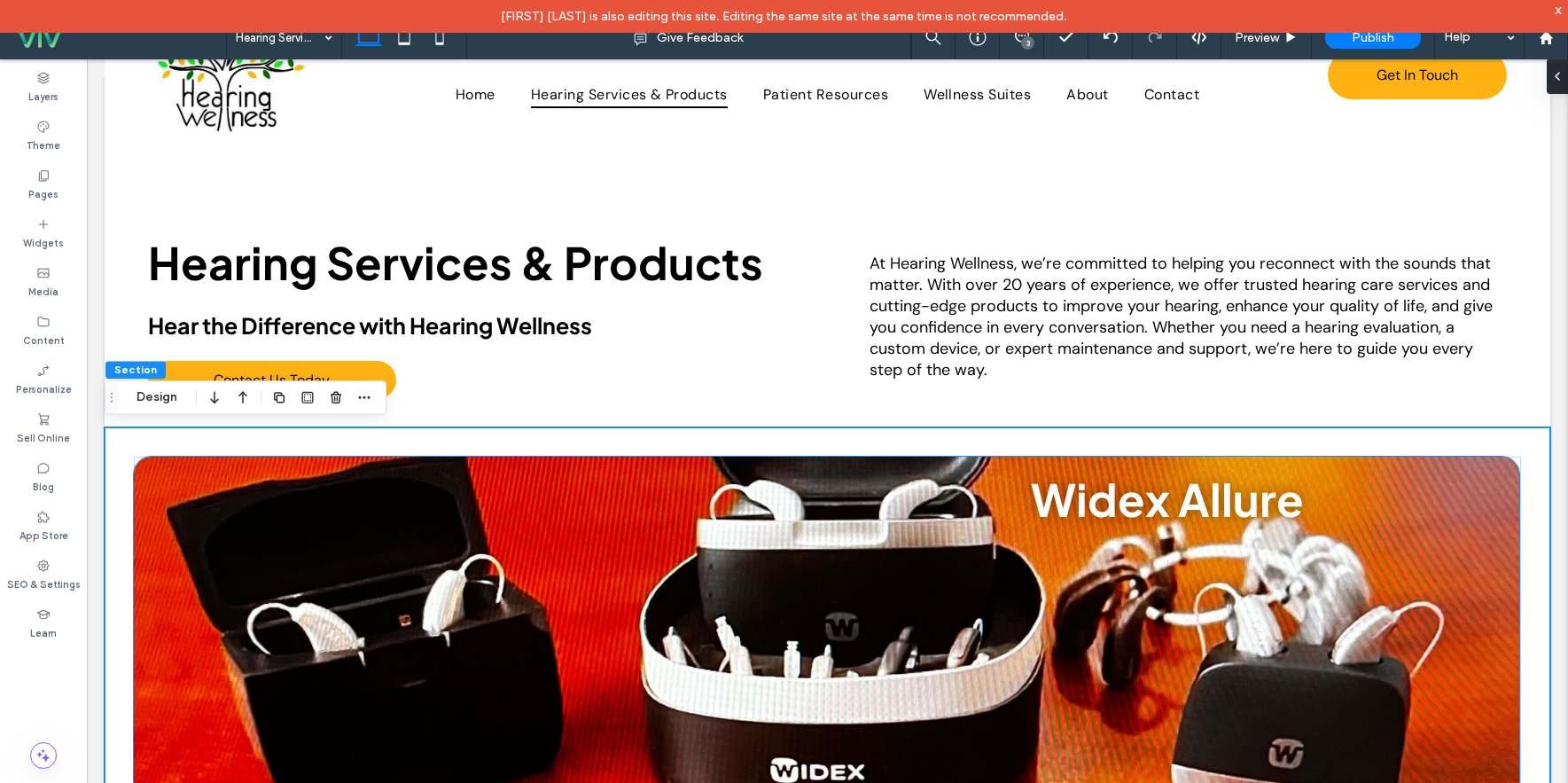 click on "Widex Allure" at bounding box center (1167, 498) 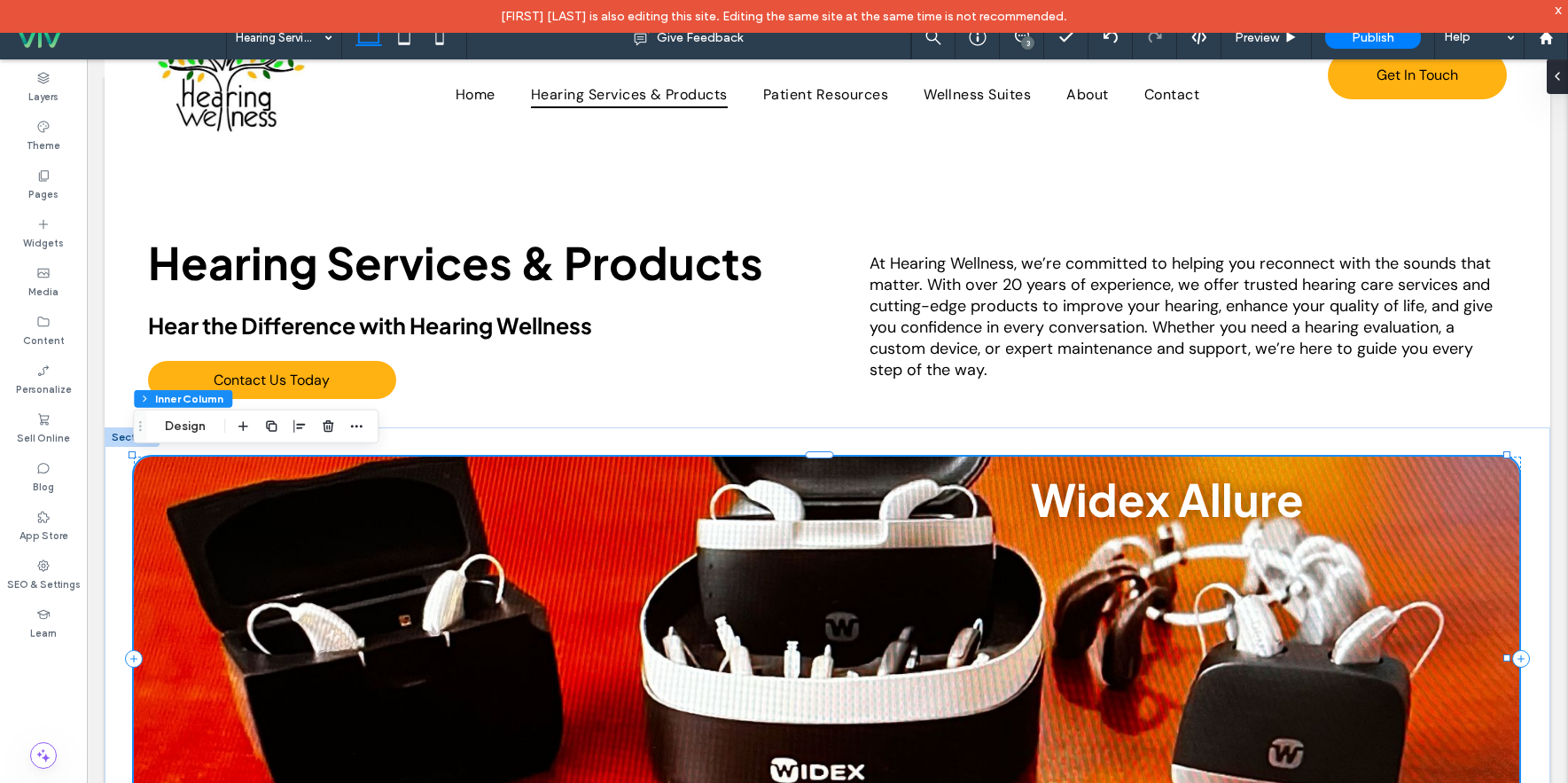 click on "Widex Allure" at bounding box center [1167, 498] 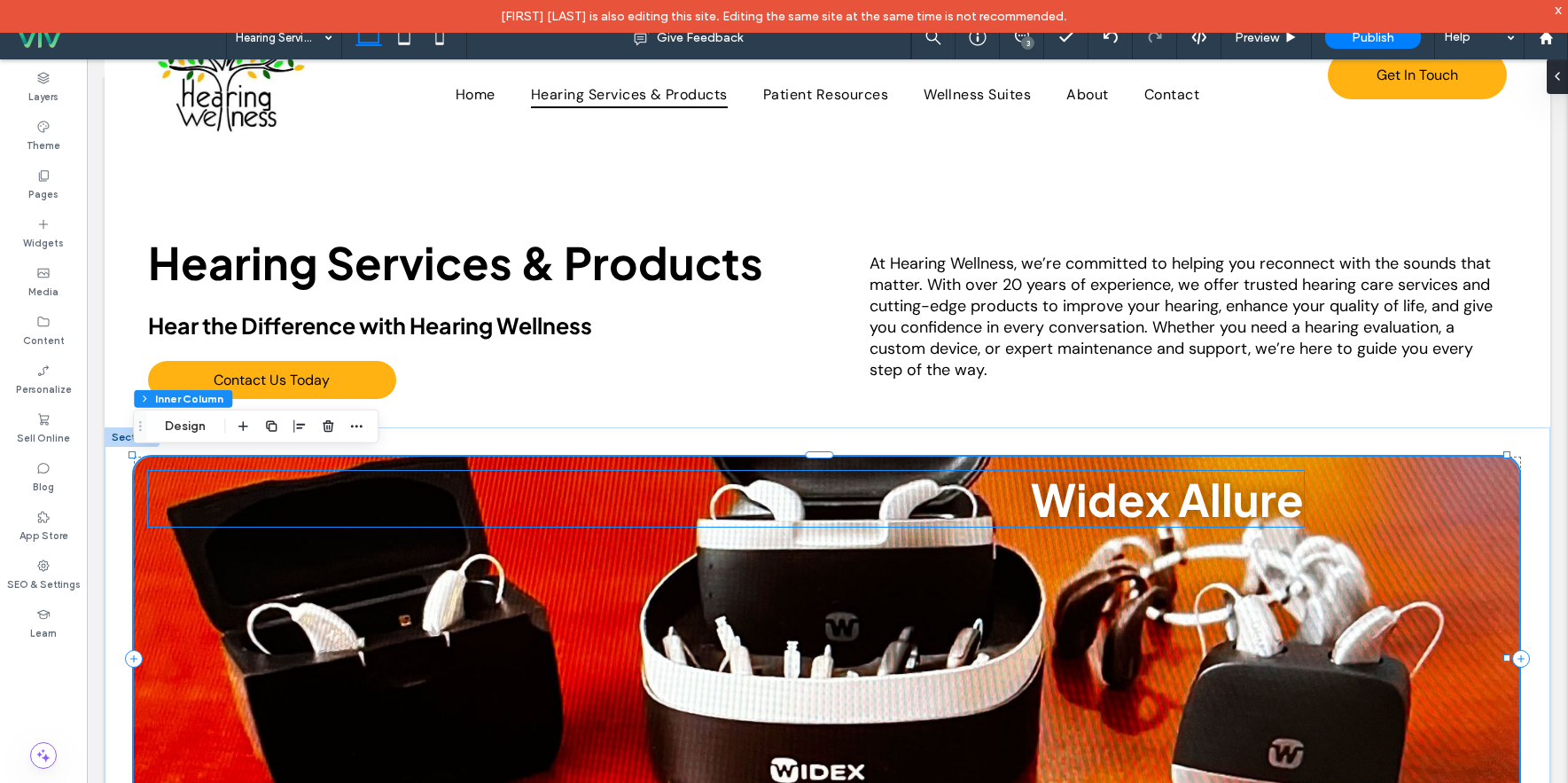 click on "Widex Allure" at bounding box center [1167, 498] 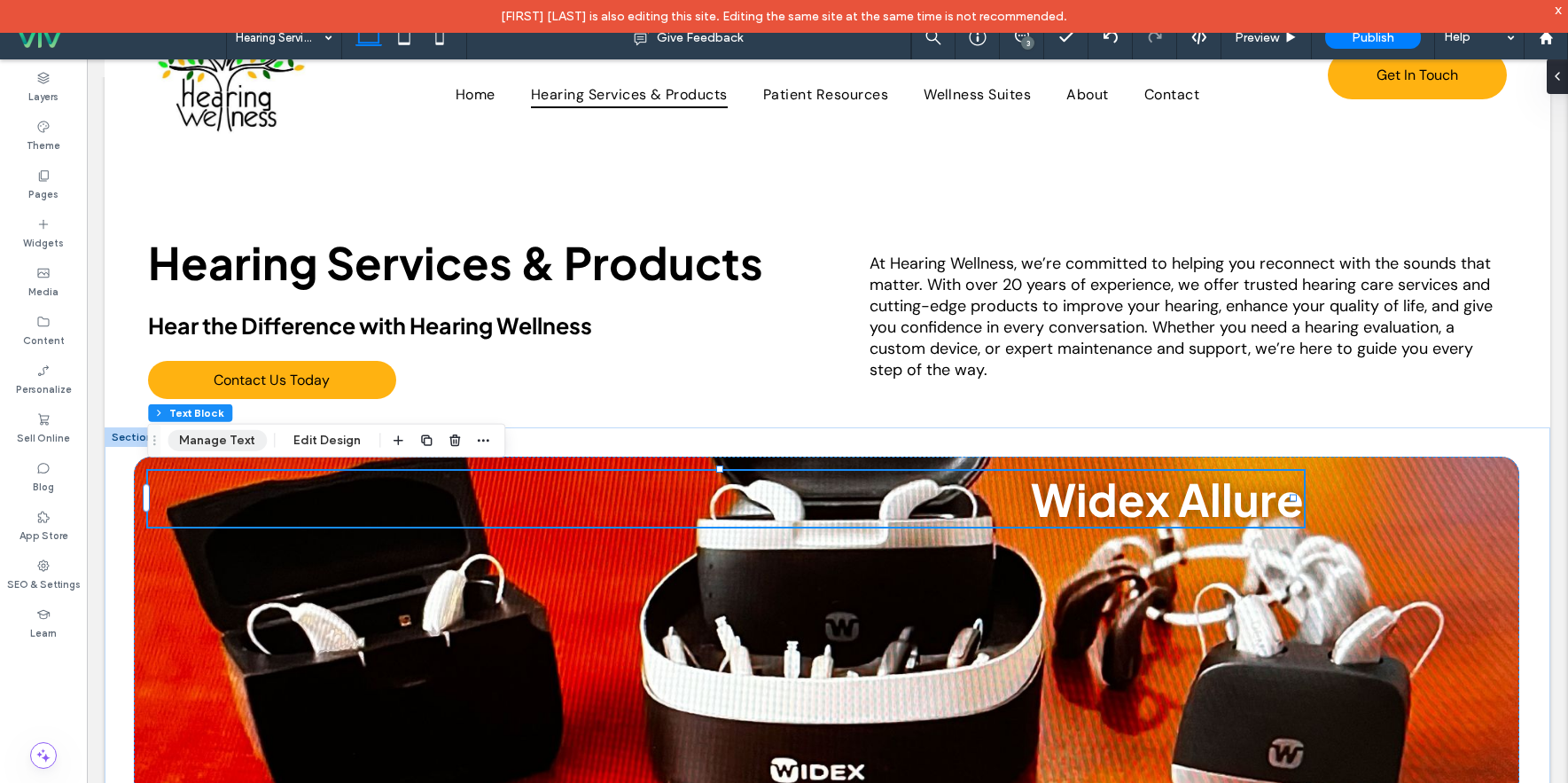 click on "Manage Text" at bounding box center [217, 441] 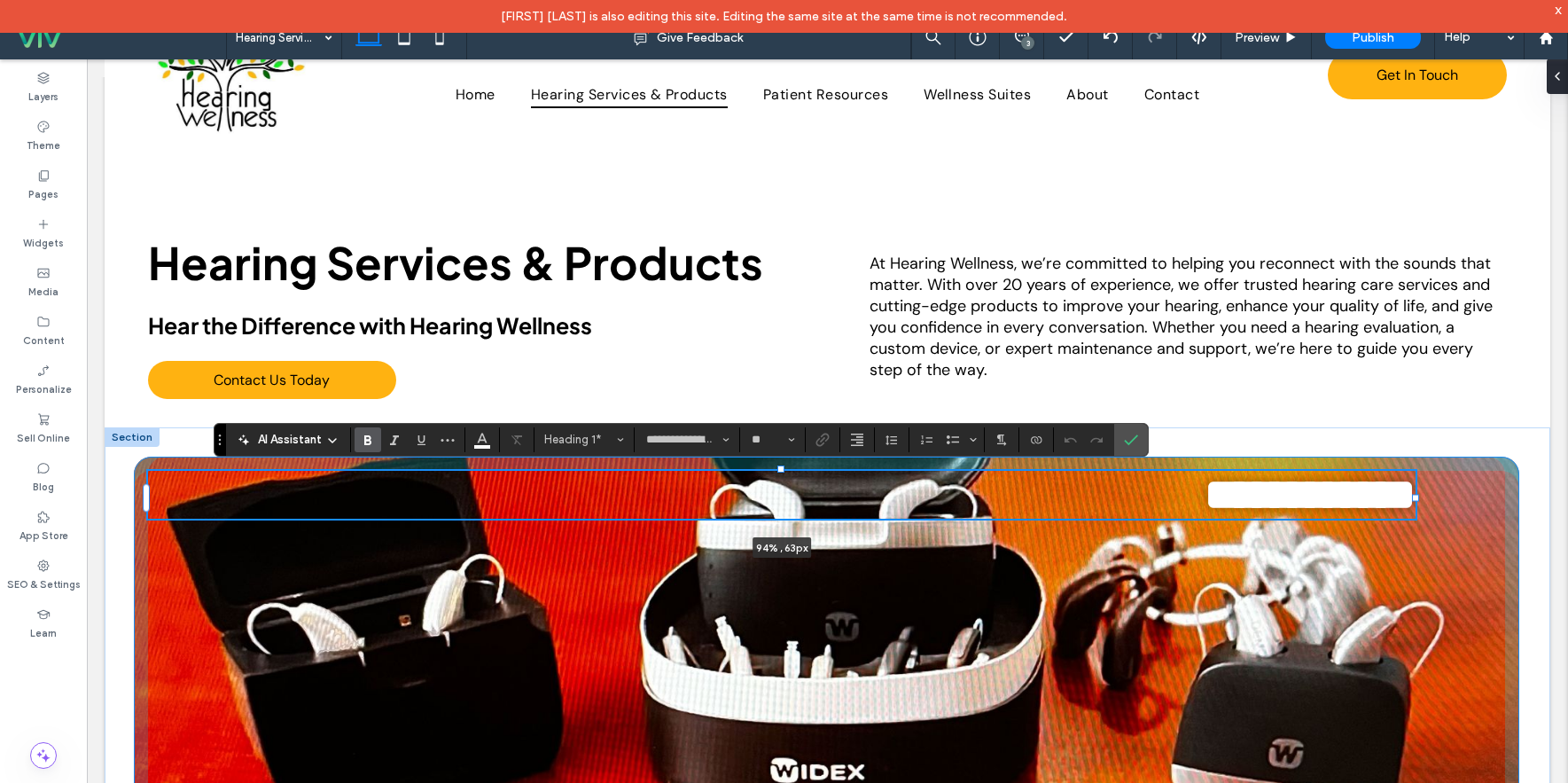 drag, startPoint x: 1296, startPoint y: 499, endPoint x: 1418, endPoint y: 497, distance: 122.0164 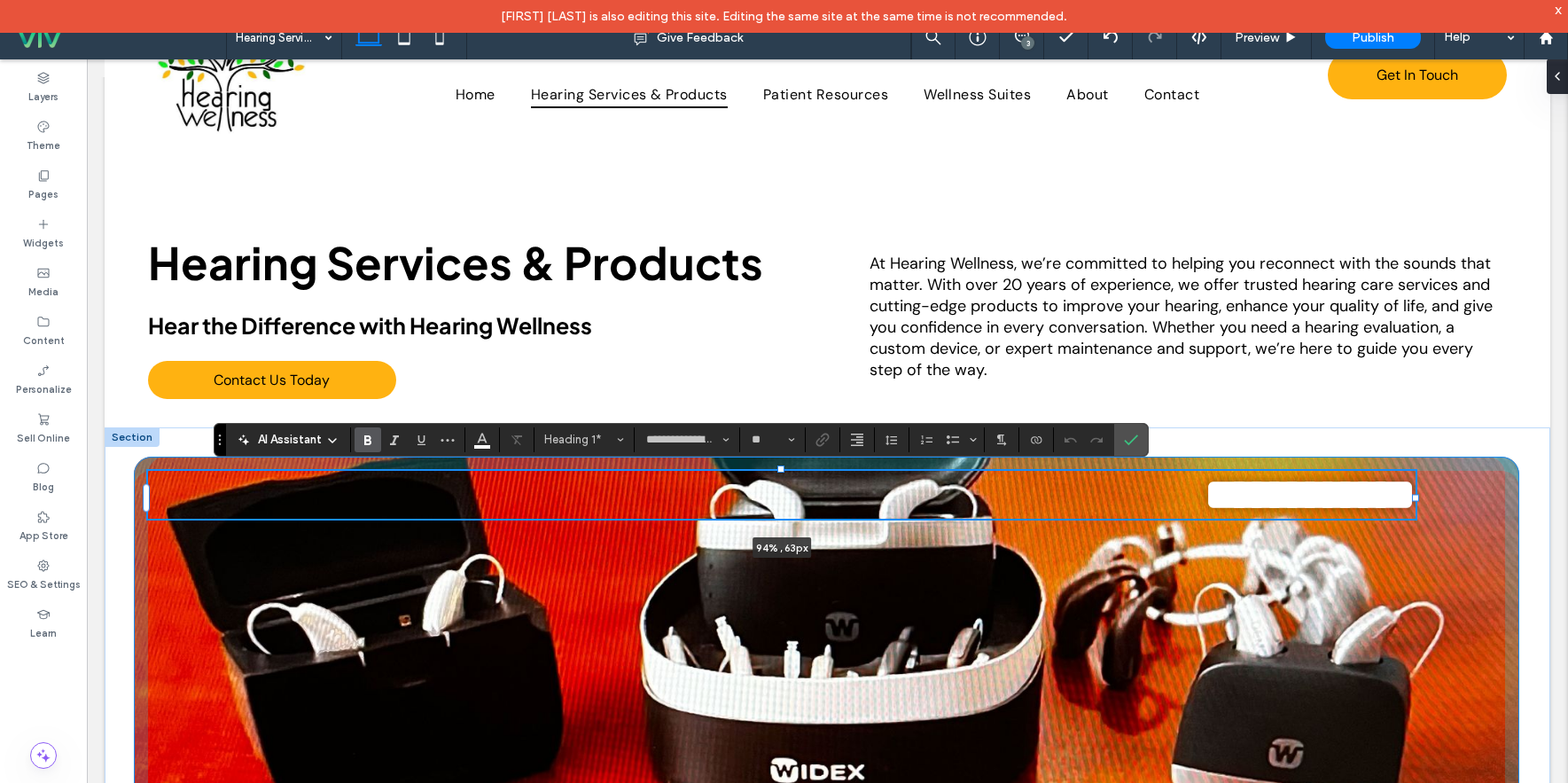 click at bounding box center (1416, 498) 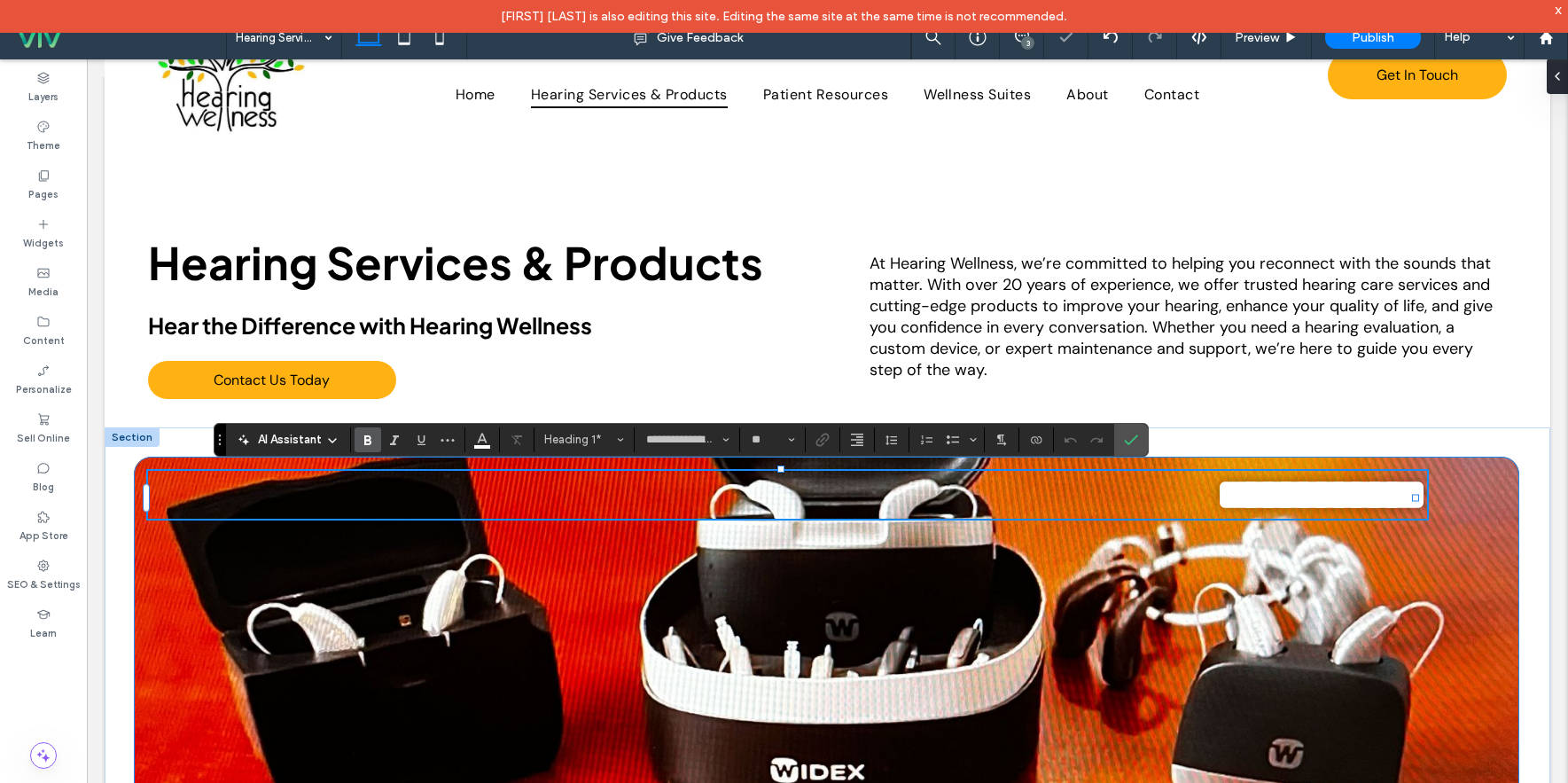 click on "**********" at bounding box center (827, 659) 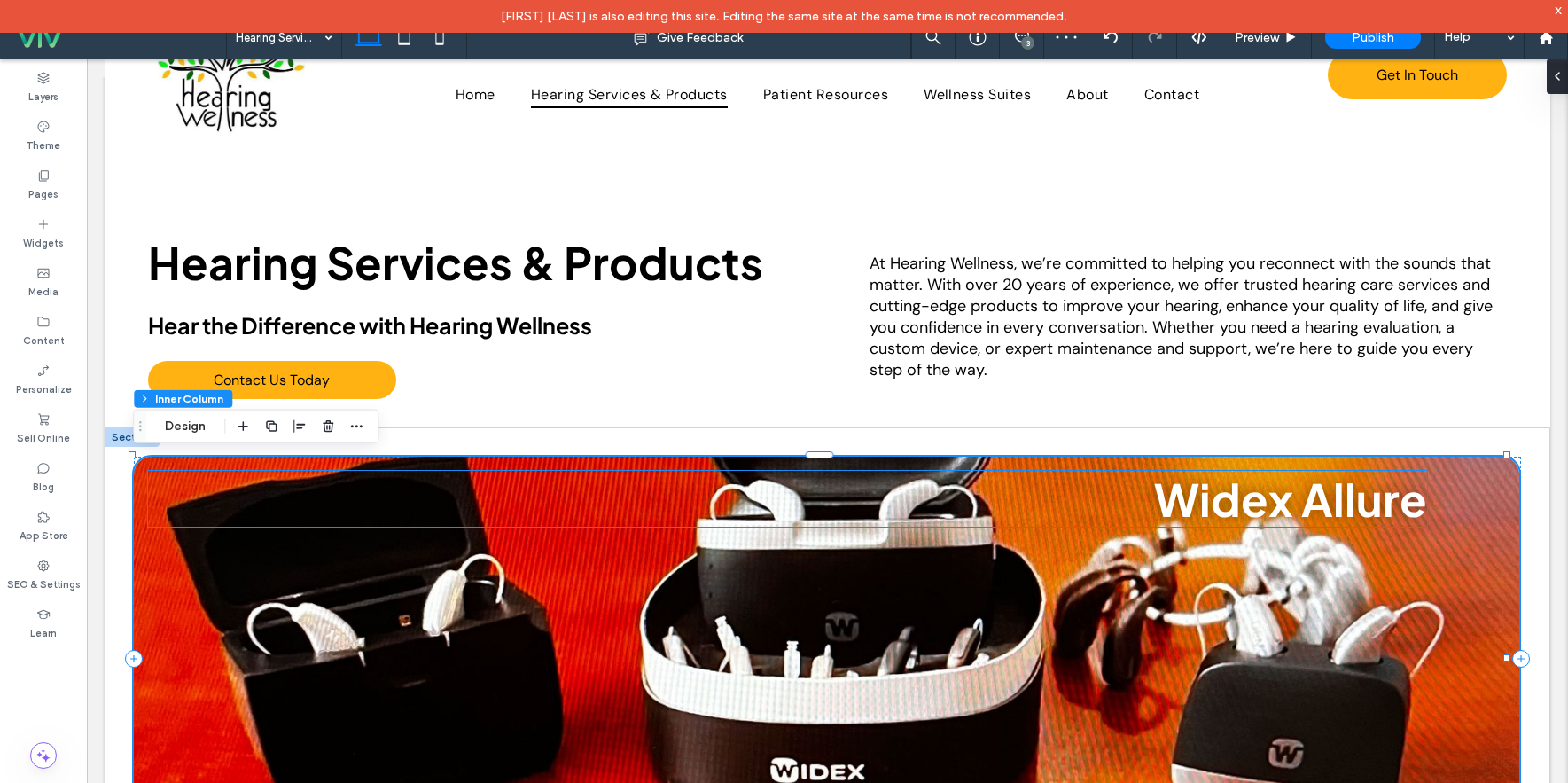 click on "Widex Allure" at bounding box center (1291, 498) 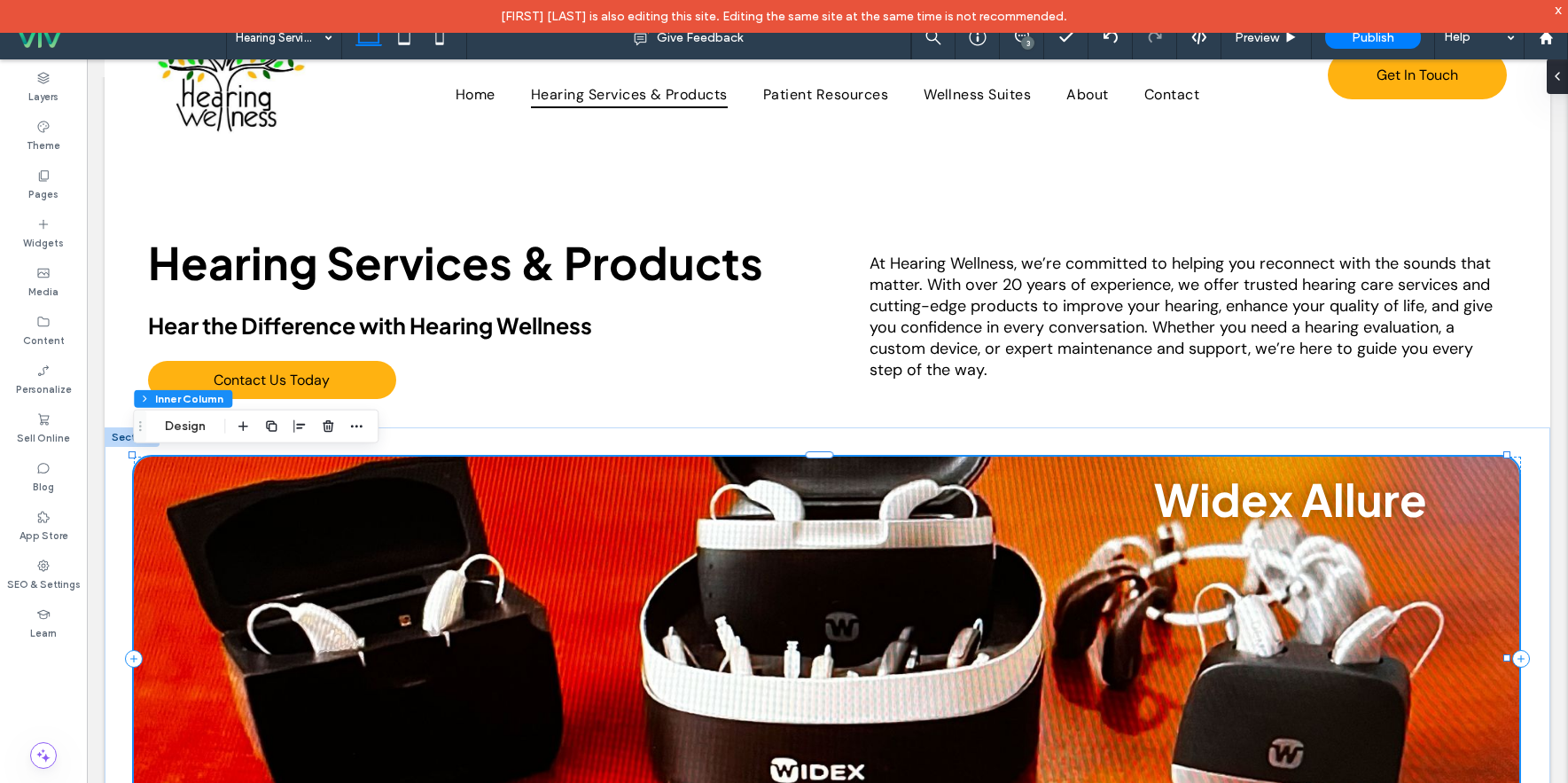 click on "Widex Allure" at bounding box center [827, 659] 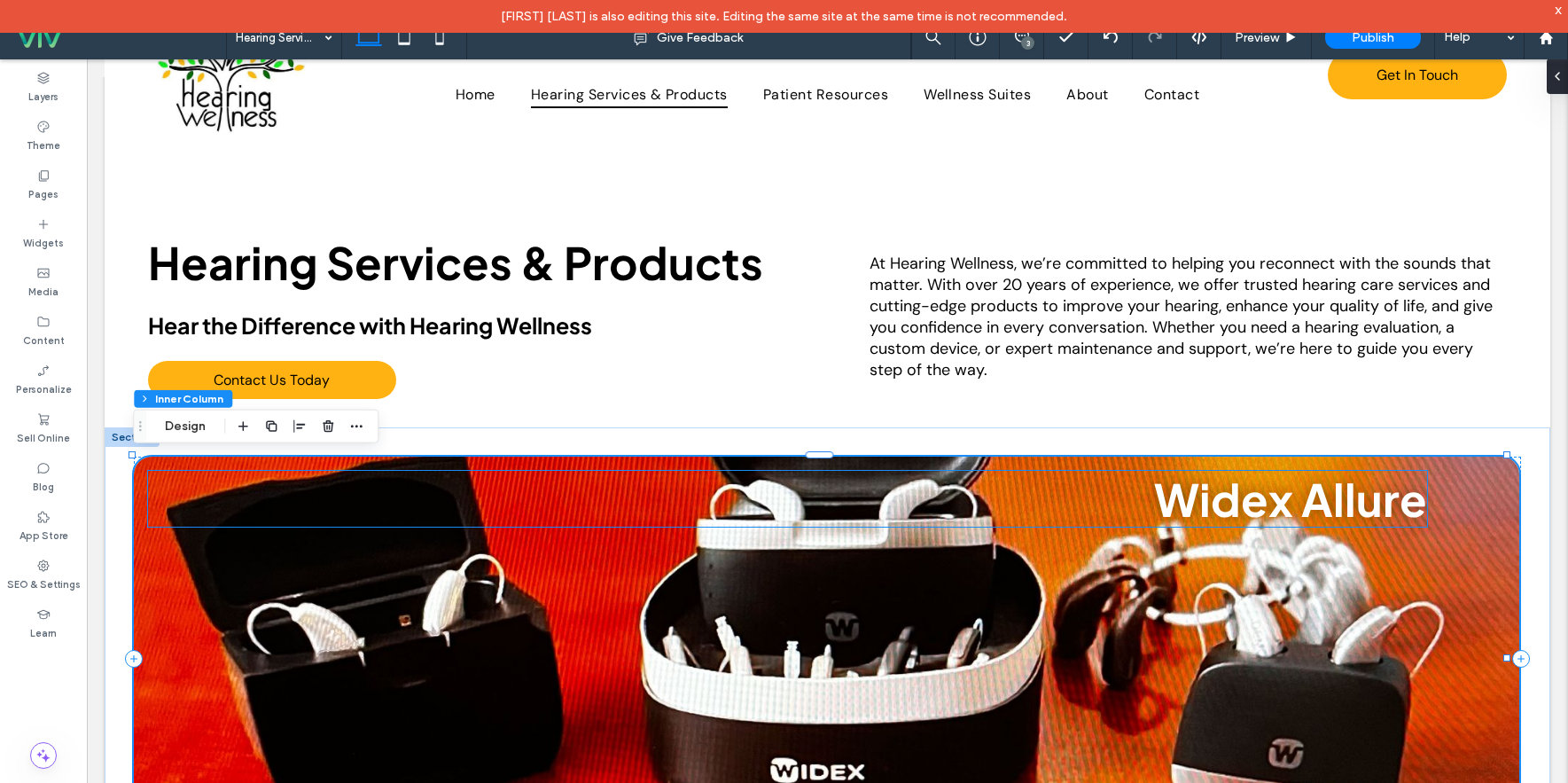 click on "Widex Allure" at bounding box center (1291, 498) 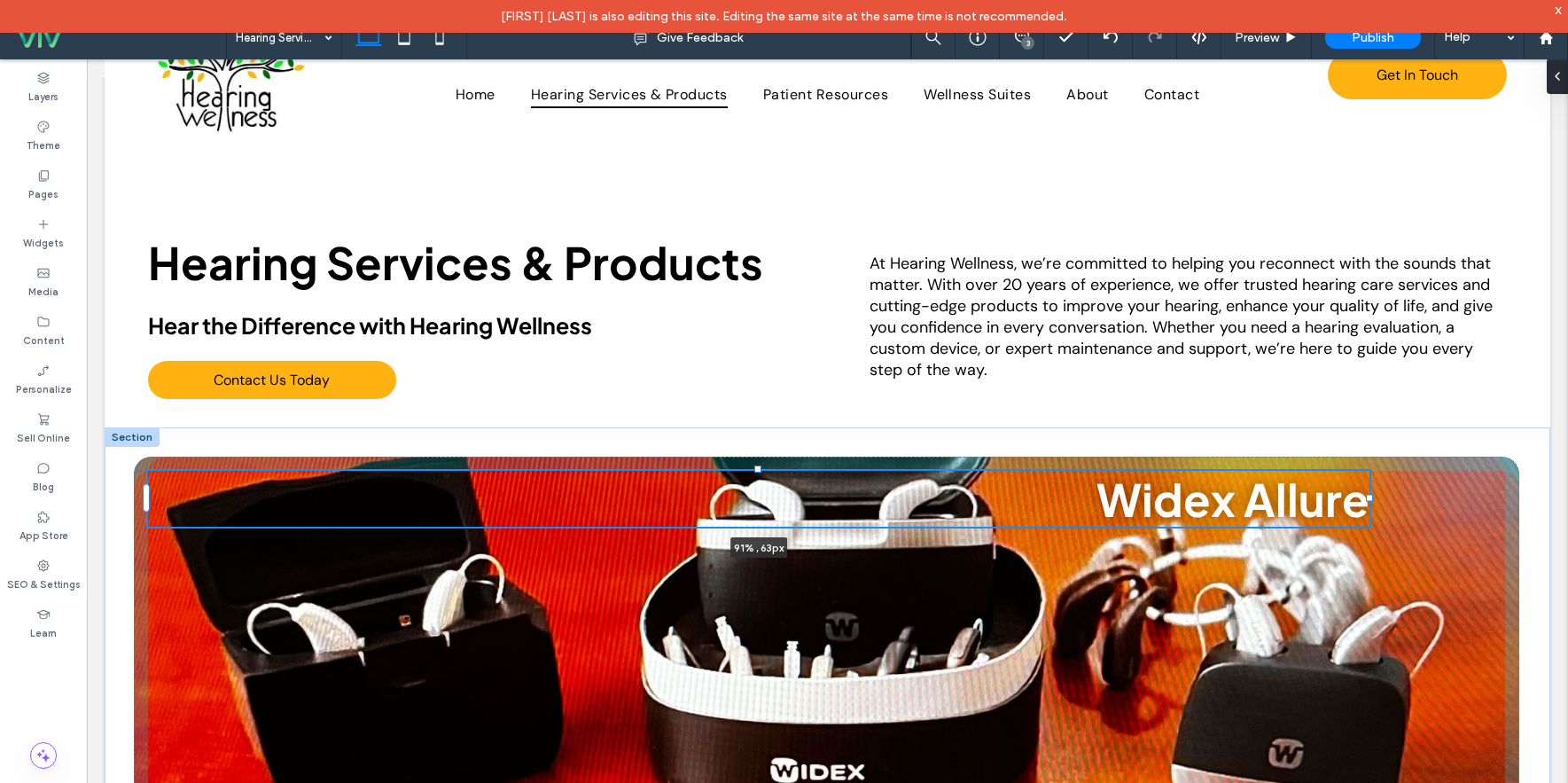 drag, startPoint x: 1412, startPoint y: 499, endPoint x: 1366, endPoint y: 499, distance: 46 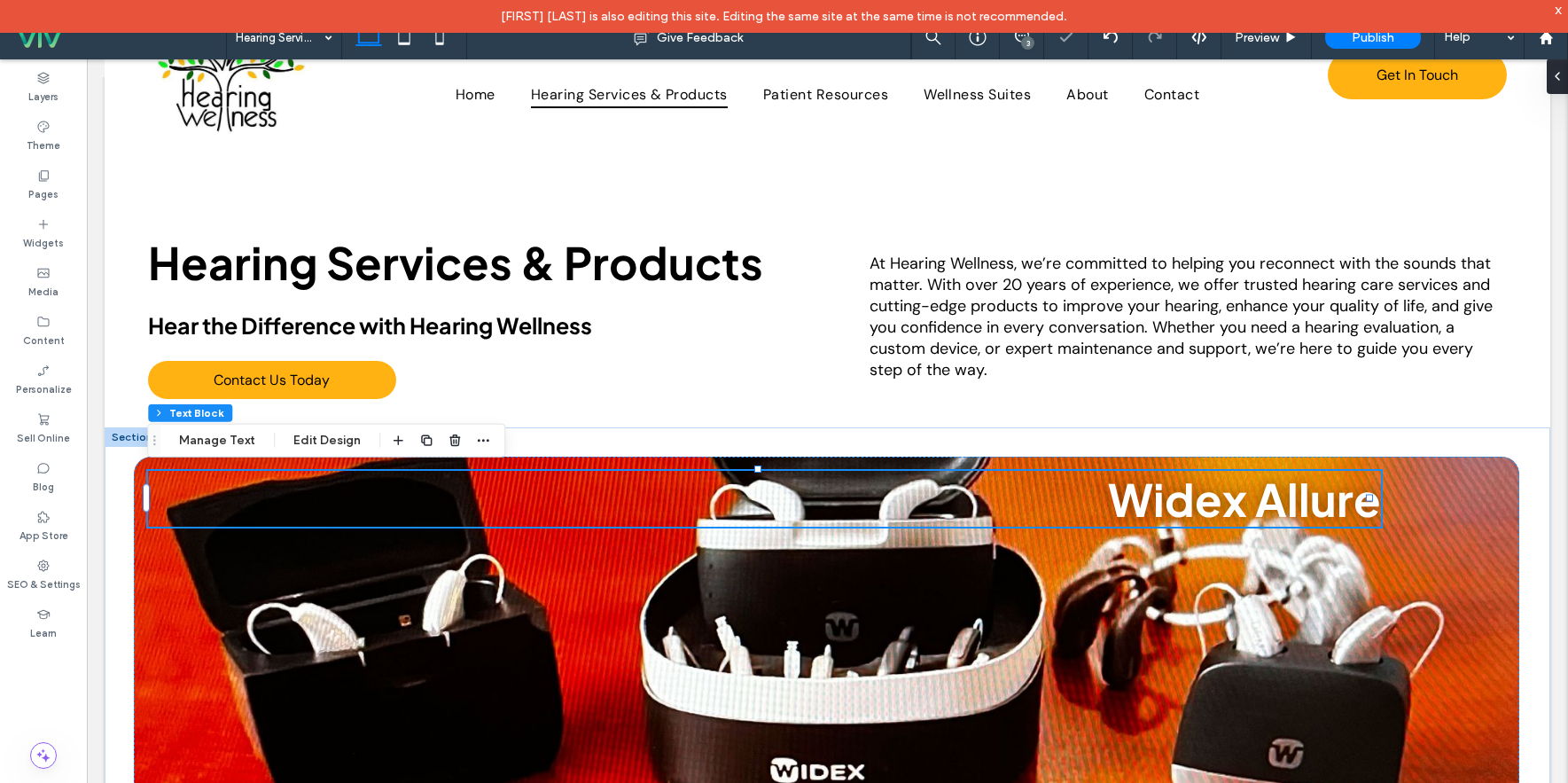 click on "Widex Allure" at bounding box center [1244, 498] 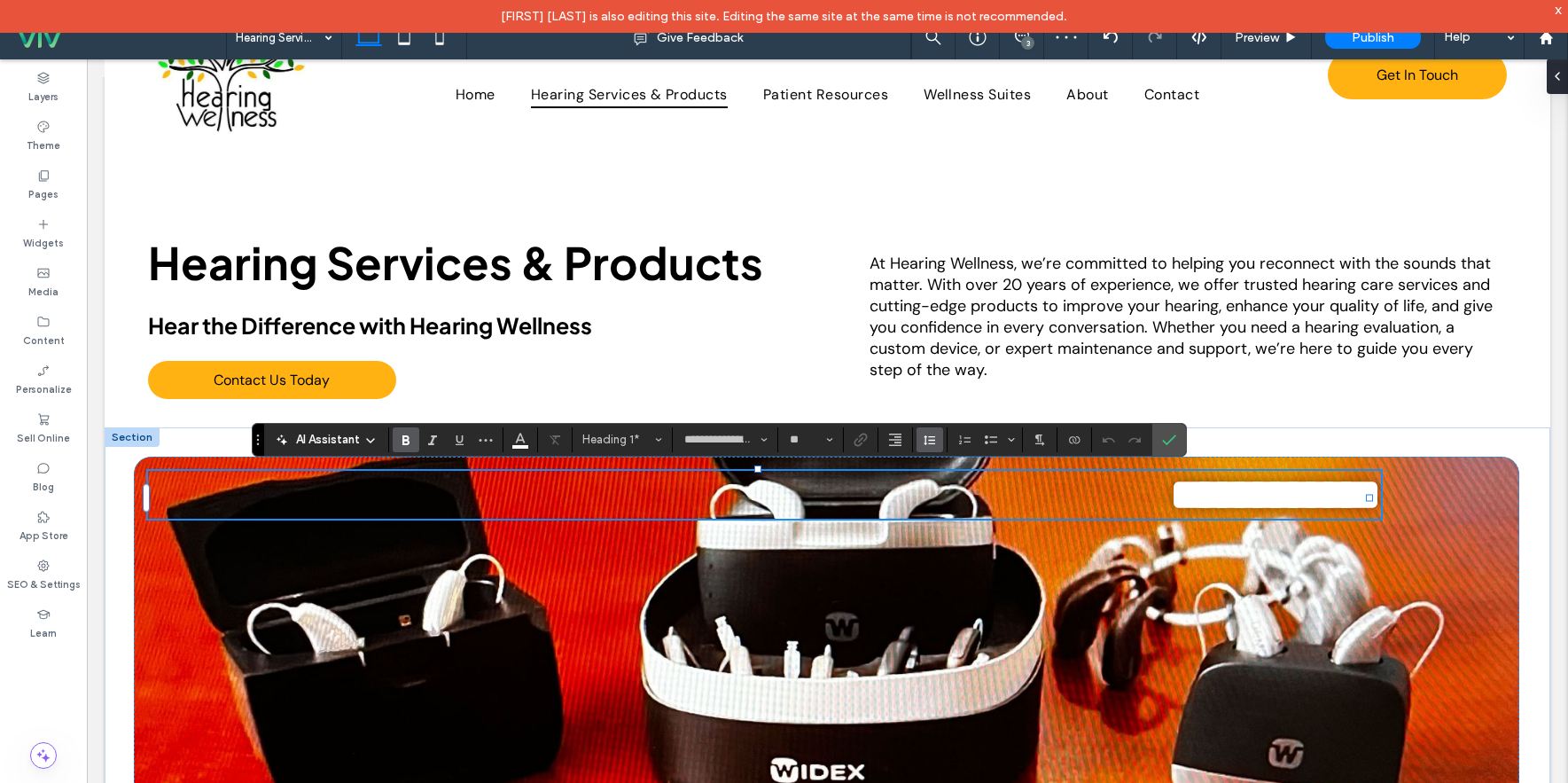 click at bounding box center (930, 440) 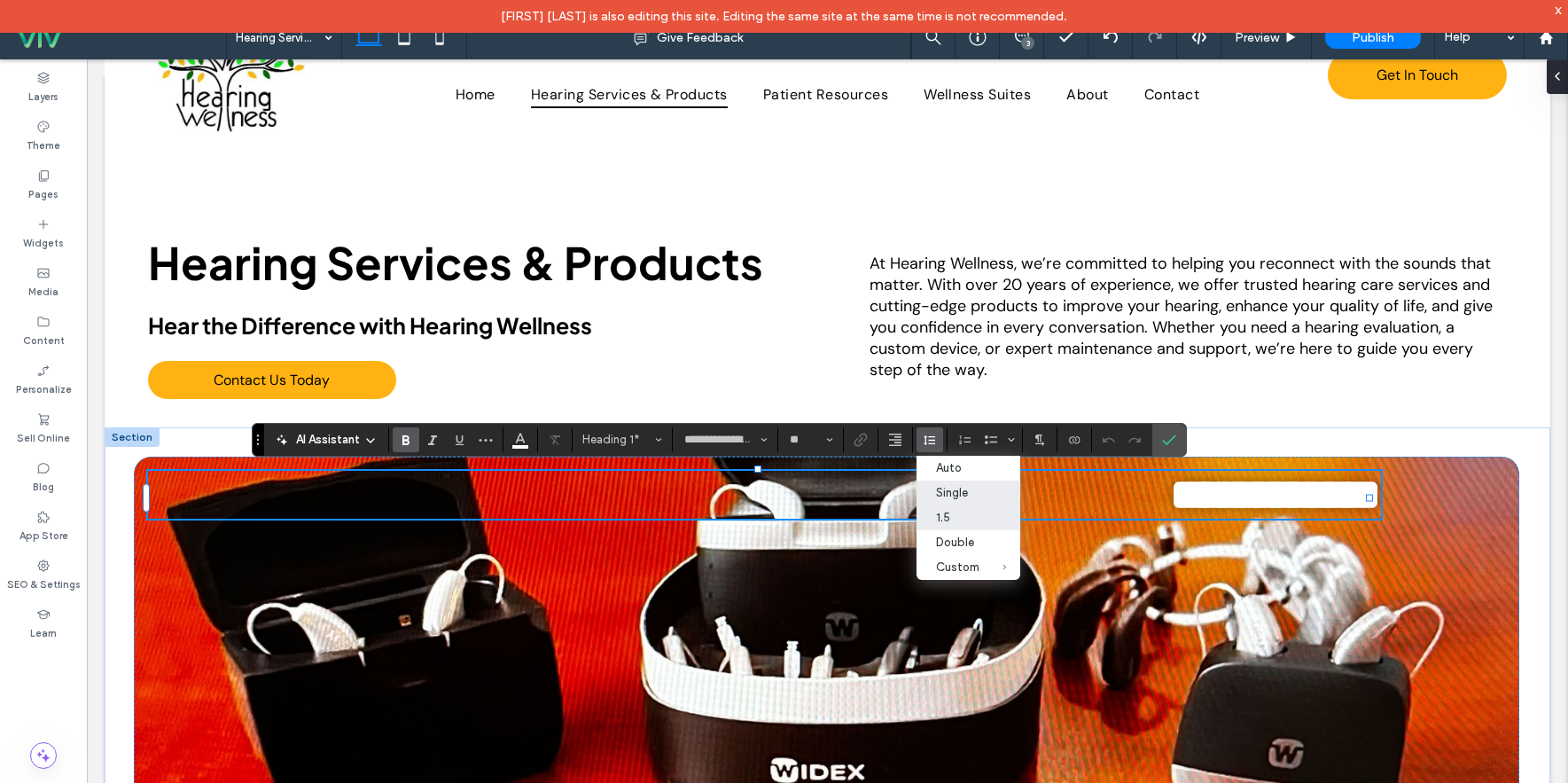 click on "1.5" at bounding box center [957, 517] 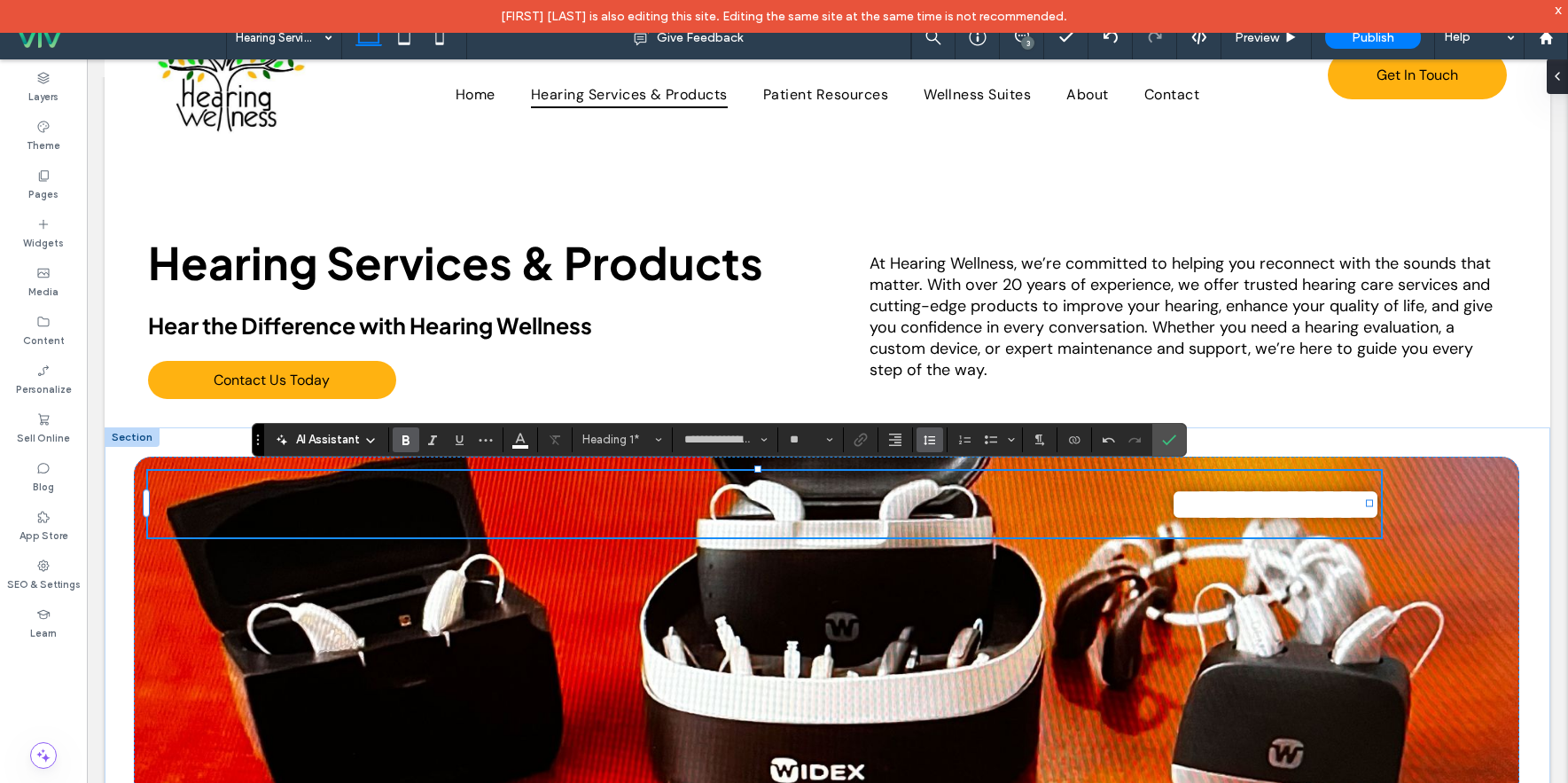 click 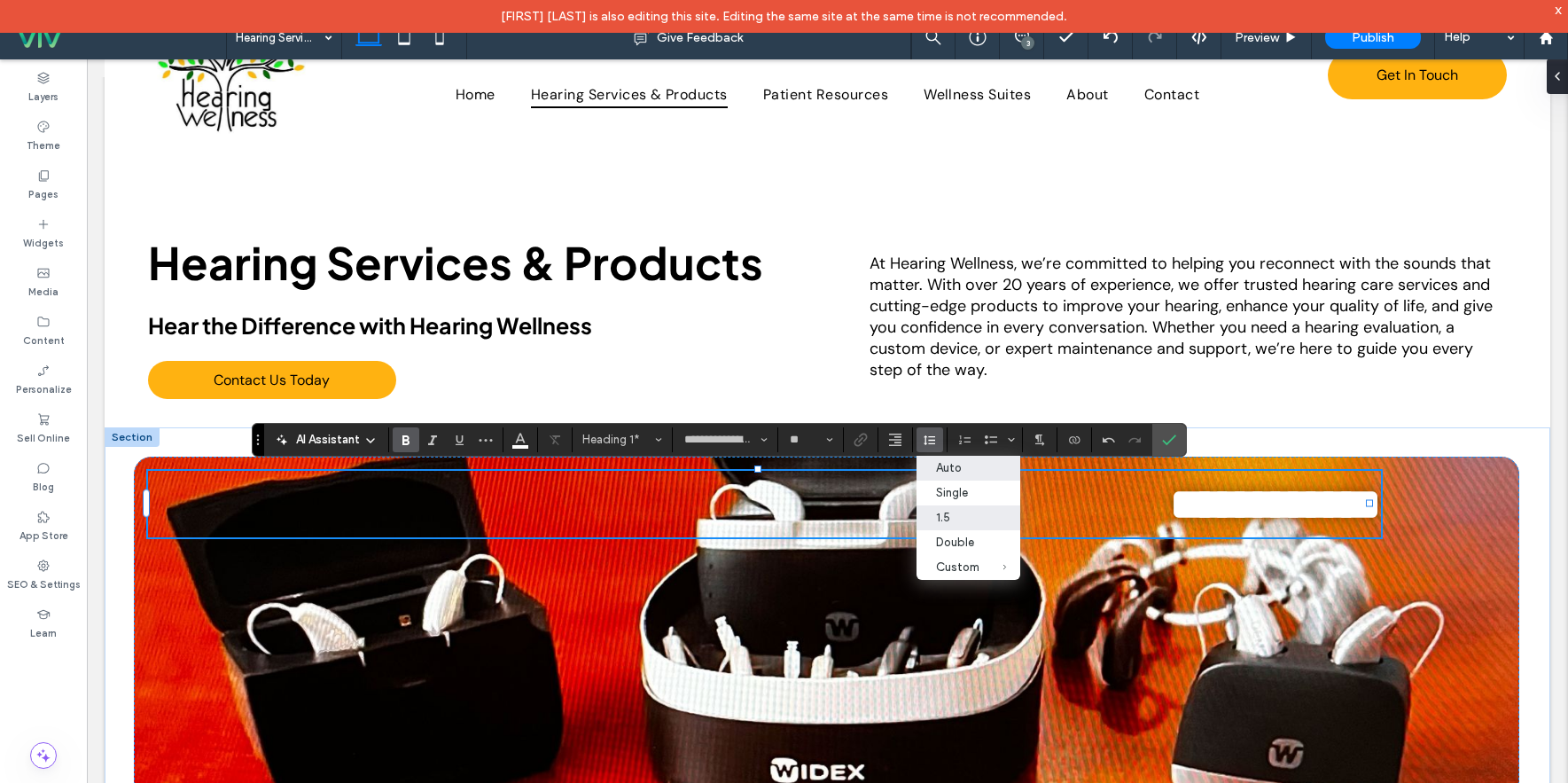 drag, startPoint x: 942, startPoint y: 466, endPoint x: 857, endPoint y: 407, distance: 103.4698 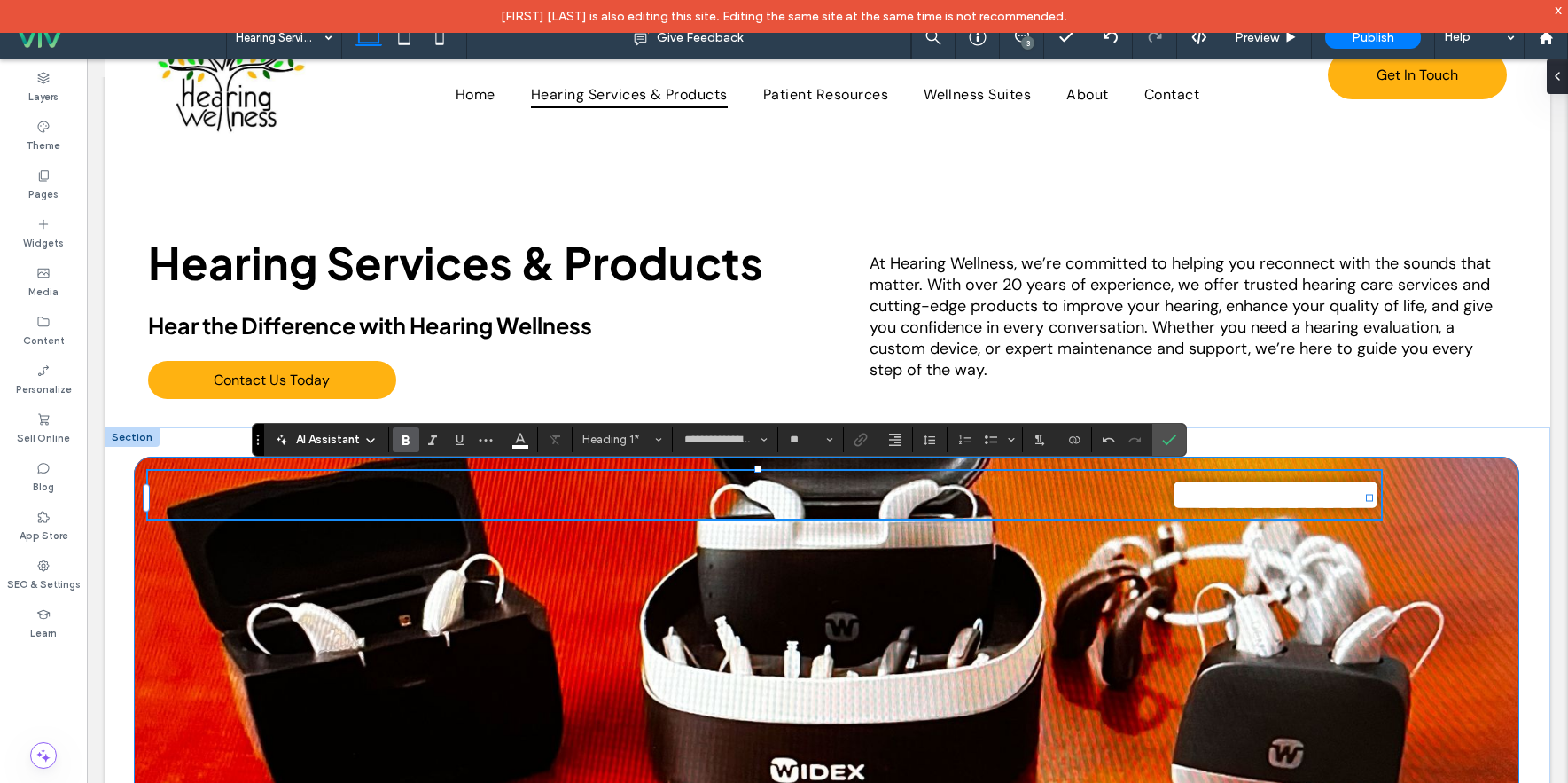 click on "**********" at bounding box center (827, 658) 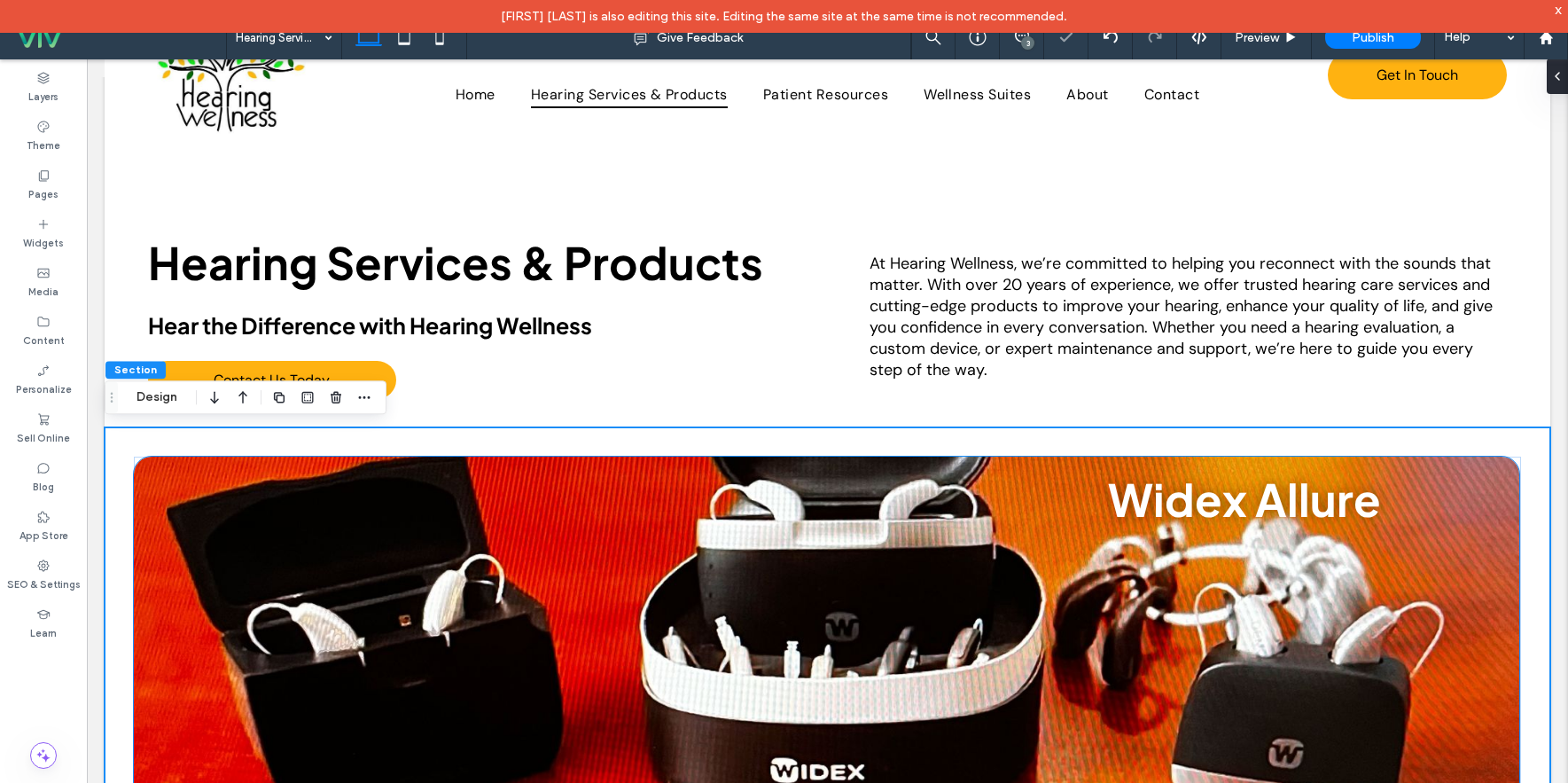 click on "Widex Allure" at bounding box center [764, 498] 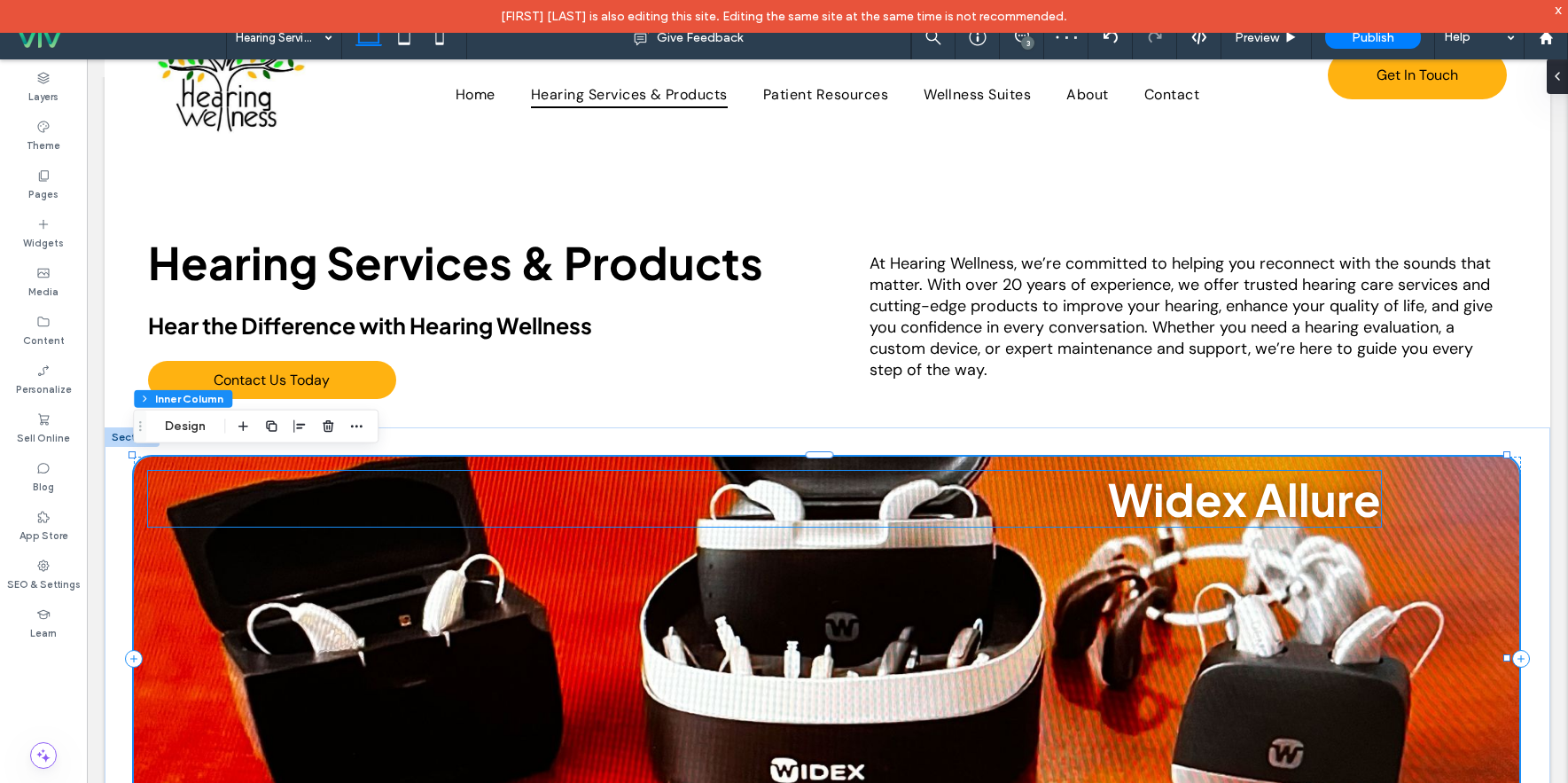 drag, startPoint x: 1170, startPoint y: 513, endPoint x: 1066, endPoint y: 498, distance: 105.07616 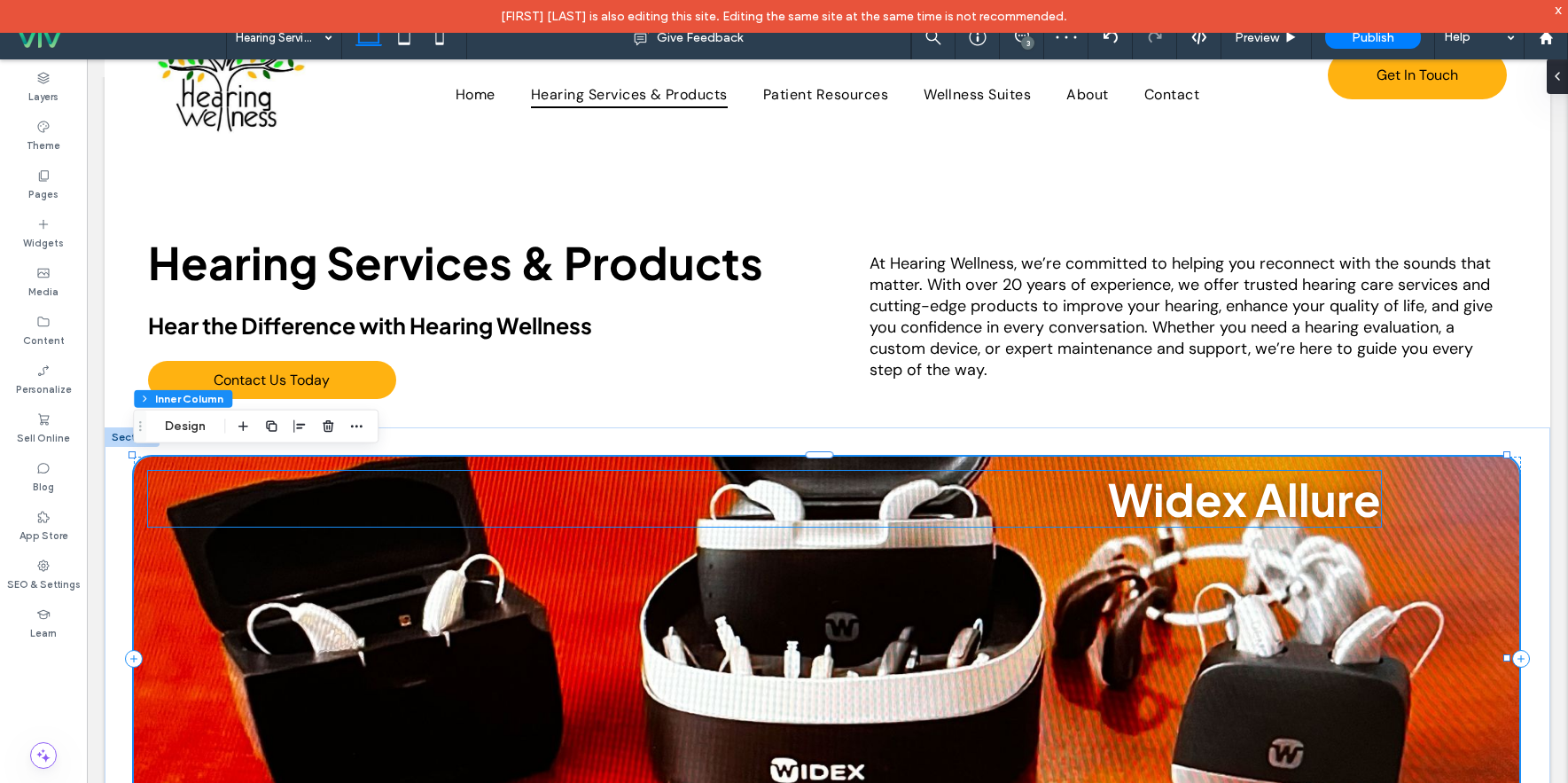 click on "Widex Allure" at bounding box center [1244, 498] 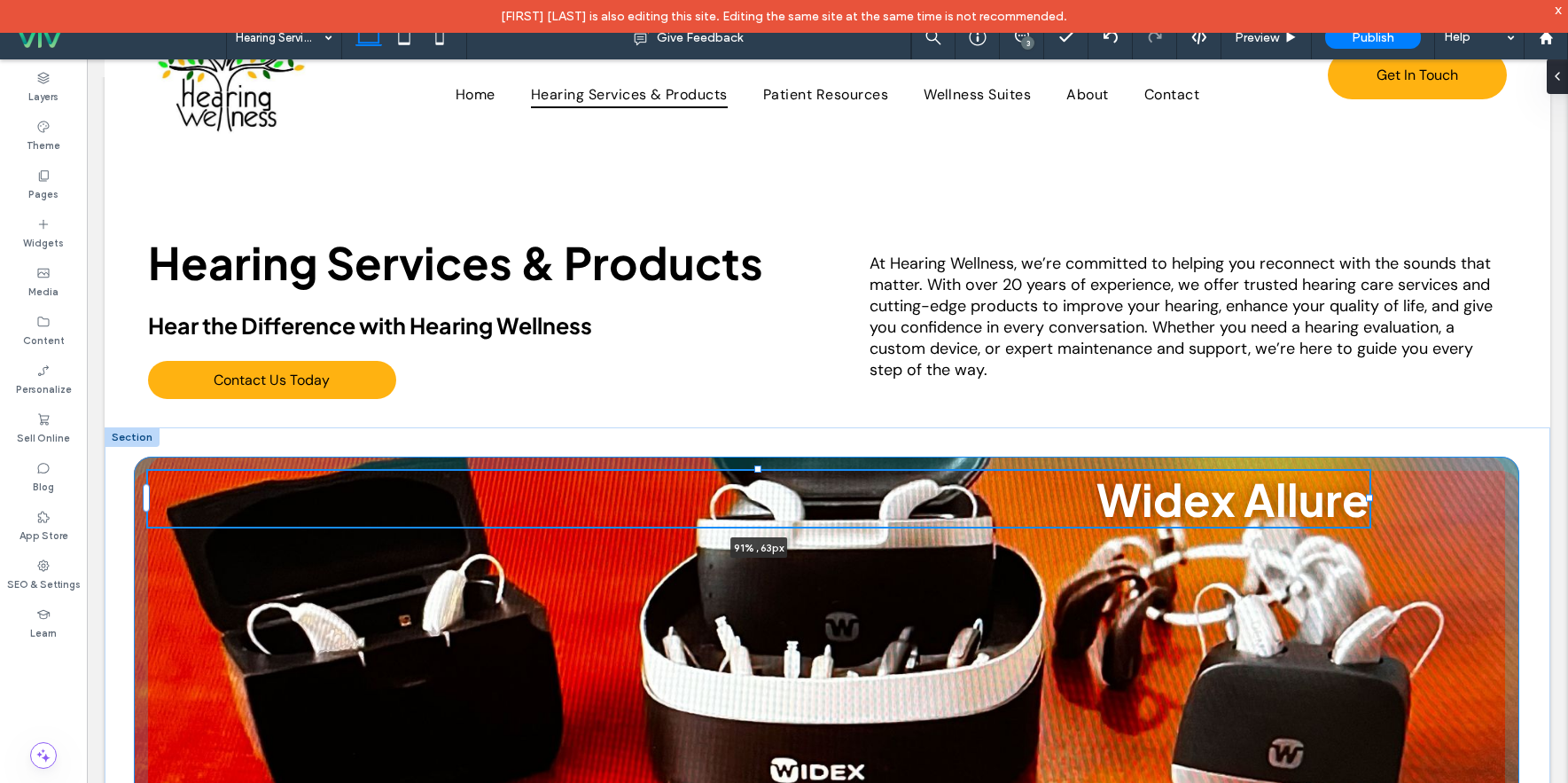 drag, startPoint x: 756, startPoint y: 468, endPoint x: 765, endPoint y: 464, distance: 9.84886 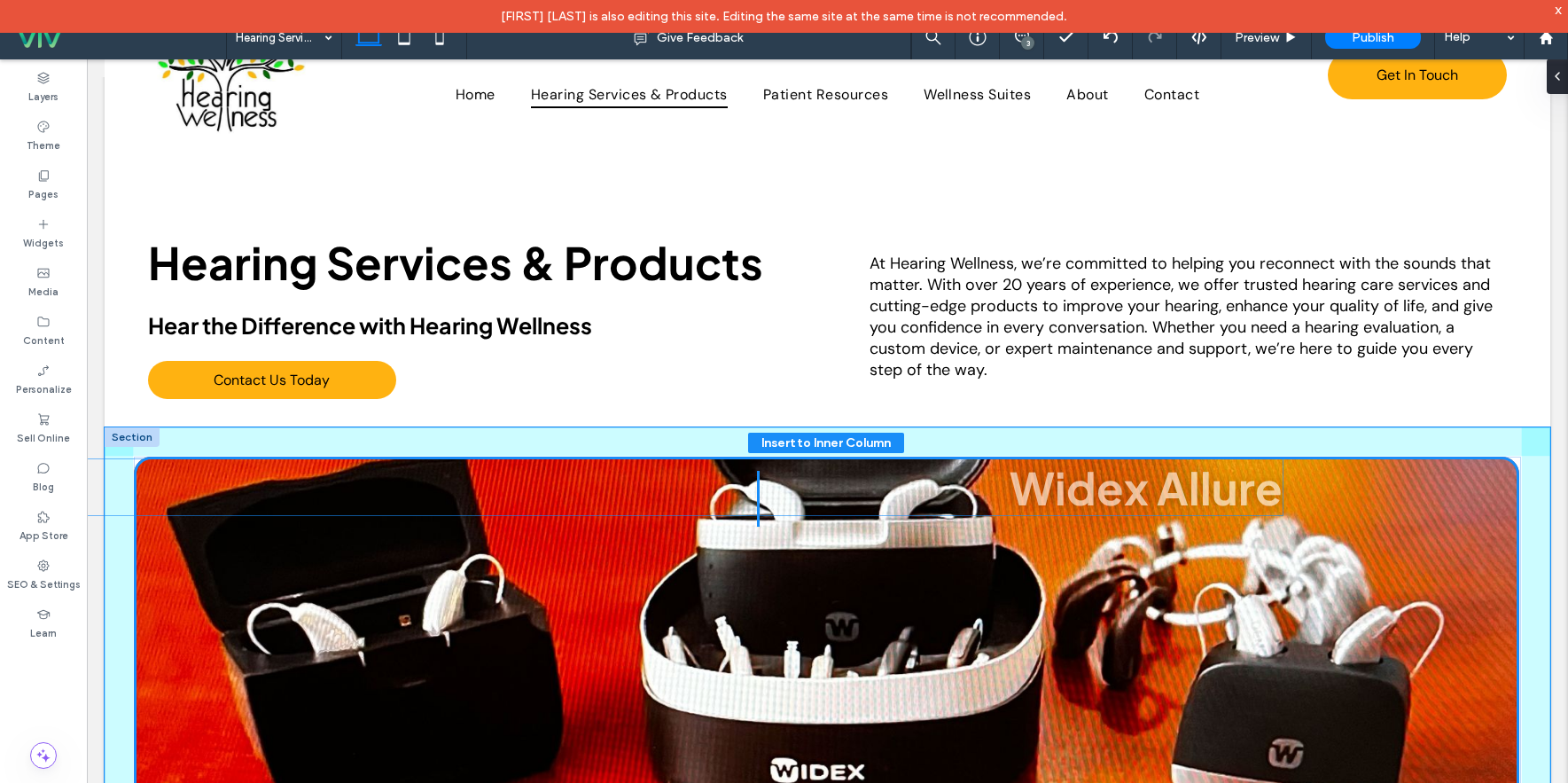 drag, startPoint x: 1341, startPoint y: 505, endPoint x: 1255, endPoint y: 494, distance: 86.70063 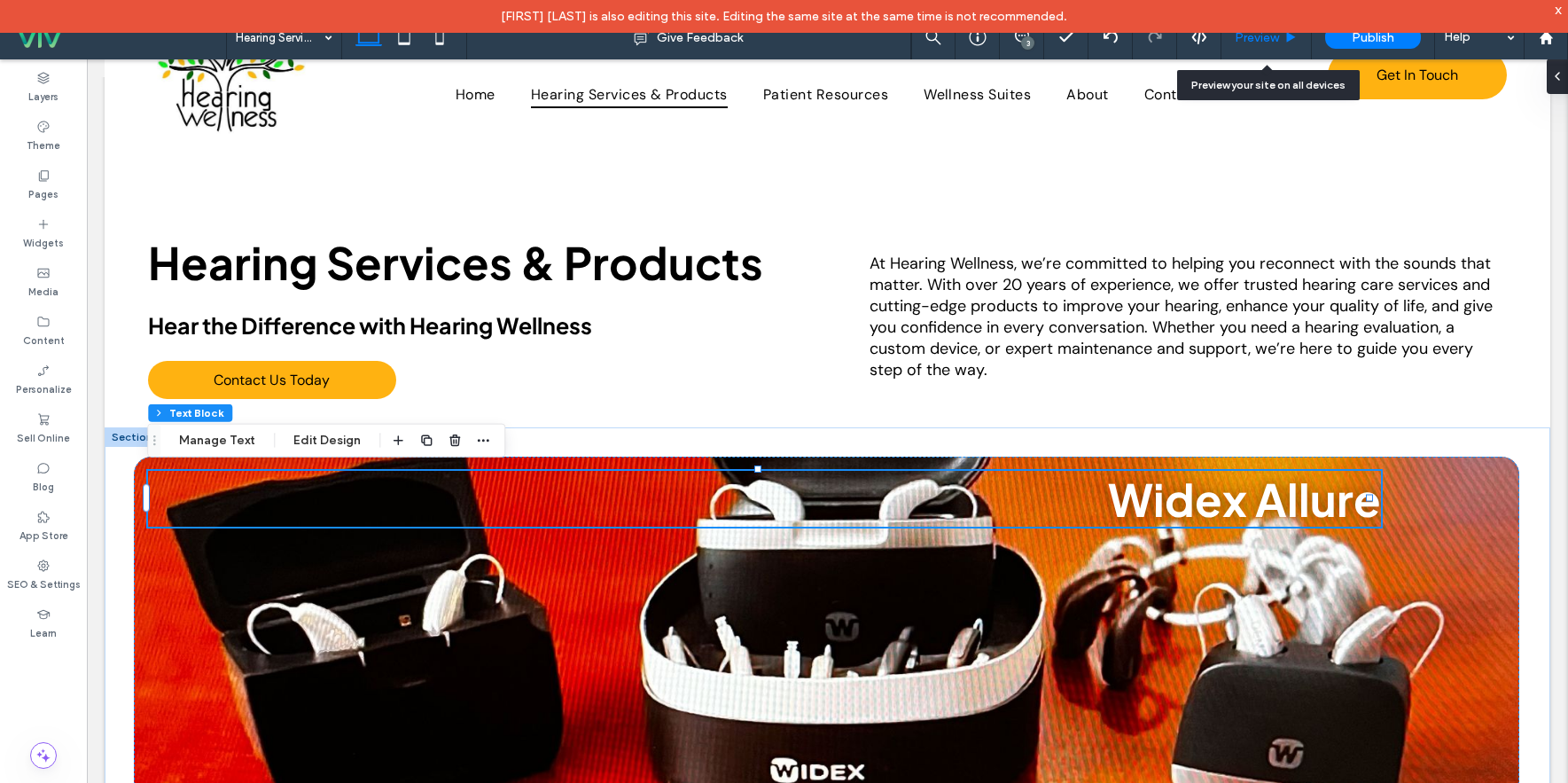 click on "Preview" at bounding box center [1257, 37] 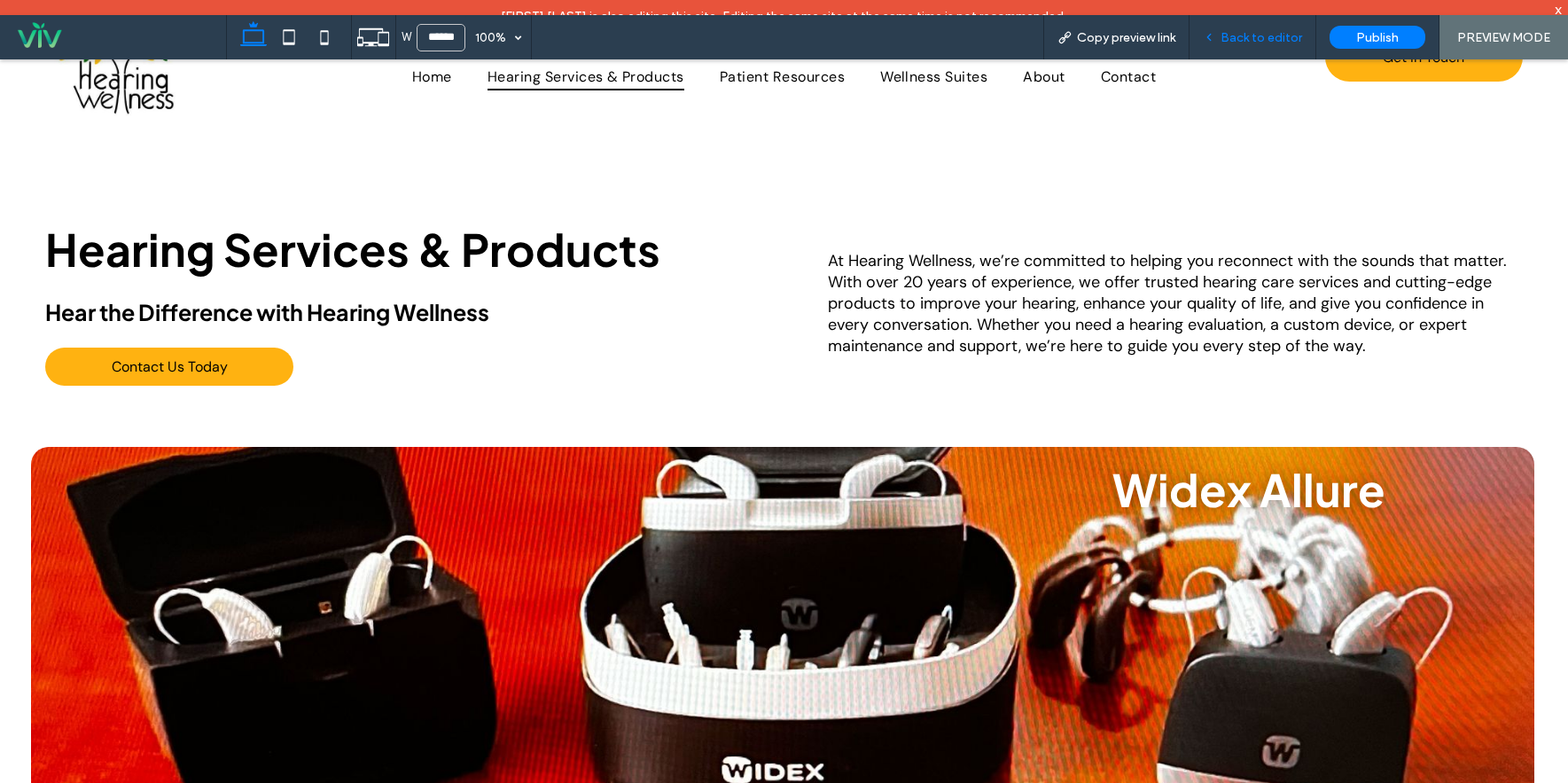 click on "Back to editor" at bounding box center (1261, 37) 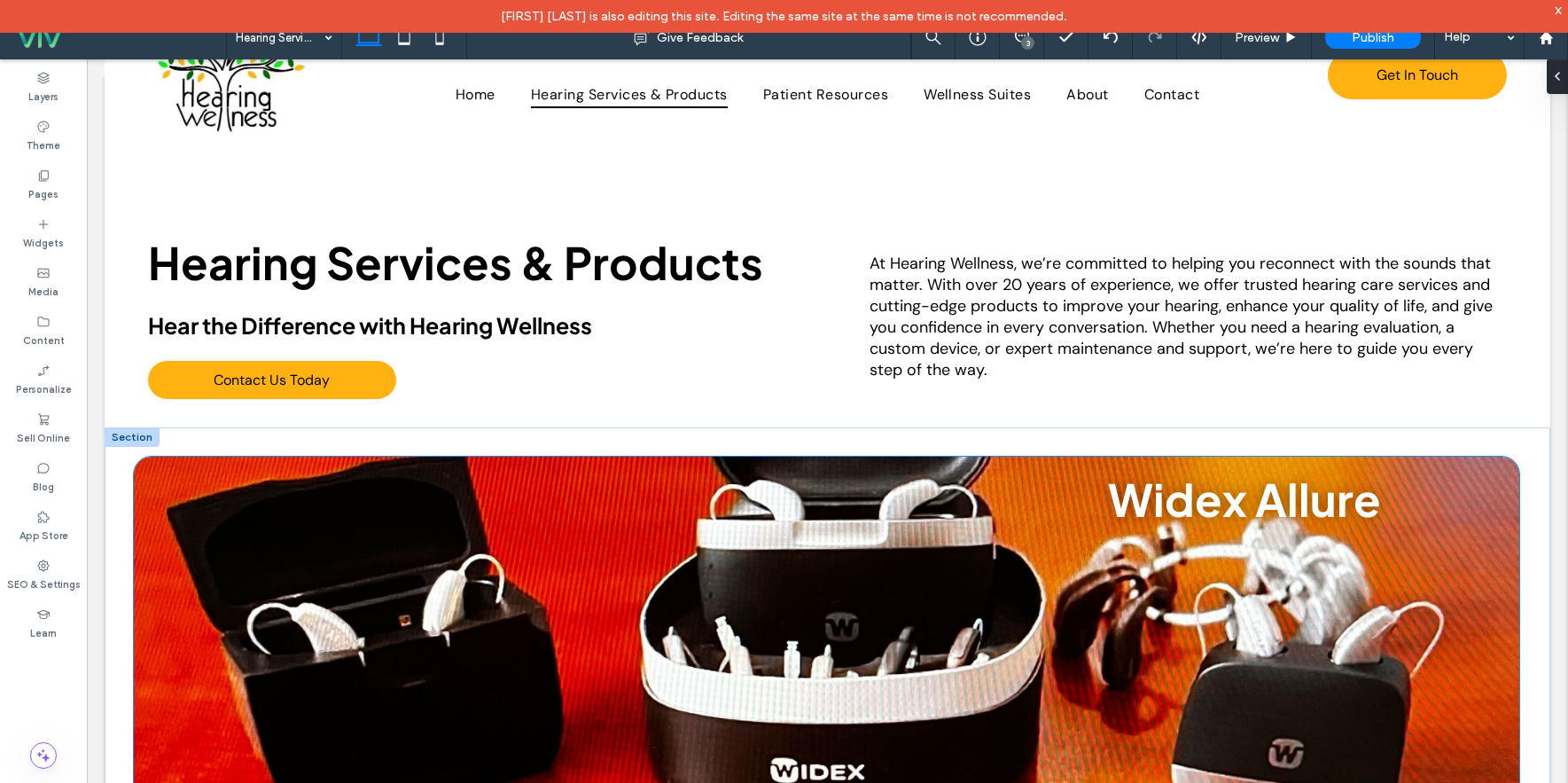 click on "Widex Allure" at bounding box center [1244, 498] 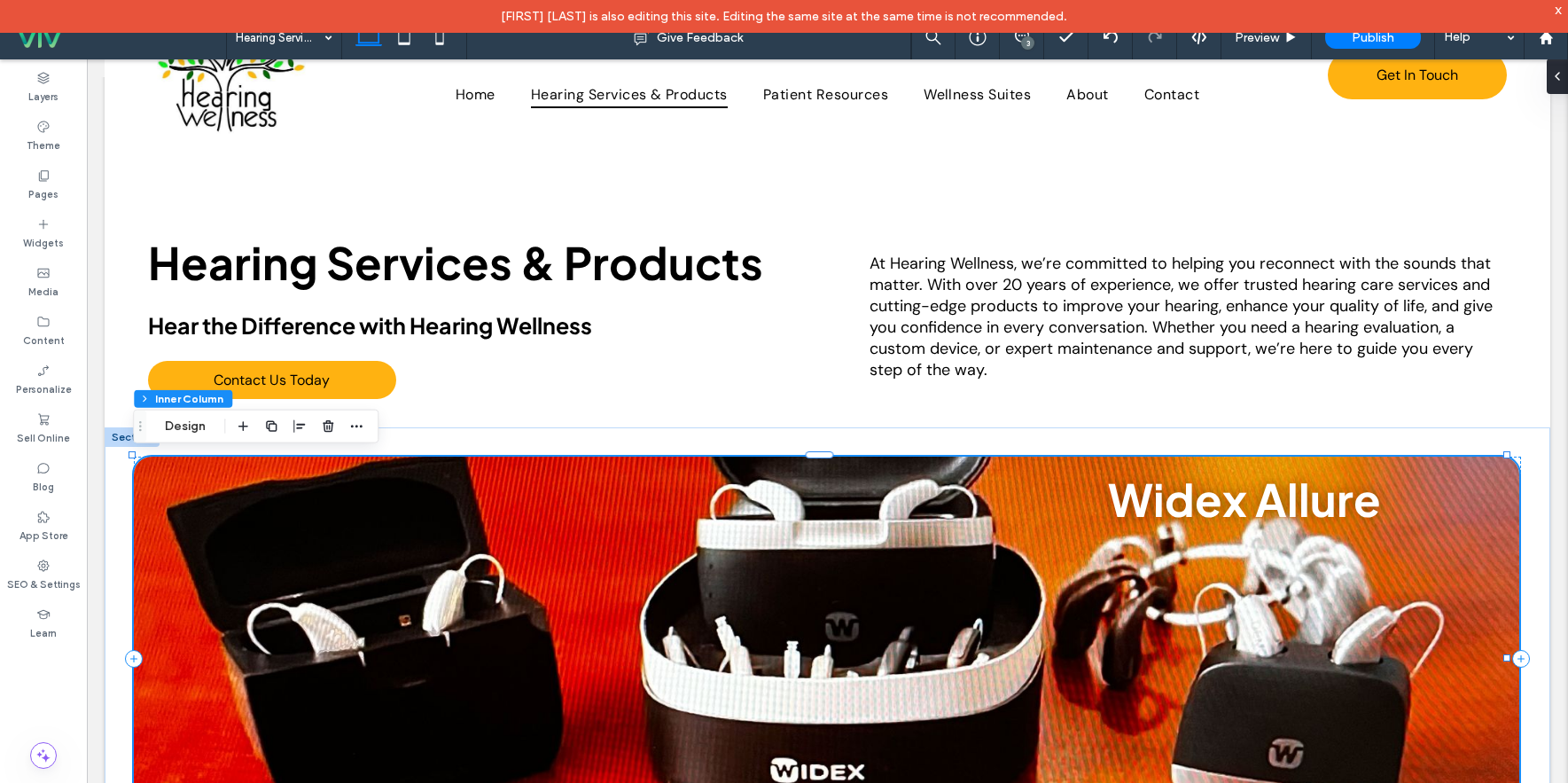 click on "Widex Allure" at bounding box center [1244, 498] 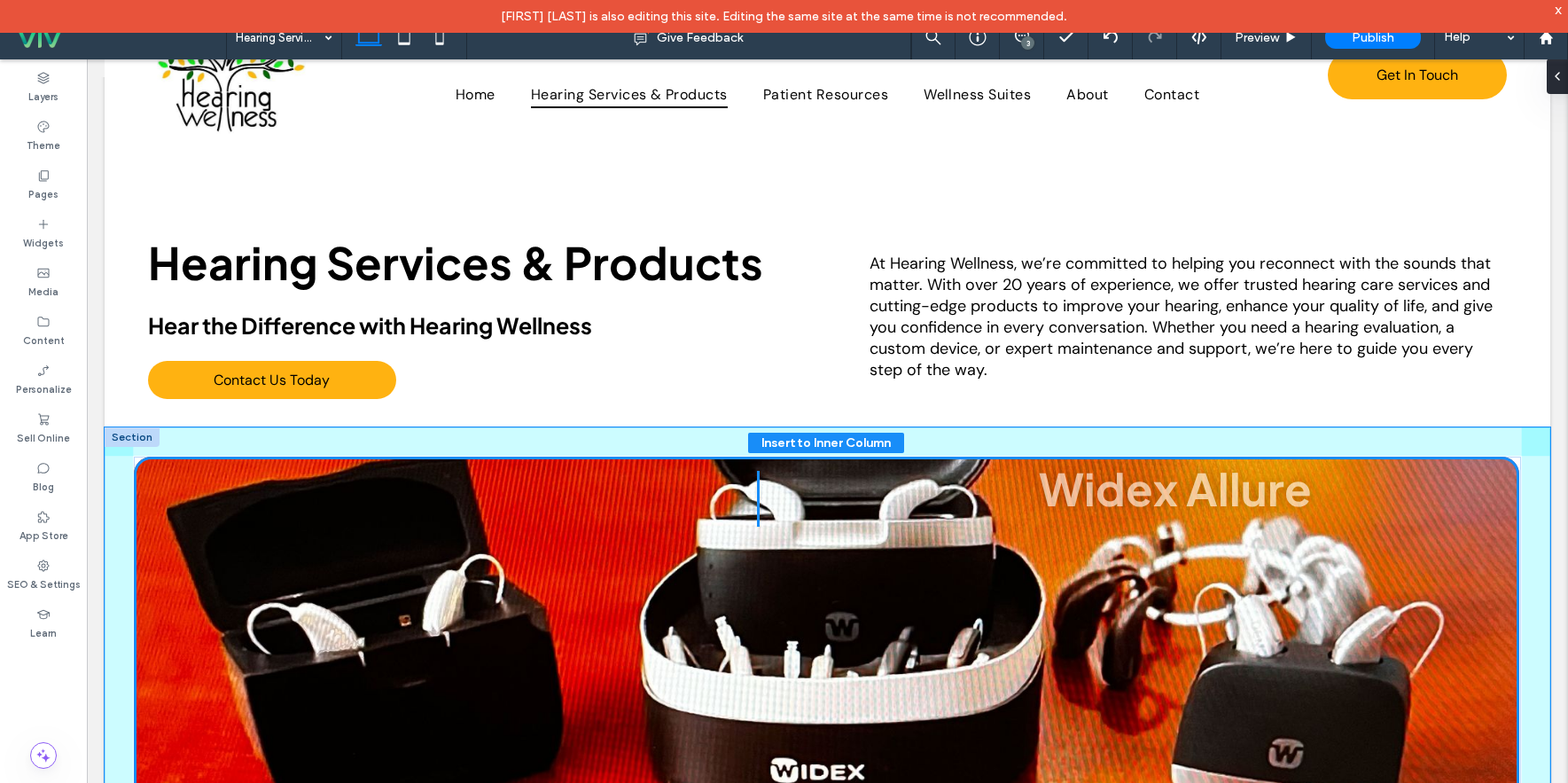 drag, startPoint x: 1272, startPoint y: 500, endPoint x: 1214, endPoint y: 490, distance: 58.8558 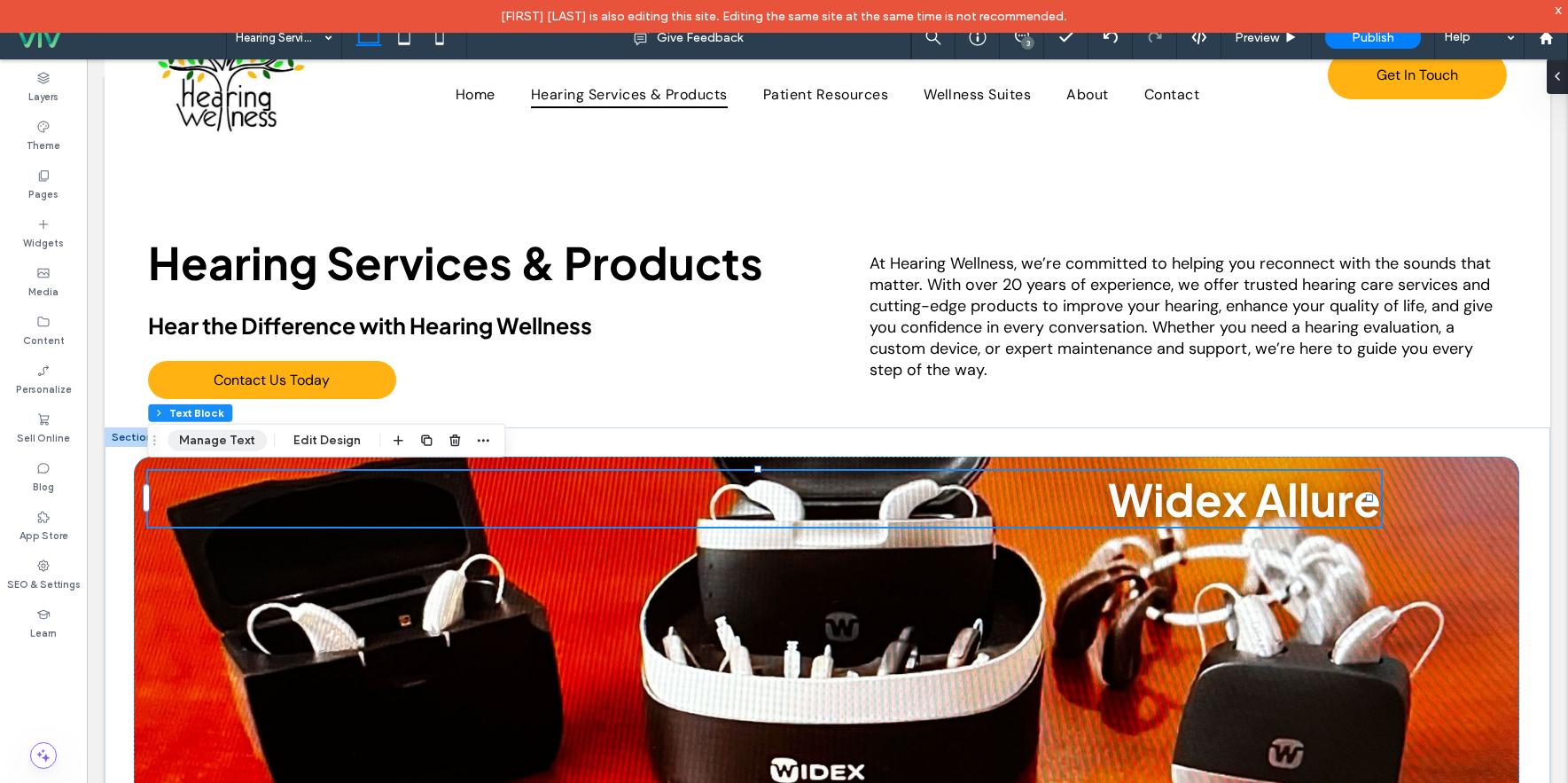 drag, startPoint x: 131, startPoint y: 381, endPoint x: 215, endPoint y: 440, distance: 102.64989 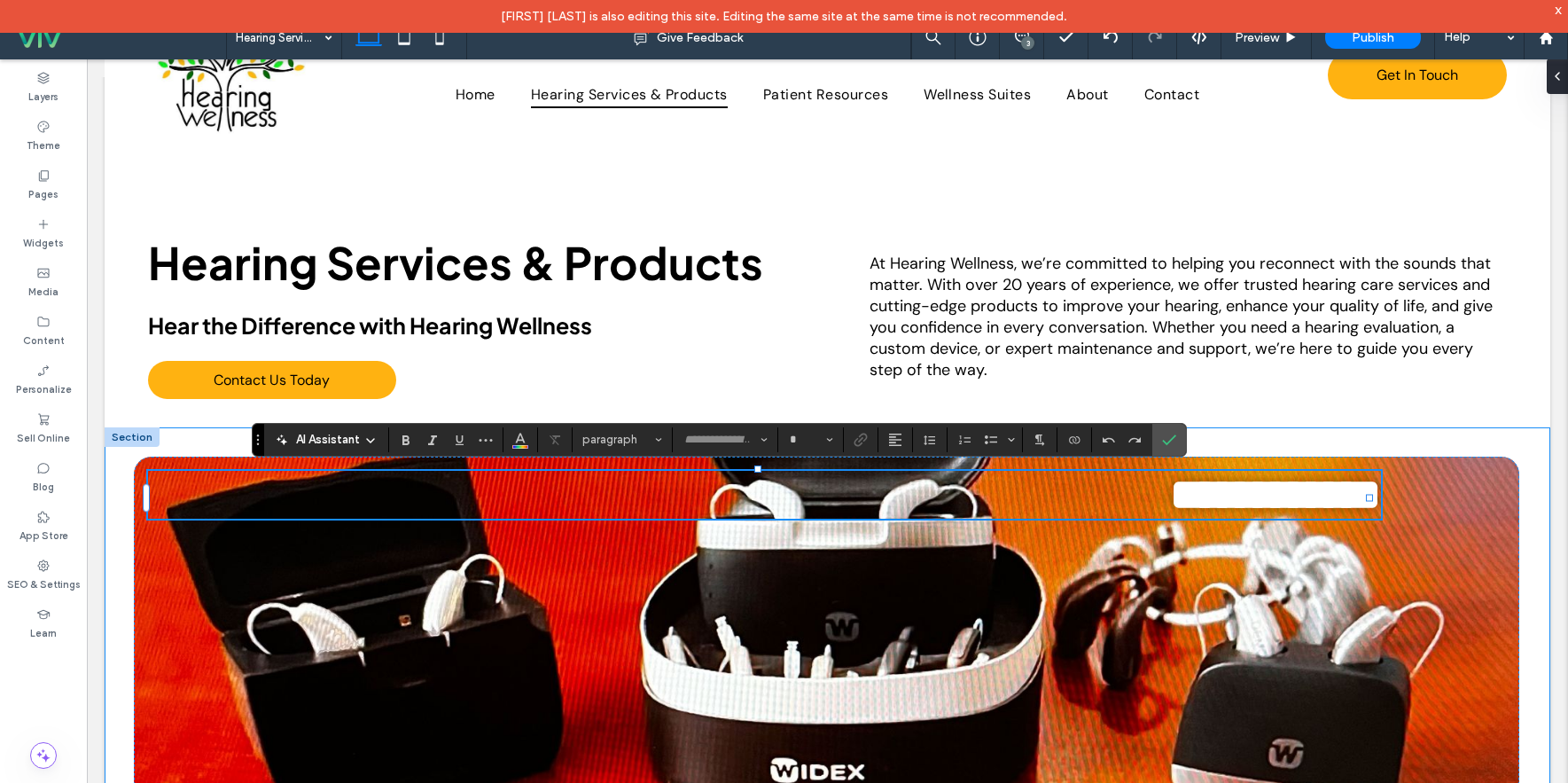 type on "**********" 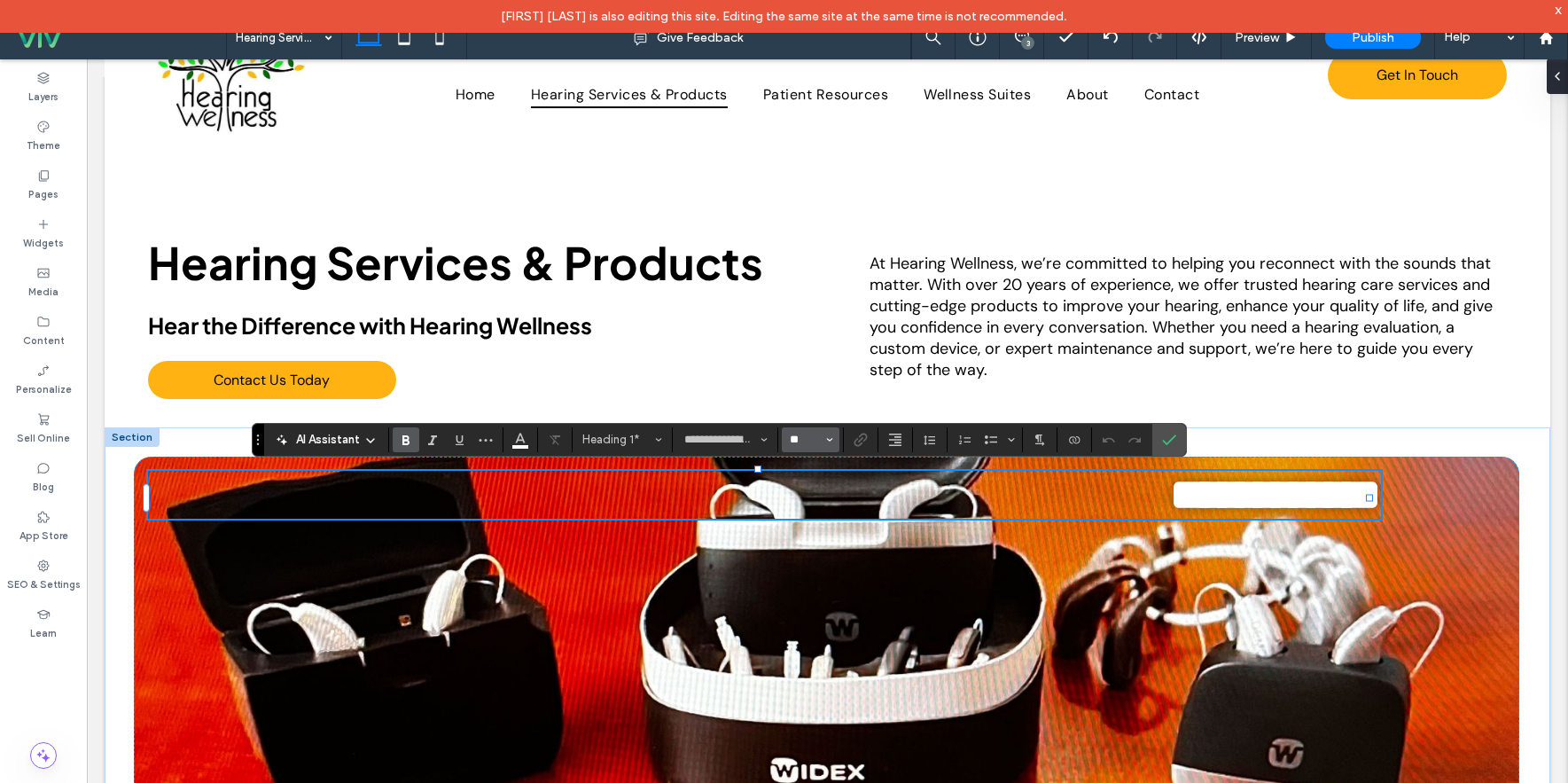 click on "**" at bounding box center [805, 440] 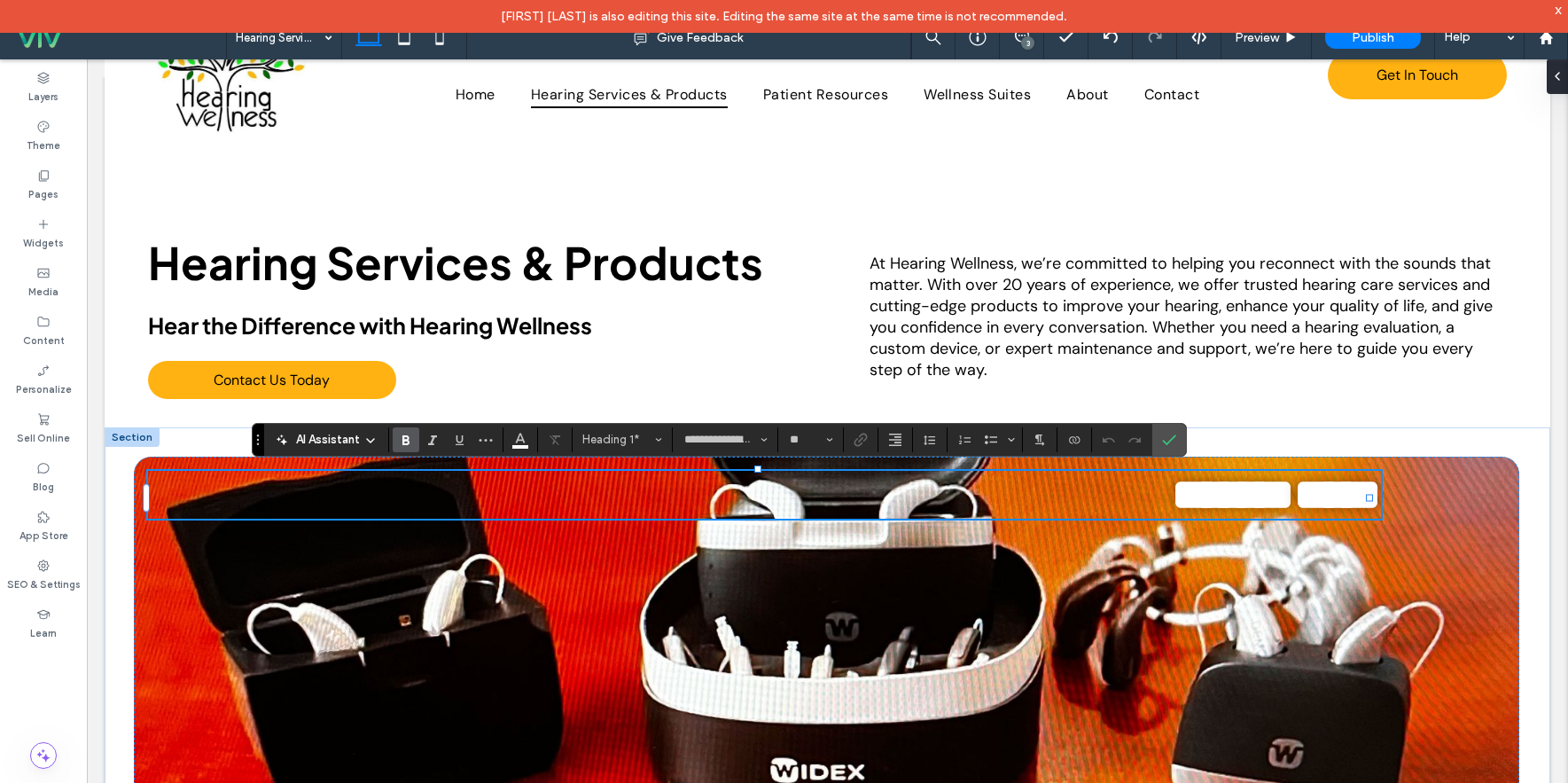 type on "**" 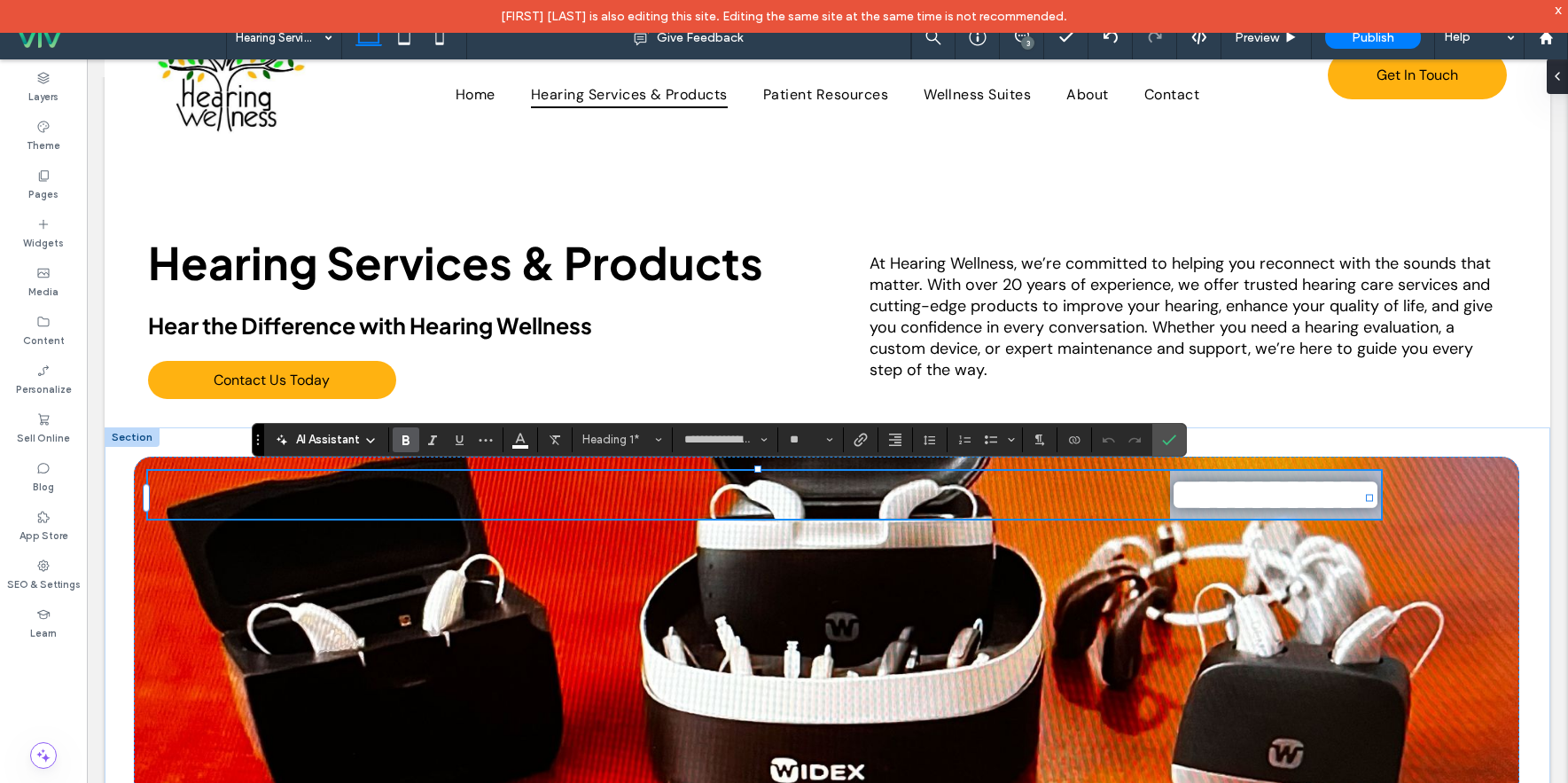 drag, startPoint x: 1104, startPoint y: 500, endPoint x: 1362, endPoint y: 500, distance: 258 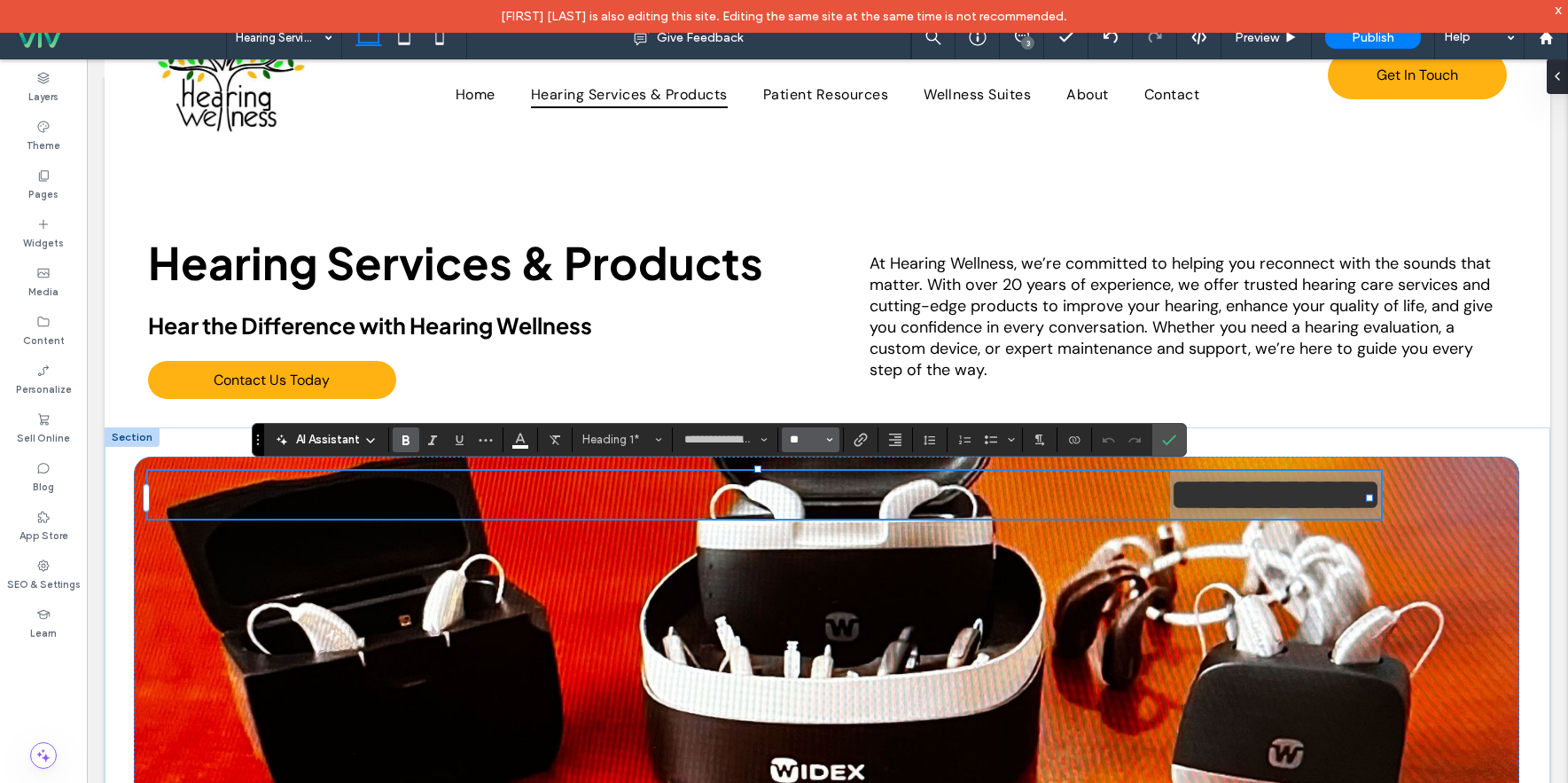 click on "**" at bounding box center (805, 440) 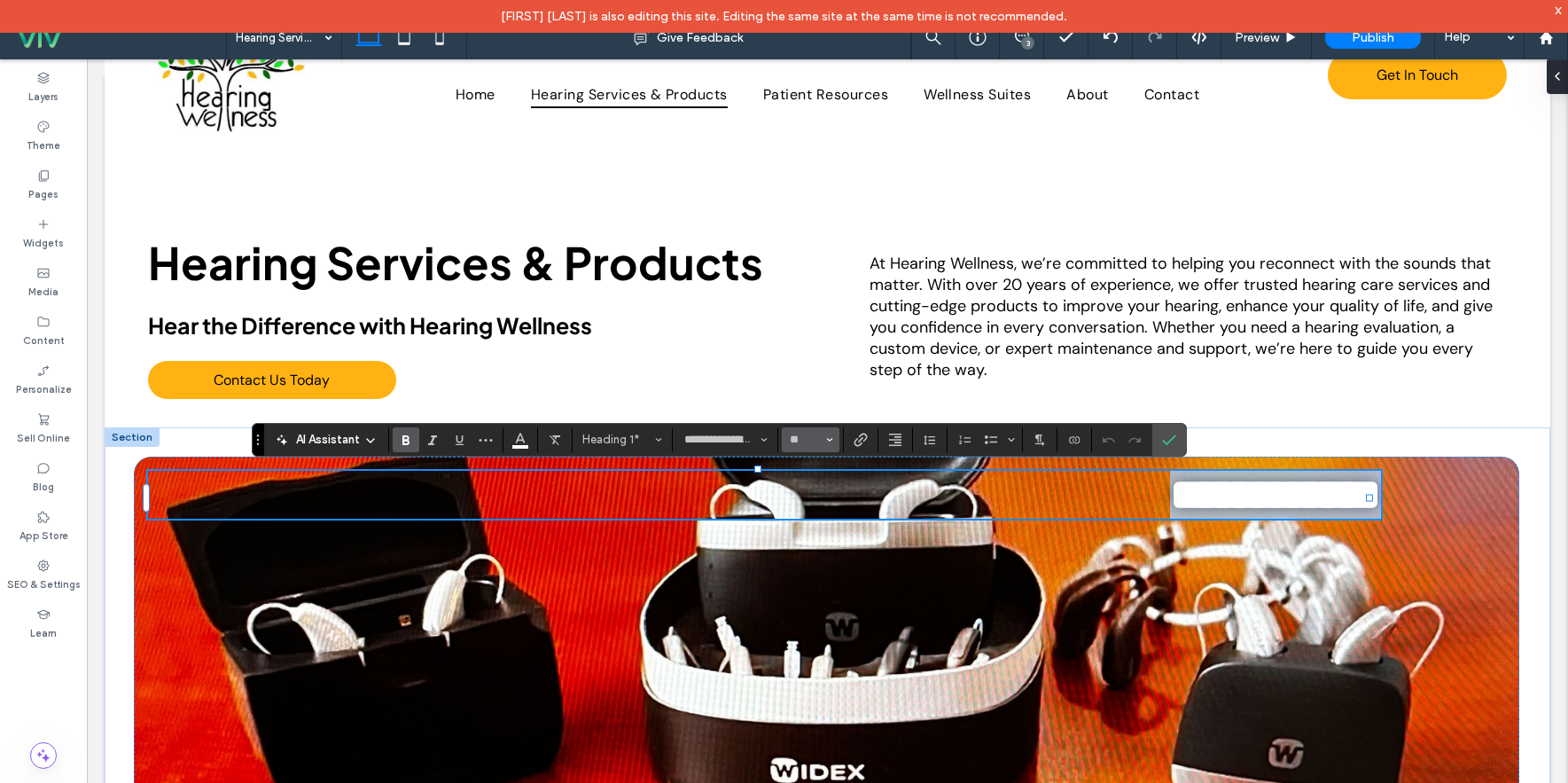 type on "**" 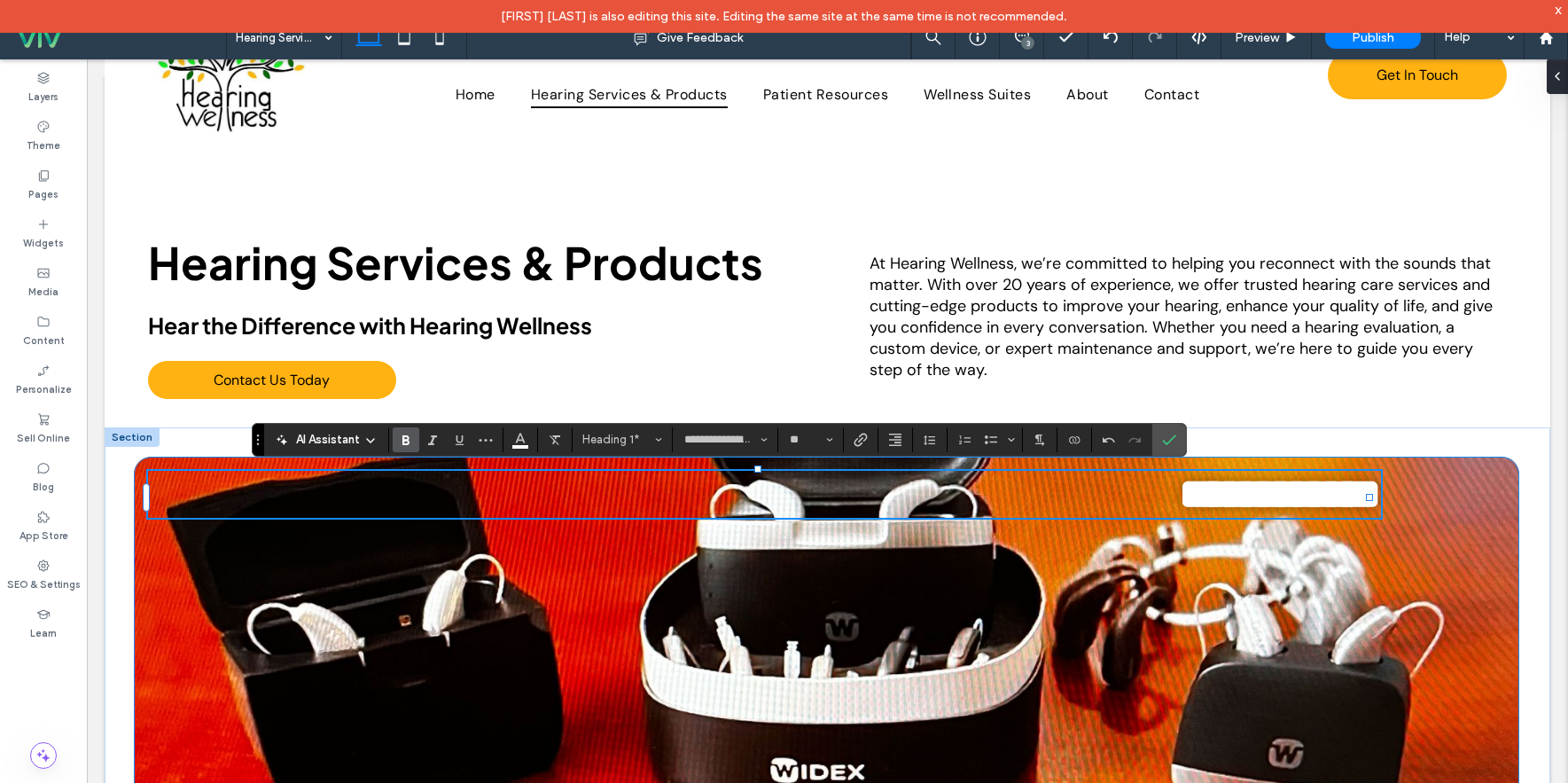 click on "**********" at bounding box center (827, 659) 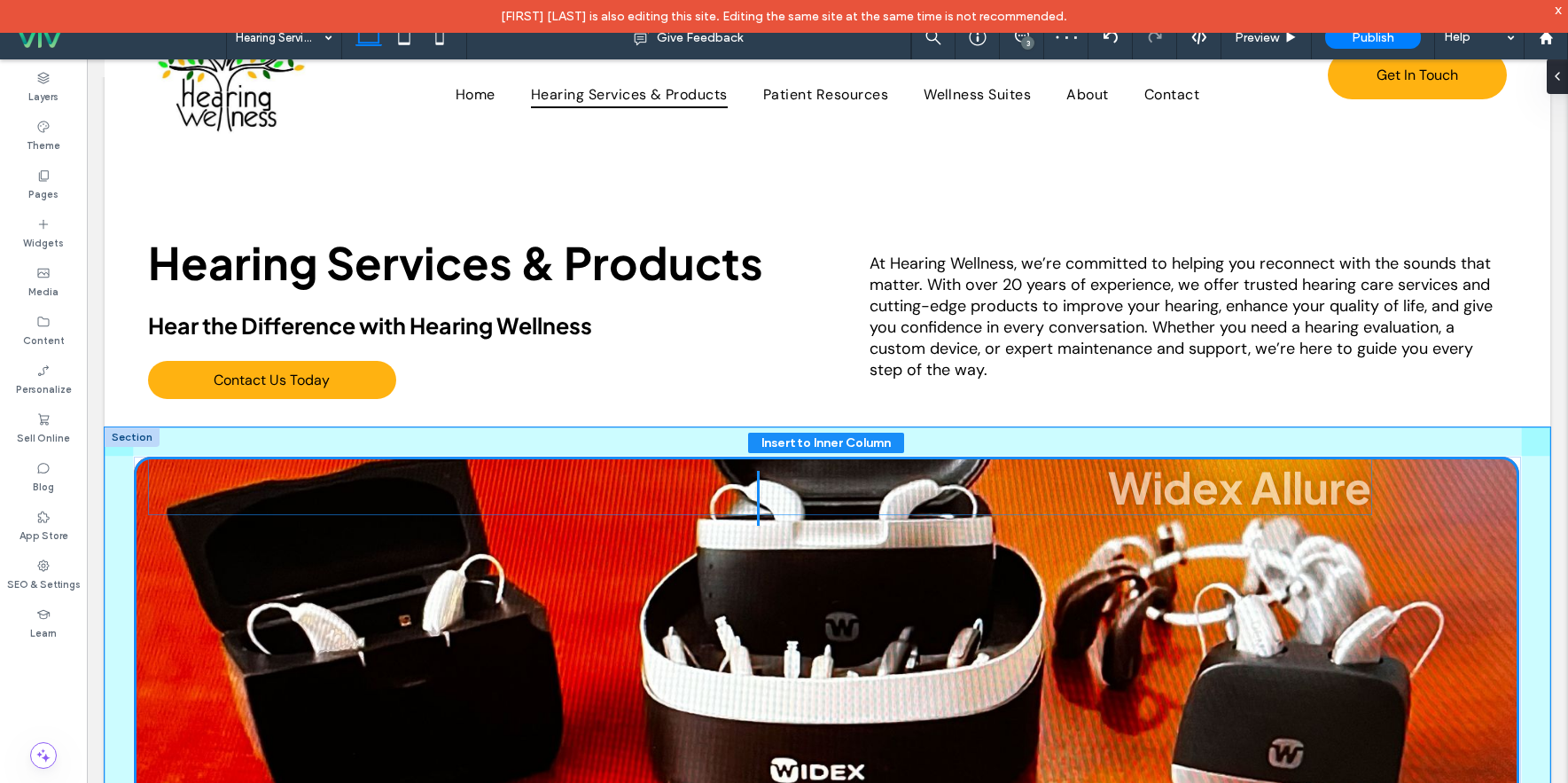 drag, startPoint x: 1312, startPoint y: 505, endPoint x: 1314, endPoint y: 495, distance: 10.198039 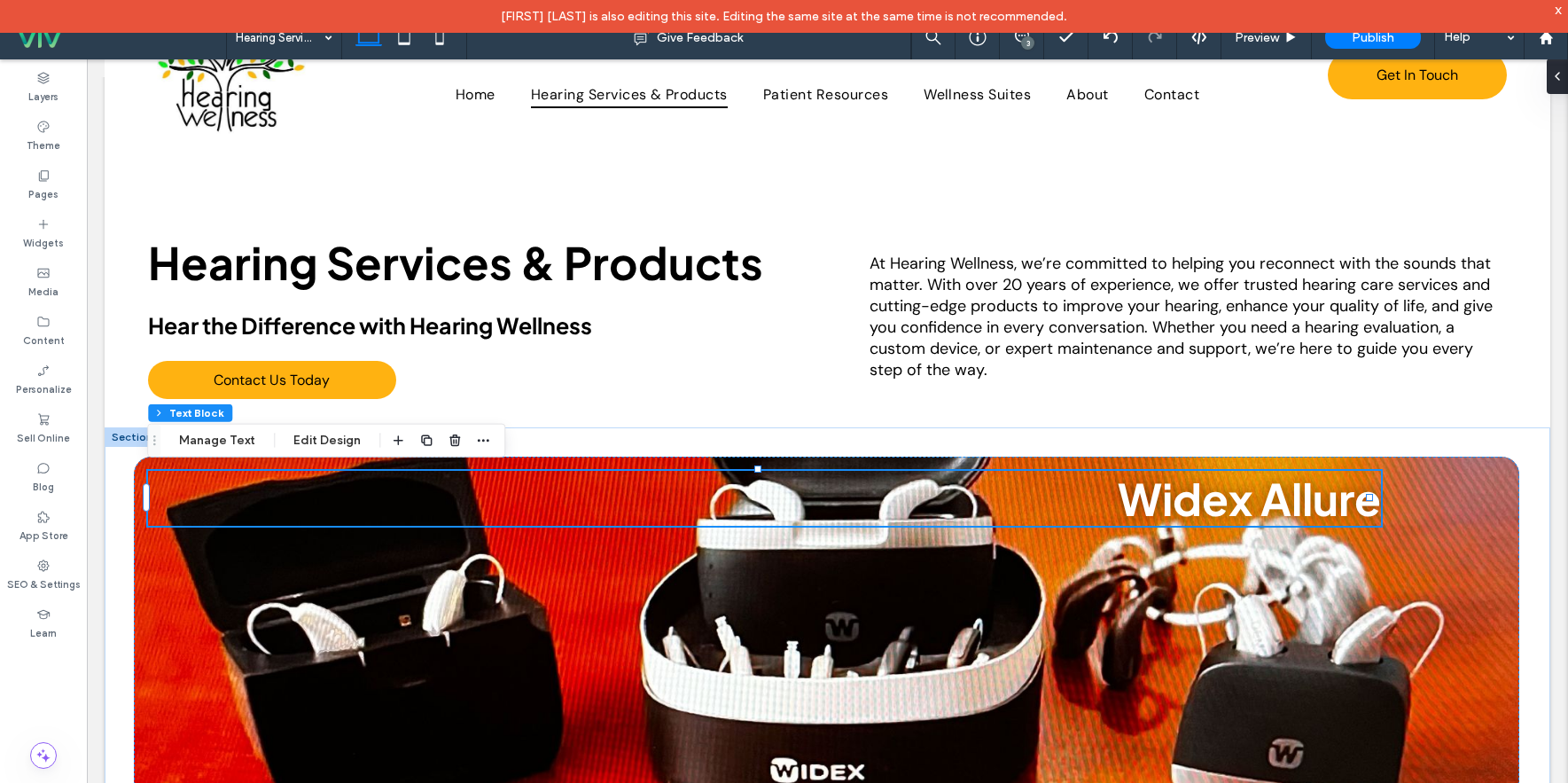 click on "Widex Allure" at bounding box center (764, 498) 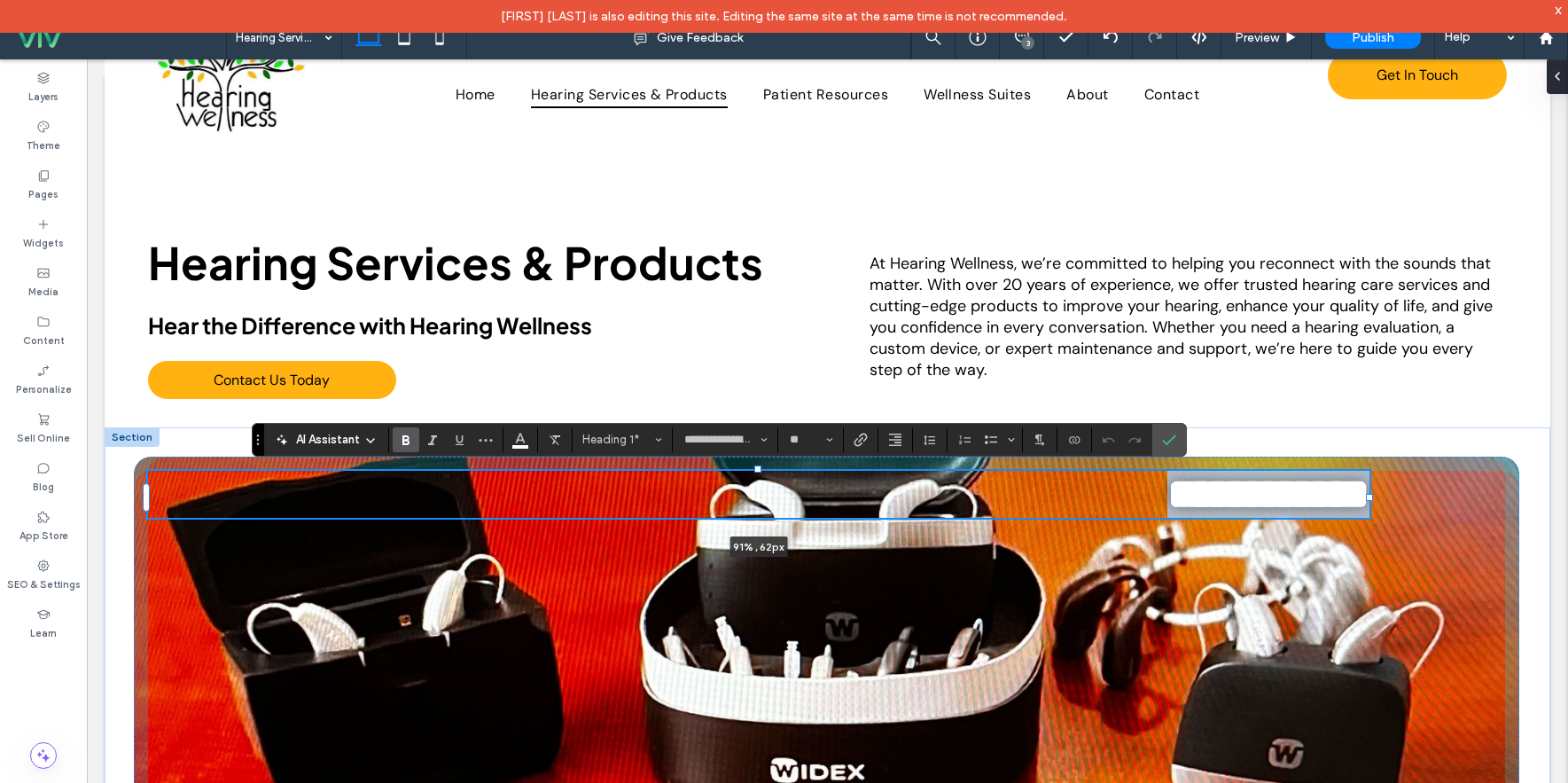 click on "**********" at bounding box center (827, 658) 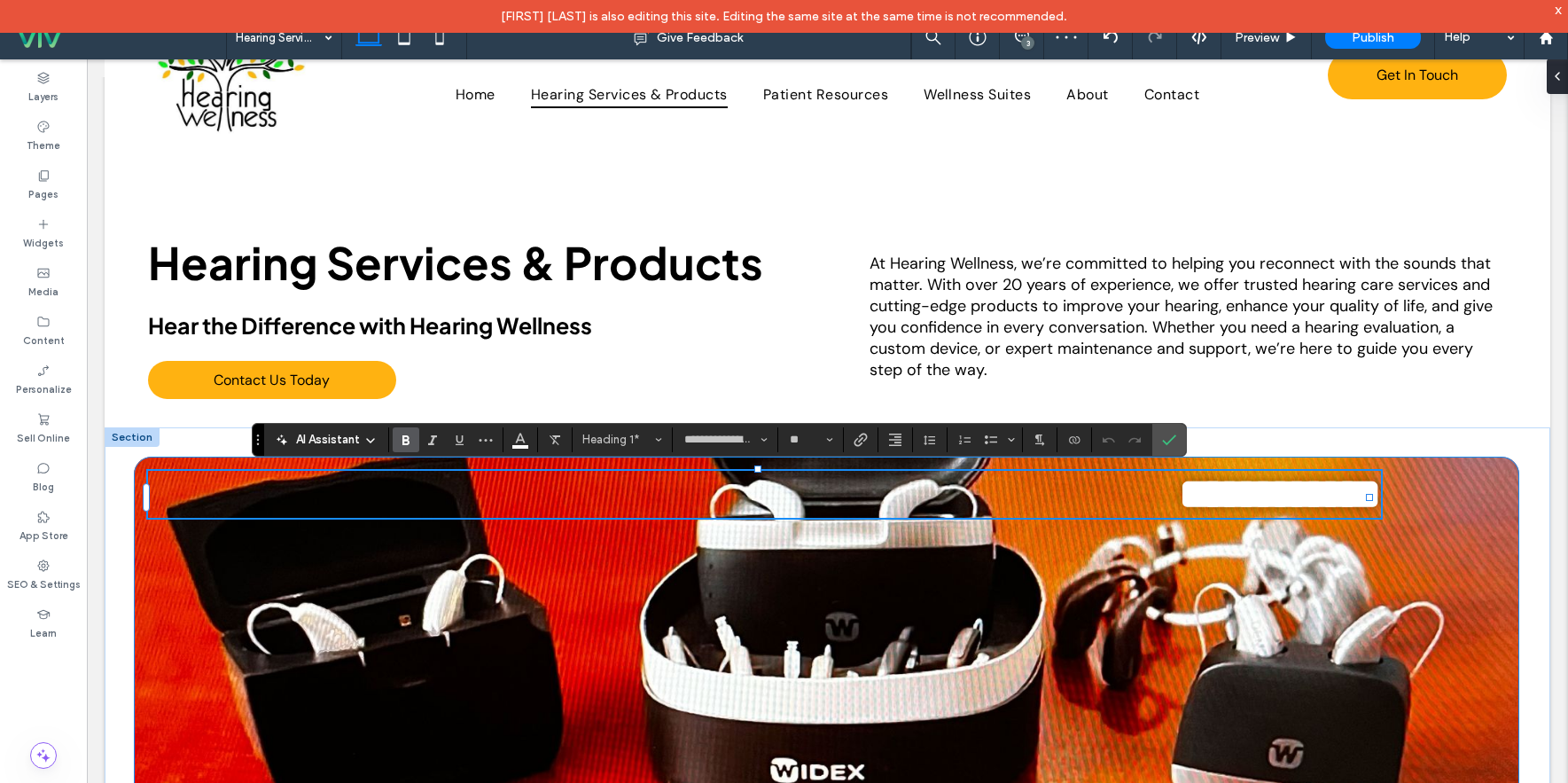 click on "**********" at bounding box center (827, 659) 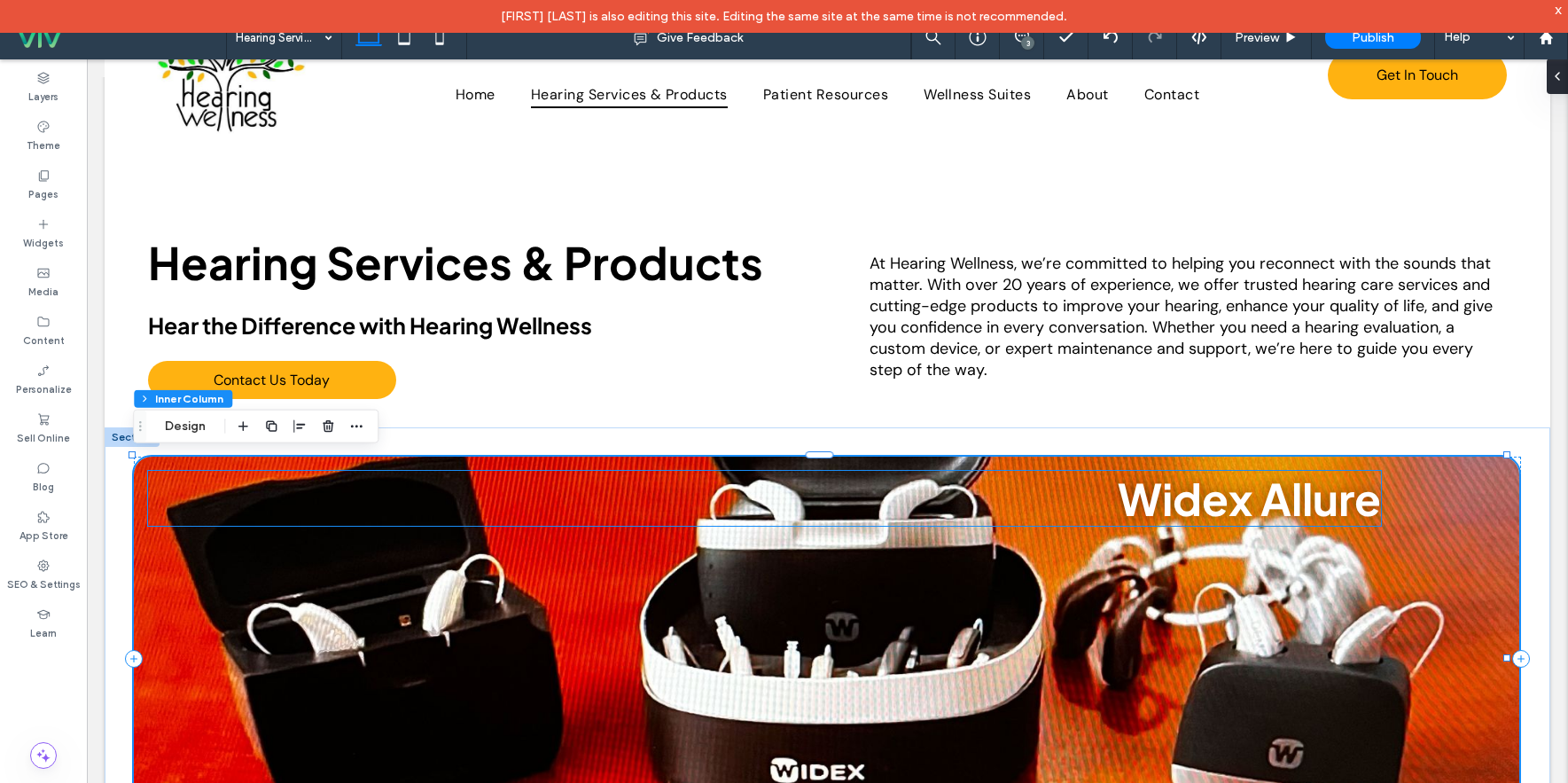 click on "Widex Allure" at bounding box center (1249, 498) 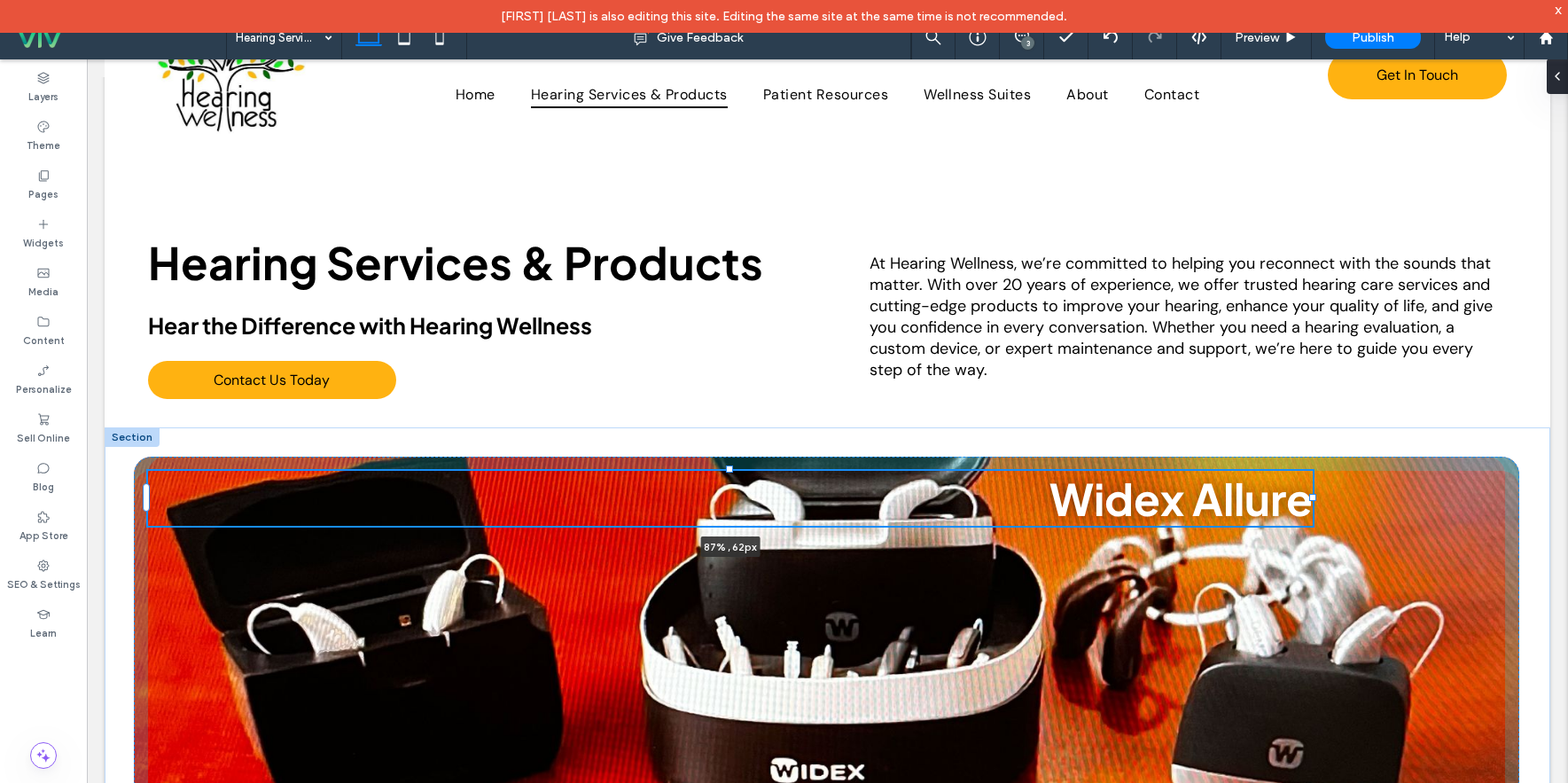 drag, startPoint x: 1370, startPoint y: 499, endPoint x: 1314, endPoint y: 486, distance: 57.489129 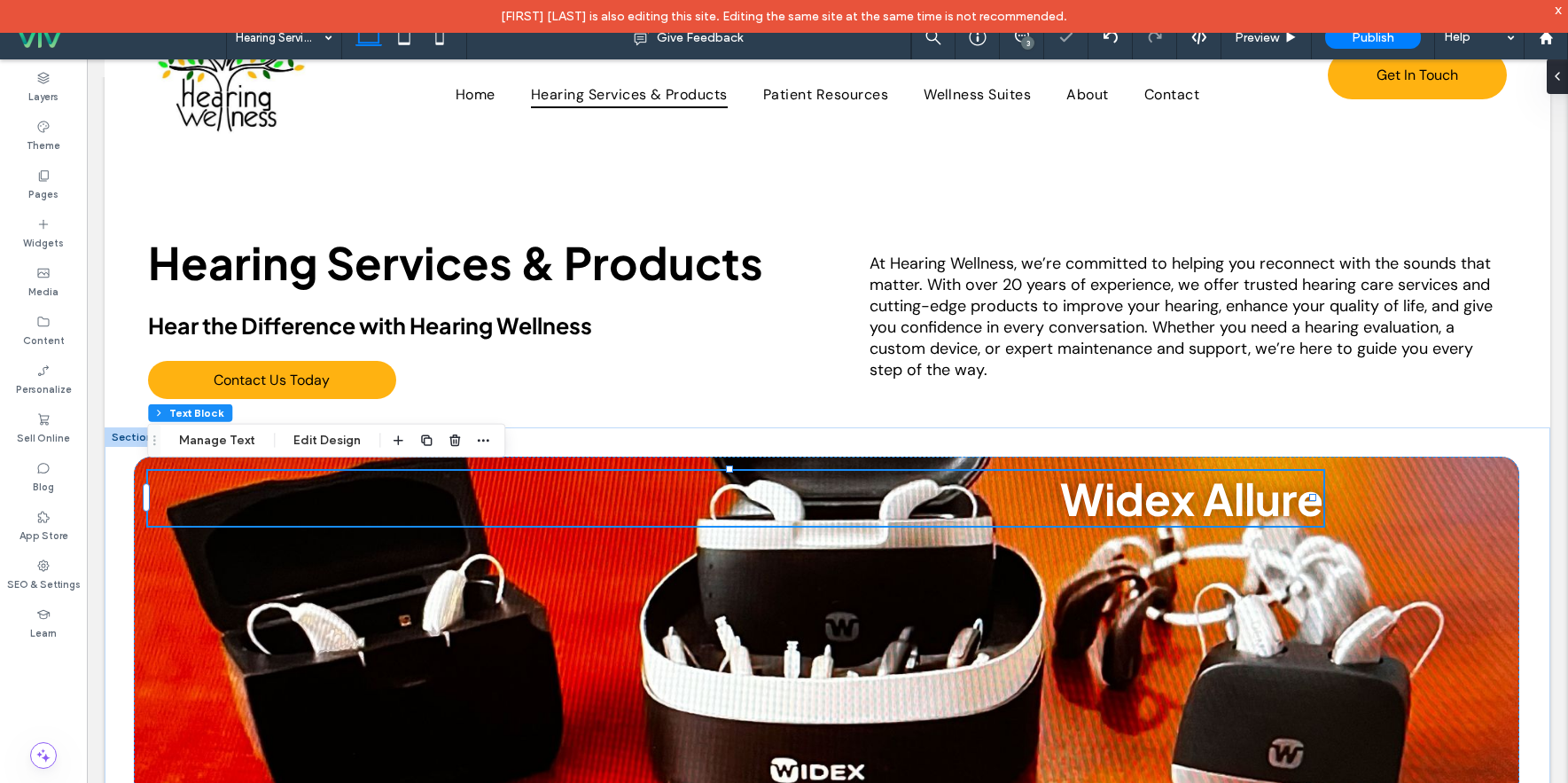 click on "Widex Allure 87% , 62px" at bounding box center [827, 659] 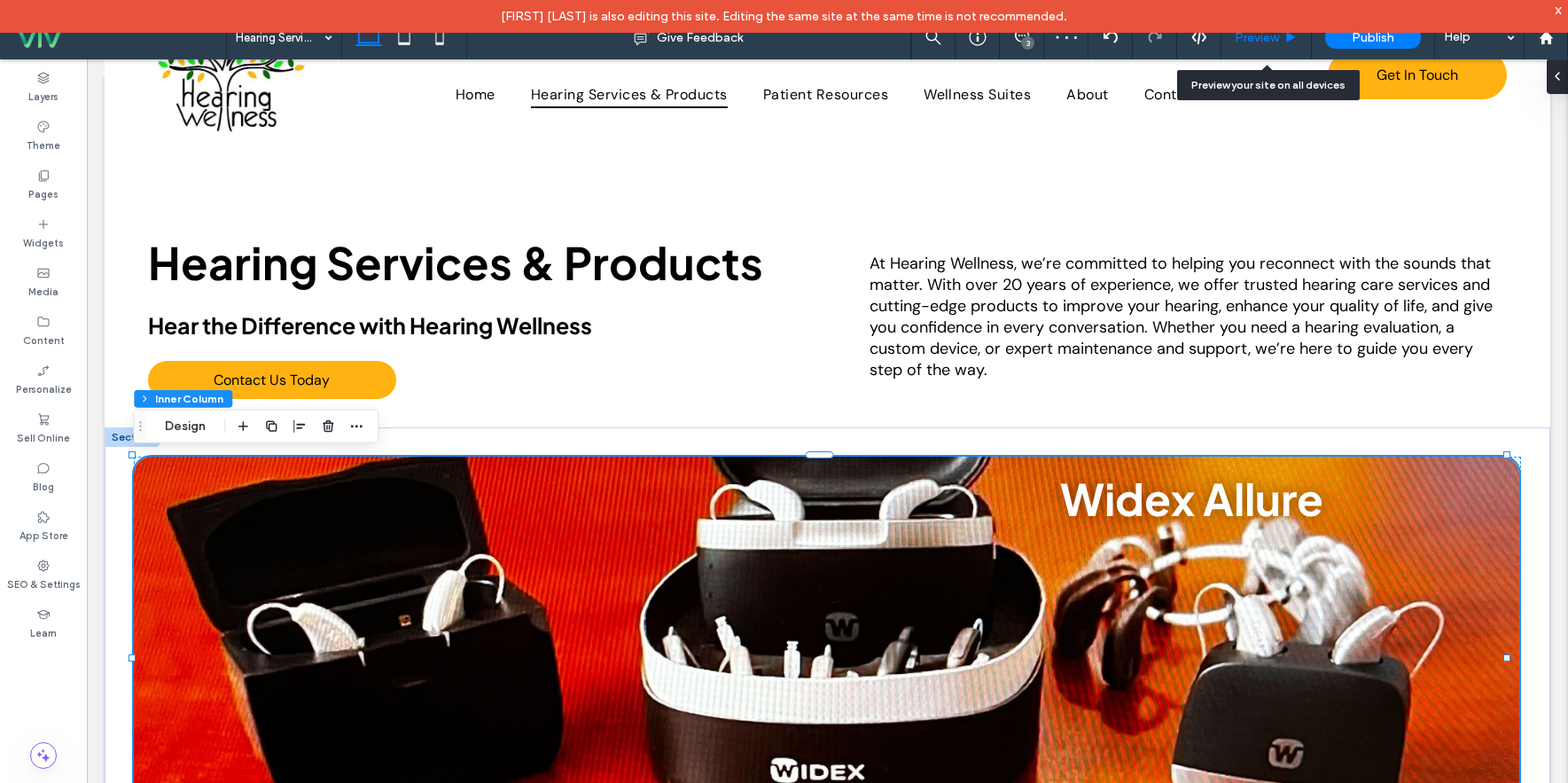 click on "Preview" at bounding box center [1257, 37] 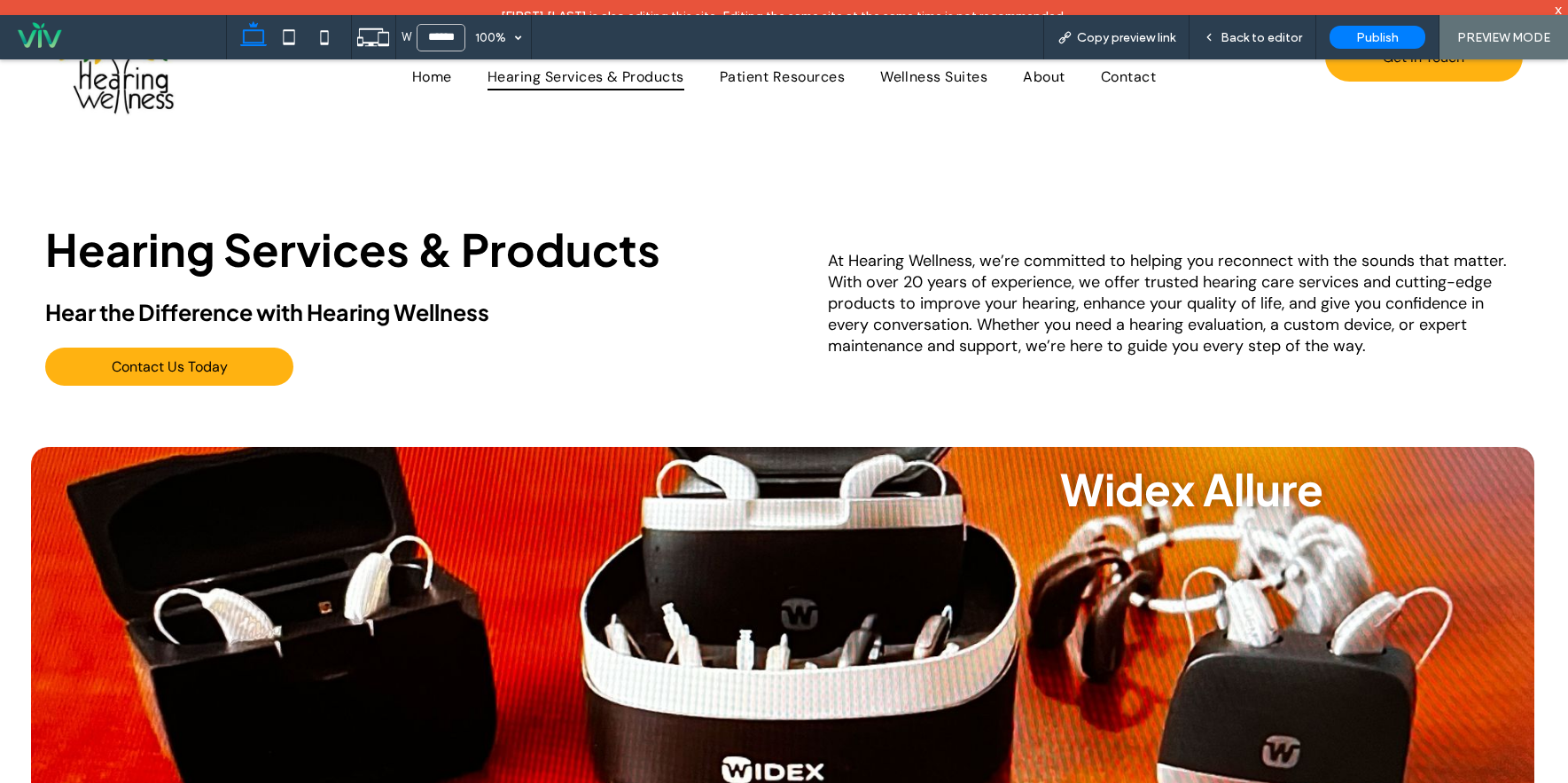 click on "Widex Allure" at bounding box center [1191, 489] 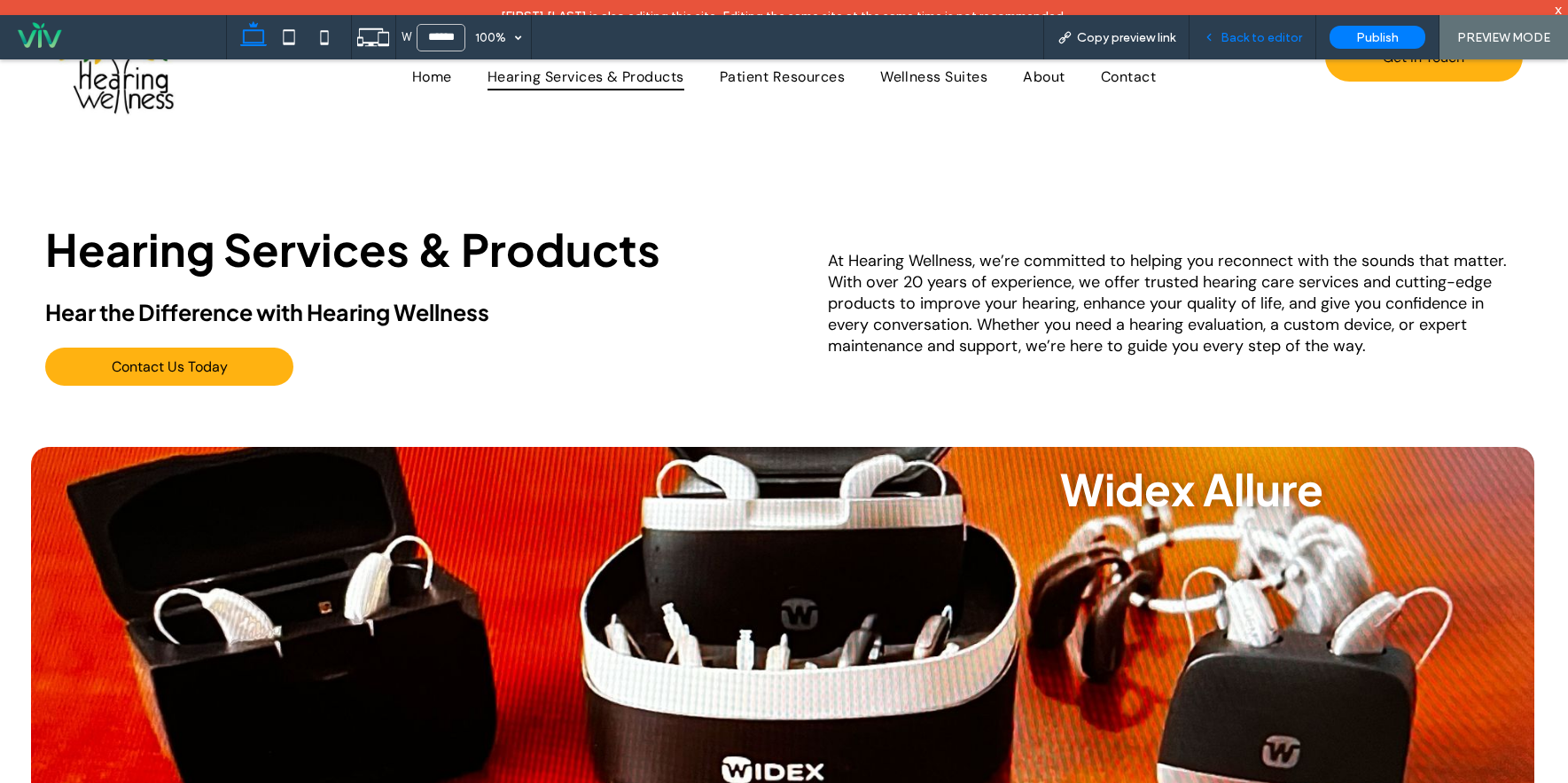 click on "Back to editor" at bounding box center (1261, 37) 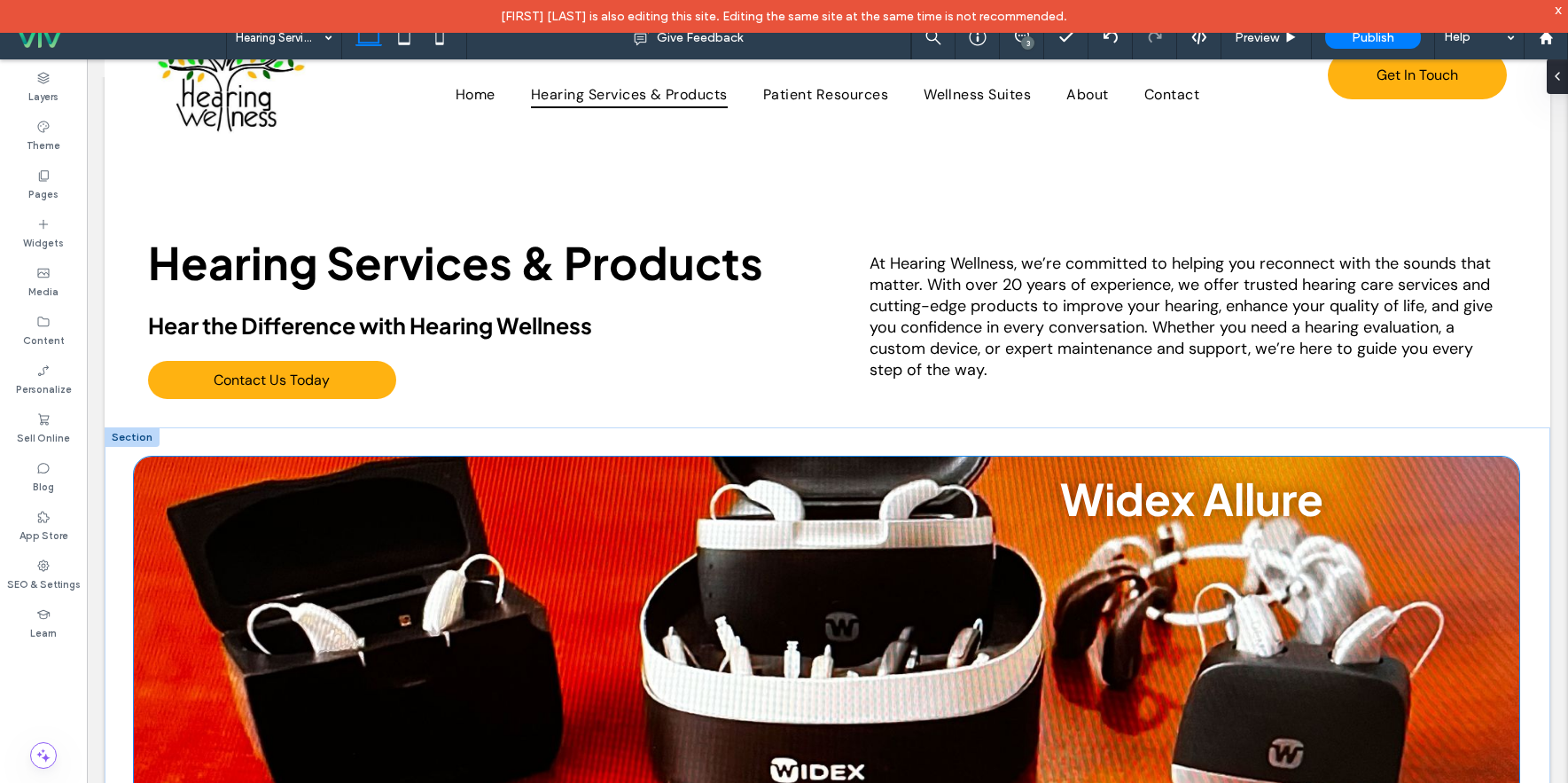 click on "Widex Allure" at bounding box center [1191, 498] 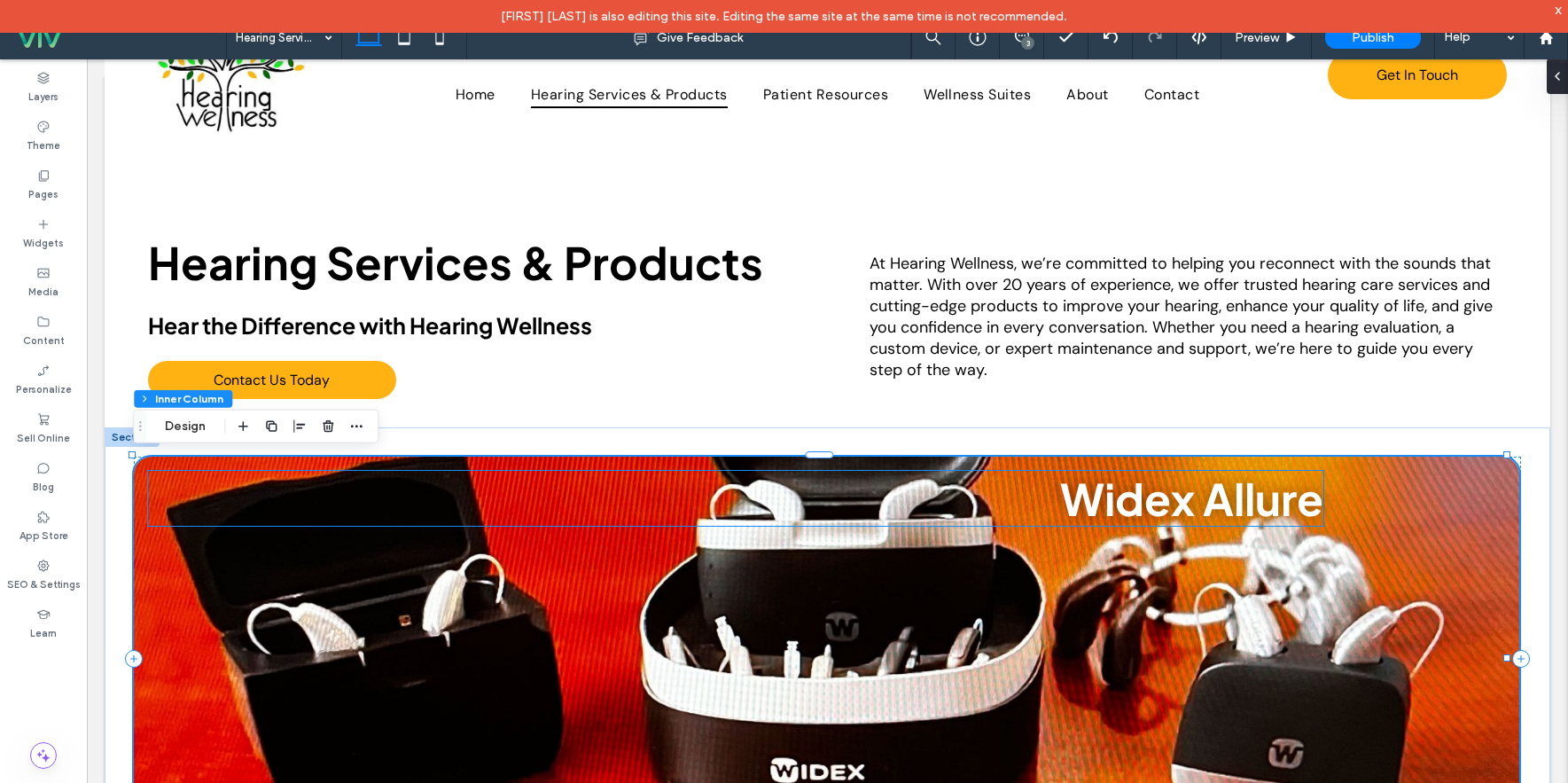 click on "Widex Allure" at bounding box center [1191, 498] 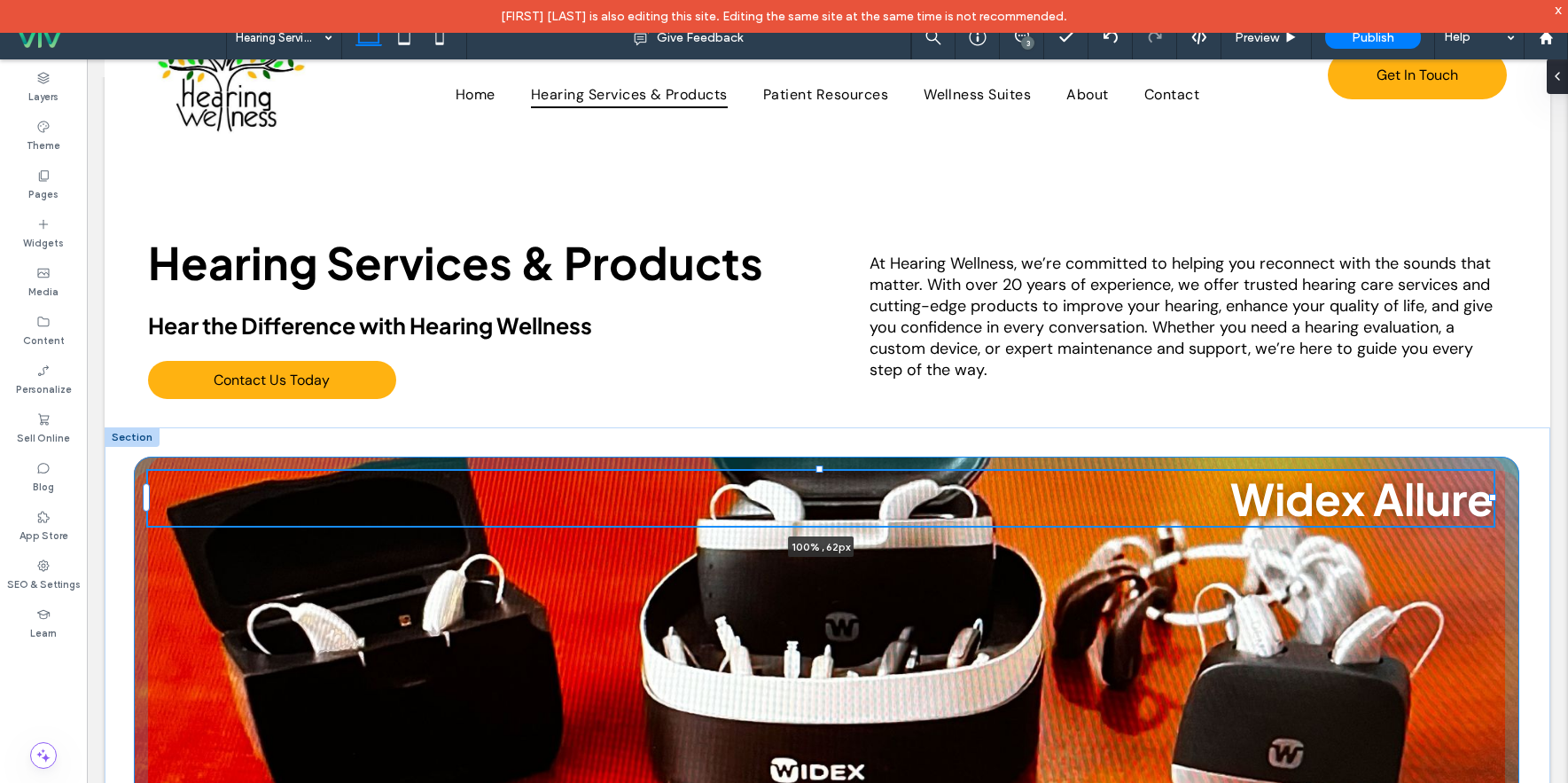 drag, startPoint x: 1314, startPoint y: 498, endPoint x: 1494, endPoint y: 498, distance: 180 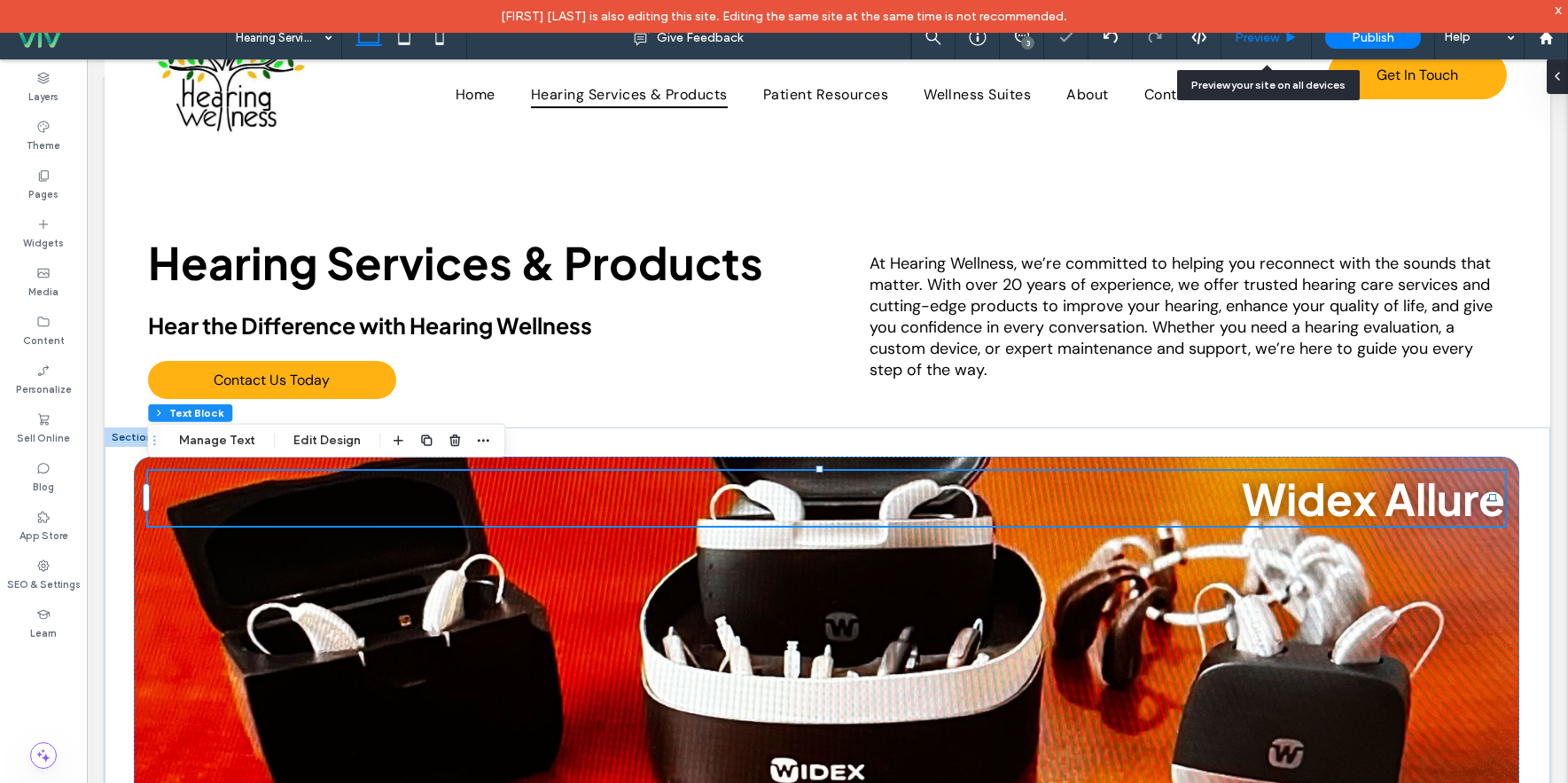 click on "Preview" at bounding box center (1257, 37) 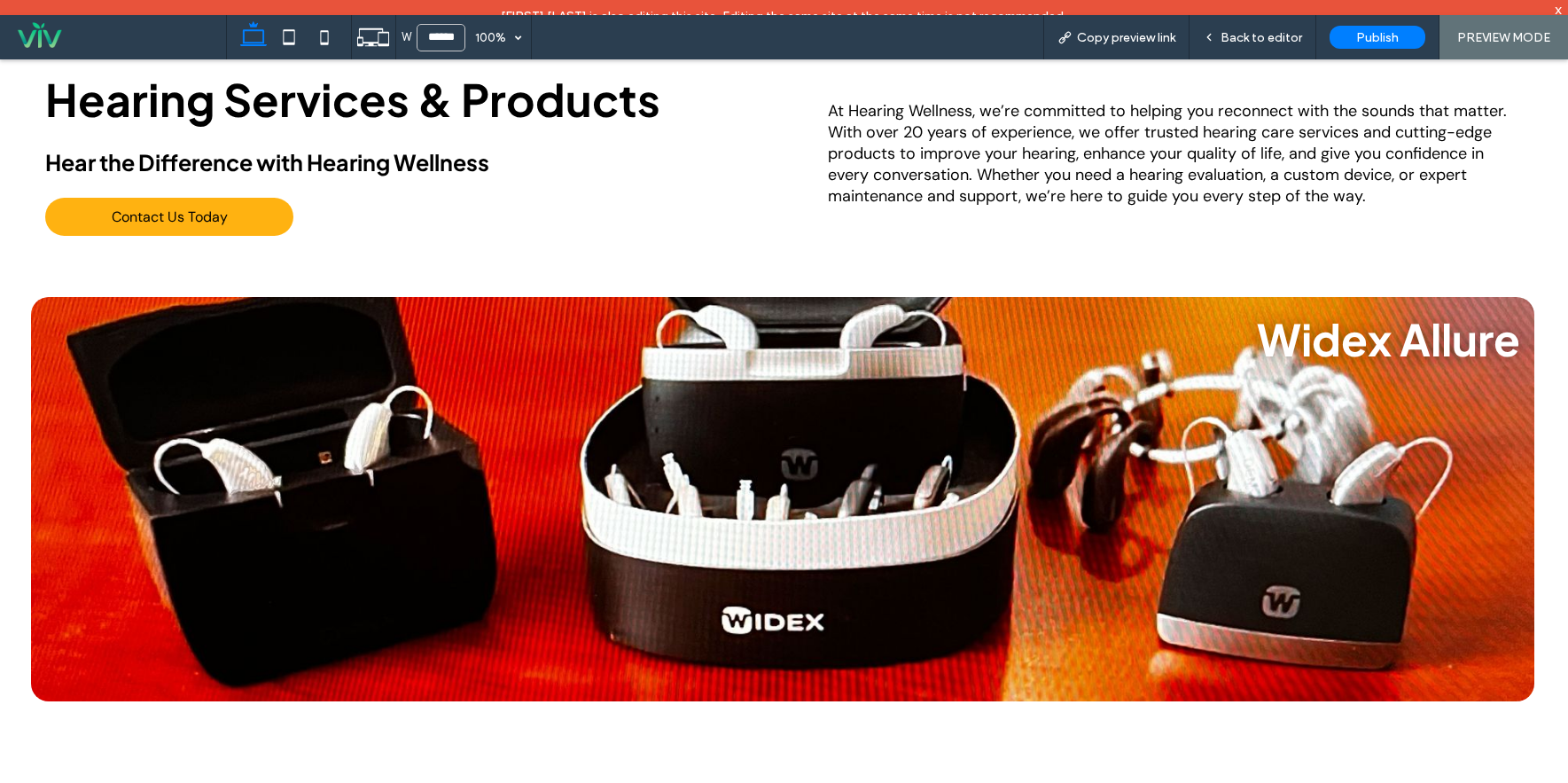 scroll, scrollTop: 266, scrollLeft: 0, axis: vertical 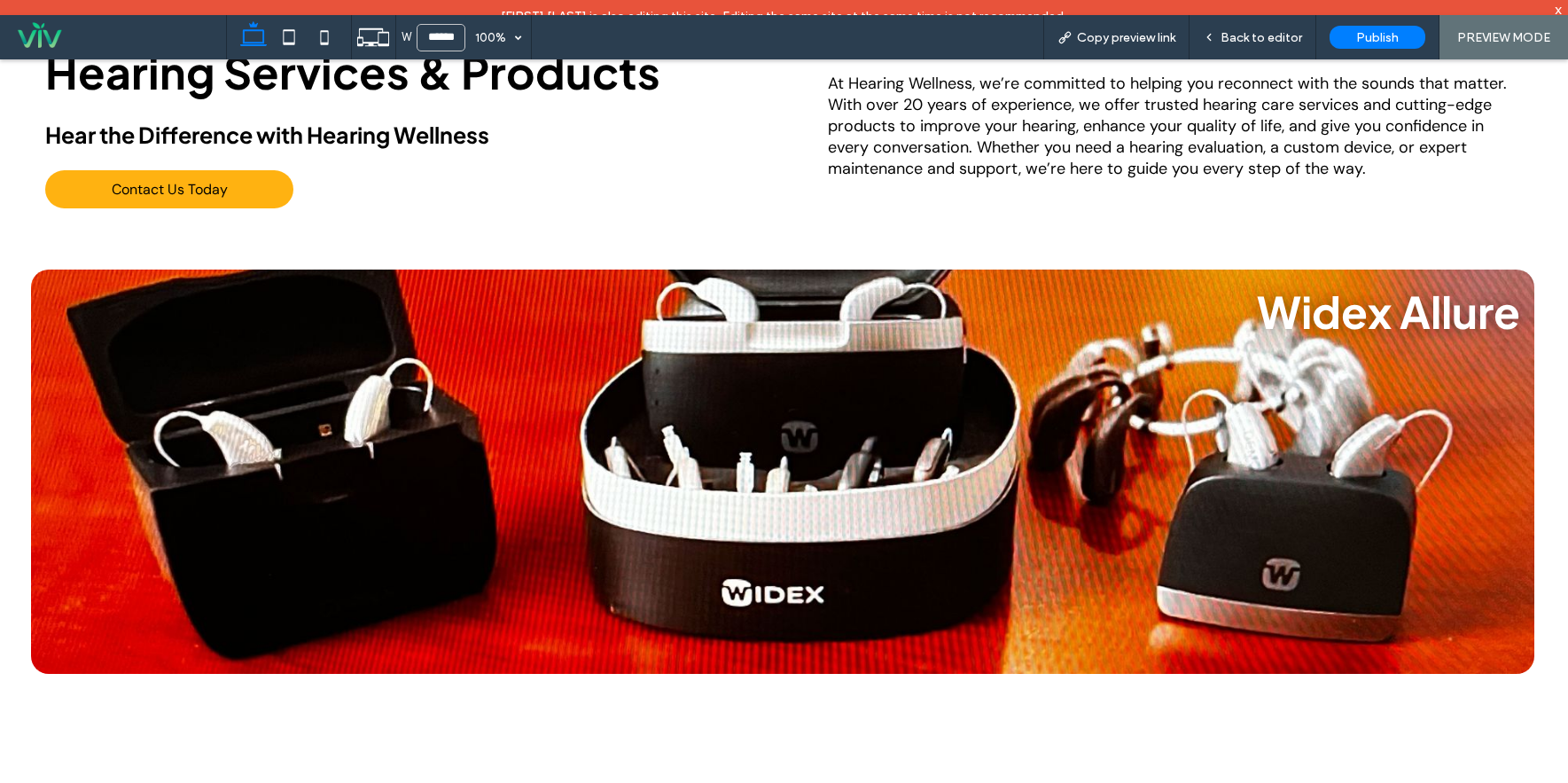 click on "Widex Allure" at bounding box center [783, 472] 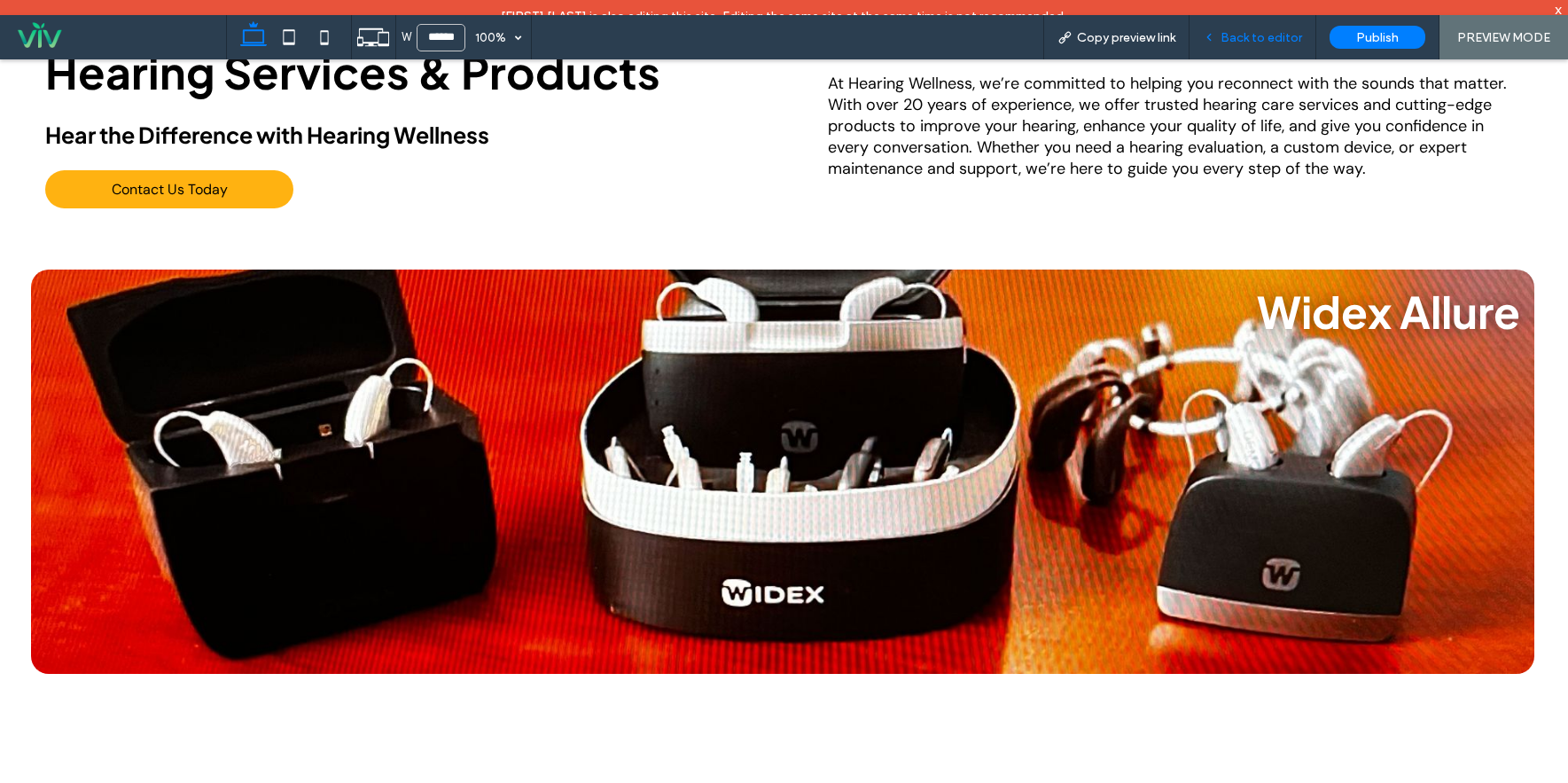 click on "Back to editor" at bounding box center (1261, 37) 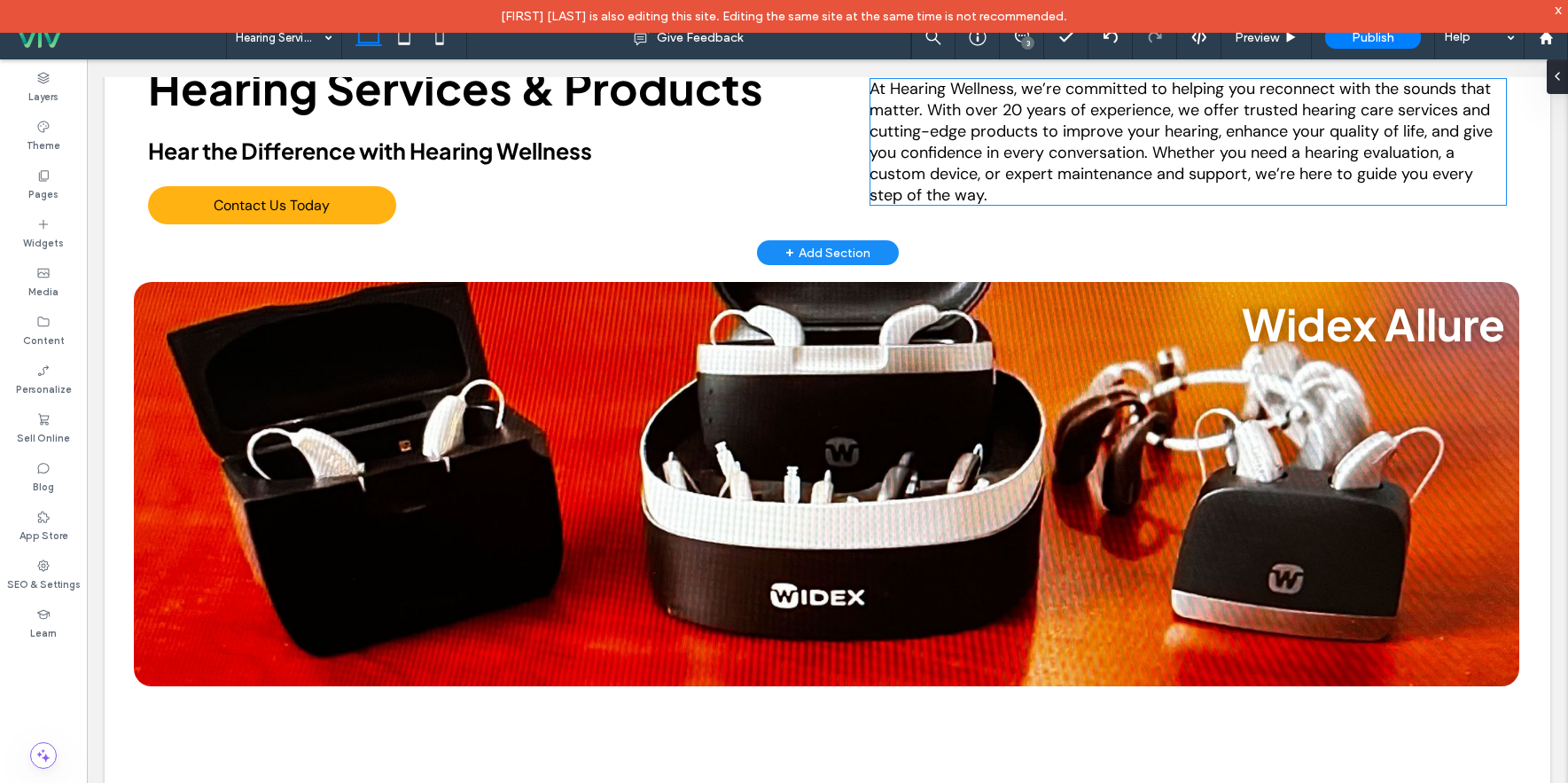 scroll, scrollTop: 262, scrollLeft: 0, axis: vertical 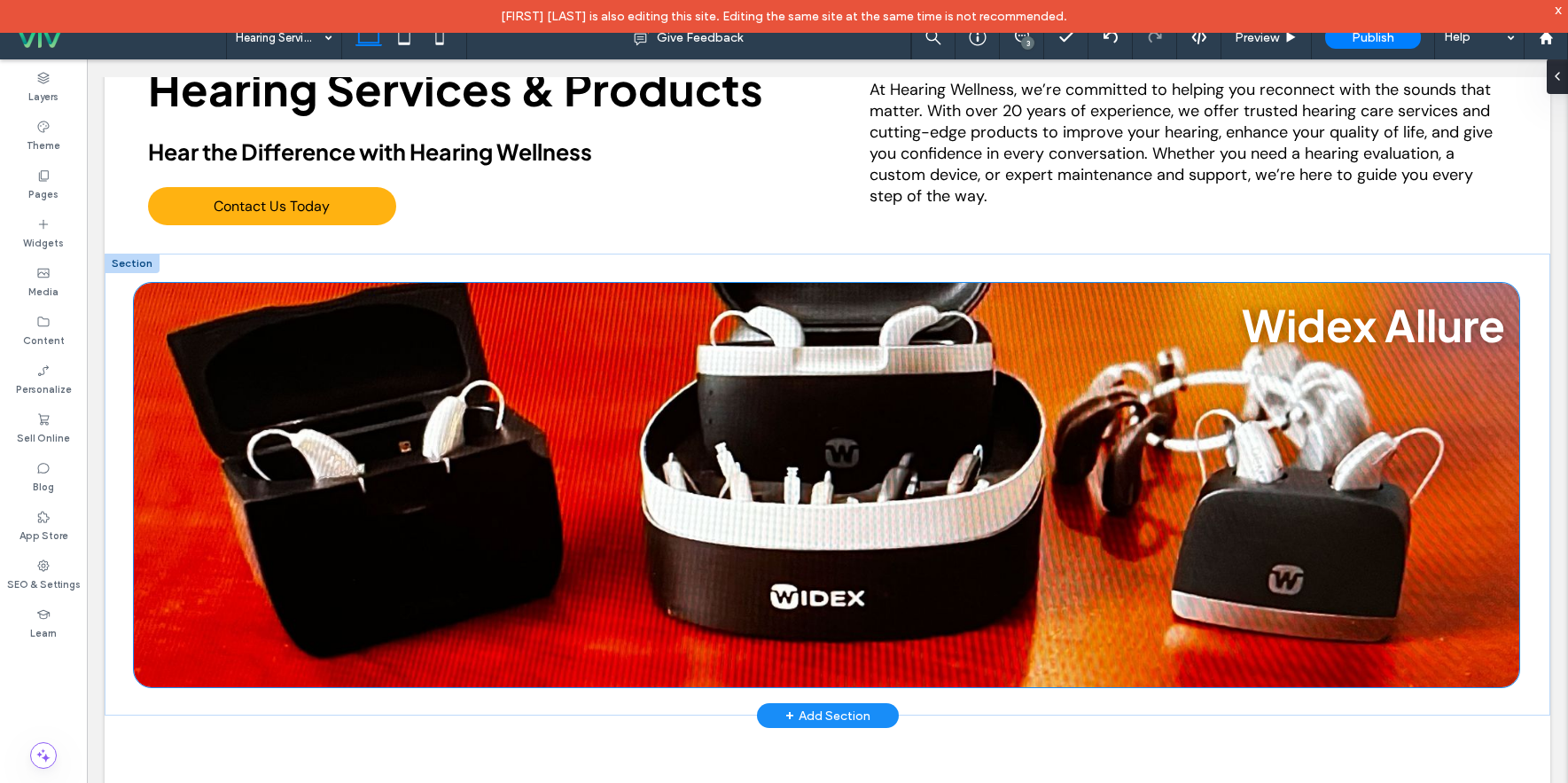 click on "Widex Allure" at bounding box center [827, 485] 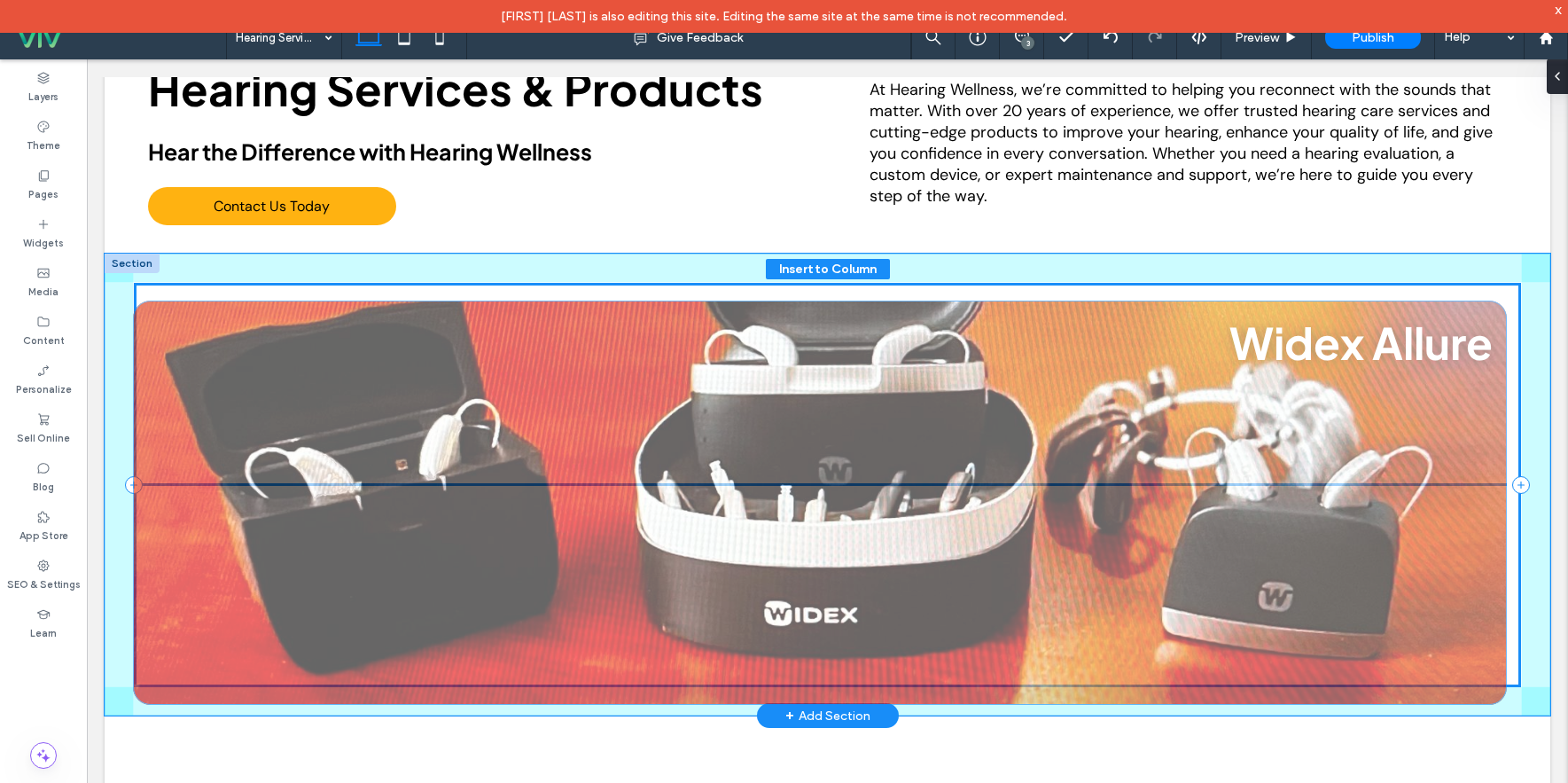 drag, startPoint x: 1162, startPoint y: 447, endPoint x: 1162, endPoint y: 465, distance: 18 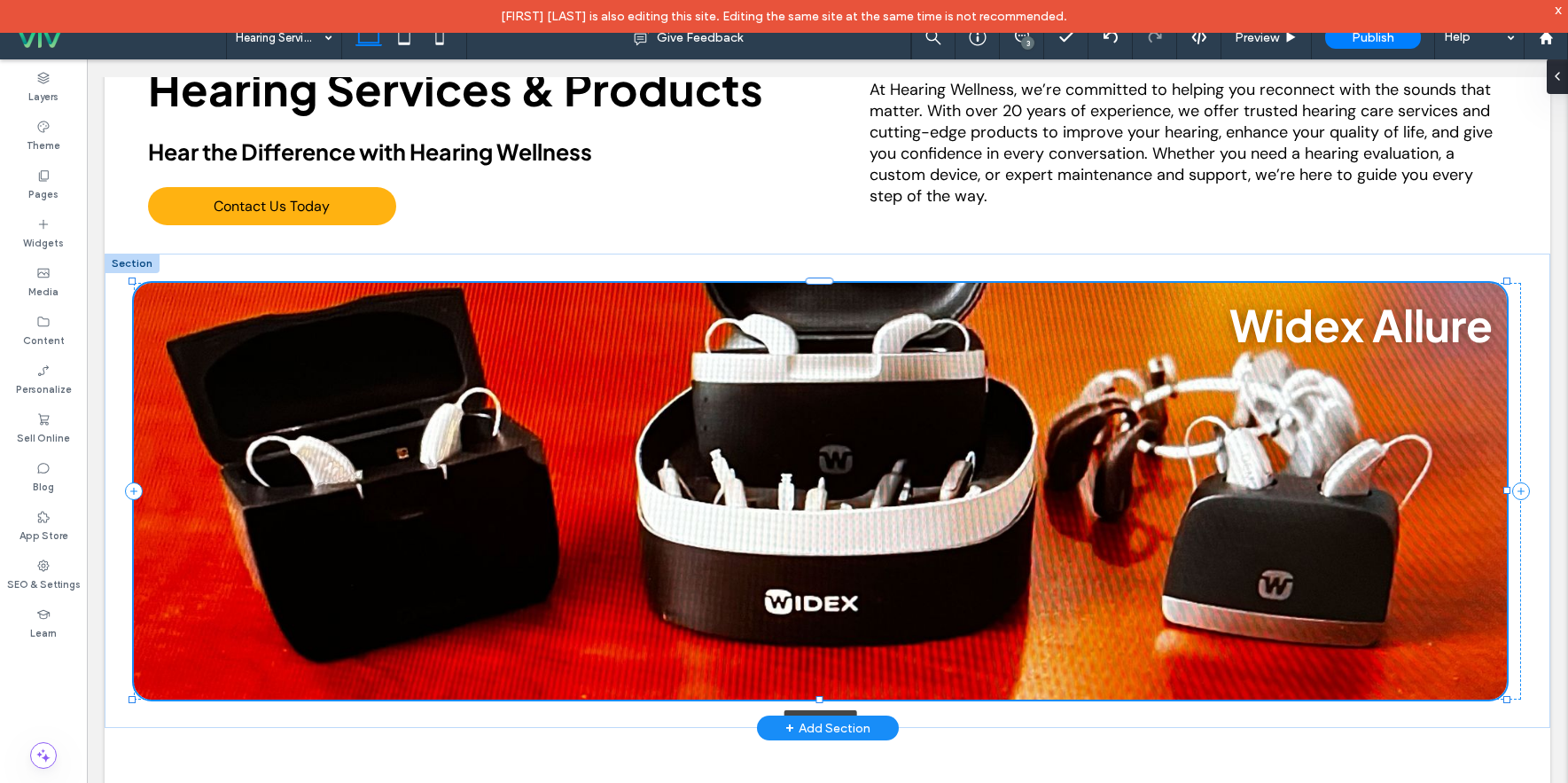 drag, startPoint x: 819, startPoint y: 685, endPoint x: 819, endPoint y: 698, distance: 13 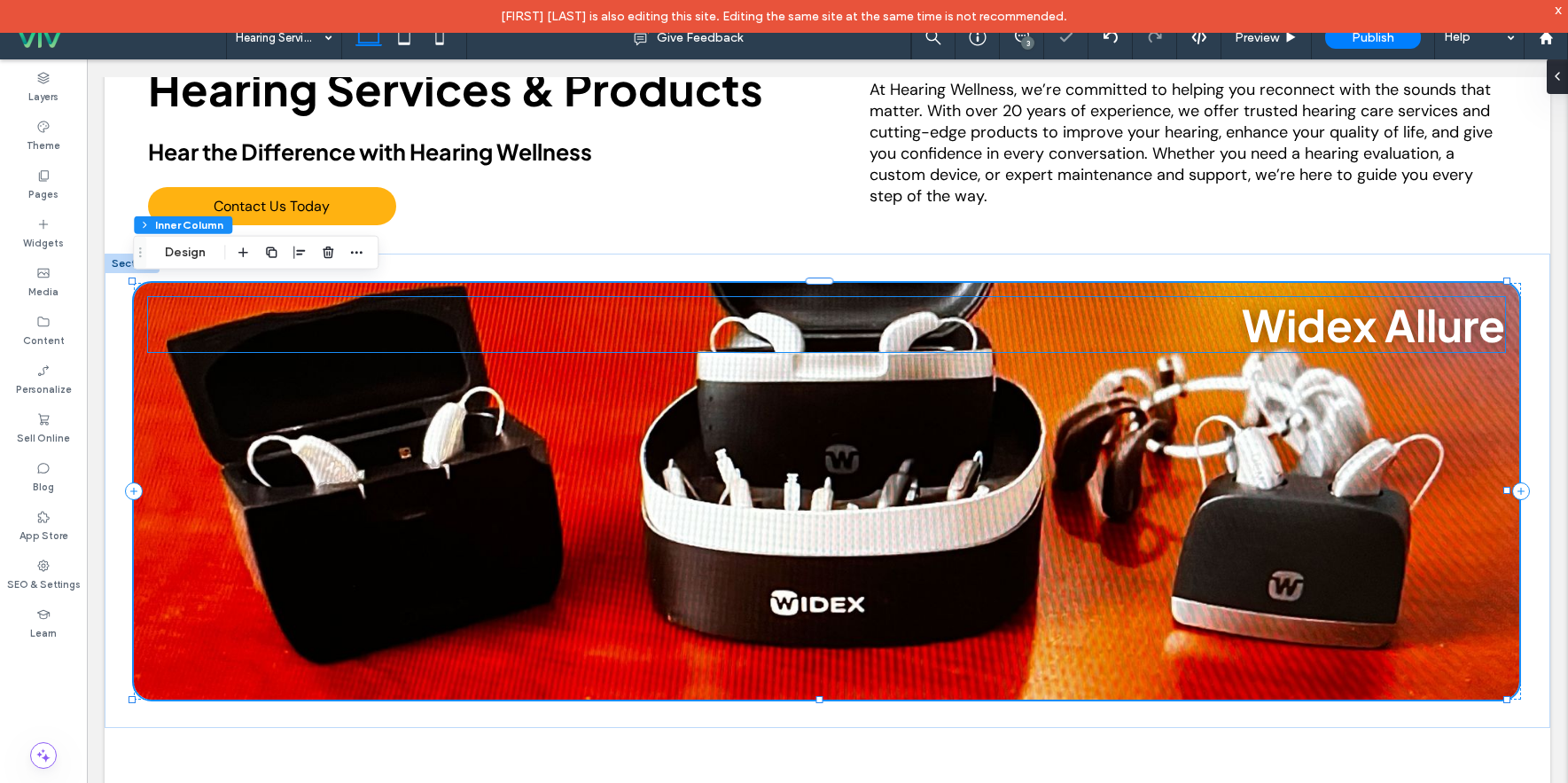 click on "Widex Allure" at bounding box center (1373, 325) 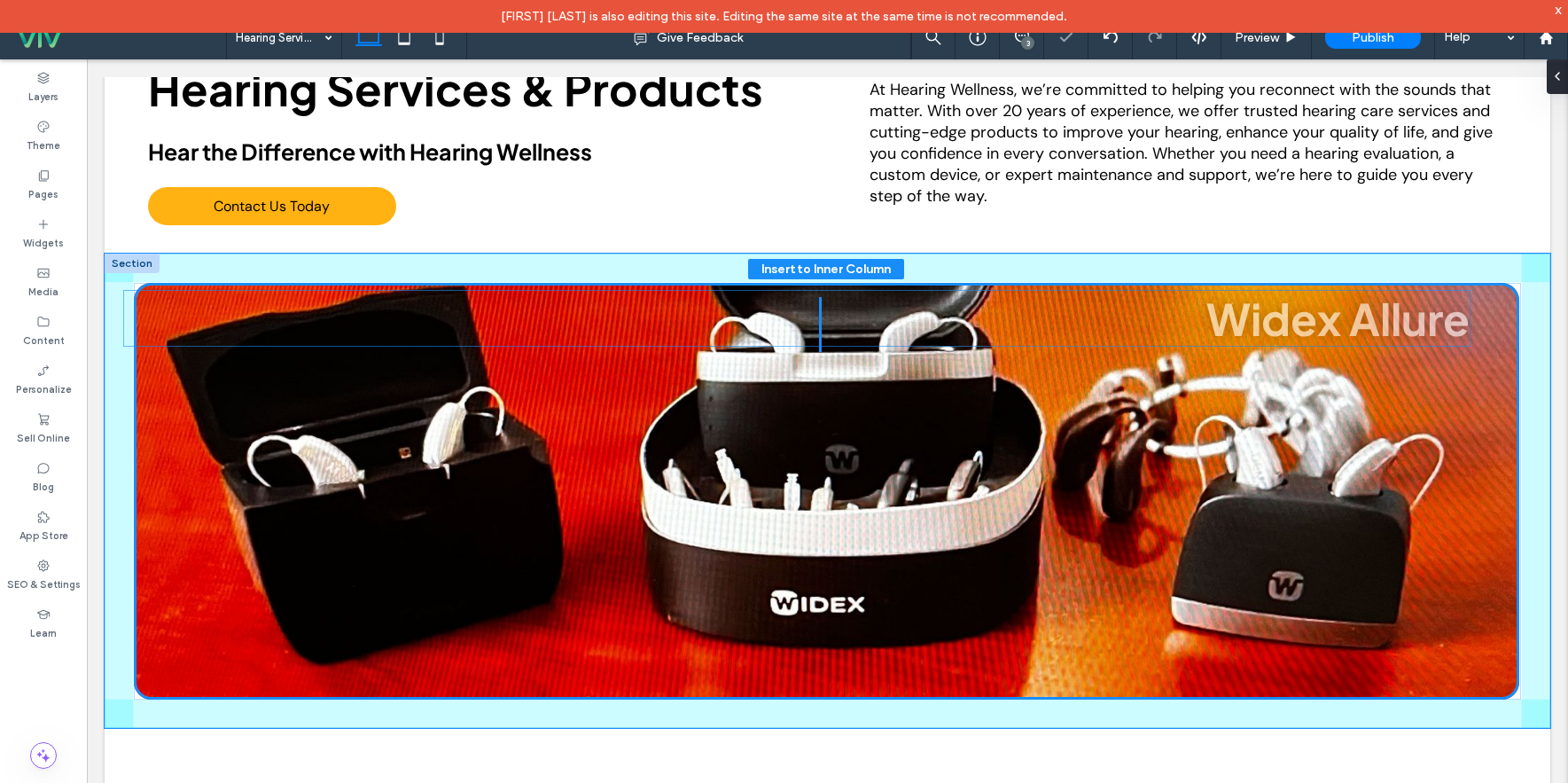 drag, startPoint x: 1336, startPoint y: 327, endPoint x: 1313, endPoint y: 322, distance: 23.537205 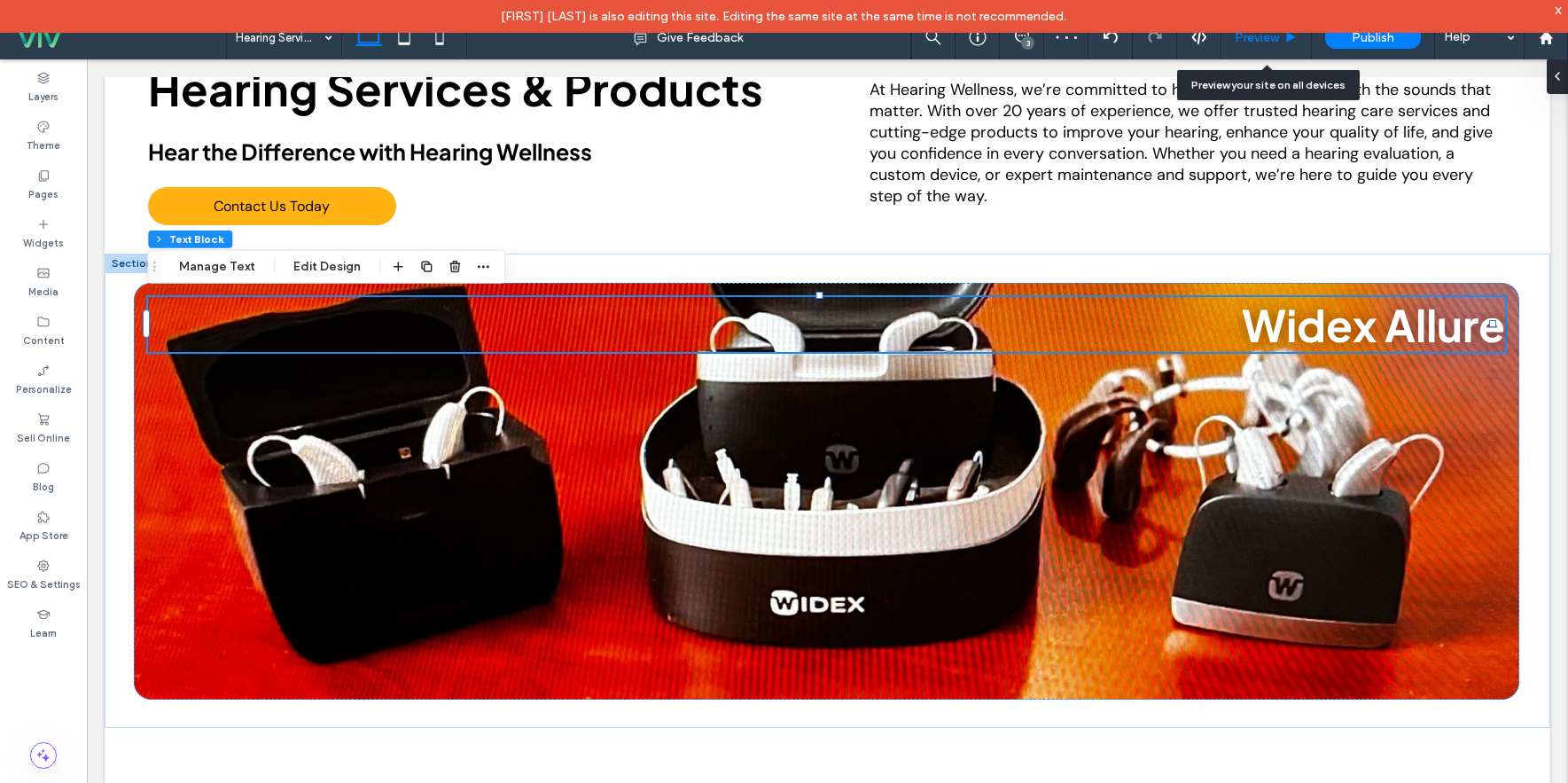 click on "Preview" at bounding box center [1257, 37] 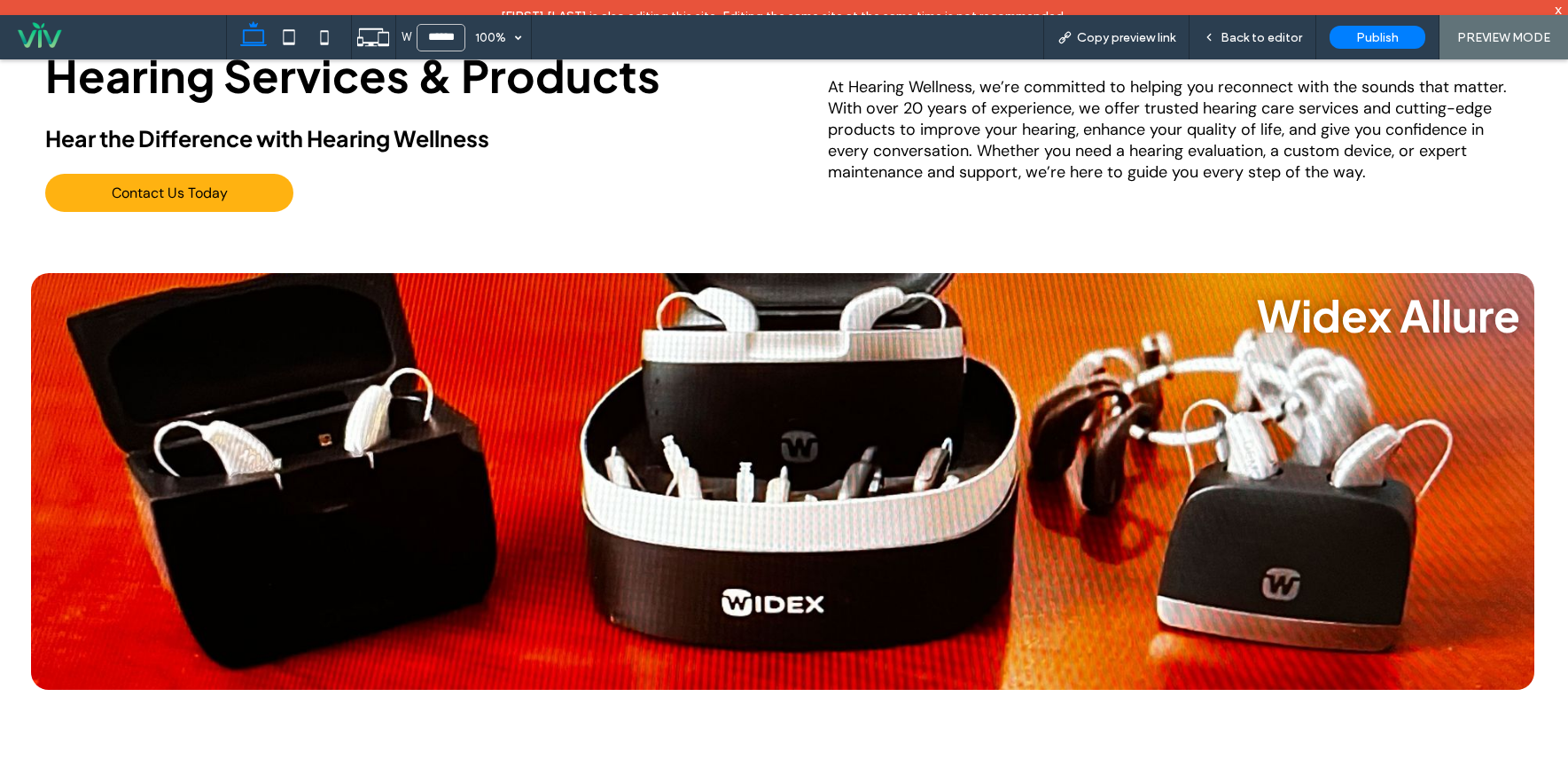 scroll, scrollTop: 266, scrollLeft: 0, axis: vertical 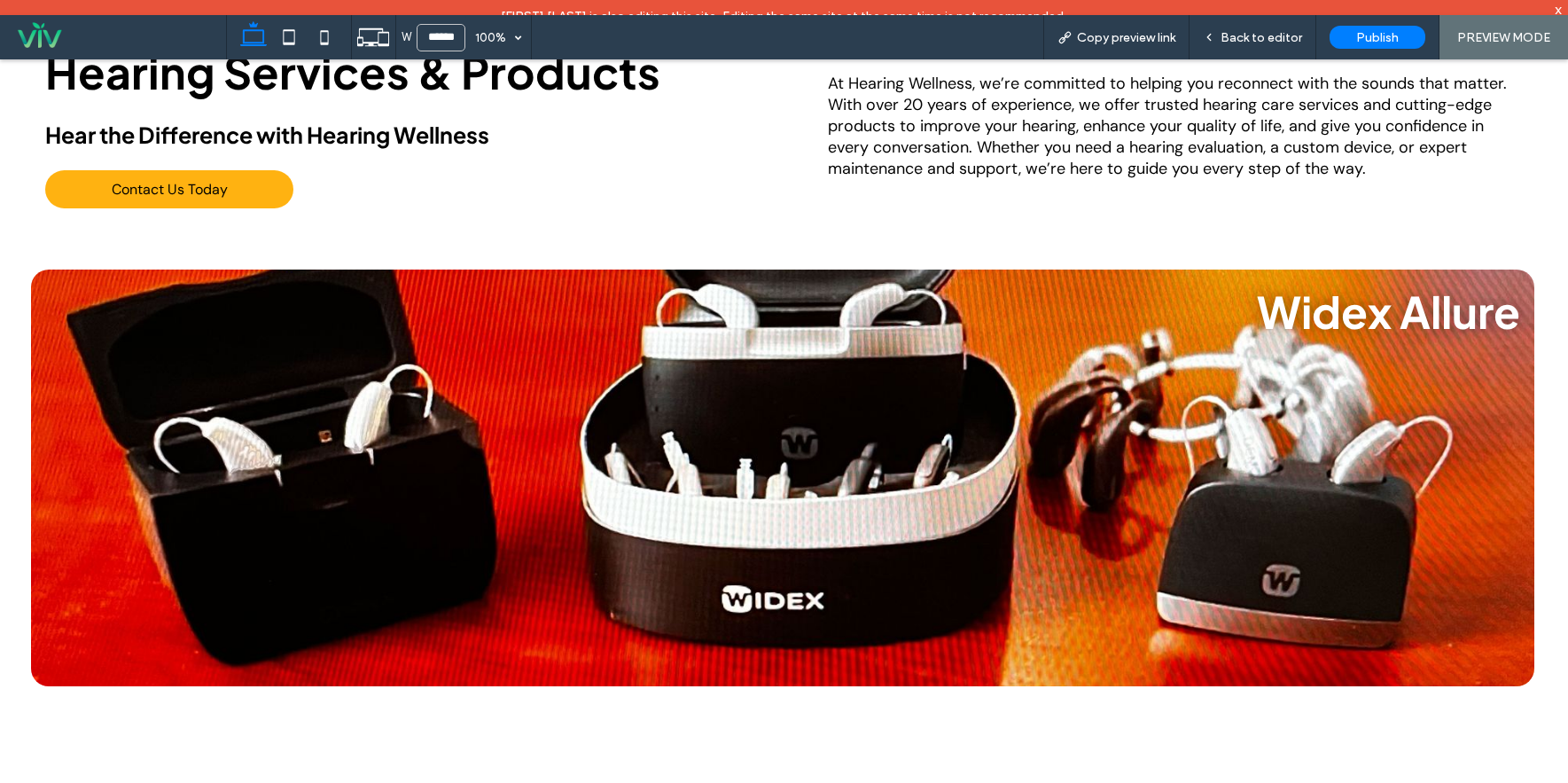 click on "Widex Allure" at bounding box center (1388, 311) 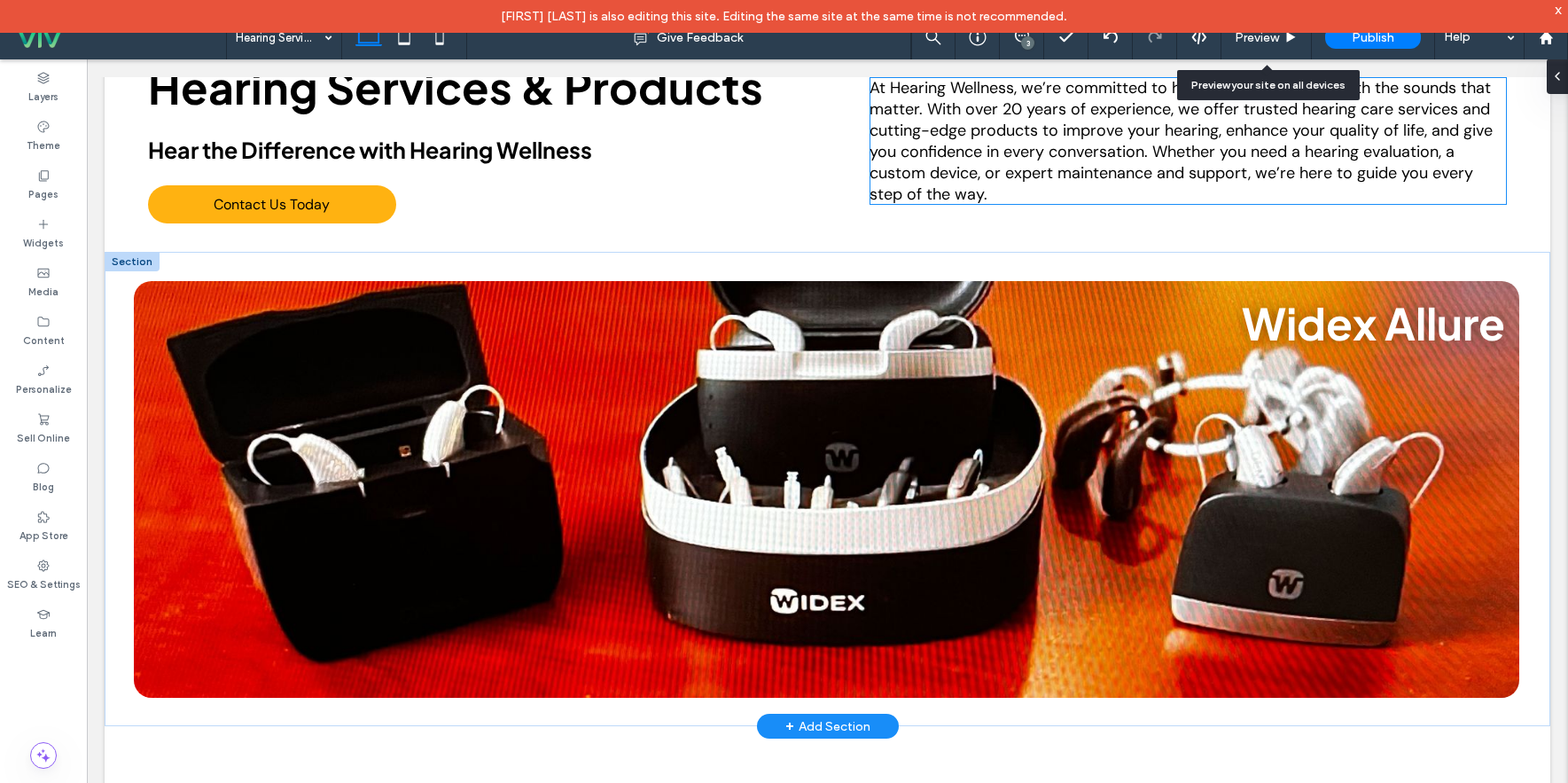 scroll, scrollTop: 262, scrollLeft: 0, axis: vertical 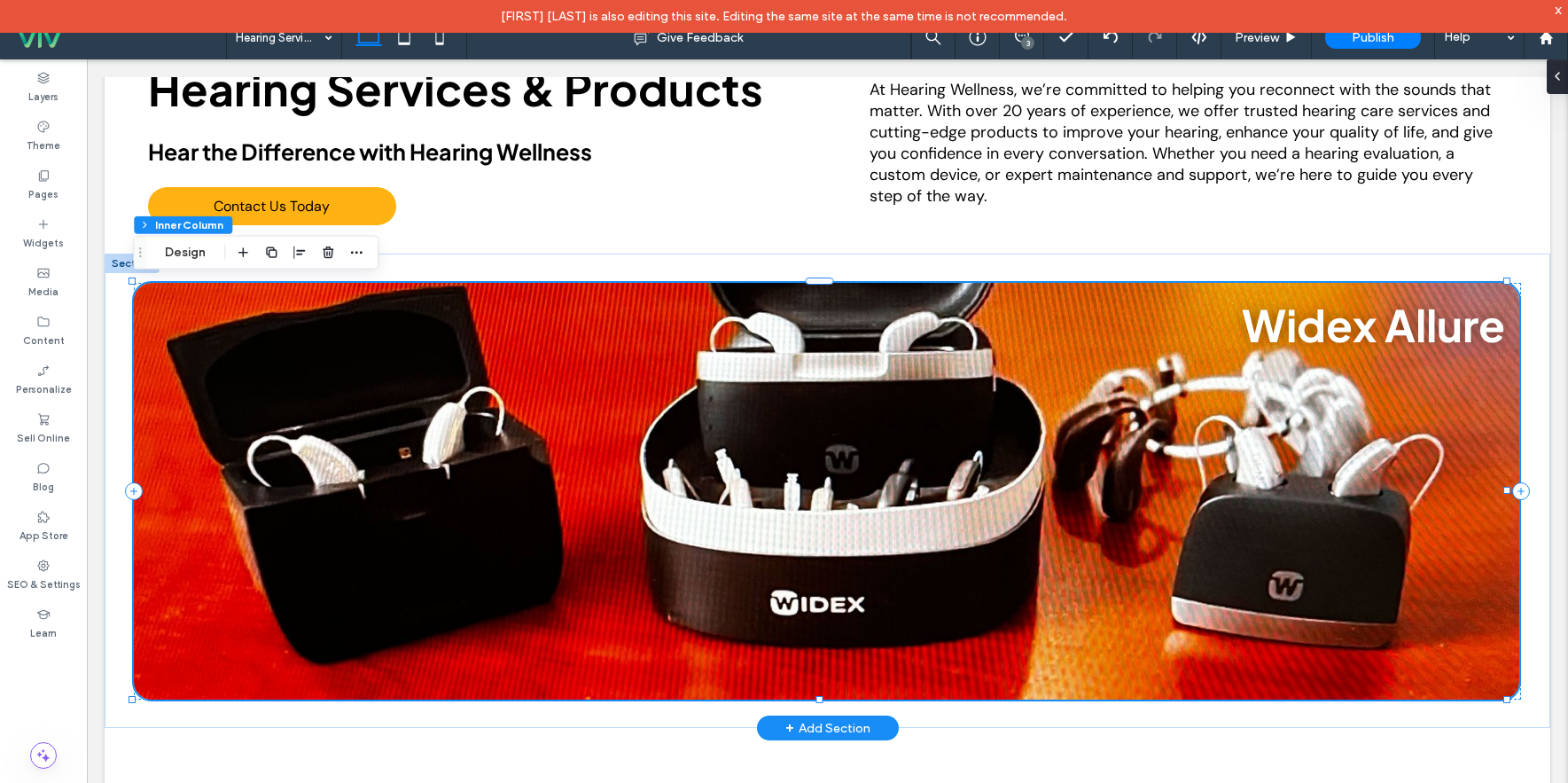 click on "Widex Allure" at bounding box center [1373, 325] 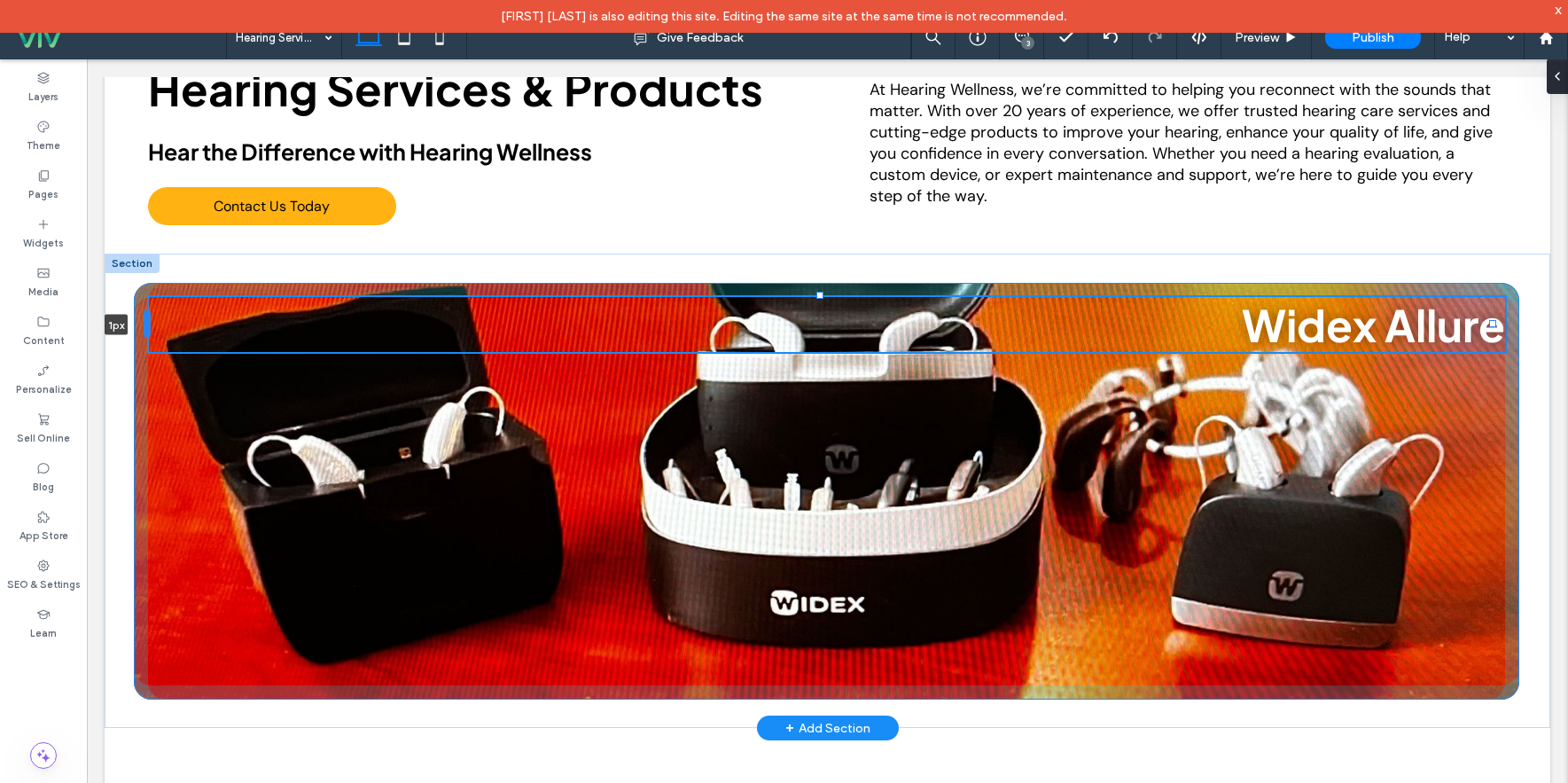 click at bounding box center (147, 324) 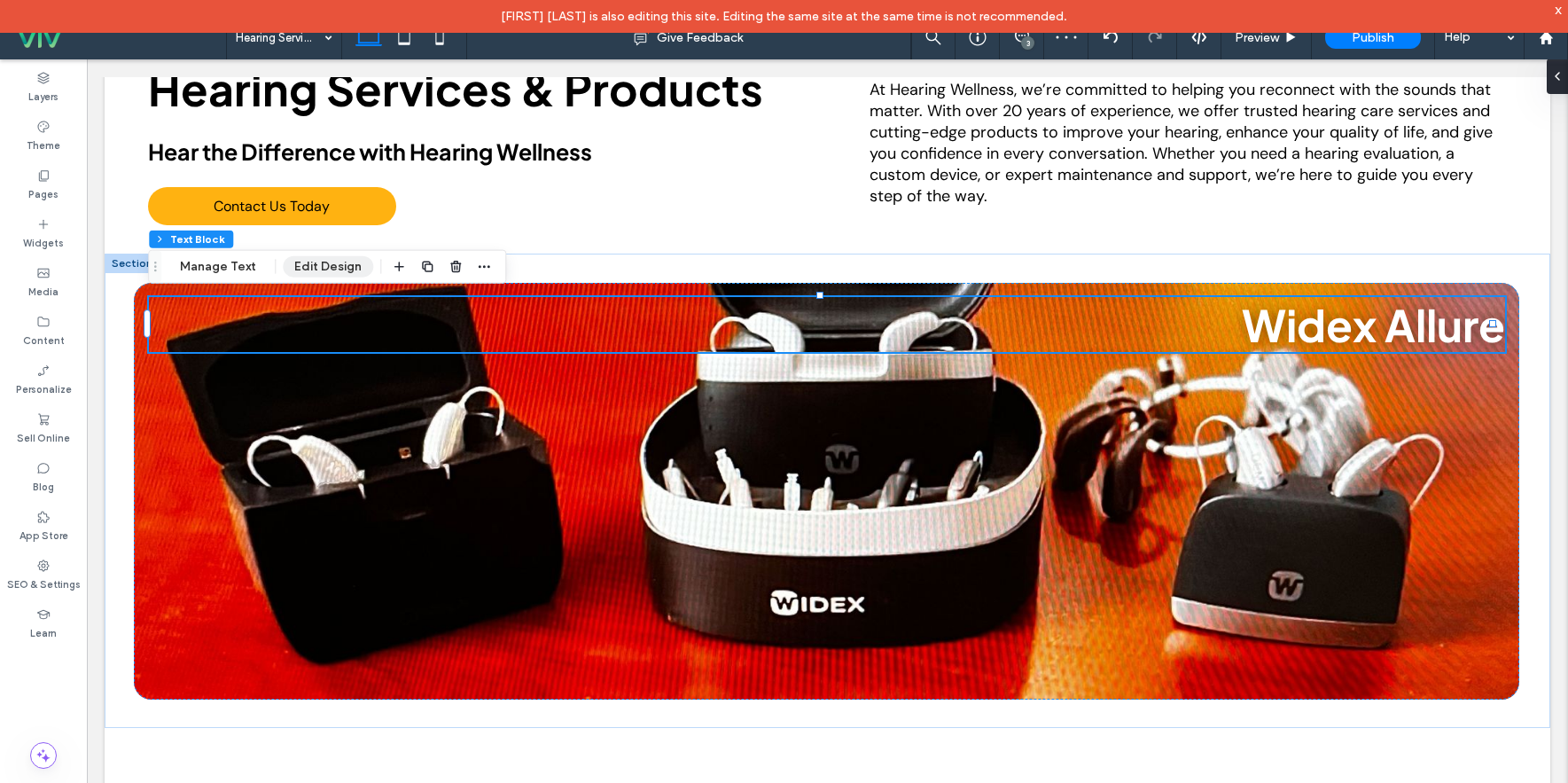 click on "Edit Design" at bounding box center [328, 267] 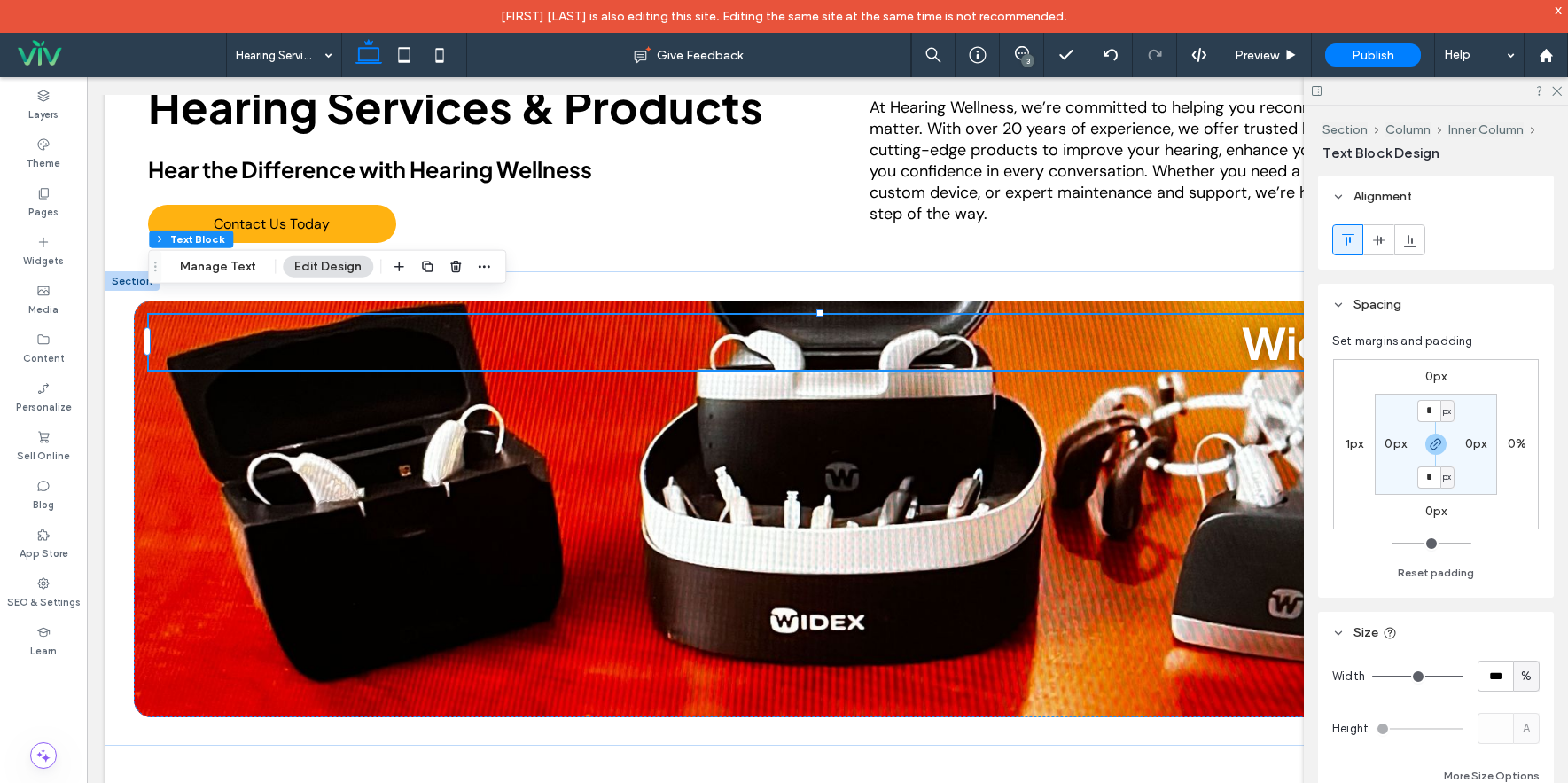 type on "**" 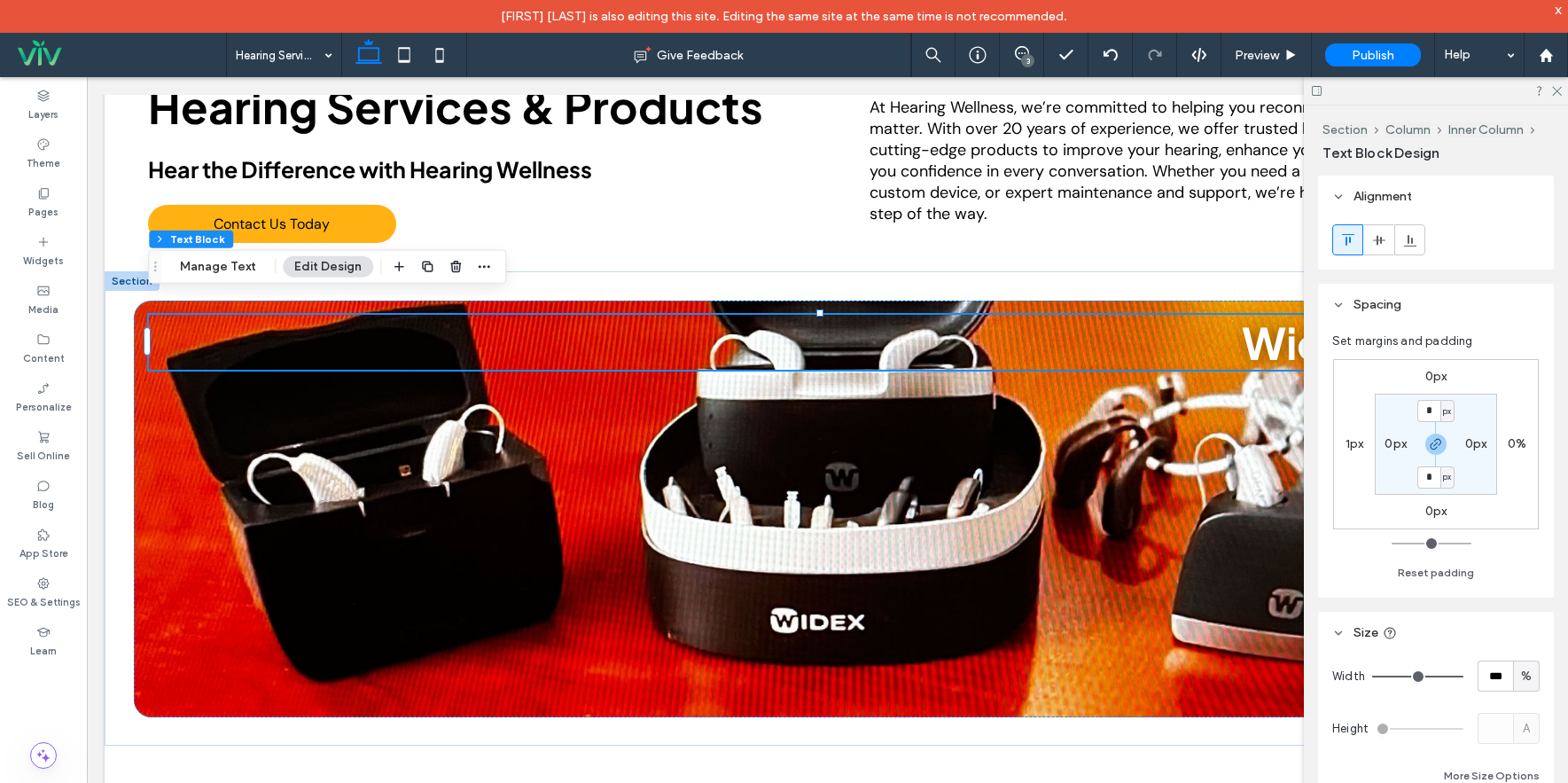 type on "**" 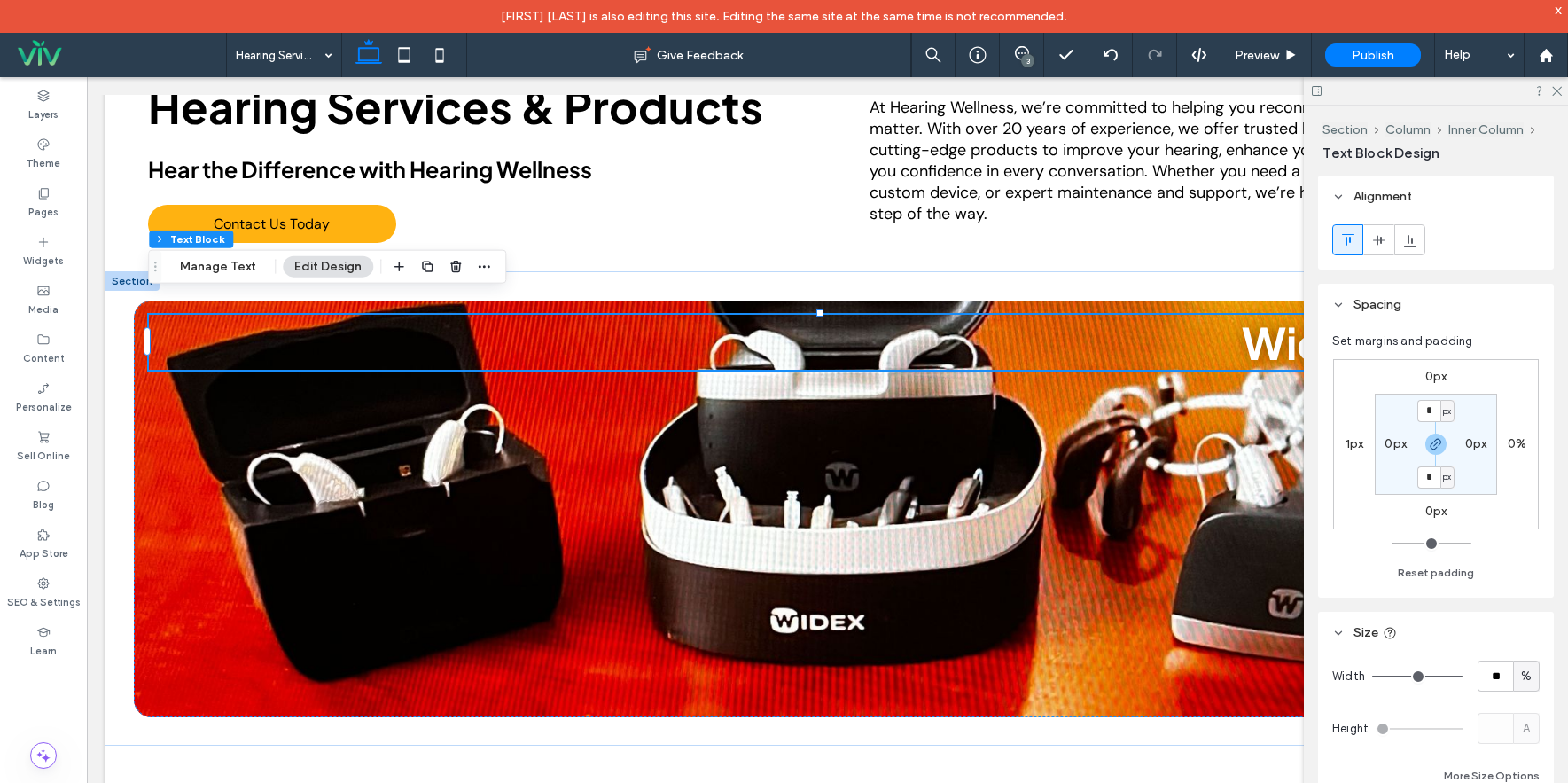 type on "**" 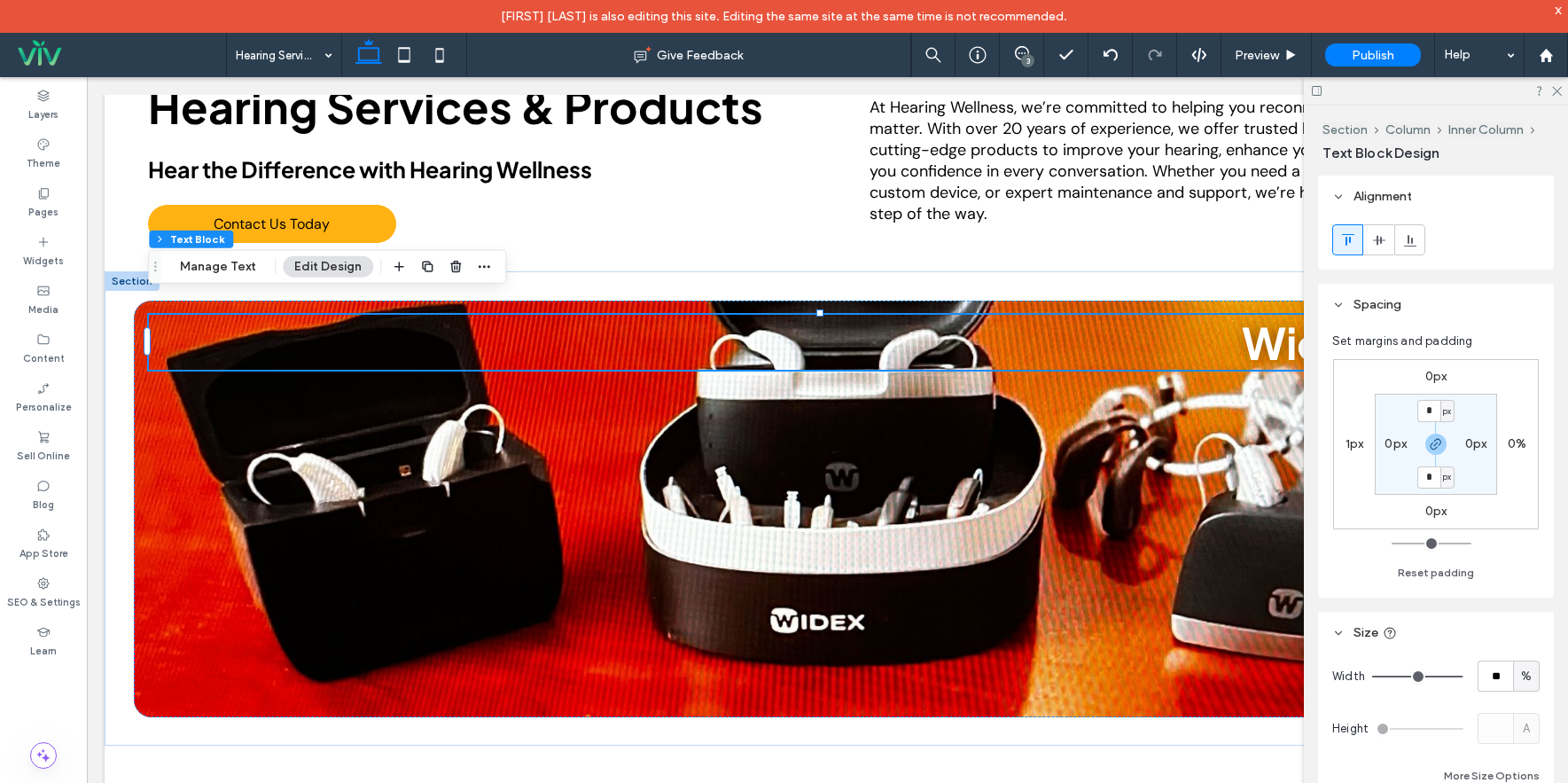 type on "**" 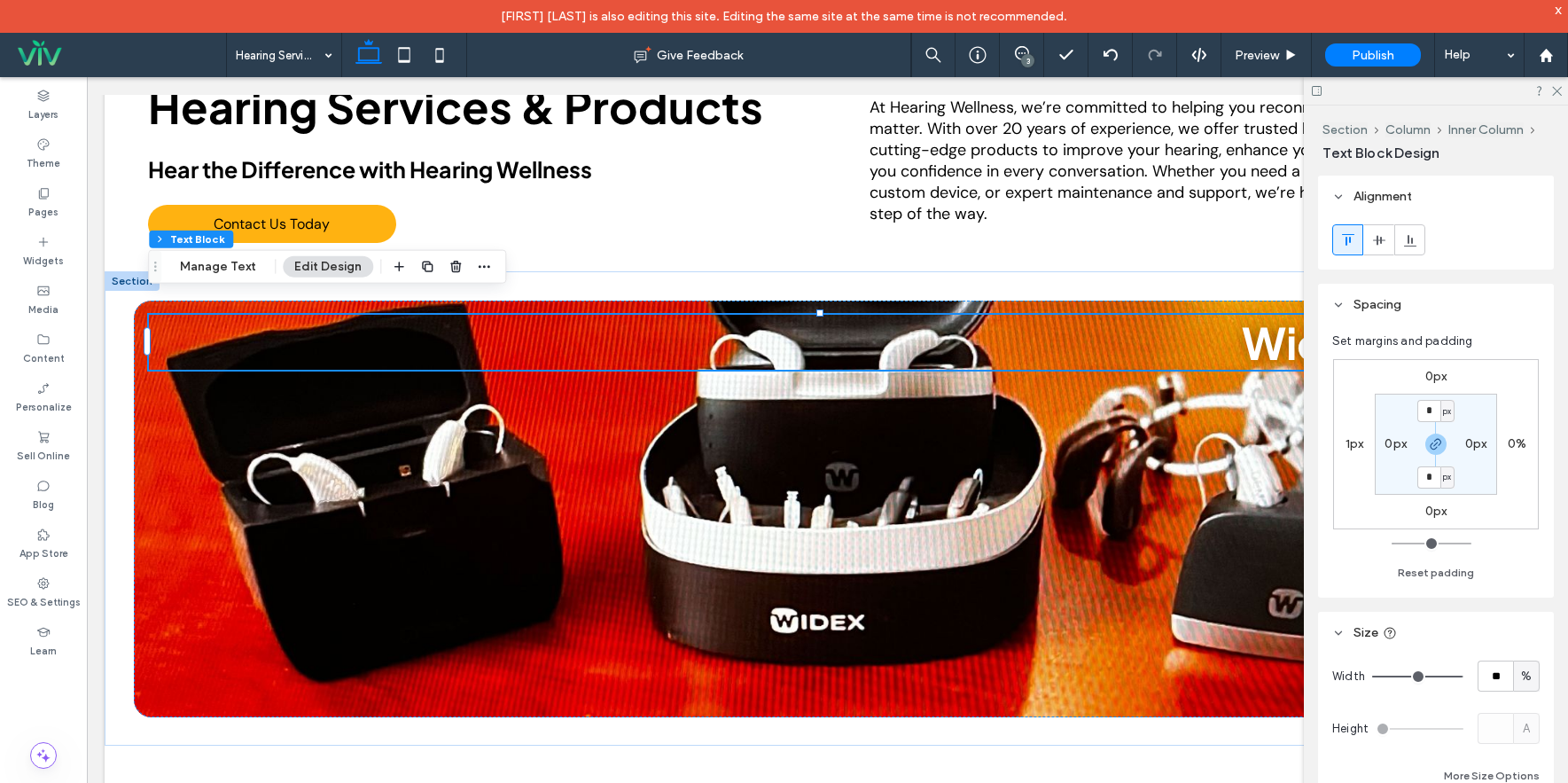 type on "**" 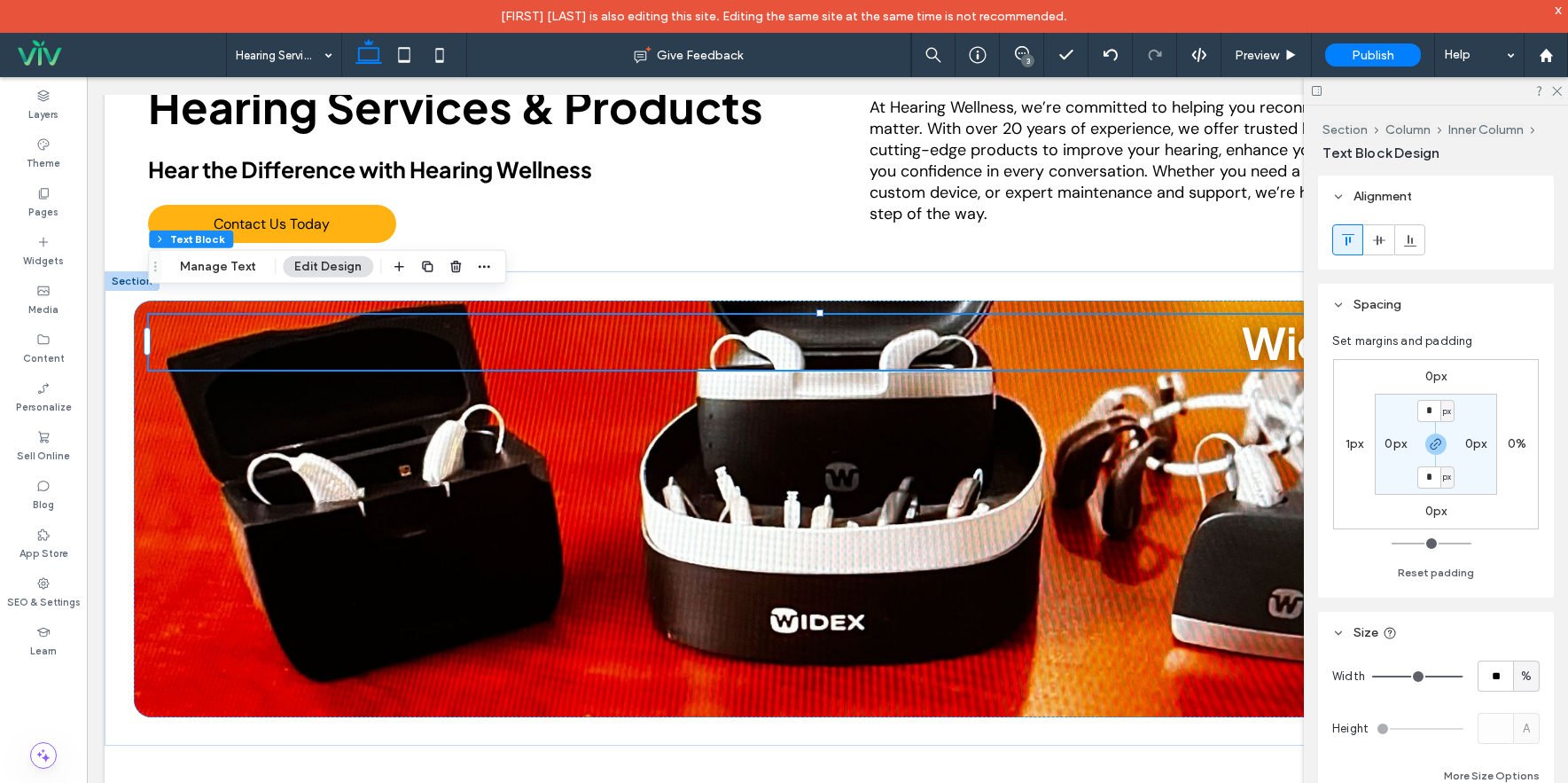 type on "**" 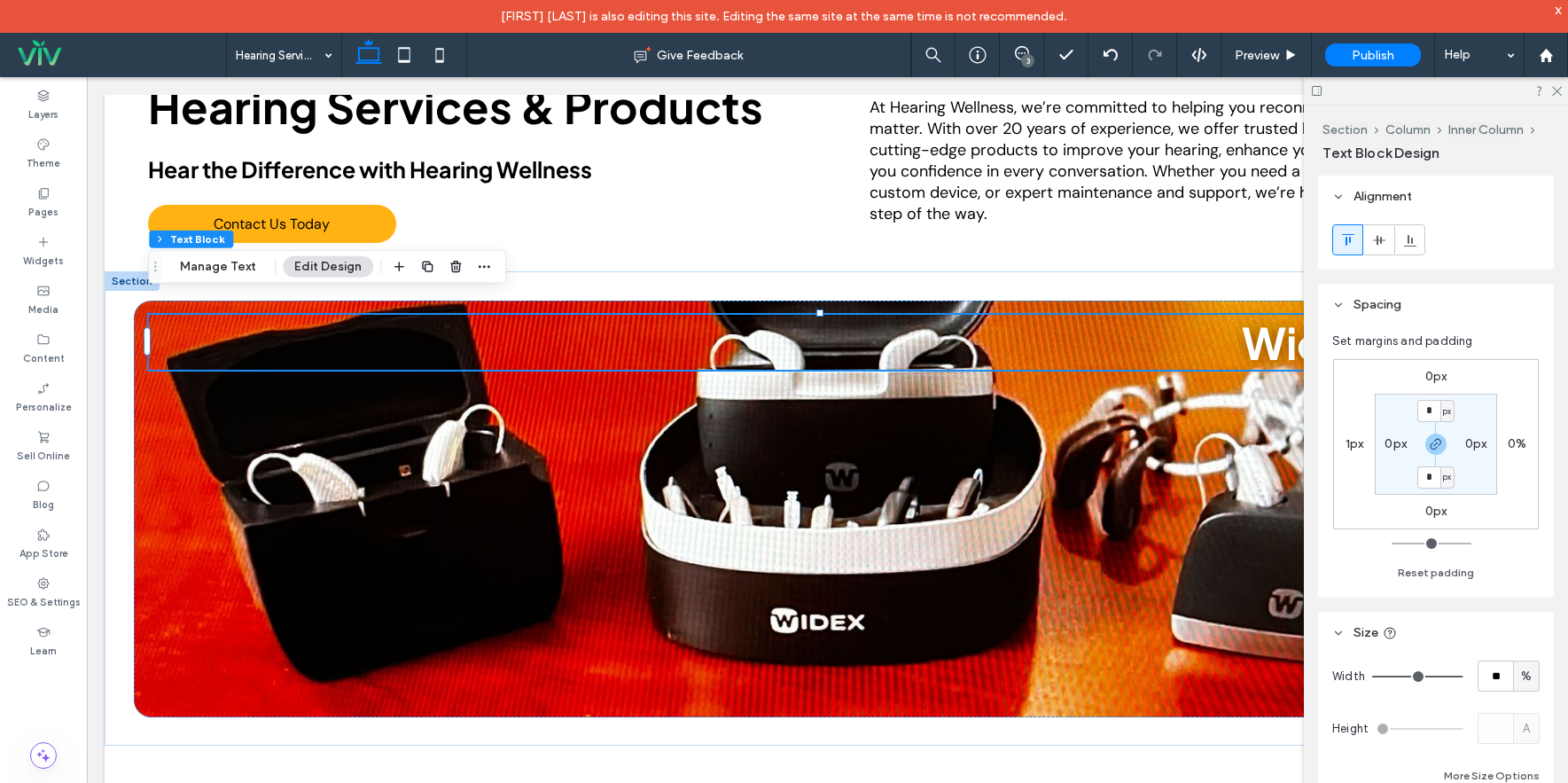 type on "**" 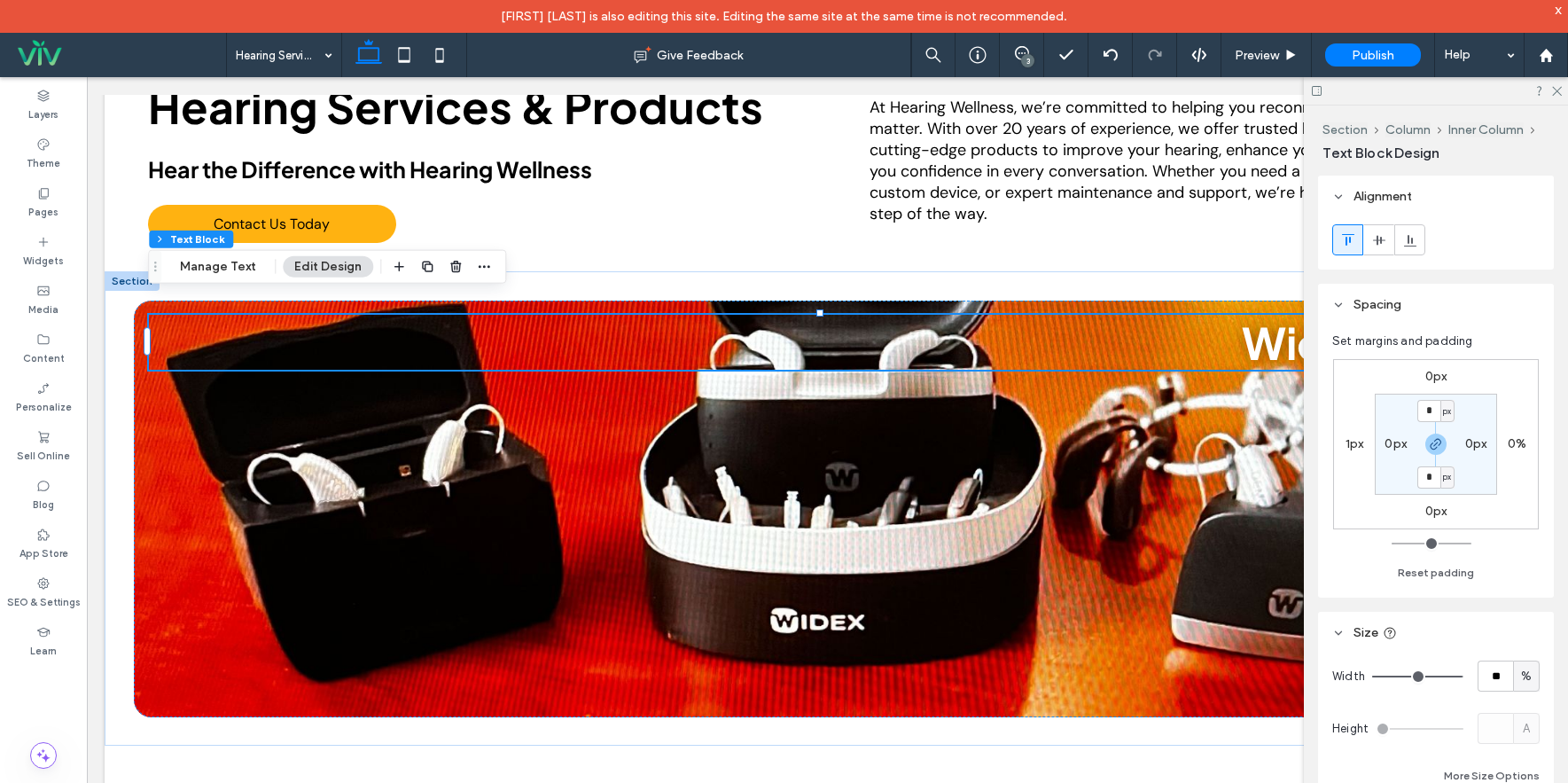 type on "**" 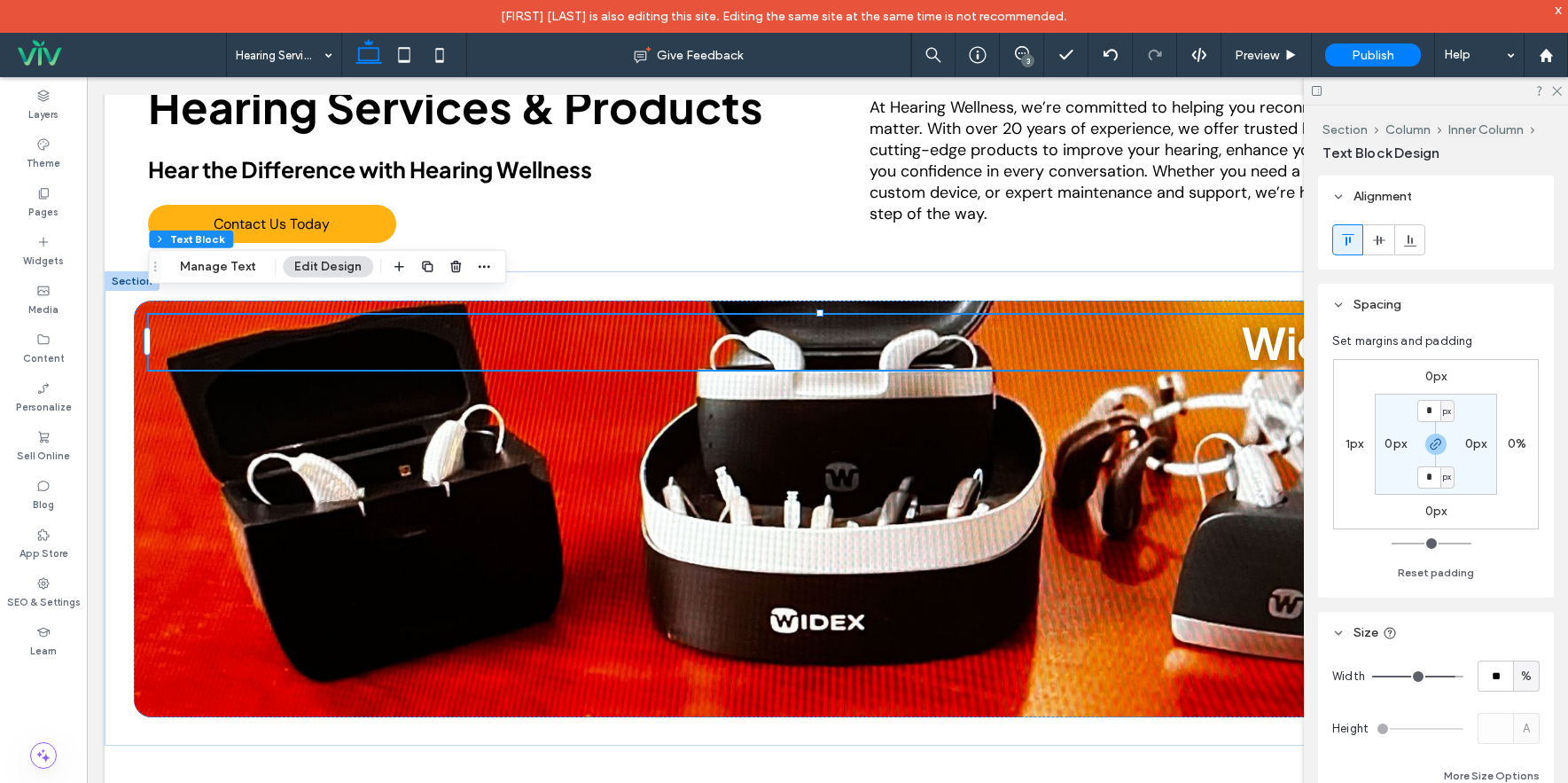 type on "**" 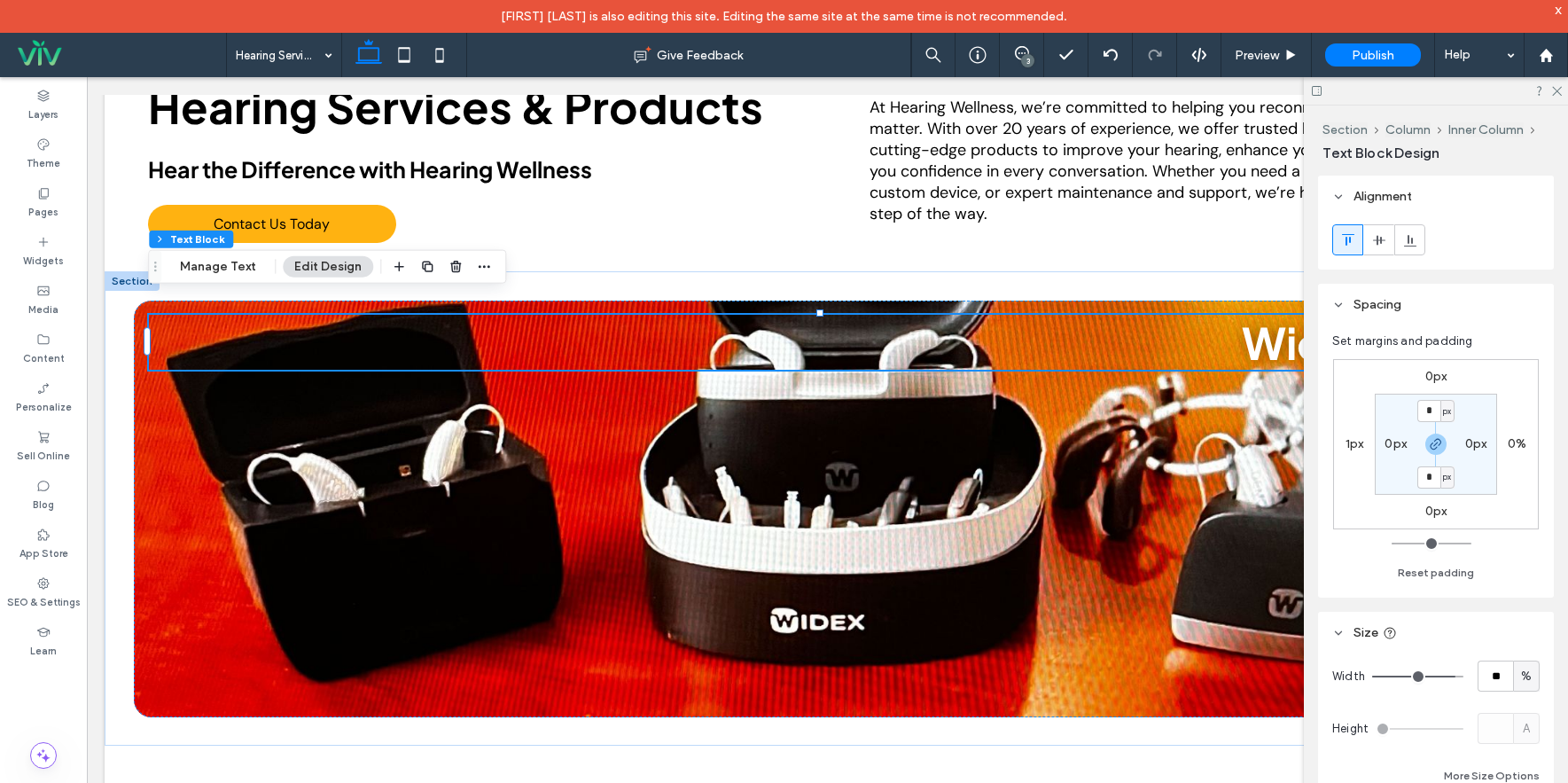 type on "**" 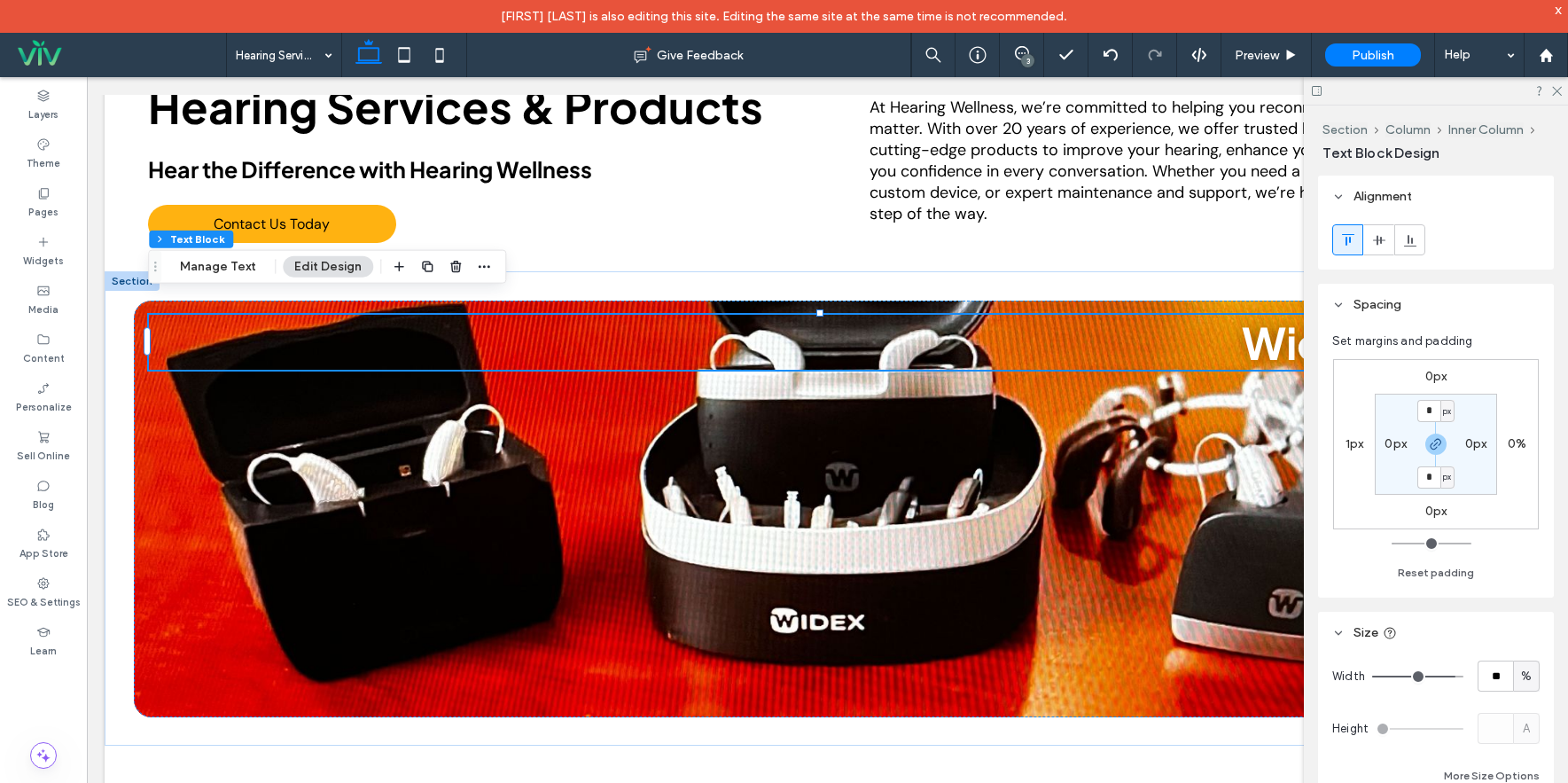 type on "**" 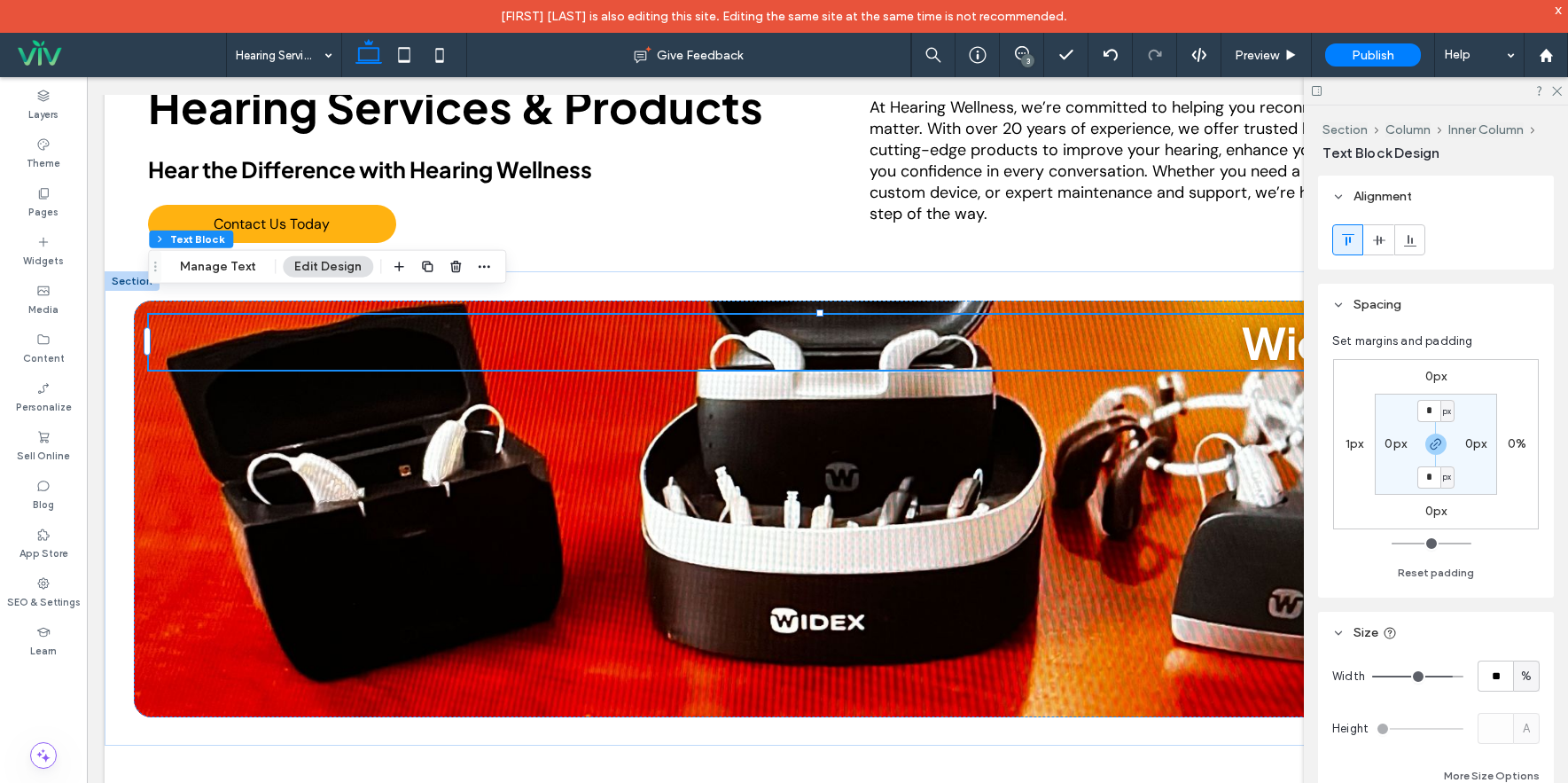 type on "**" 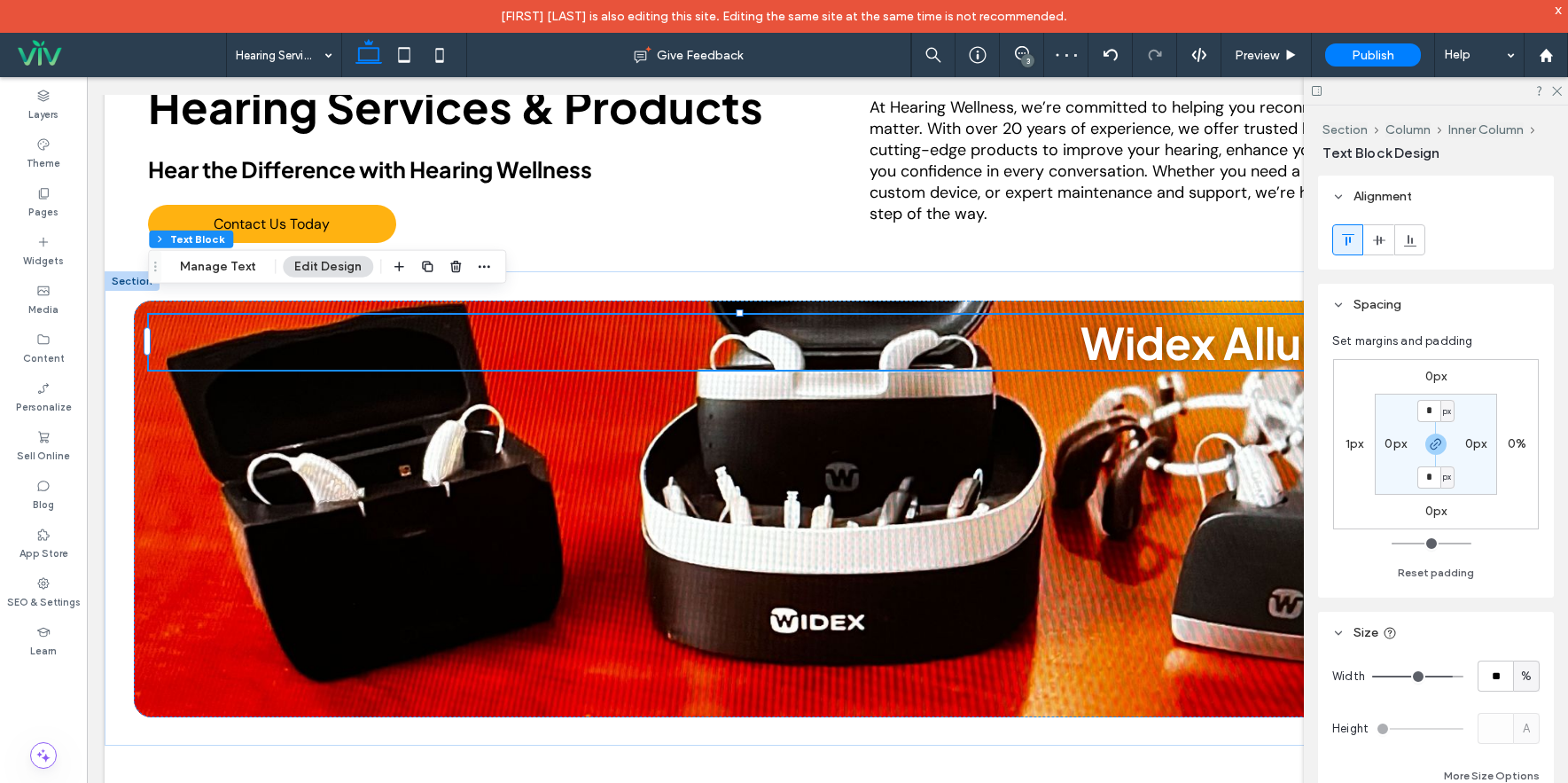 click on "Size" at bounding box center (1436, 632) 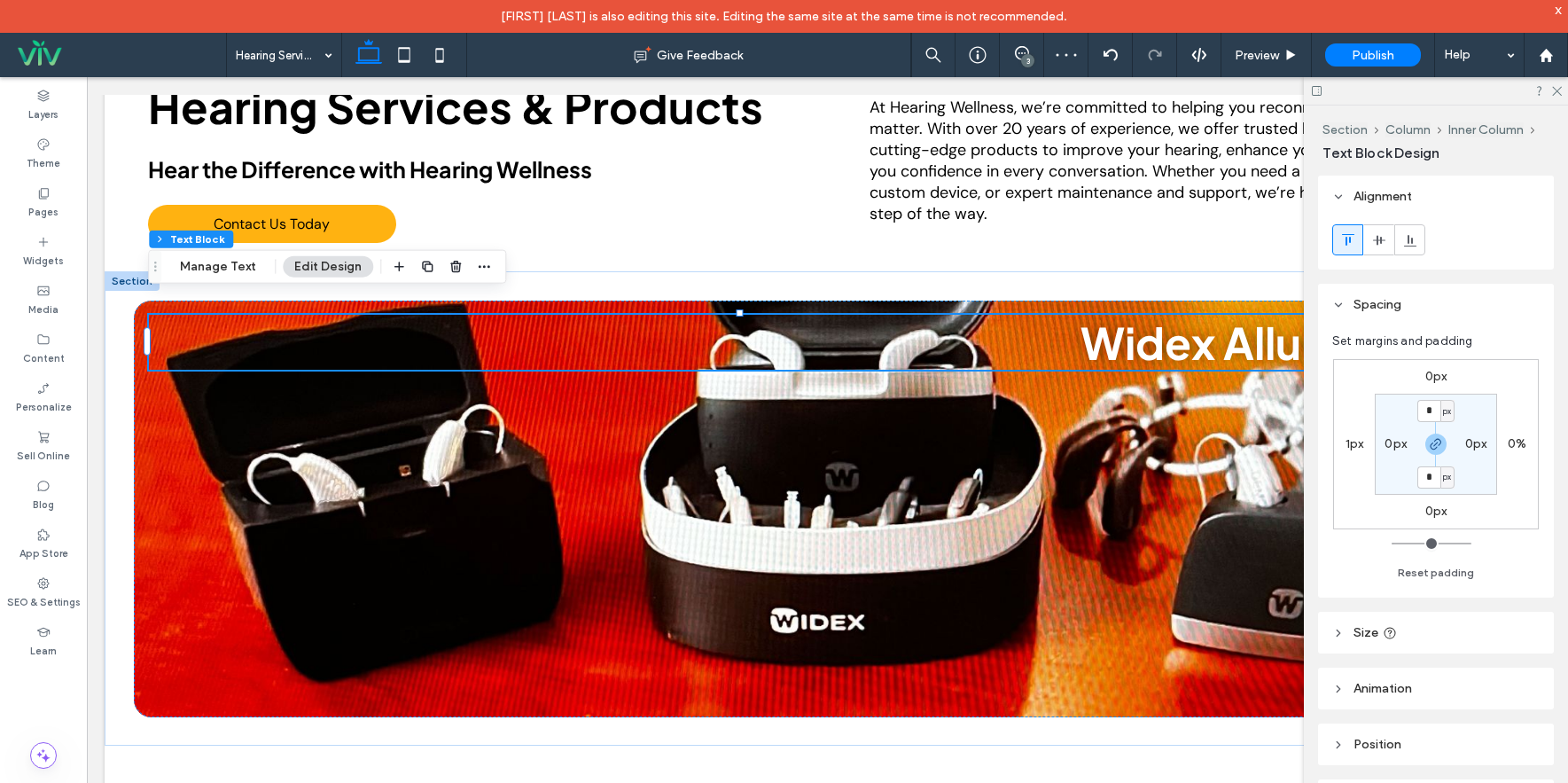 click on "Size" at bounding box center (1436, 632) 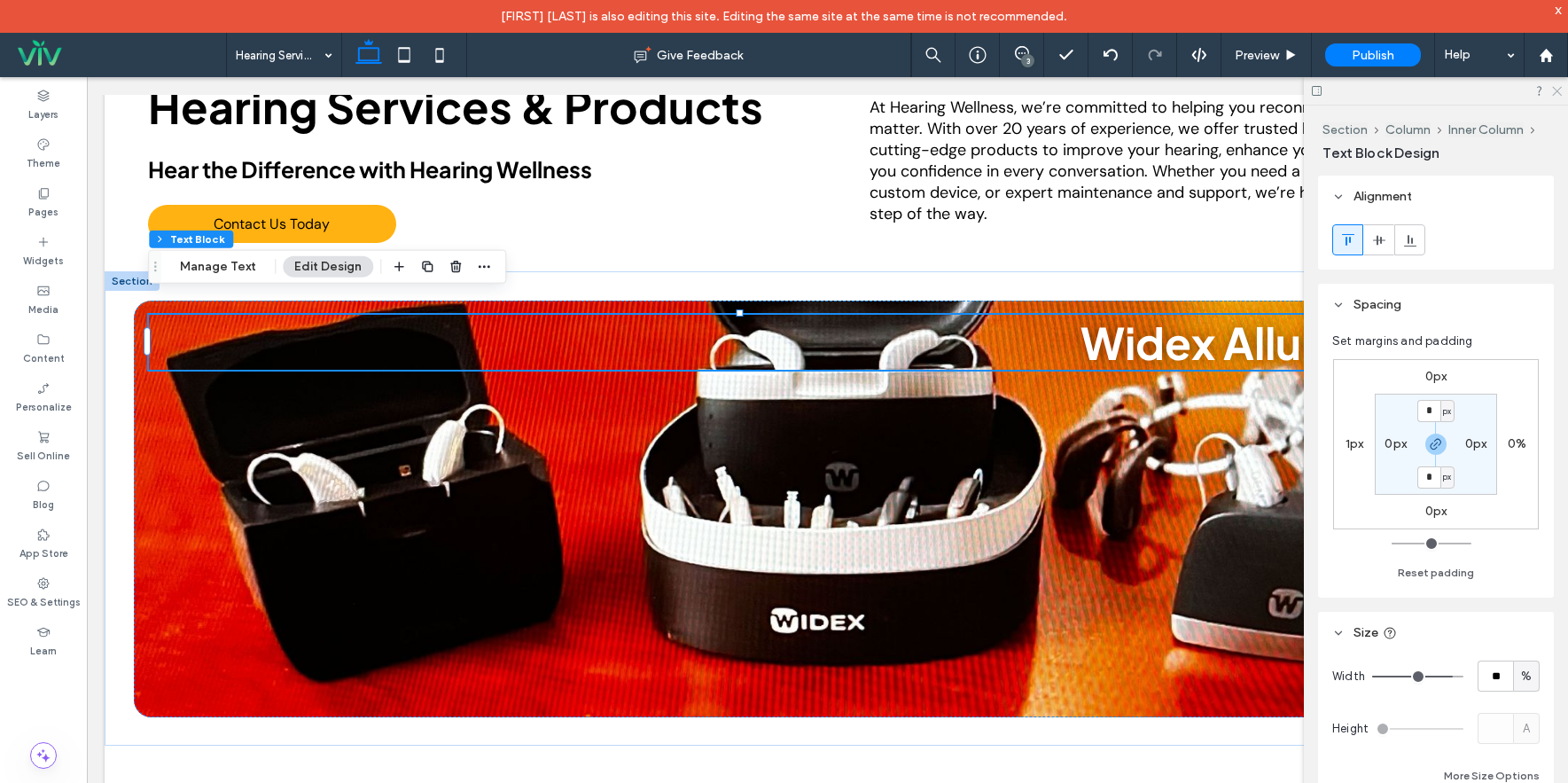 click 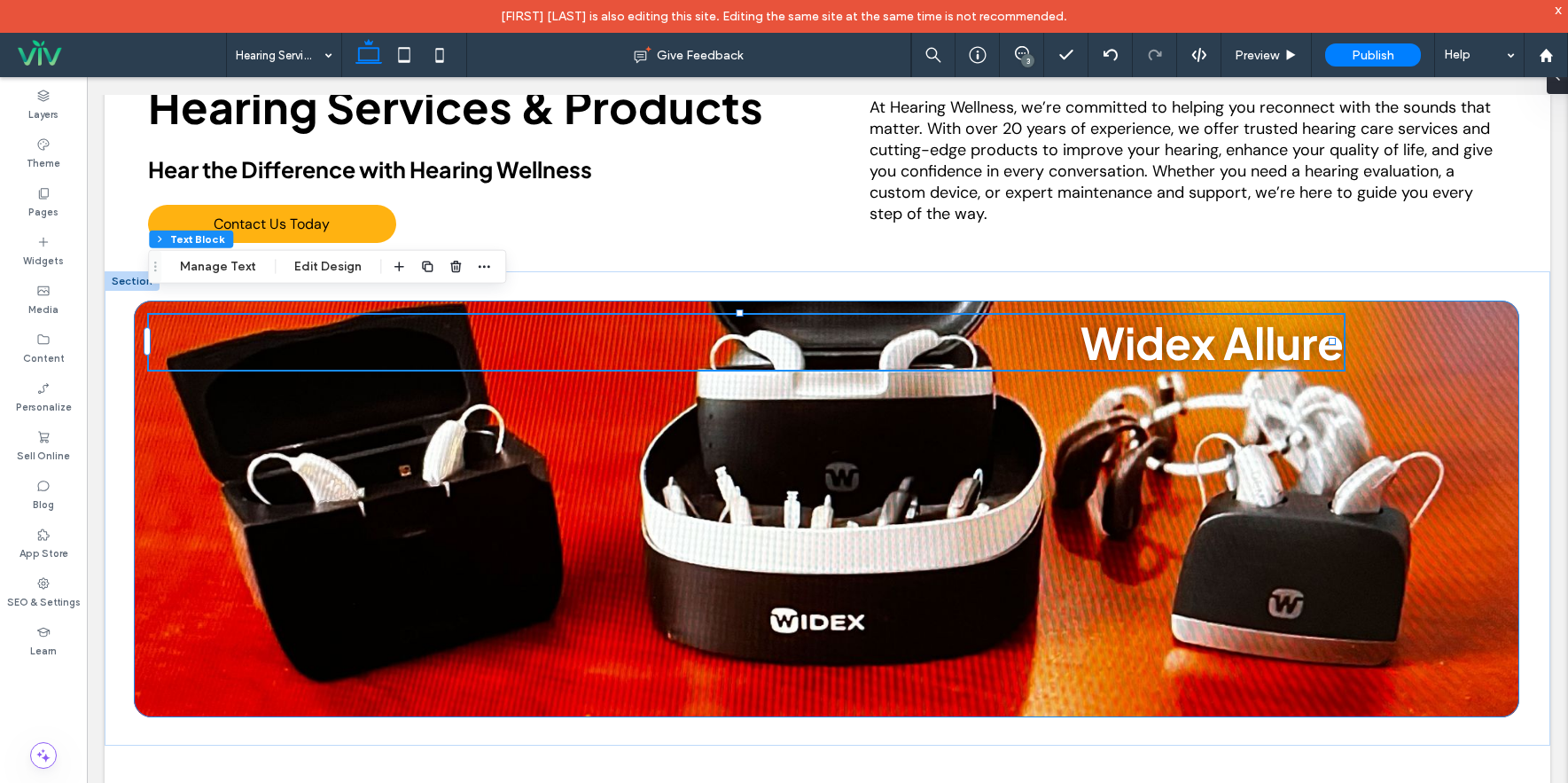 click on "Widex Allure 1px" at bounding box center [827, 509] 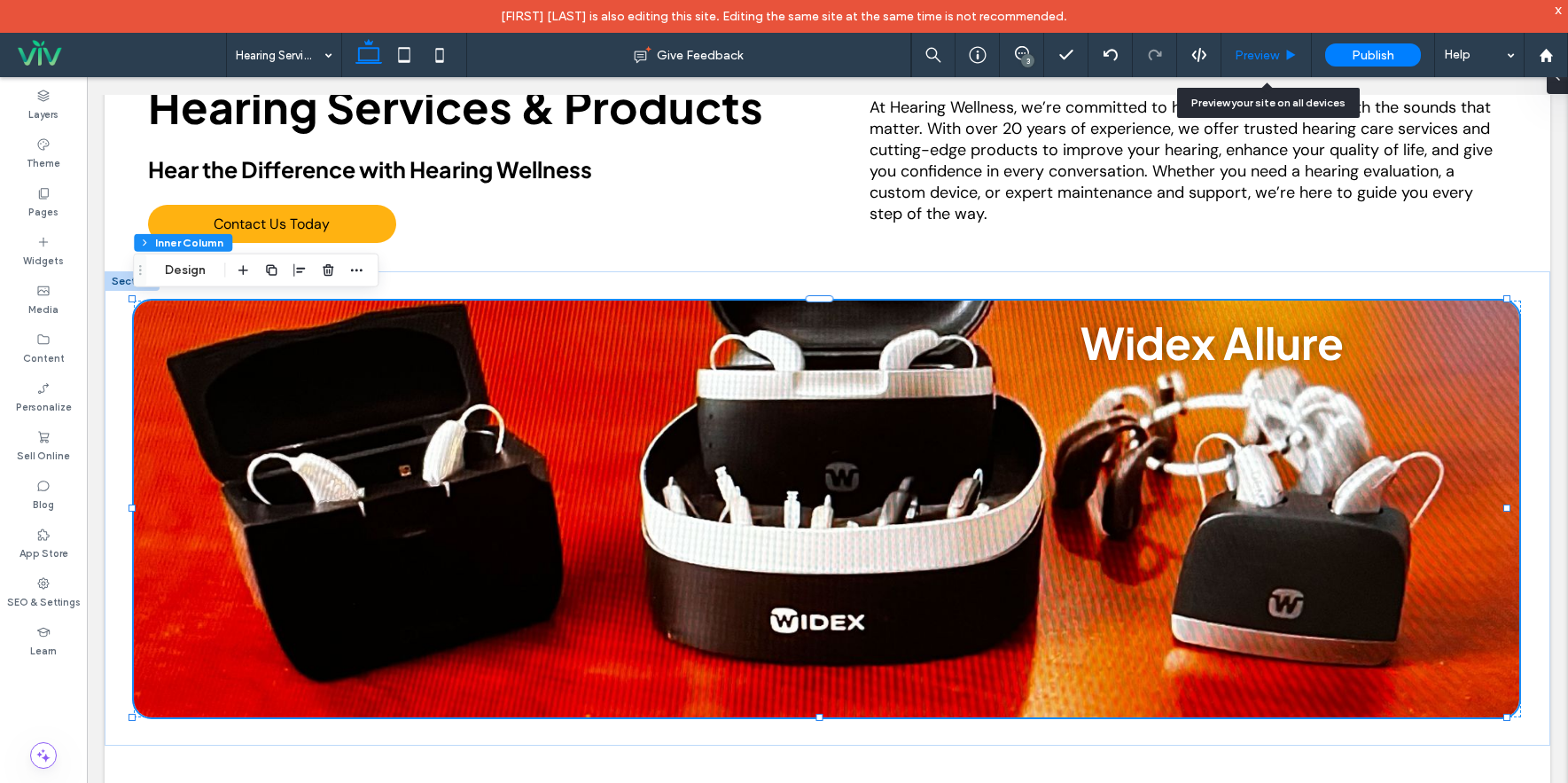 click on "Preview" at bounding box center [1257, 55] 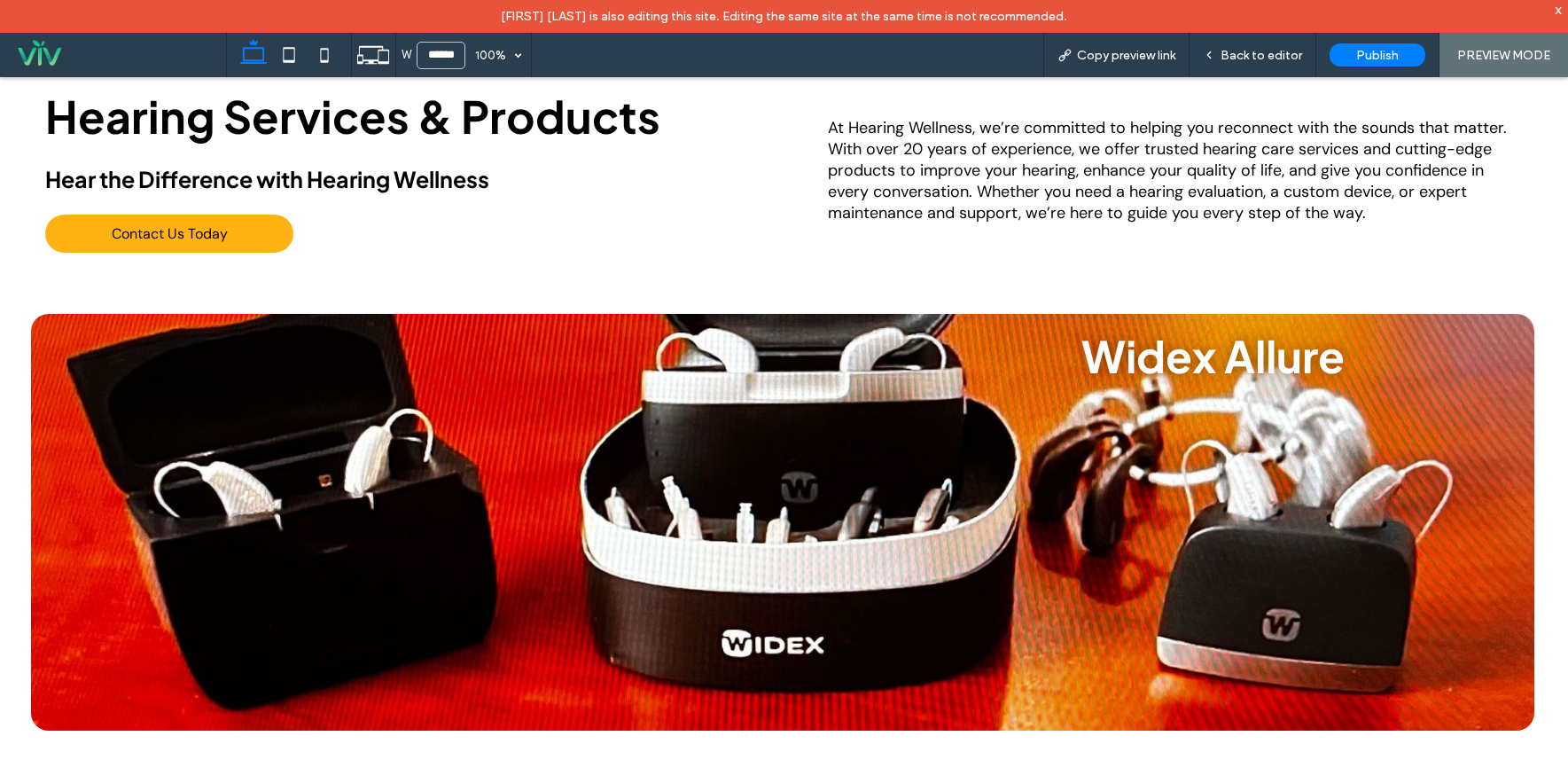 scroll, scrollTop: 0, scrollLeft: 0, axis: both 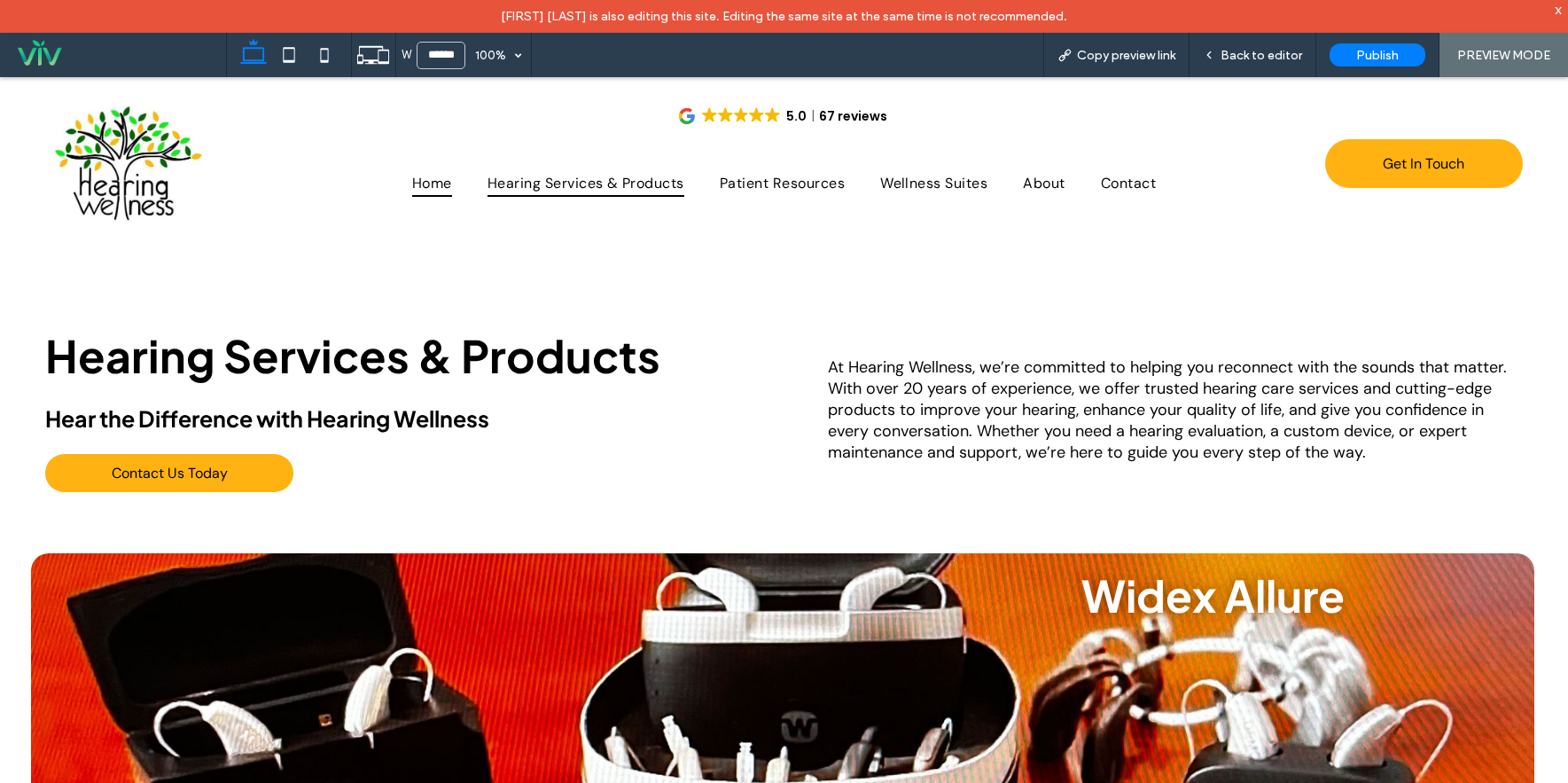 click on "Home" at bounding box center (432, 183) 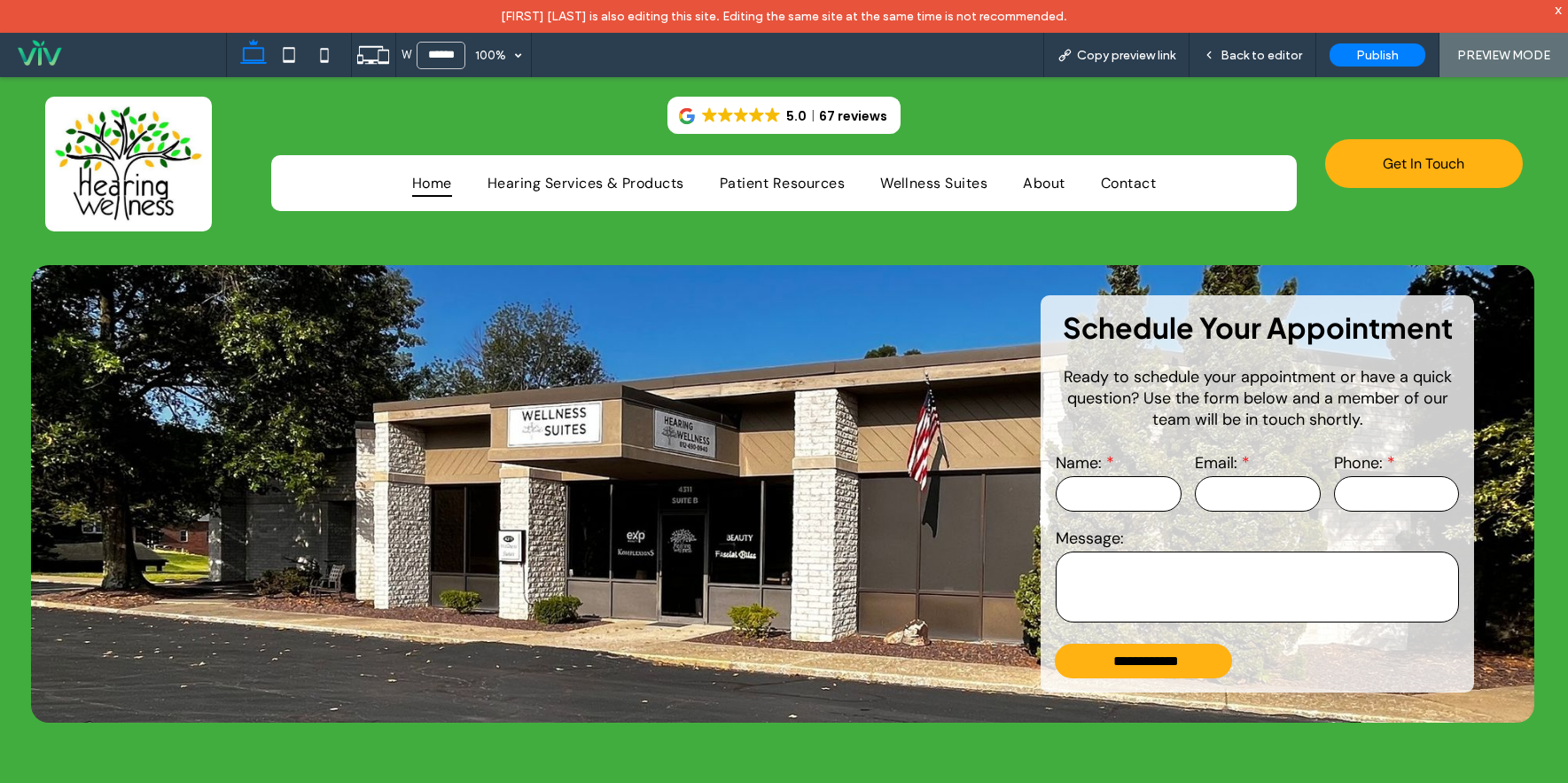 scroll, scrollTop: 0, scrollLeft: 0, axis: both 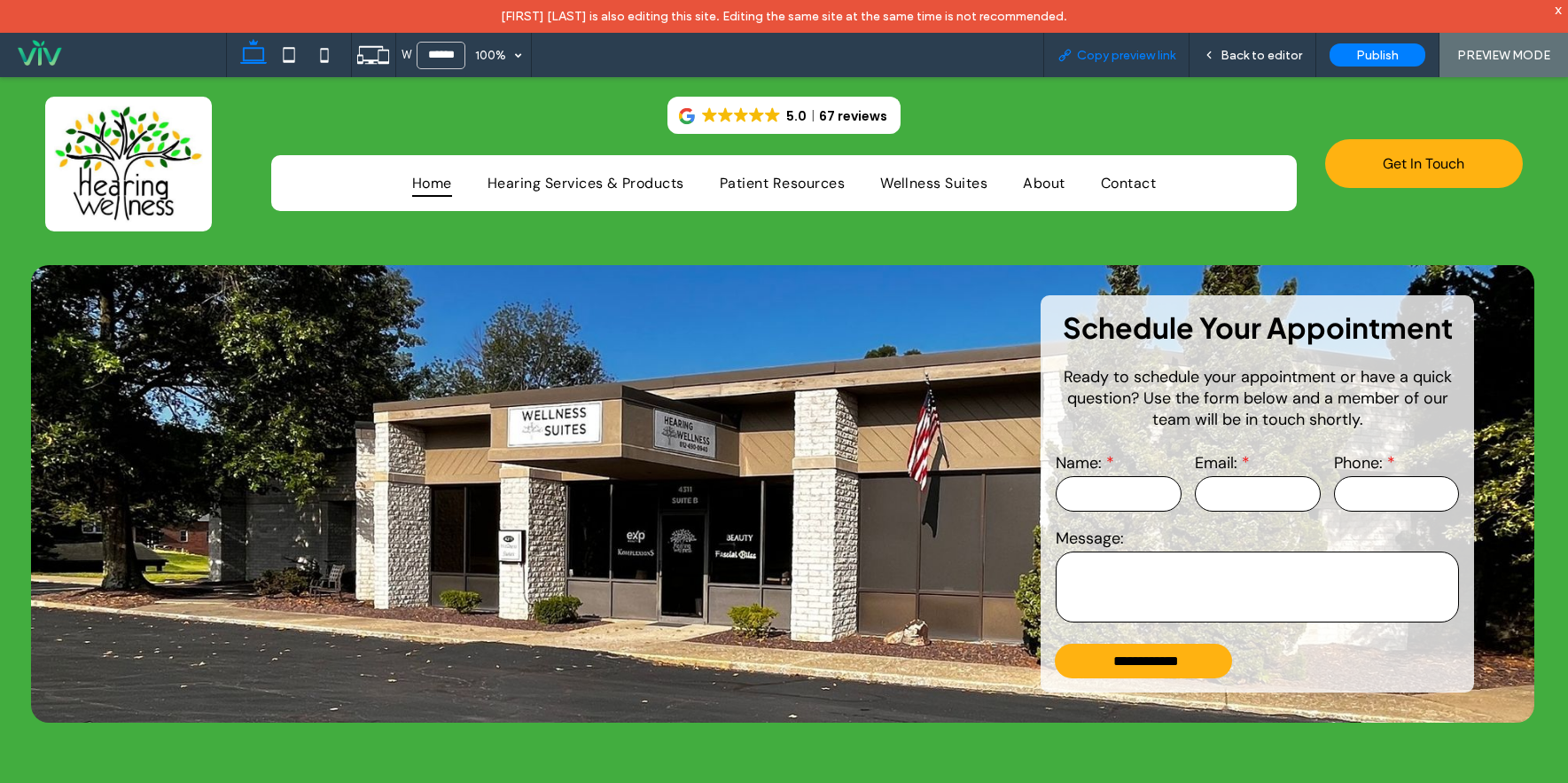 click on "Copy preview link" at bounding box center [1126, 55] 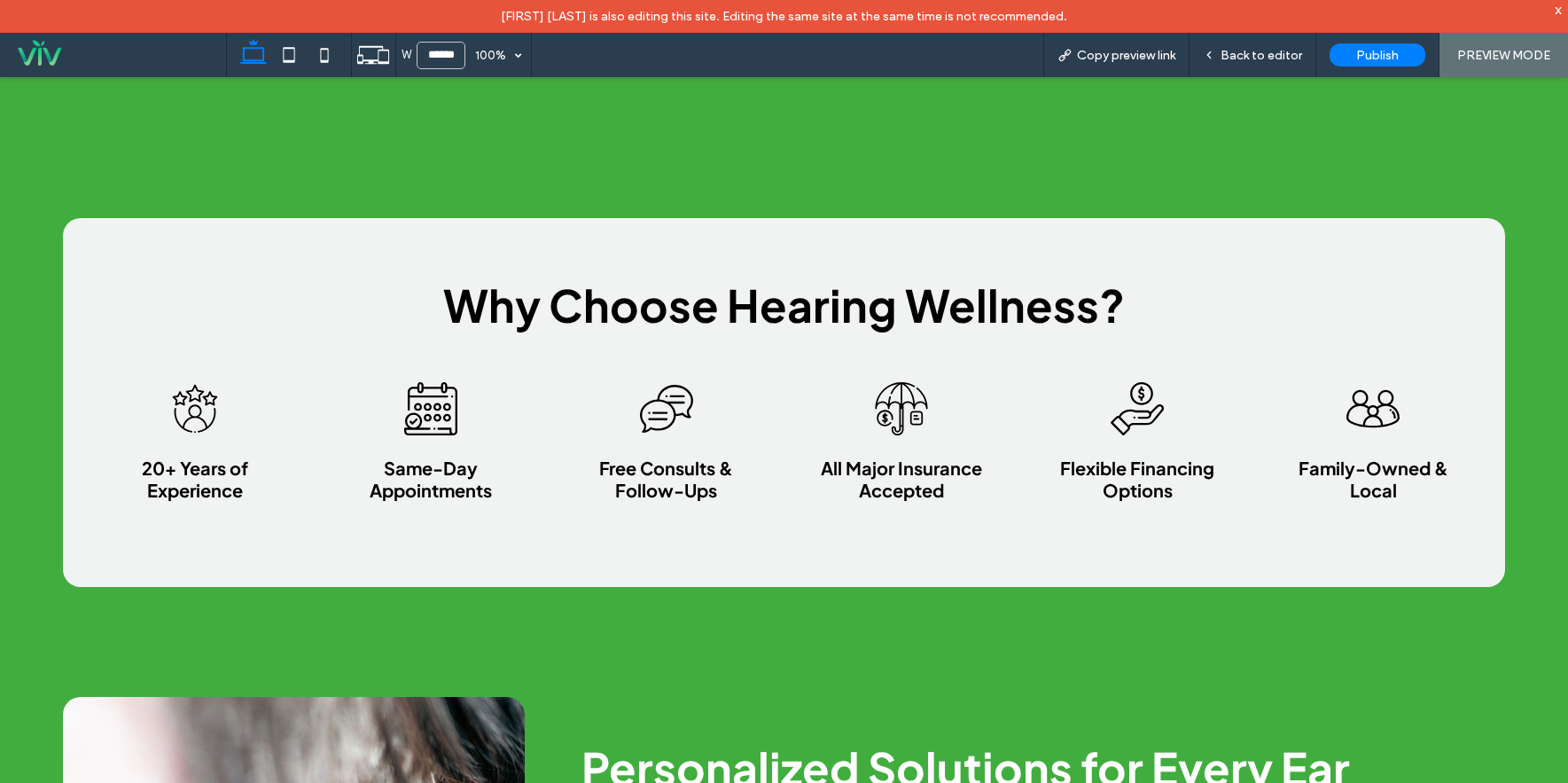 scroll, scrollTop: 1330, scrollLeft: 0, axis: vertical 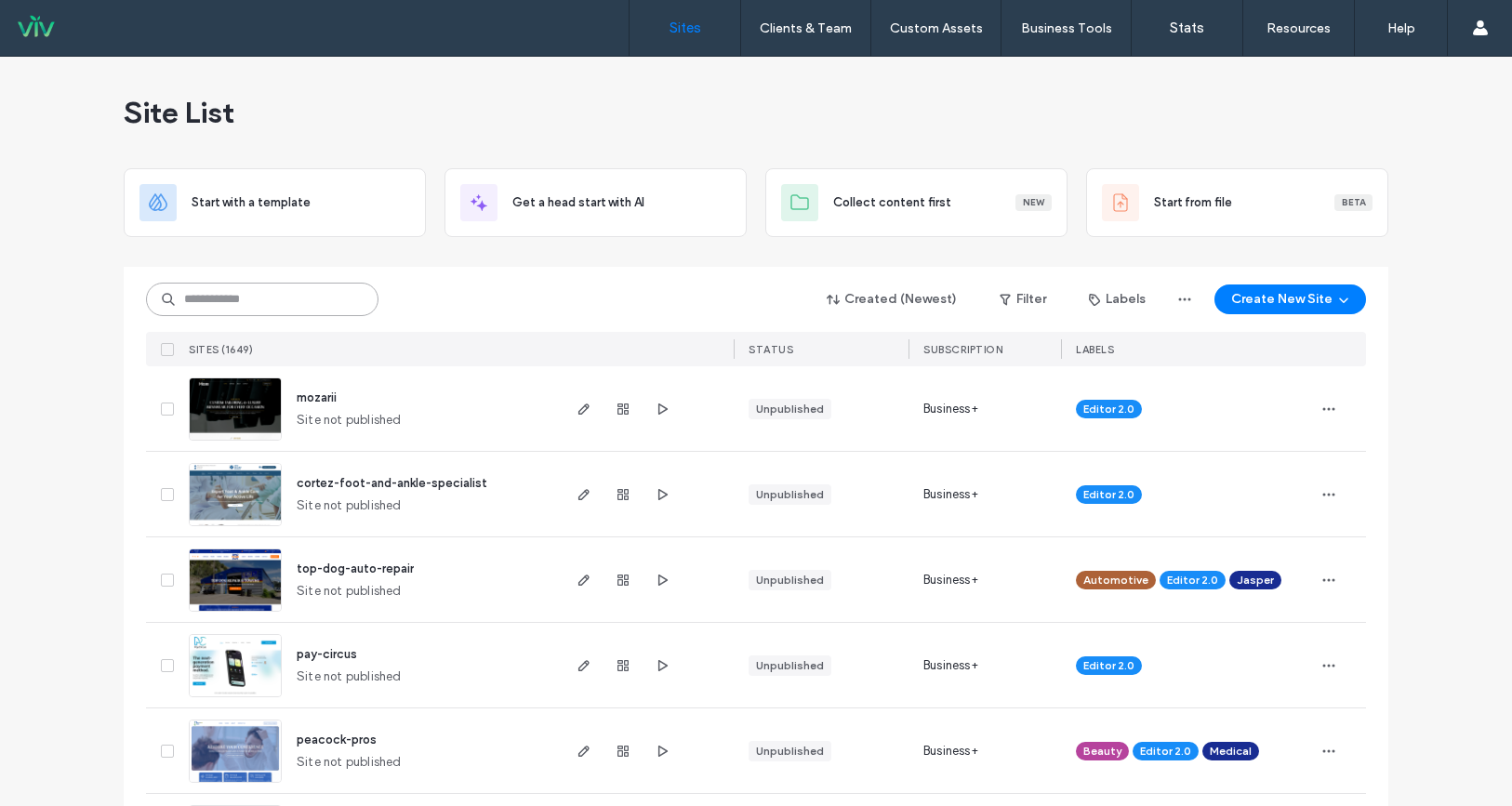 click at bounding box center (262, 299) 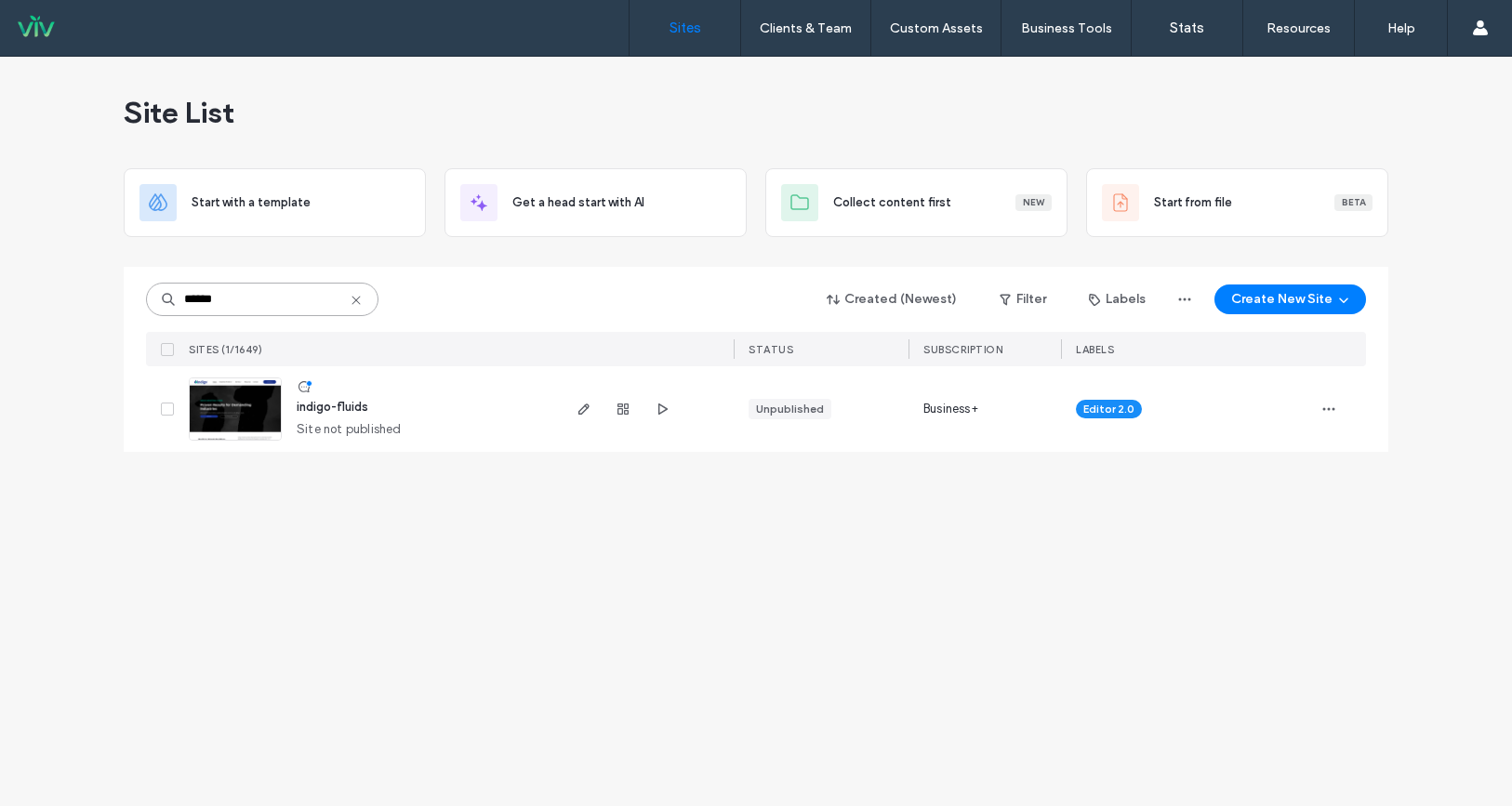 type on "******" 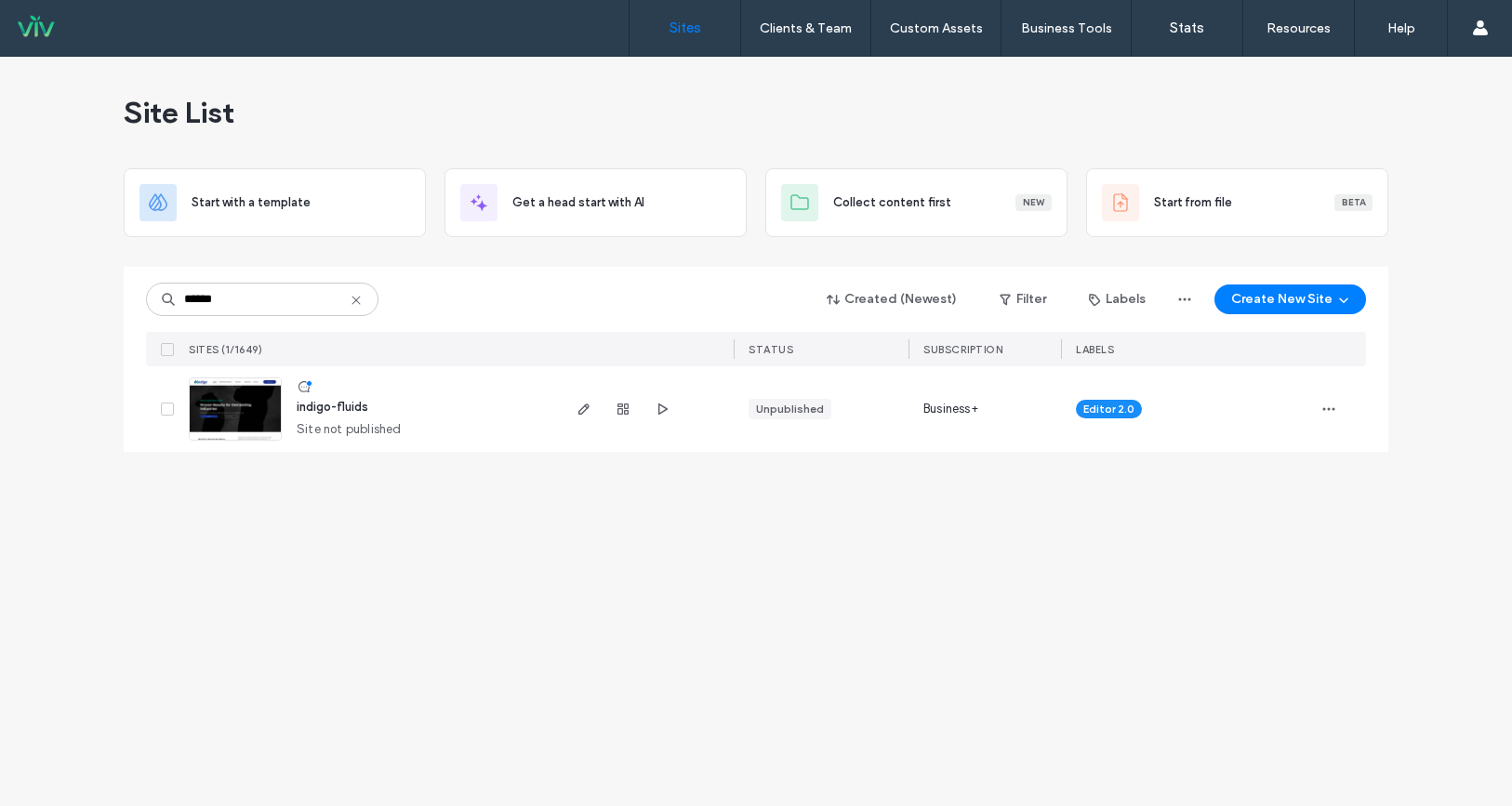 click on "indigo-fluids" at bounding box center (332, 406) 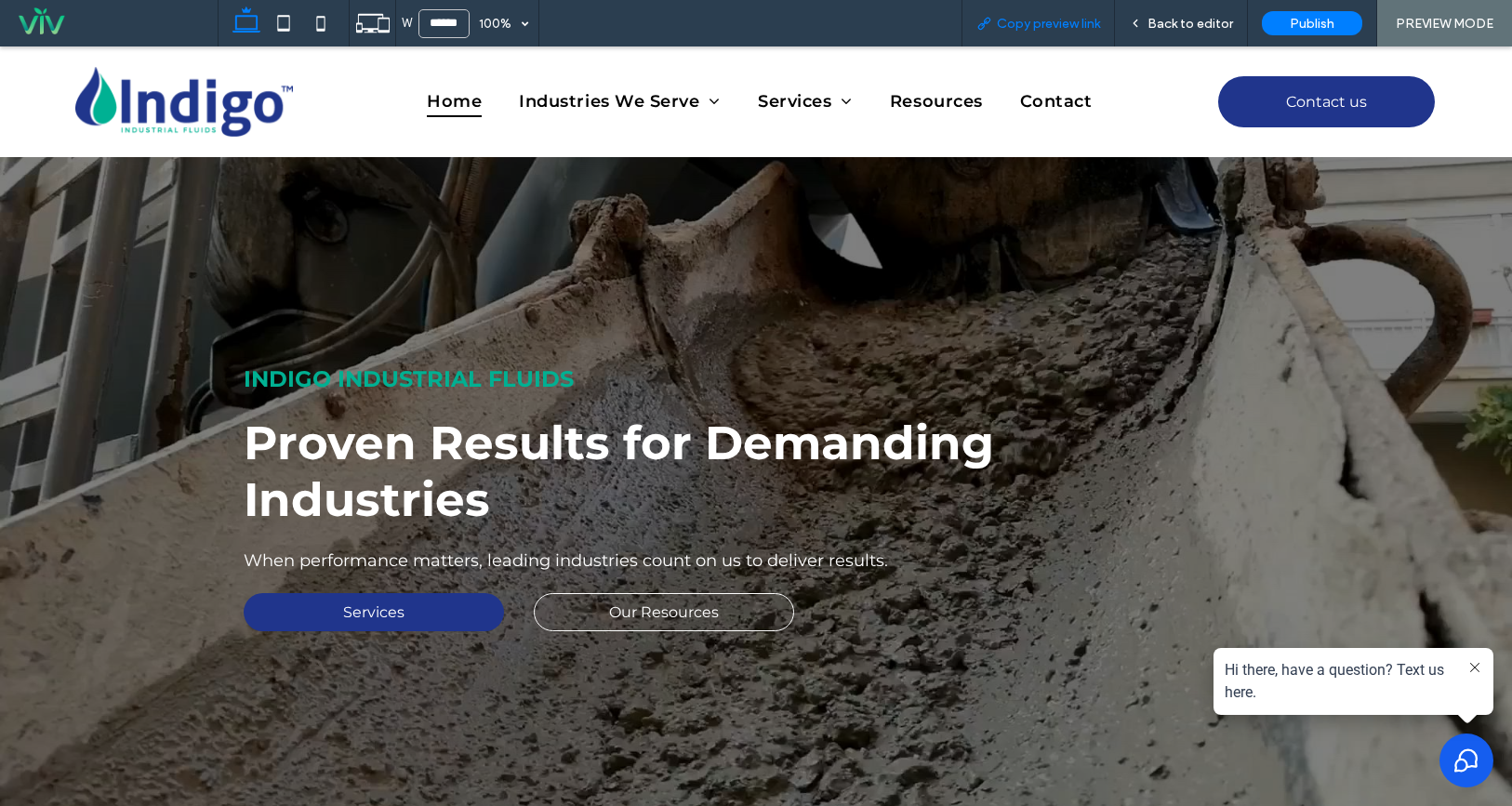 scroll, scrollTop: 0, scrollLeft: 0, axis: both 